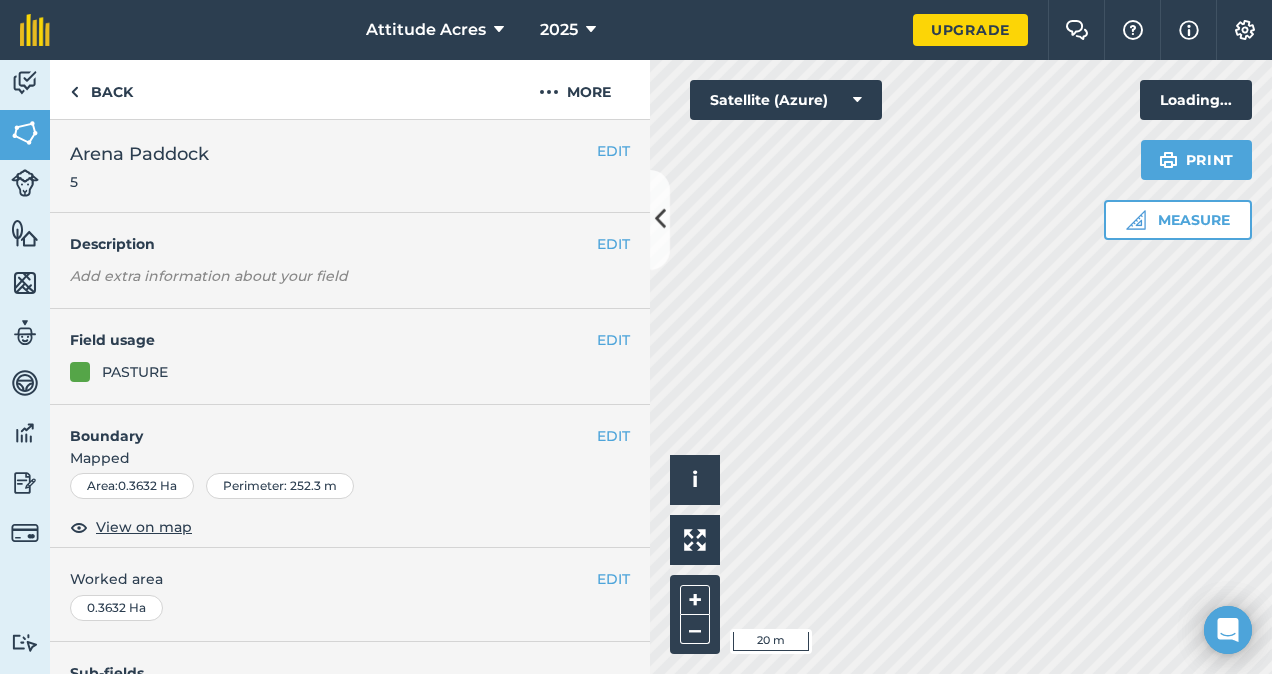 scroll, scrollTop: 0, scrollLeft: 0, axis: both 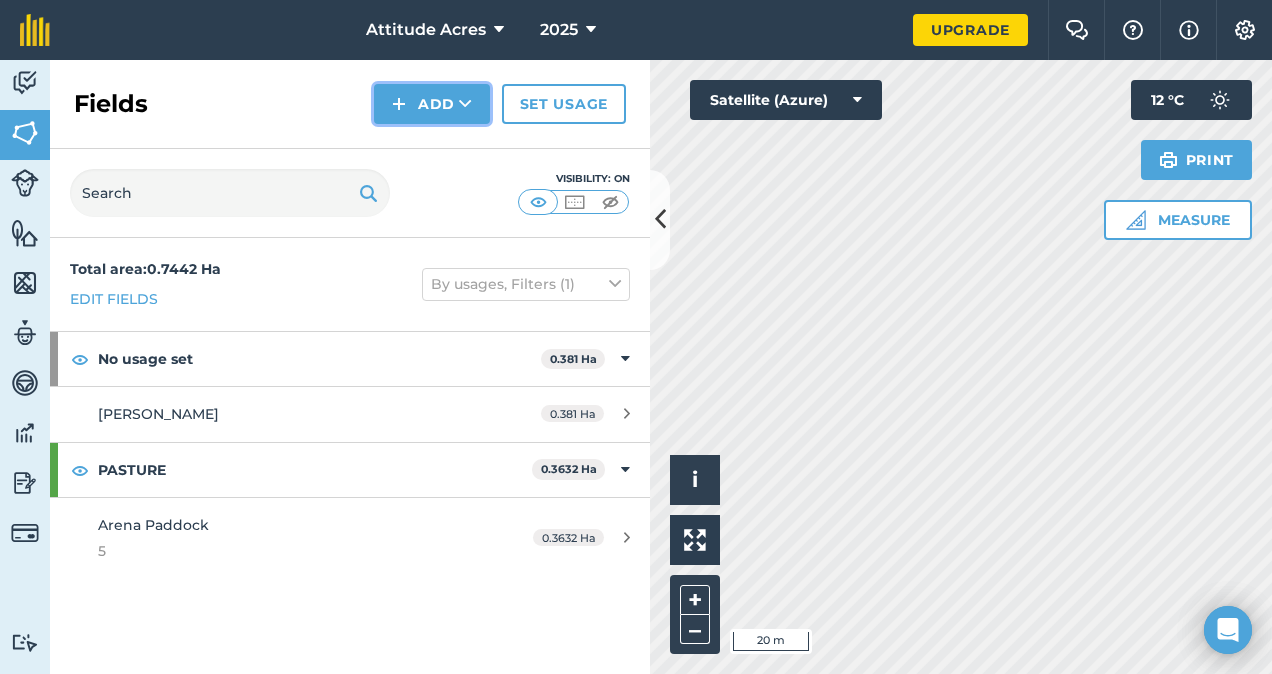 click on "Add" at bounding box center [432, 104] 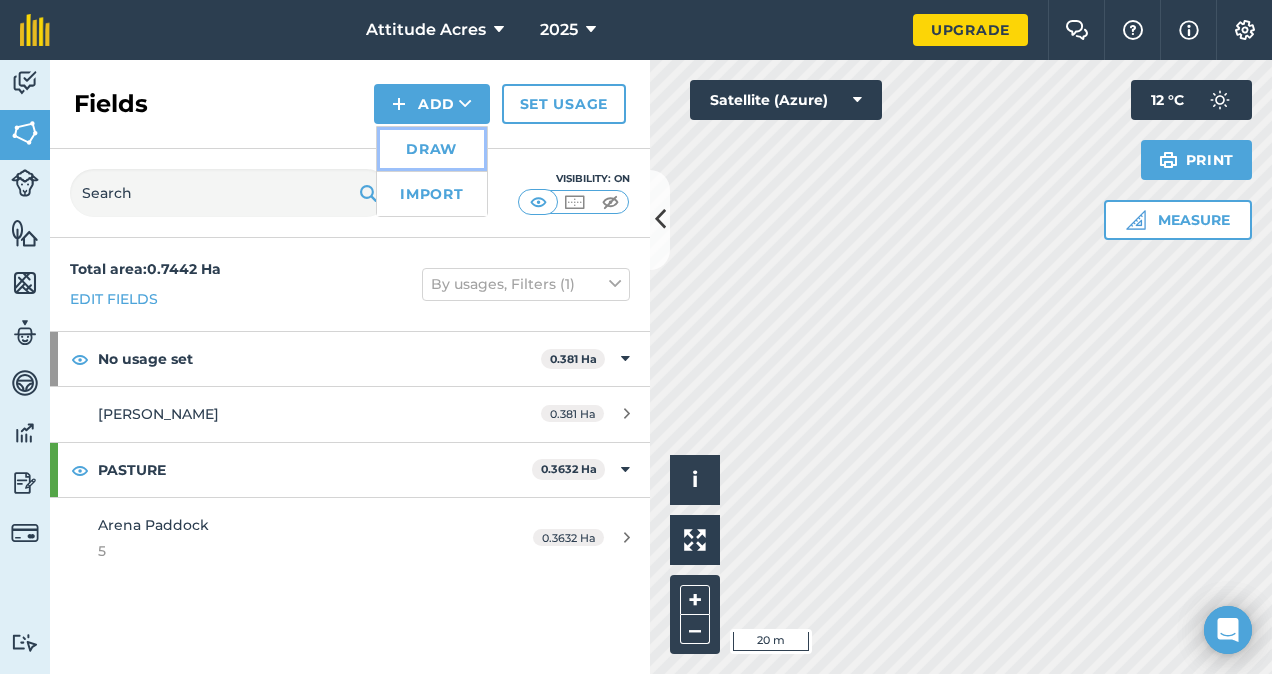 click on "Draw" at bounding box center [432, 149] 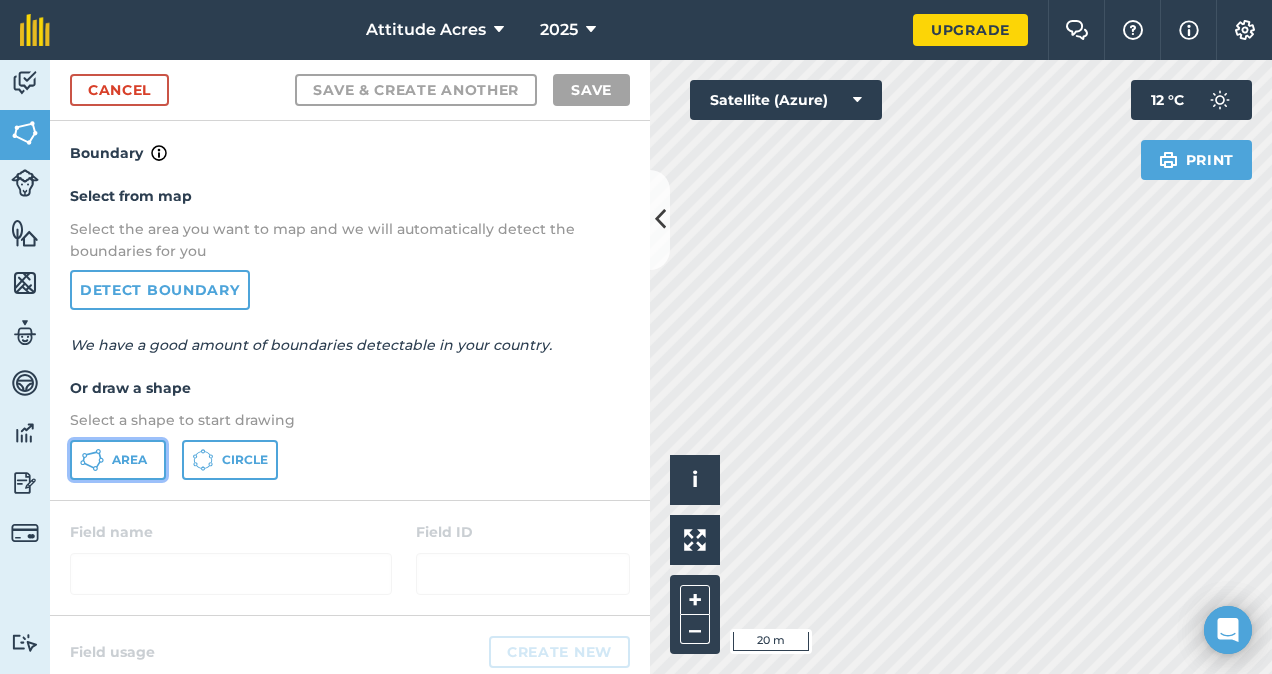 click on "Area" at bounding box center (118, 460) 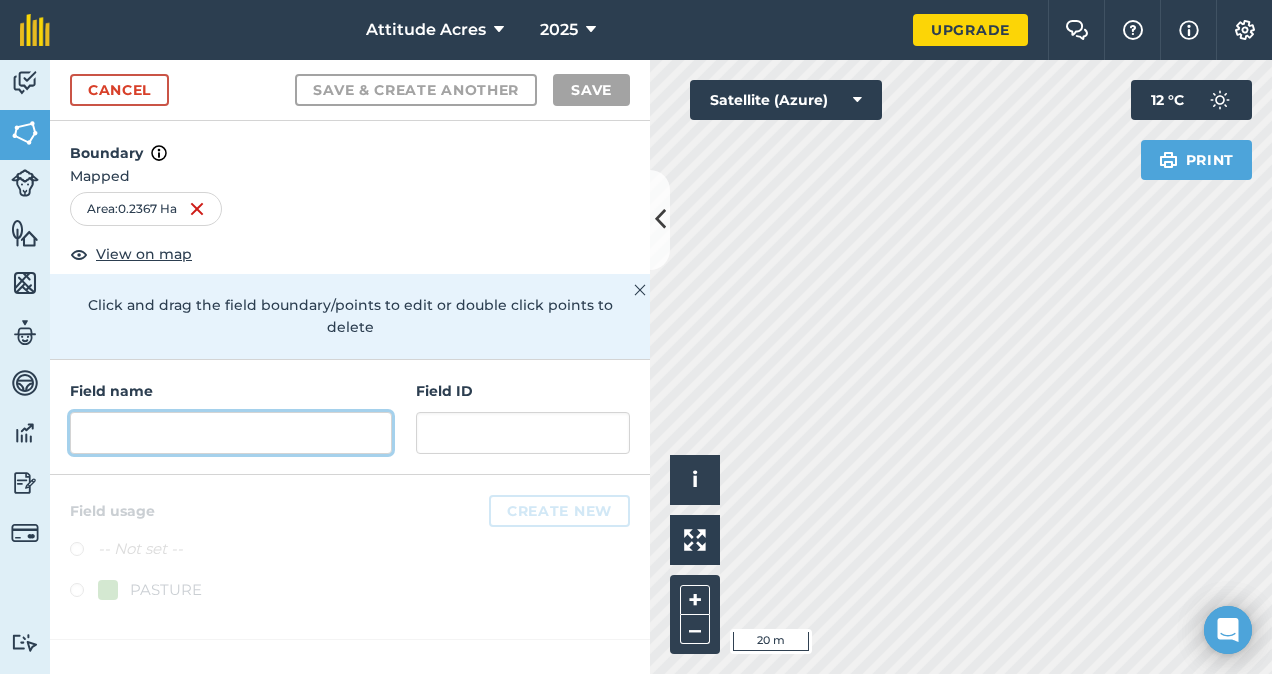 click at bounding box center (231, 433) 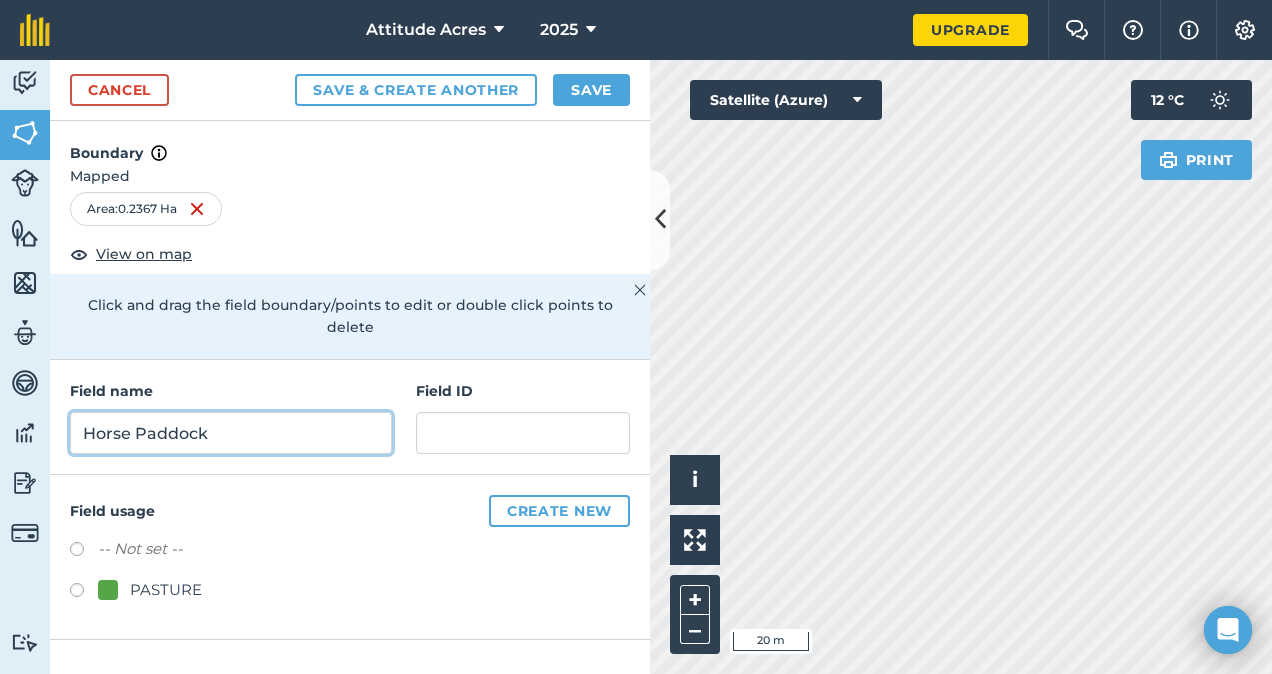 type on "Horse Paddock" 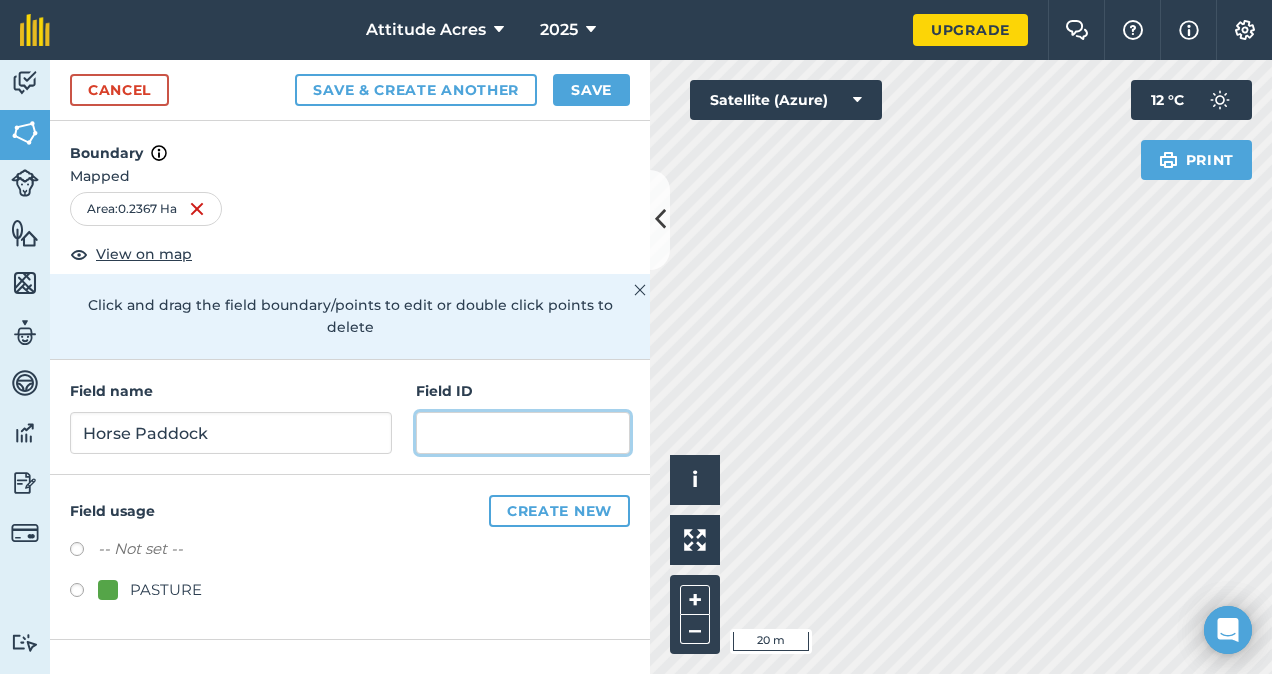 click at bounding box center [523, 433] 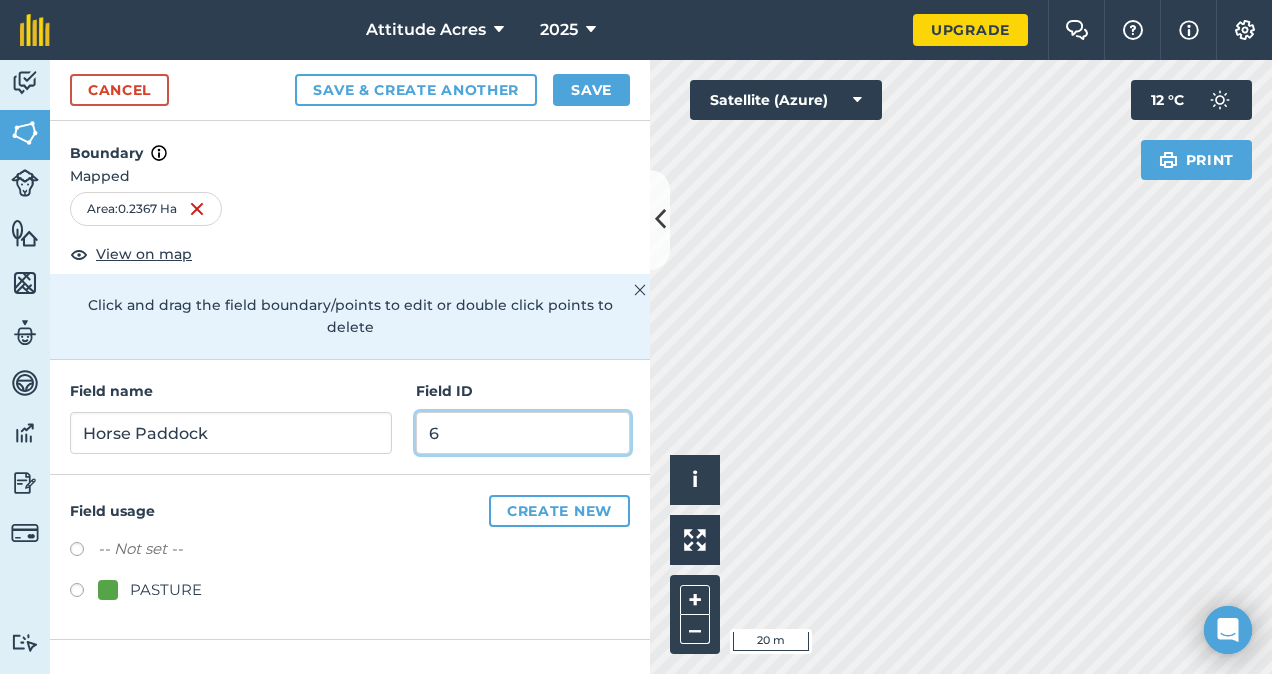type on "6" 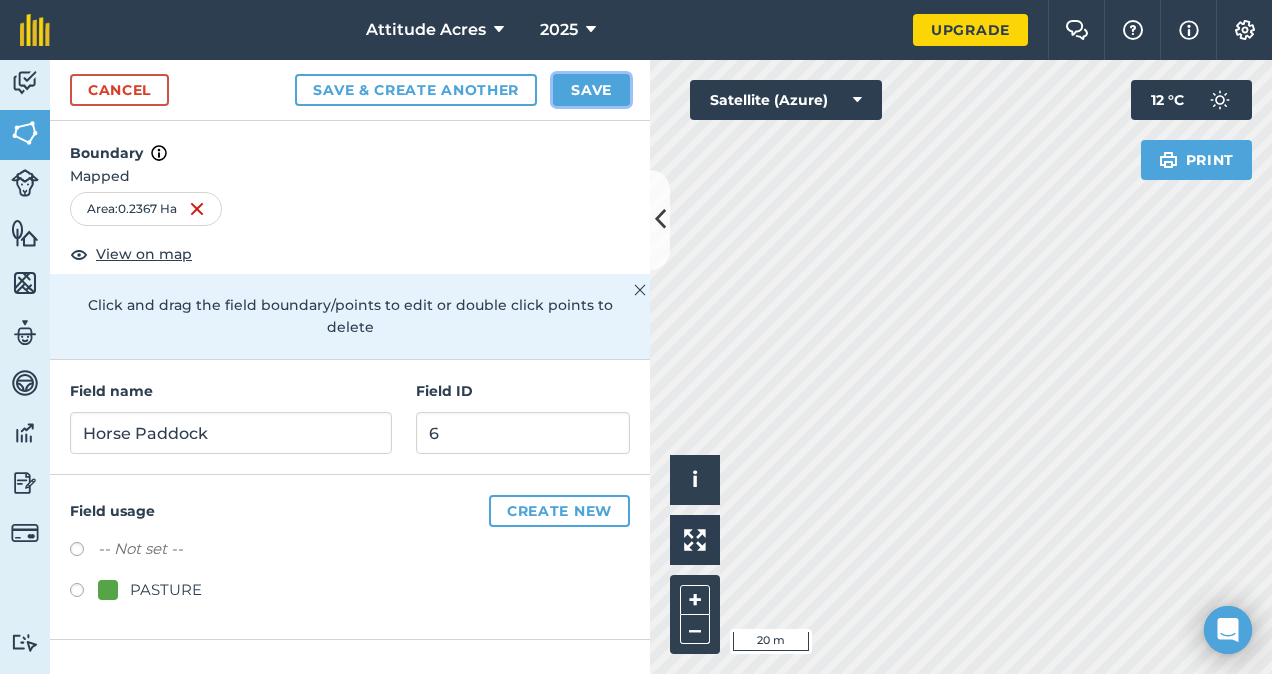 click on "Save" at bounding box center [591, 90] 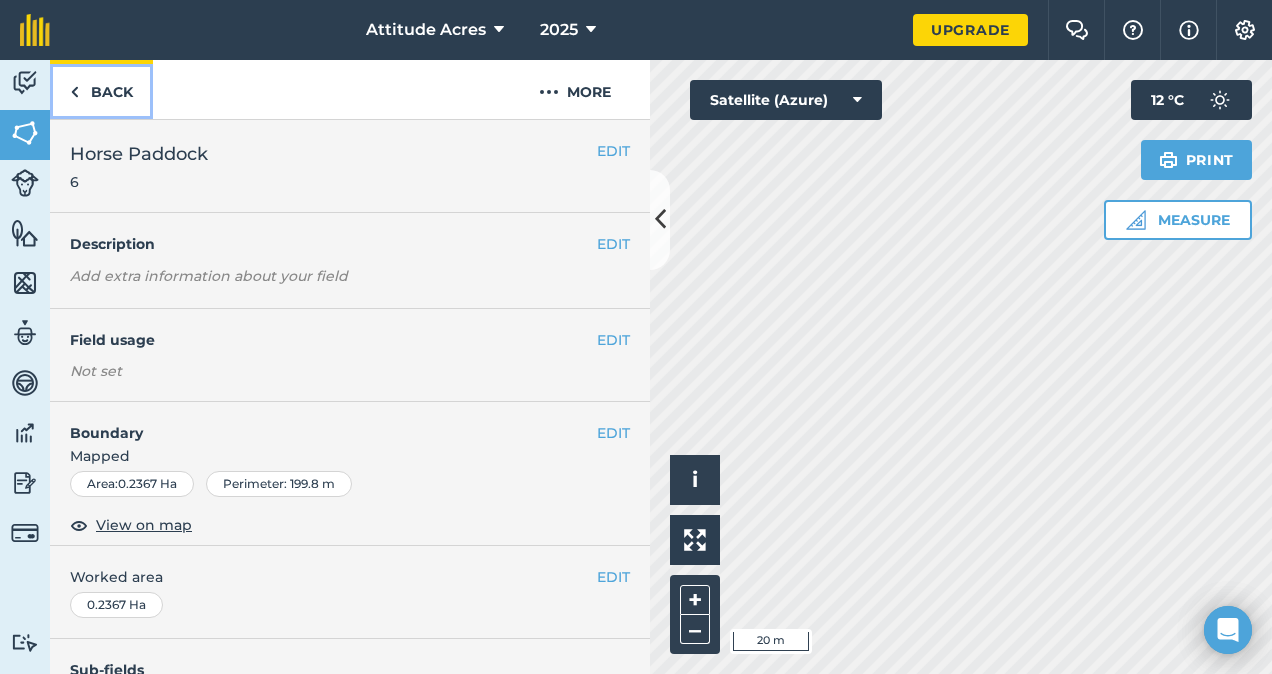 click on "Back" at bounding box center [101, 89] 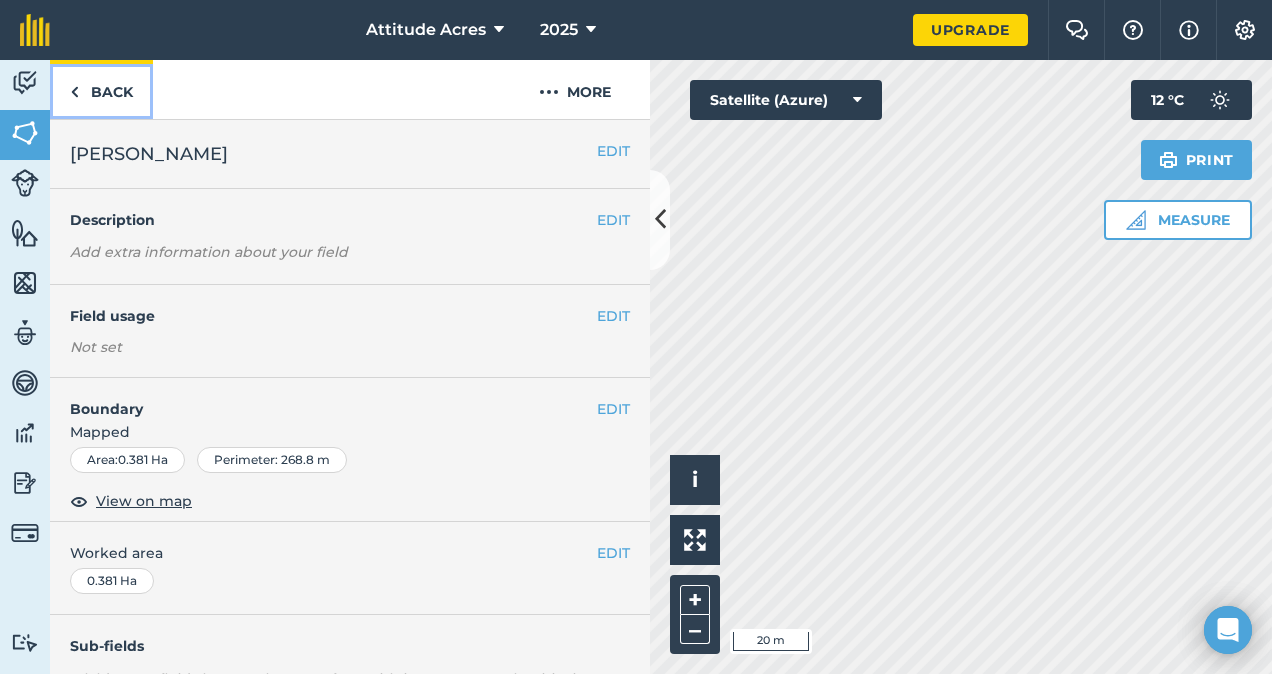 click on "Back" at bounding box center [101, 89] 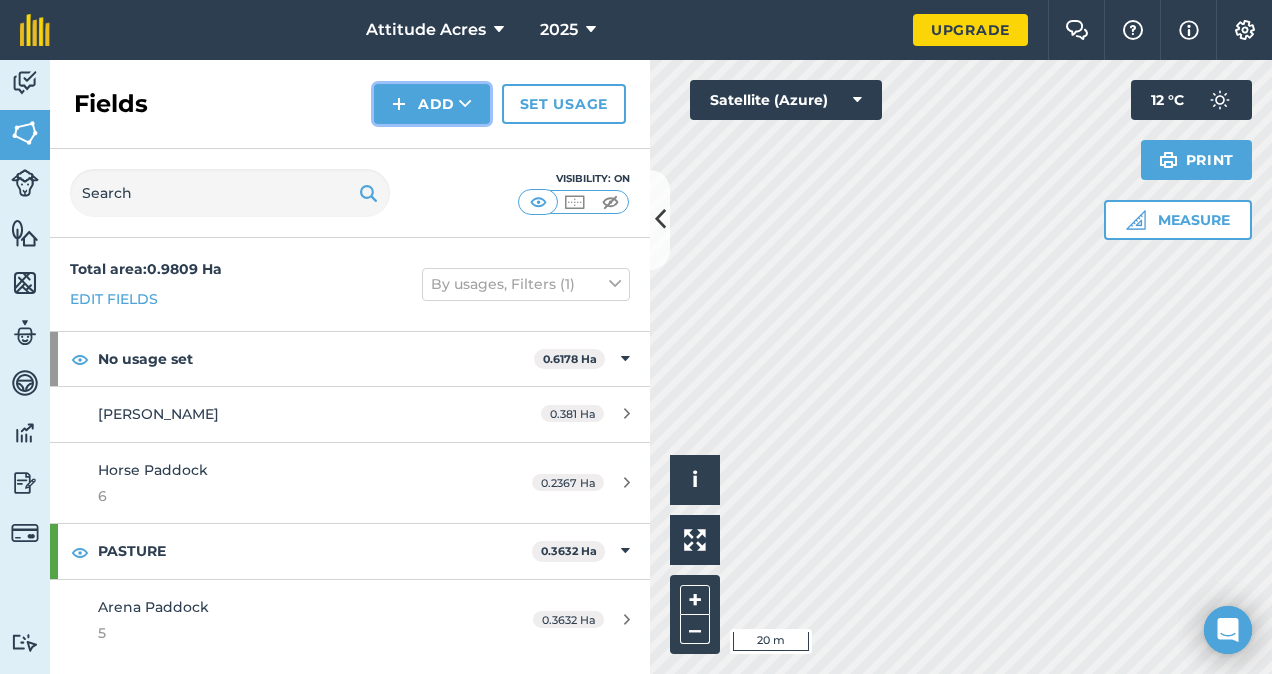 click on "Add" at bounding box center (432, 104) 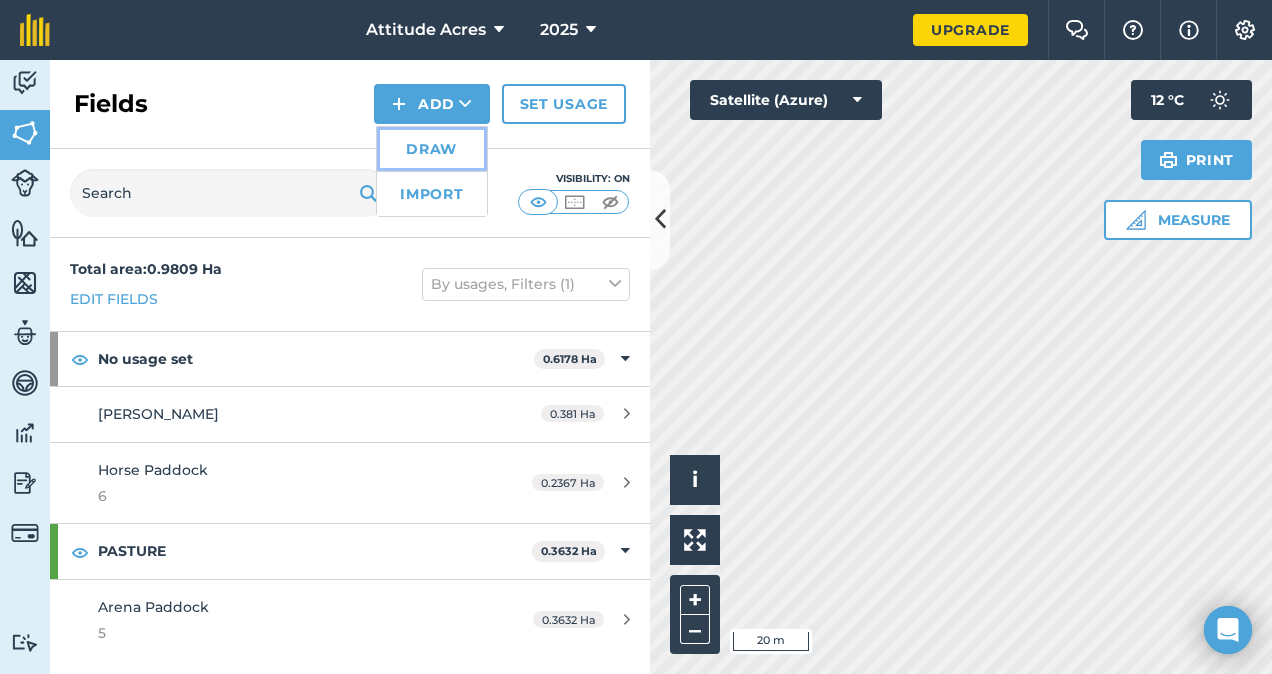 click on "Draw" at bounding box center (432, 149) 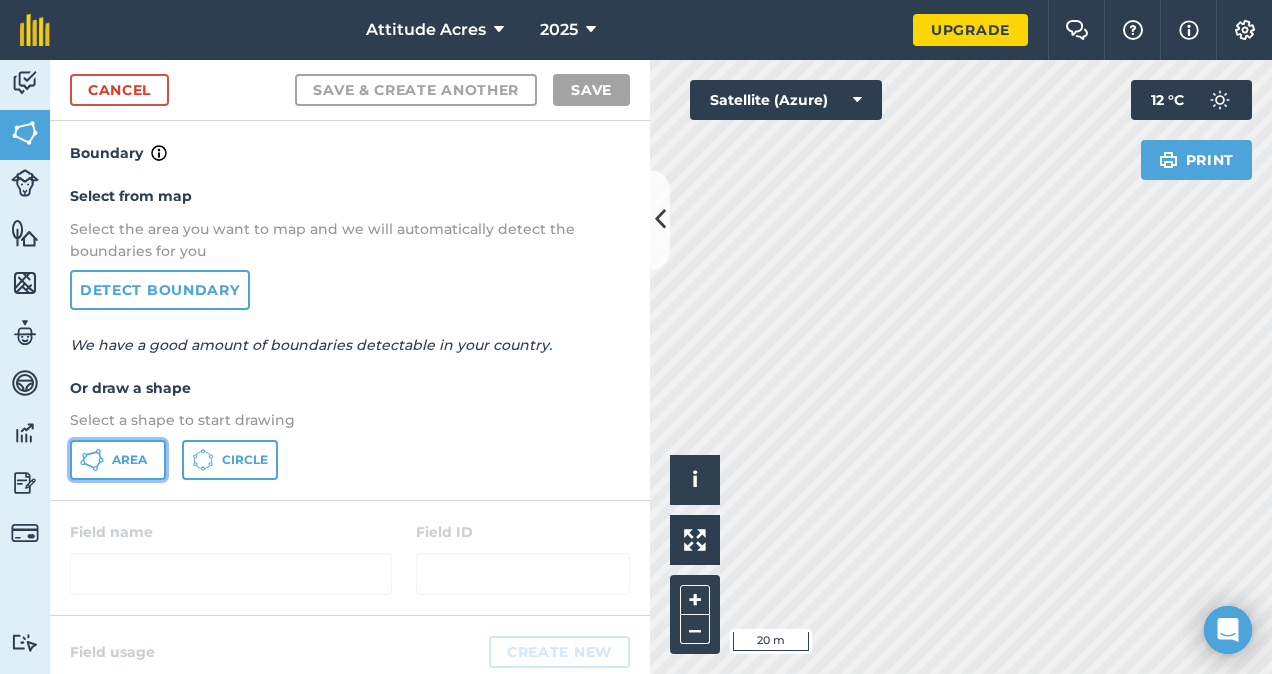 click on "Area" at bounding box center (129, 460) 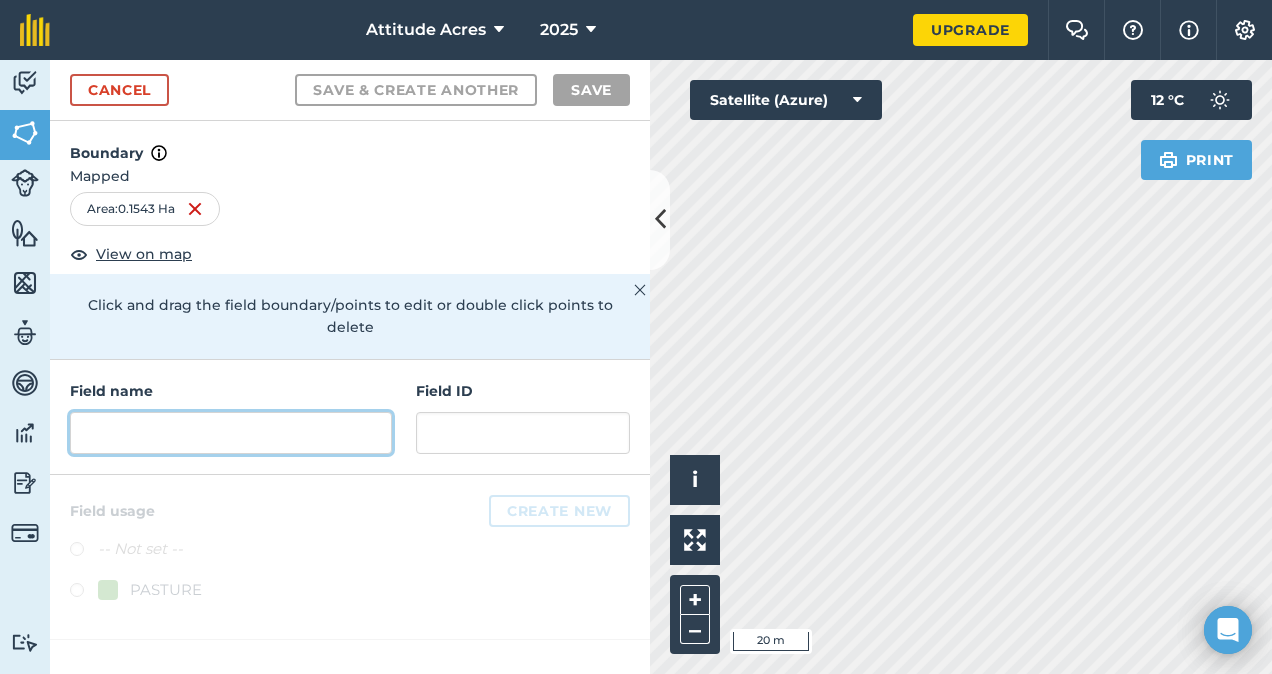click at bounding box center [231, 433] 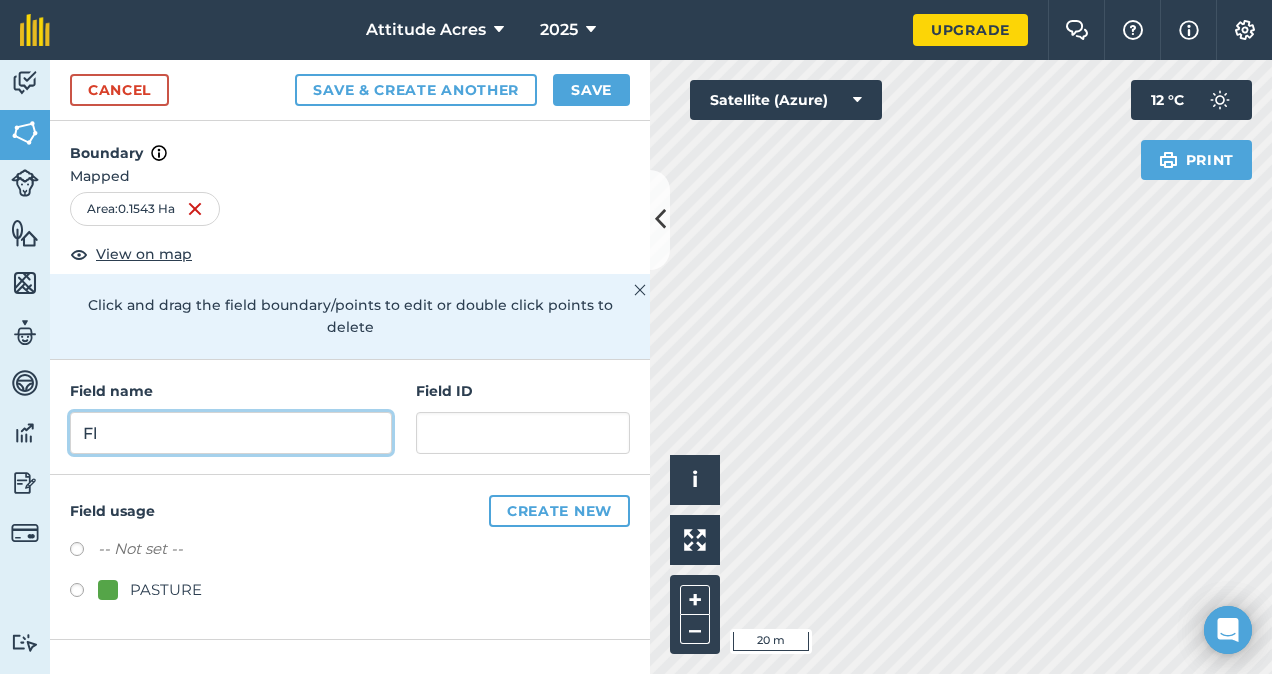 type on "F" 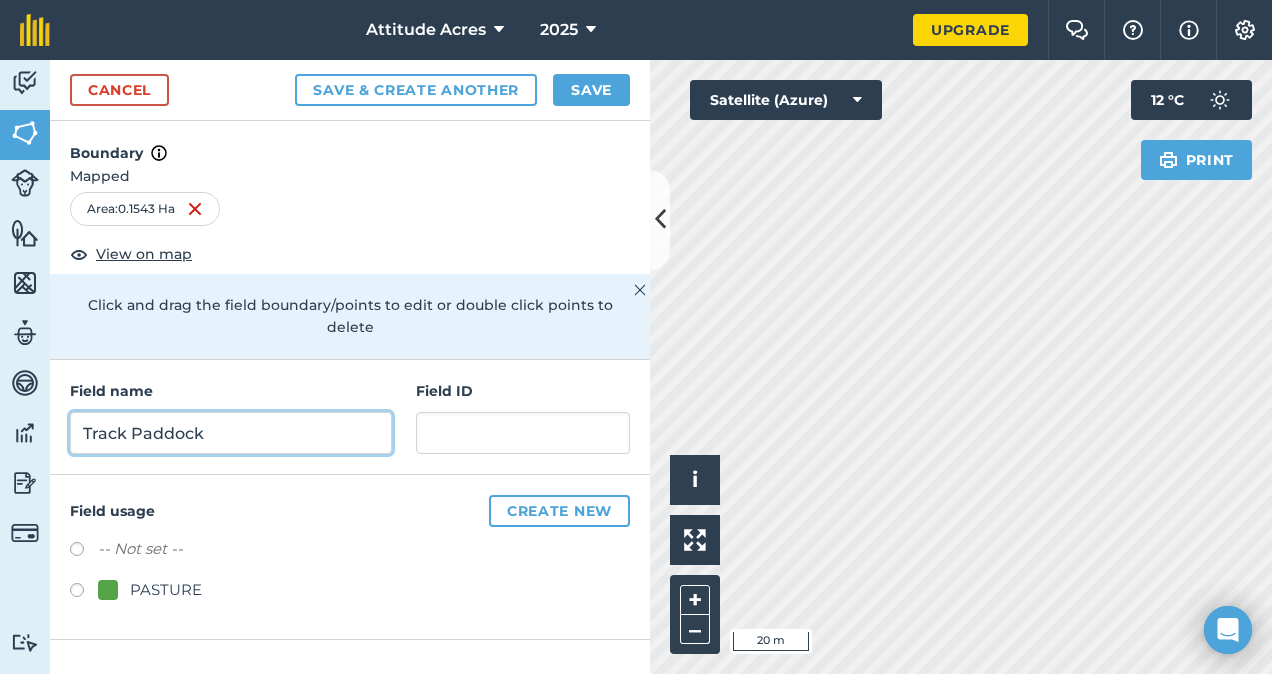 type on "Track Paddock" 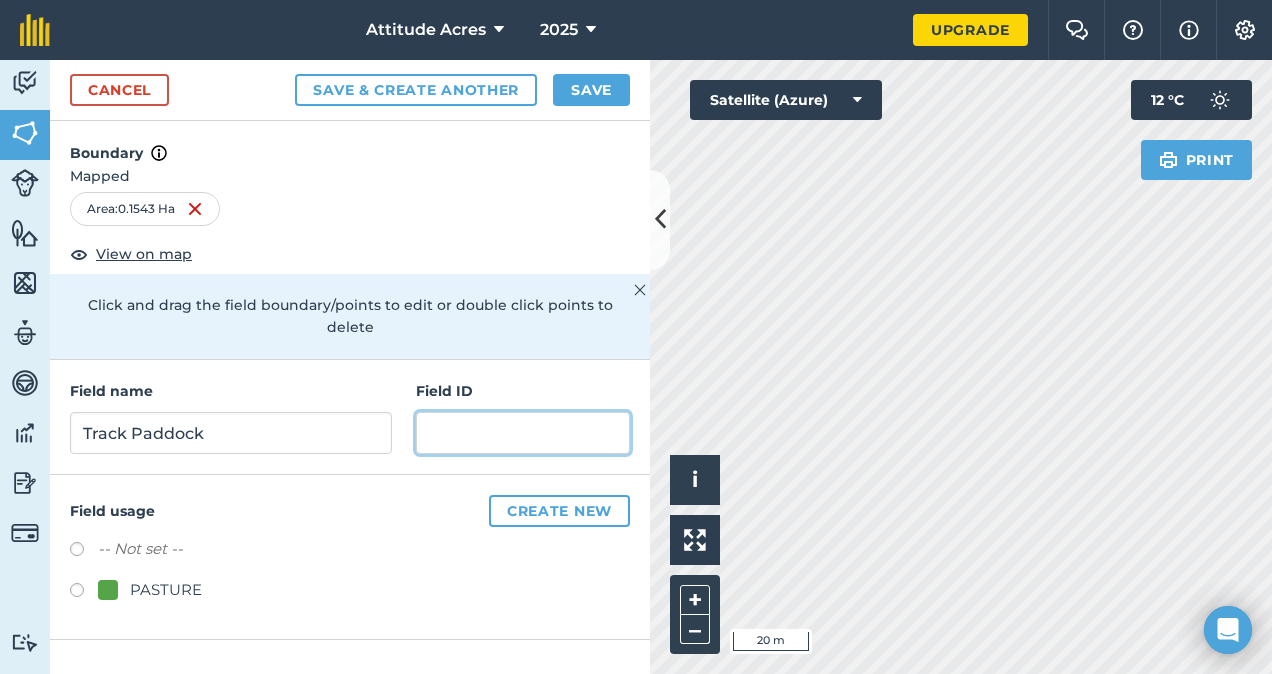 click at bounding box center (523, 433) 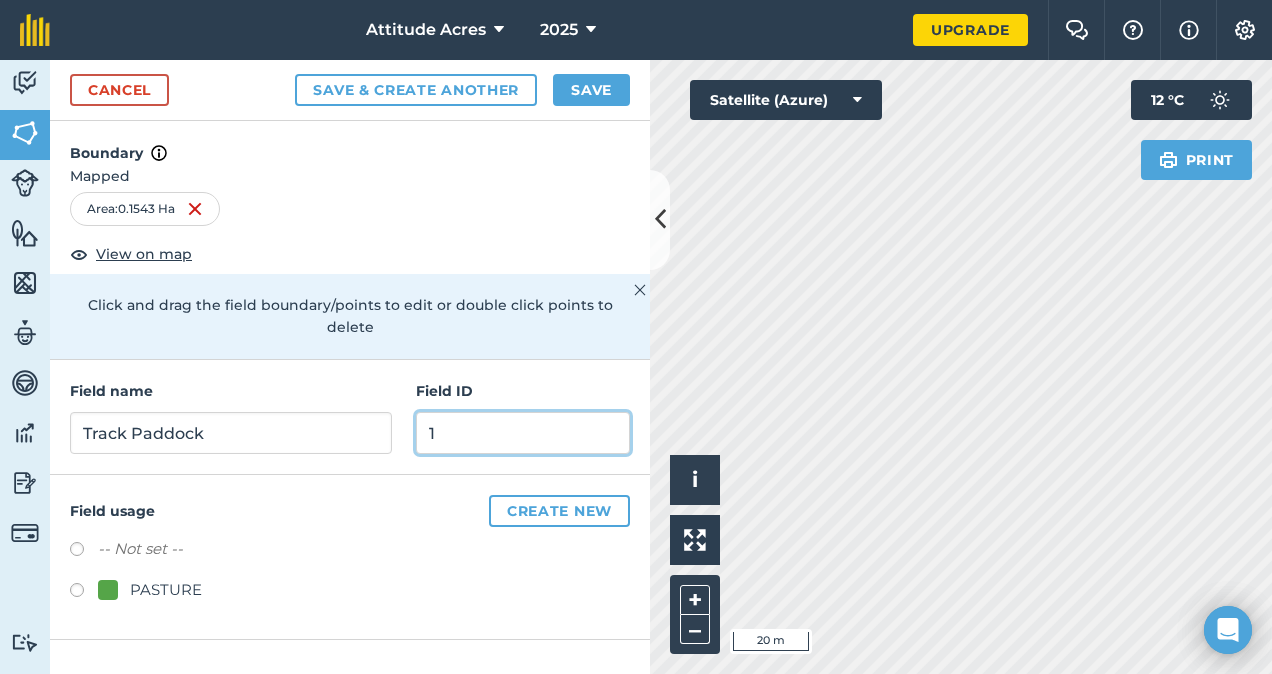 type on "1" 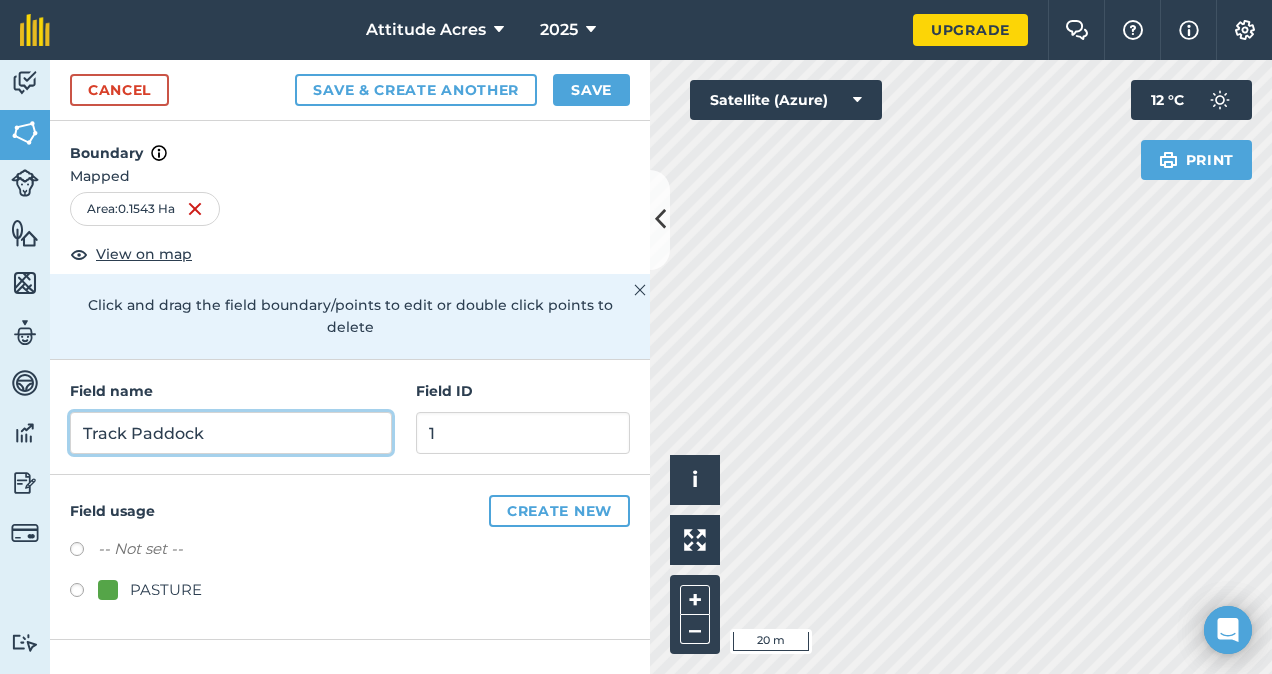 click on "Track Paddock" at bounding box center [231, 433] 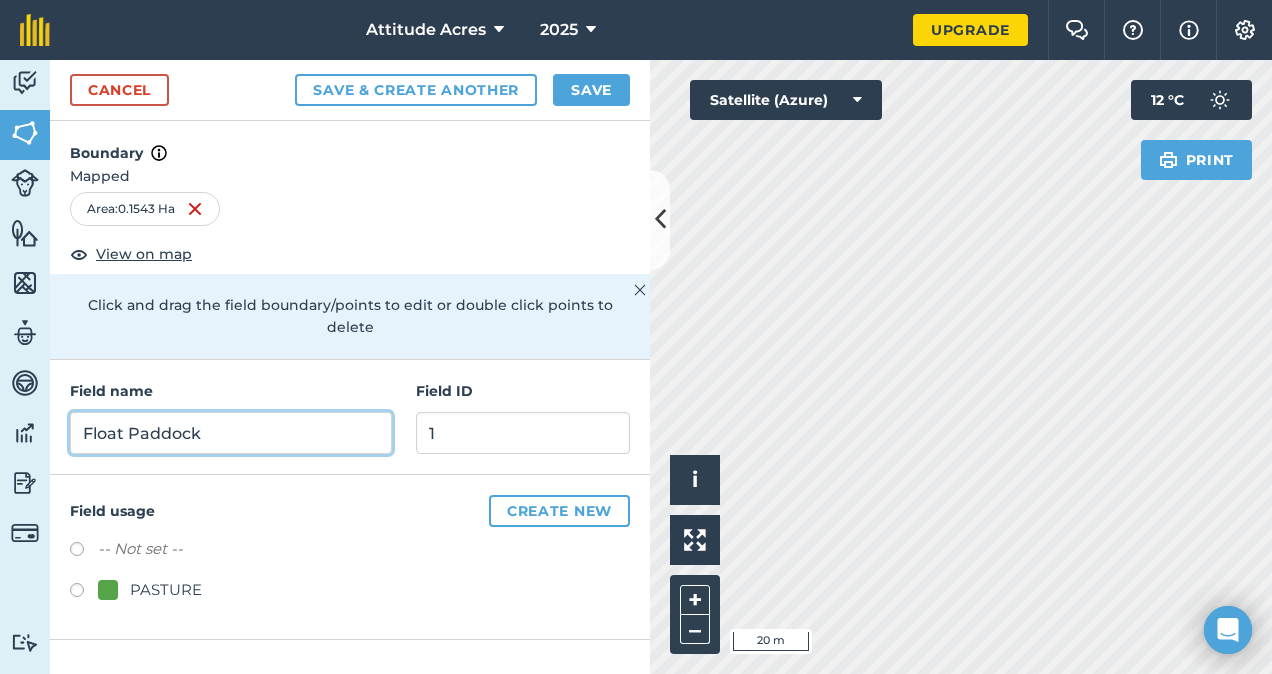 type on "Float Paddock" 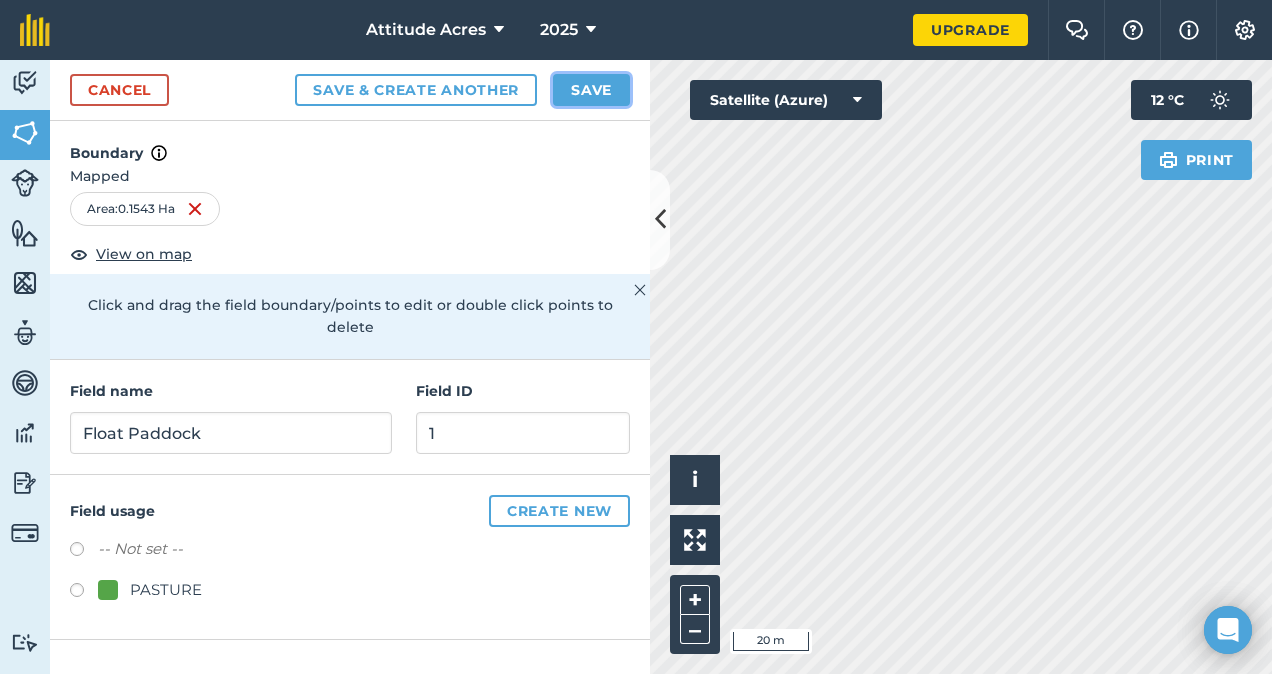 click on "Save" at bounding box center (591, 90) 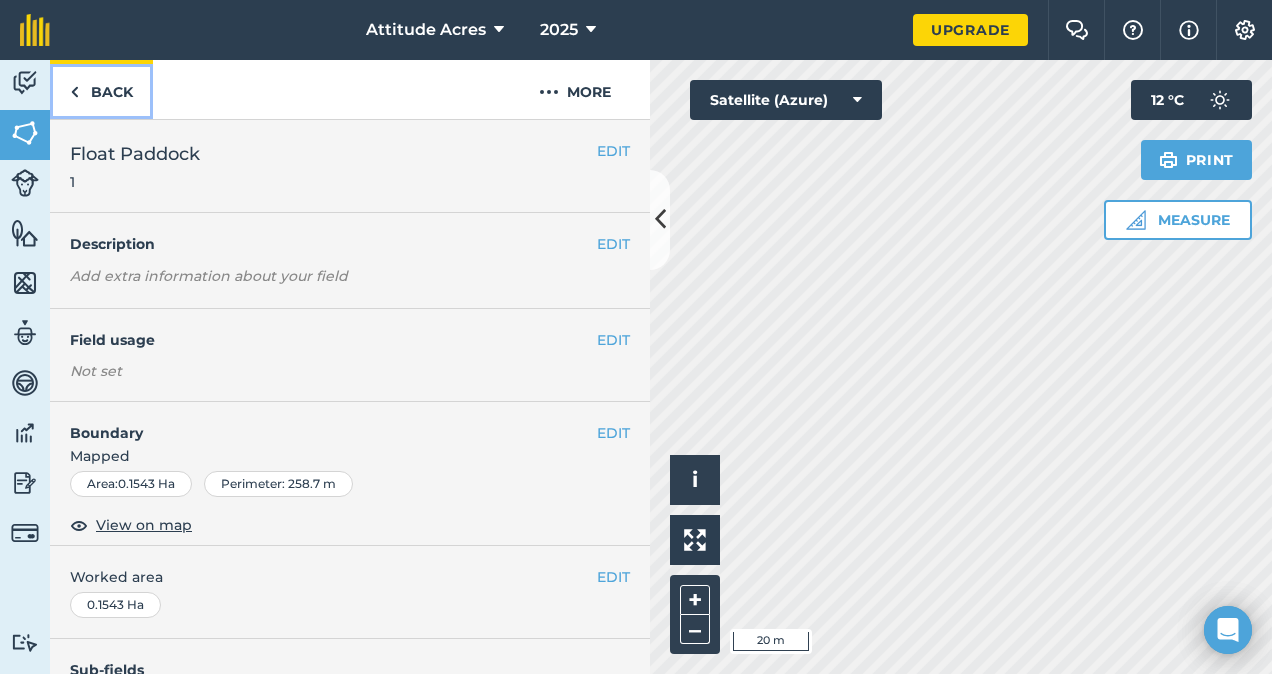 click on "Back" at bounding box center [101, 89] 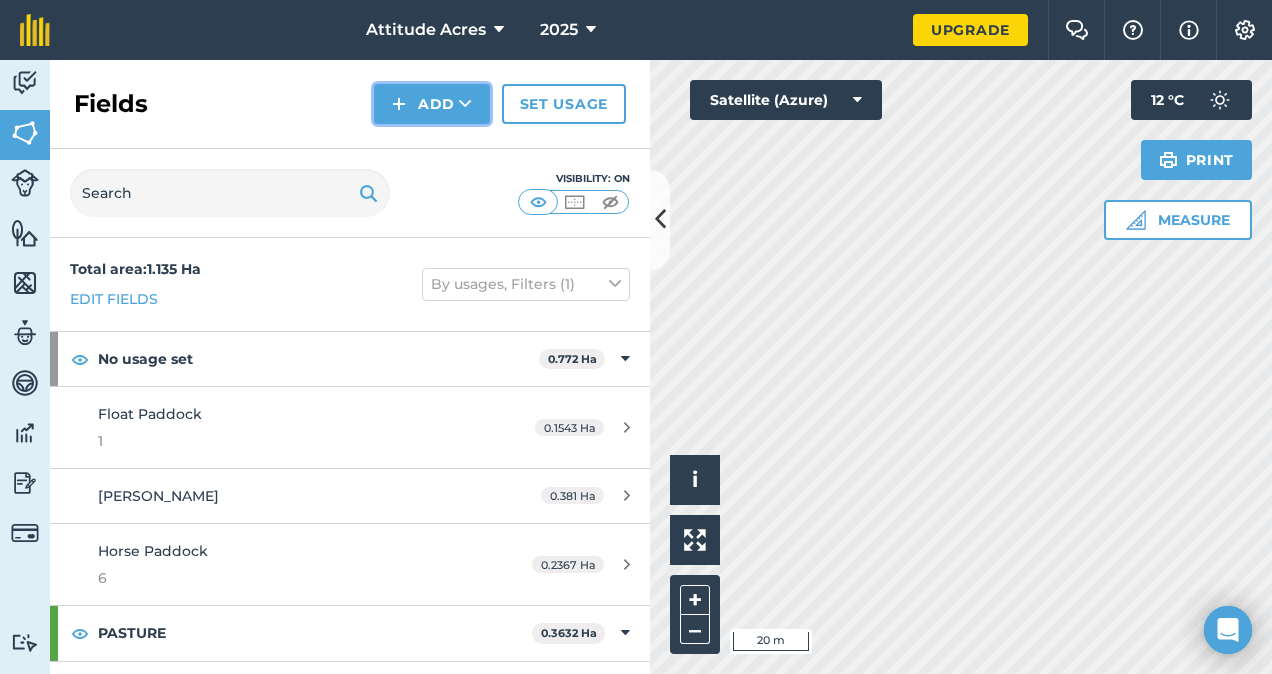 click on "Add" at bounding box center [432, 104] 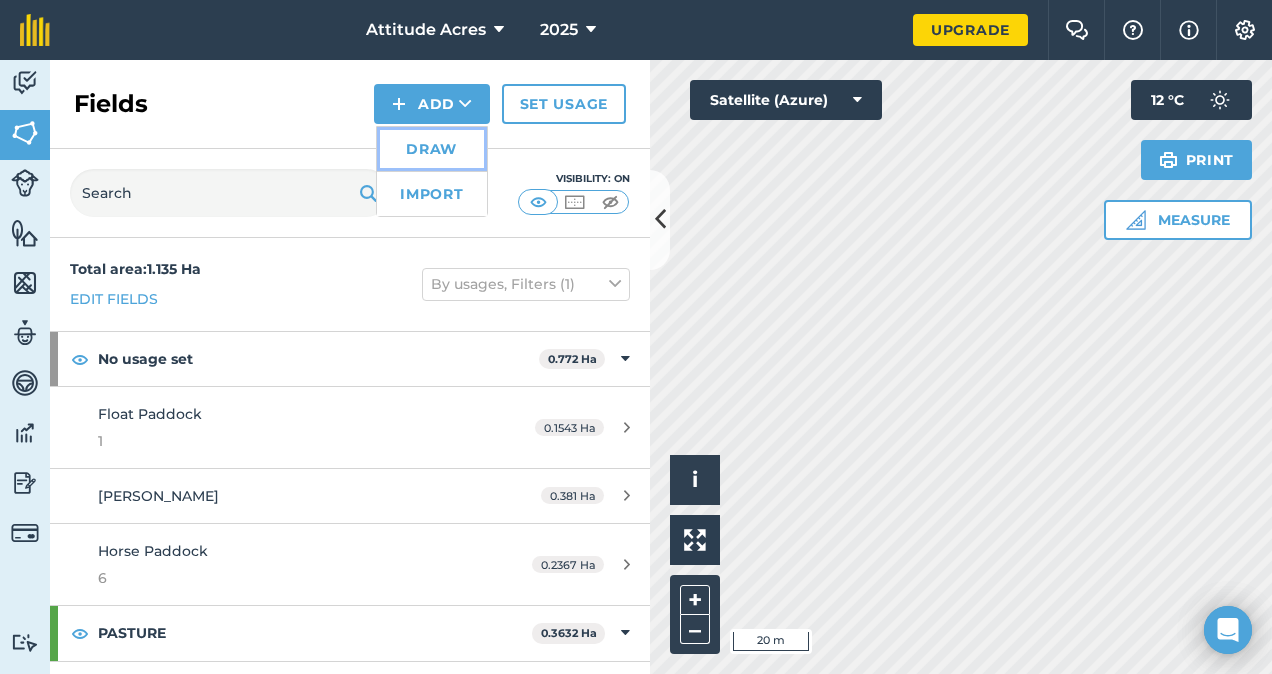 click on "Draw" at bounding box center (432, 149) 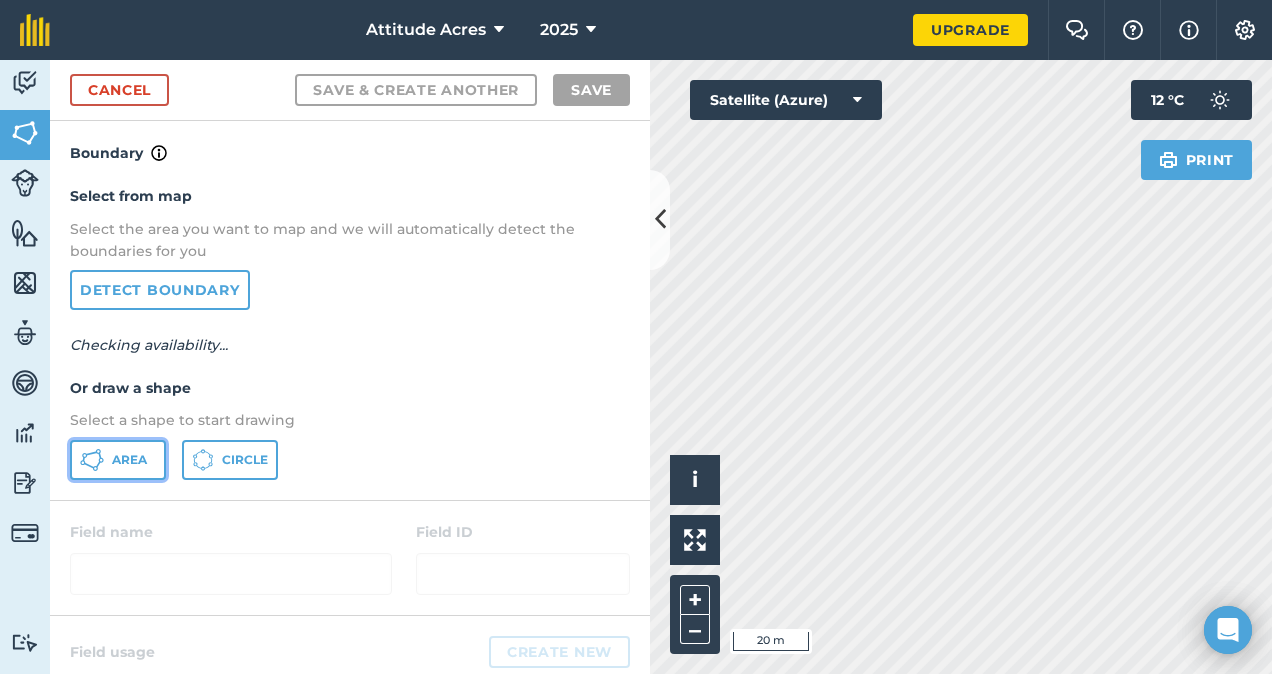 click on "Area" at bounding box center [129, 460] 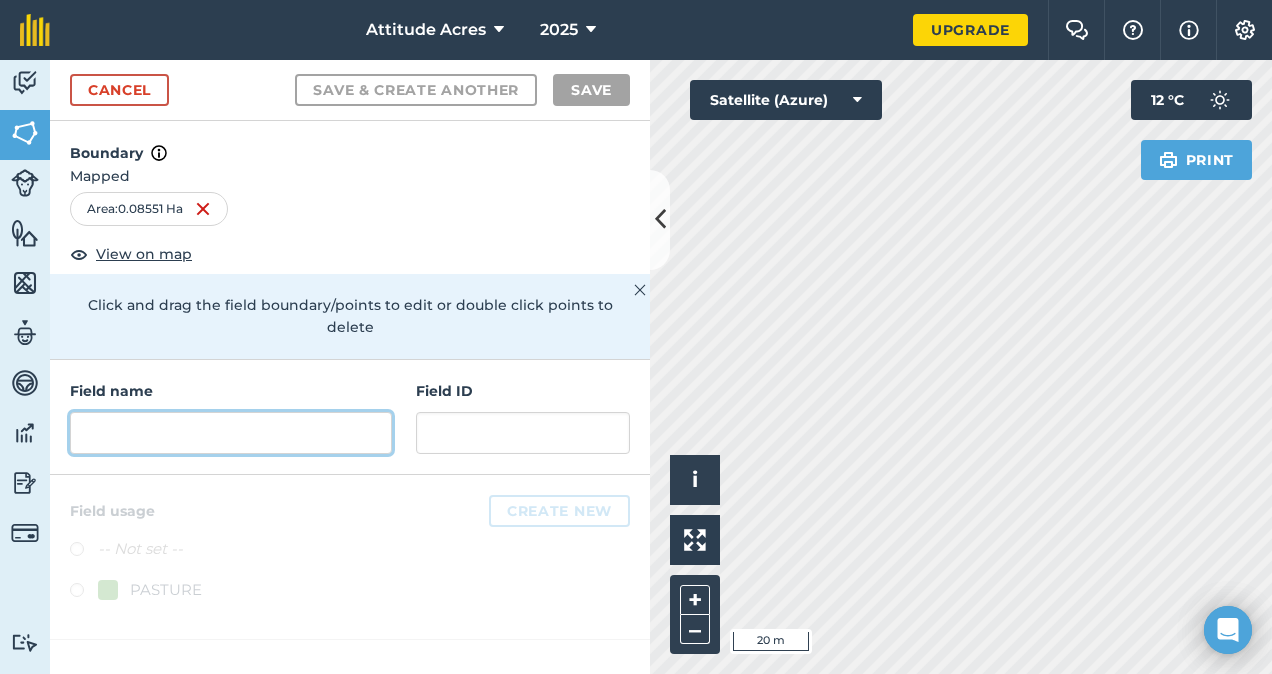 click at bounding box center (231, 433) 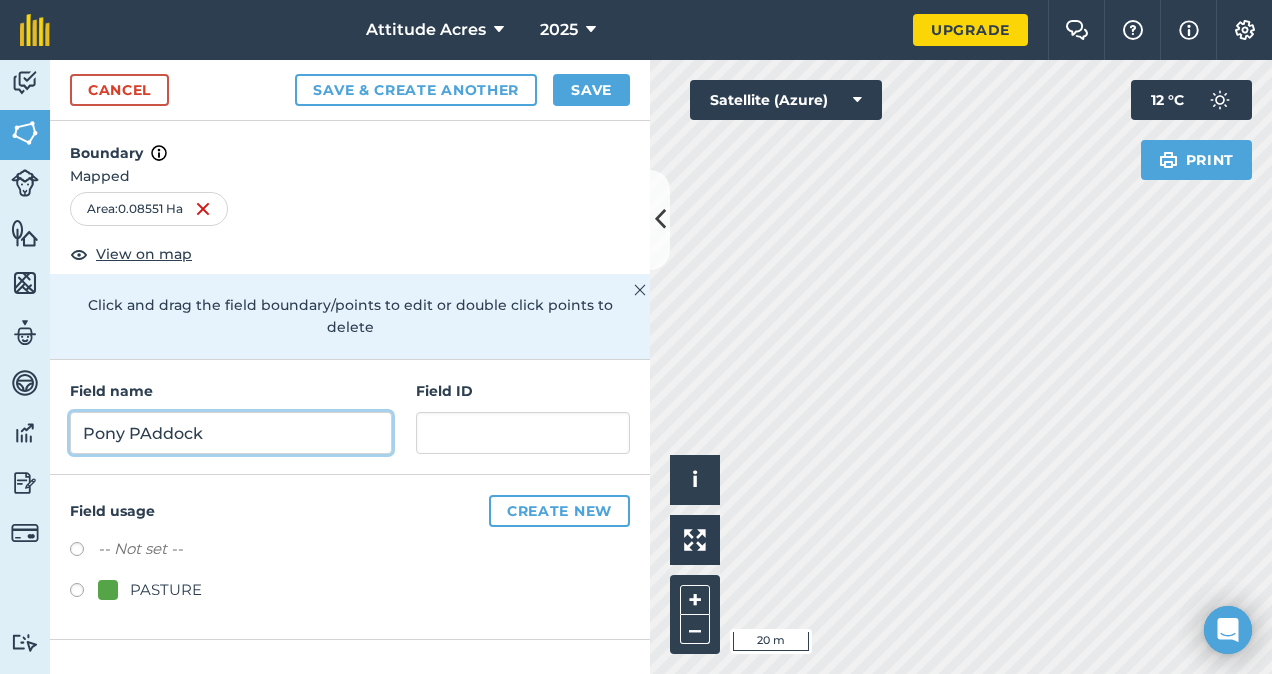 click on "Pony PAddock" at bounding box center (231, 433) 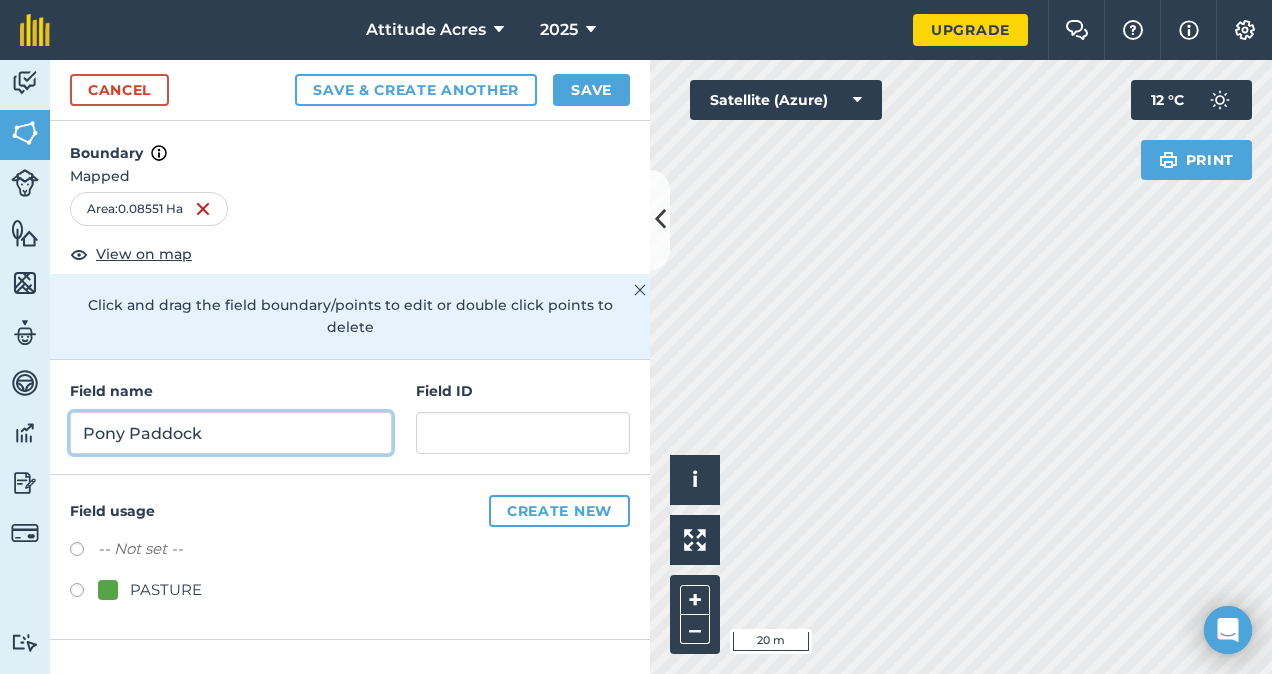 type on "Pony Paddock" 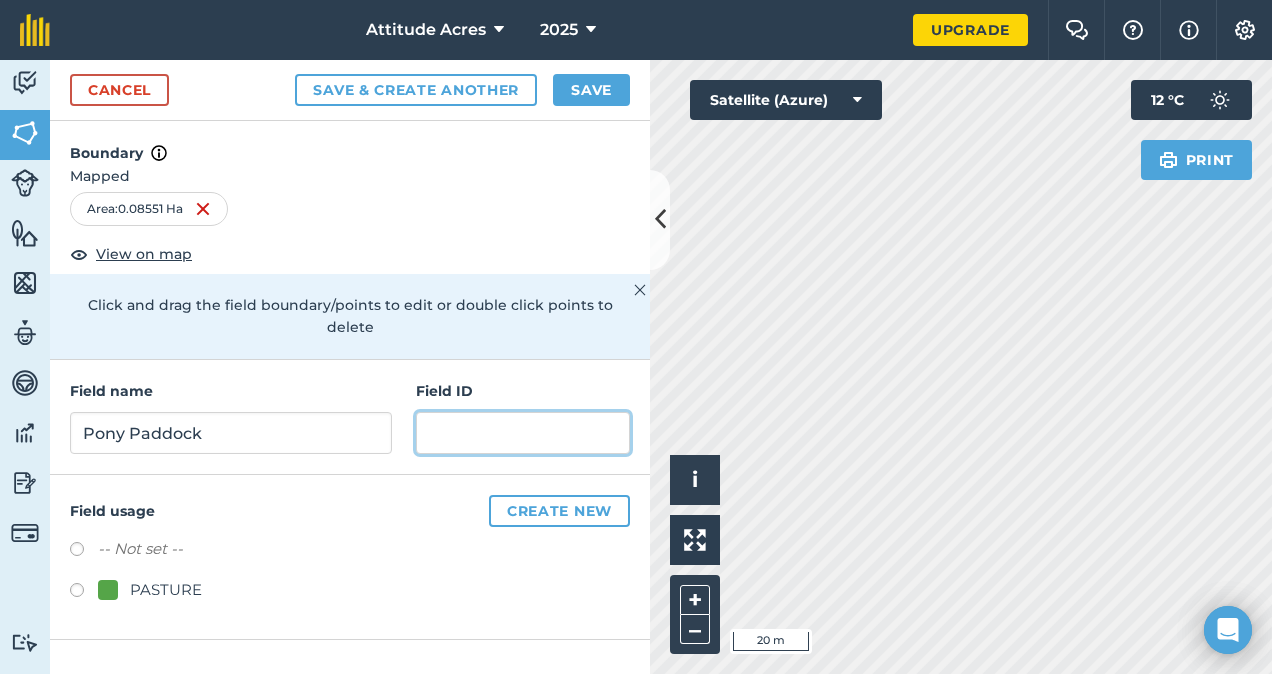 click at bounding box center [523, 433] 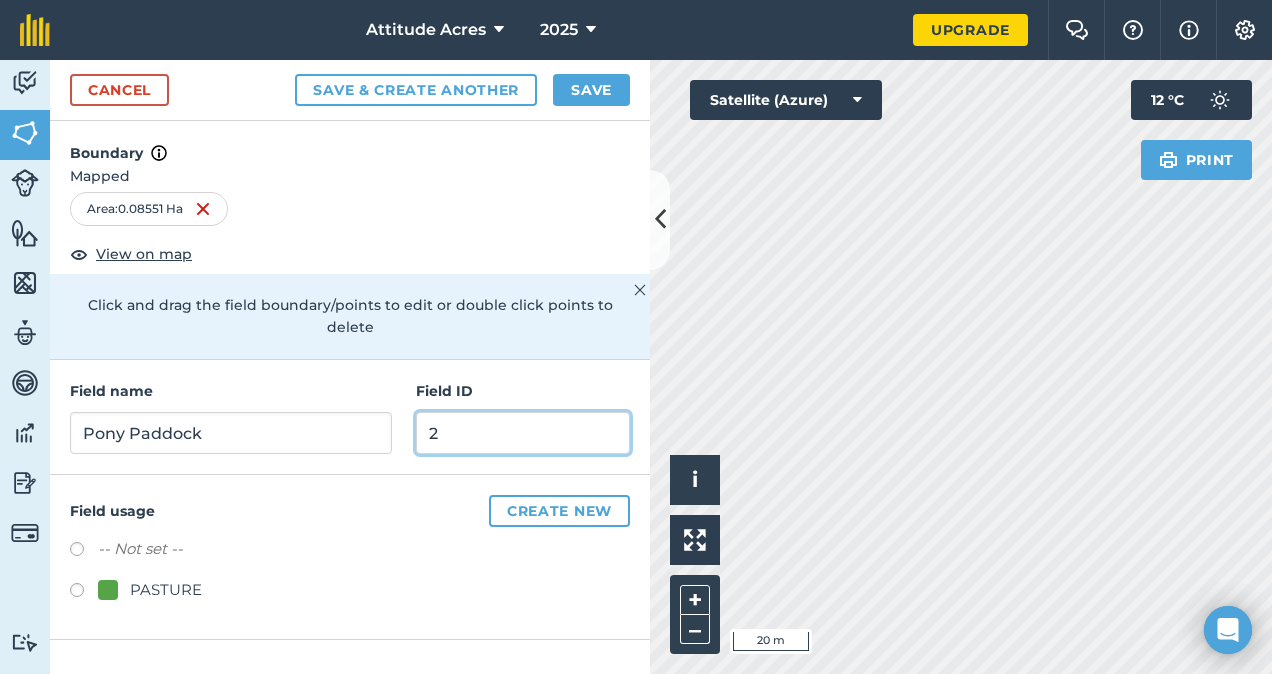 type on "2" 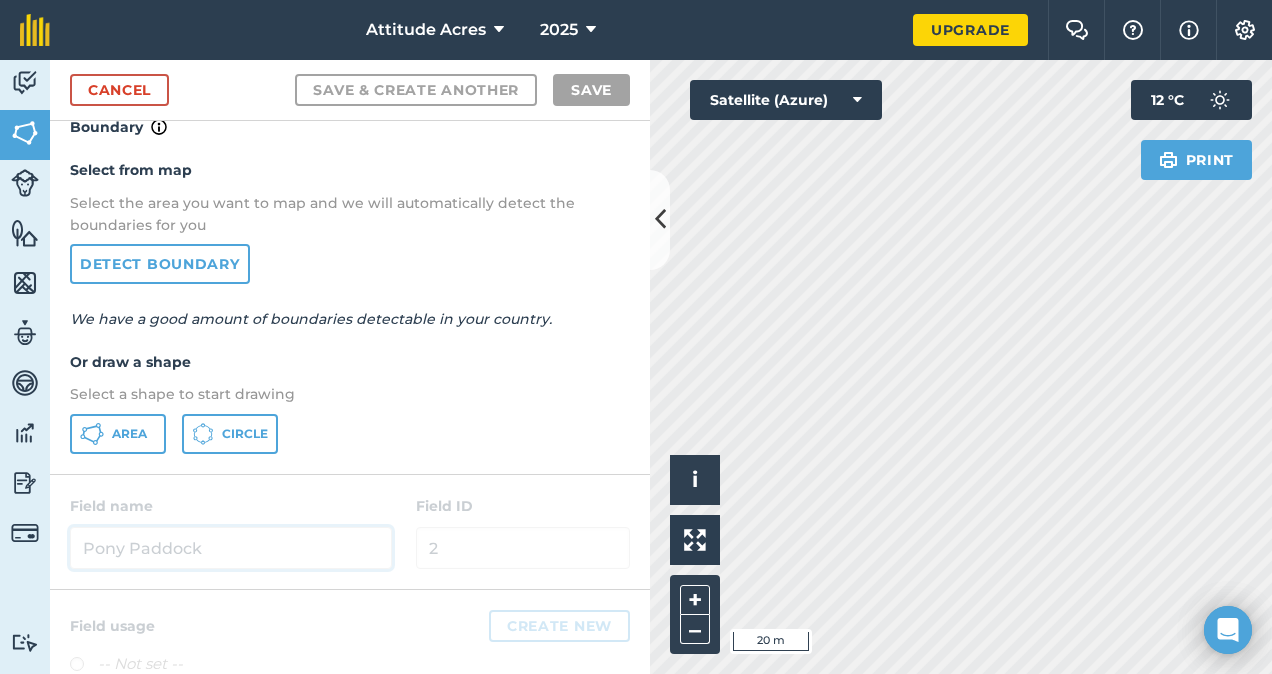 scroll, scrollTop: 7, scrollLeft: 0, axis: vertical 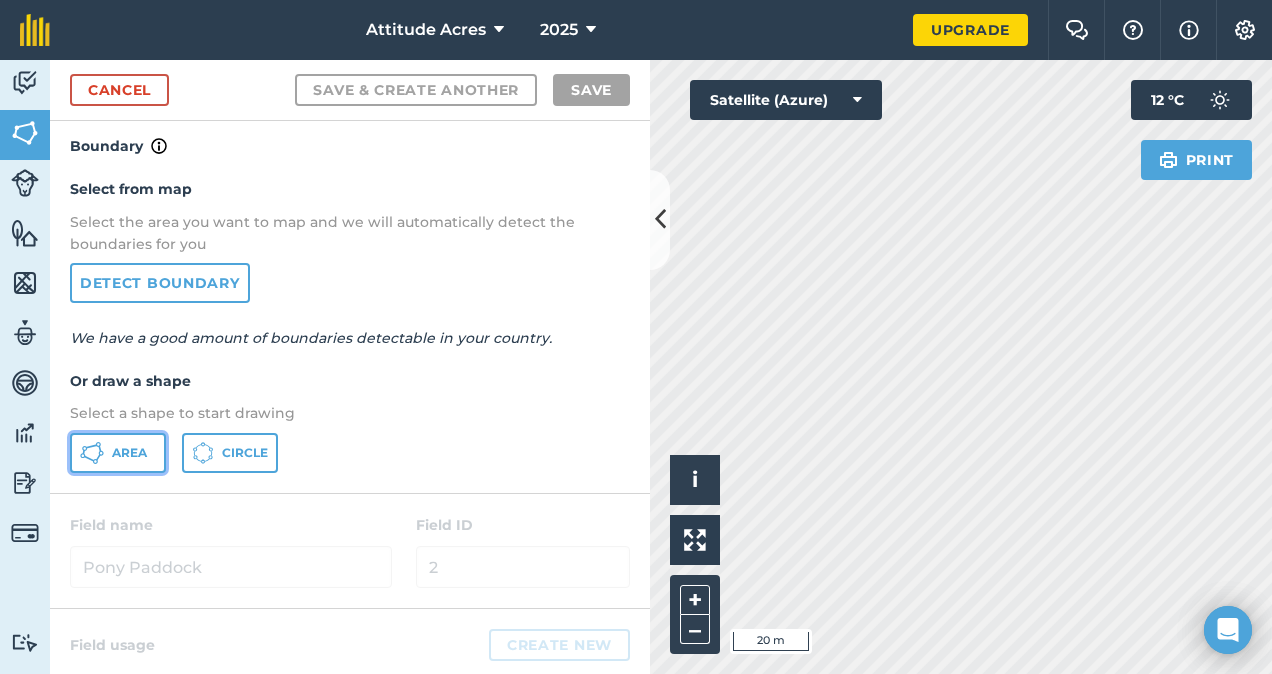 click on "Area" at bounding box center (129, 453) 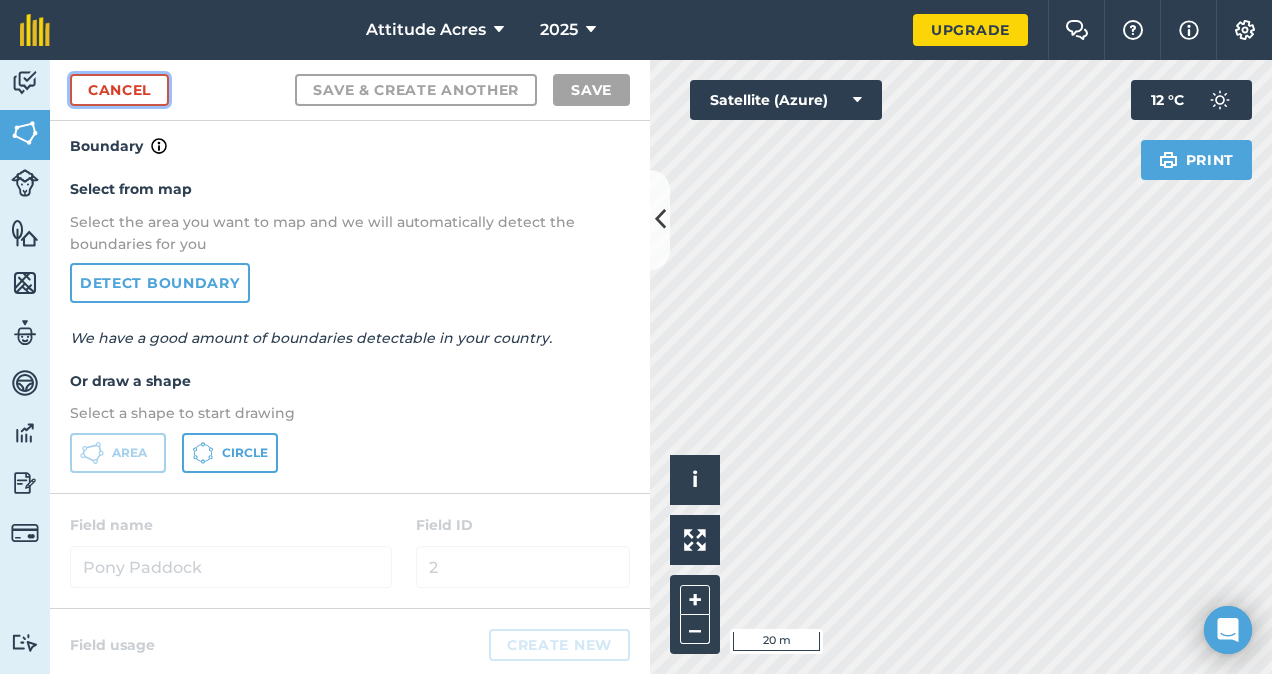 click on "Cancel" at bounding box center [119, 90] 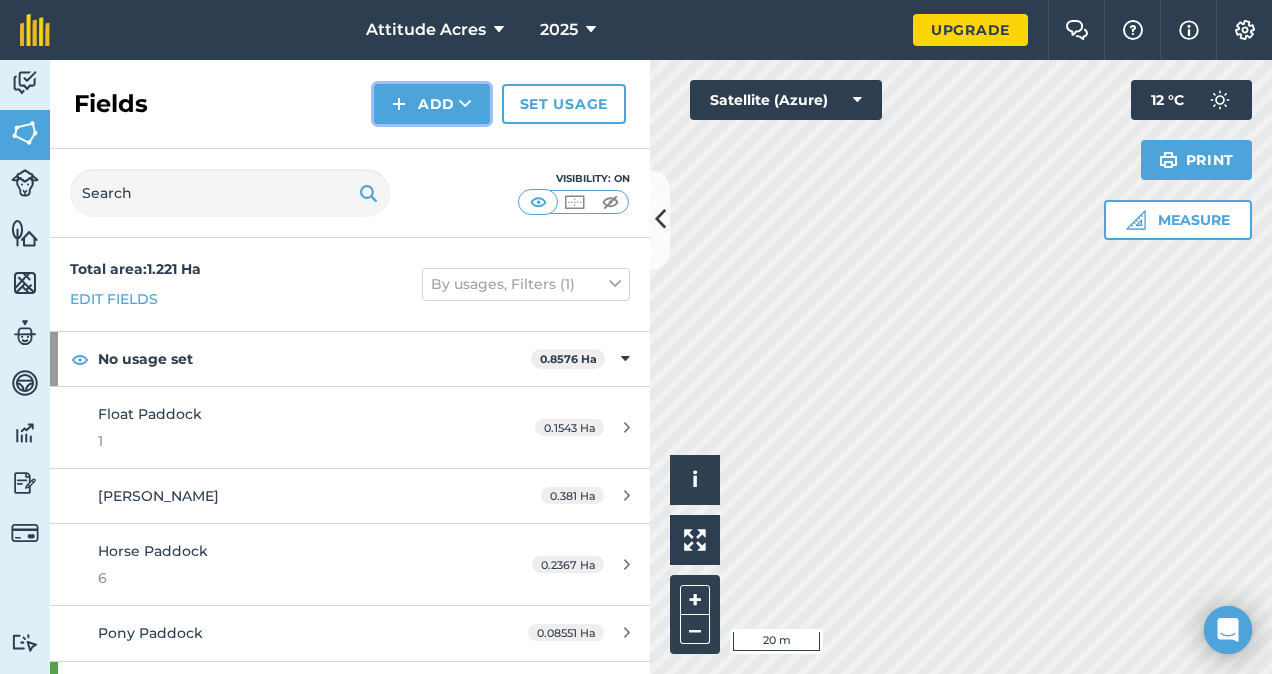 click on "Add" at bounding box center [432, 104] 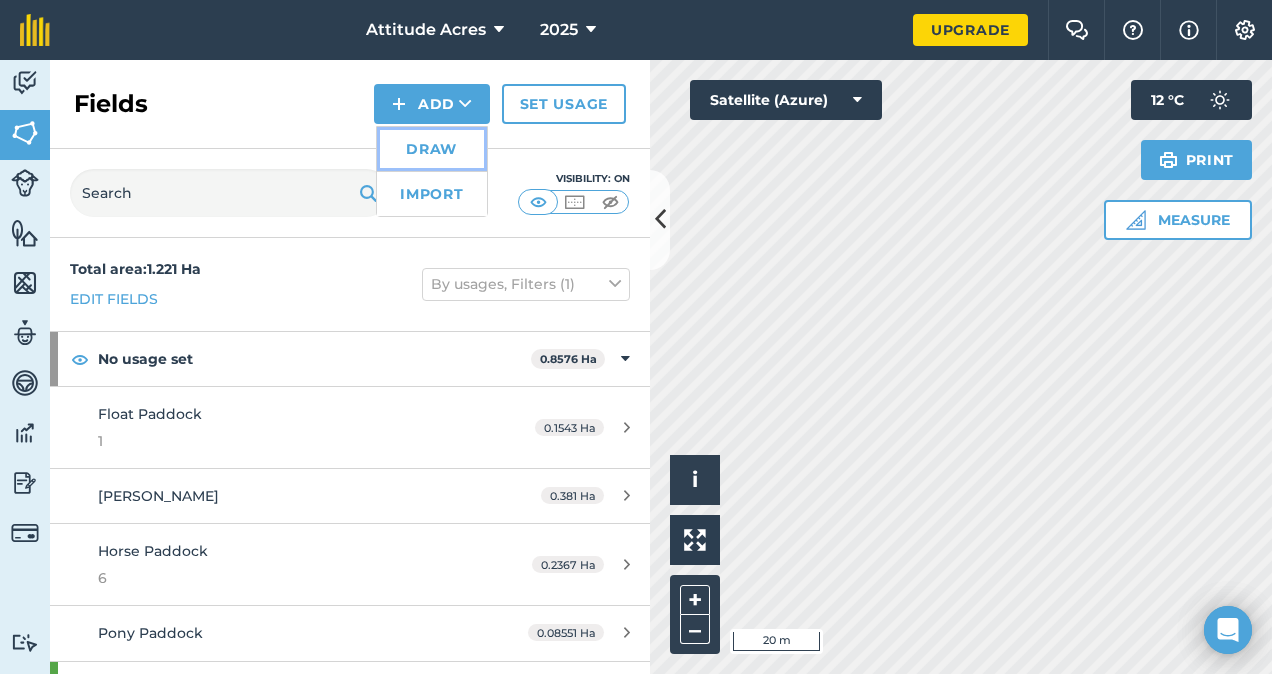 click on "Draw" at bounding box center (432, 149) 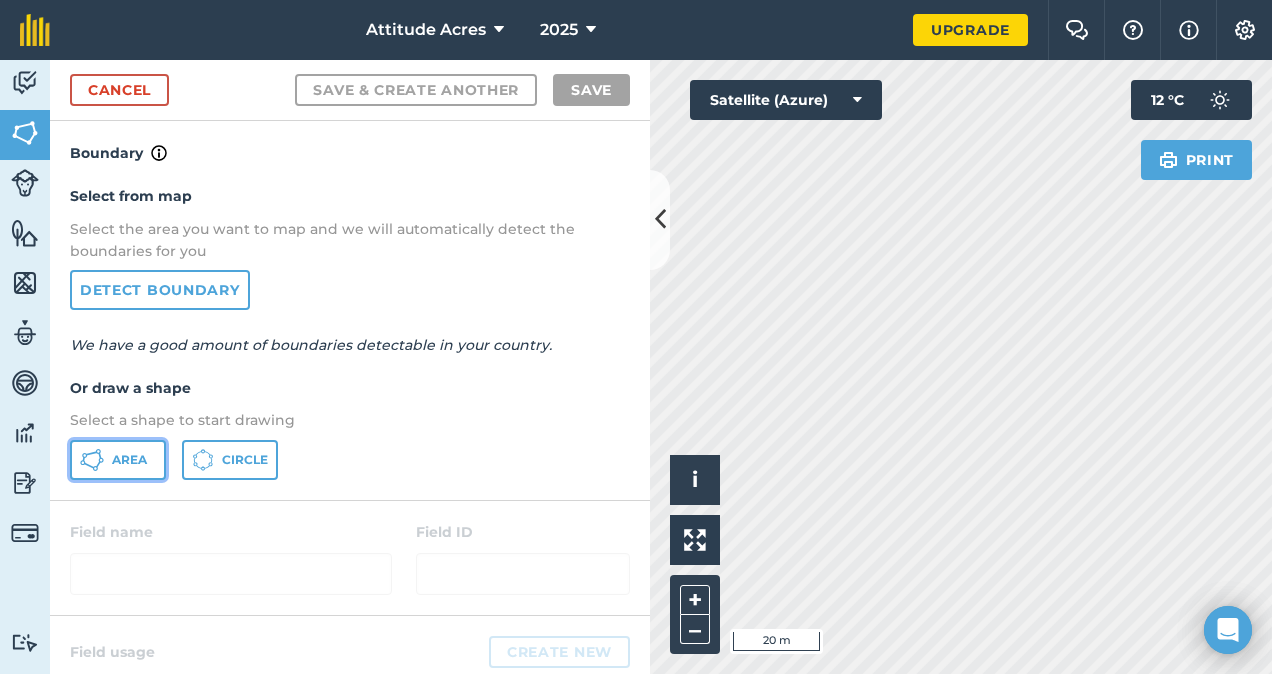 click on "Area" at bounding box center [118, 460] 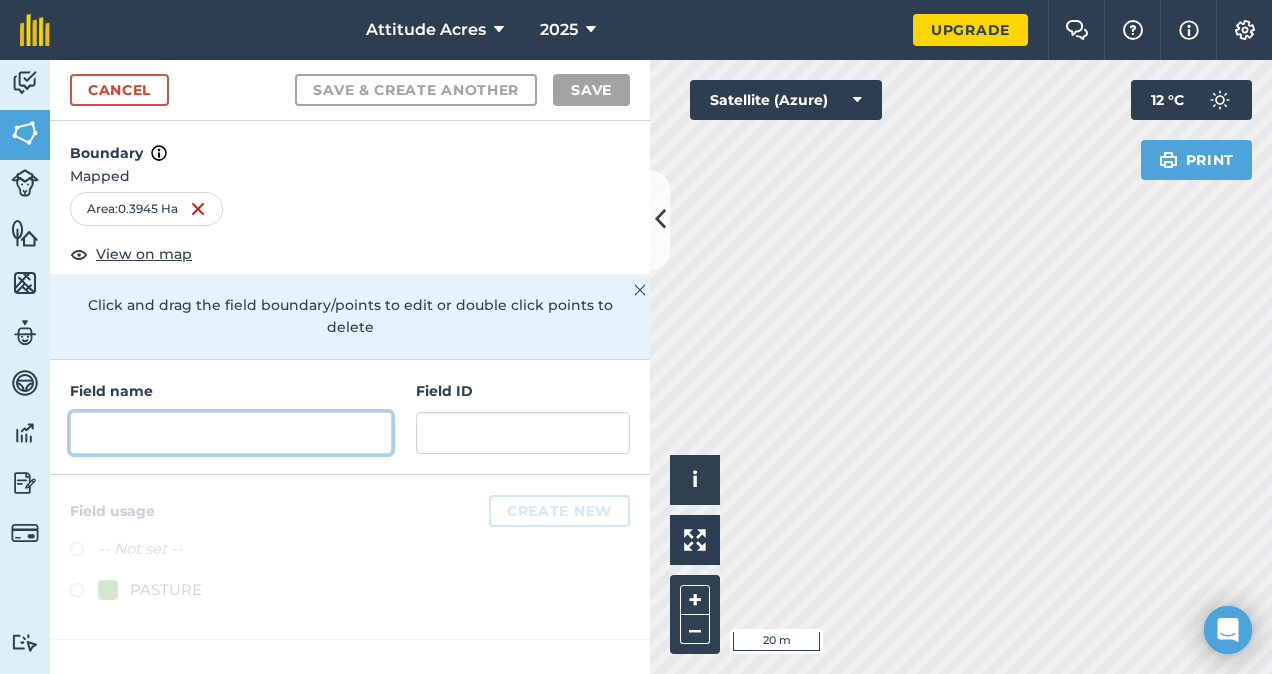 click at bounding box center (231, 433) 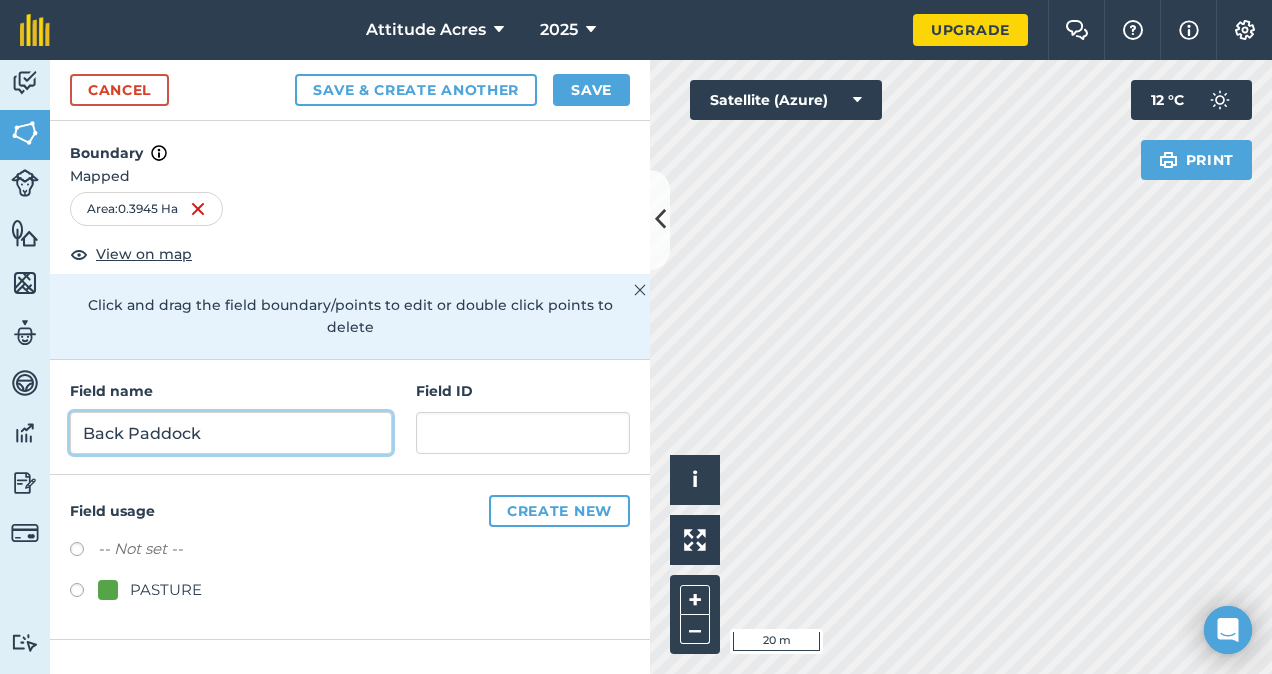 type on "Back Paddock" 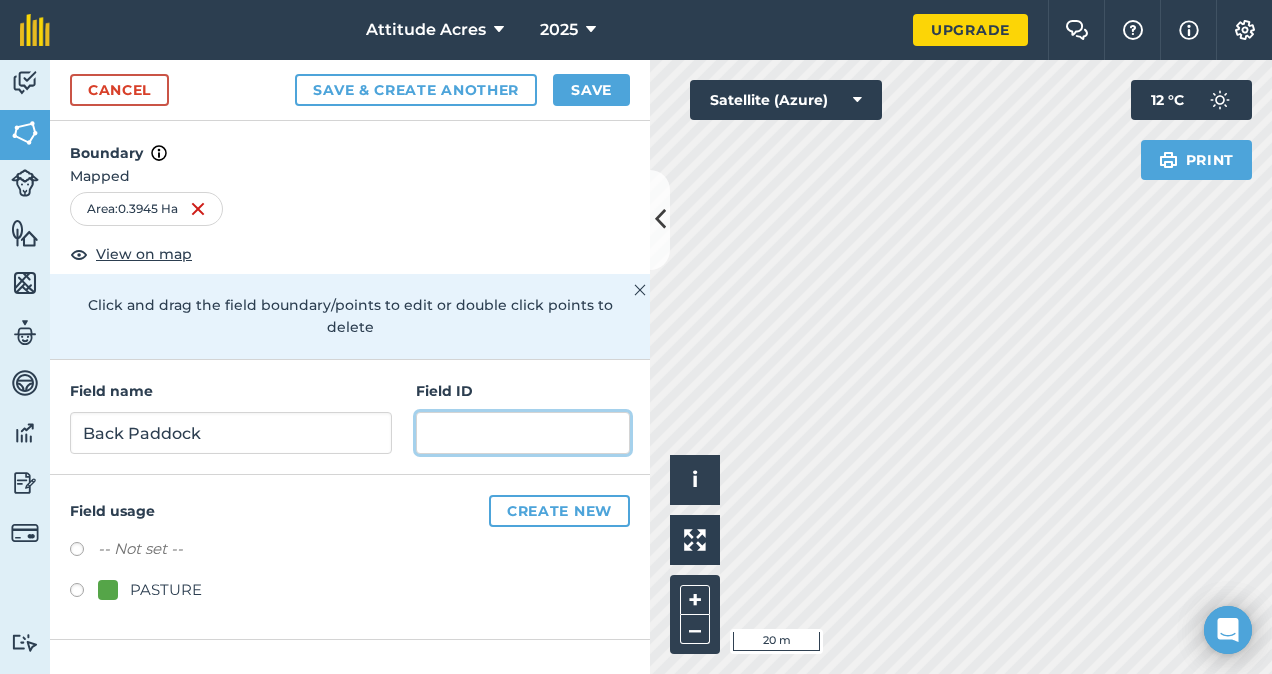 click at bounding box center (523, 433) 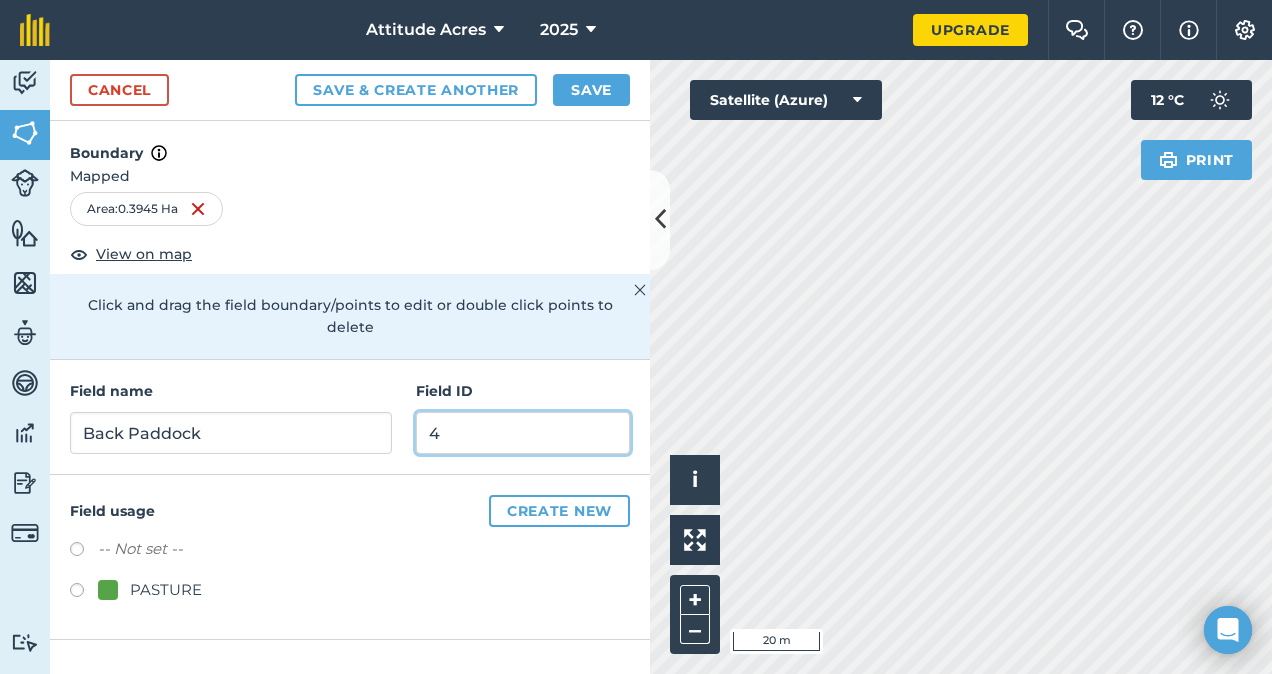 type on "4" 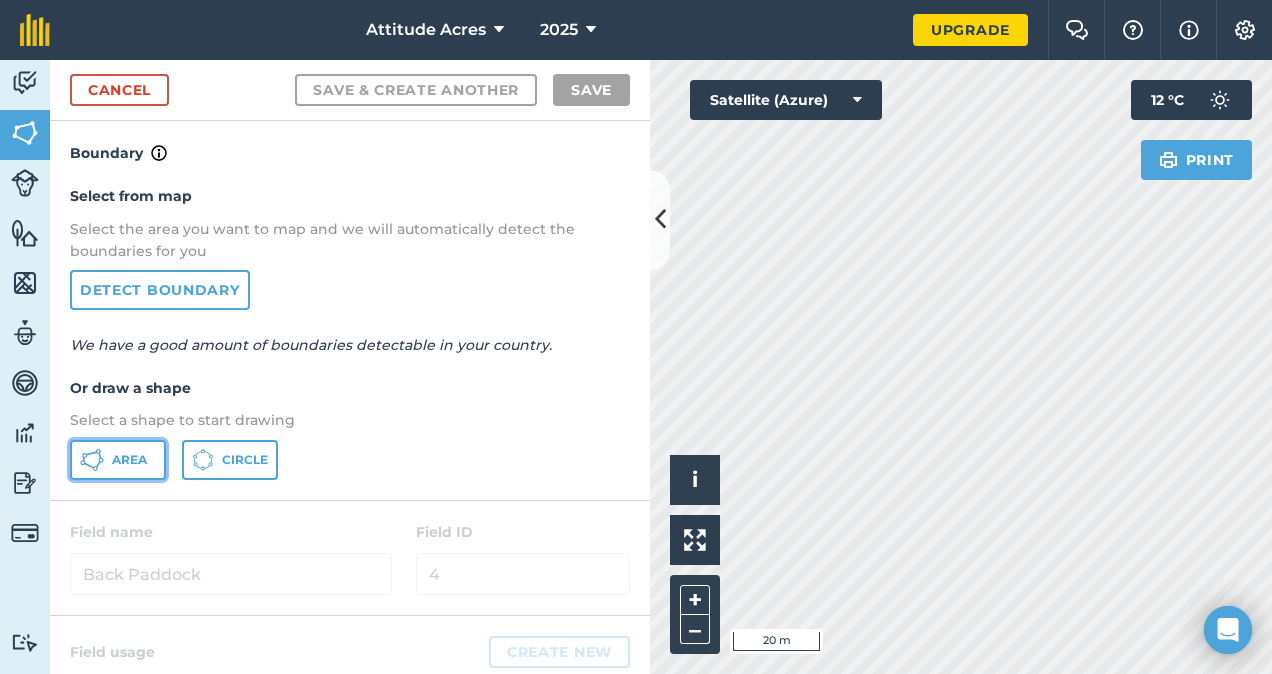 click on "Area" at bounding box center (118, 460) 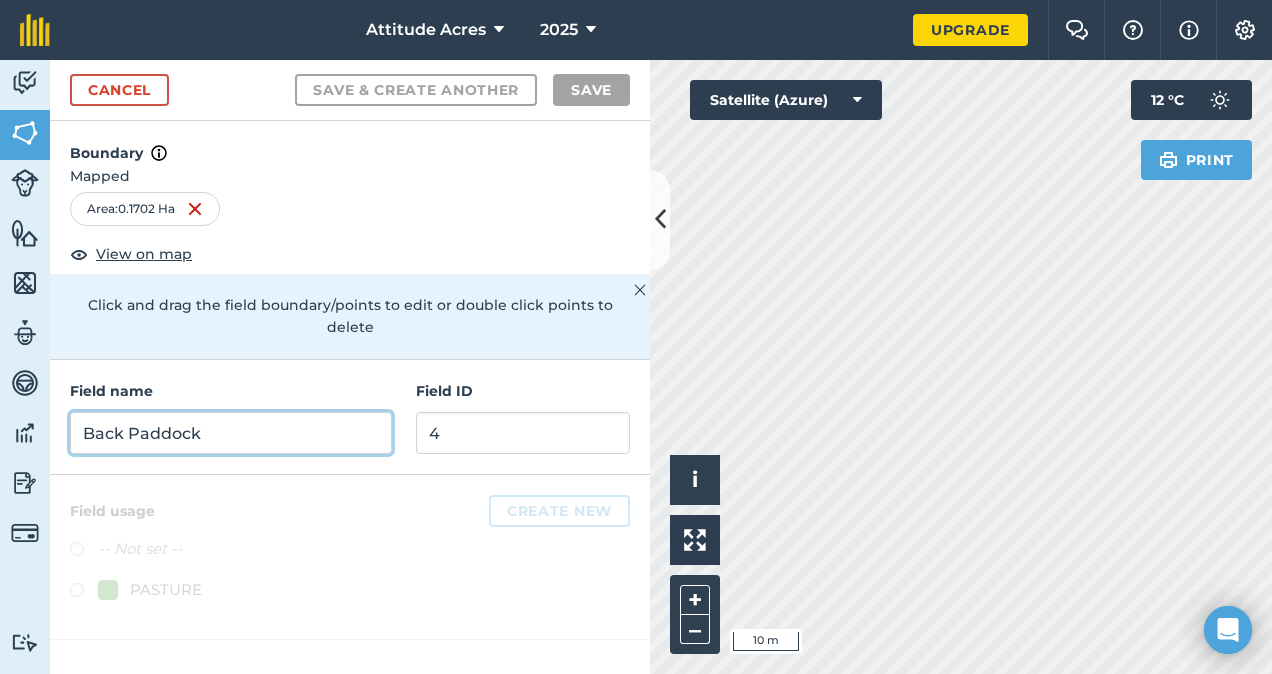 click on "Back Paddock" at bounding box center (231, 433) 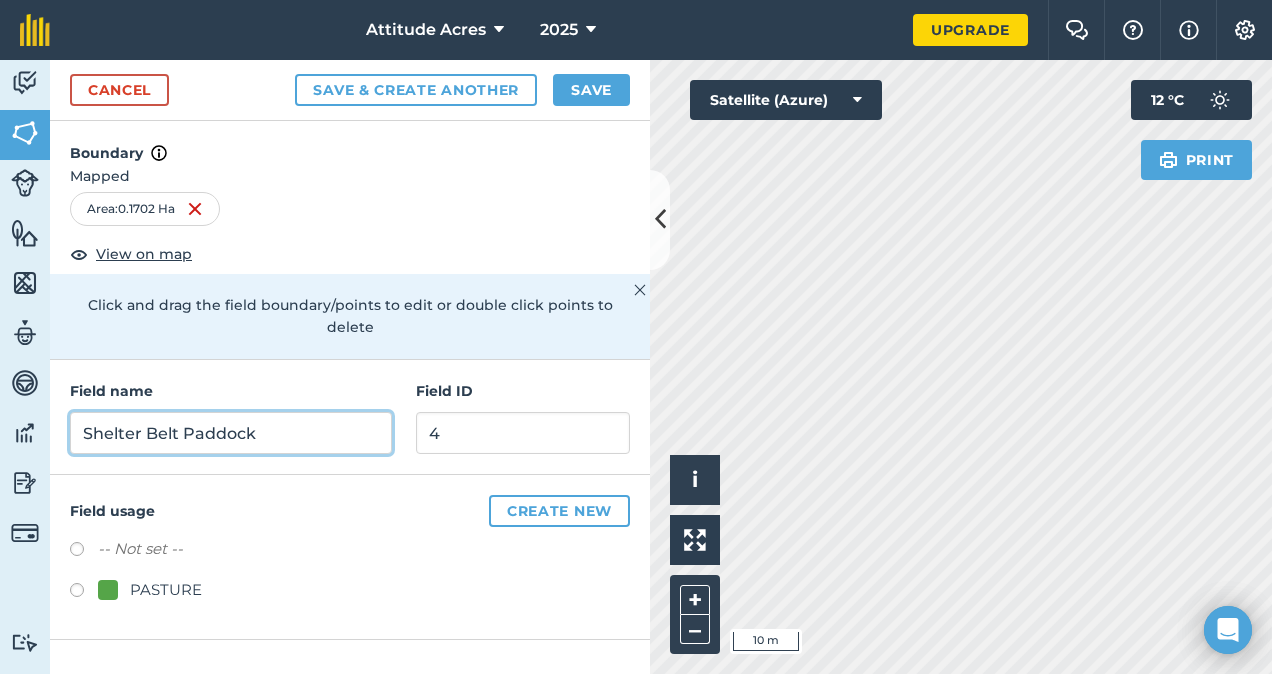 type on "Shelter Belt Paddock" 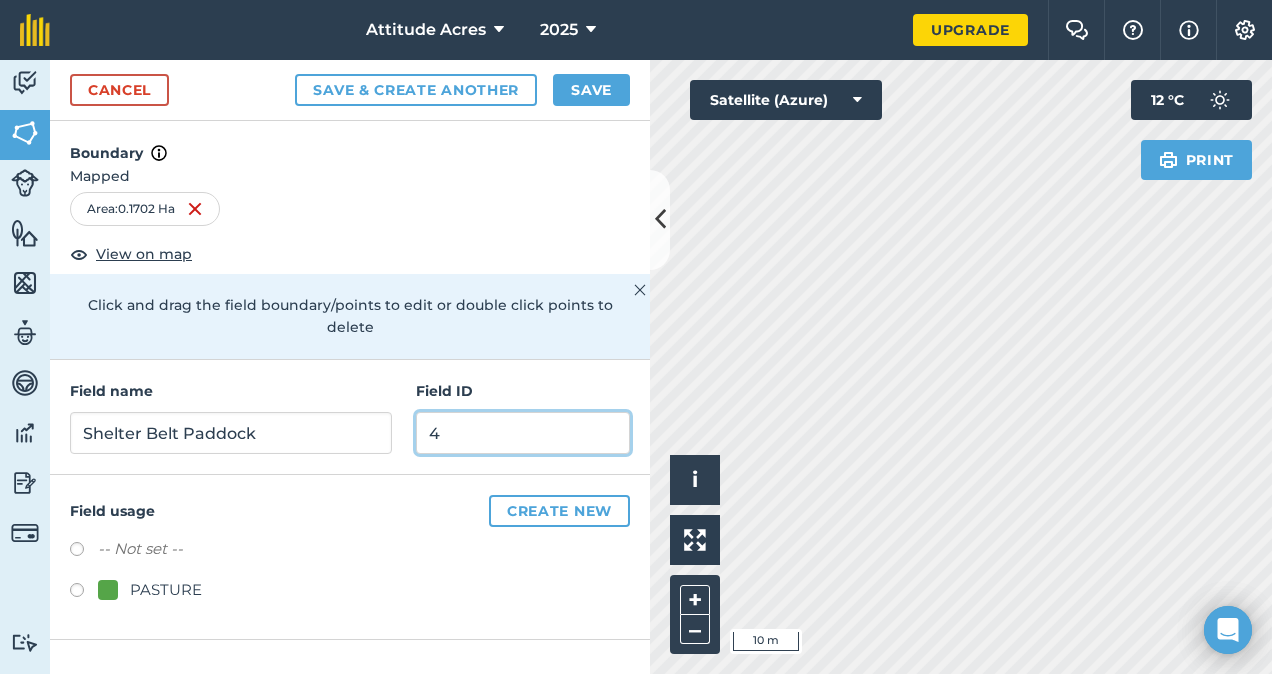 click on "4" at bounding box center [523, 433] 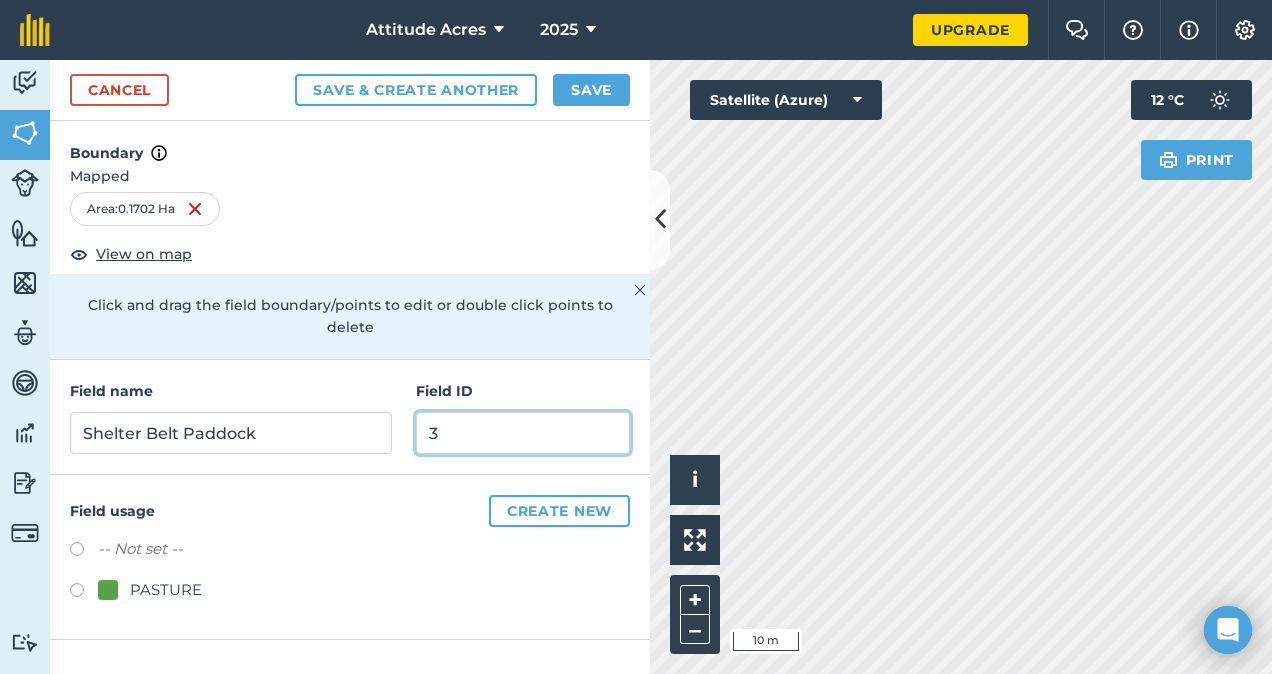 type on "3" 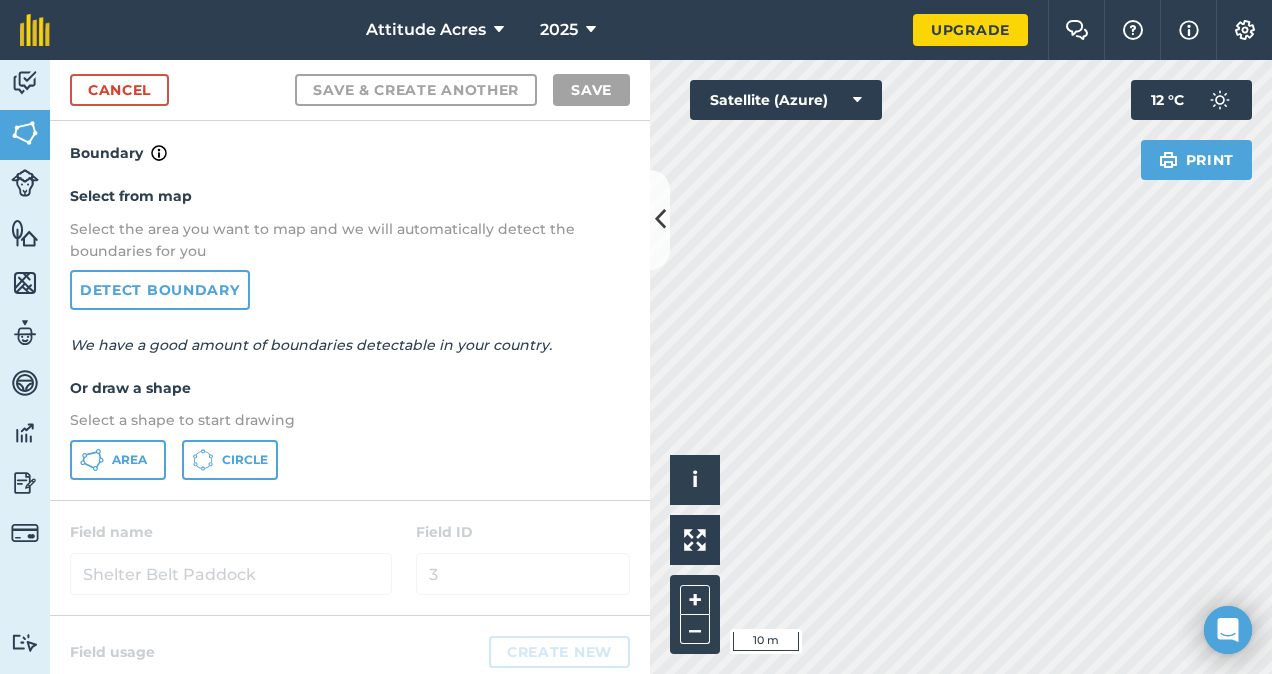 click on "Activity Fields Livestock Features Maps Team Vehicles Data Reporting Billing Tutorials Tutorials Cancel Save & Create Another Save Boundary   Select from map Select the area you want to map and we will automatically detect the boundaries for you Detect boundary We have a good amount of boundaries detectable in your country. Or draw a shape Select a shape to start drawing Area Circle Field name Shelter Belt [GEOGRAPHIC_DATA] ID 3 Field usage   Create new -- Not set -- PASTURE Click to start drawing i © 2025 TomTom, Microsoft 10 m + – Satellite (Azure) Print 12   ° C" at bounding box center [636, 367] 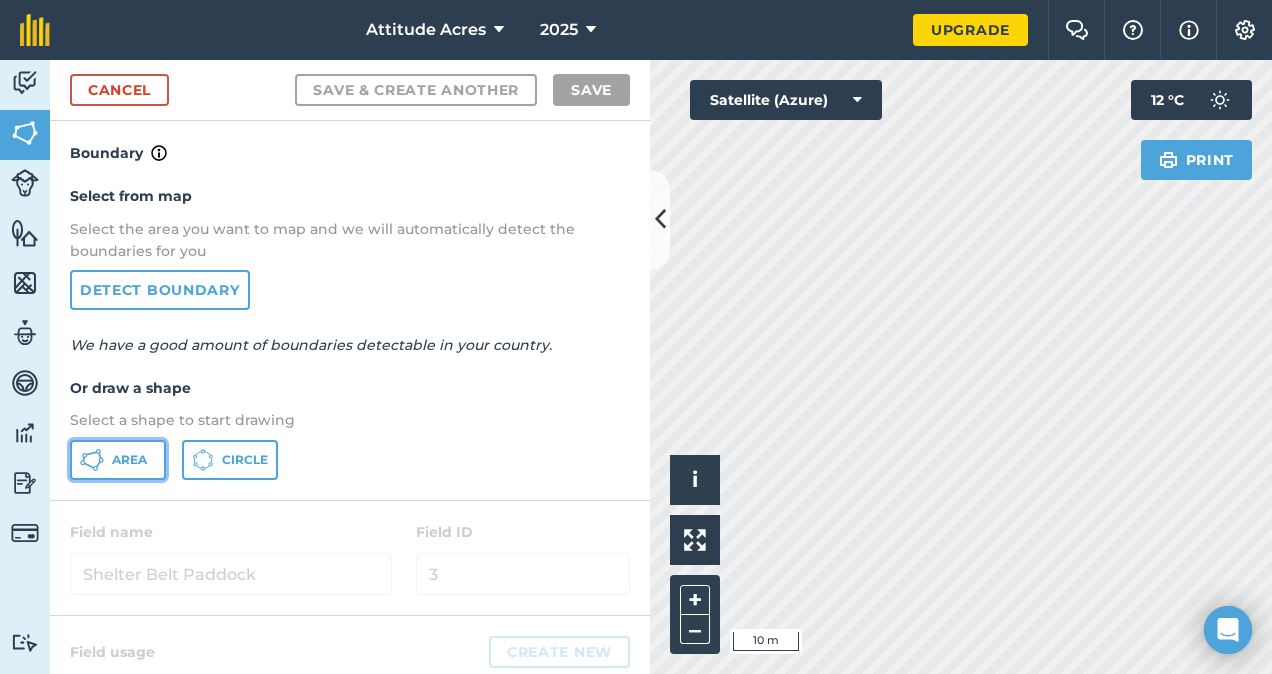 click on "Area" at bounding box center (118, 460) 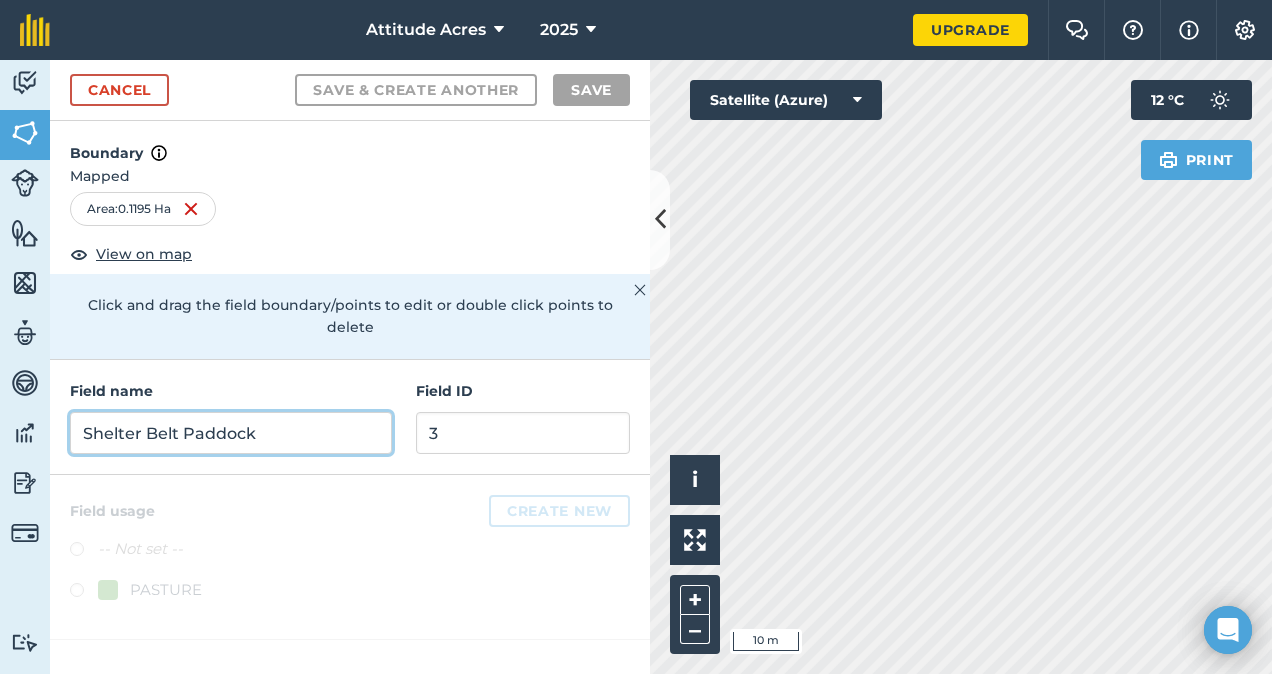 click on "Shelter Belt Paddock" at bounding box center (231, 433) 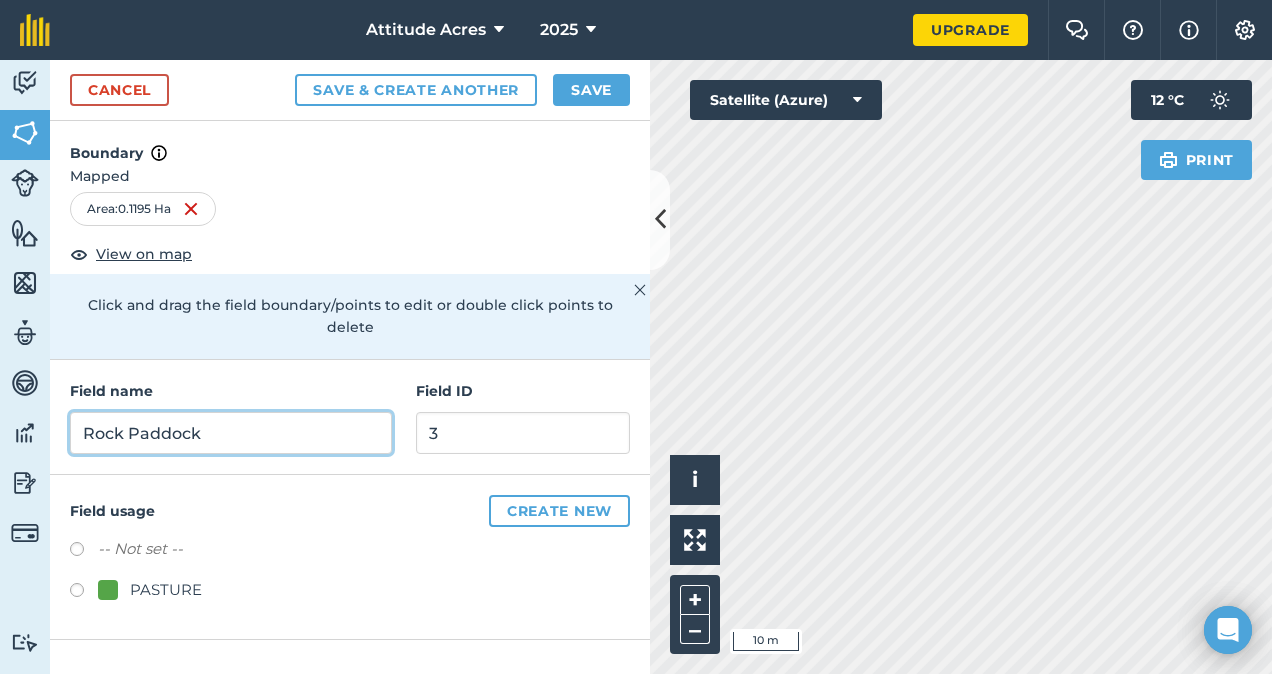 type on "Rock Paddock" 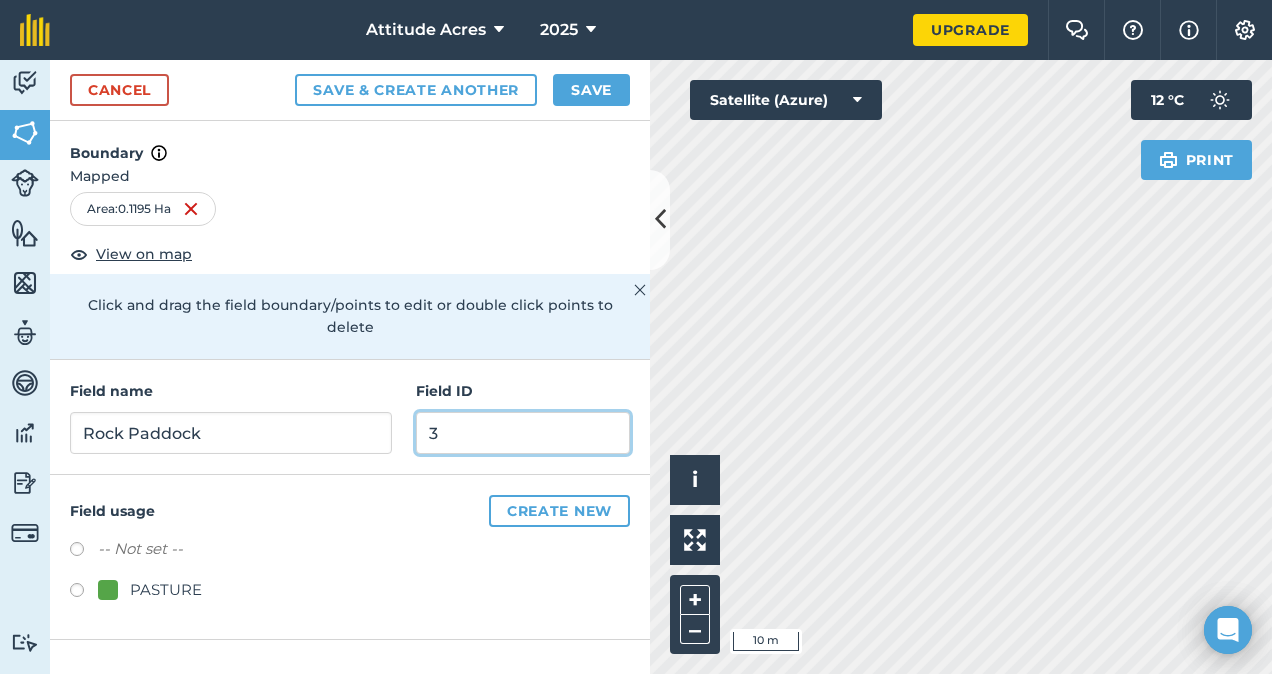 click on "3" at bounding box center (523, 433) 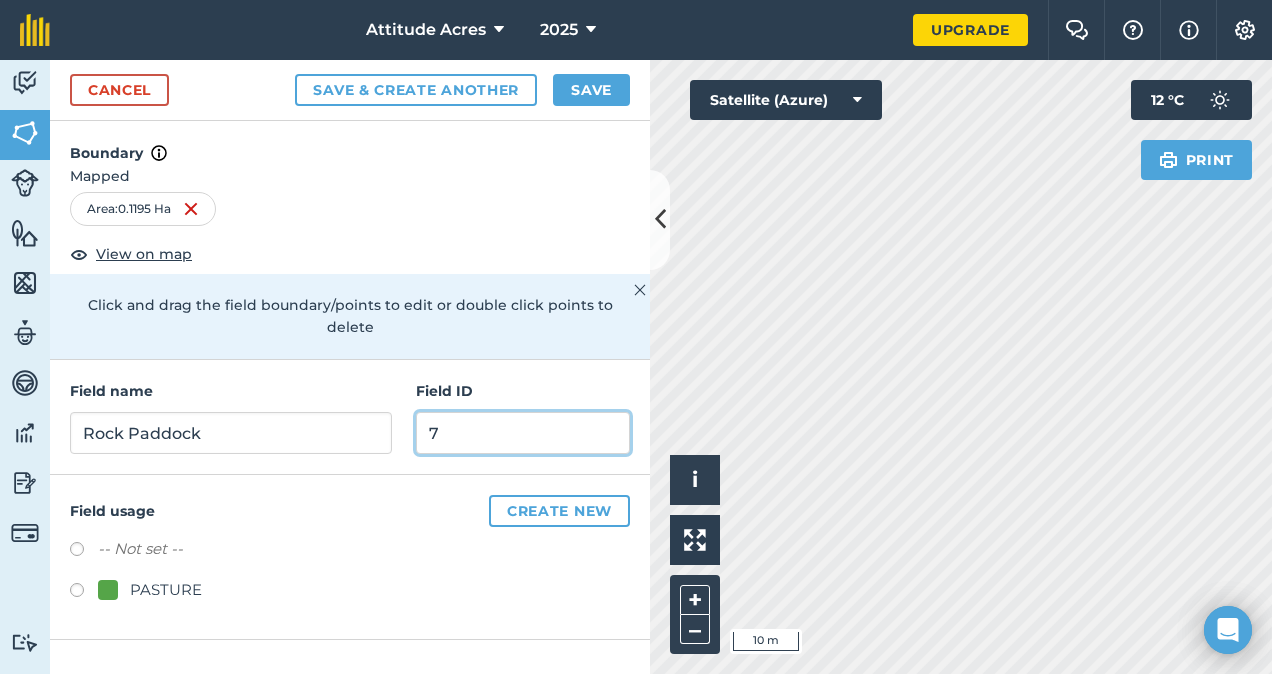 type on "7" 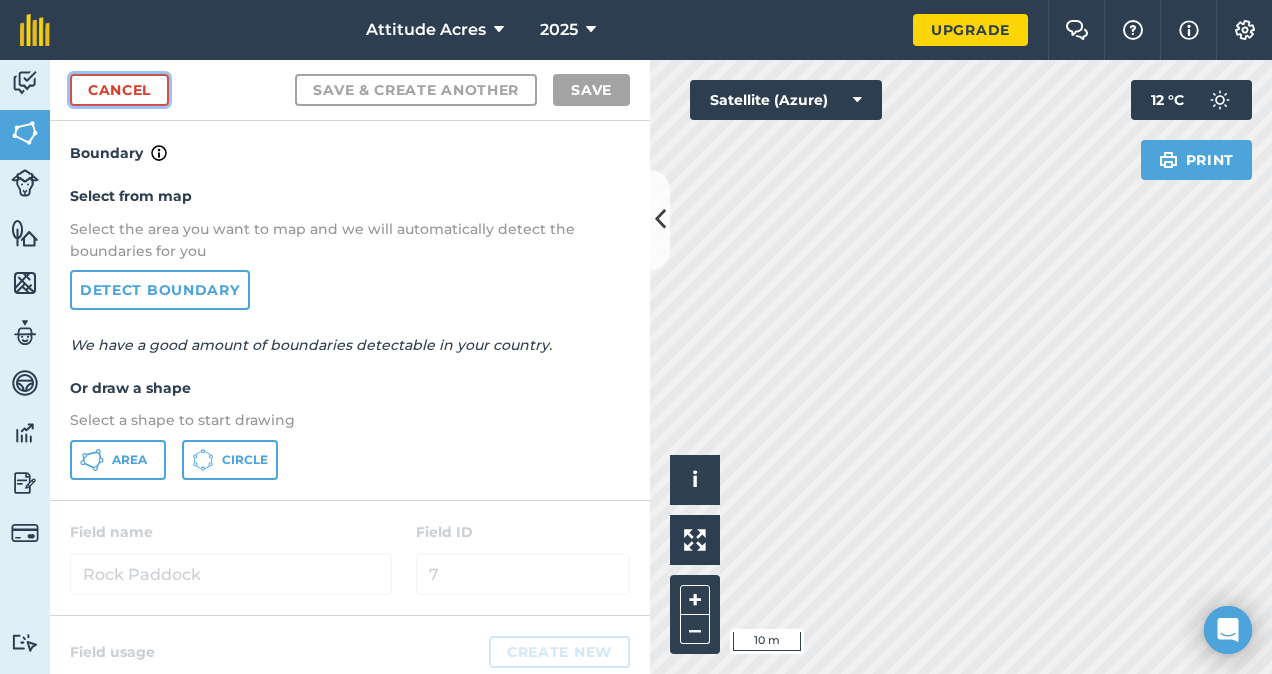 click on "Cancel" at bounding box center [119, 90] 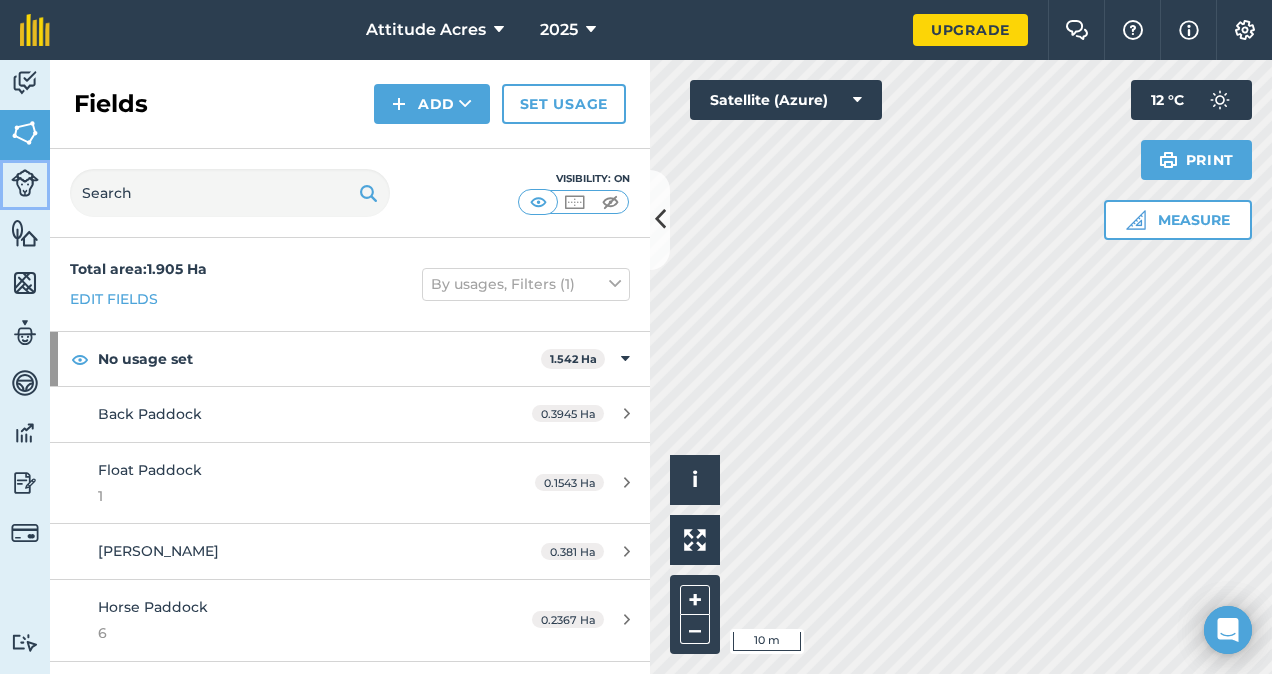 click at bounding box center [25, 183] 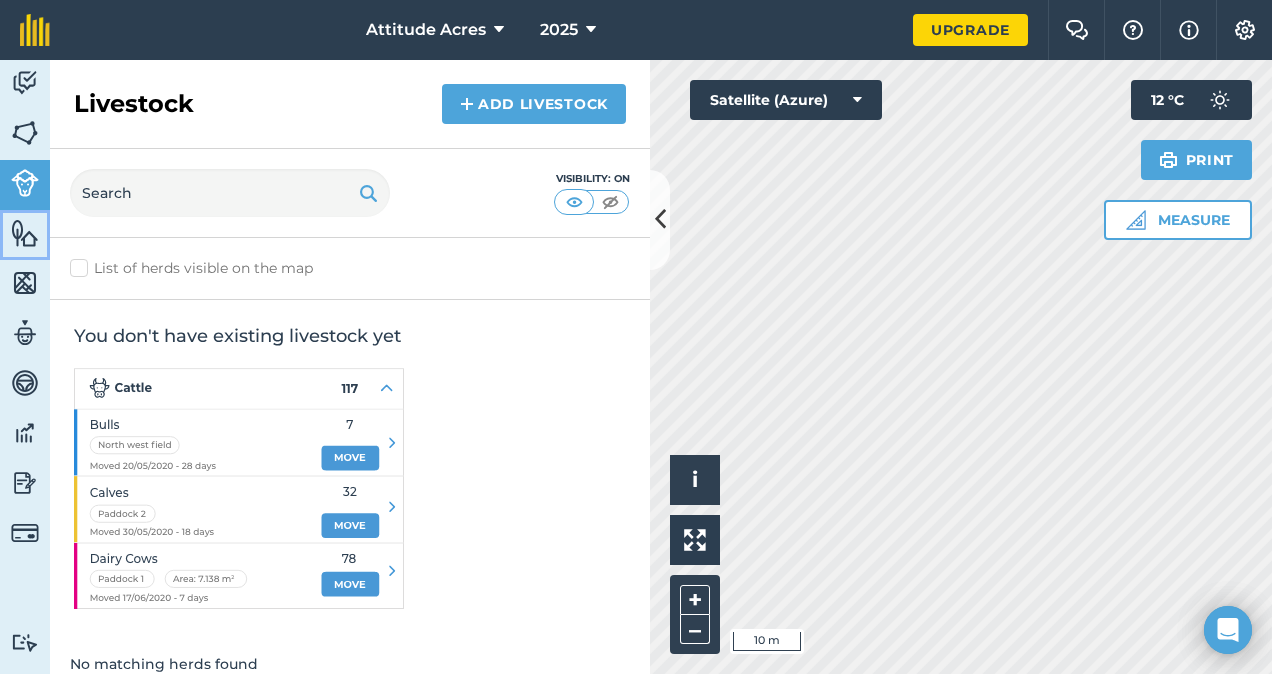 click at bounding box center (25, 233) 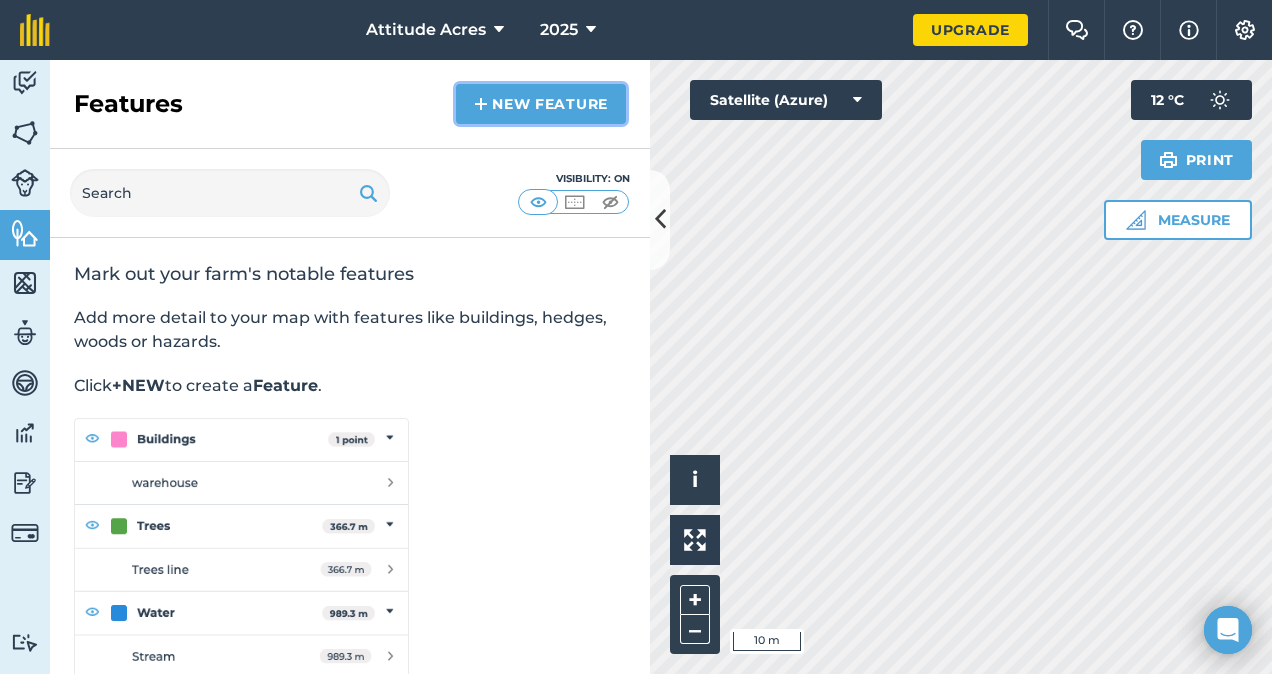 click on "New feature" at bounding box center [541, 104] 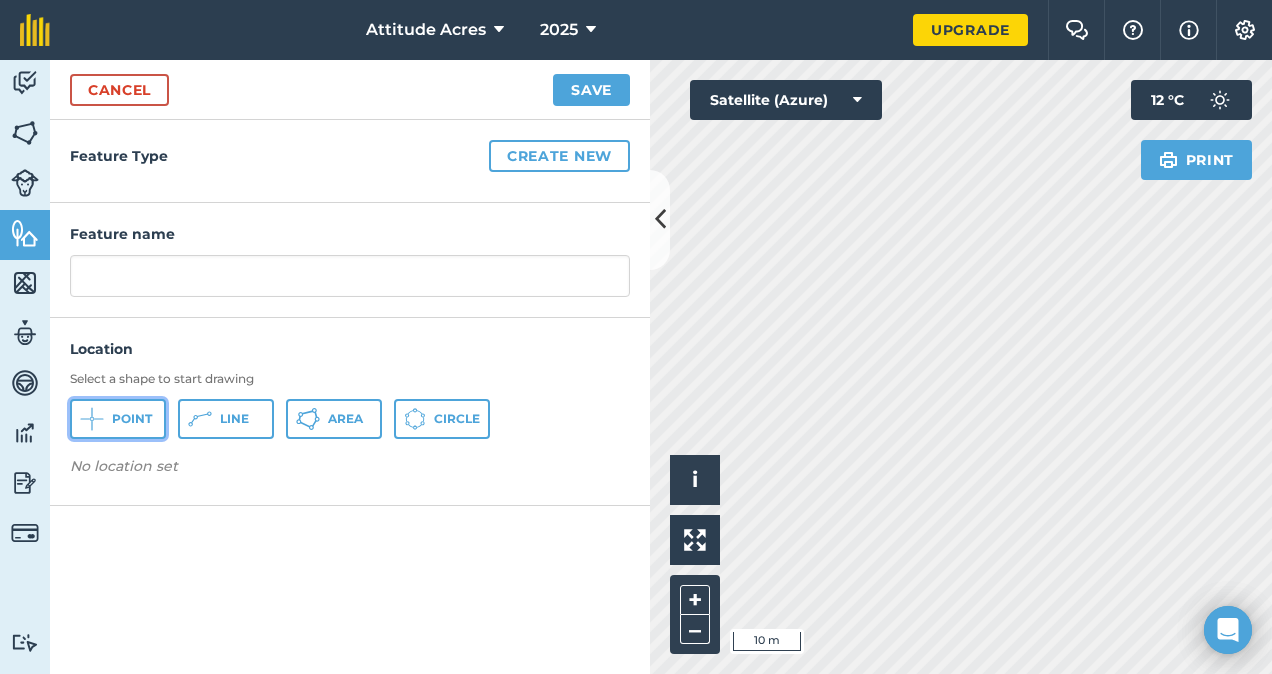 click on "Point" at bounding box center (132, 419) 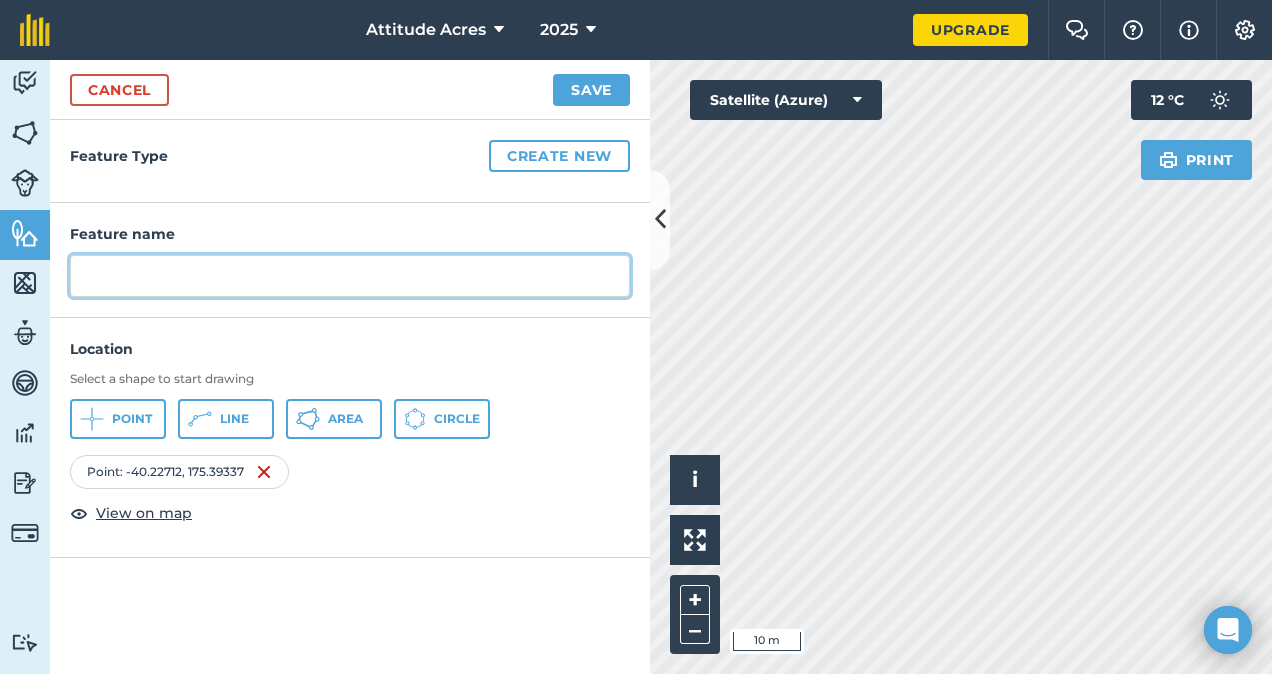 click at bounding box center (350, 276) 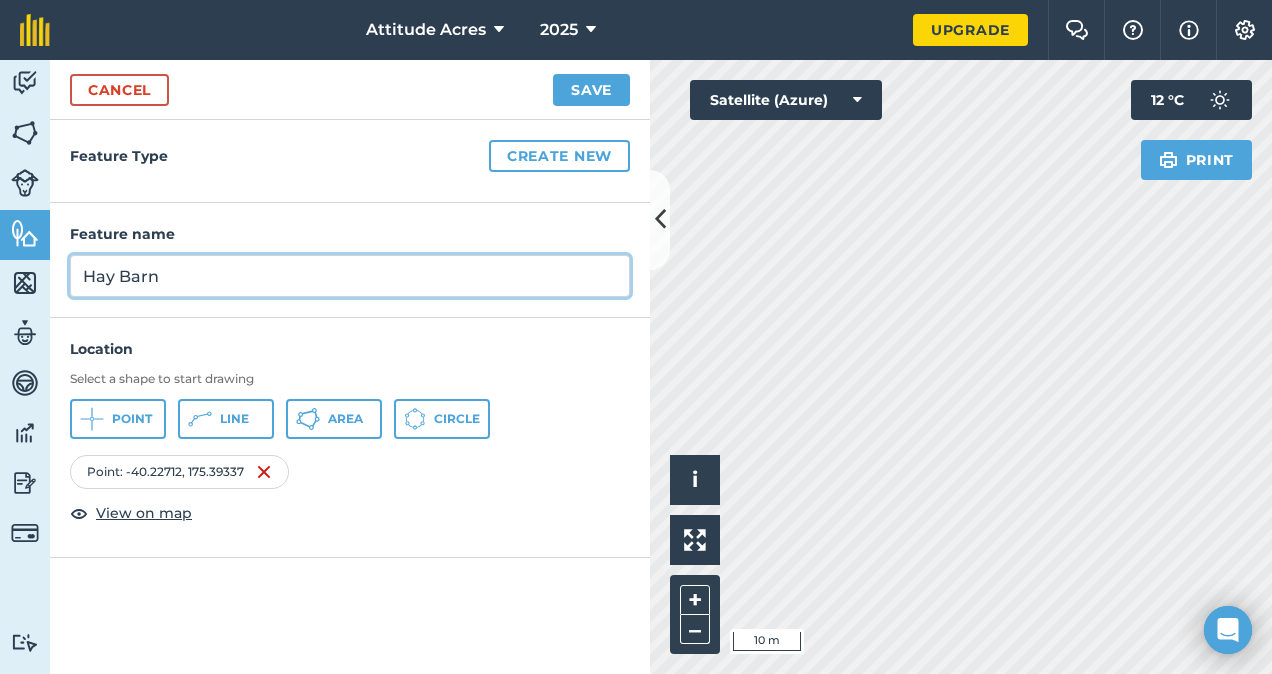 type on "Hay Barn" 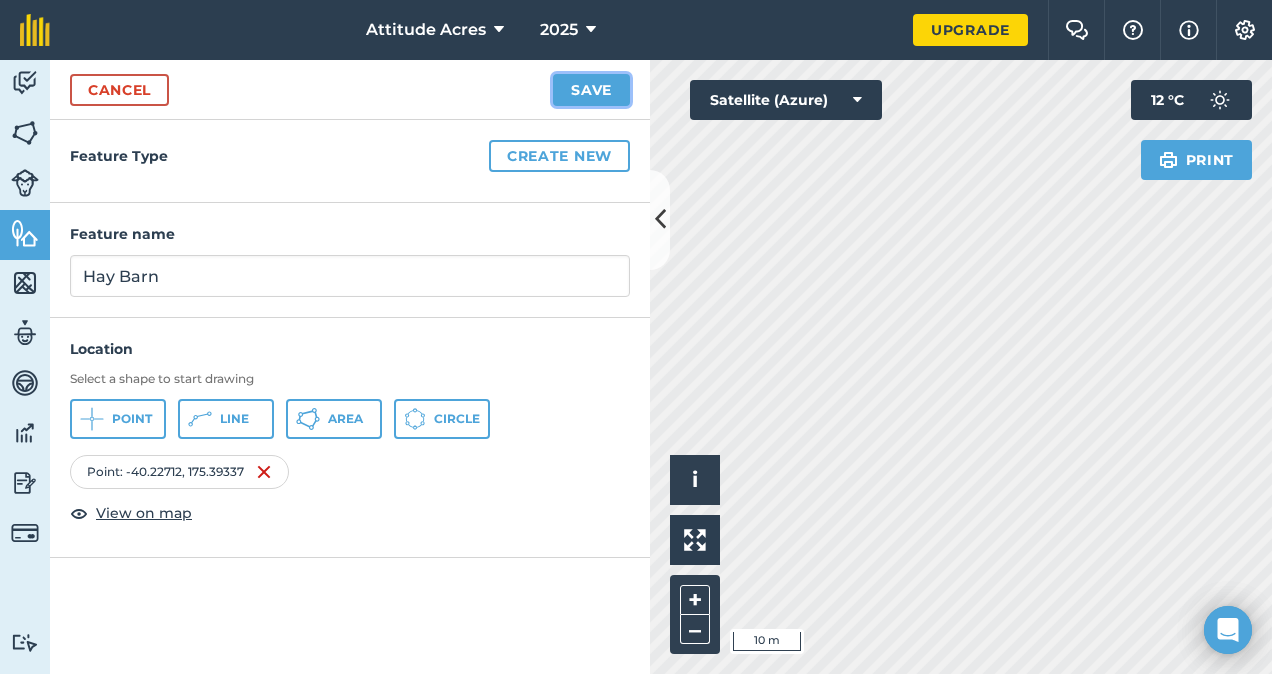click on "Save" at bounding box center [591, 90] 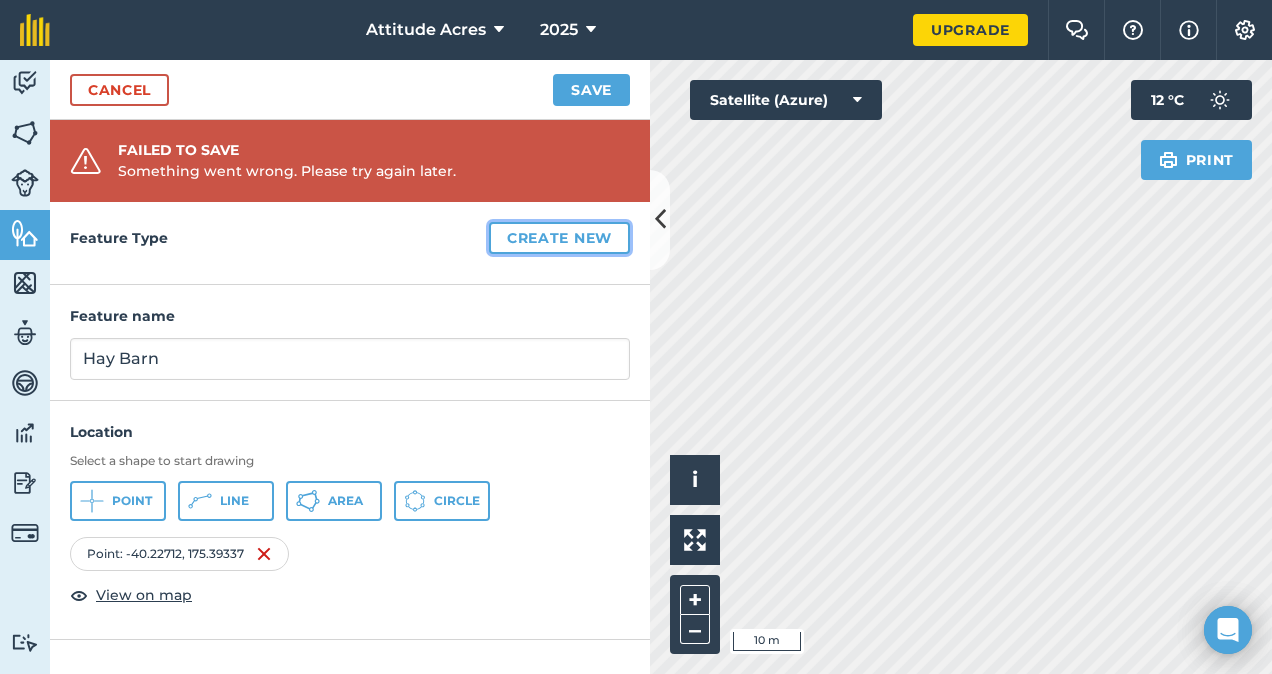 click on "Create new" at bounding box center (559, 238) 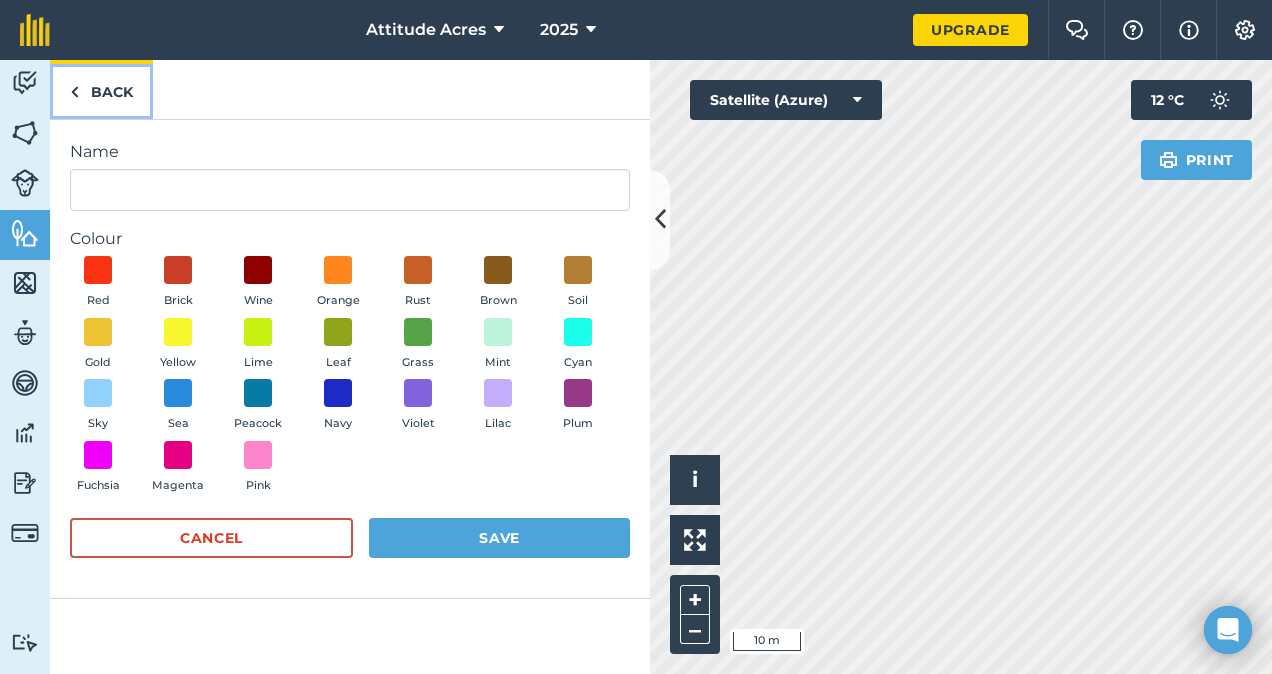 click at bounding box center (74, 92) 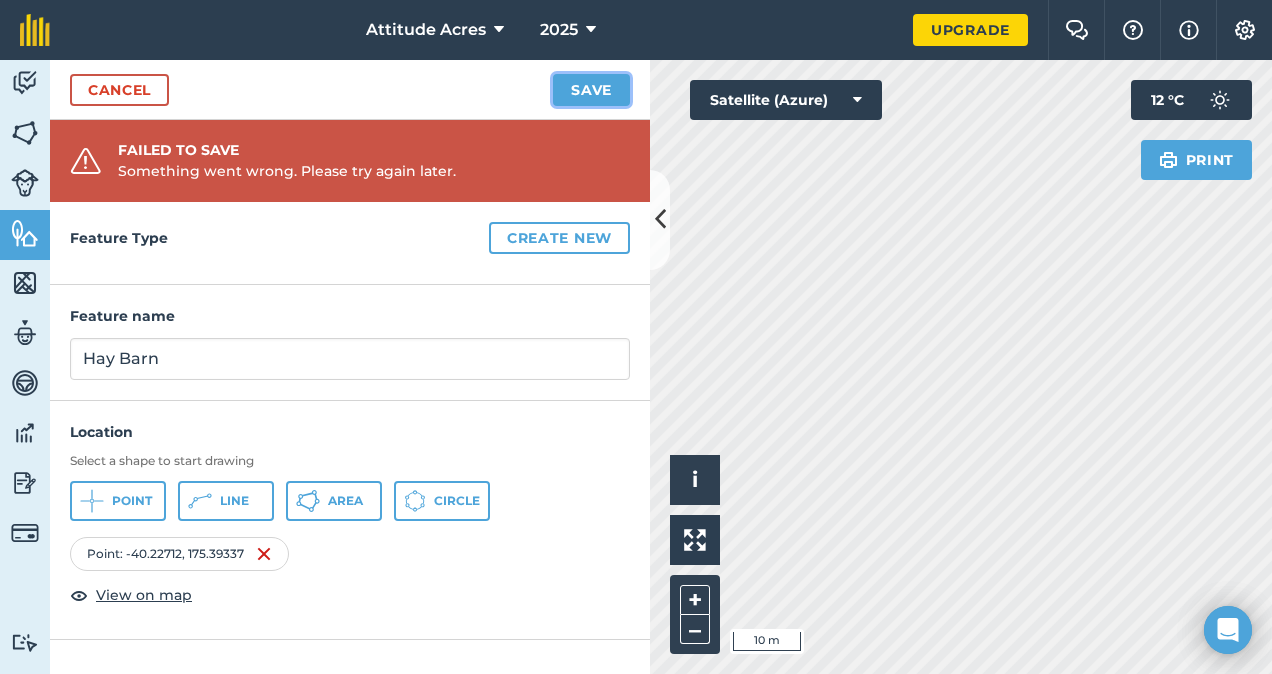 click on "Save" at bounding box center (591, 90) 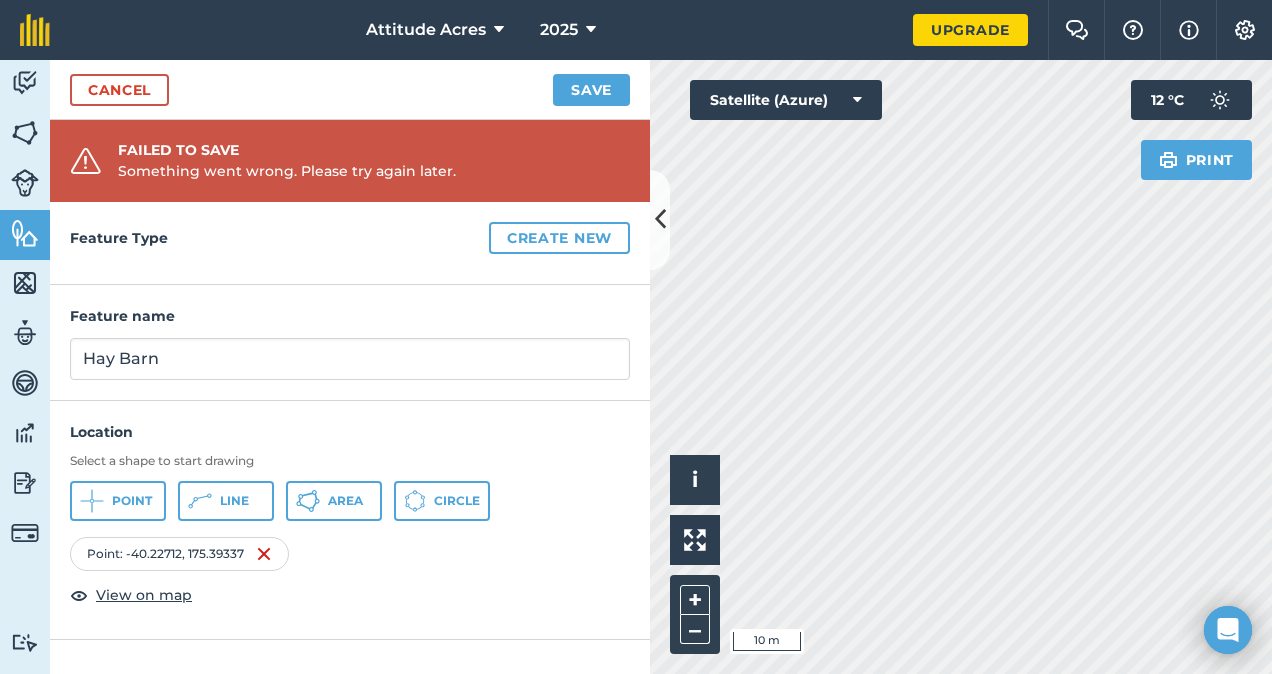 click on "Feature Type   Create new" at bounding box center [350, 243] 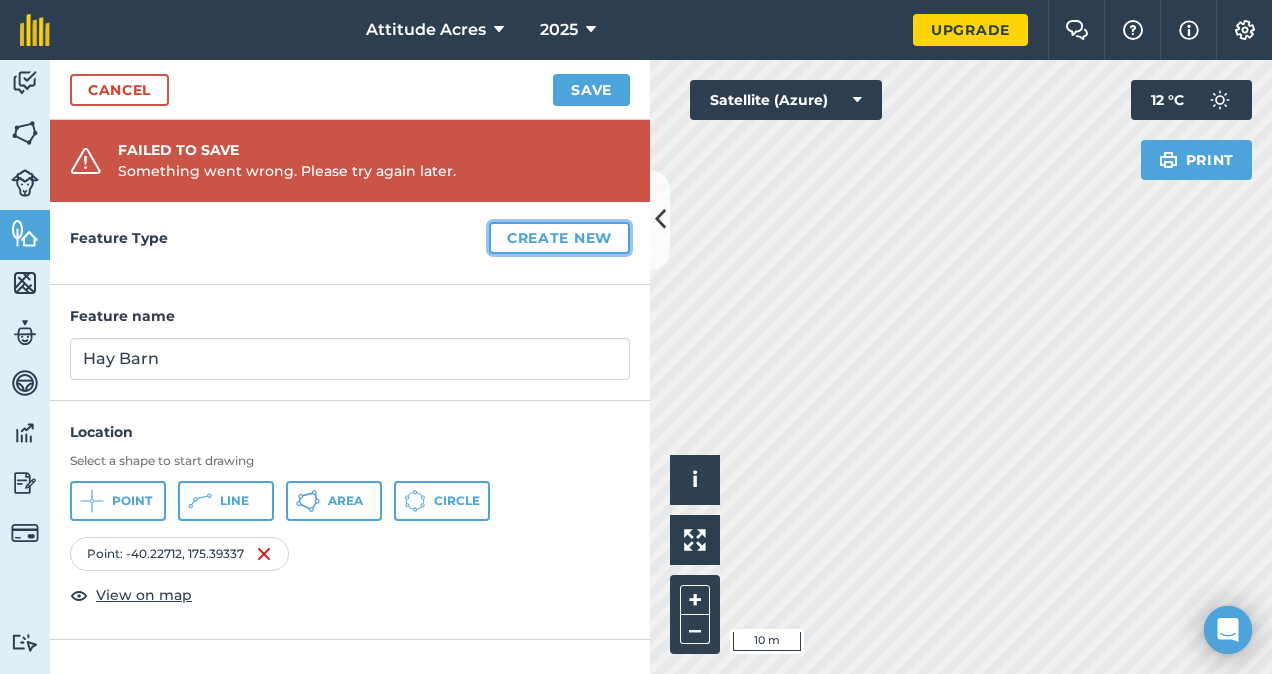 click on "Create new" at bounding box center [559, 238] 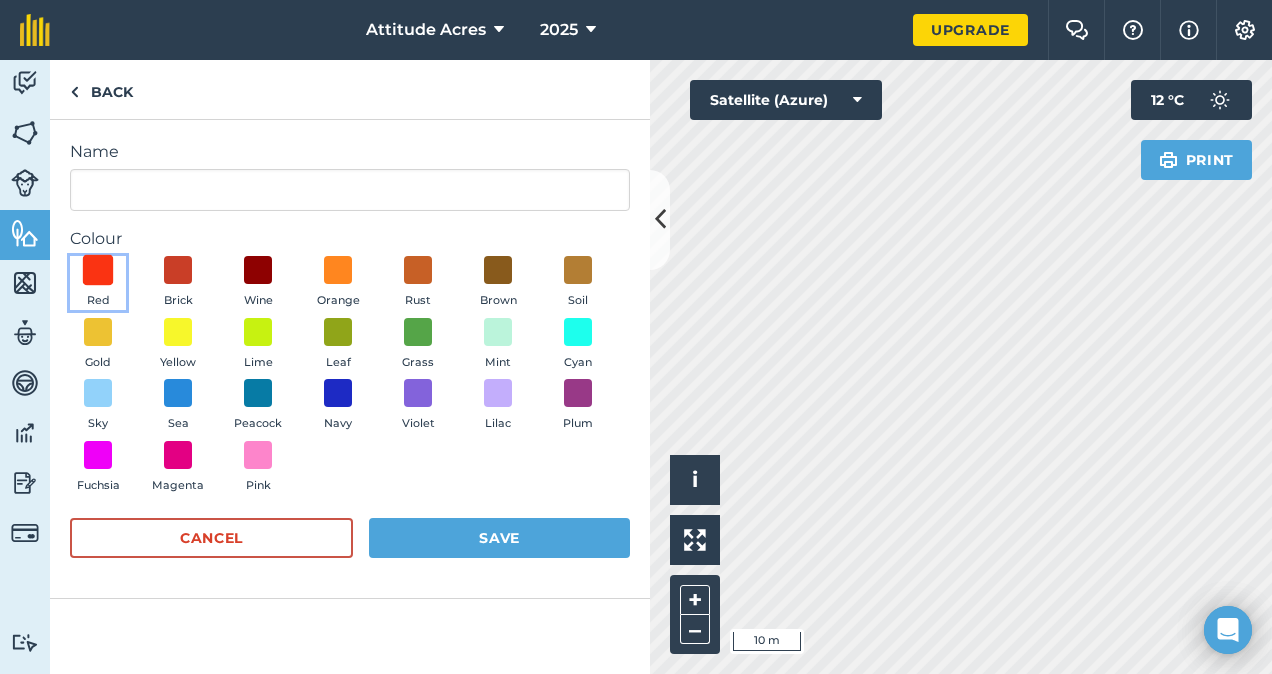 click at bounding box center [98, 270] 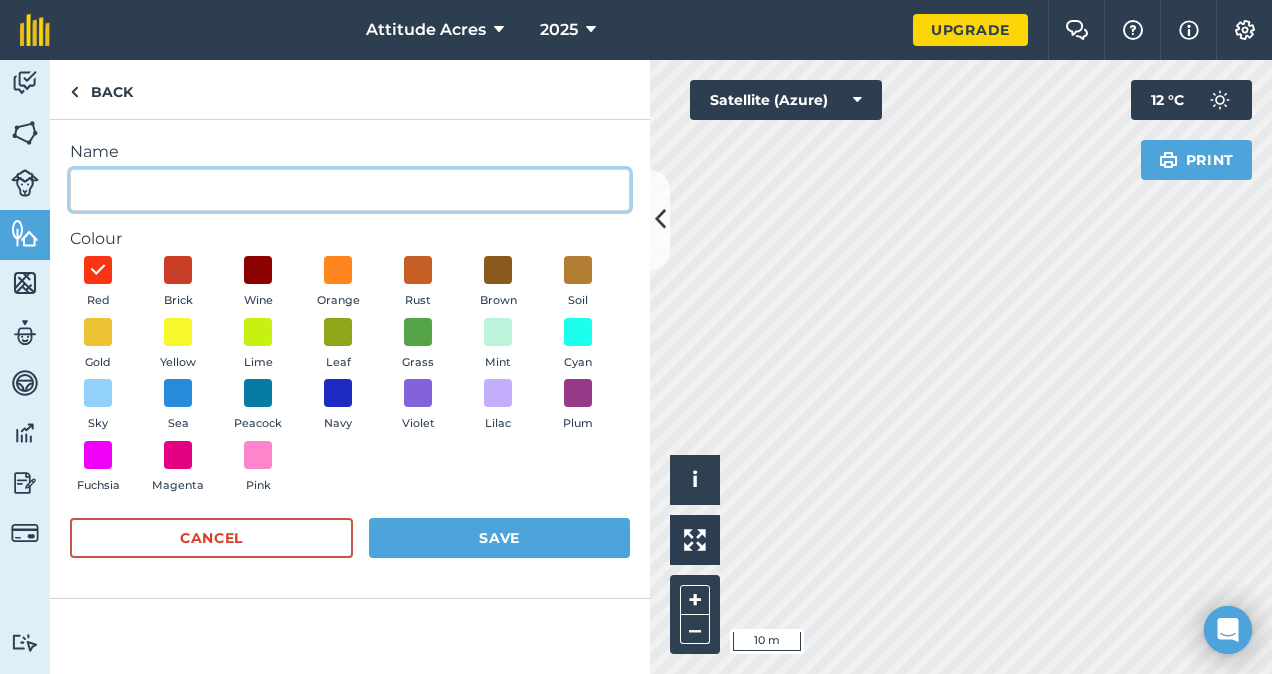 click on "Name" at bounding box center [350, 190] 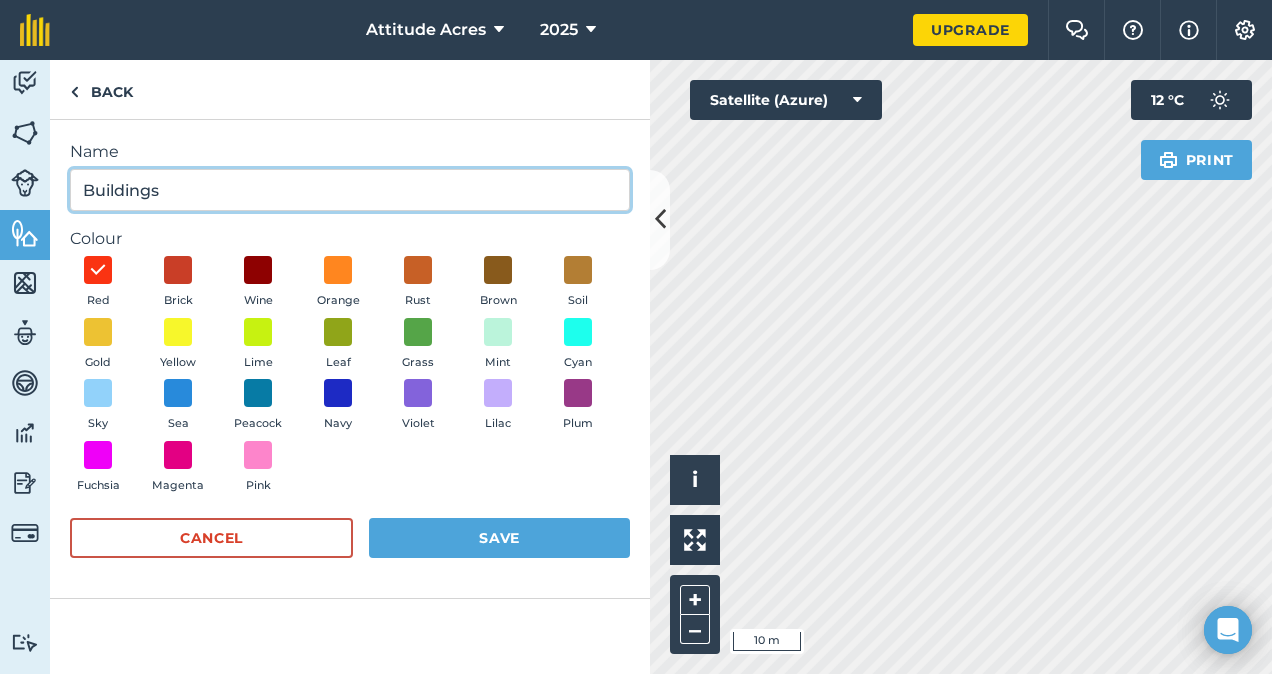 type on "Buildings" 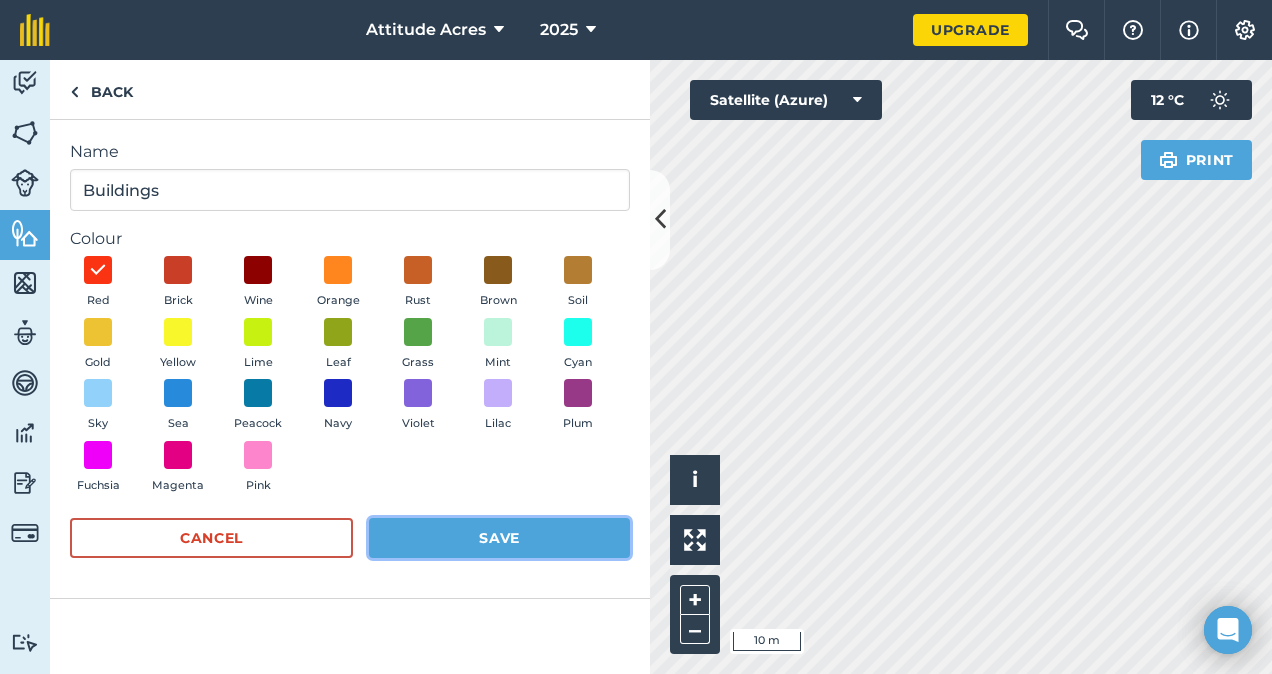 click on "Save" at bounding box center (499, 538) 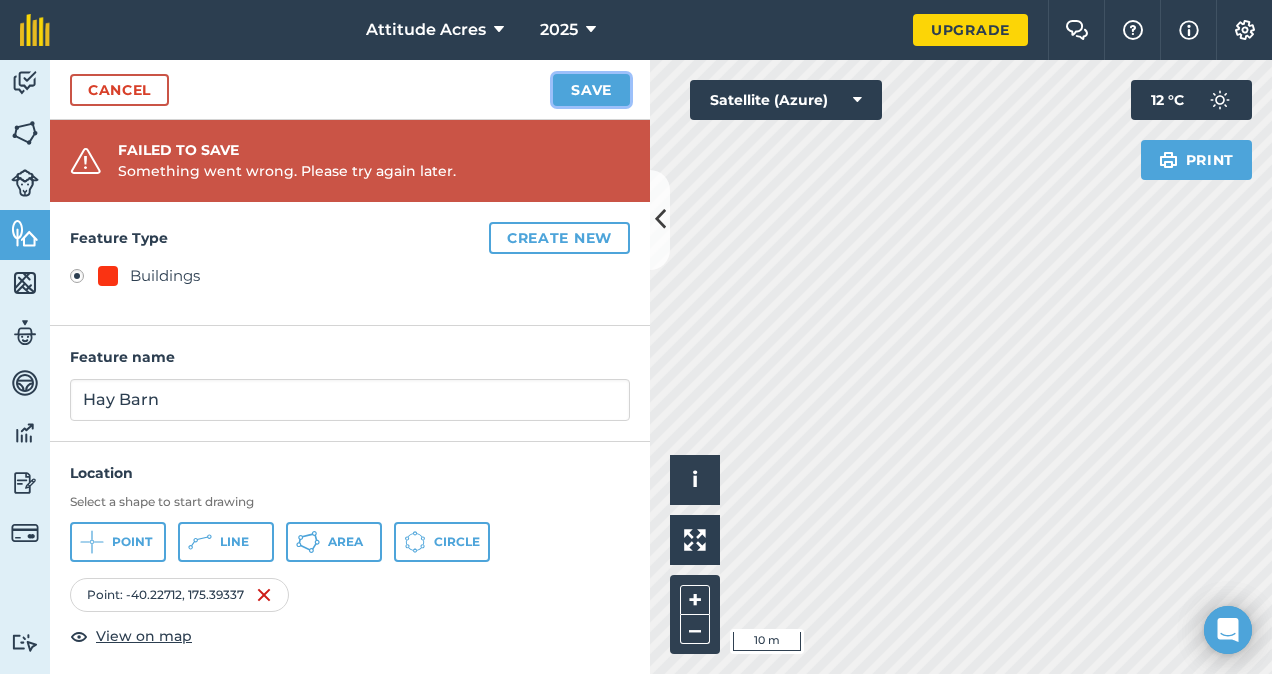 click on "Save" at bounding box center (591, 90) 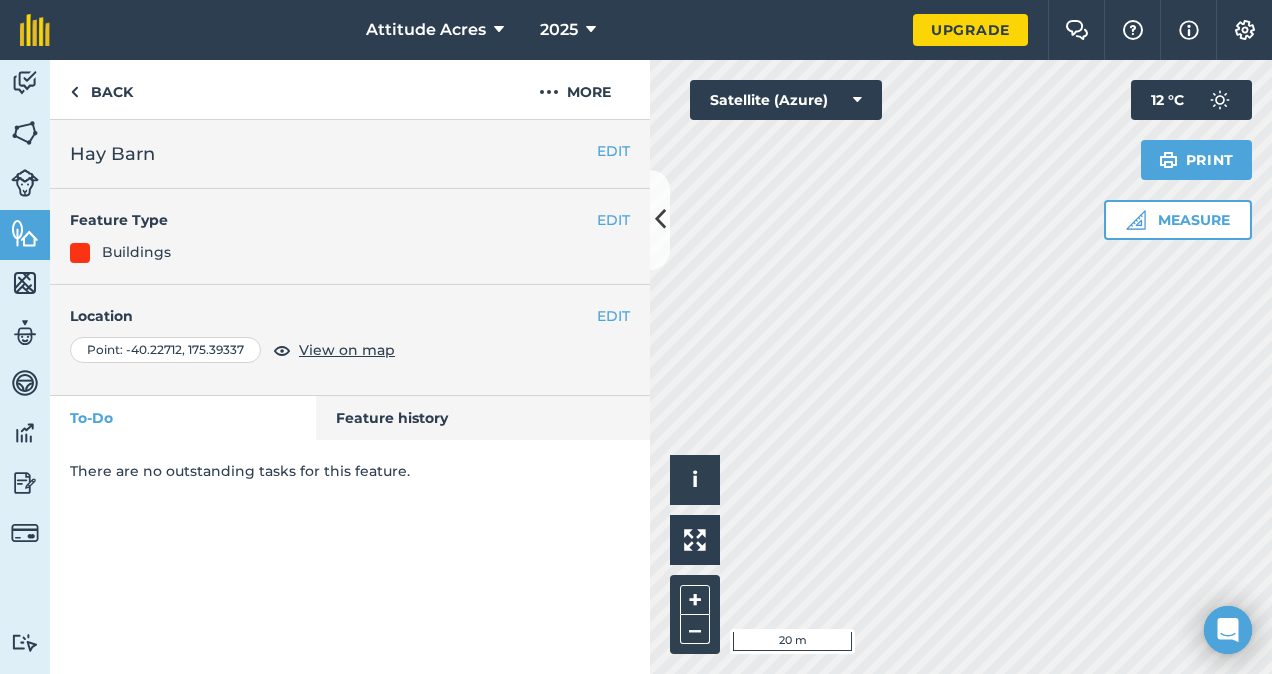 click on "Click to place a point i © 2025 TomTom, Microsoft 20 m + – Satellite (Azure) Measure Print 12   ° C" at bounding box center (961, 367) 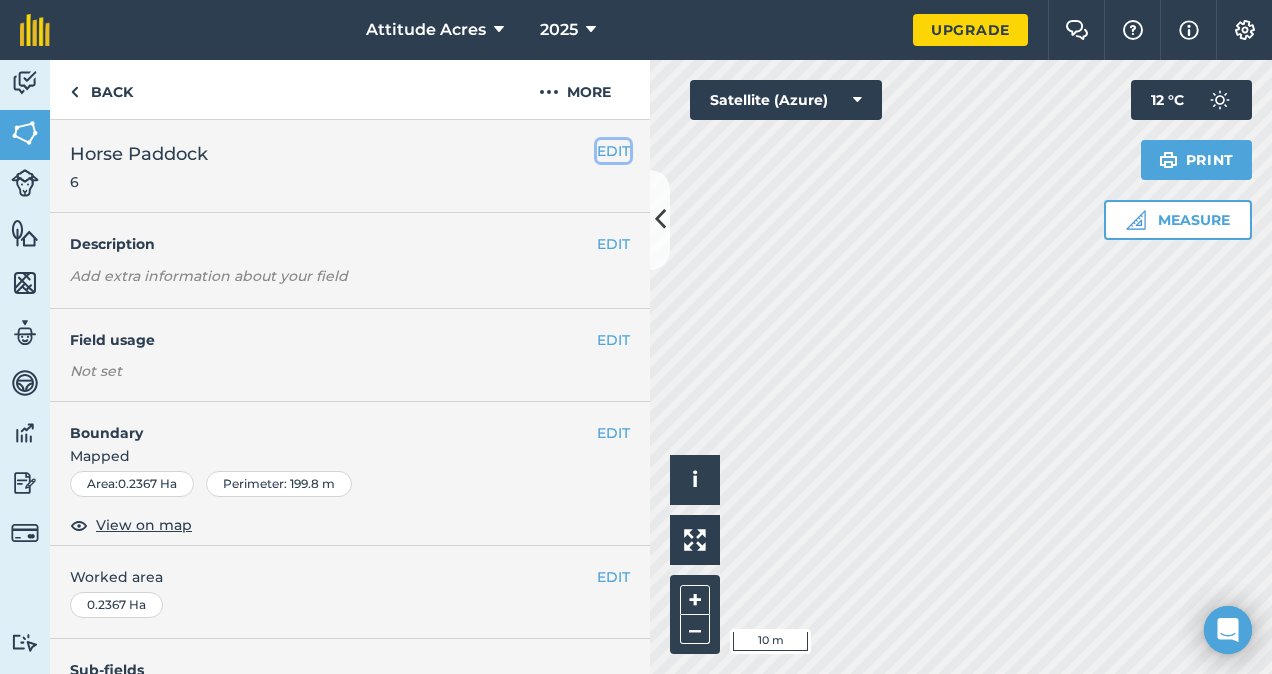 drag, startPoint x: 1108, startPoint y: 163, endPoint x: 600, endPoint y: 148, distance: 508.2214 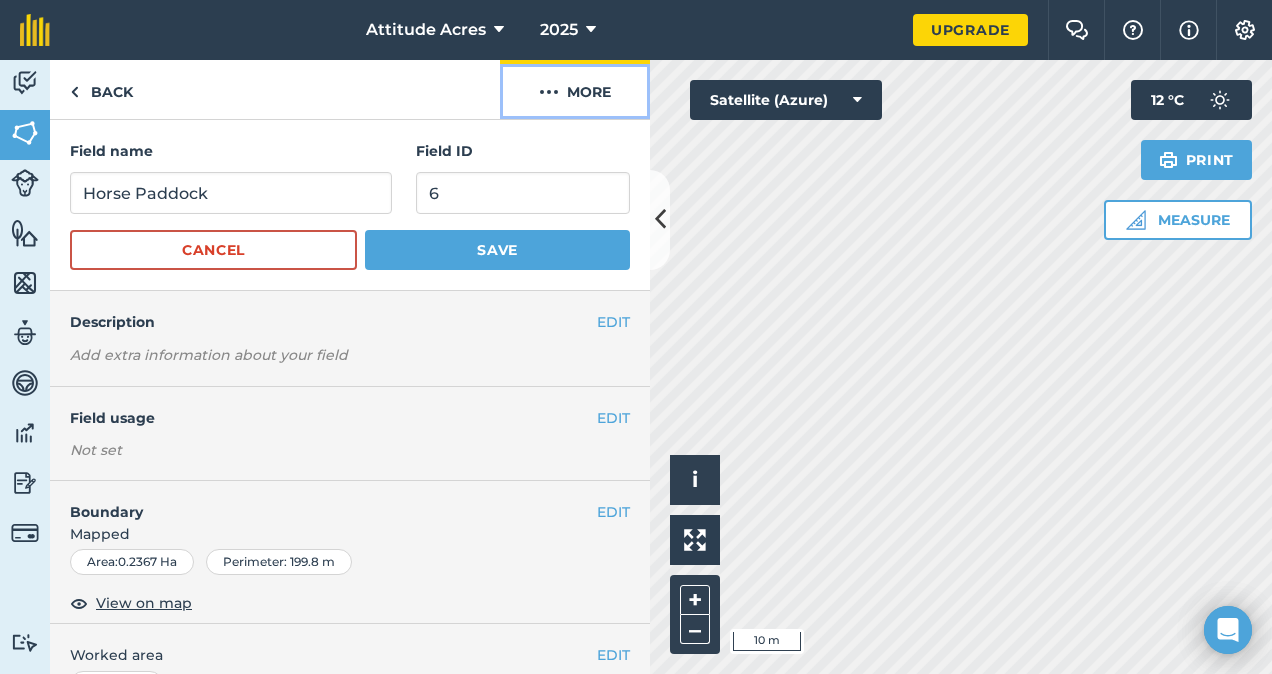 click on "More" at bounding box center [575, 89] 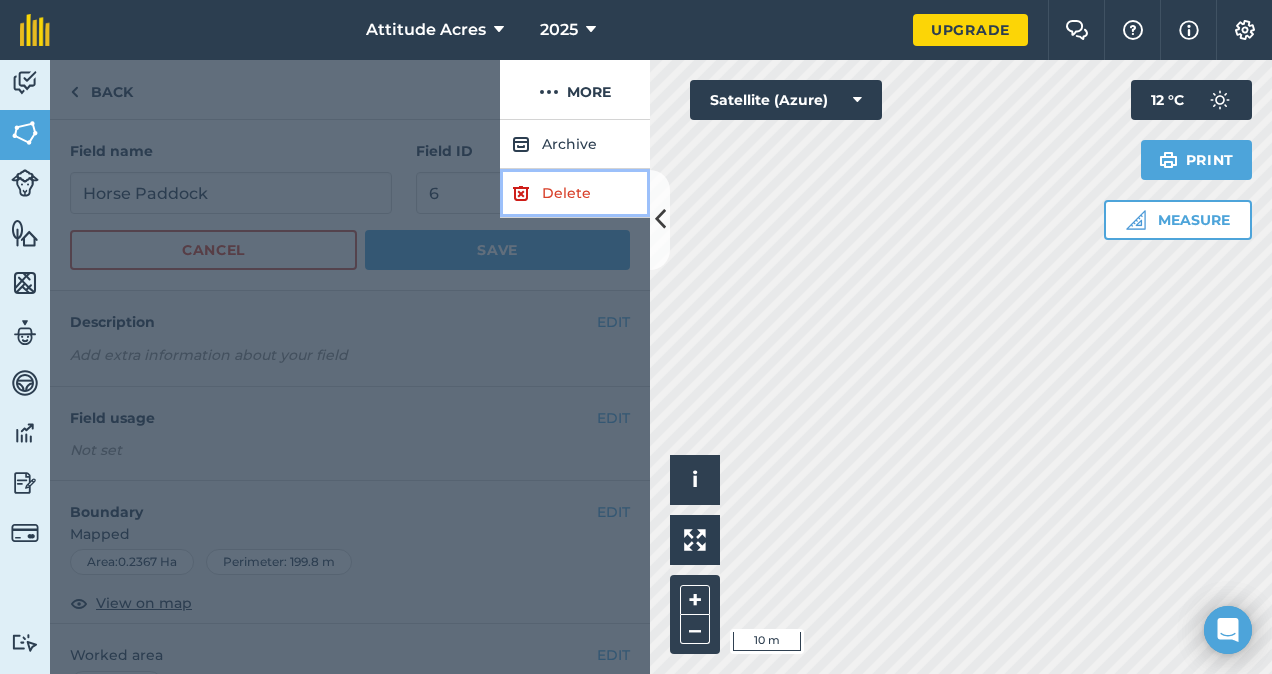 click on "Delete" at bounding box center (575, 193) 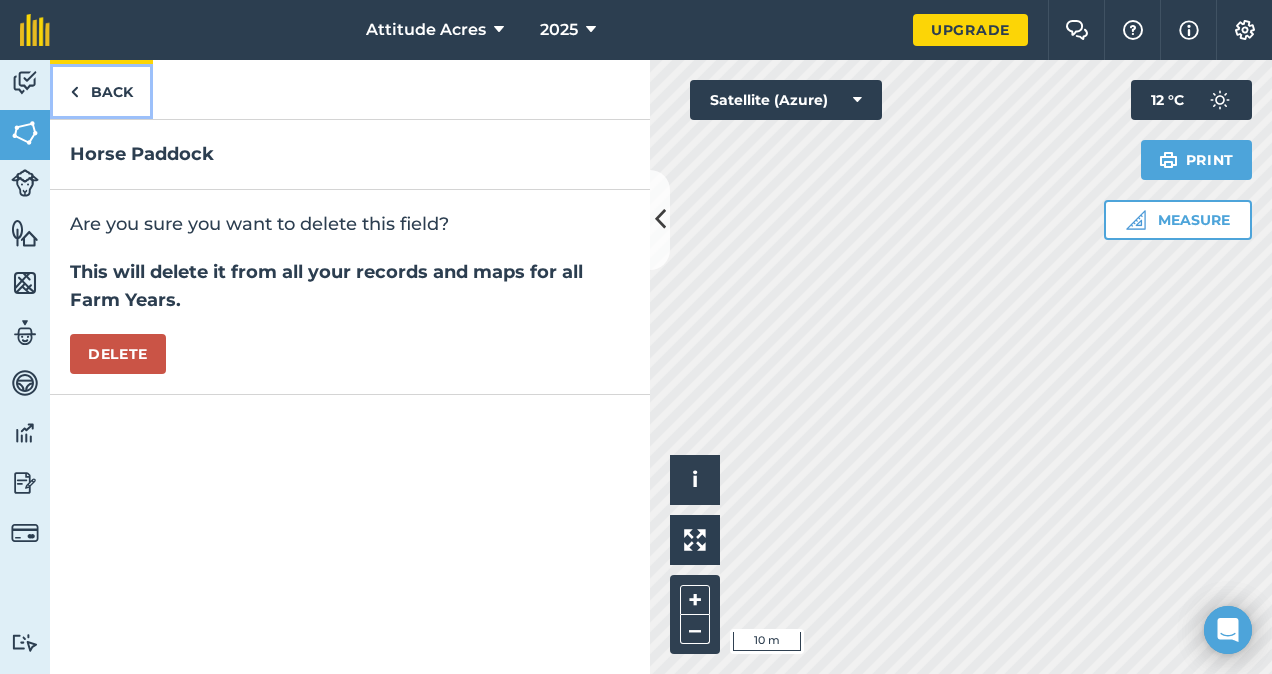 click on "Back" at bounding box center (101, 89) 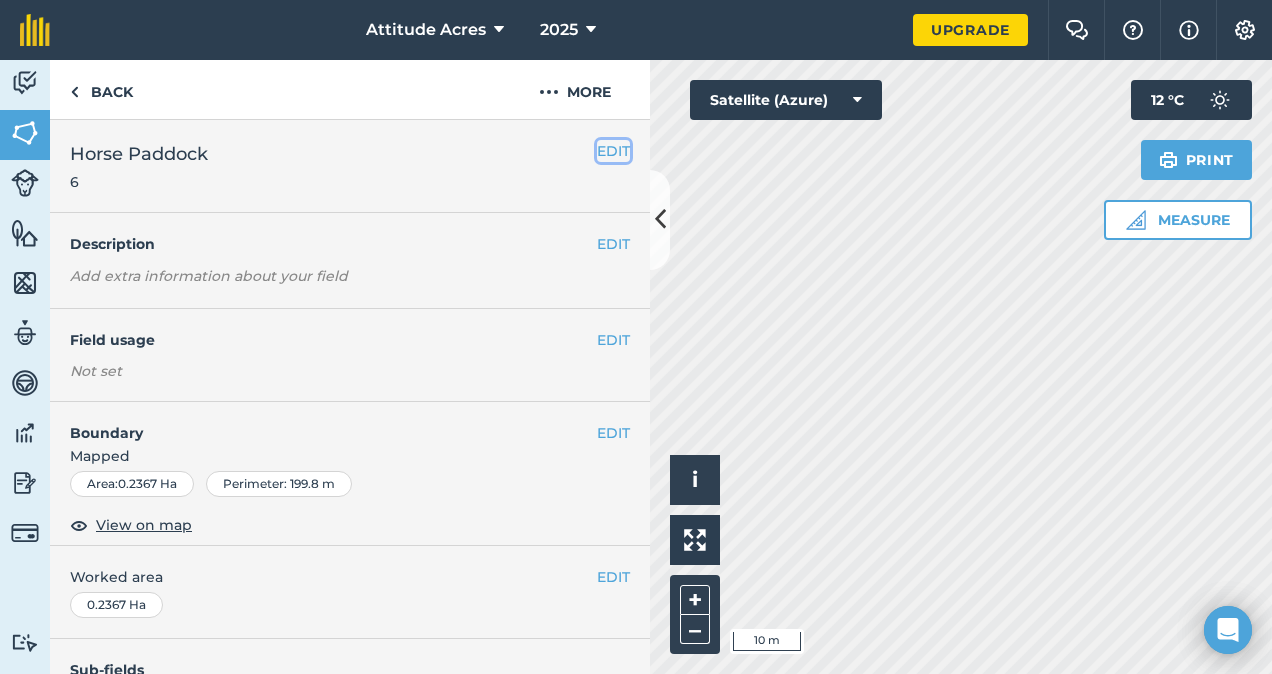 click on "EDIT" at bounding box center [613, 151] 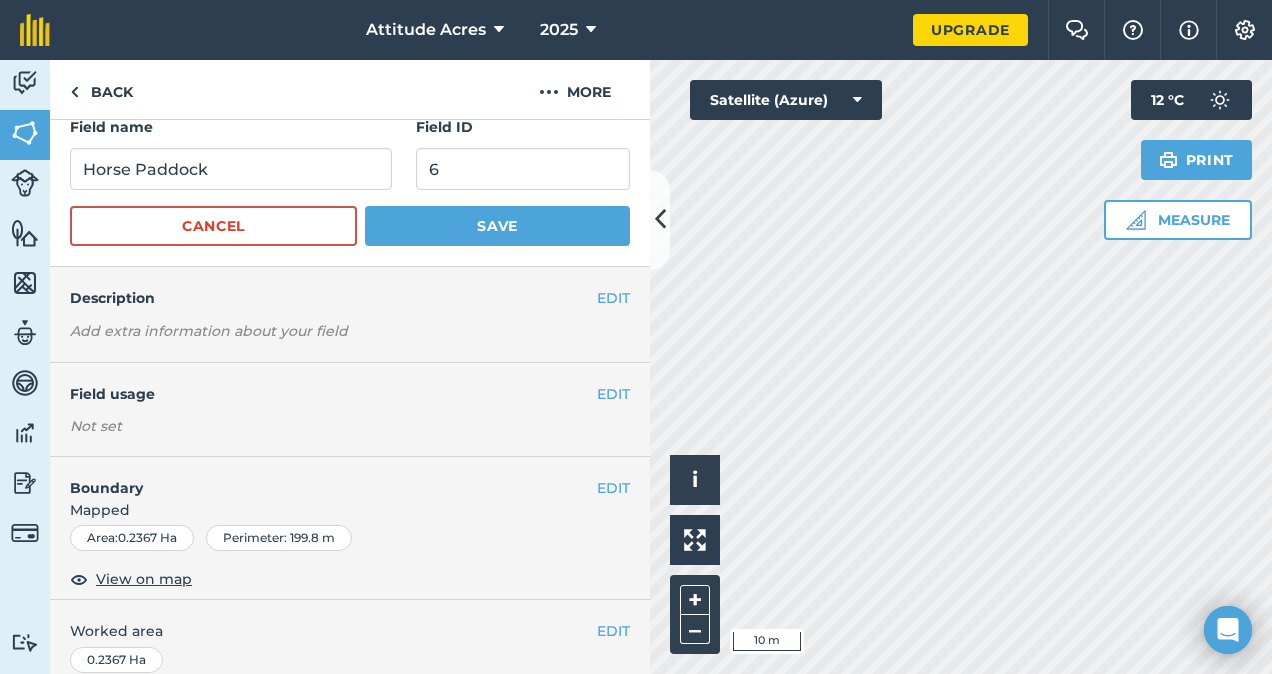 scroll, scrollTop: 32, scrollLeft: 0, axis: vertical 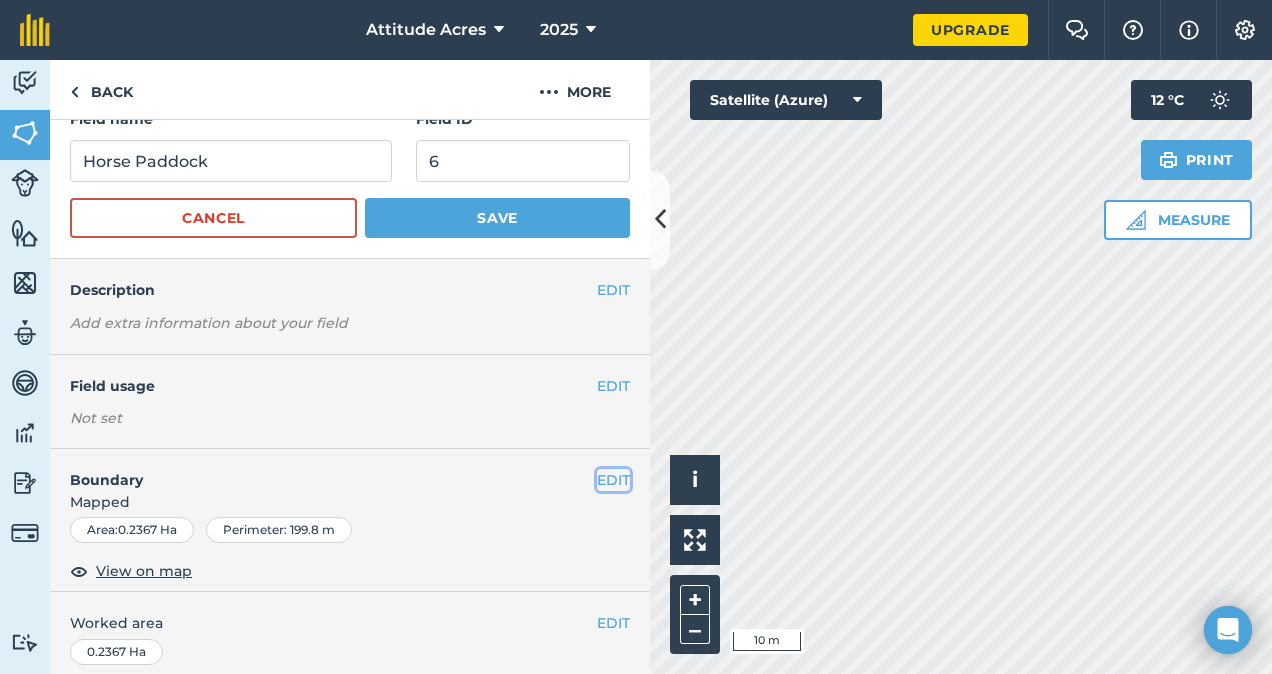 click on "EDIT" at bounding box center (613, 480) 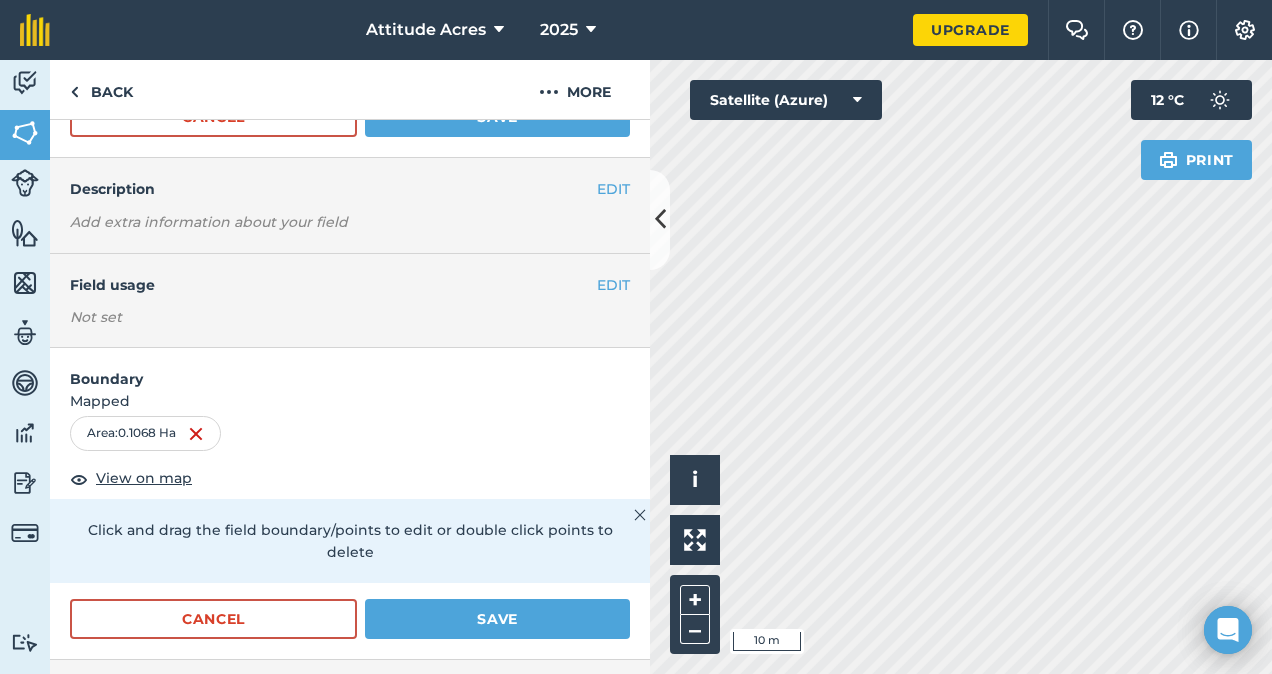scroll, scrollTop: 134, scrollLeft: 0, axis: vertical 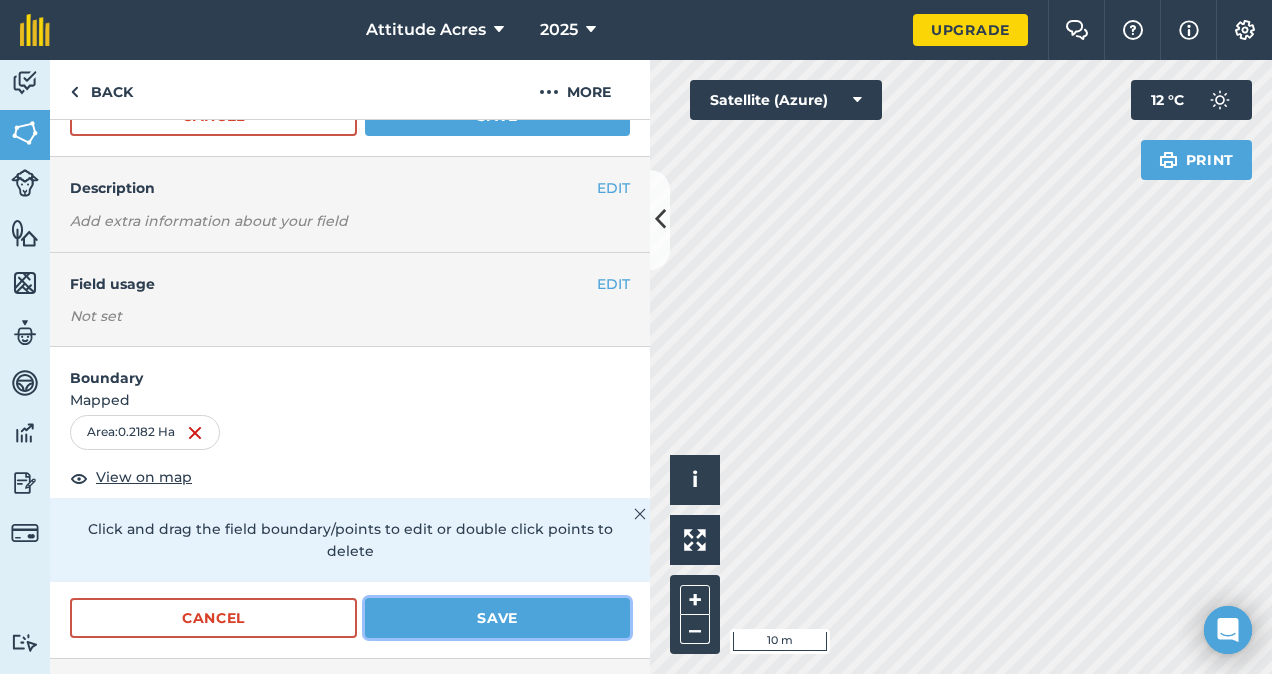 click on "Save" at bounding box center (497, 618) 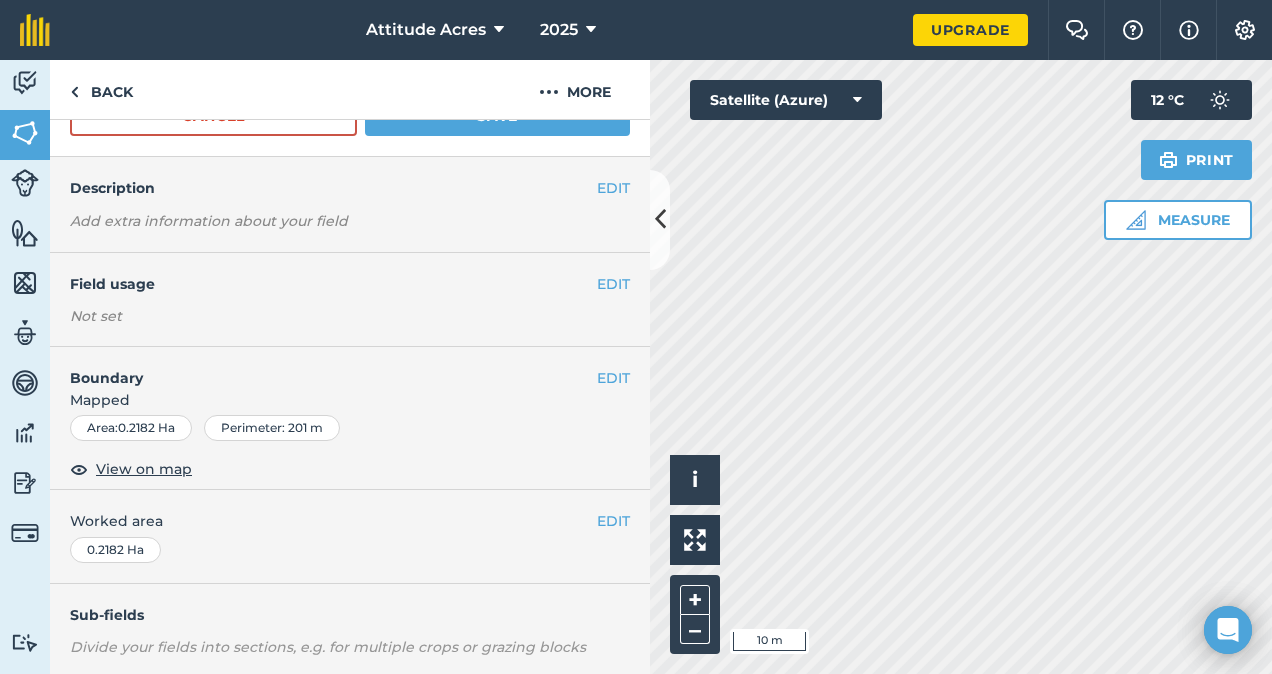 scroll, scrollTop: 0, scrollLeft: 0, axis: both 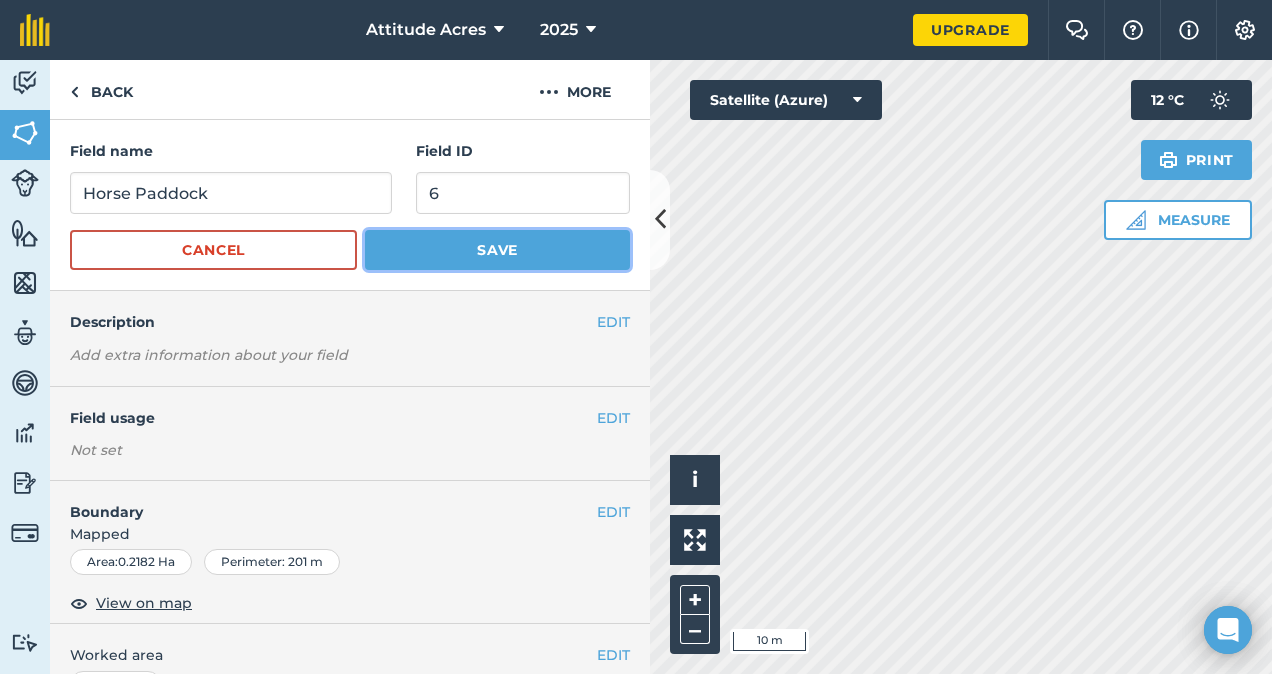 click on "Save" at bounding box center (497, 250) 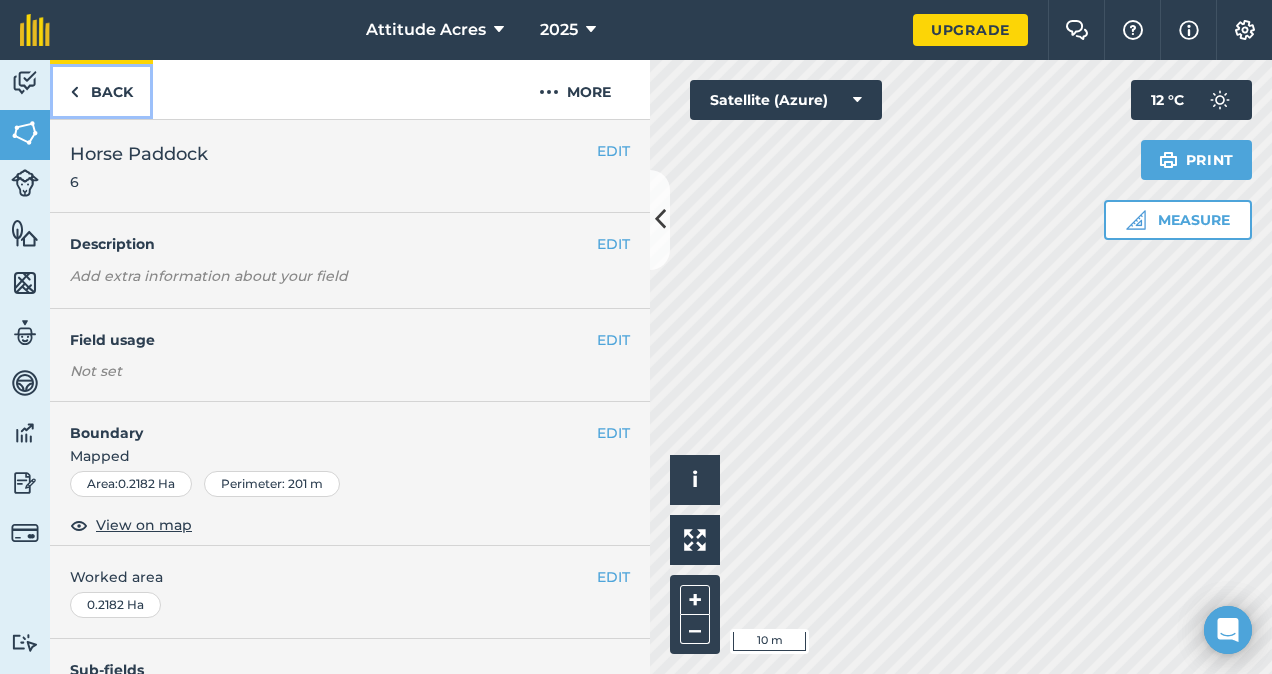 click on "Back" at bounding box center (101, 89) 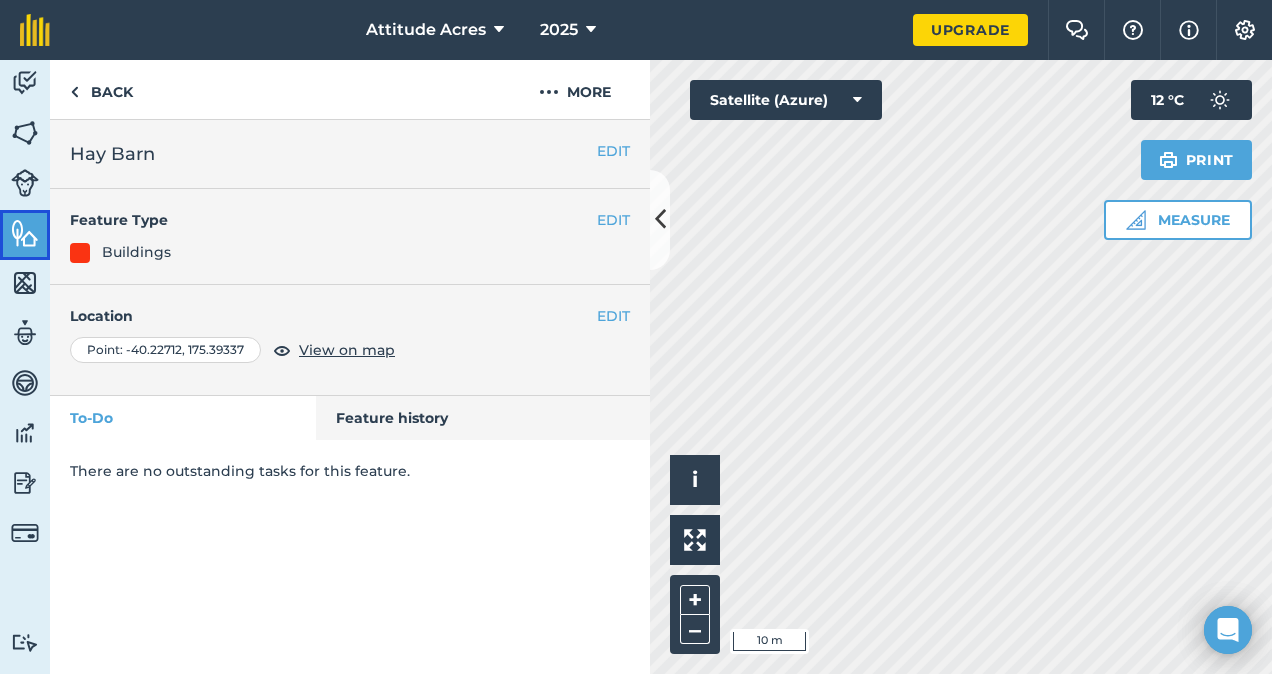 click on "Features" at bounding box center (25, 235) 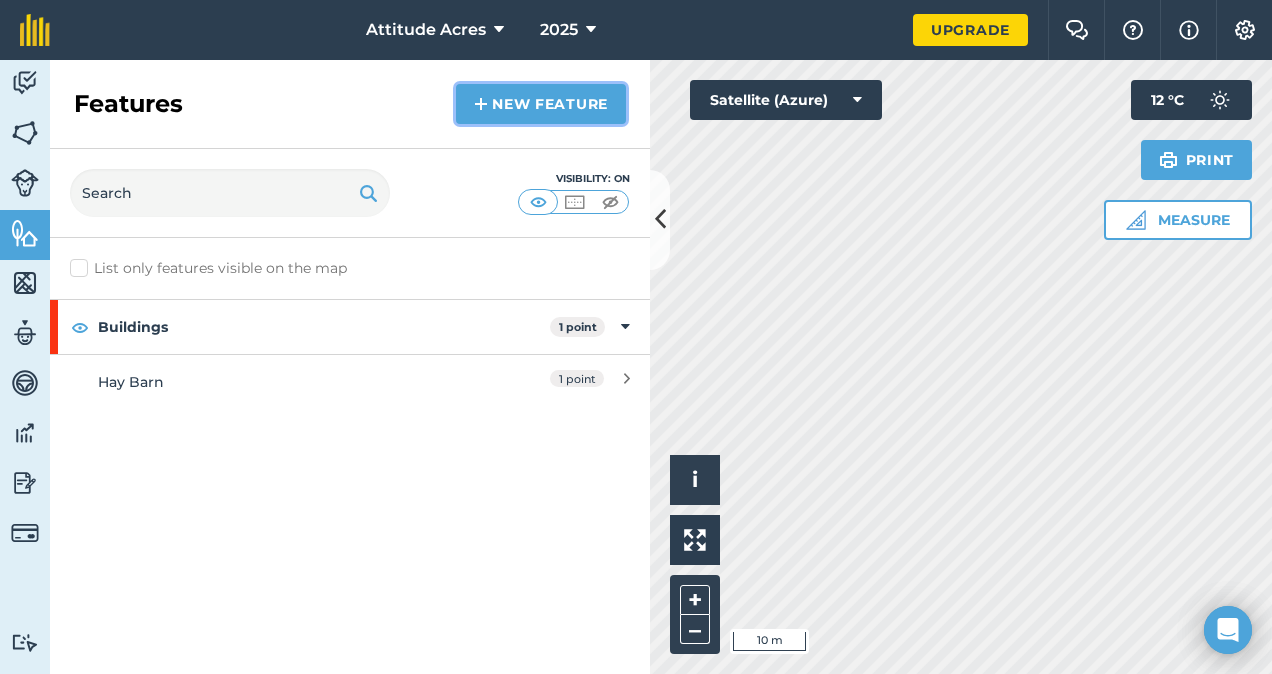 click on "New feature" at bounding box center [541, 104] 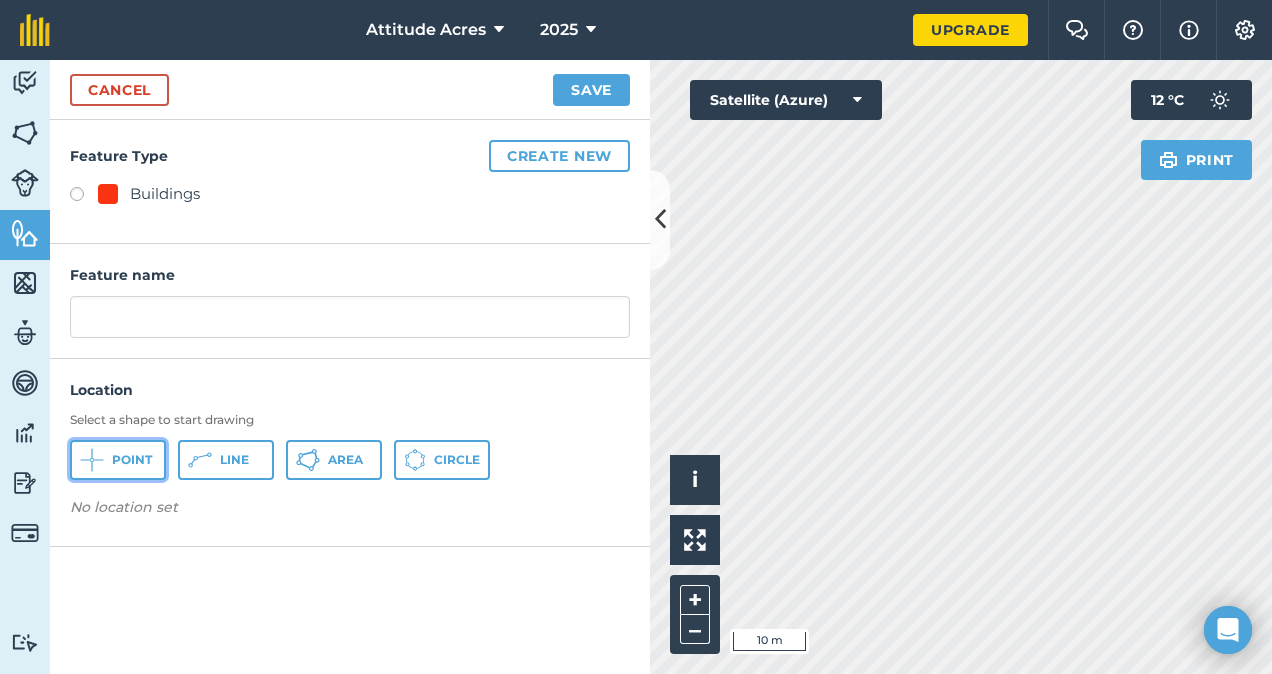 click on "Point" at bounding box center (118, 460) 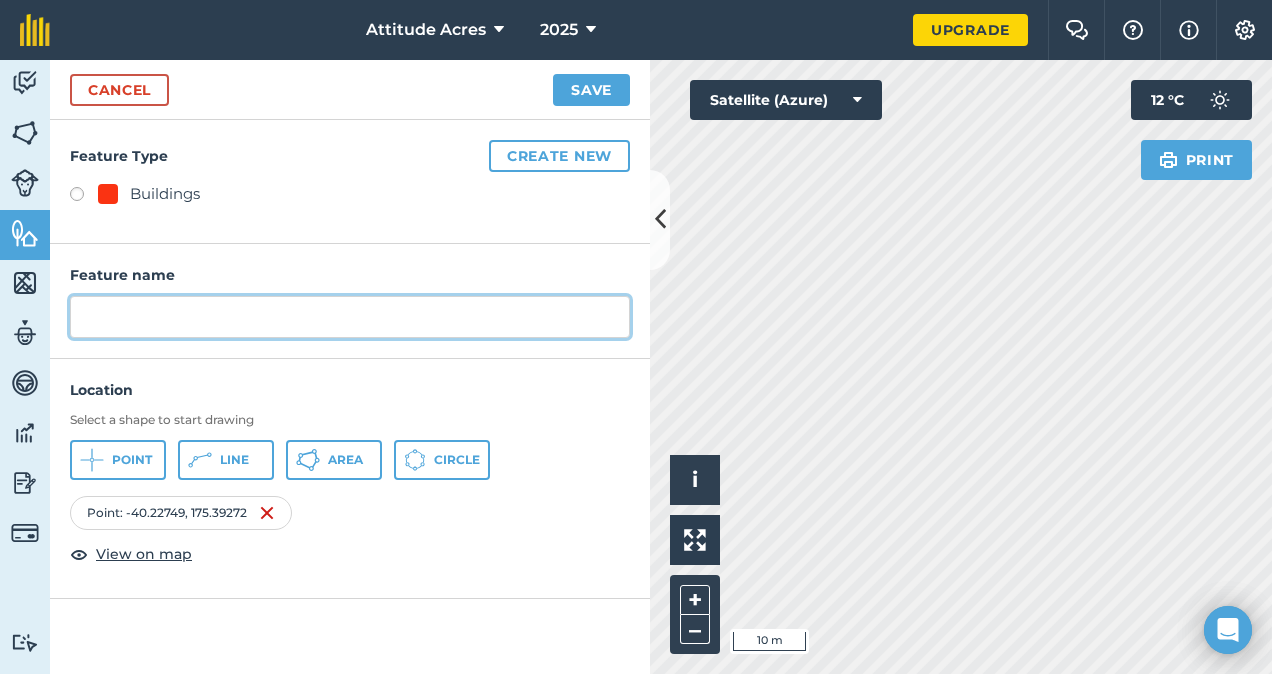 click at bounding box center (350, 317) 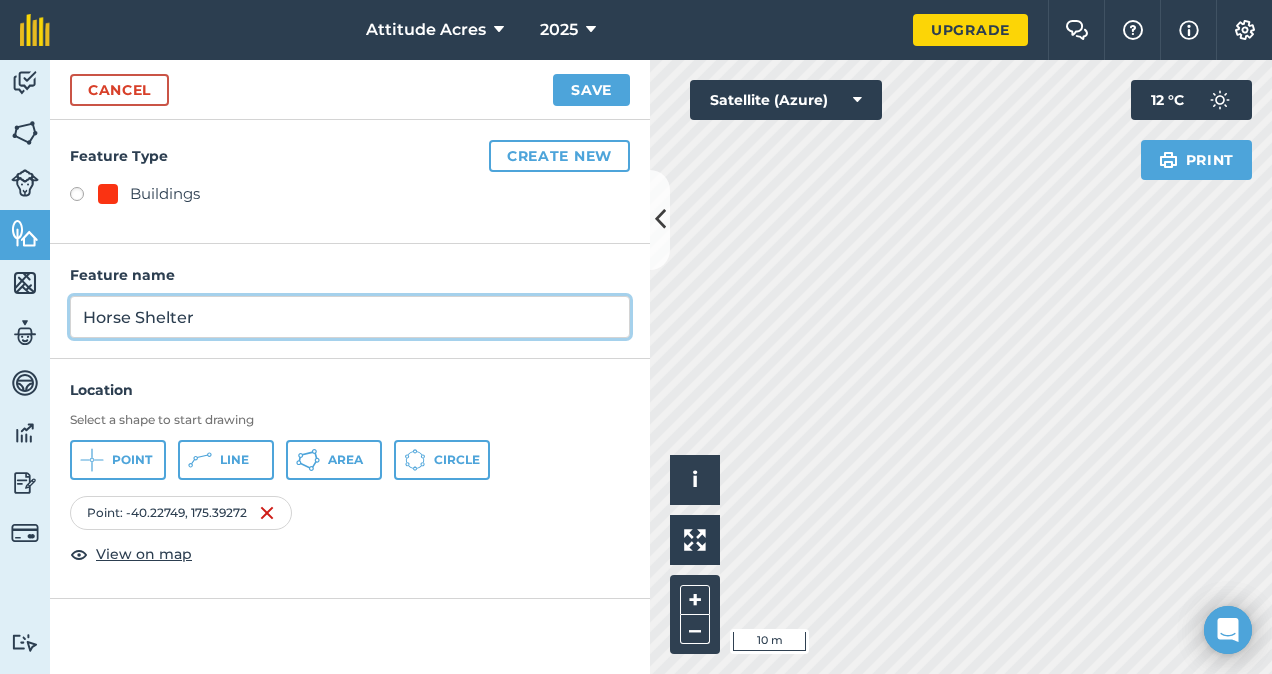 type on "Horse Shelter" 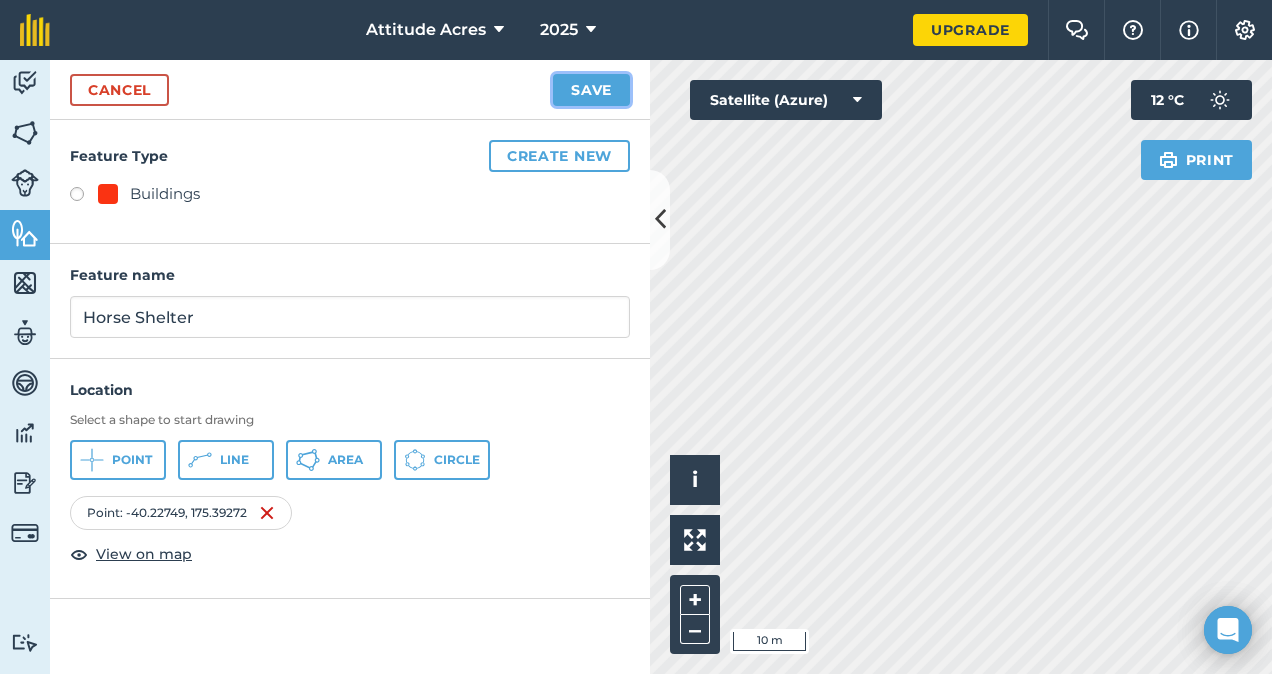click on "Save" at bounding box center (591, 90) 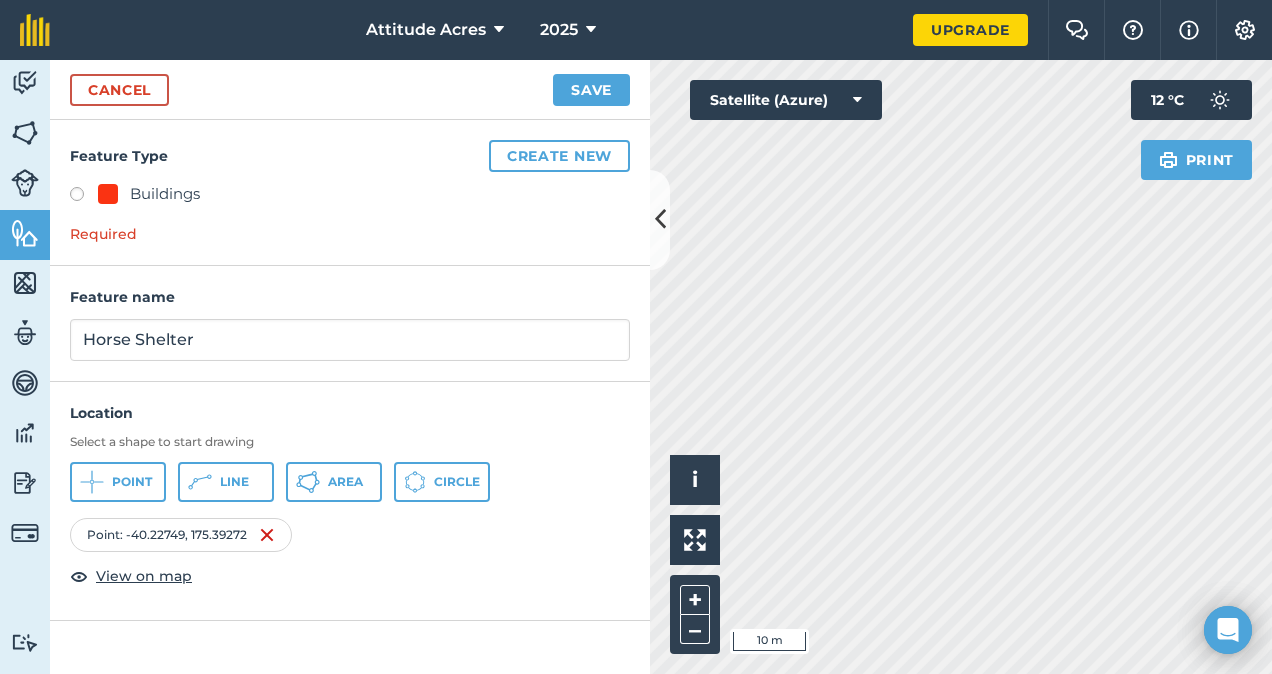 click on "Feature Type   Create new Buildings  Required" at bounding box center (350, 193) 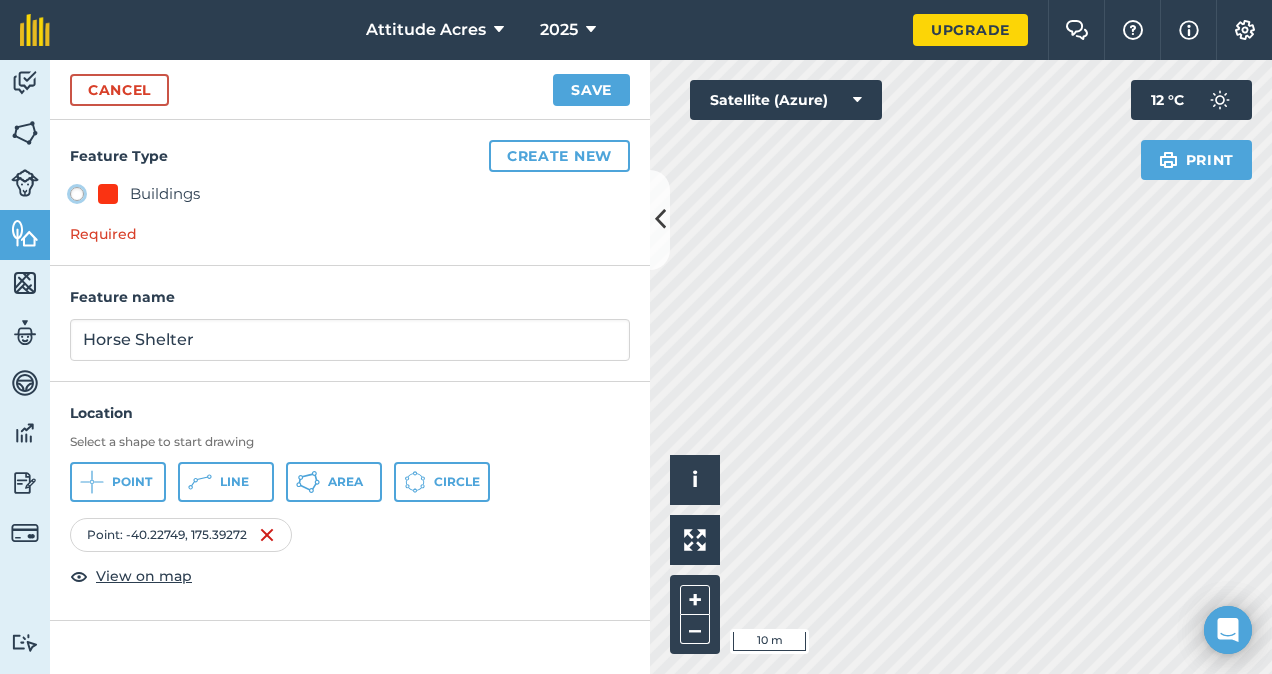 click on "Buildings" at bounding box center (-9923, 193) 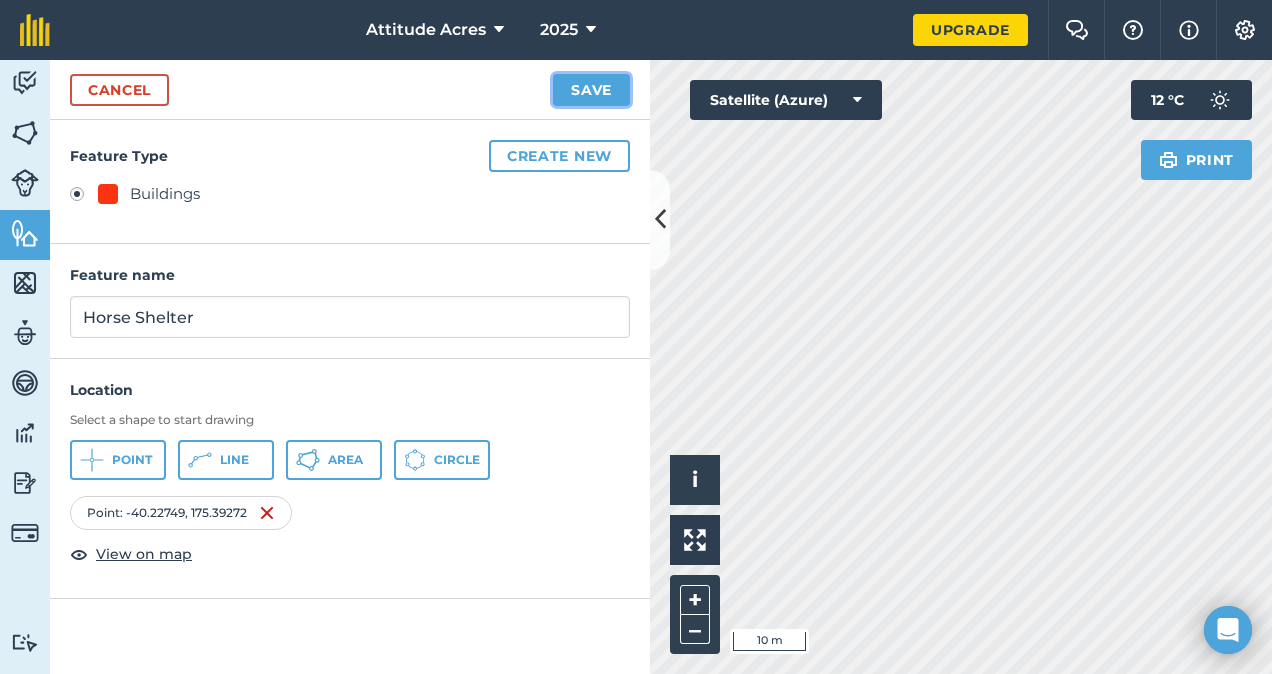 click on "Save" at bounding box center (591, 90) 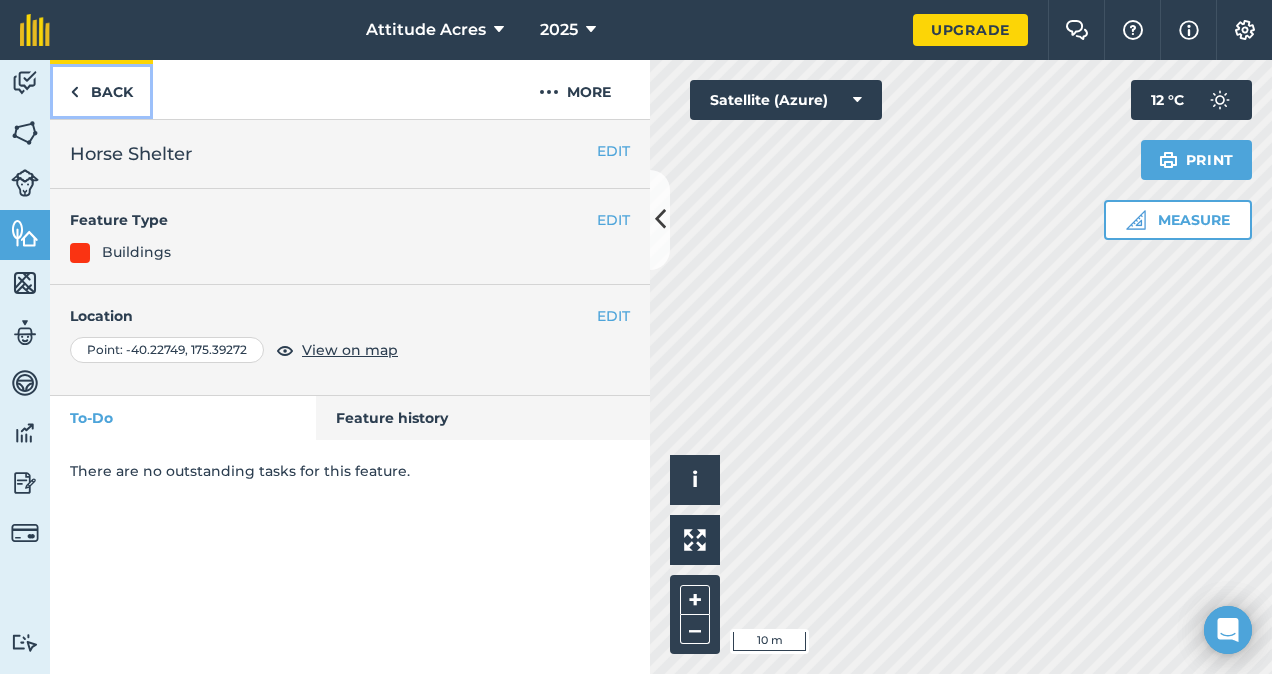 click on "Back" at bounding box center (101, 89) 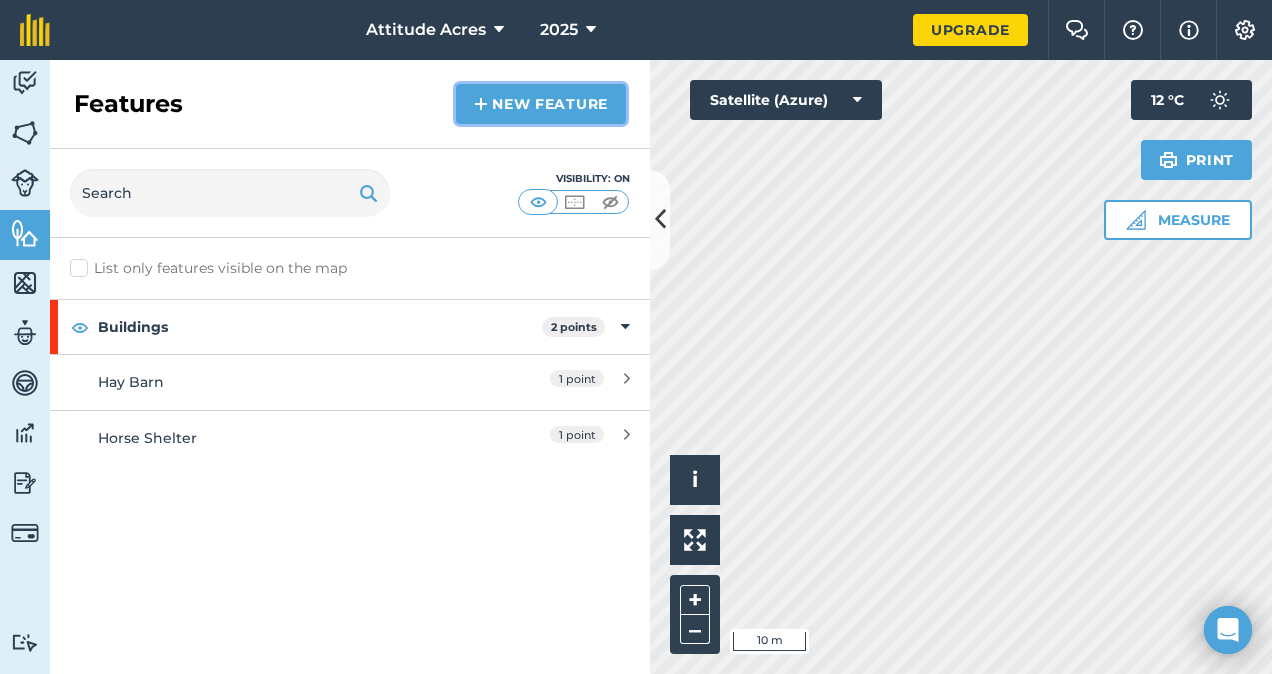 click on "New feature" at bounding box center (541, 104) 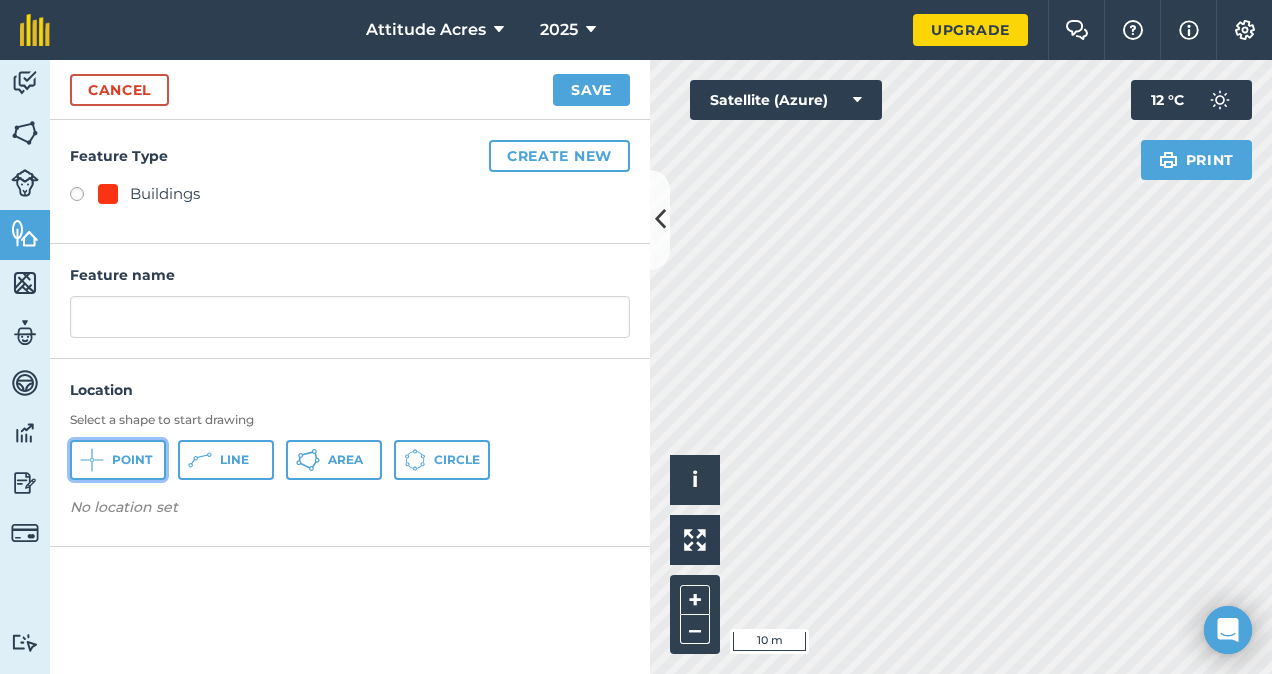 click on "Point" at bounding box center (132, 460) 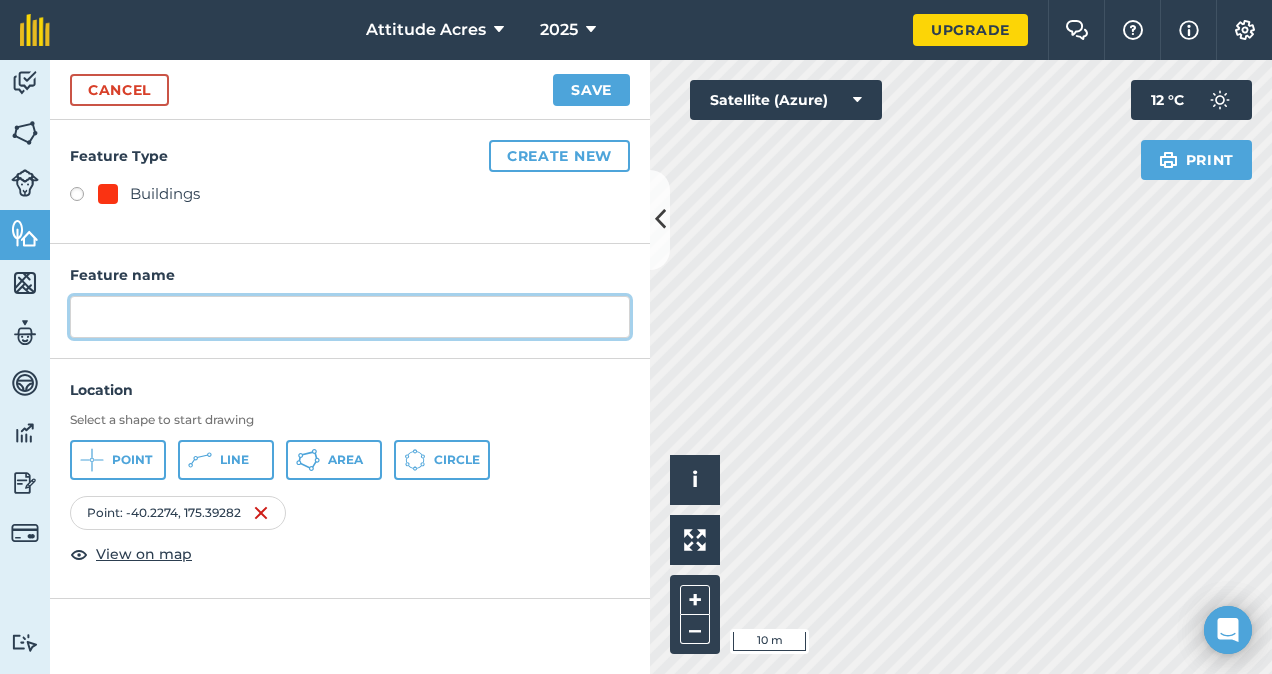 click at bounding box center [350, 317] 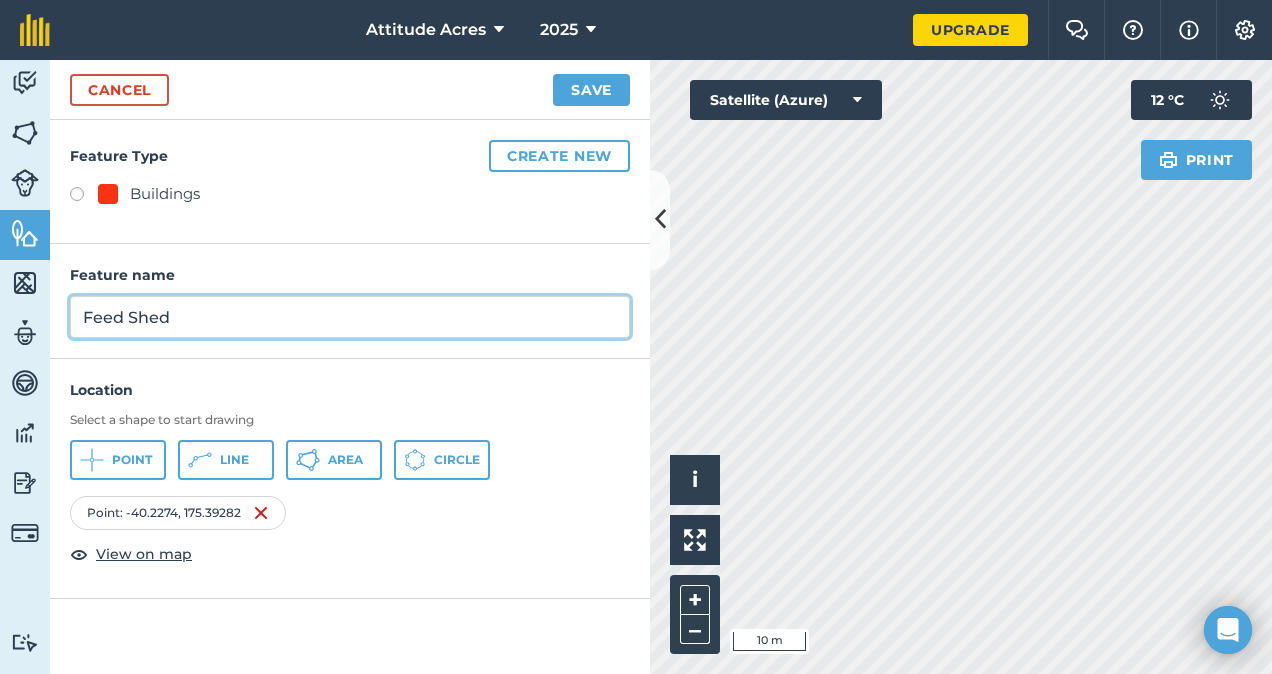 type on "Feed Shed" 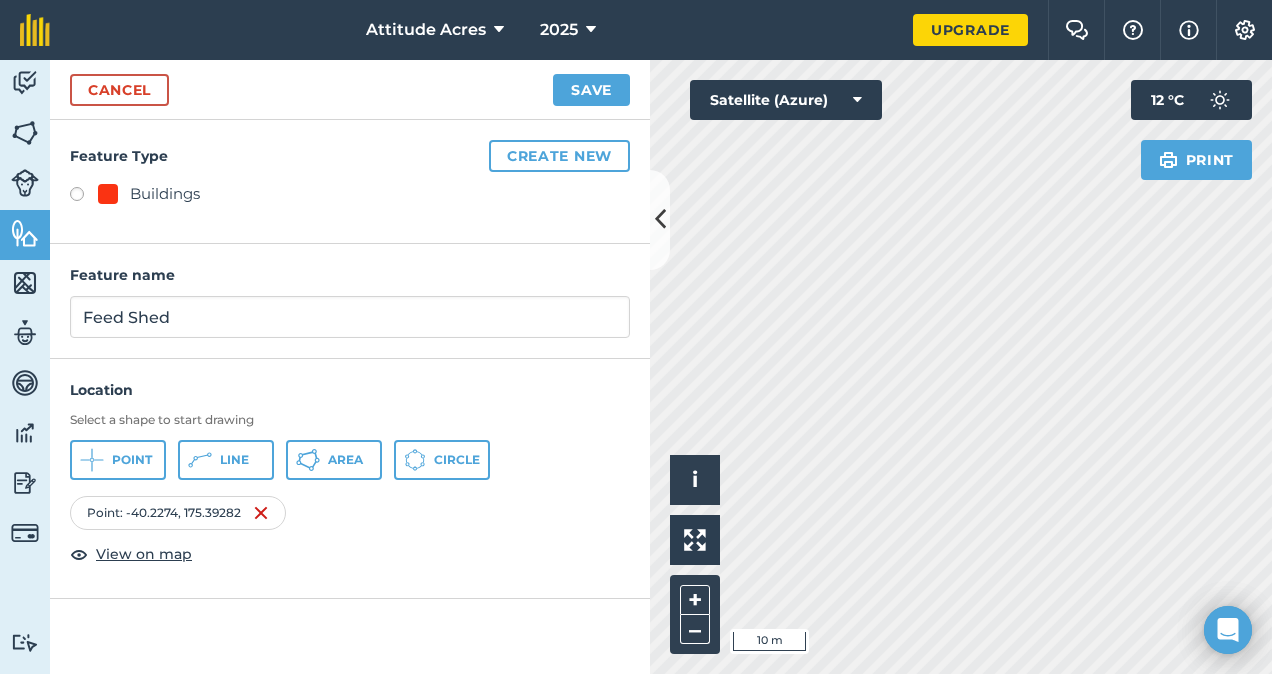 click at bounding box center (84, 197) 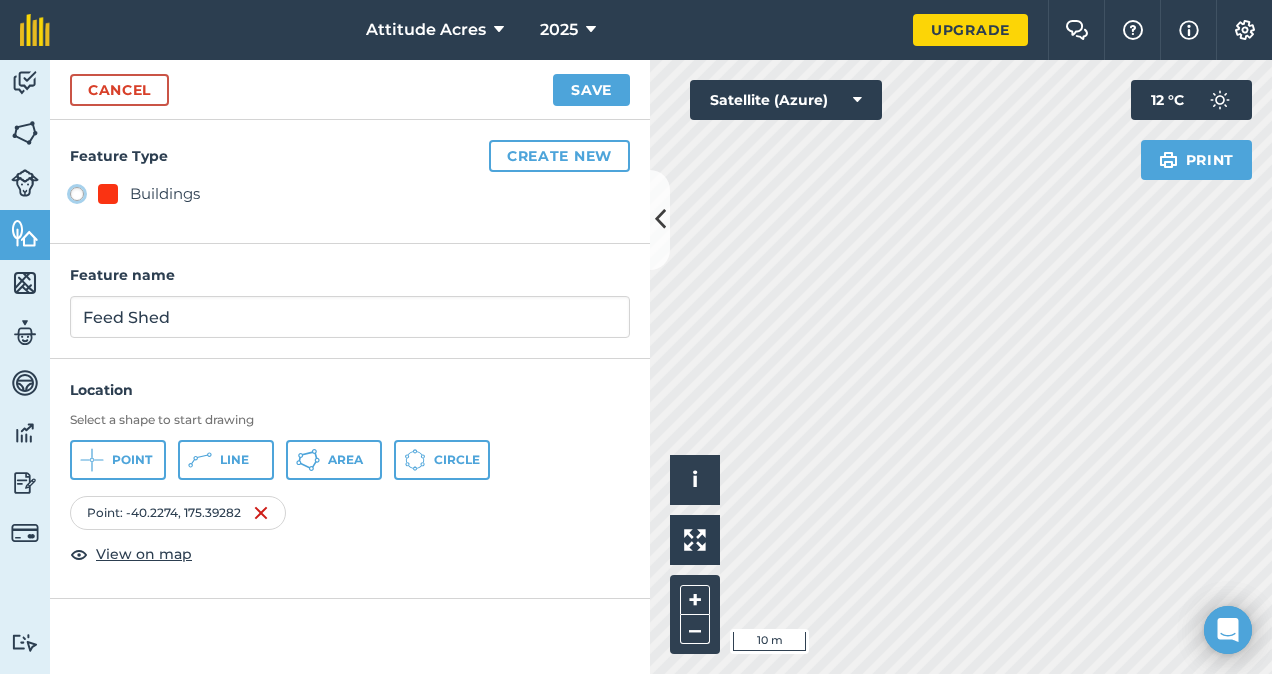 radio on "true" 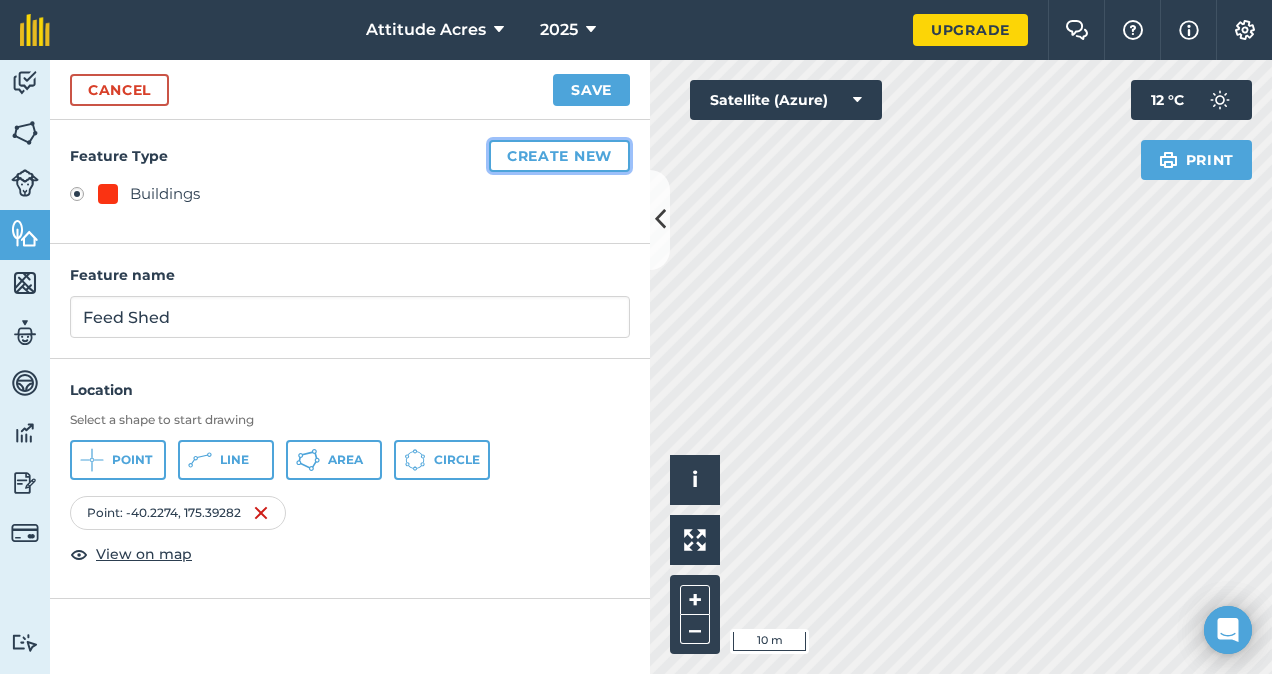 click on "Create new" at bounding box center (559, 156) 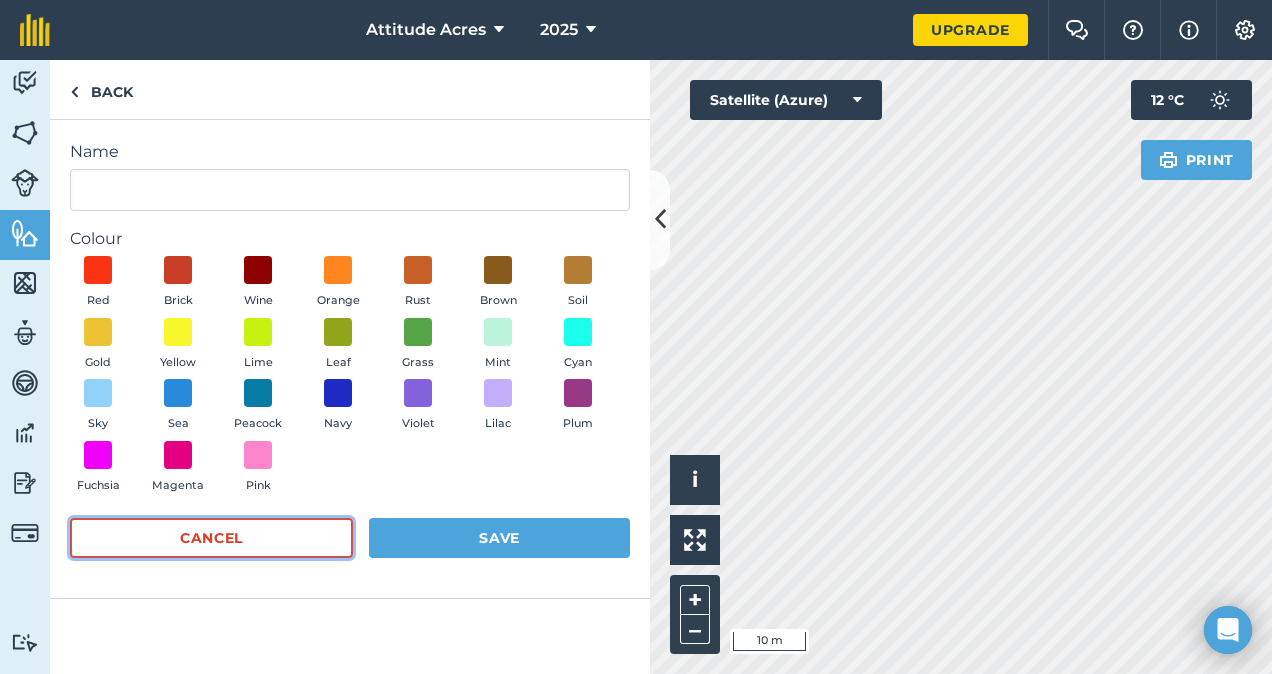 click on "Cancel" at bounding box center [211, 538] 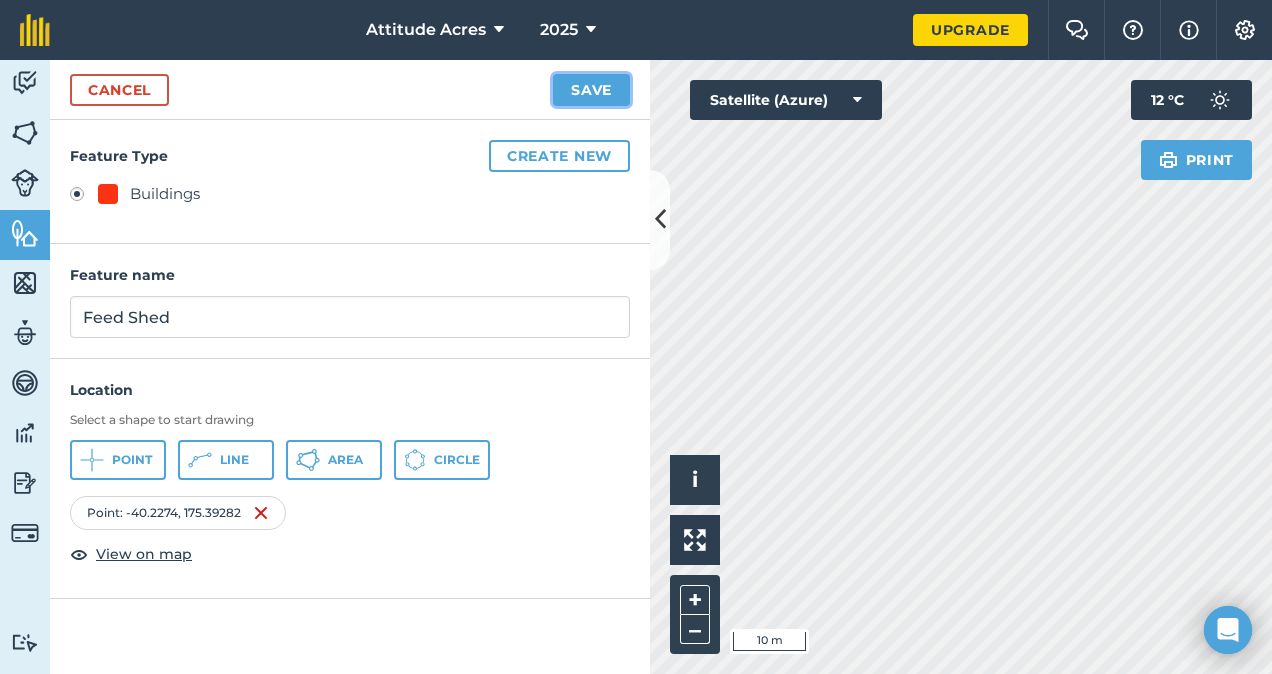 click on "Save" at bounding box center (591, 90) 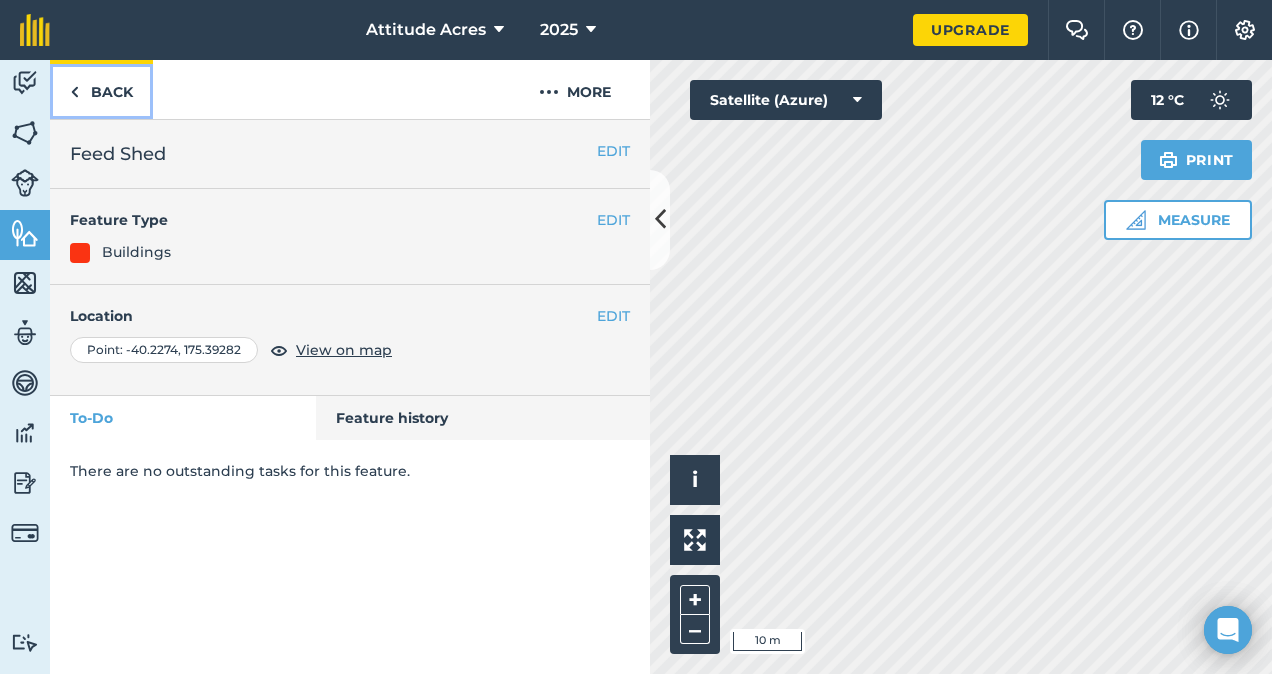 click at bounding box center [74, 92] 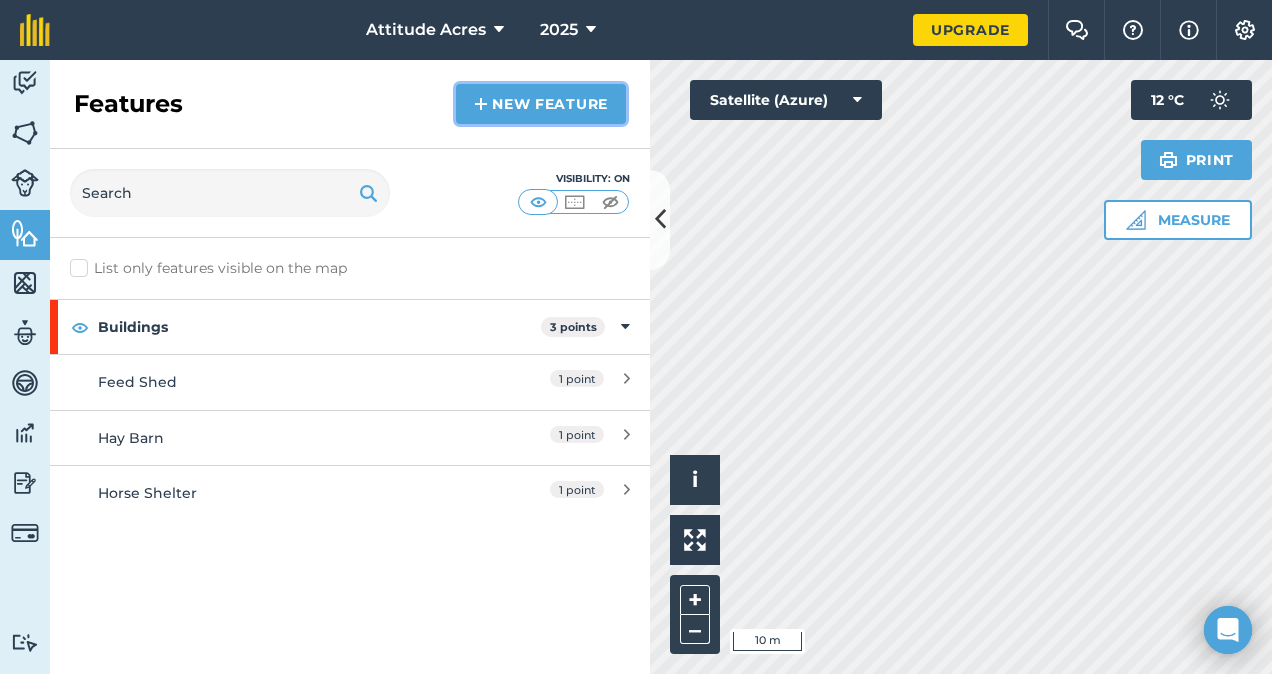 click on "New feature" at bounding box center [541, 104] 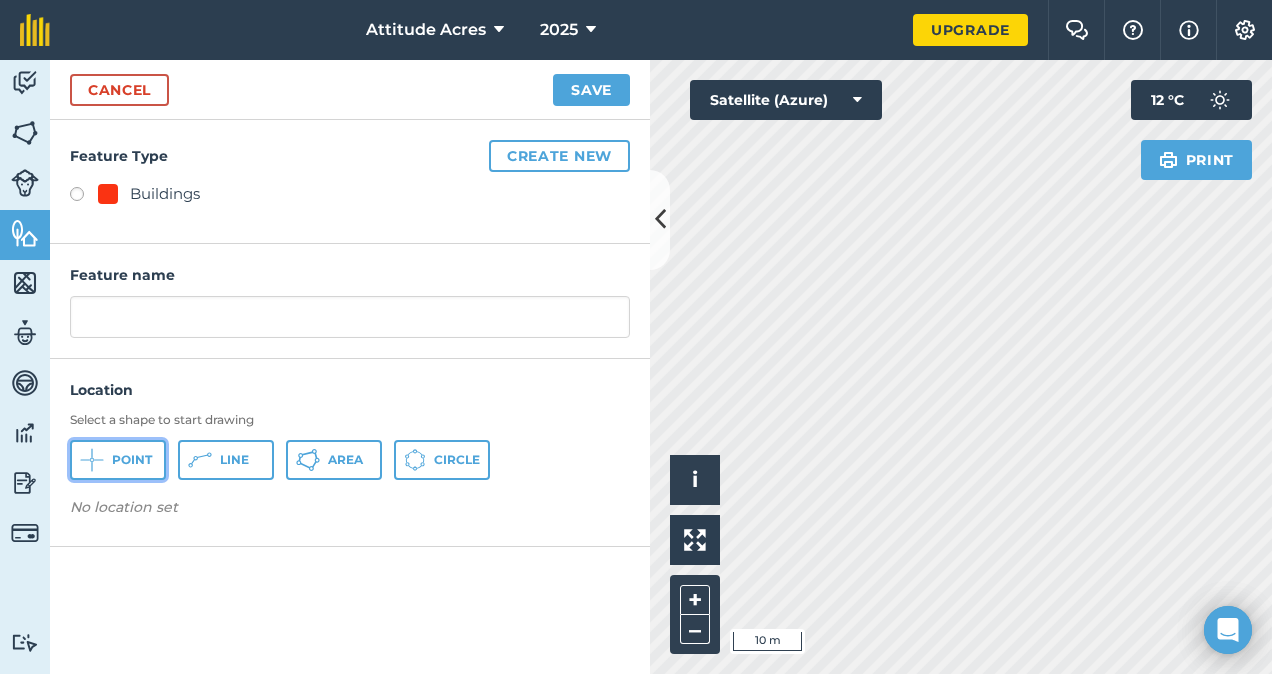 click 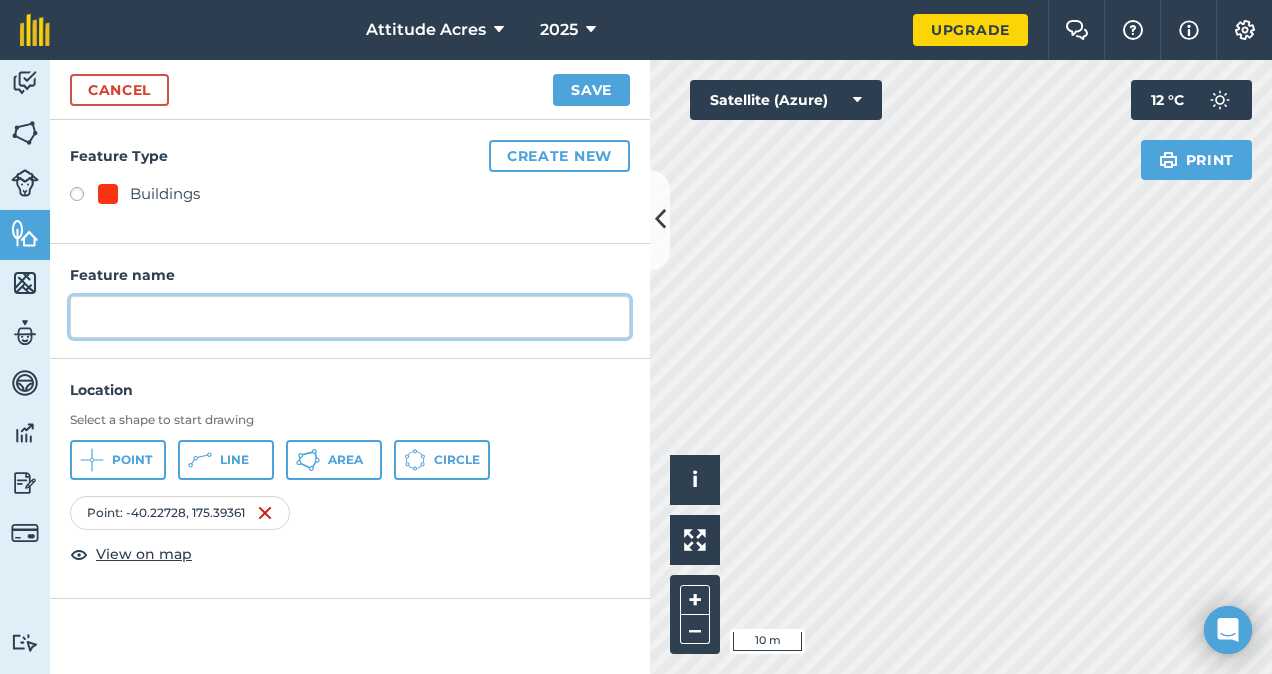 click at bounding box center [350, 317] 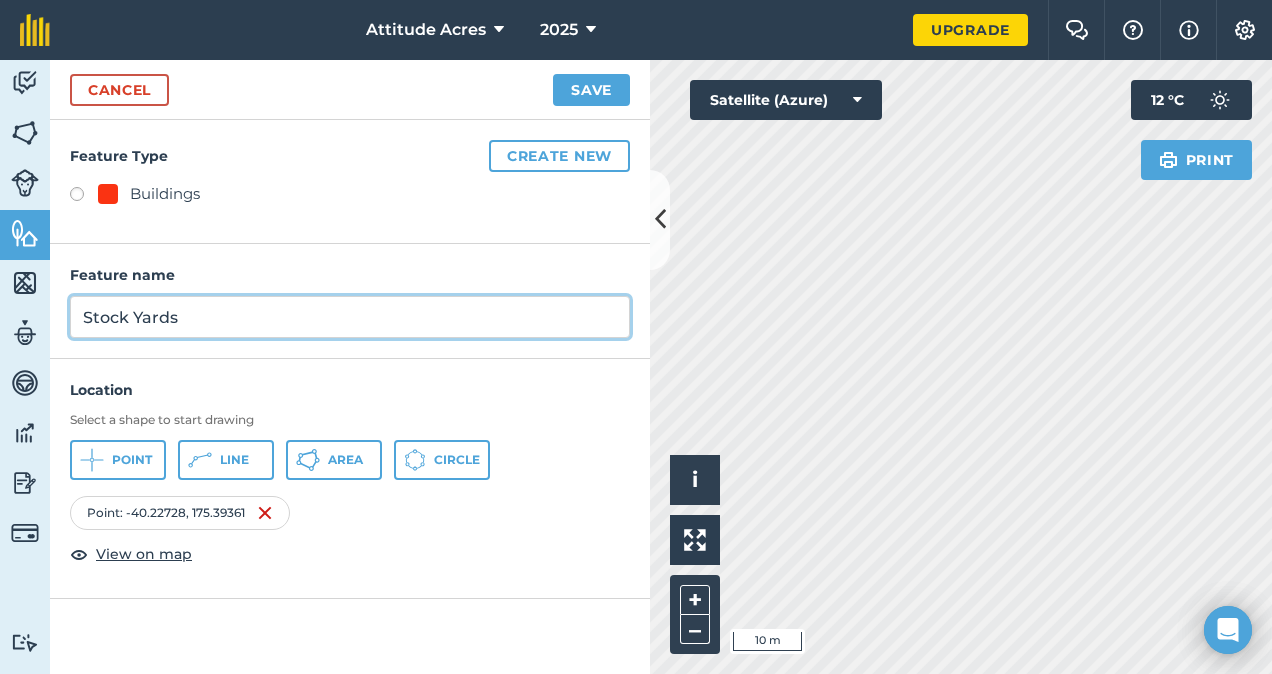 type on "Stock Yards" 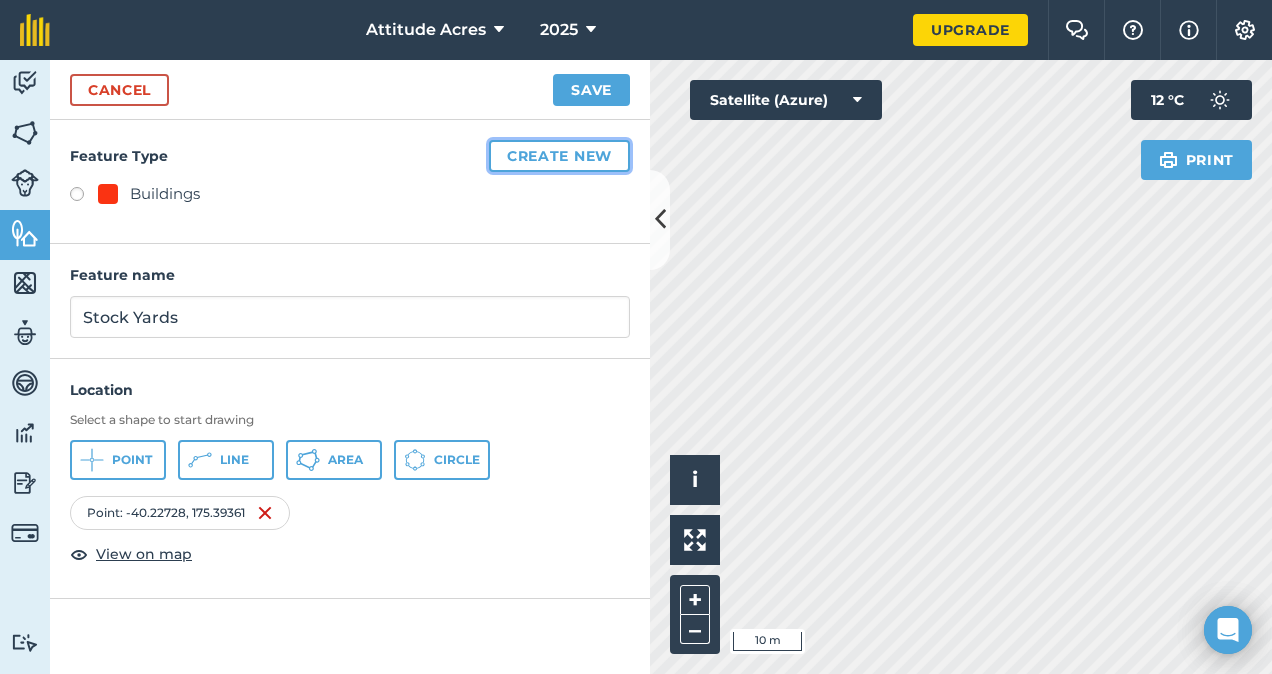 click on "Create new" at bounding box center [559, 156] 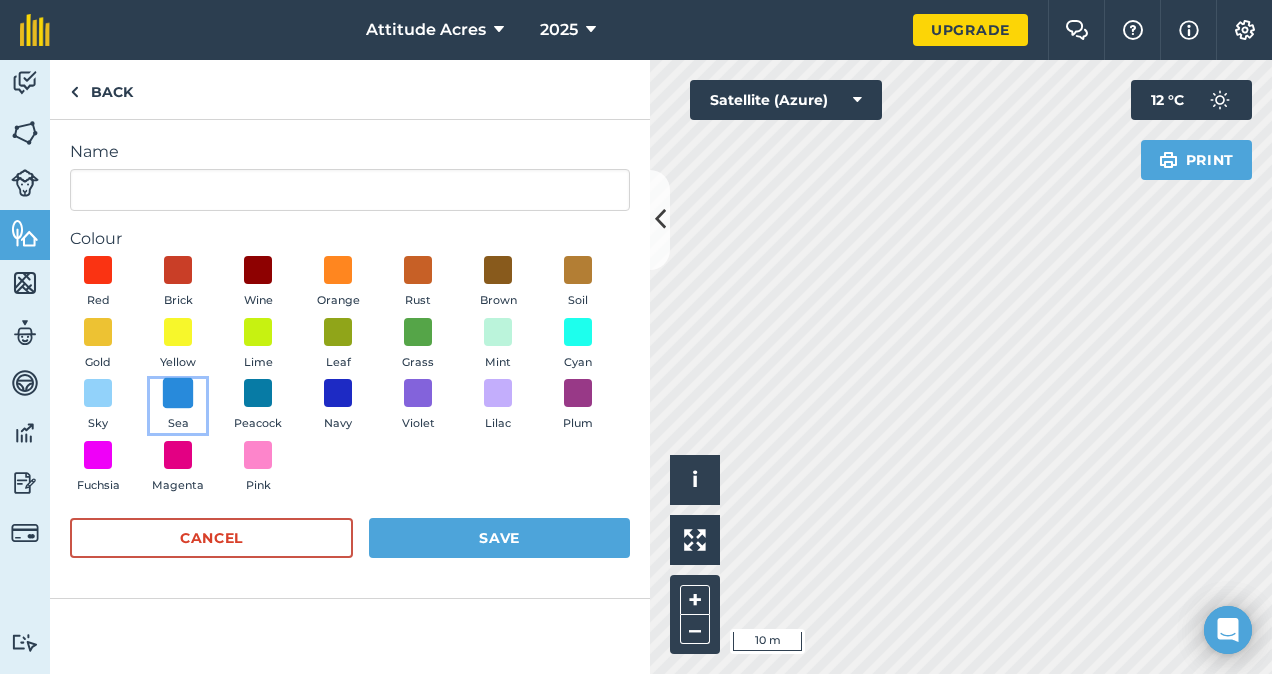 click at bounding box center [178, 393] 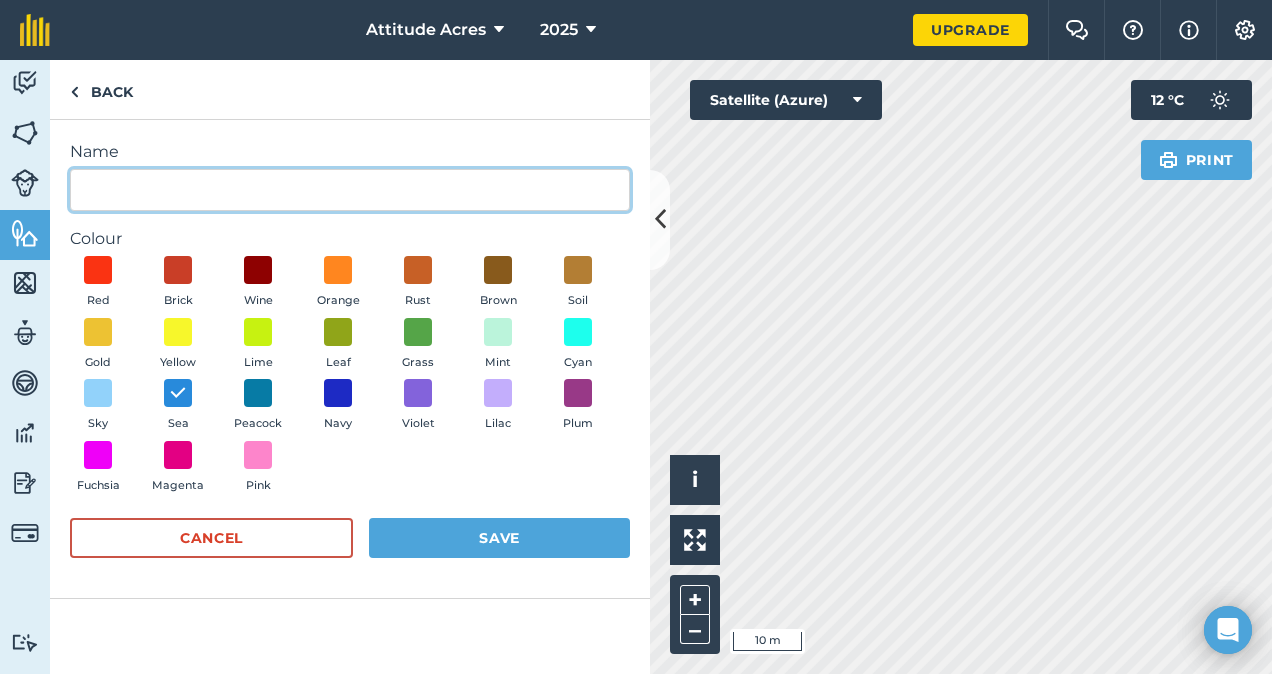 click on "Name" at bounding box center [350, 190] 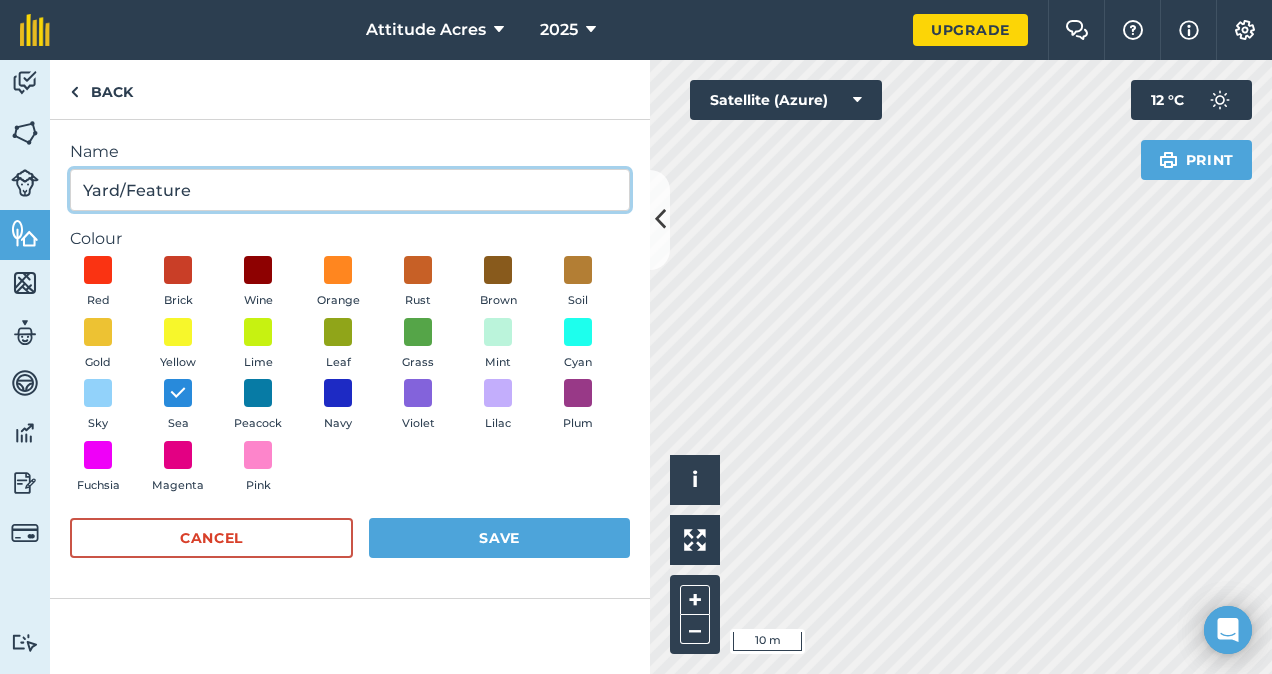 type on "Yard/Feature" 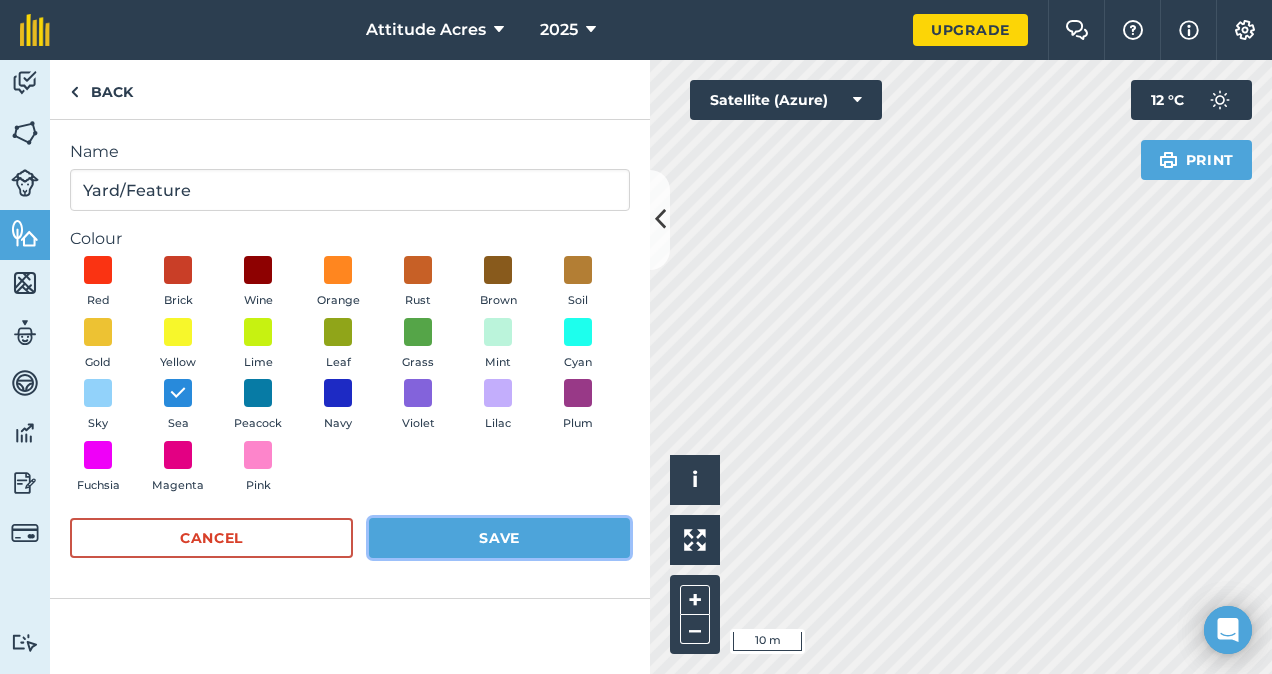 click on "Save" at bounding box center (499, 538) 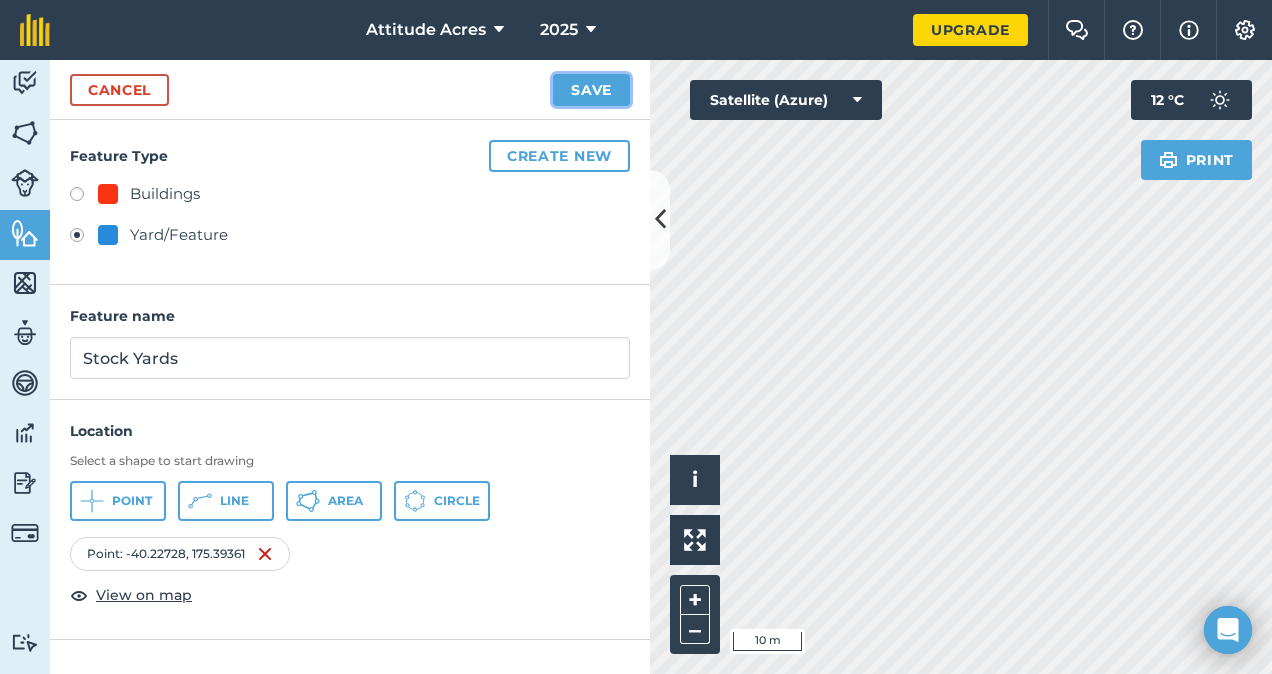 click on "Save" at bounding box center [591, 90] 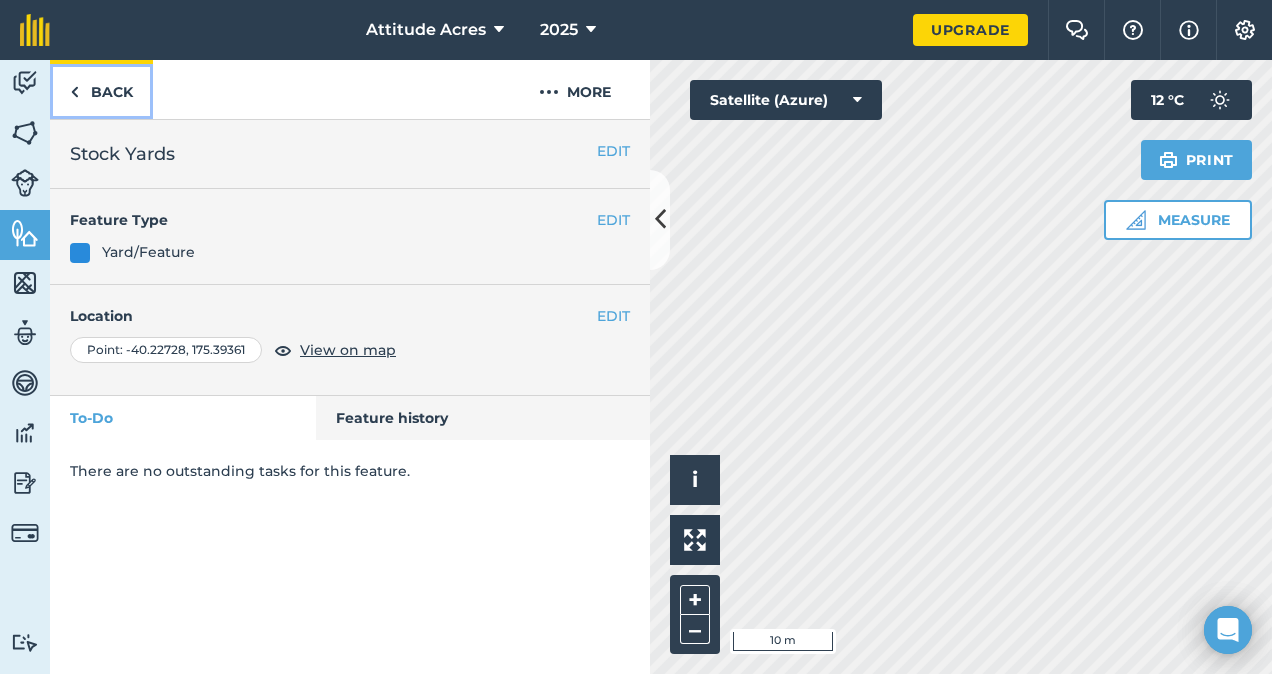 click on "Back" at bounding box center (101, 89) 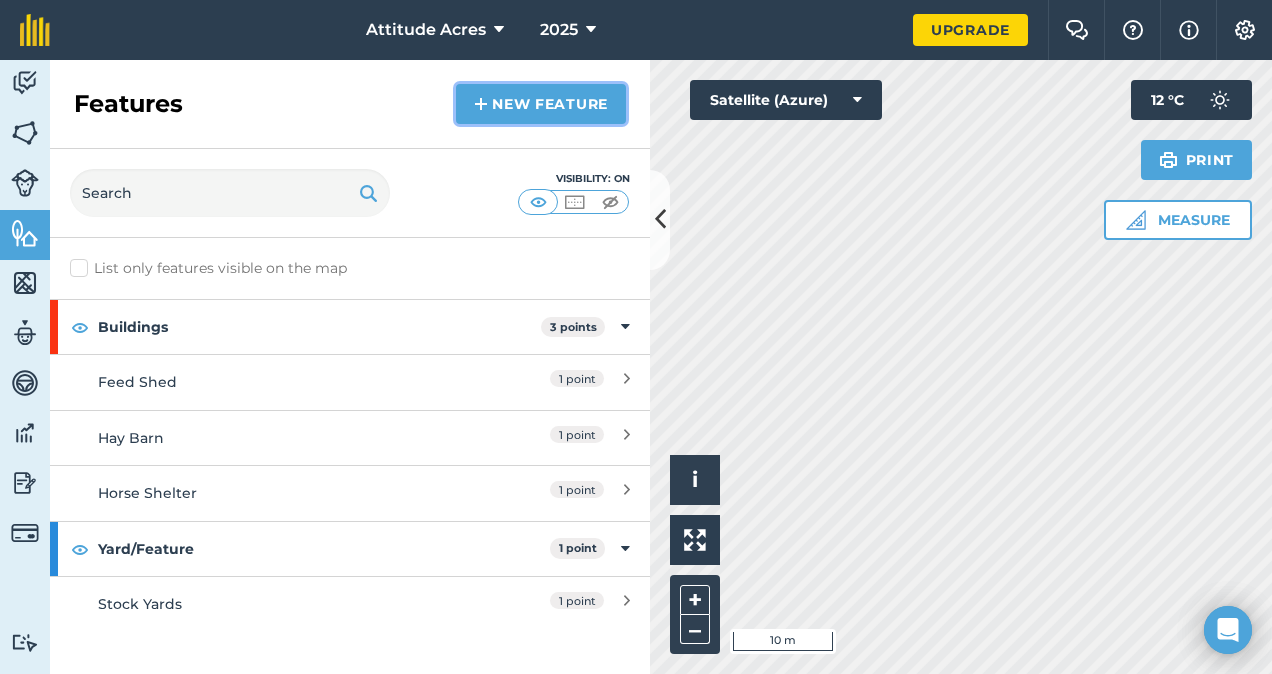 click on "New feature" at bounding box center (541, 104) 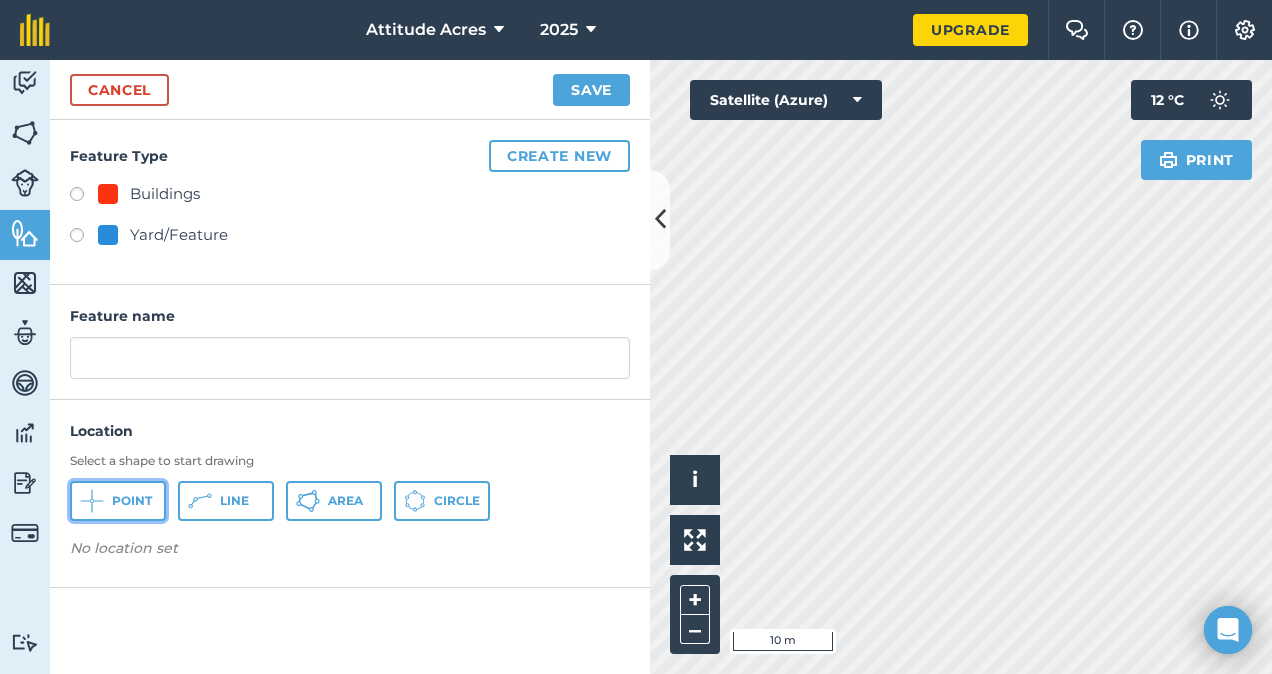 click 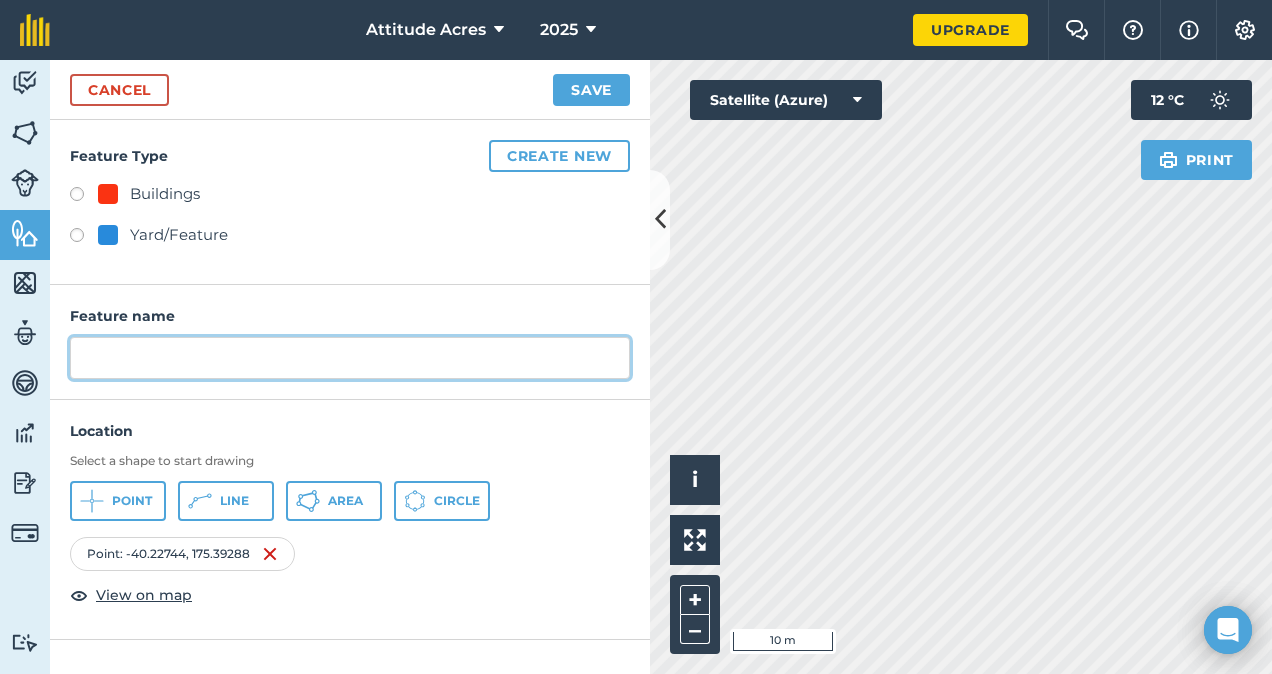 click at bounding box center (350, 358) 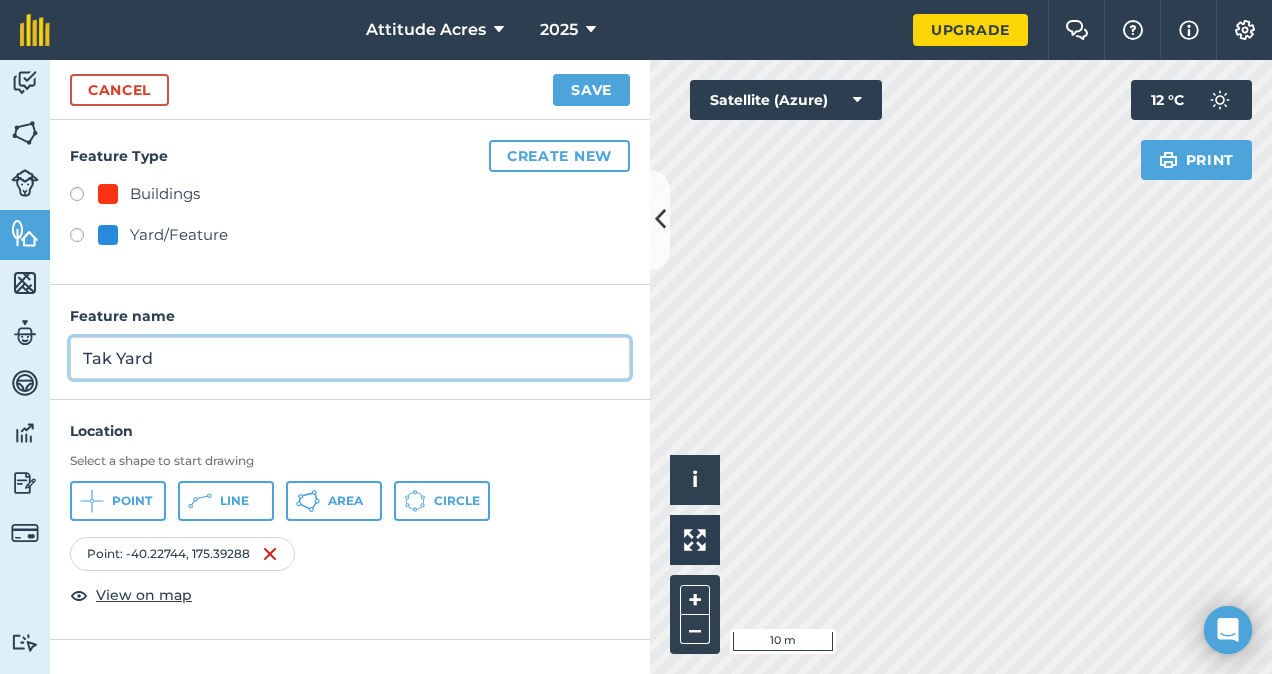 click on "Tak Yard" at bounding box center [350, 358] 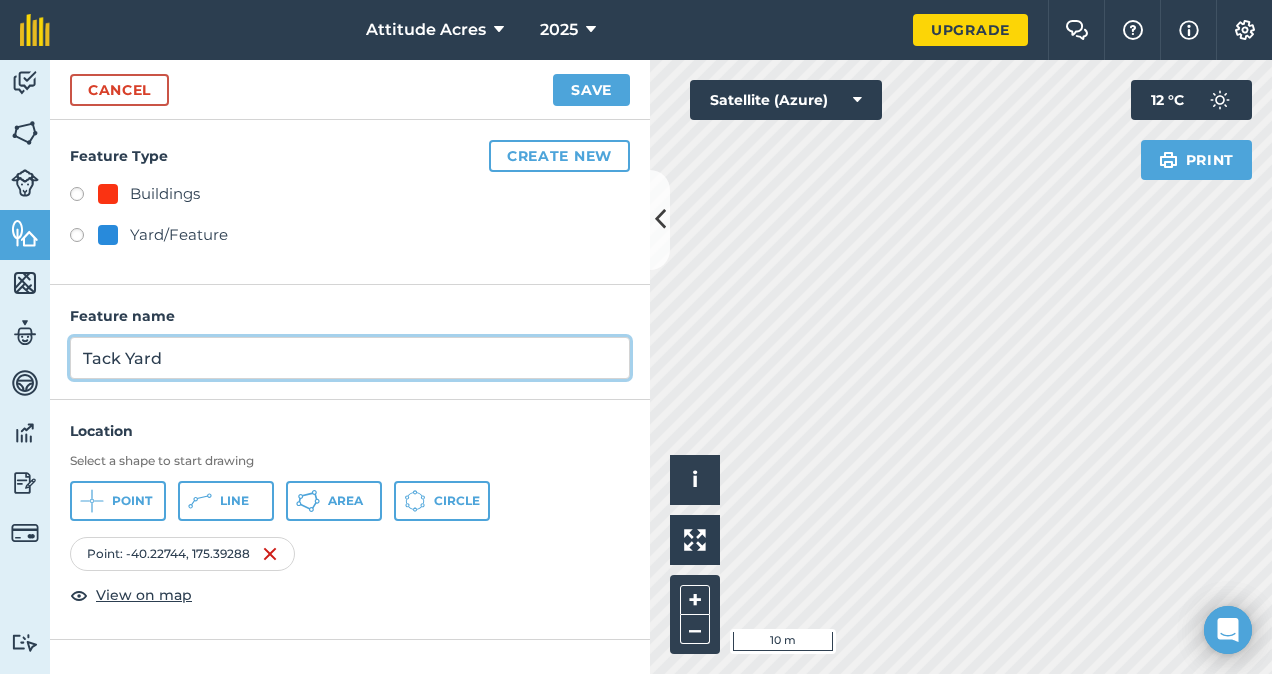 type on "Tack Yard" 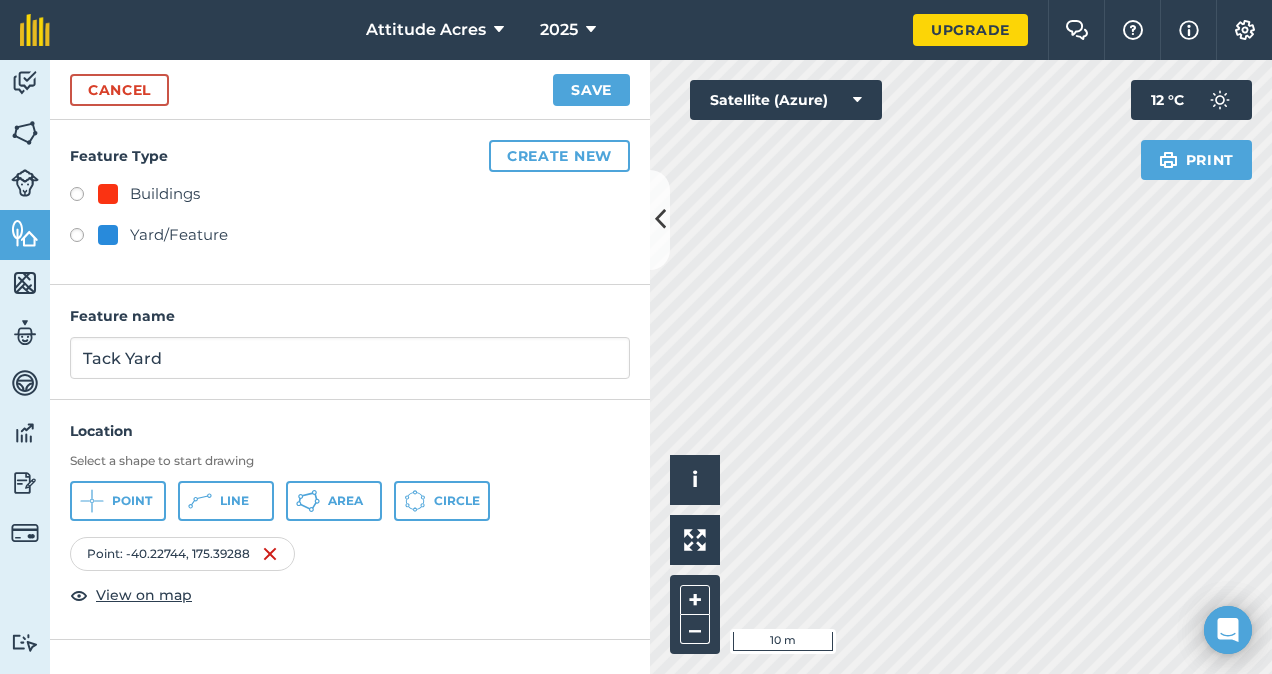 click on "Yard/Feature" at bounding box center (179, 235) 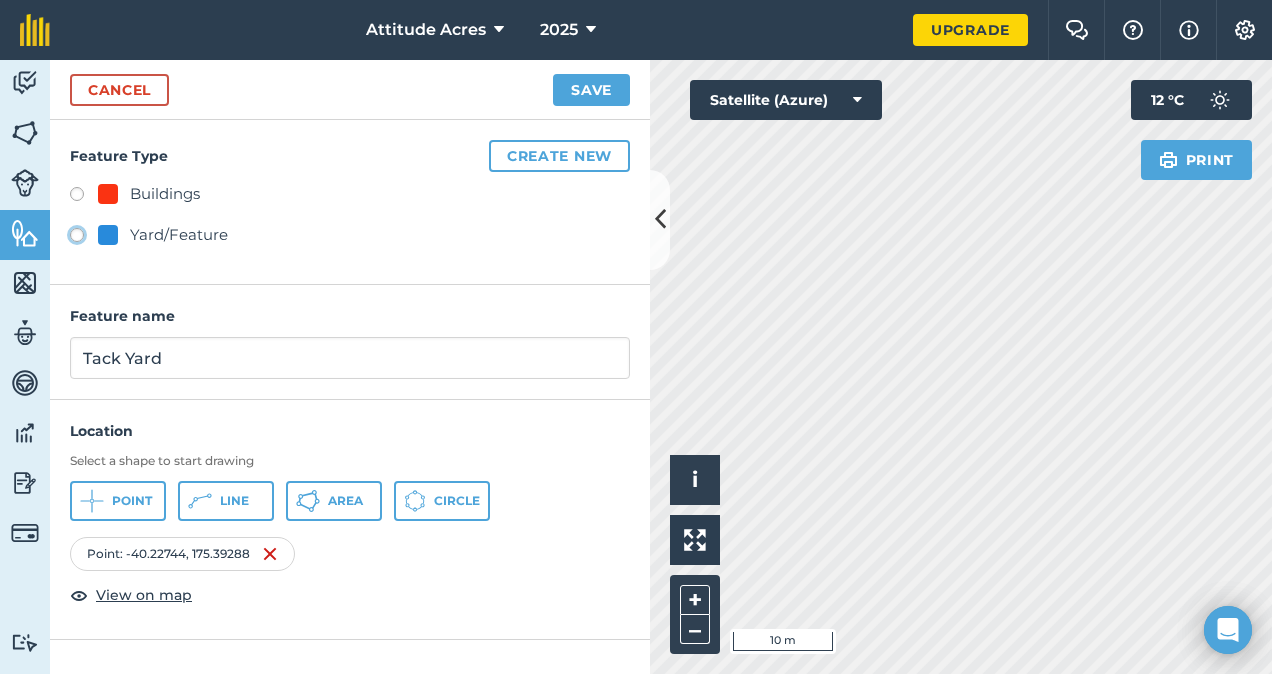 radio on "true" 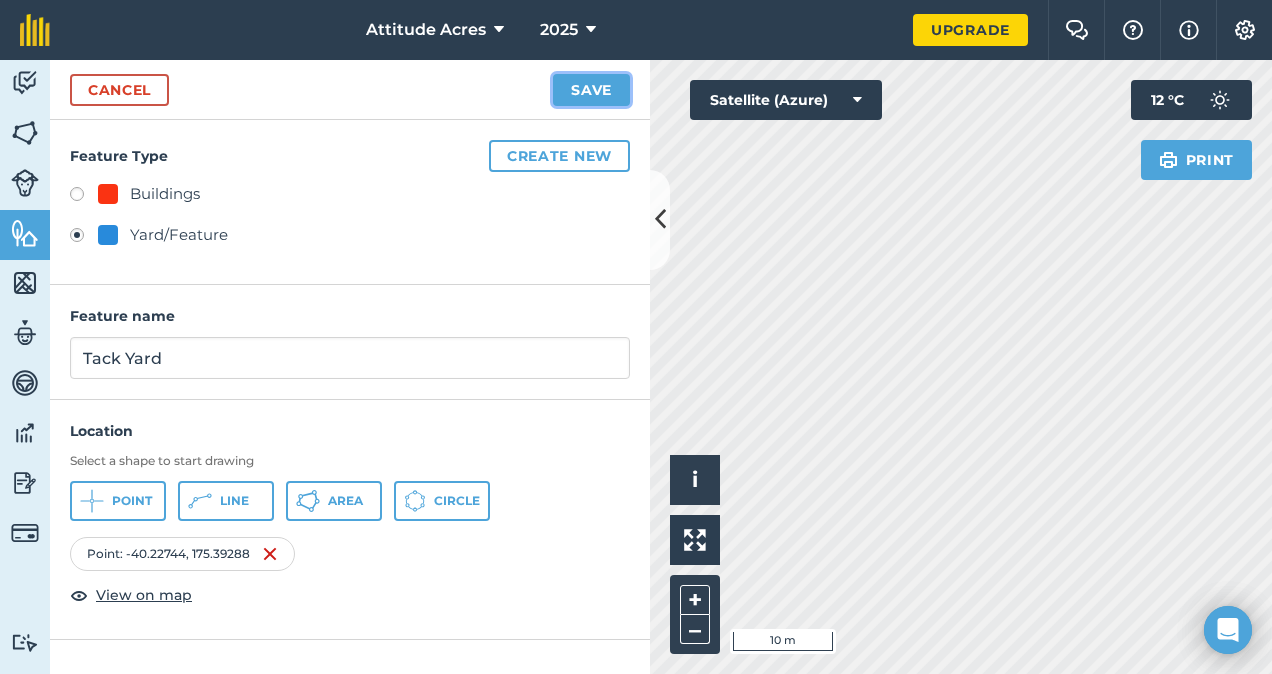 click on "Save" at bounding box center (591, 90) 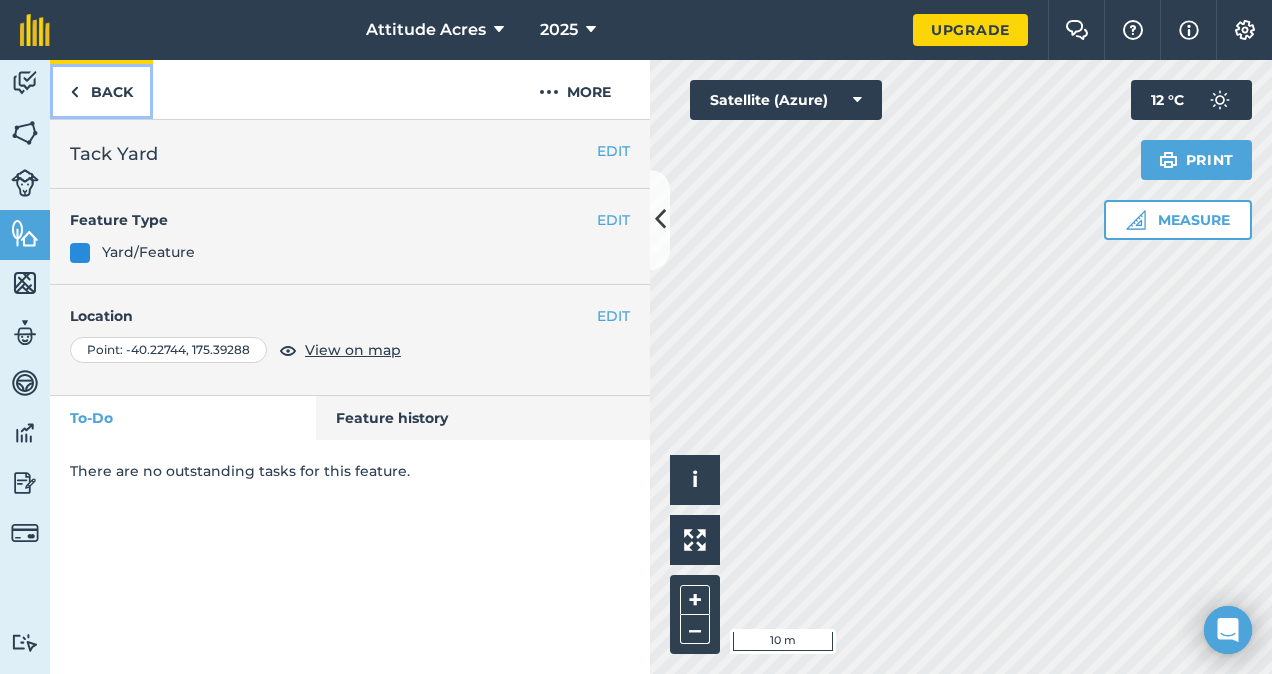 click on "Back" at bounding box center (101, 89) 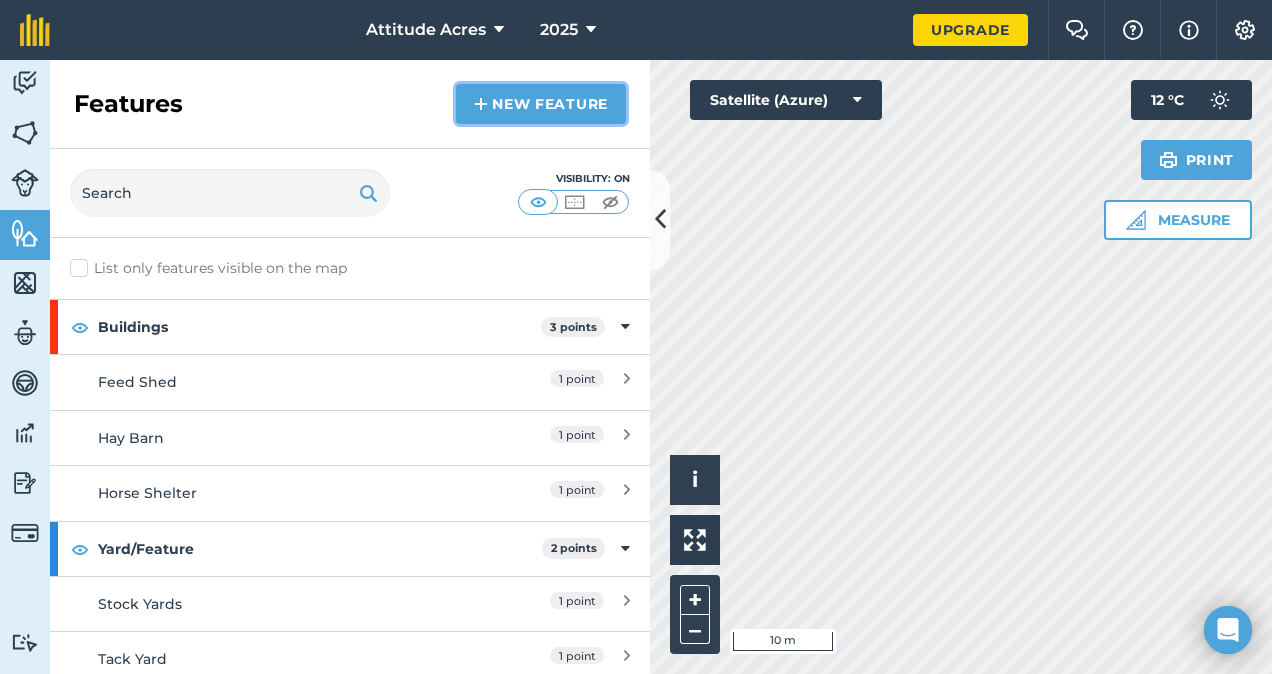 click on "New feature" at bounding box center [541, 104] 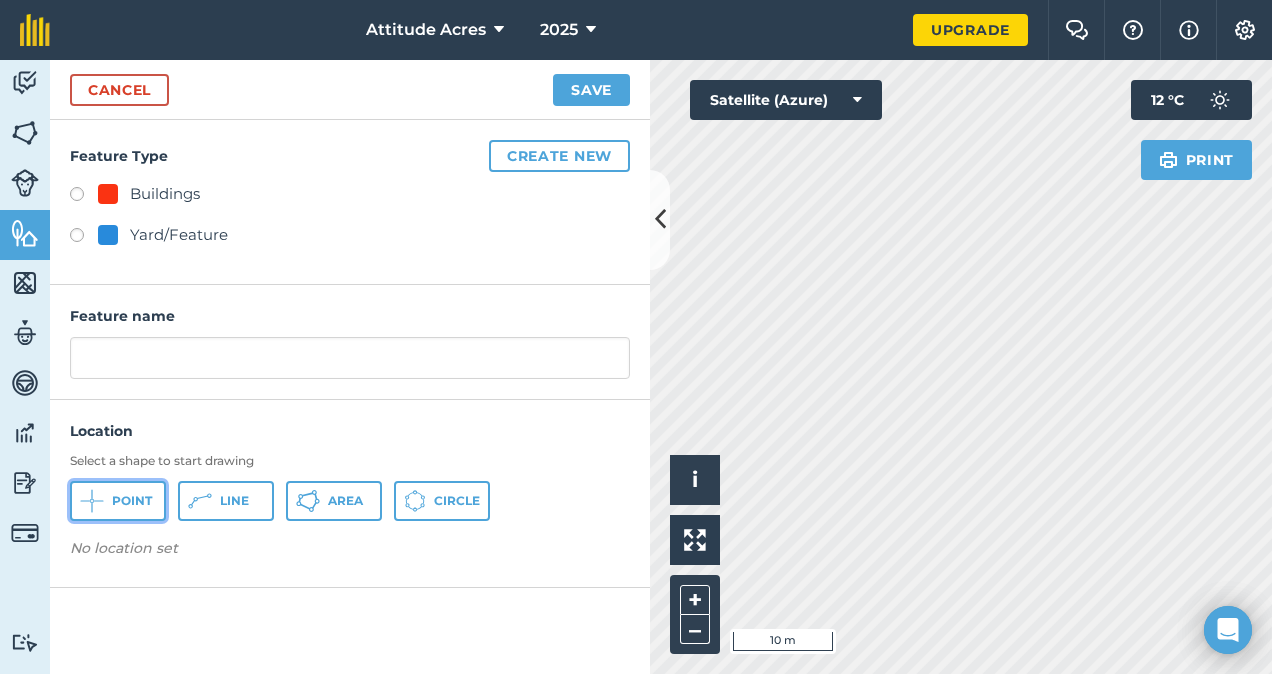 click on "Point" at bounding box center (118, 501) 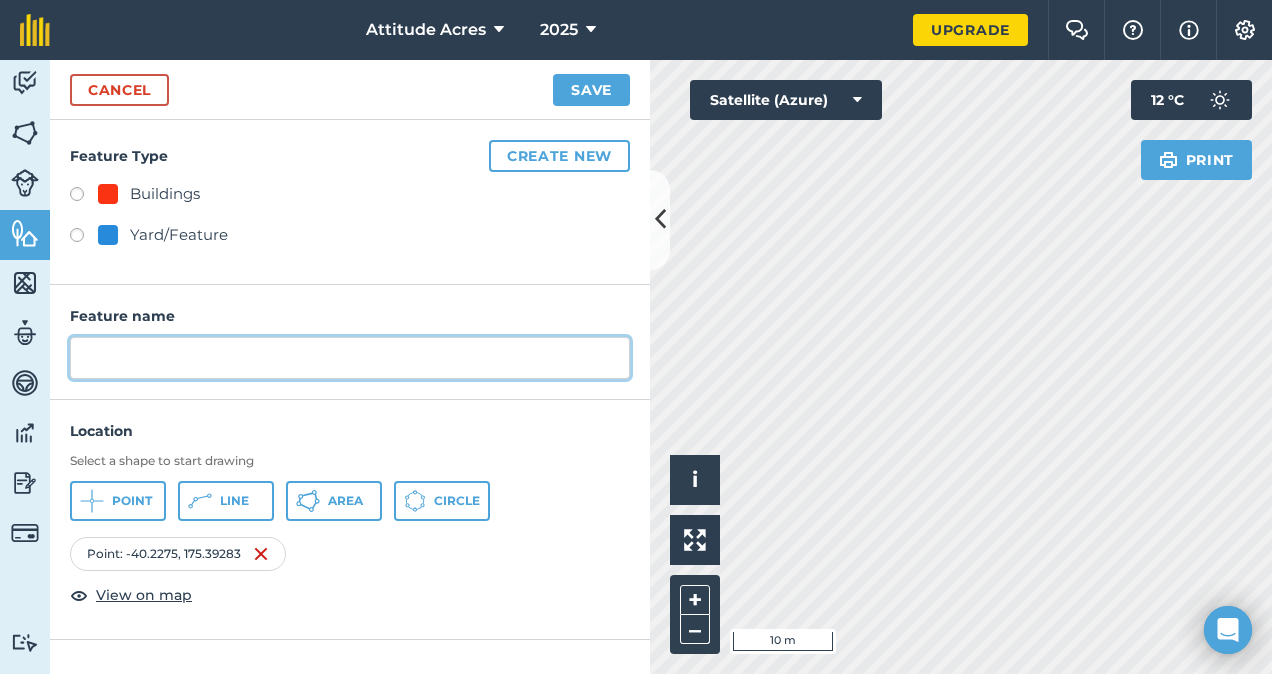 click at bounding box center (350, 358) 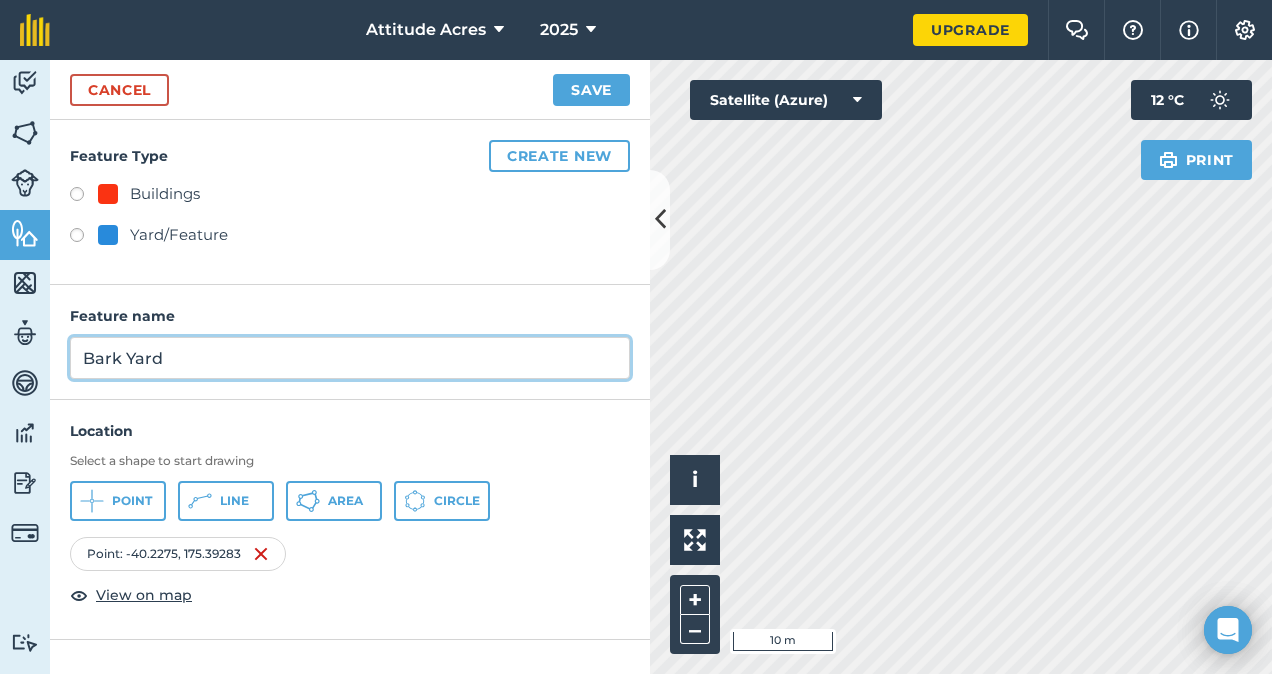 type on "Bark Yard" 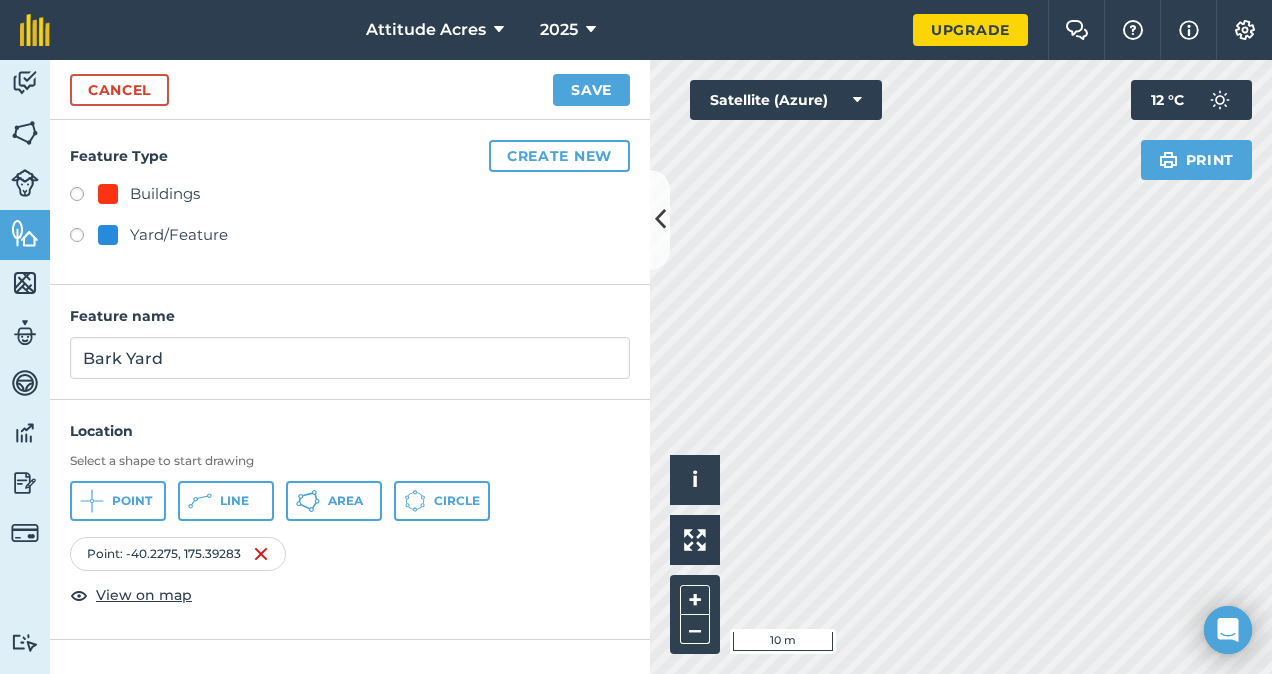 click on "Yard/Feature" at bounding box center (179, 235) 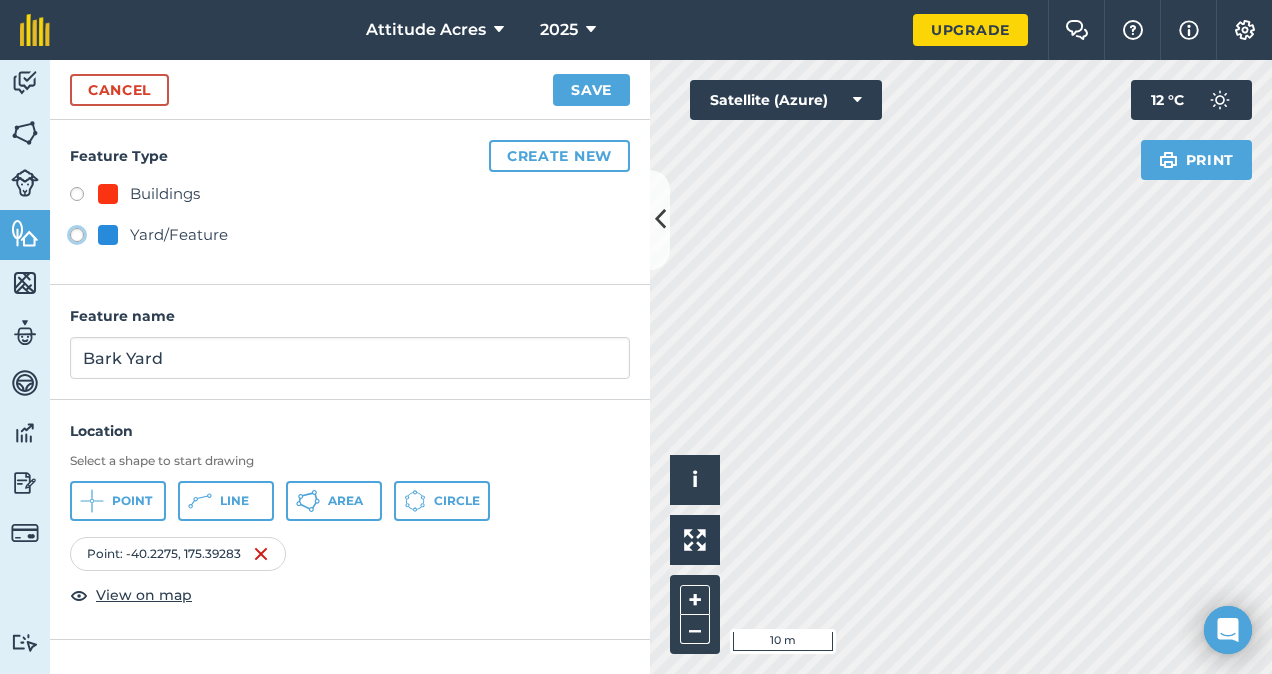click on "Yard/Feature" at bounding box center (-9923, 234) 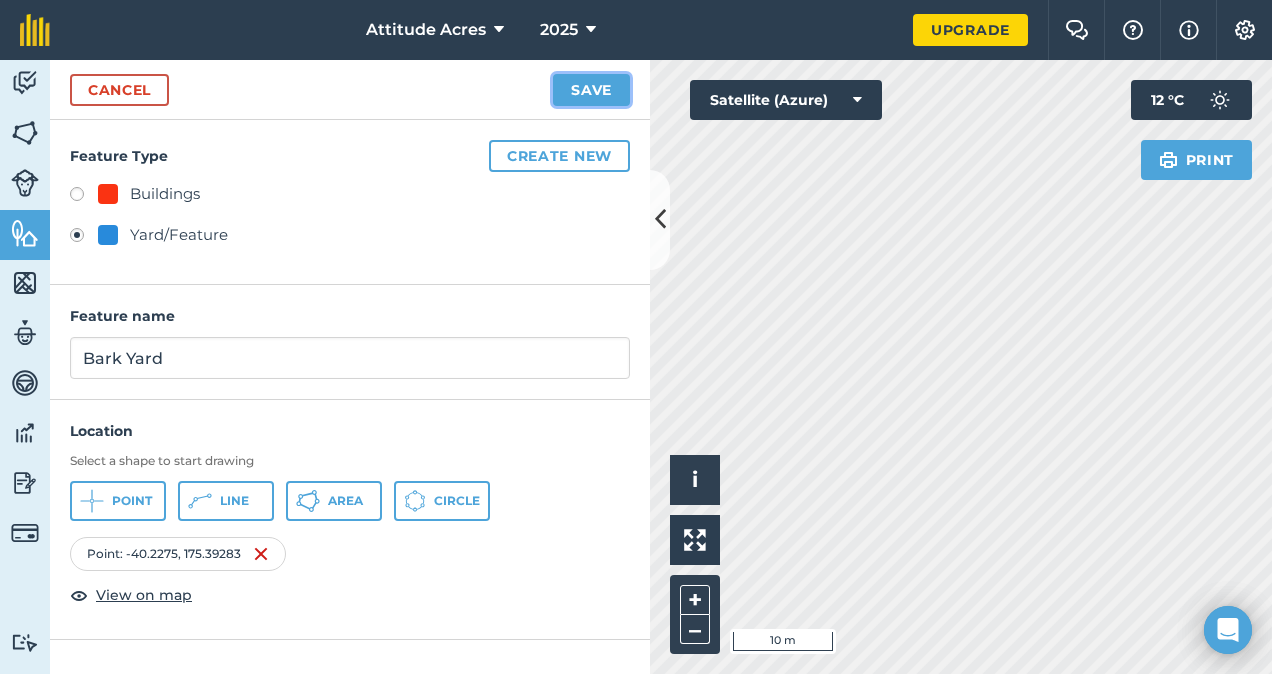 click on "Save" at bounding box center (591, 90) 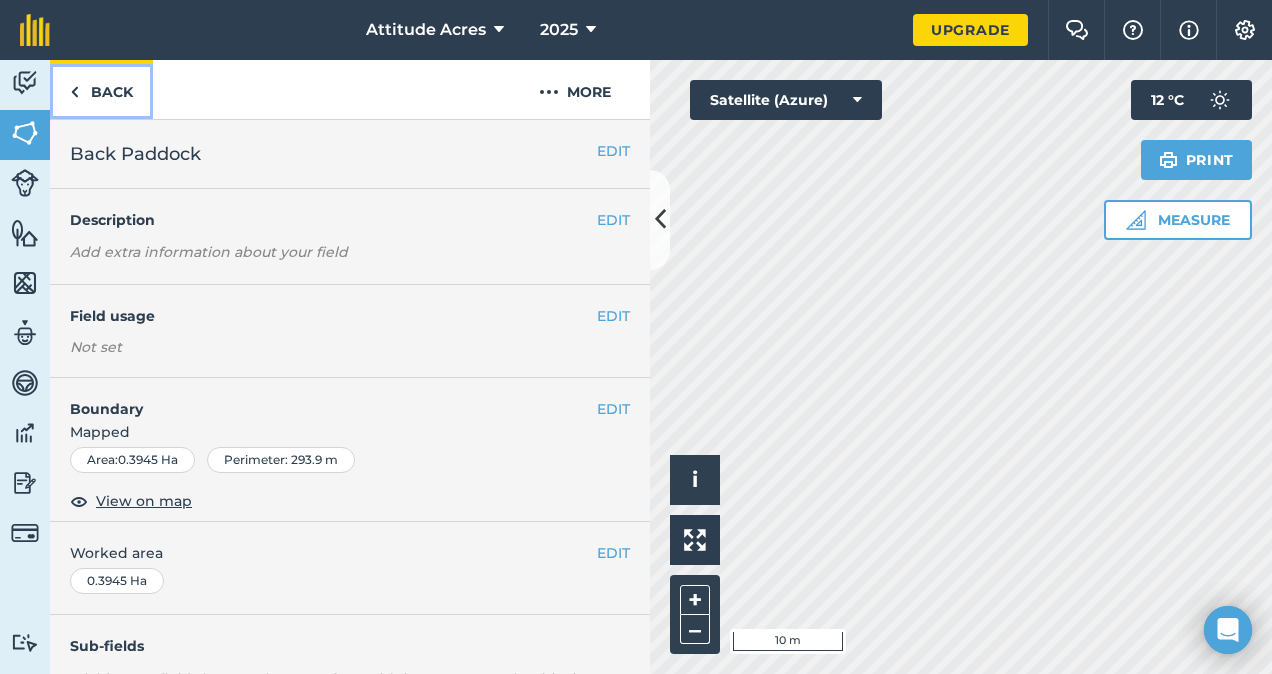 click on "Back" at bounding box center (101, 89) 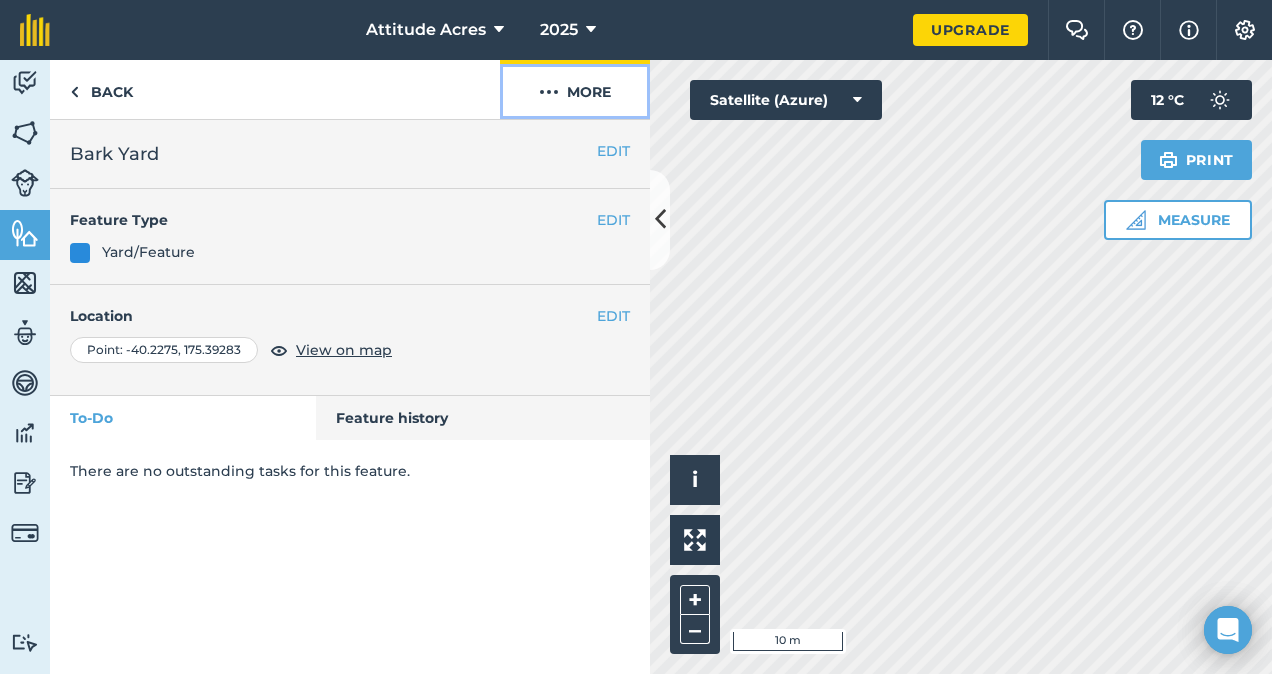 click on "More" at bounding box center (575, 89) 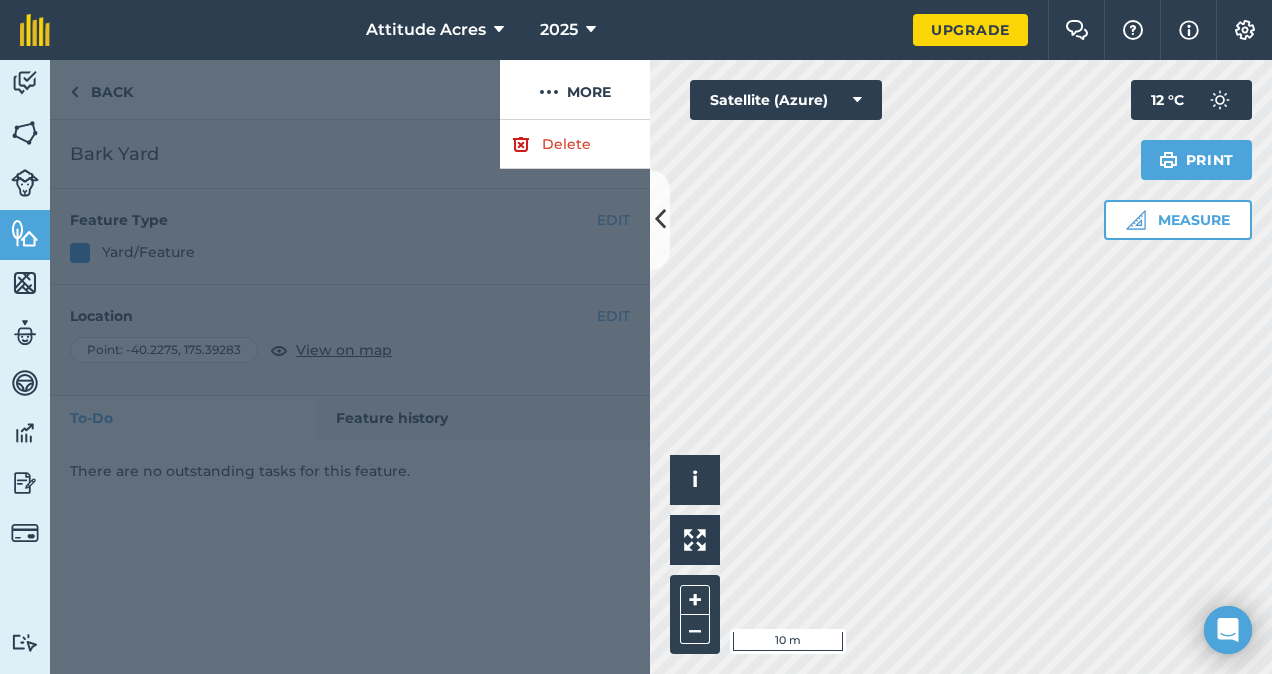 click at bounding box center [350, 397] 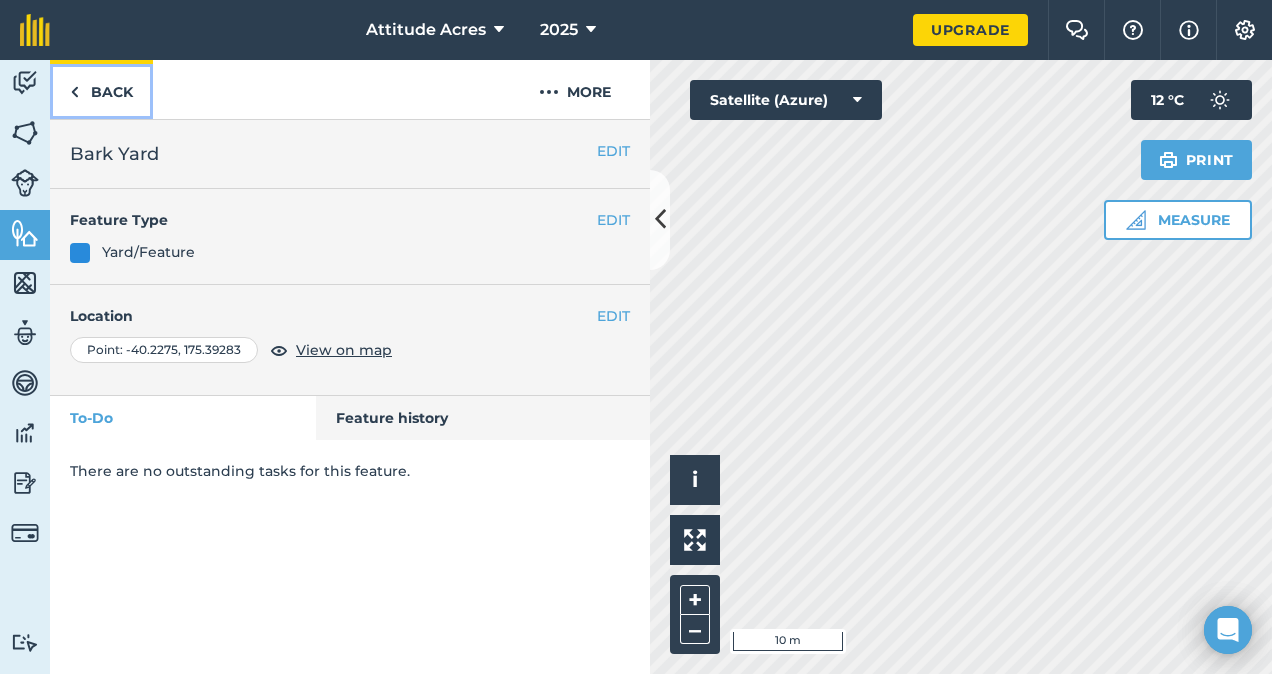 click on "Back" at bounding box center (101, 89) 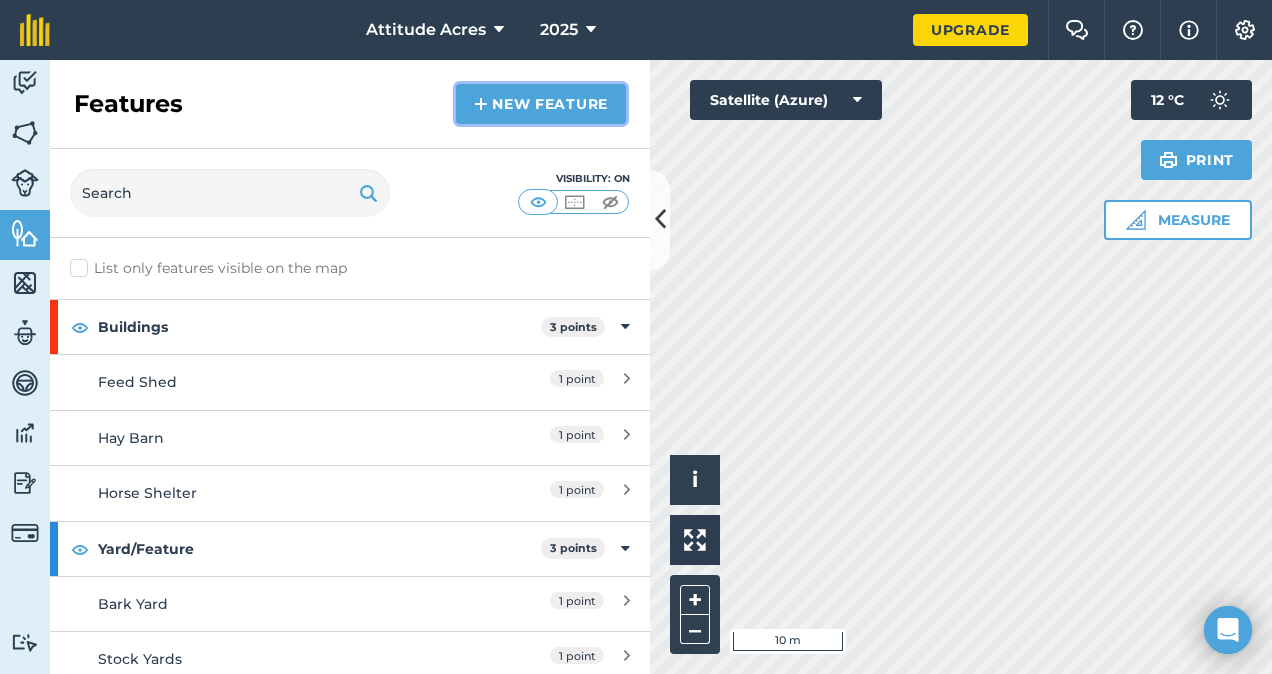 click on "New feature" at bounding box center (541, 104) 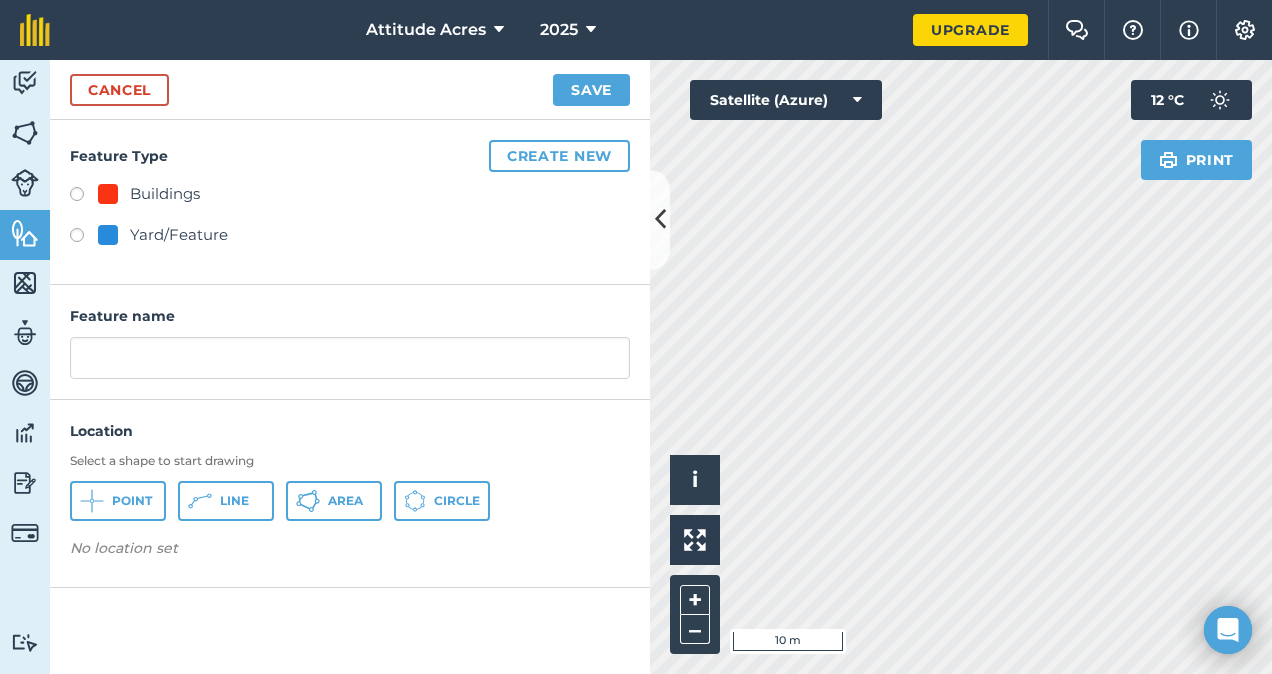 click on "Feature Type   Create new Buildings  Yard/Feature" at bounding box center (350, 202) 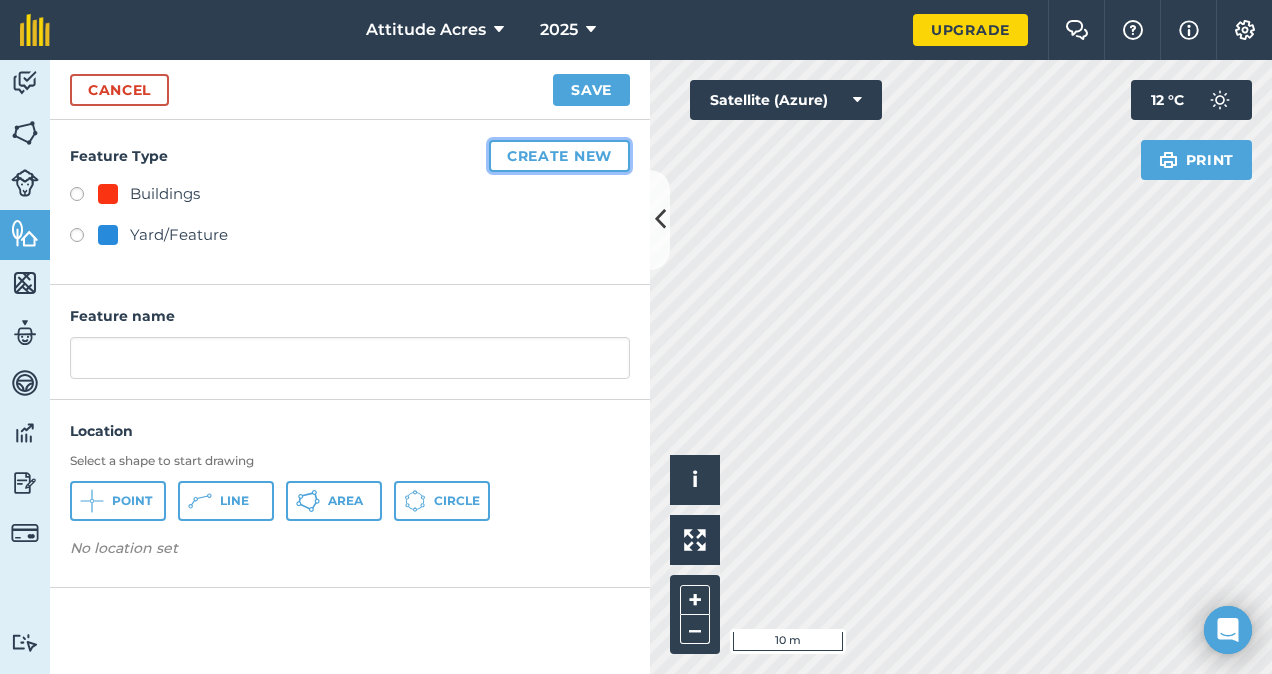 click on "Create new" at bounding box center [559, 156] 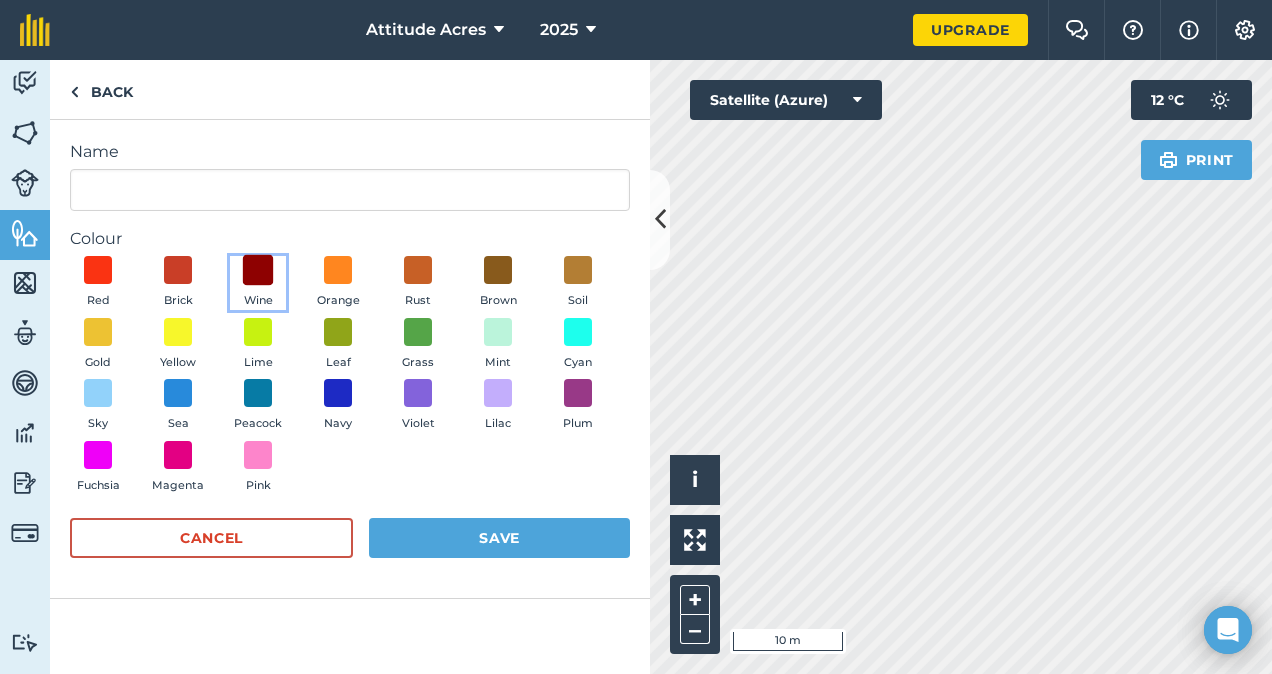 click at bounding box center [258, 270] 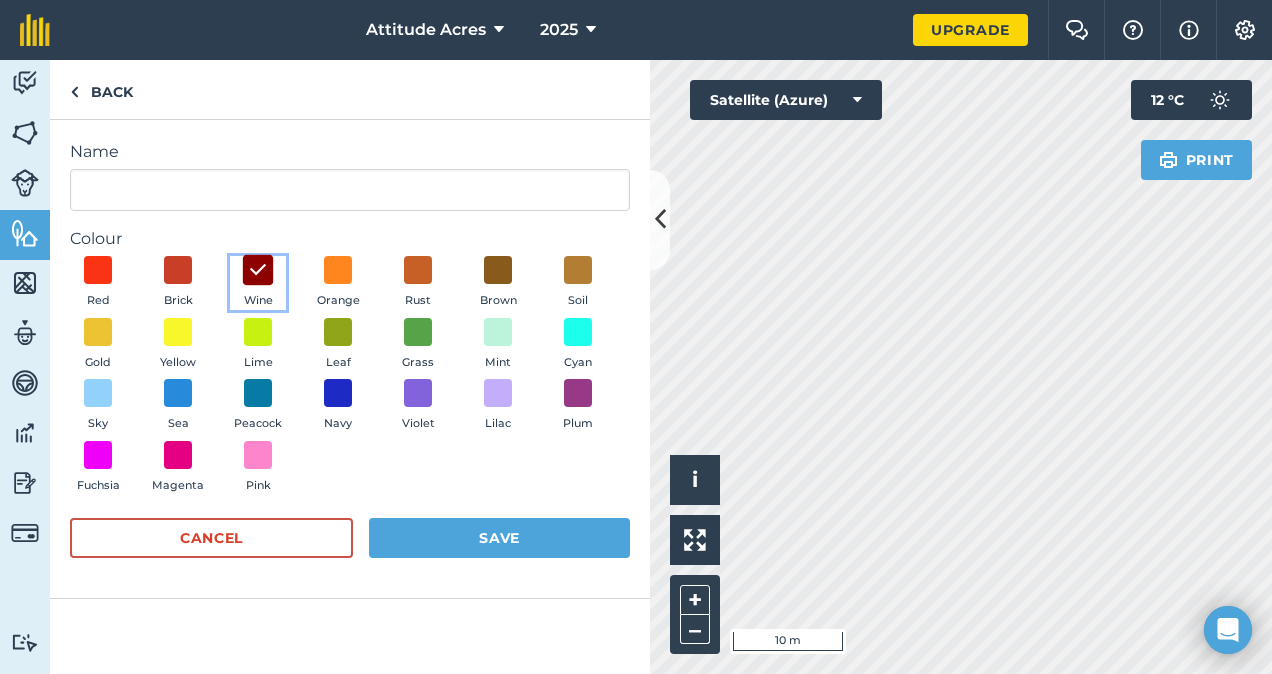 click at bounding box center (258, 270) 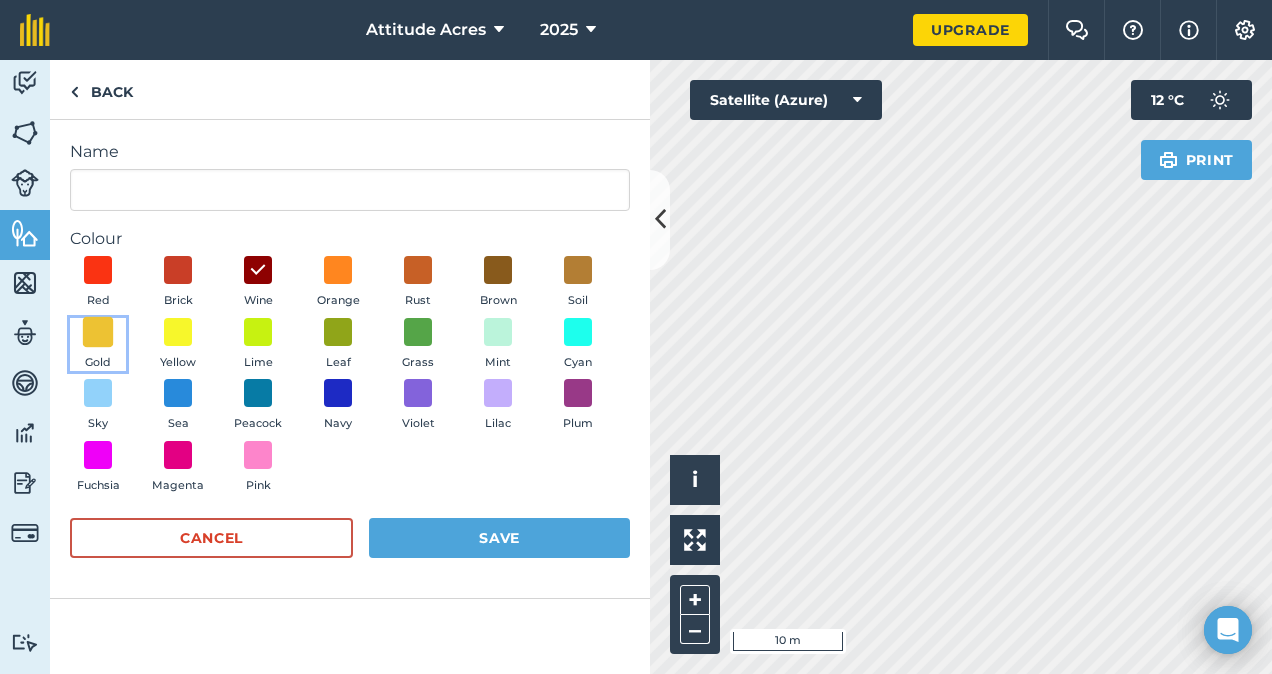 click at bounding box center [98, 331] 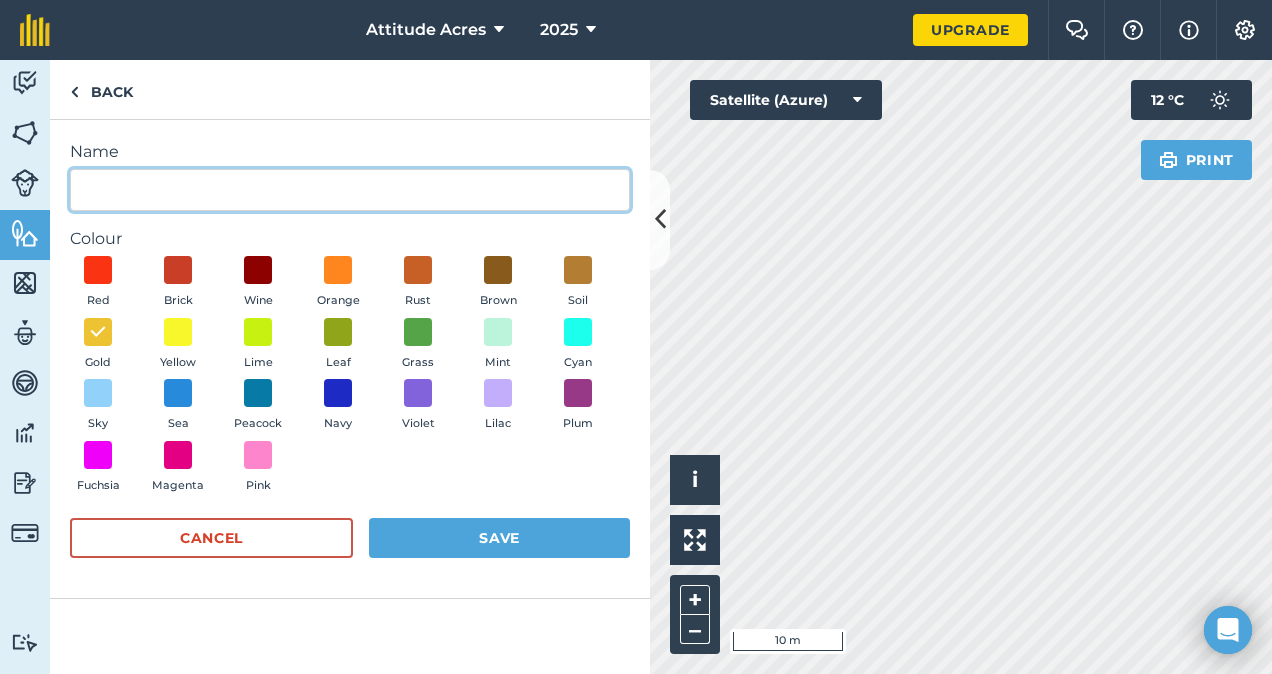 click on "Name" at bounding box center (350, 190) 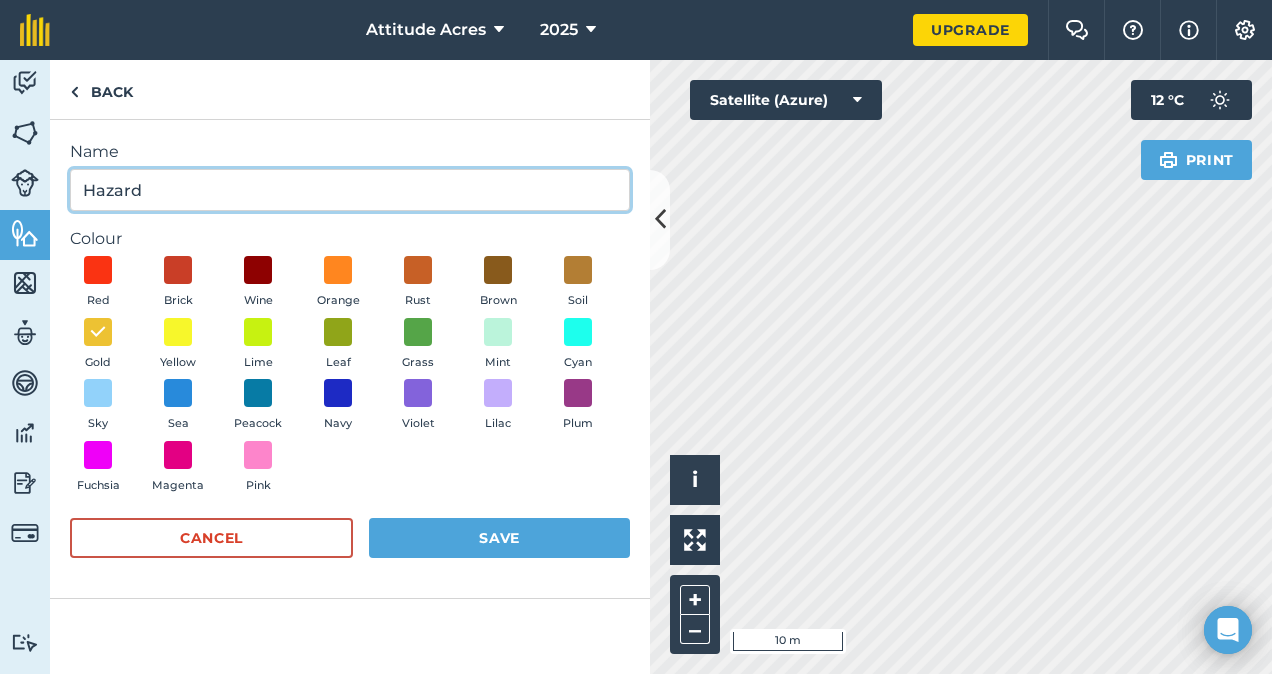 type on "Hazard" 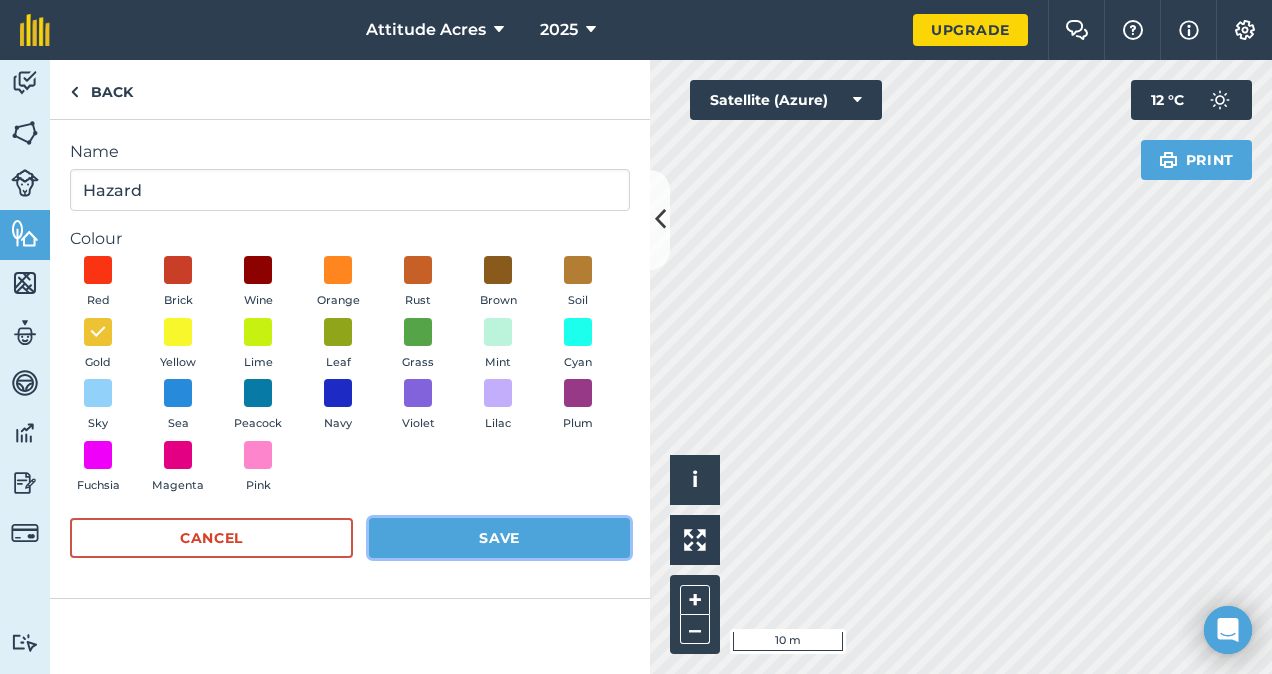 click on "Save" at bounding box center (499, 538) 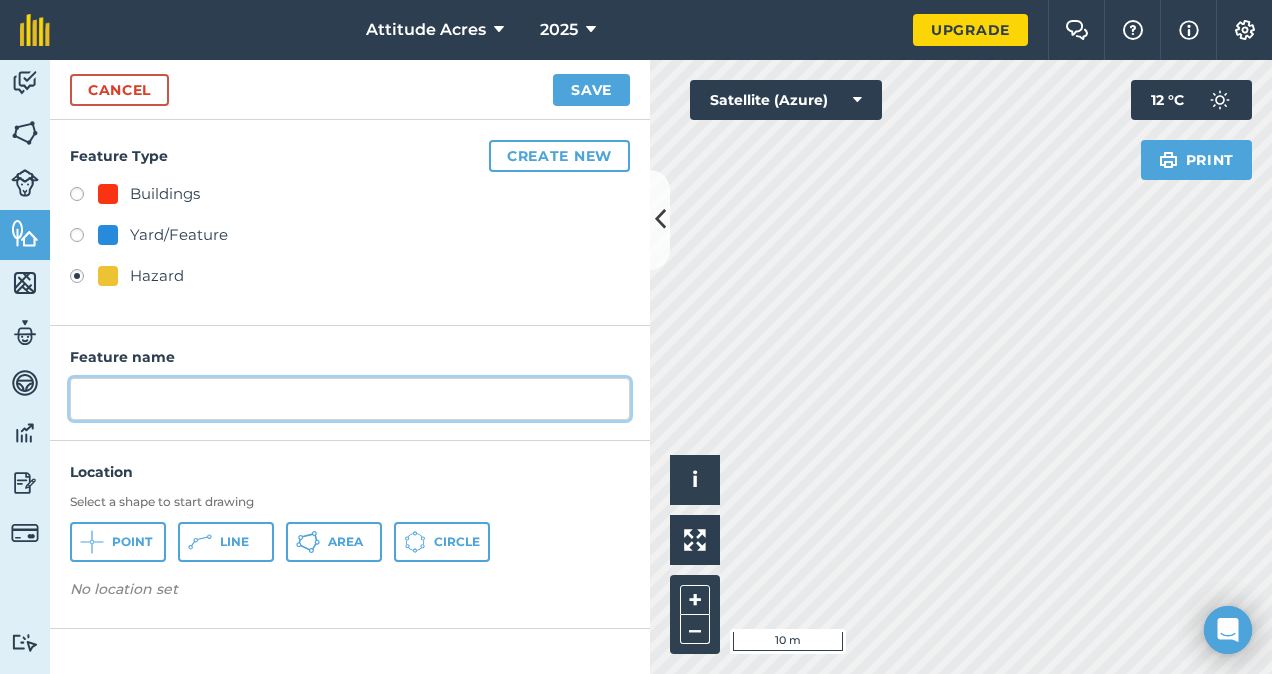 click at bounding box center [350, 399] 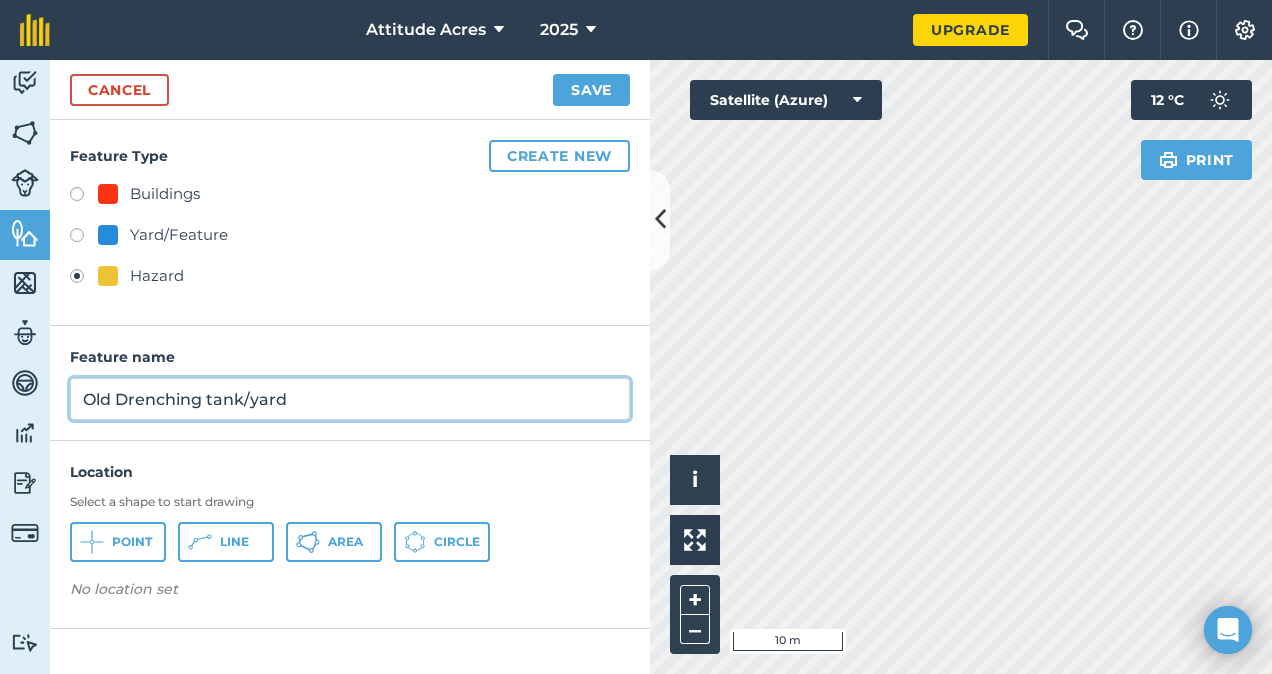 click on "Old Drenching tank/yard" at bounding box center (350, 399) 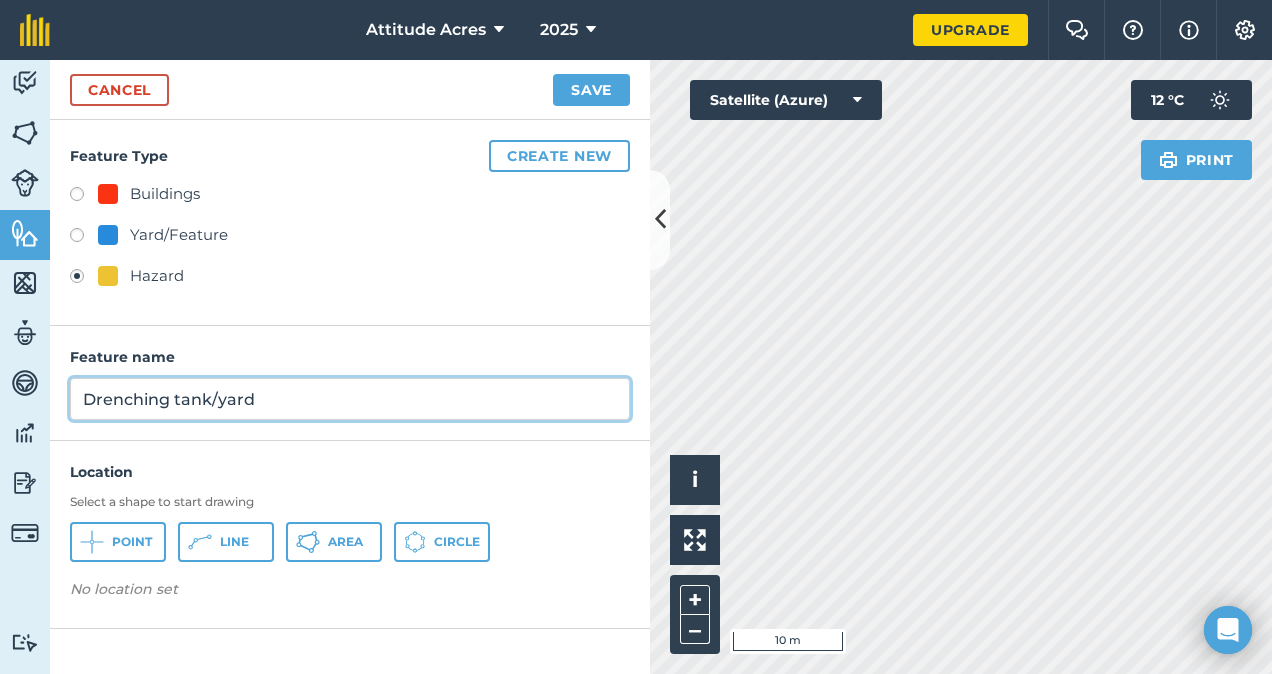 type on "Drenching tank/yard" 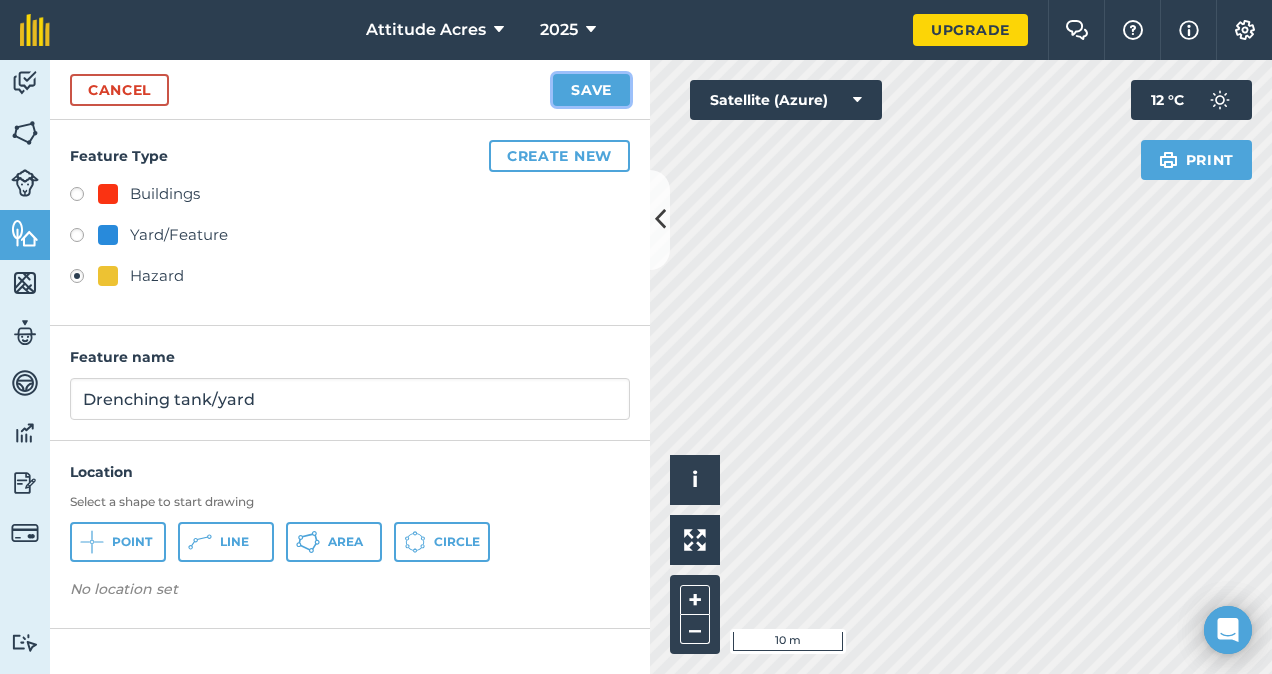 click on "Save" at bounding box center [591, 90] 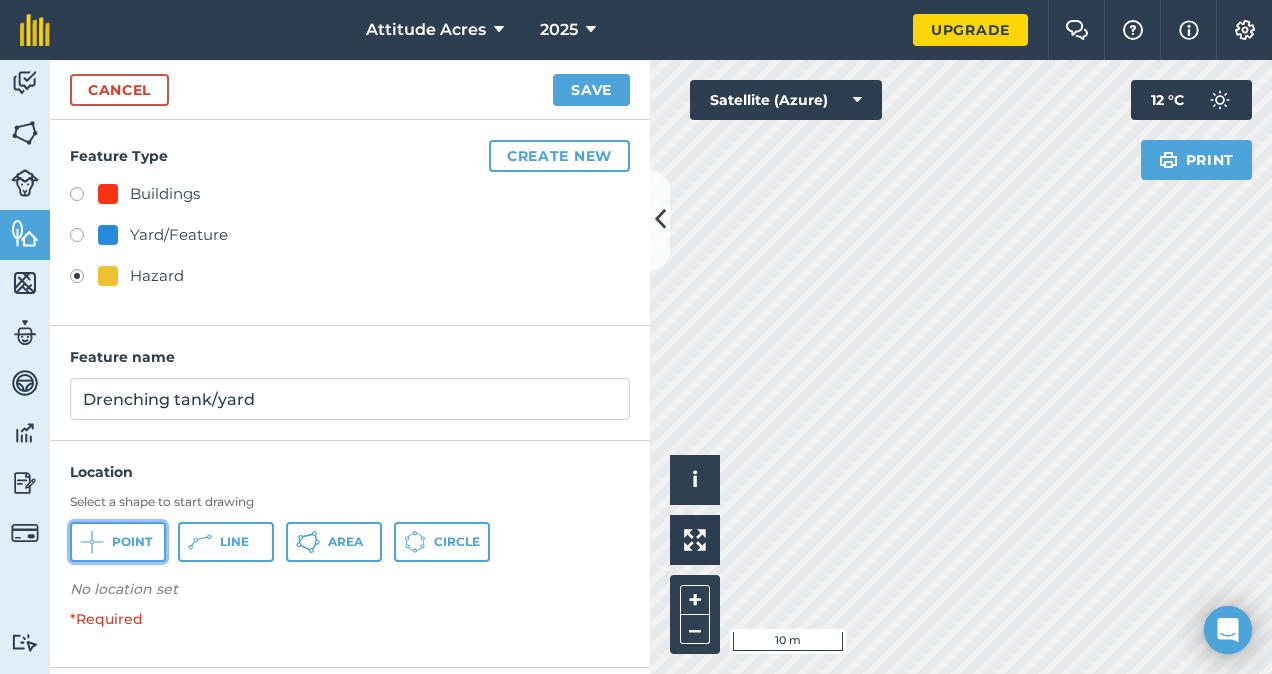 click on "Point" at bounding box center (118, 542) 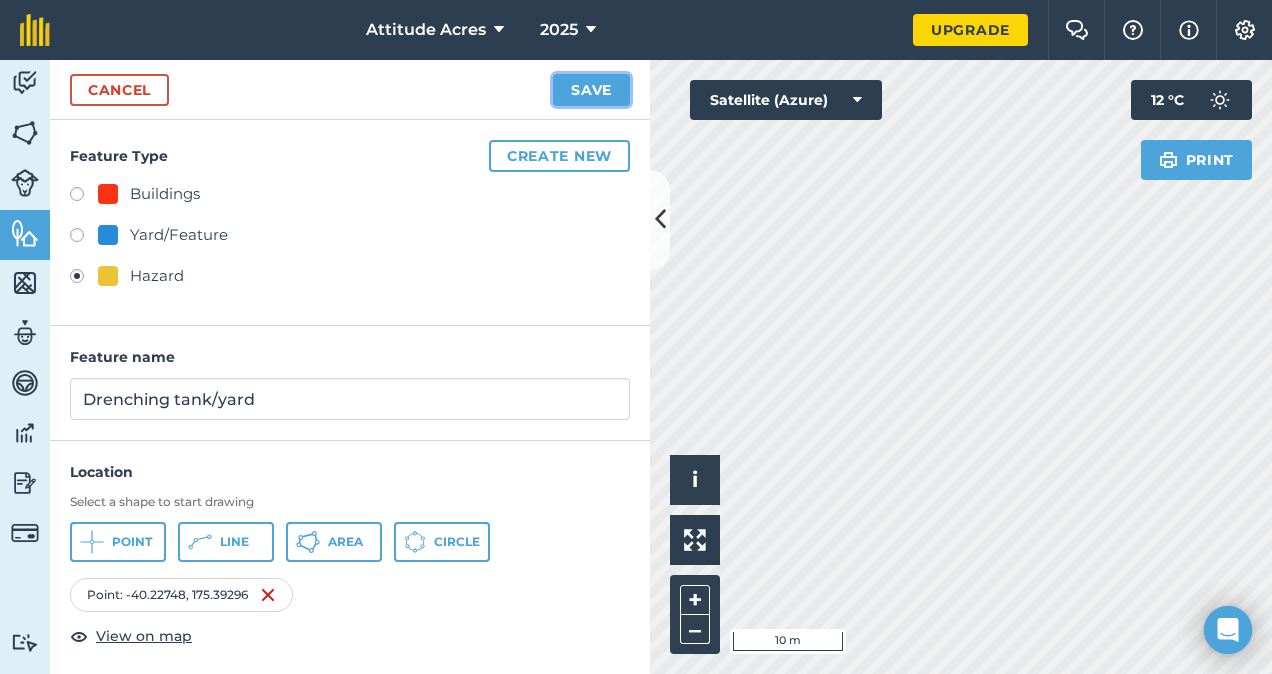 click on "Save" at bounding box center (591, 90) 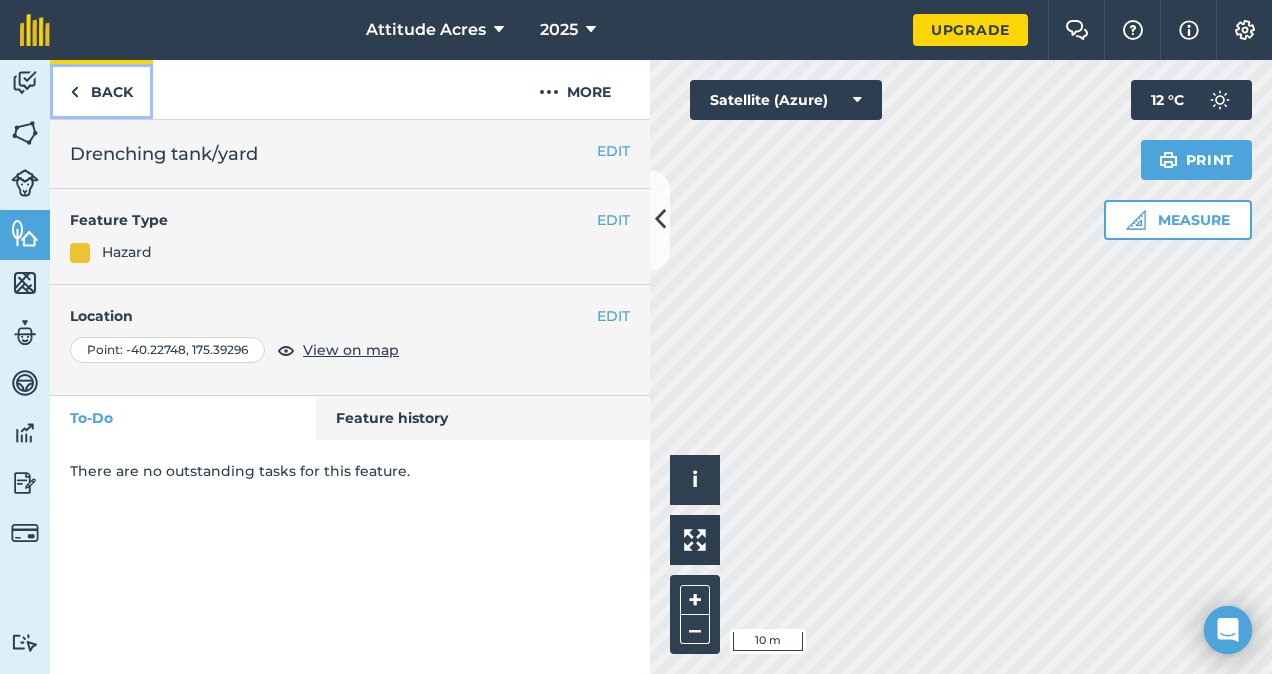 click on "Back" at bounding box center [101, 89] 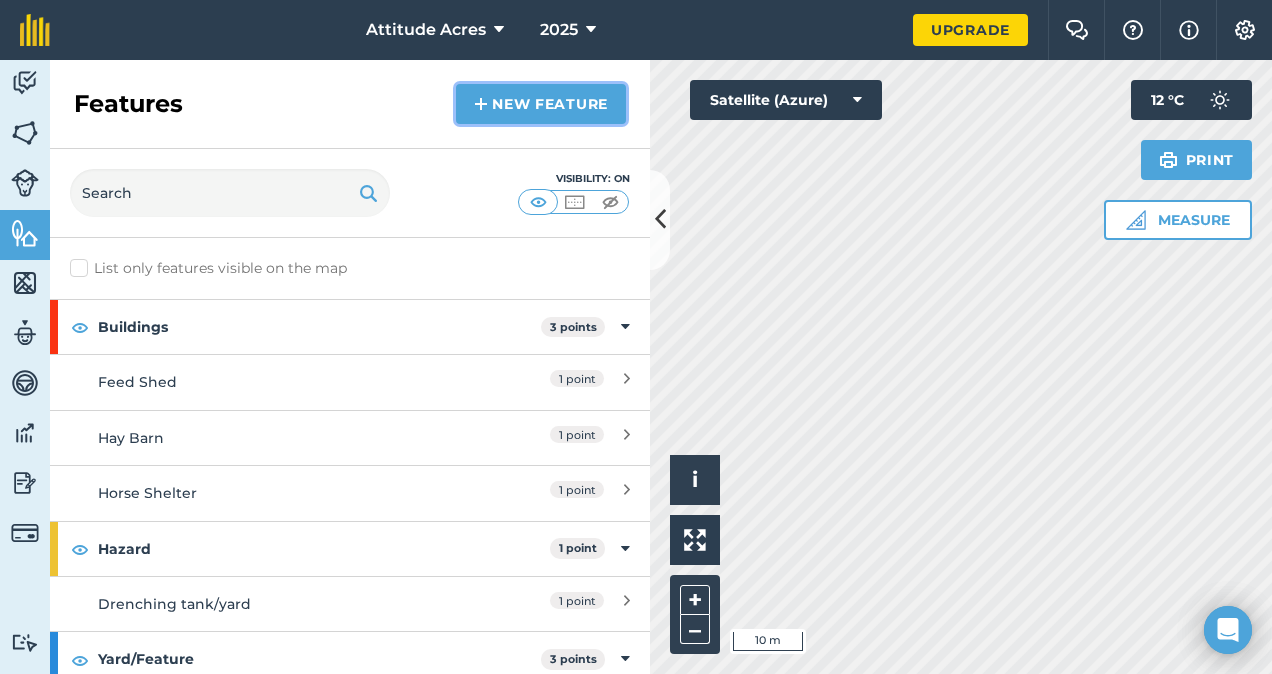 click at bounding box center (481, 104) 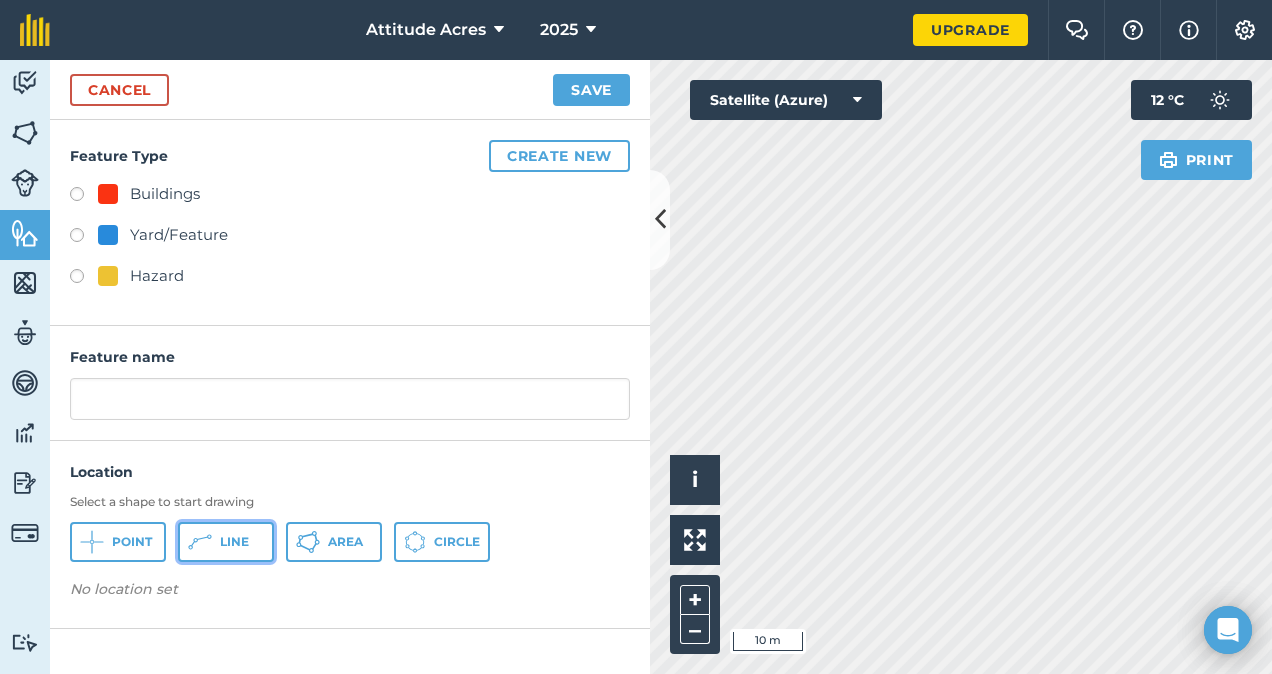 click on "Line" at bounding box center [226, 542] 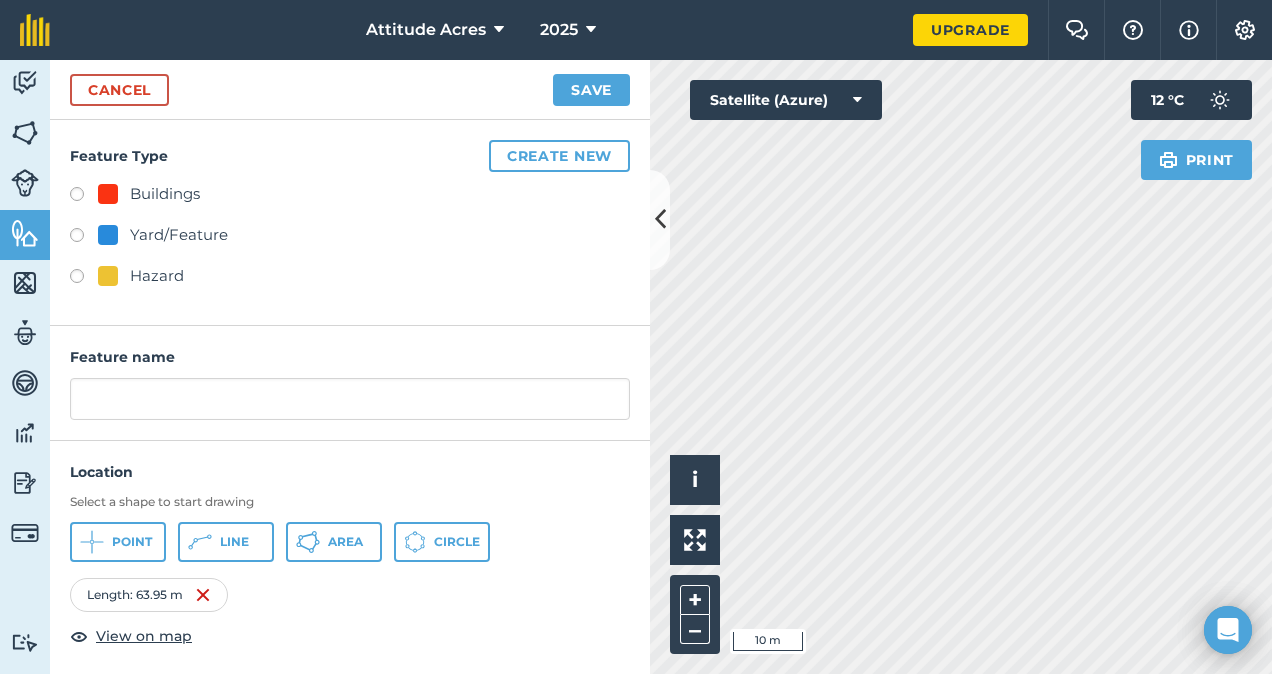 click on "Hazard" at bounding box center (157, 276) 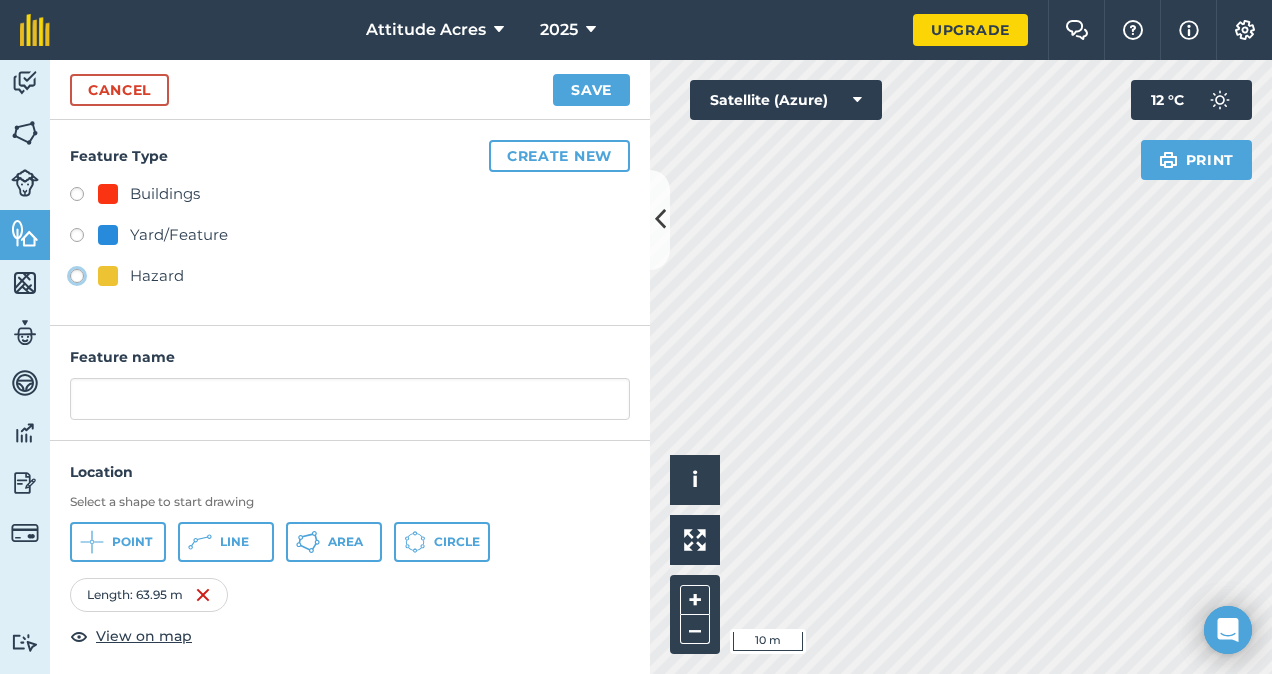 click on "Hazard" at bounding box center (-9923, 275) 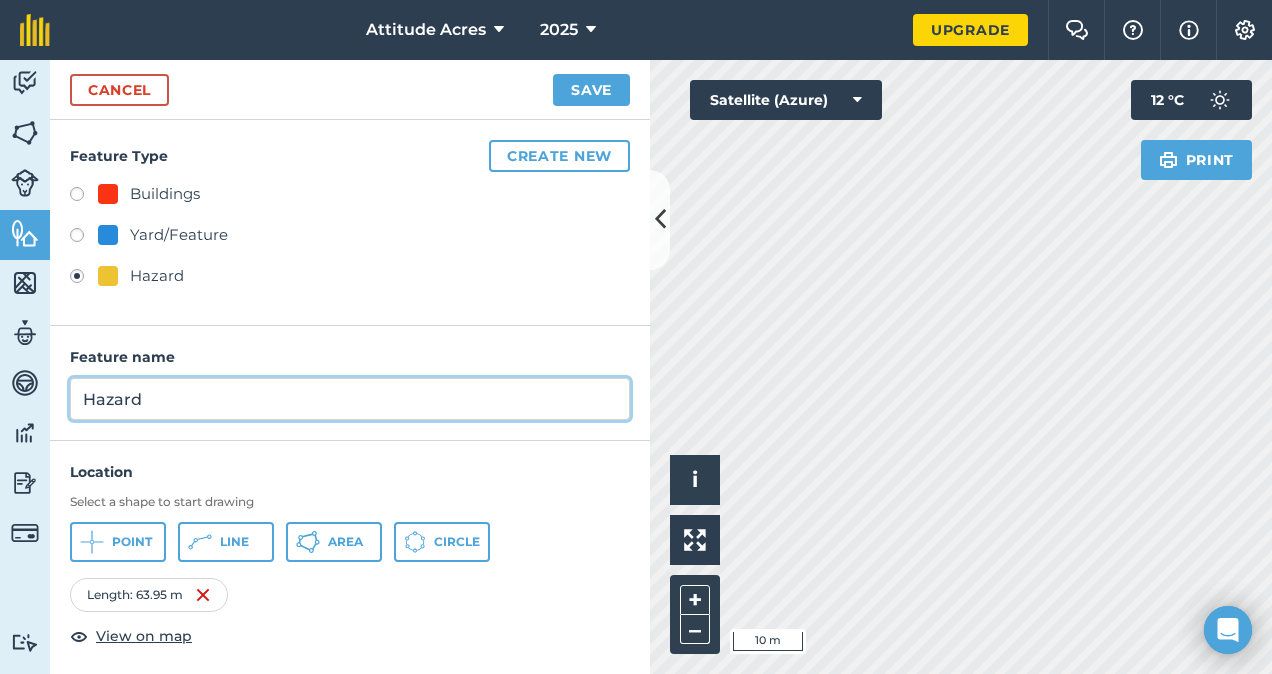 click on "Hazard" at bounding box center [350, 399] 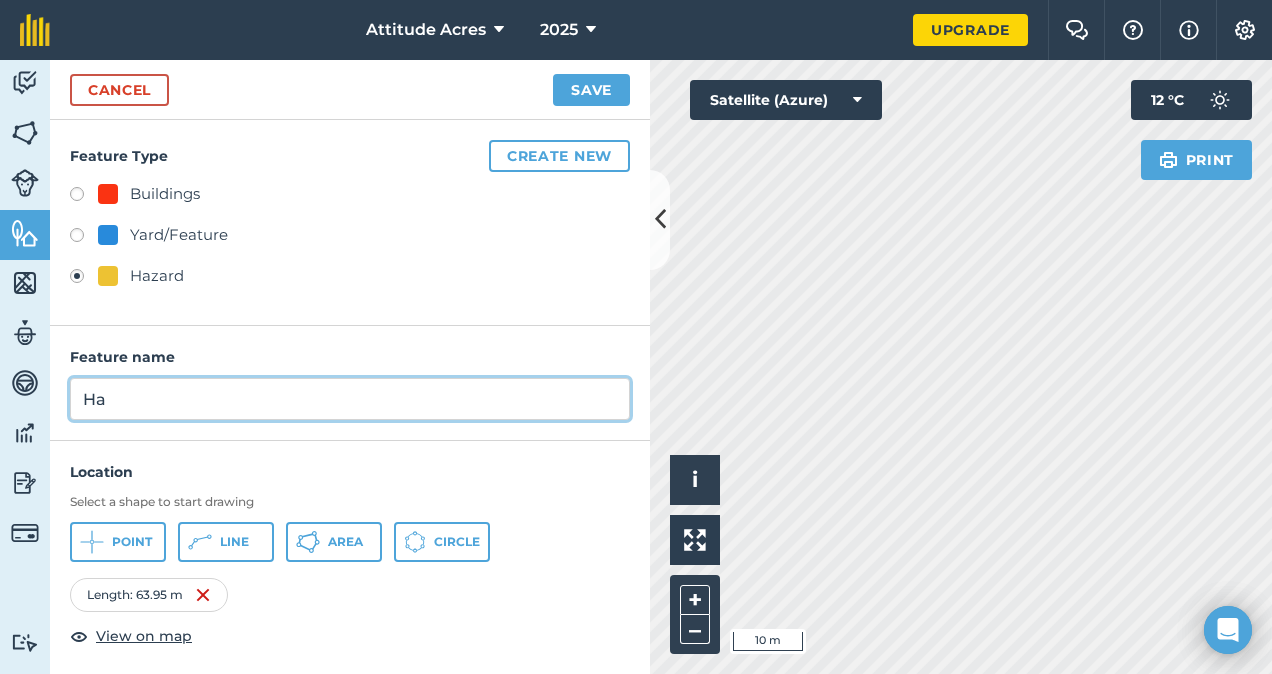 type on "H" 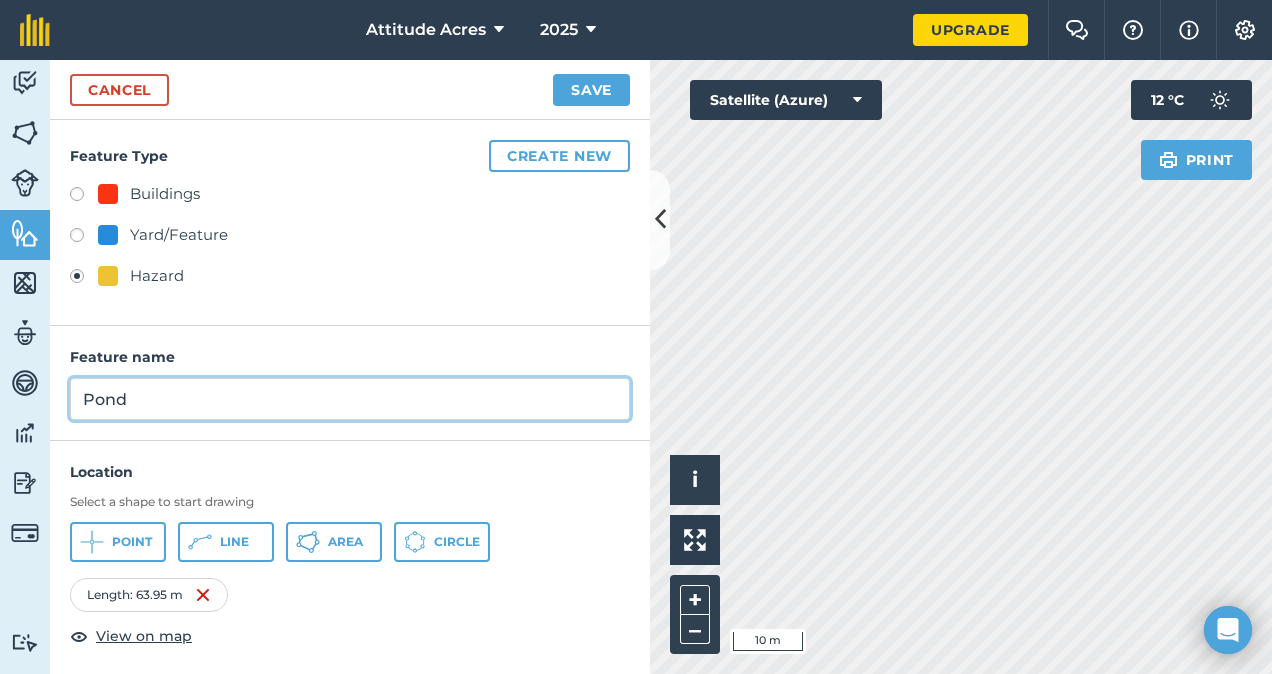 scroll, scrollTop: 5, scrollLeft: 0, axis: vertical 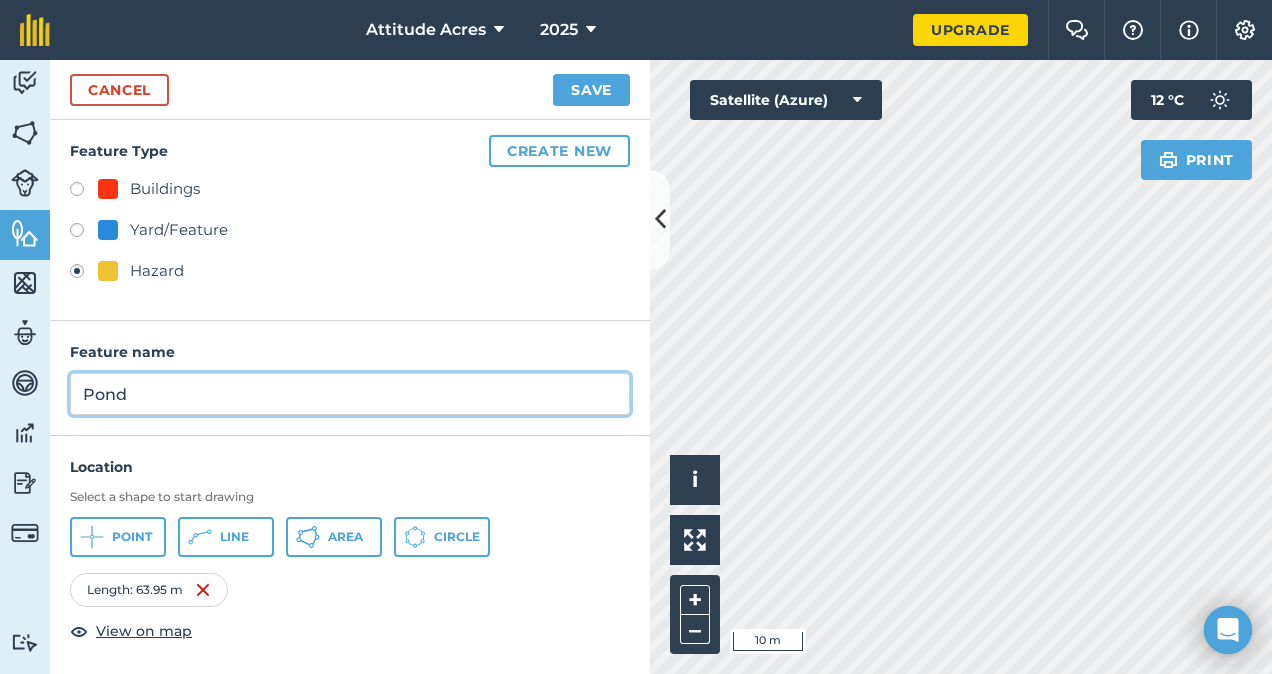 type on "Pond" 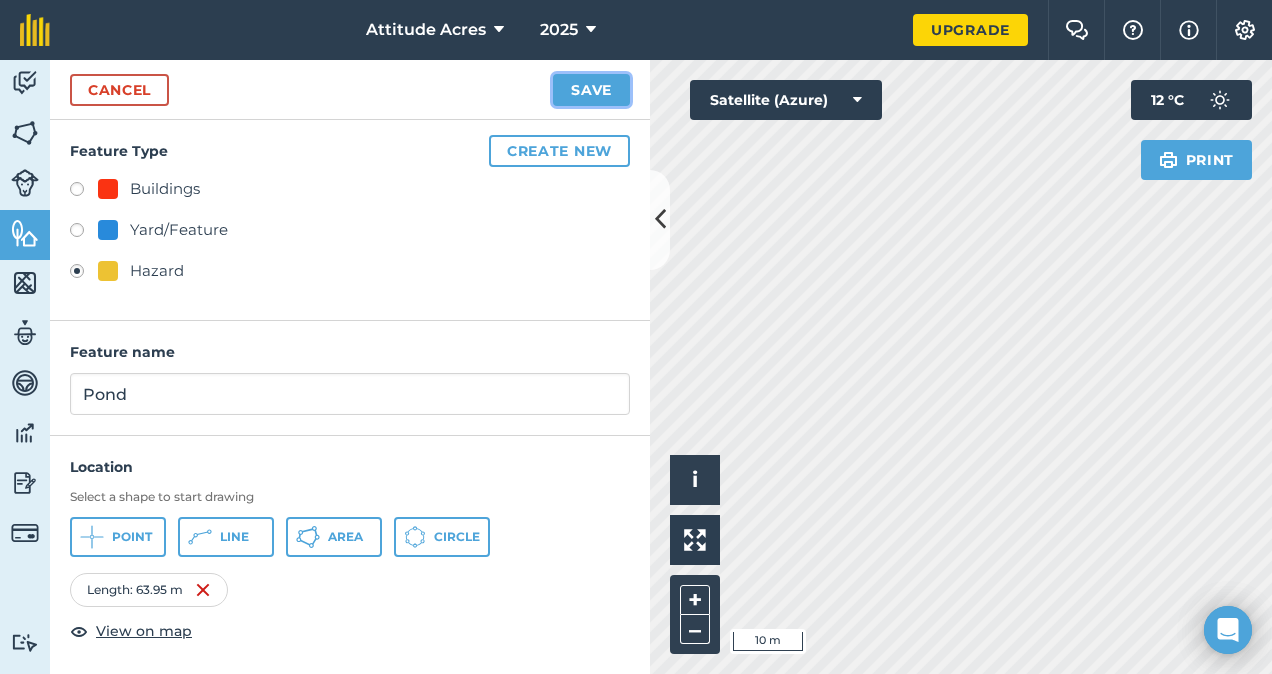 click on "Save" at bounding box center (591, 90) 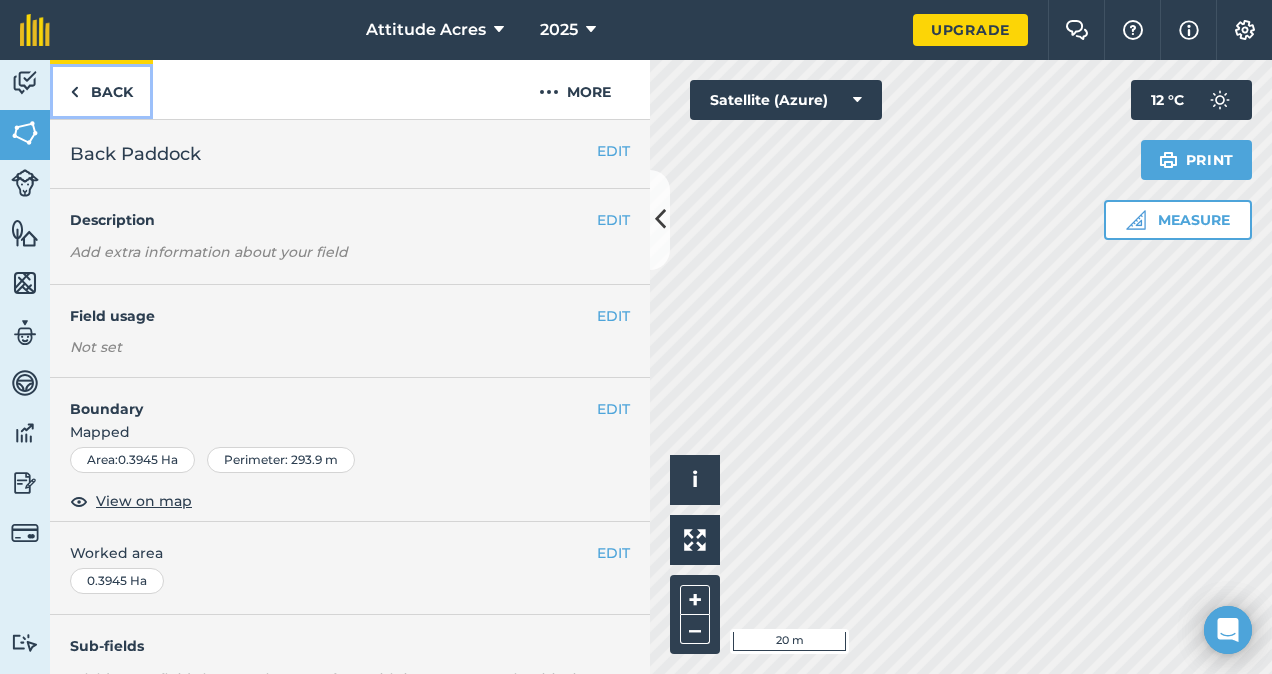 click on "Back" at bounding box center (101, 89) 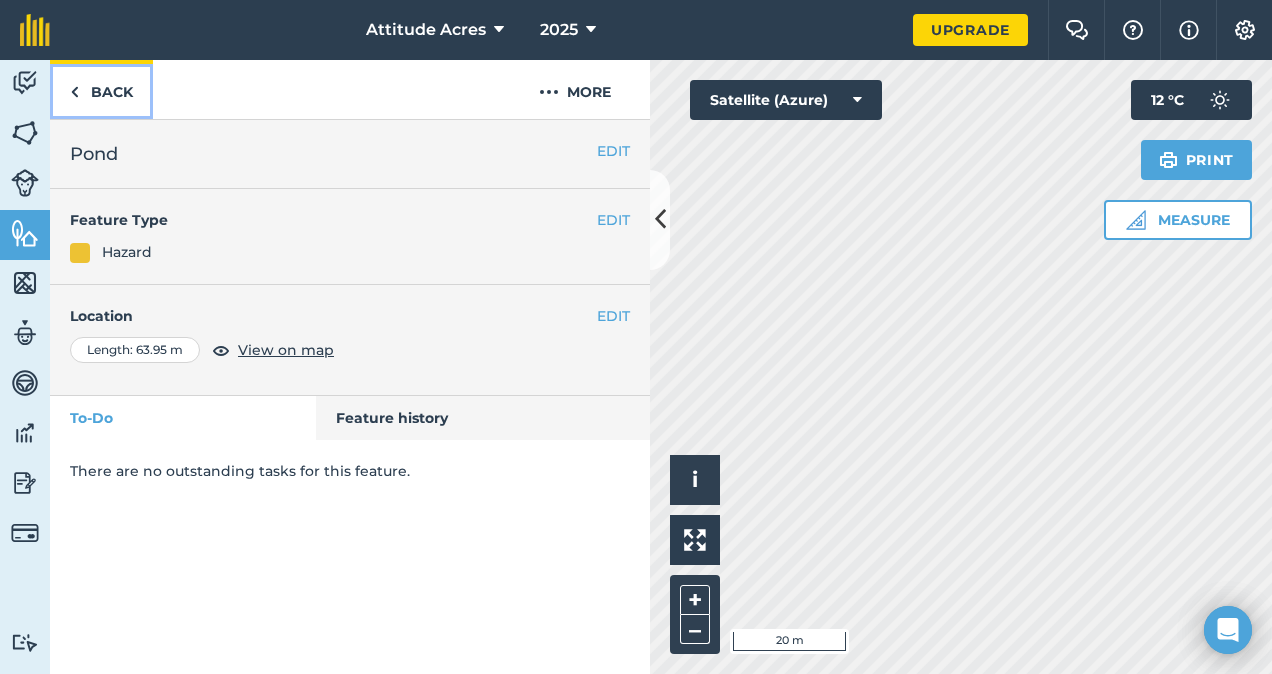 click on "Back" at bounding box center [101, 89] 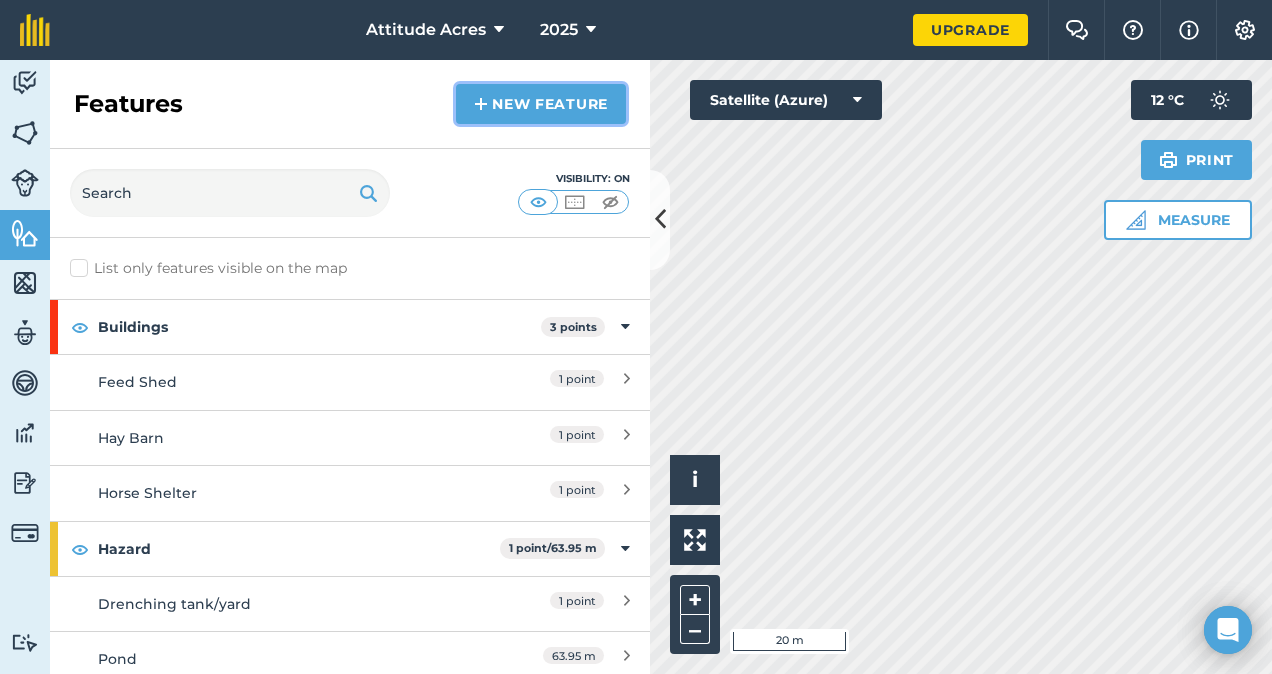 click on "New feature" at bounding box center [541, 104] 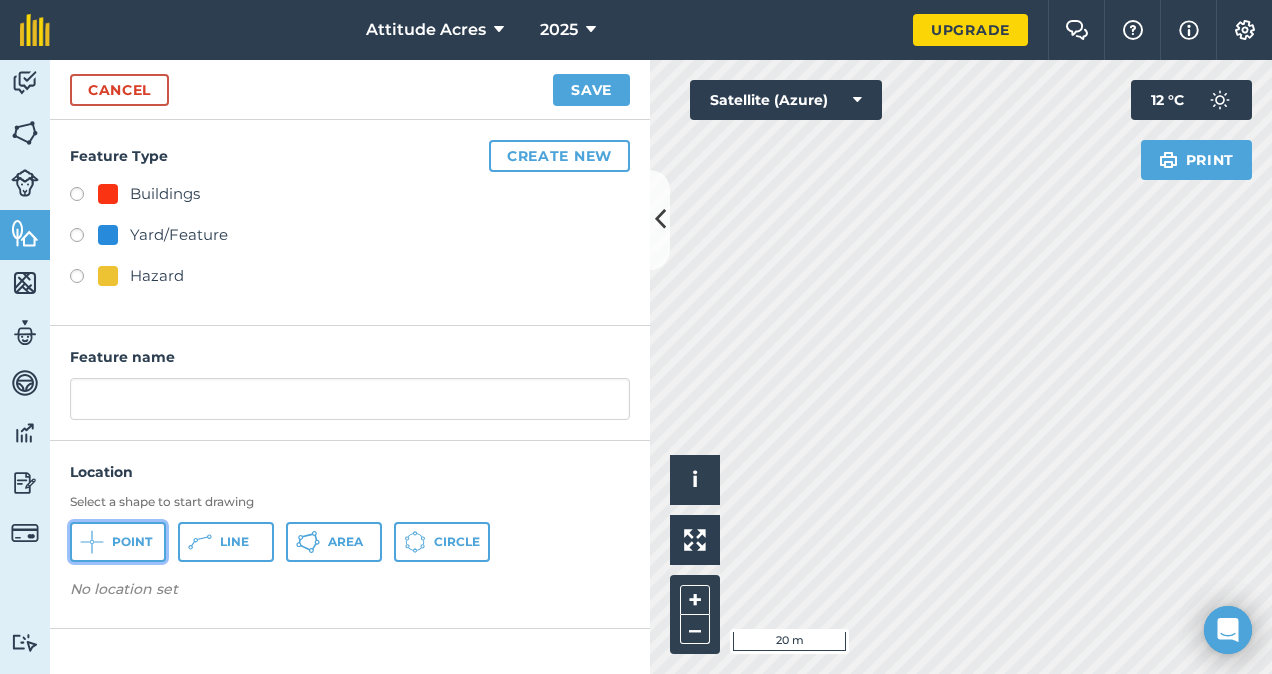 click on "Point" at bounding box center [132, 542] 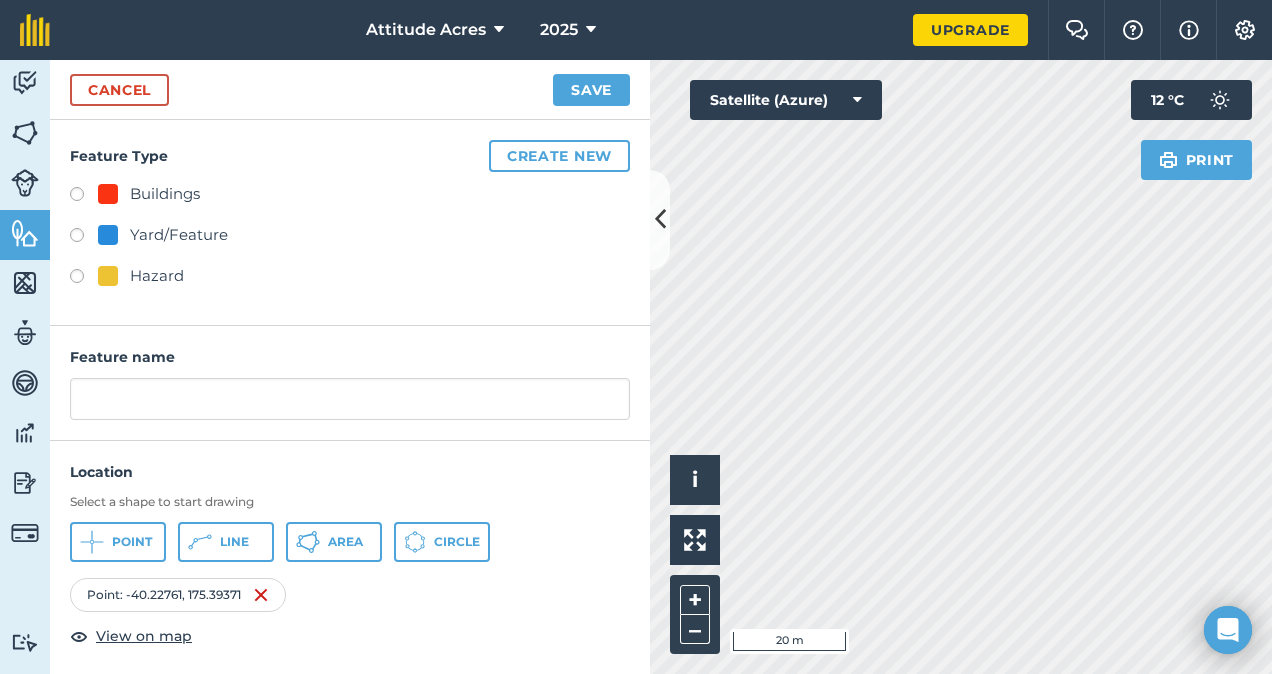 click on "Buildings  Yard/Feature Hazard" at bounding box center (350, 237) 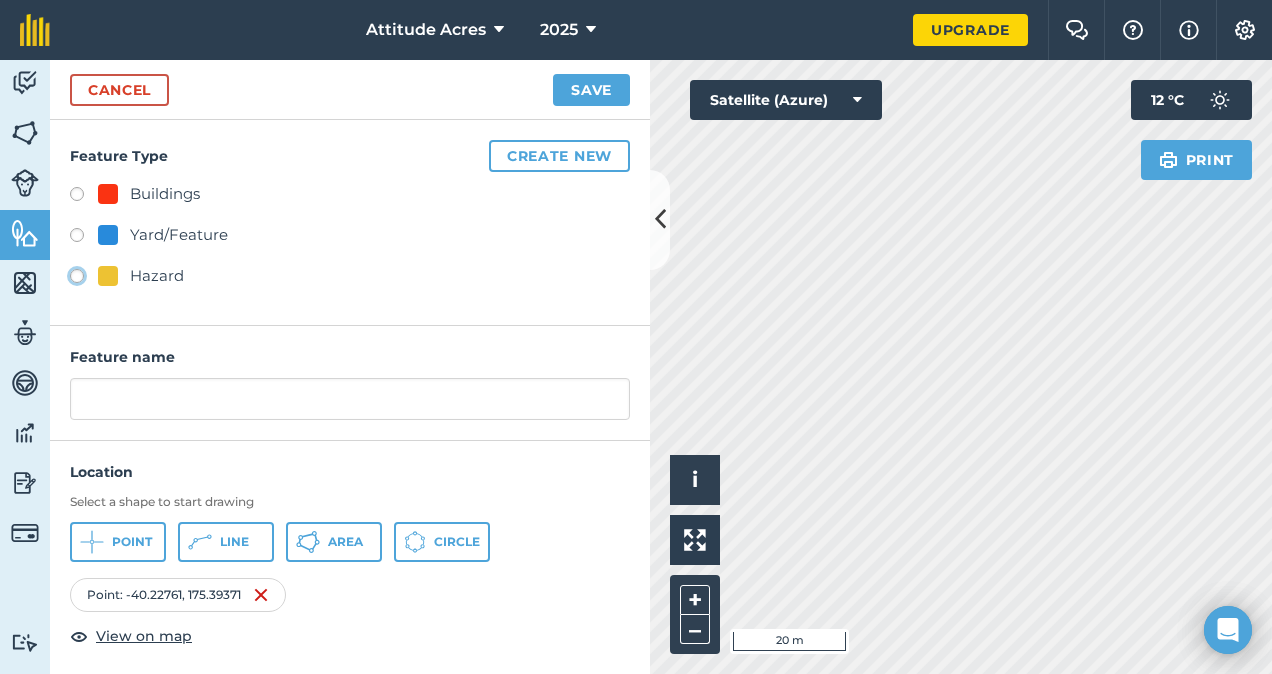 click on "Hazard" at bounding box center (-9923, 275) 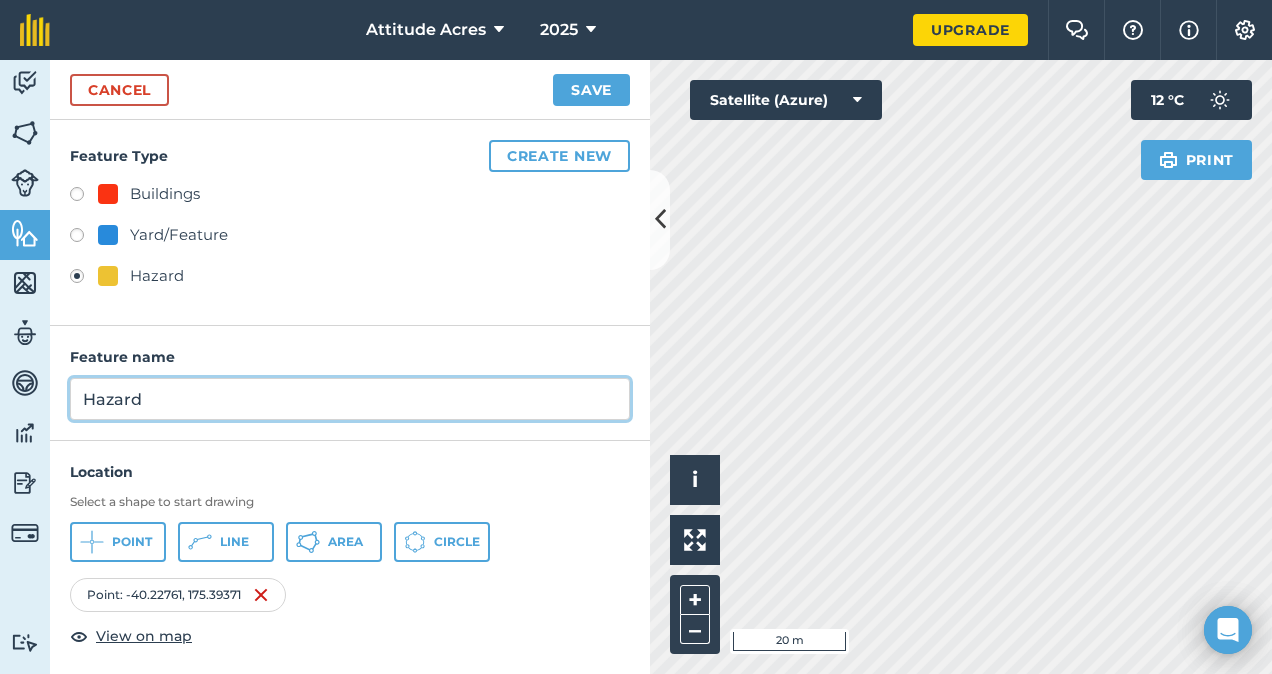 click on "Hazard" at bounding box center [350, 399] 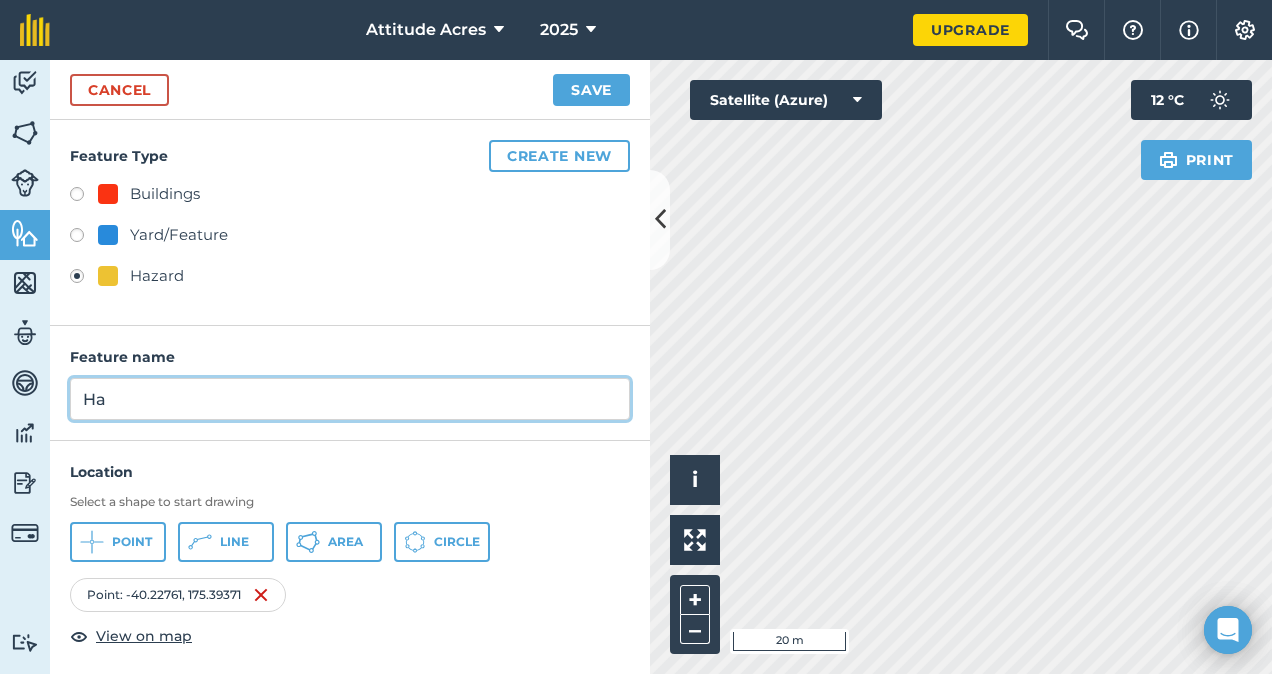 type on "H" 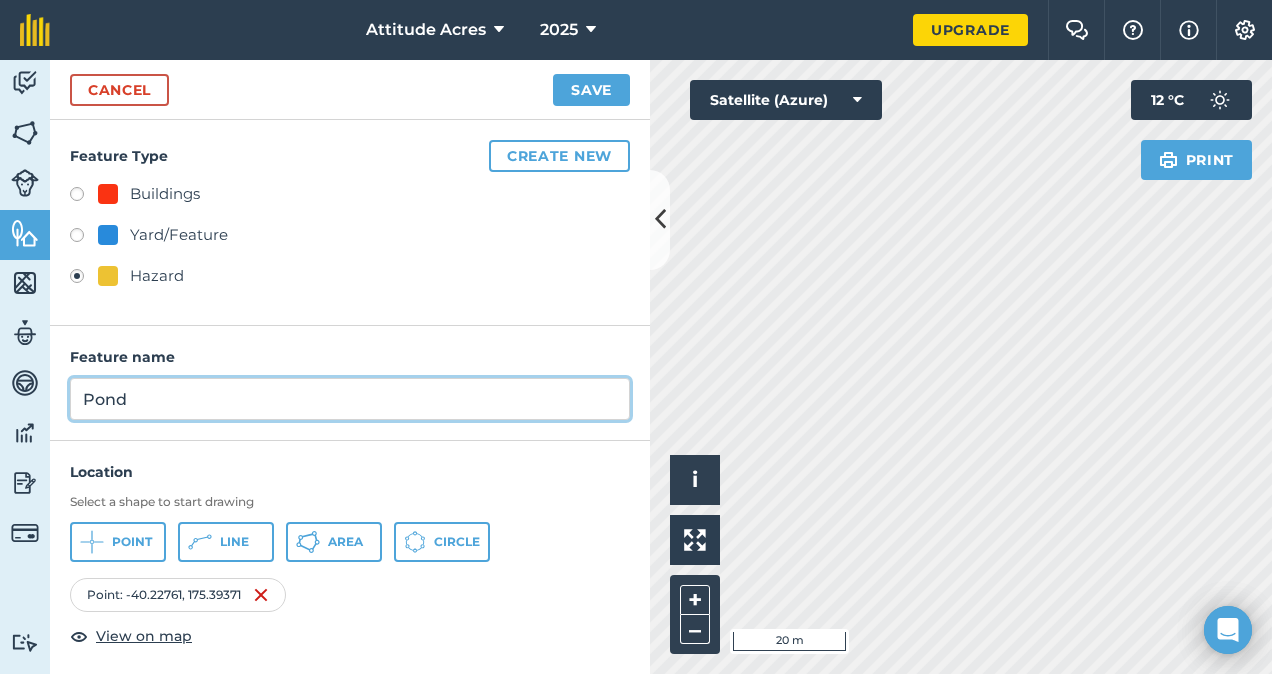type on "Pond" 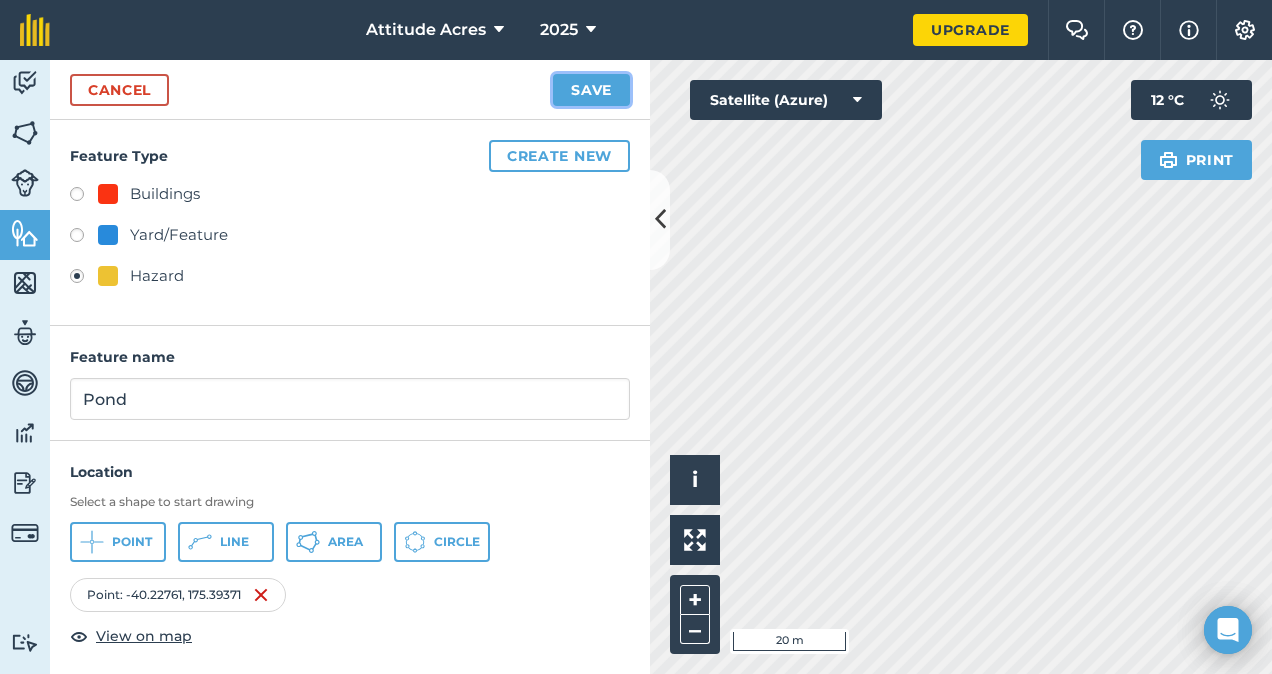 click on "Save" at bounding box center [591, 90] 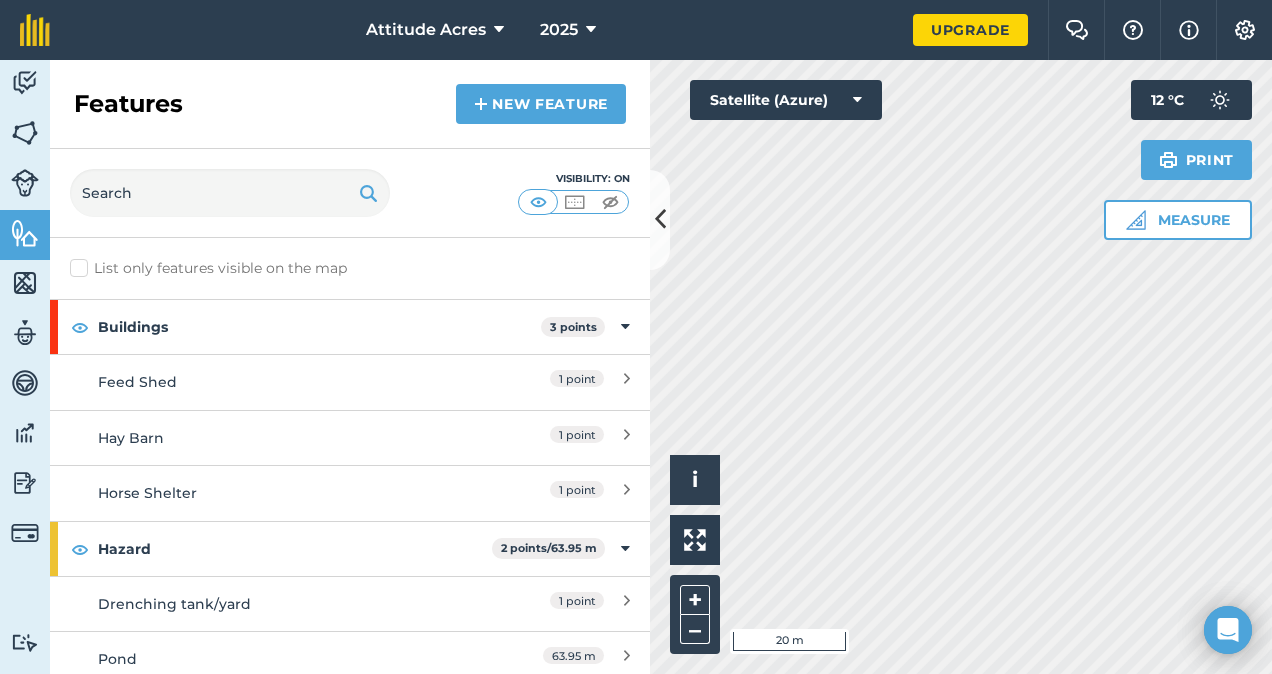click on "Attitude Acres 2025 Upgrade Farm Chat Help Info Settings Map printing is not available on our free plan Please upgrade to our Essentials, Plus or Pro plan to access this feature. Activity Fields Livestock Features Maps Team Vehicles Data Reporting Billing Tutorials Tutorials Features   New feature Visibility: On List only features visible on the map Buildings  3   points Feed Shed 1   point Hay Barn 1   point Horse Shelter 1   point Hazard 2   points  /  63.95   m Drenching tank/yard 1   point Pond 63.95   m Pond 1   point Yard/Feature 3   points Bark Yard 1   point Stock Yards 1   point Tack Yard 1   point Click to place a point i © 2025 TomTom, Microsoft 20 m + – Satellite (Azure) Measure Print 12   ° C" at bounding box center [636, 337] 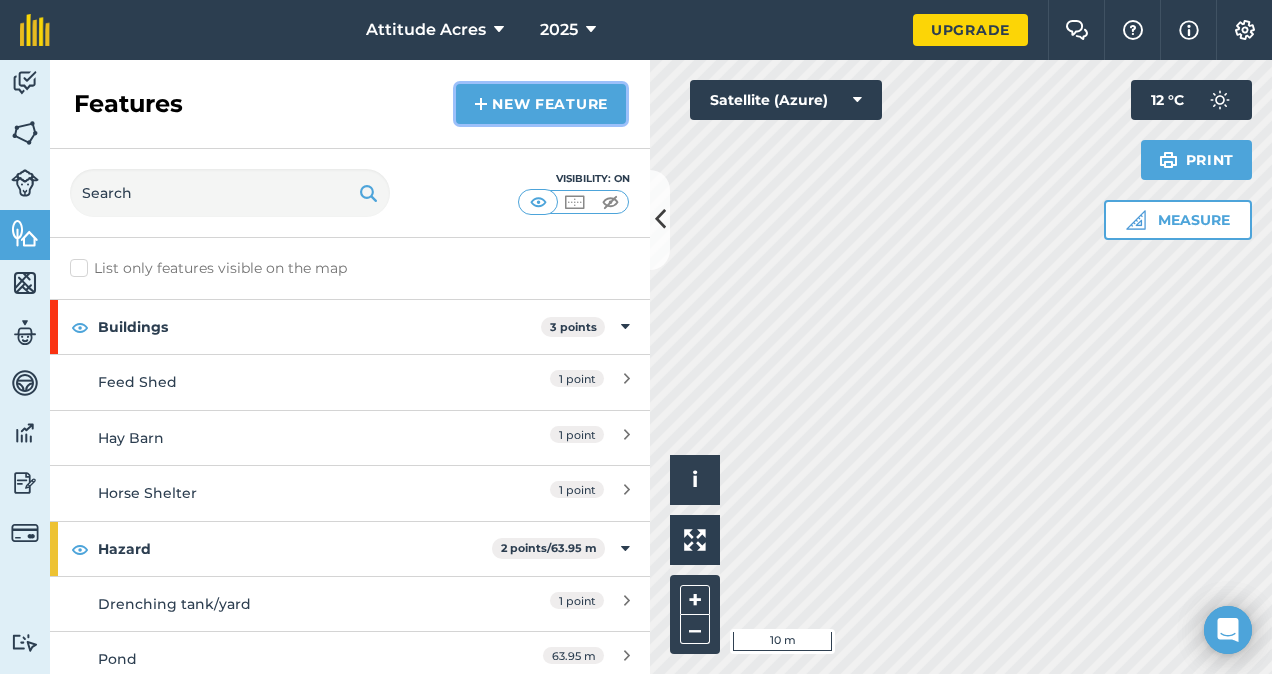click on "New feature" at bounding box center (541, 104) 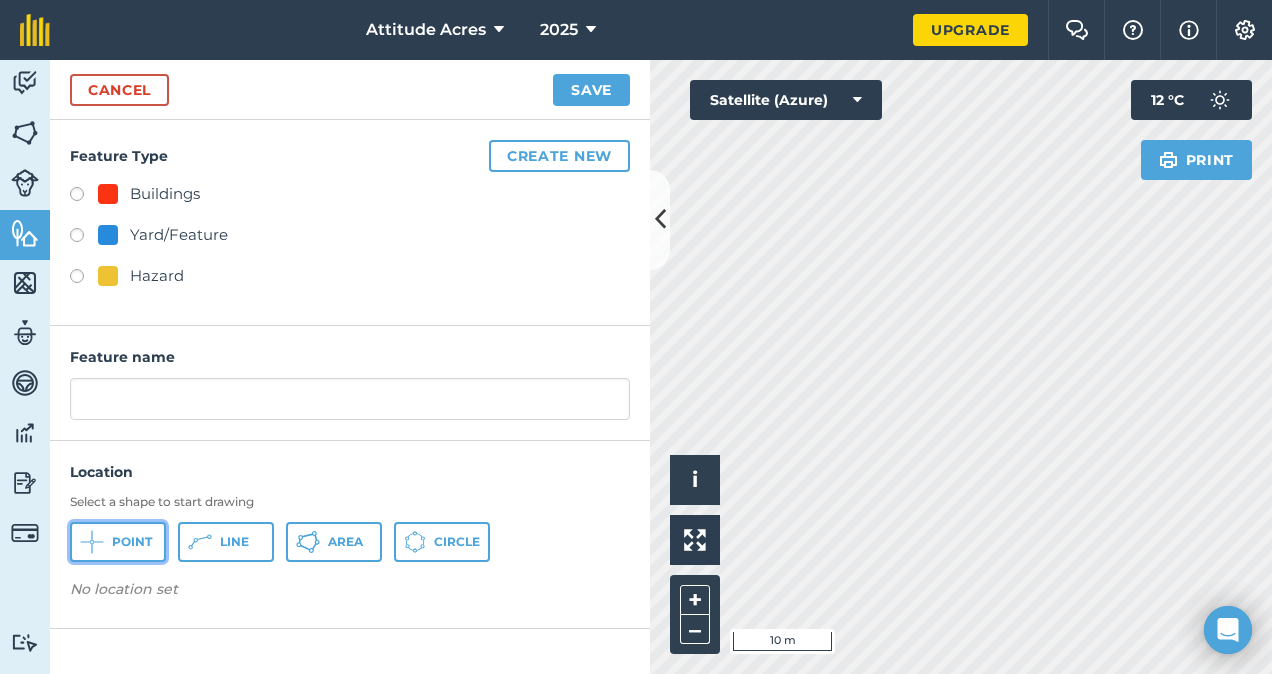 click on "Point" at bounding box center (132, 542) 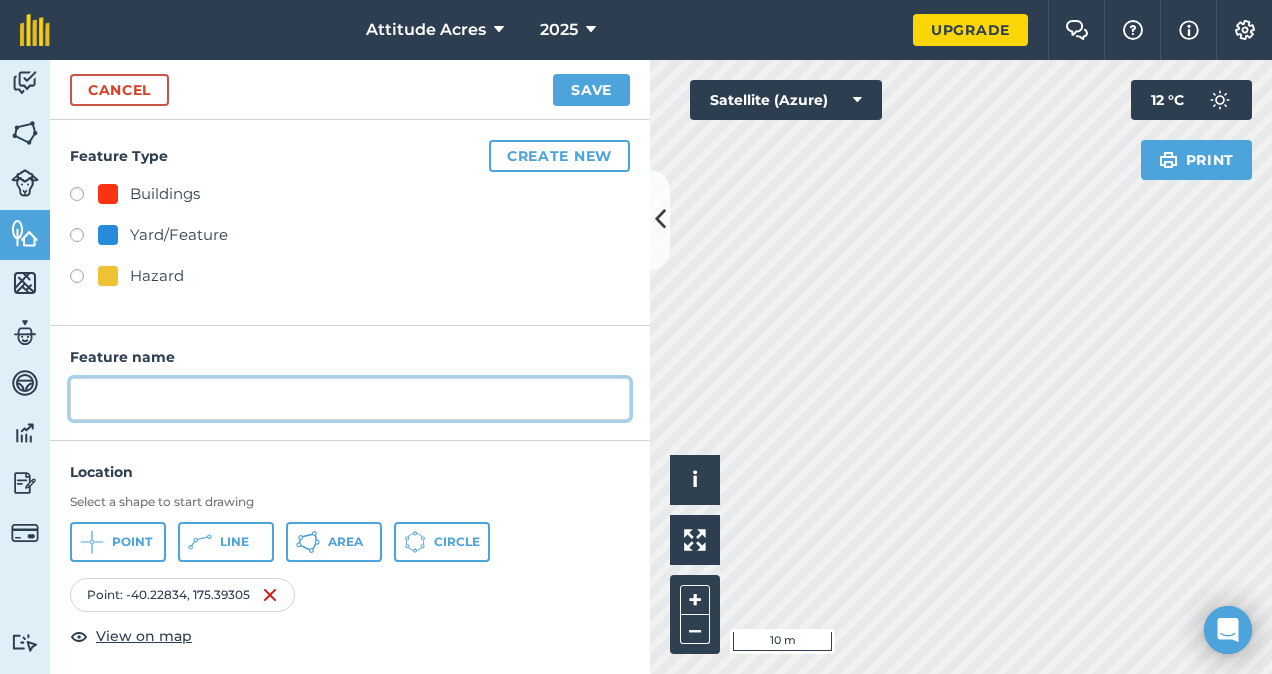 click at bounding box center [350, 399] 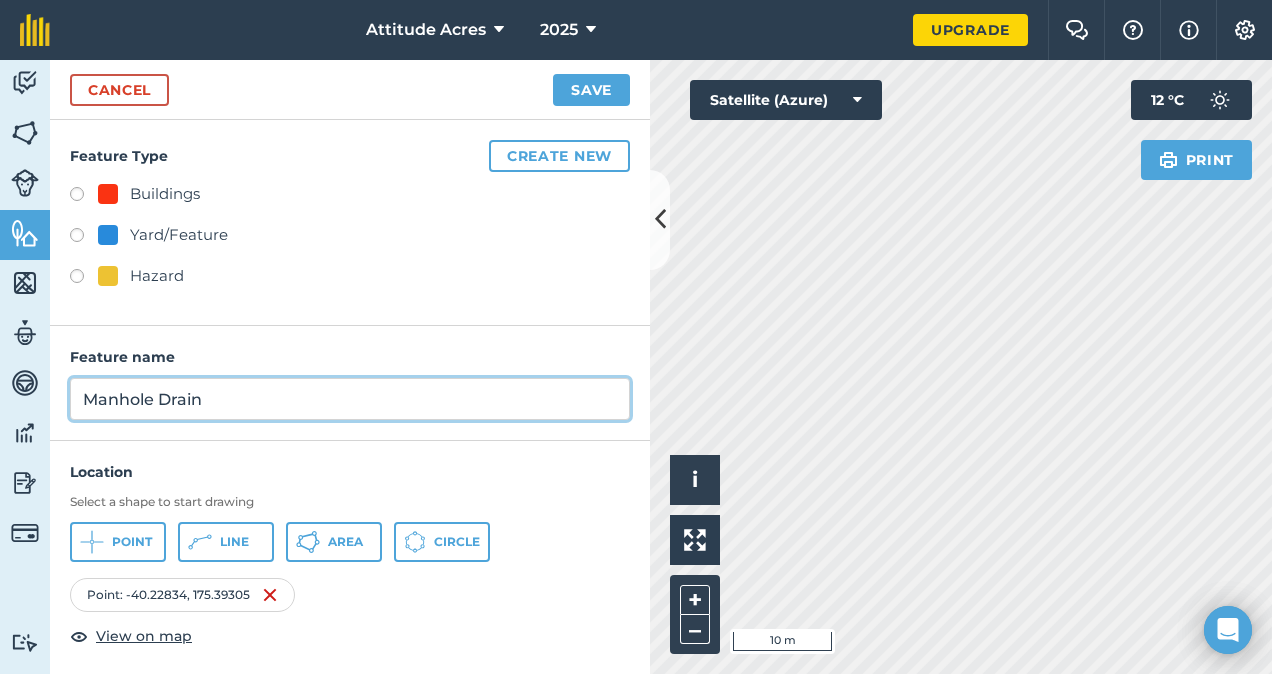 type on "Manhole Drain" 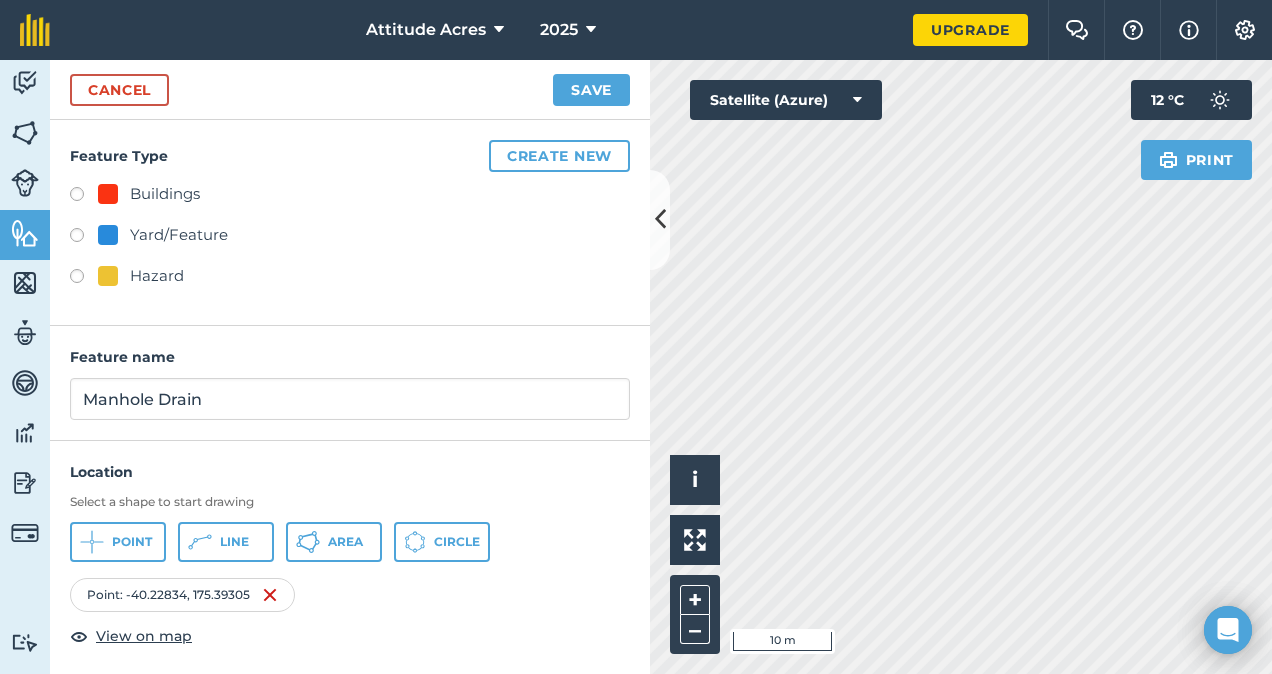 click on "Hazard" at bounding box center (157, 276) 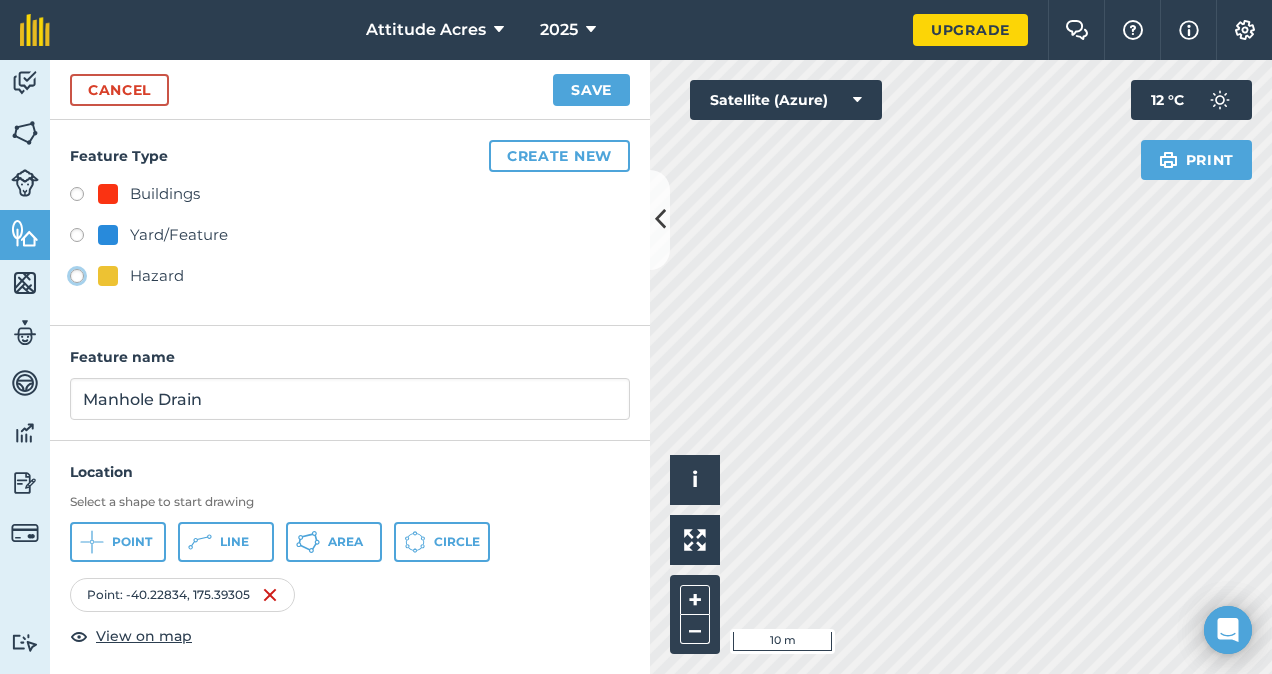 radio on "true" 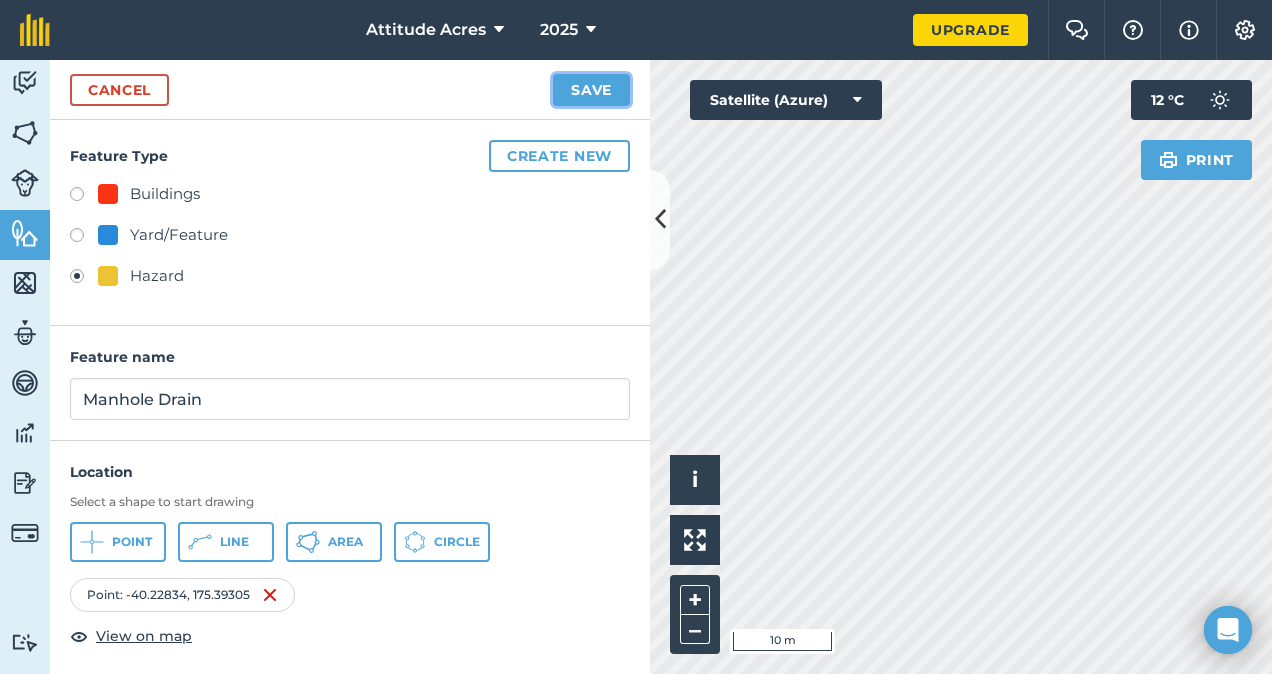 click on "Save" at bounding box center (591, 90) 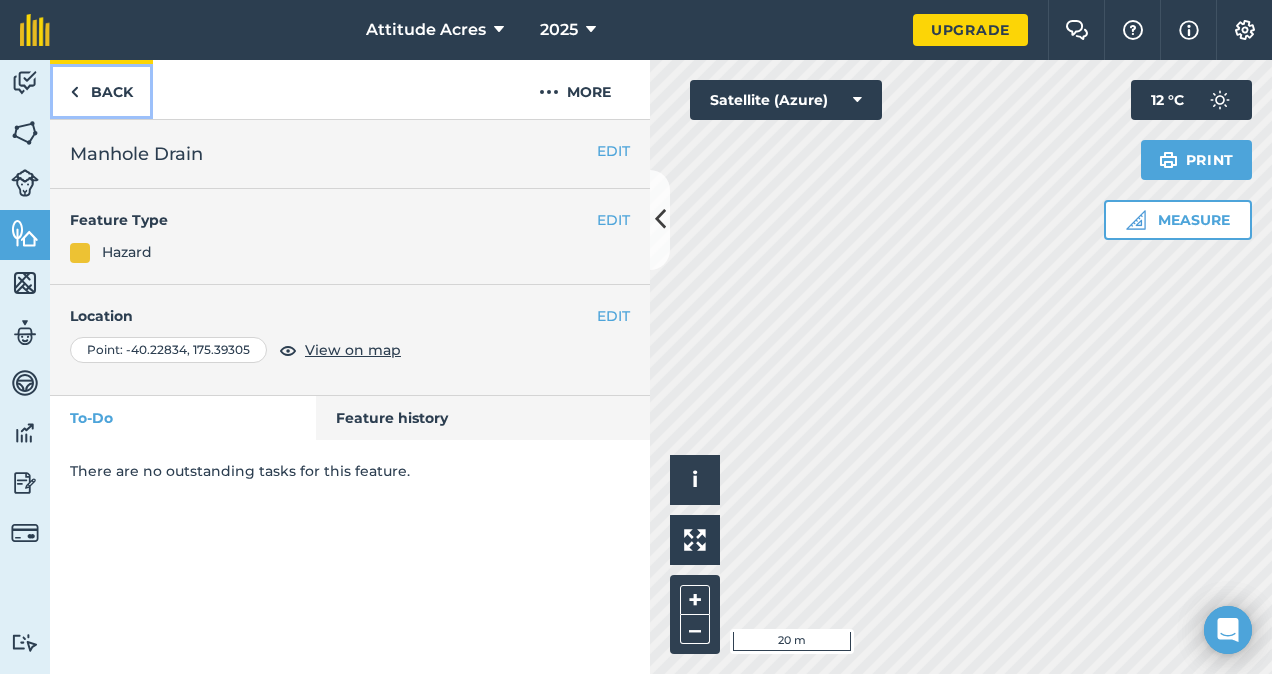 click on "Back" at bounding box center [101, 89] 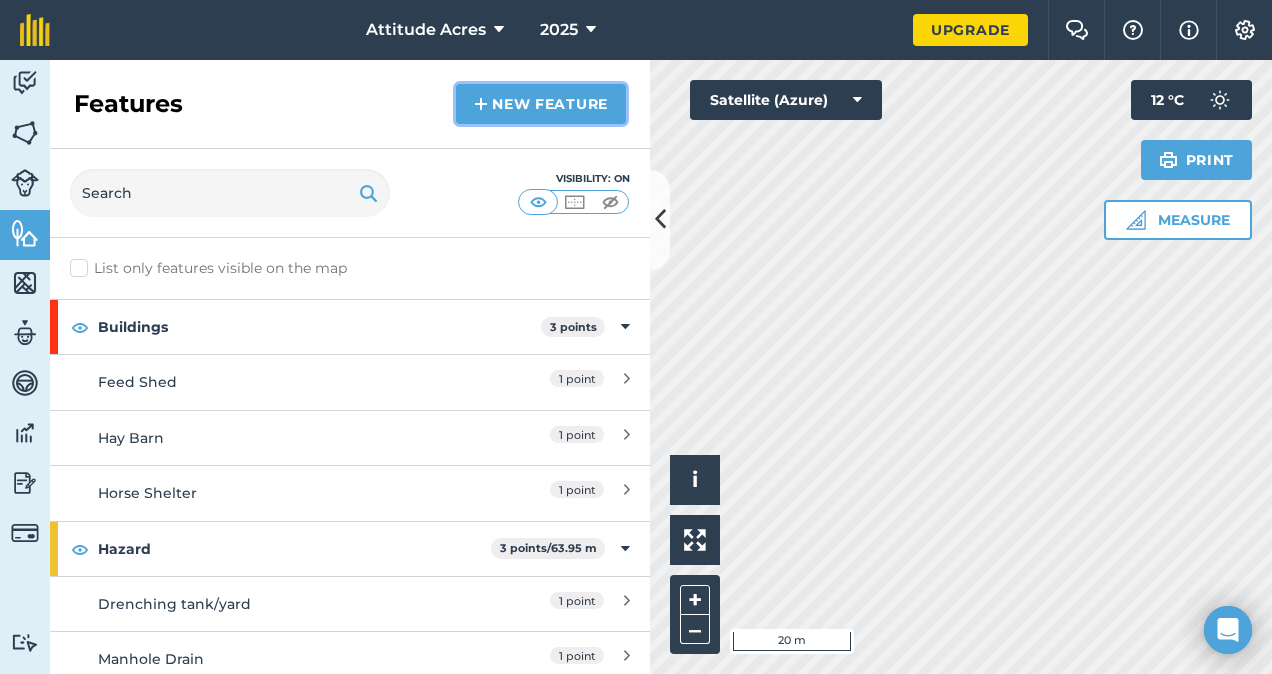 click on "New feature" at bounding box center [541, 104] 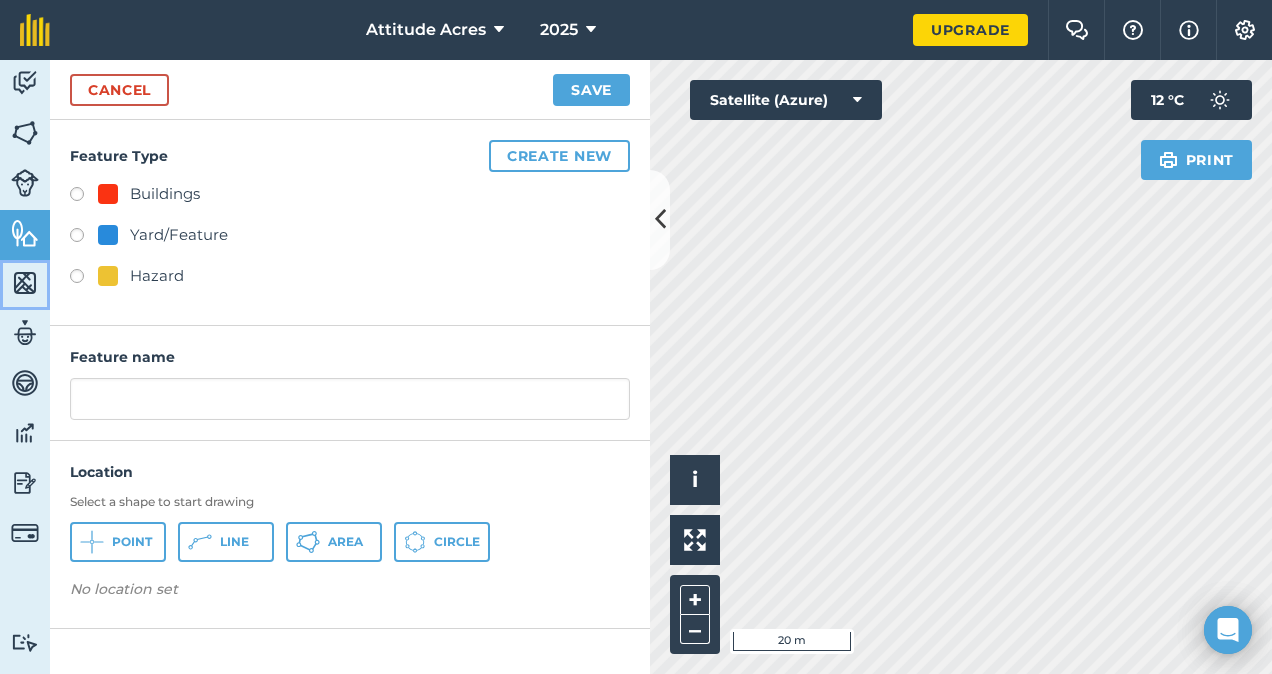 click at bounding box center [25, 283] 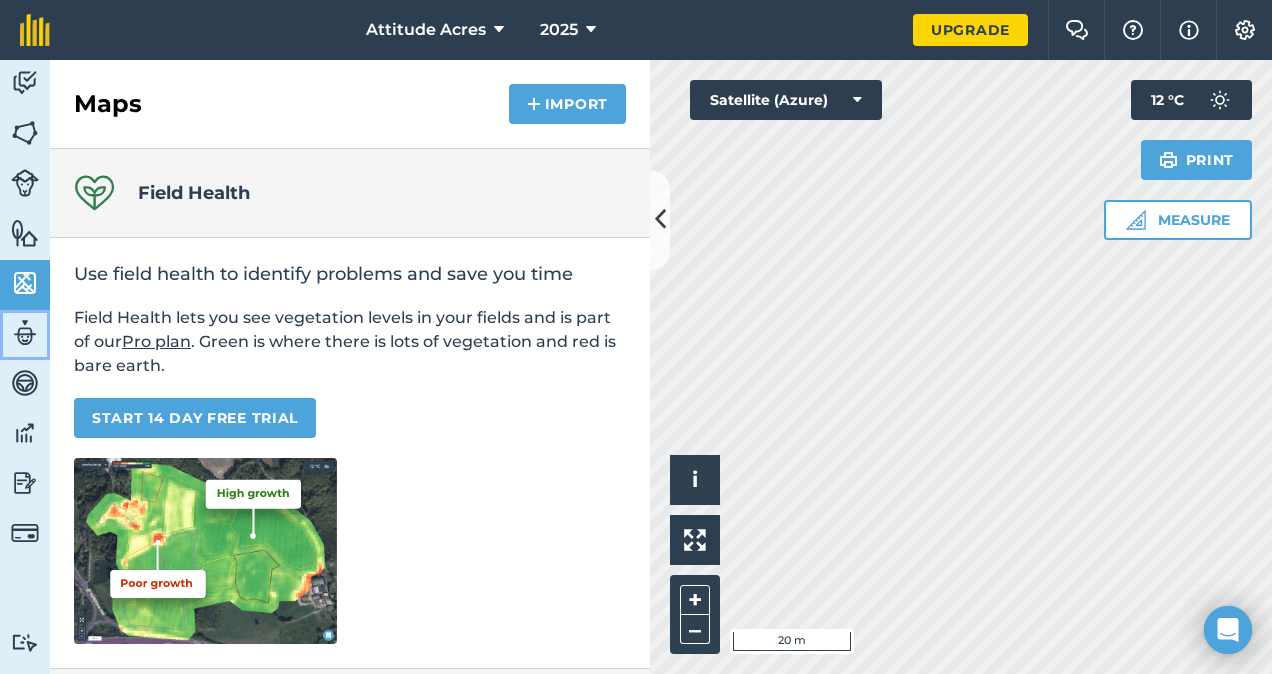 click at bounding box center [25, 333] 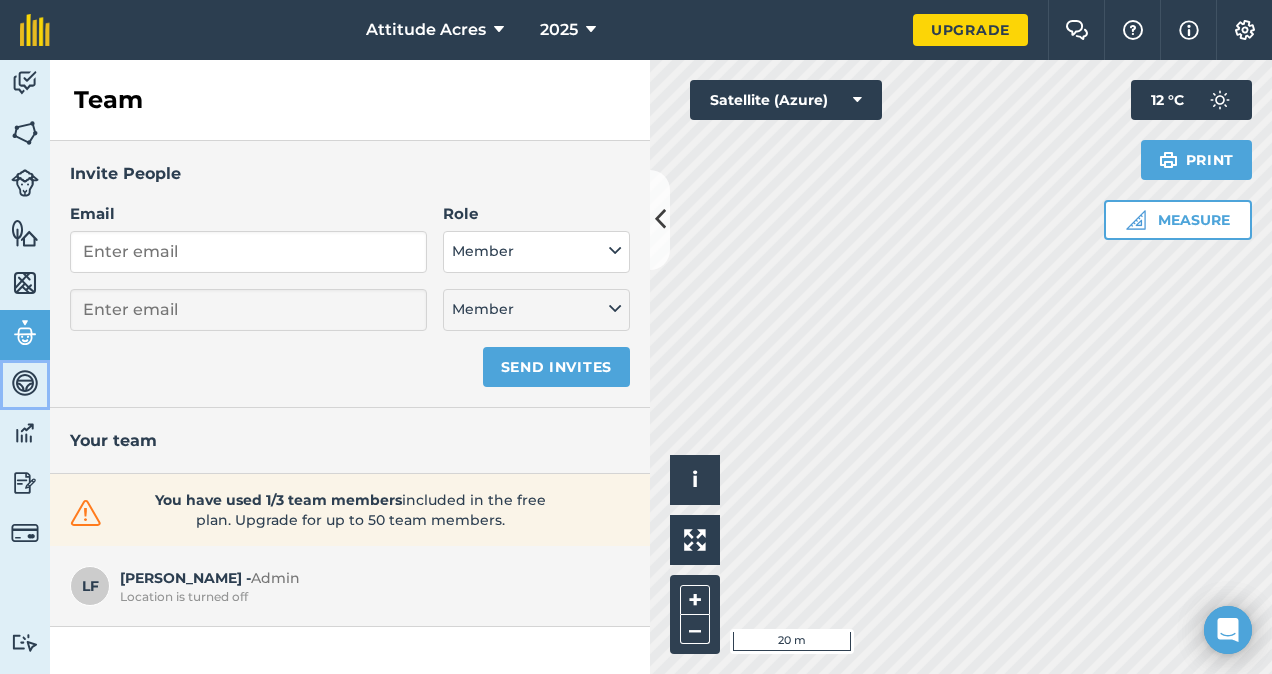 click at bounding box center (25, 383) 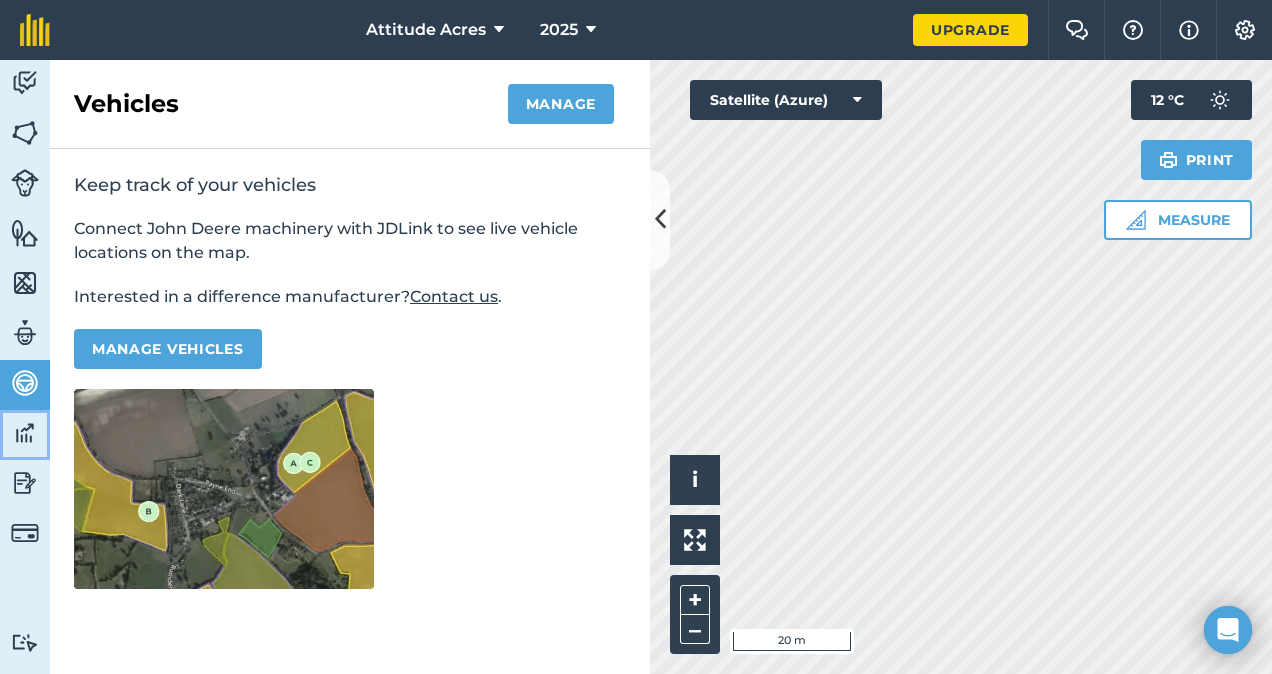 click at bounding box center (25, 433) 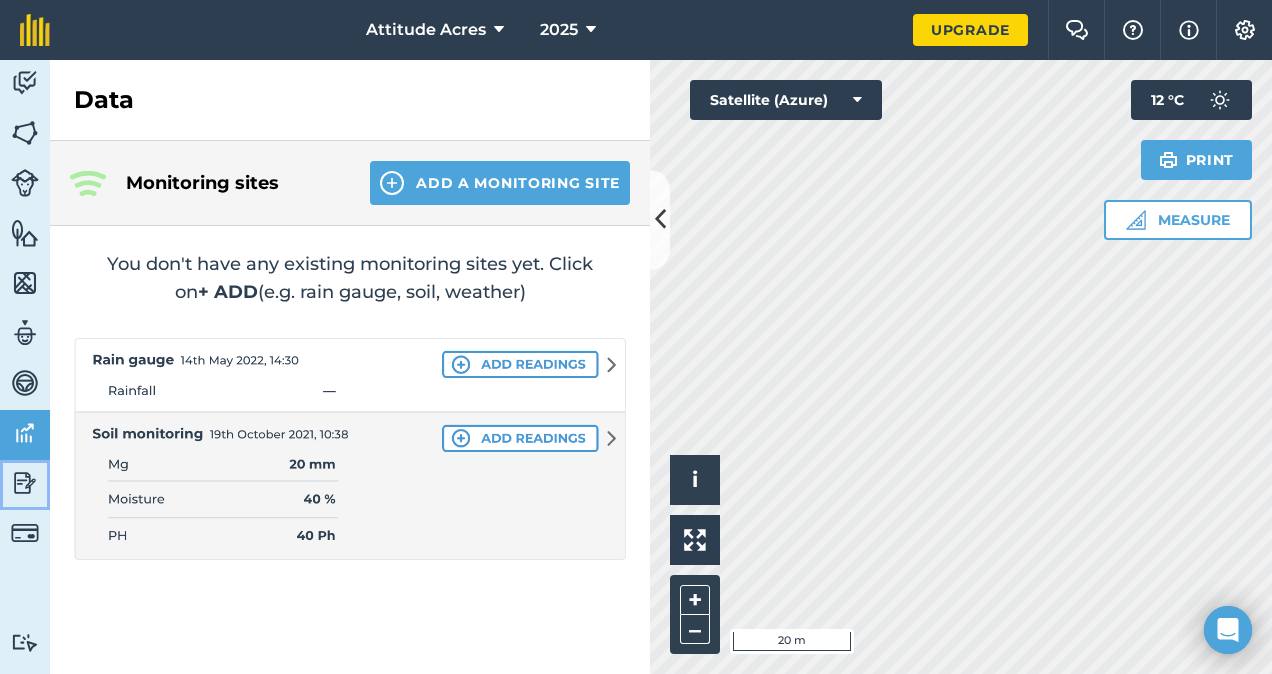 click at bounding box center (25, 483) 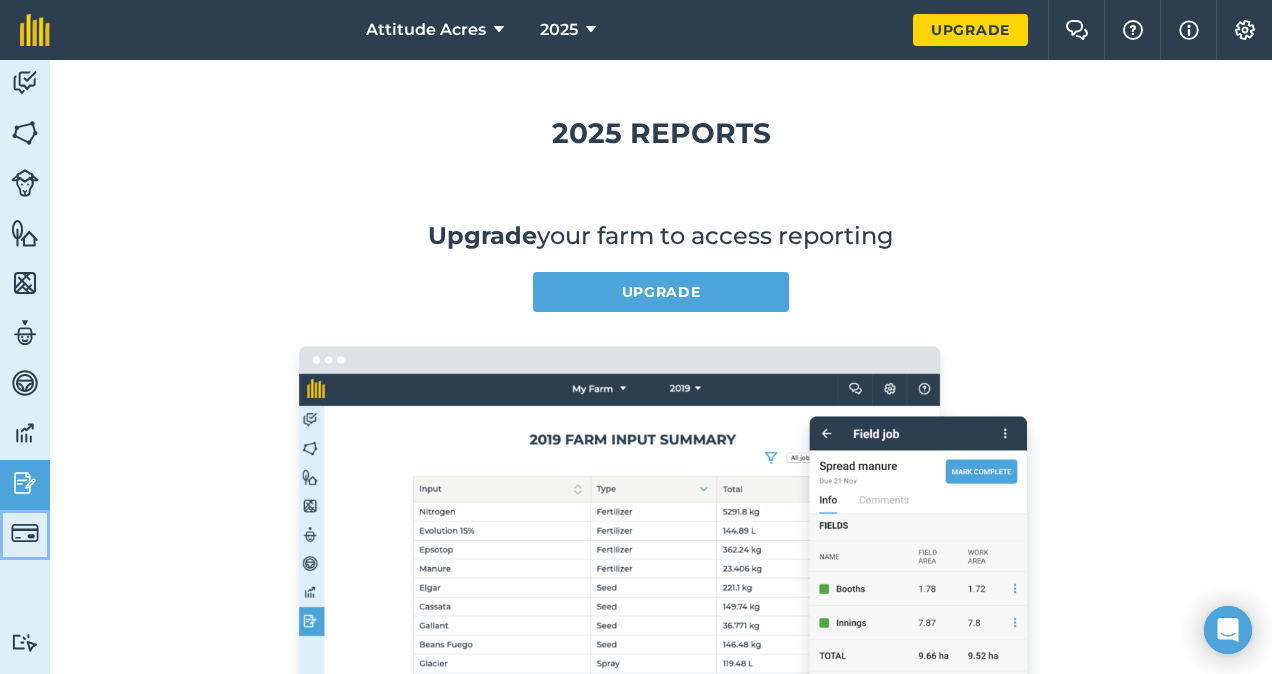 click at bounding box center (25, 533) 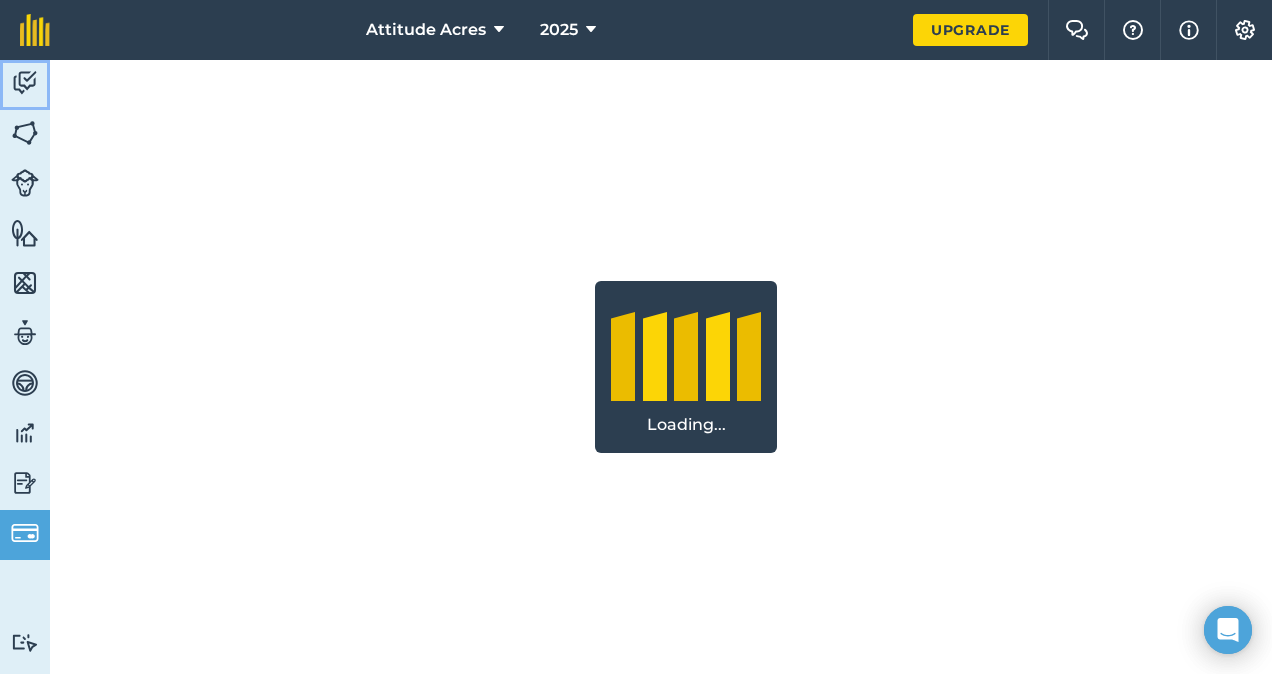 click at bounding box center [25, 83] 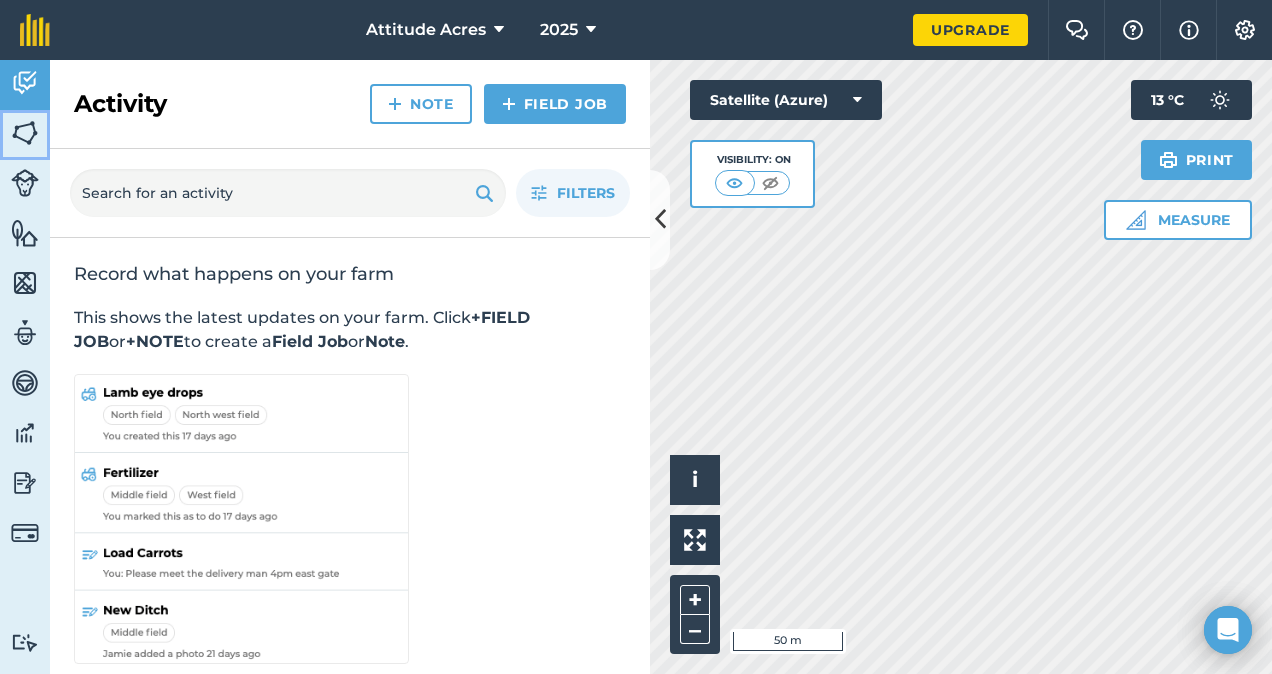 click at bounding box center [25, 133] 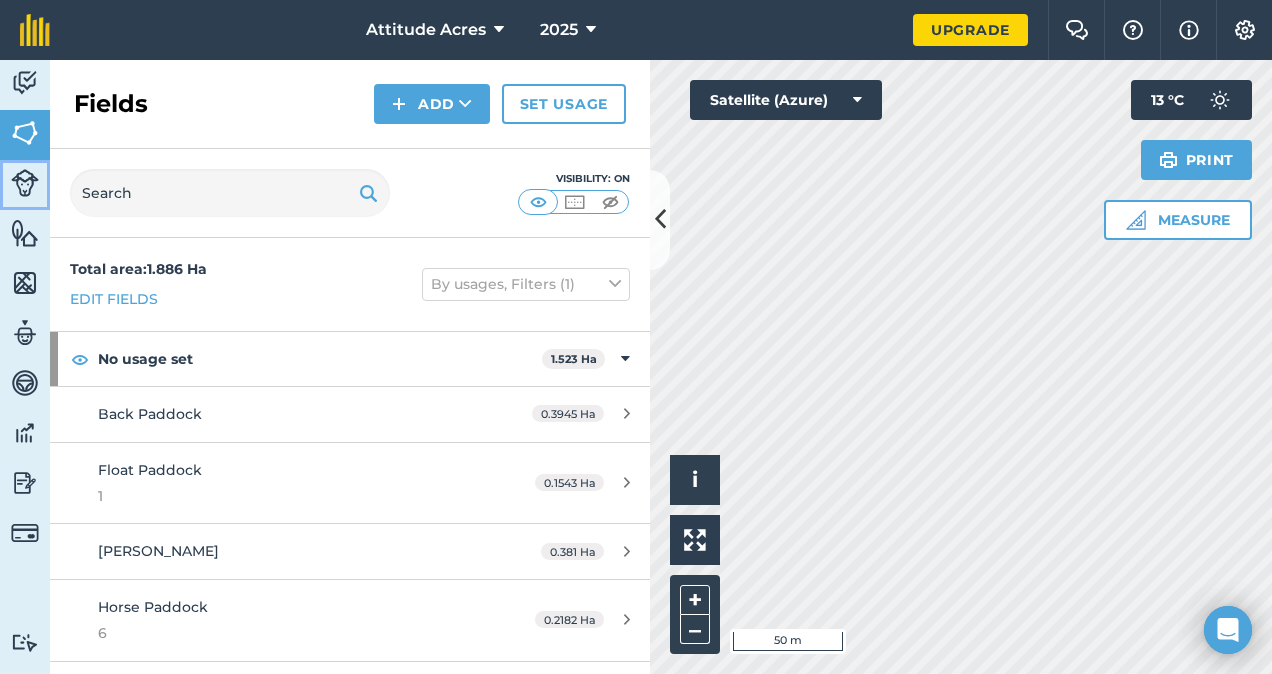 click at bounding box center [25, 183] 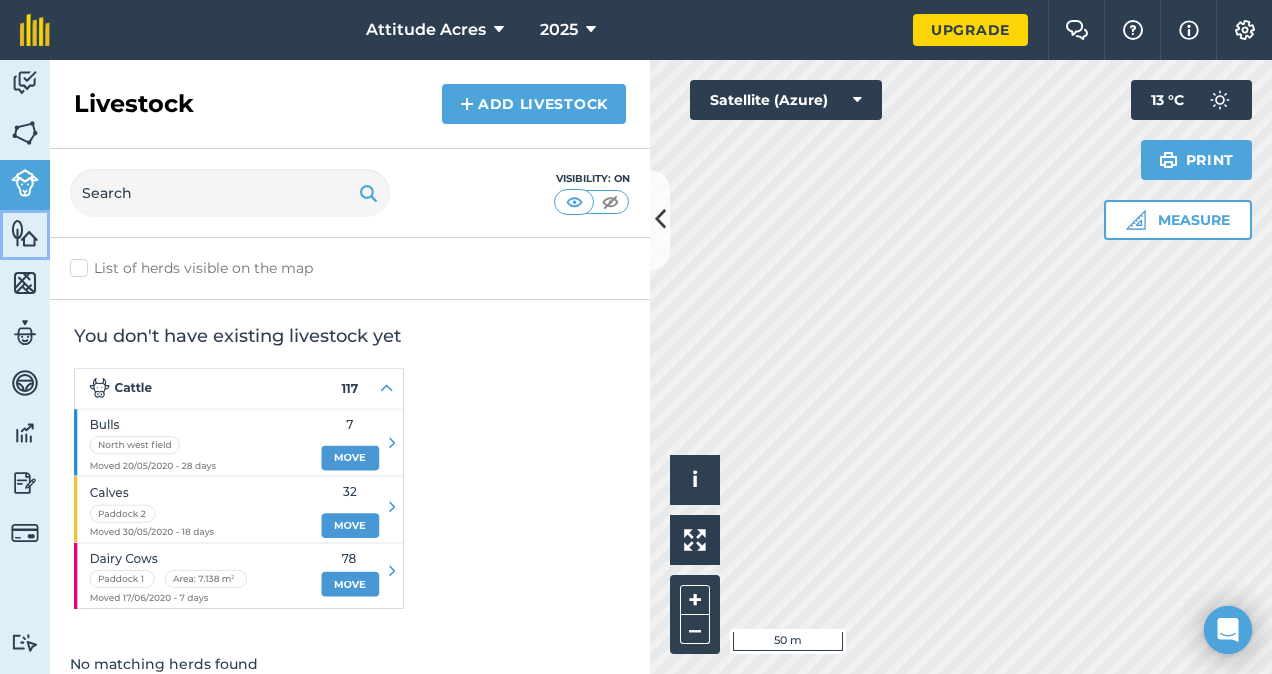 click at bounding box center (25, 233) 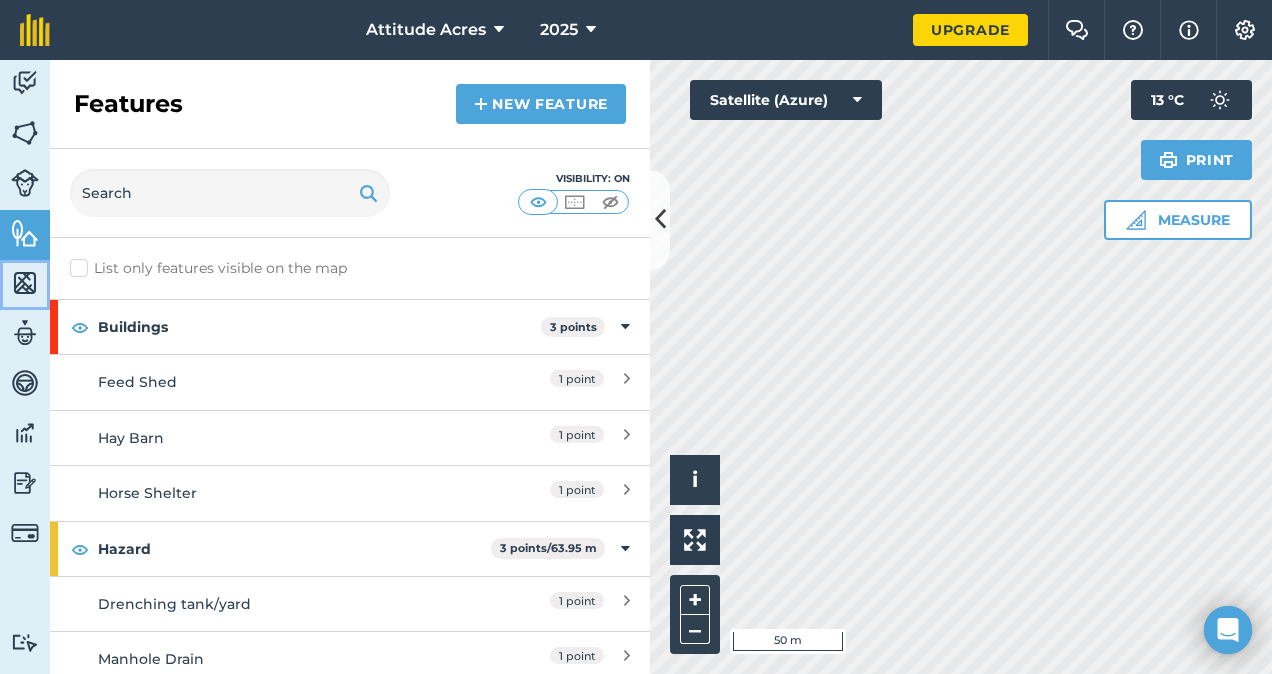 click at bounding box center (25, 283) 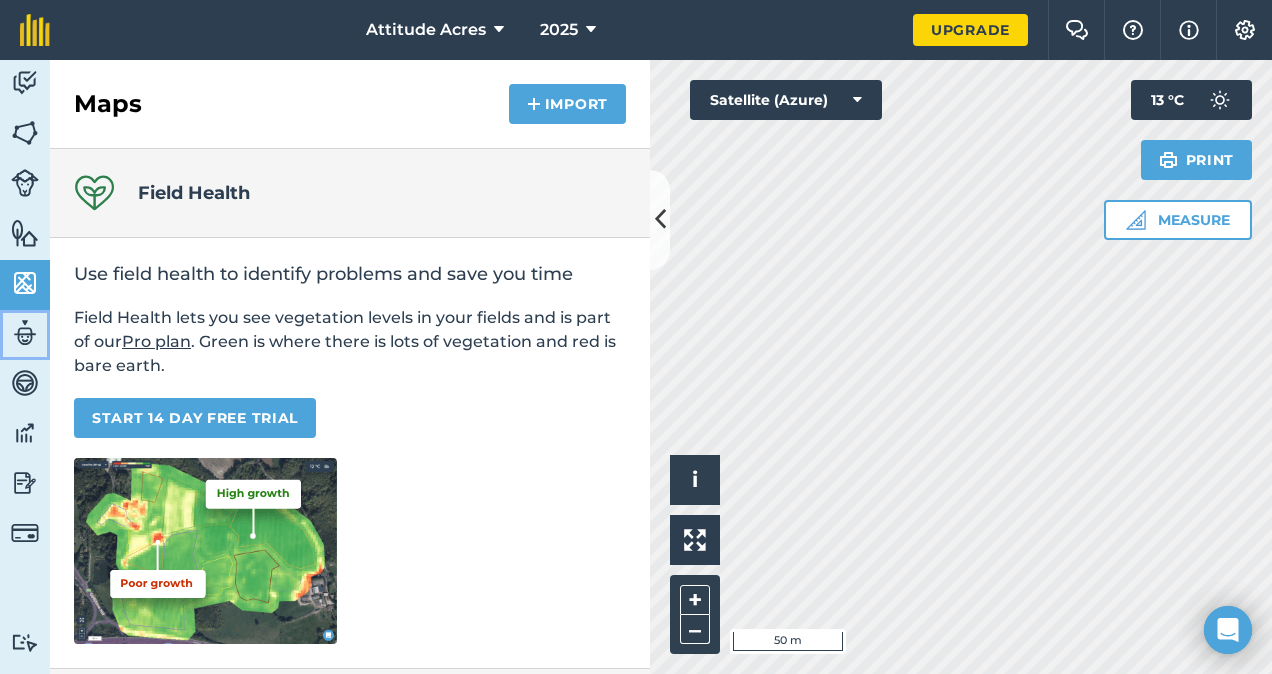 click at bounding box center [25, 333] 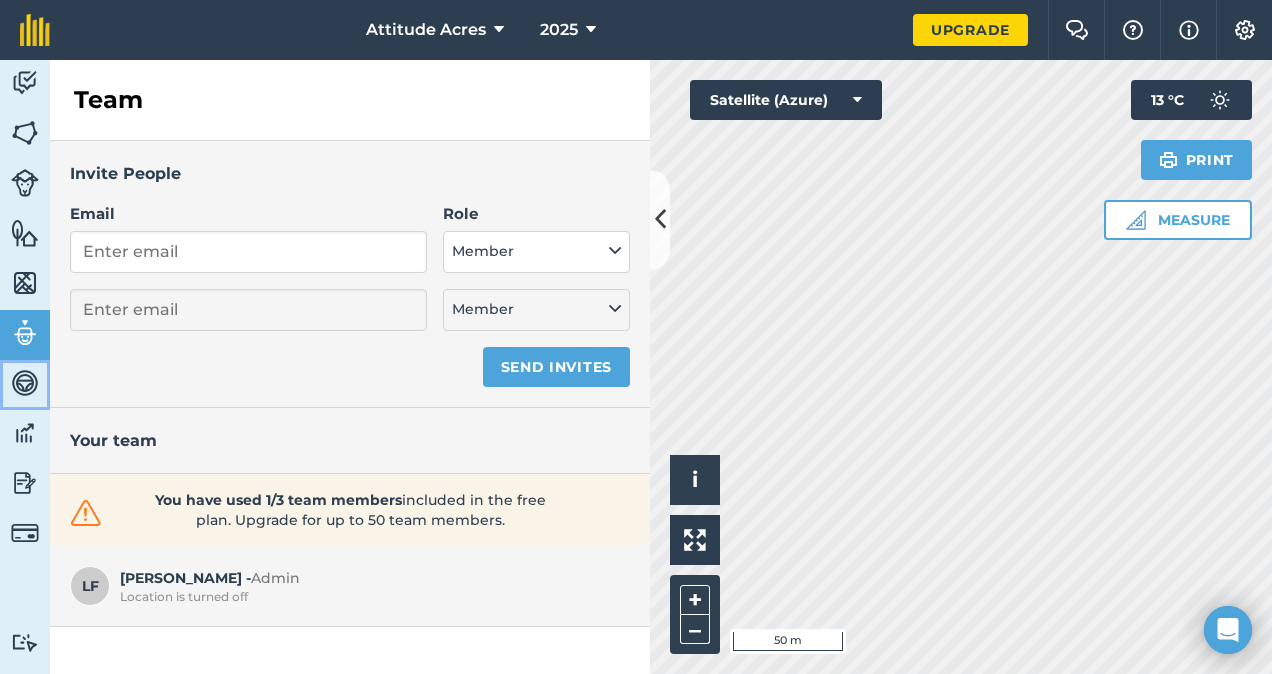 click at bounding box center [25, 383] 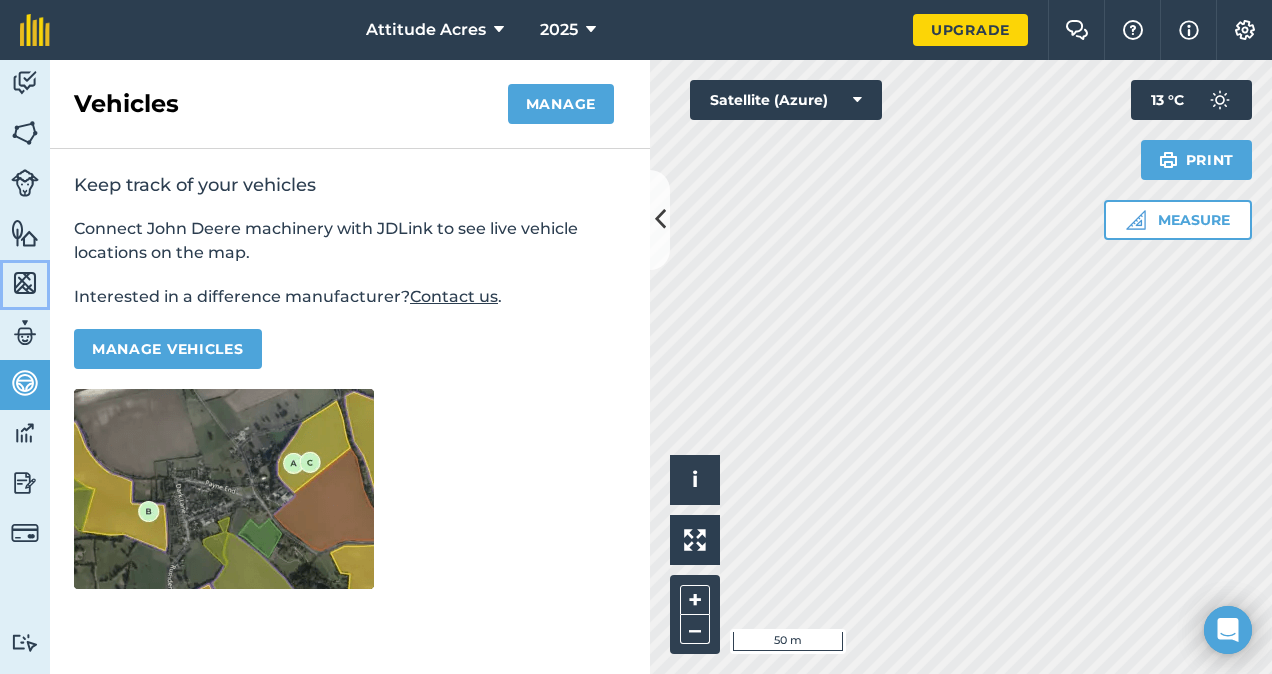 click at bounding box center [25, 283] 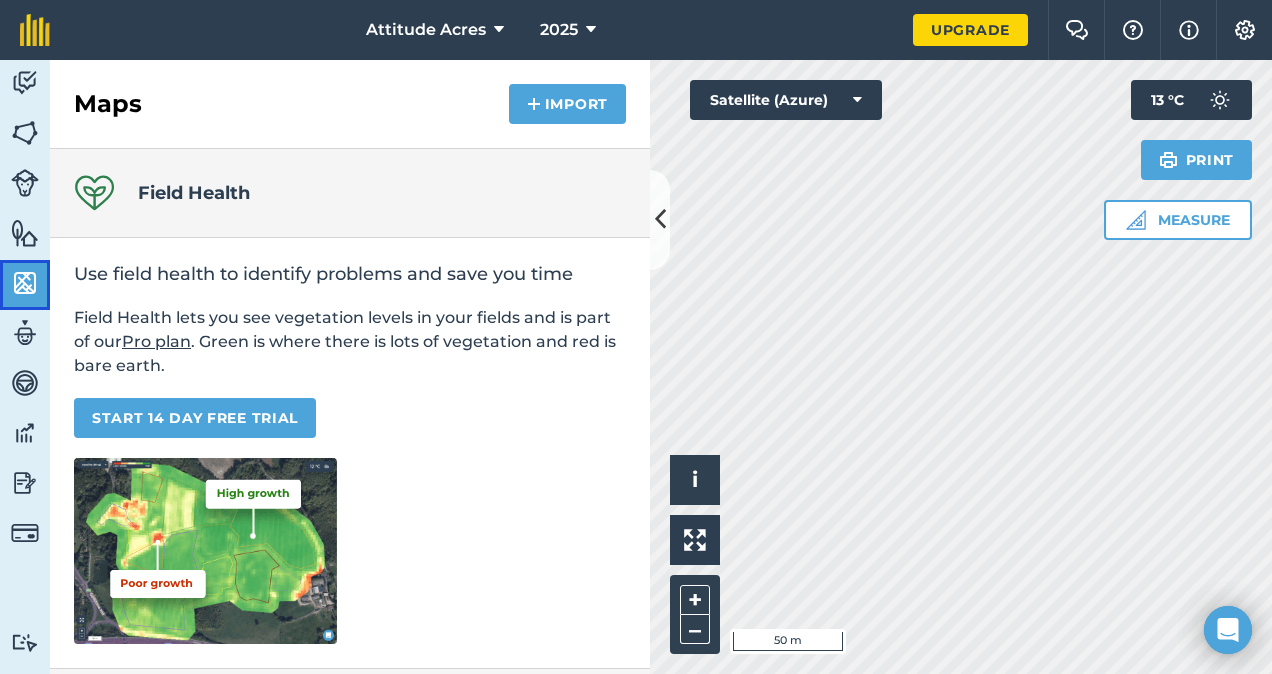 click at bounding box center [25, 283] 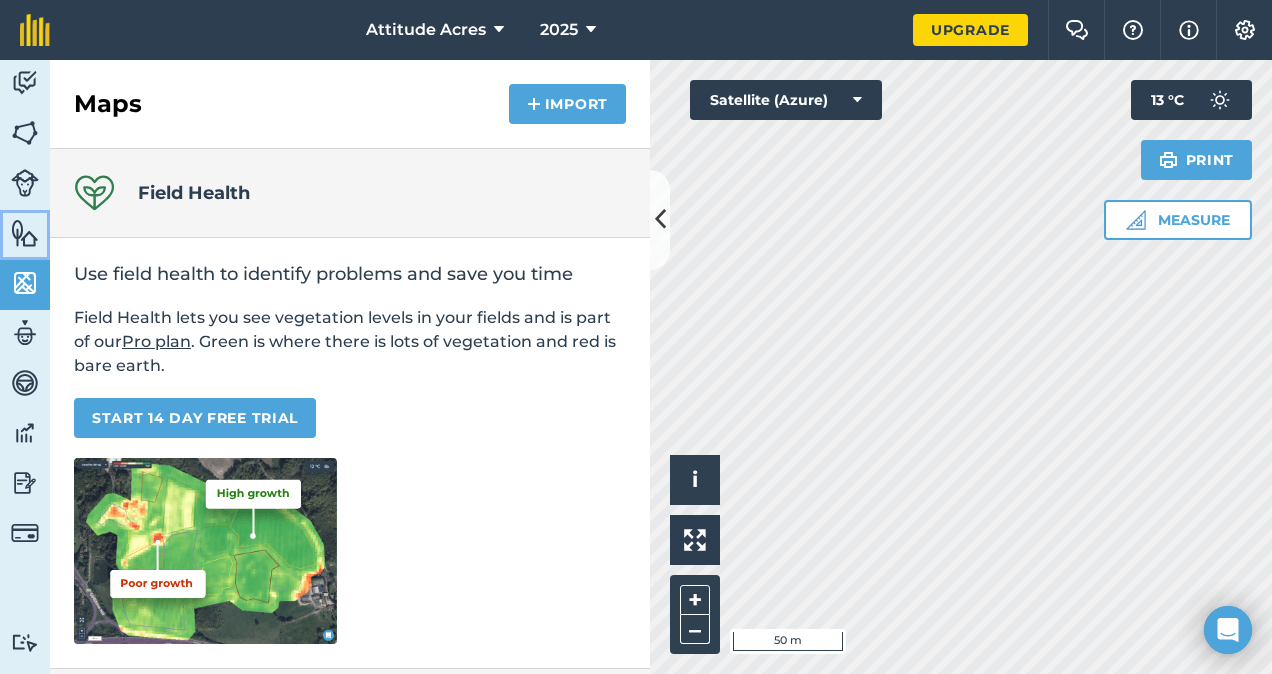 click on "Features" at bounding box center (25, 235) 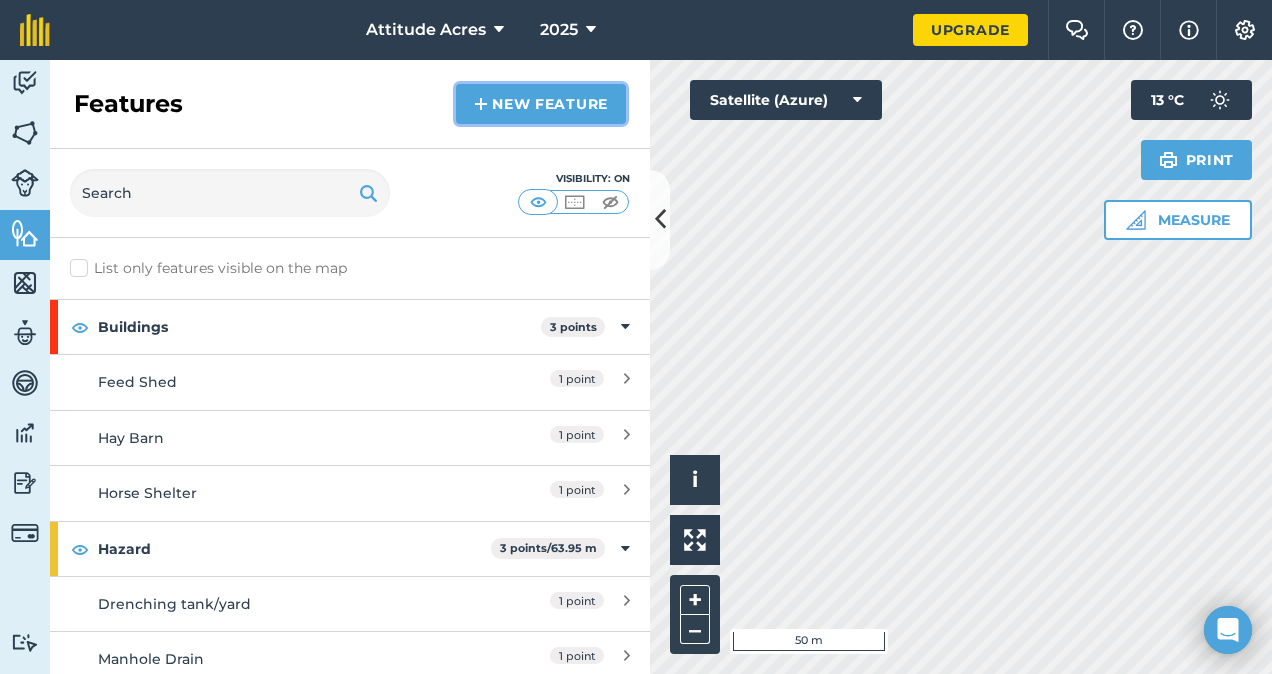 click on "New feature" at bounding box center (541, 104) 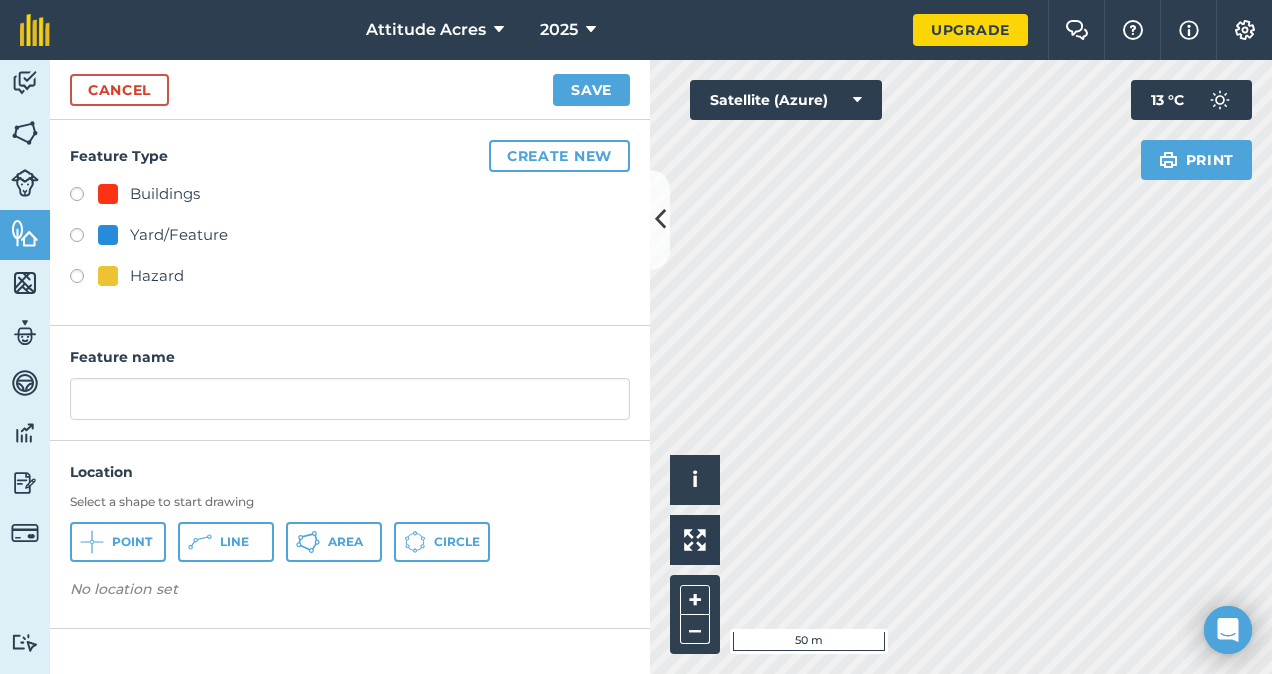 click on "Feature Type   Create new Buildings  Yard/Feature Hazard" at bounding box center [350, 223] 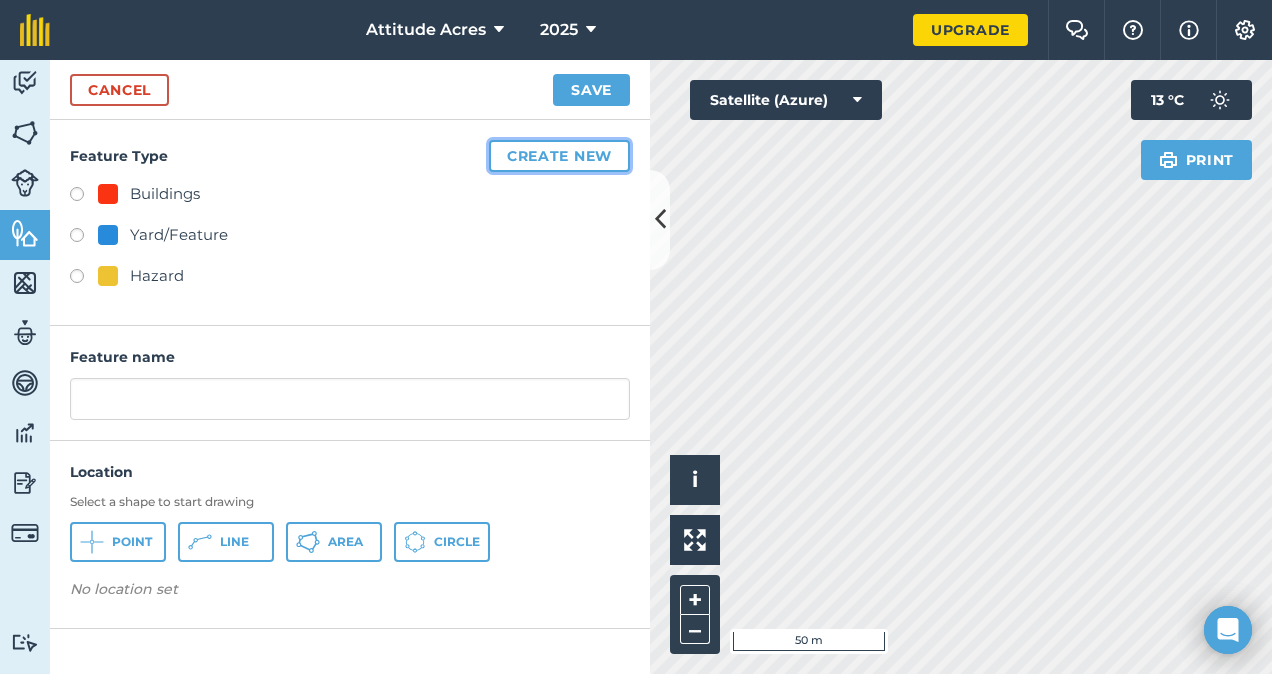 click on "Create new" at bounding box center (559, 156) 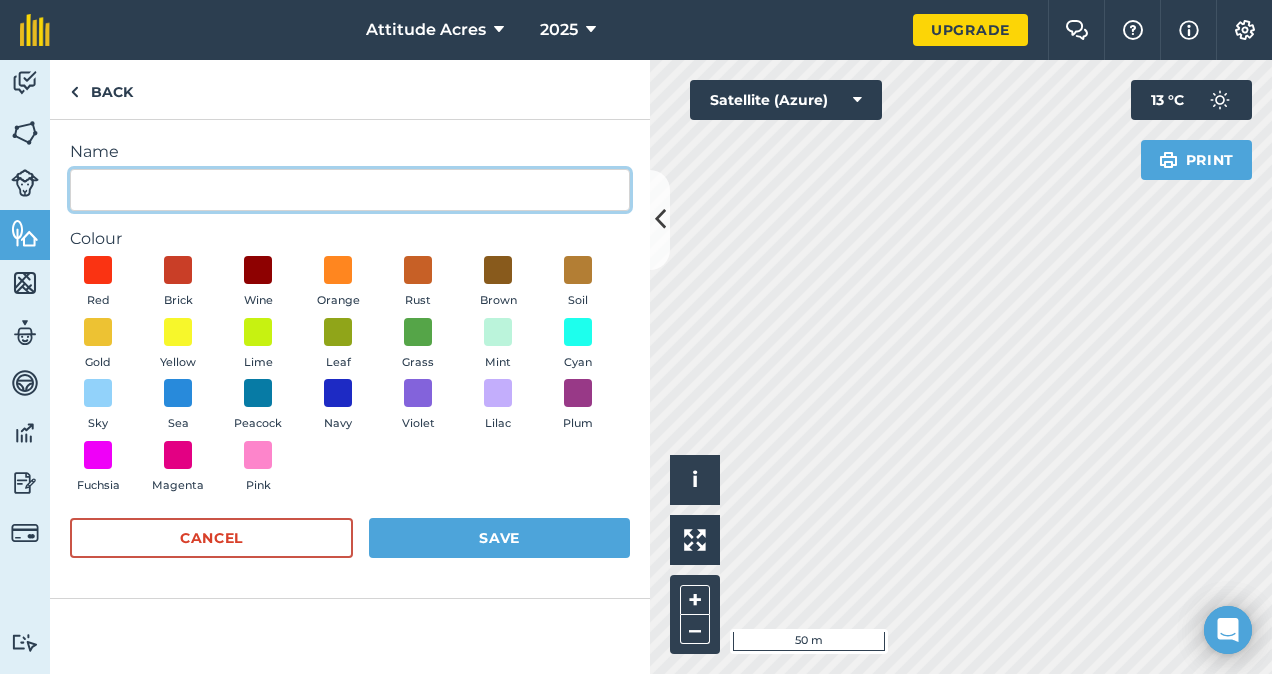 click on "Name" at bounding box center [350, 190] 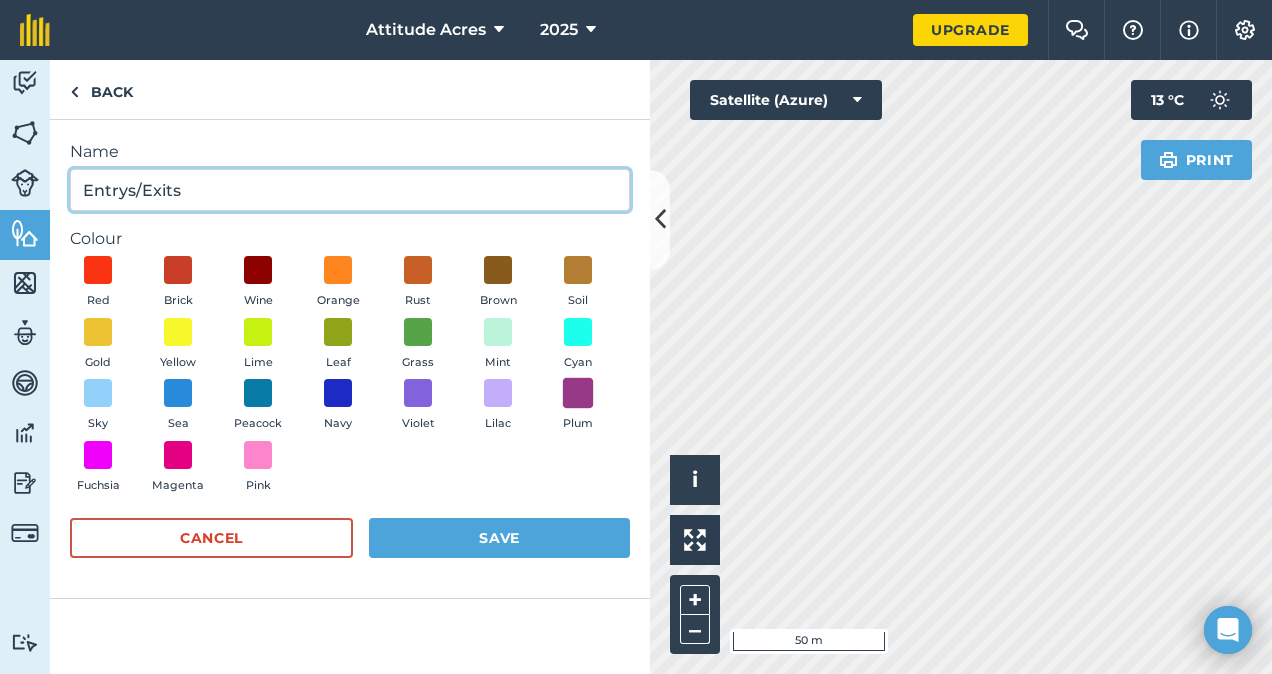 type on "Entrys/Exits" 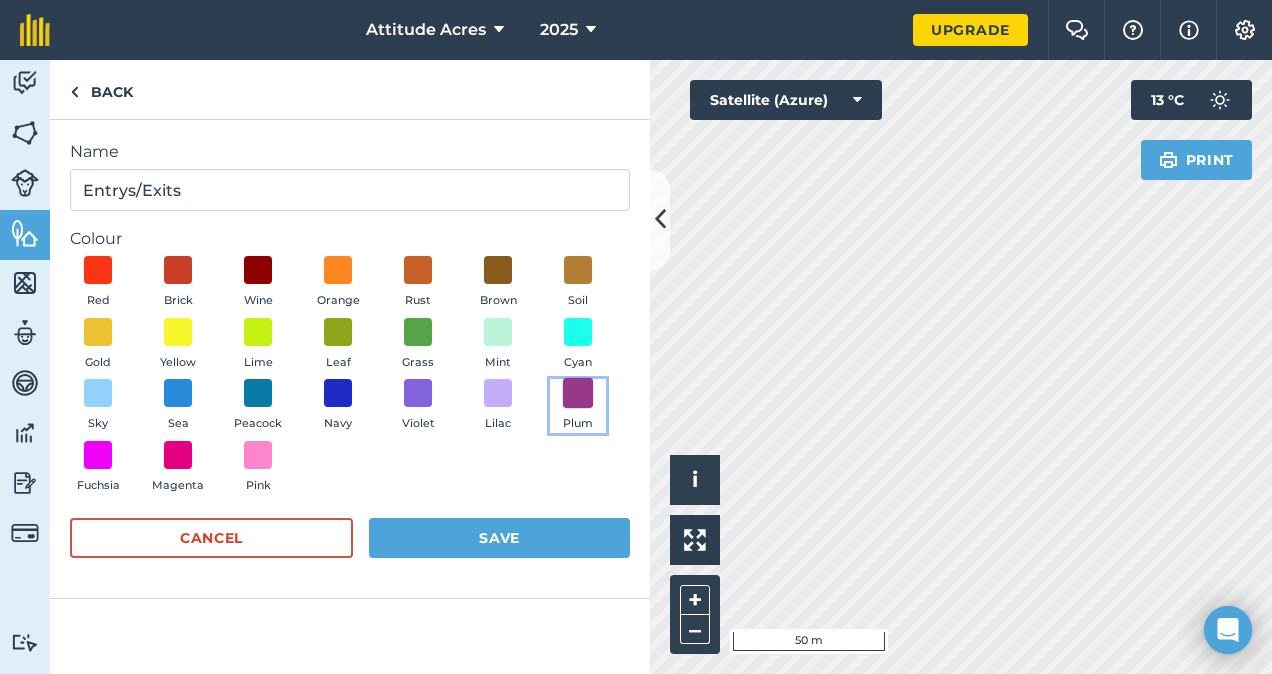 click at bounding box center [578, 393] 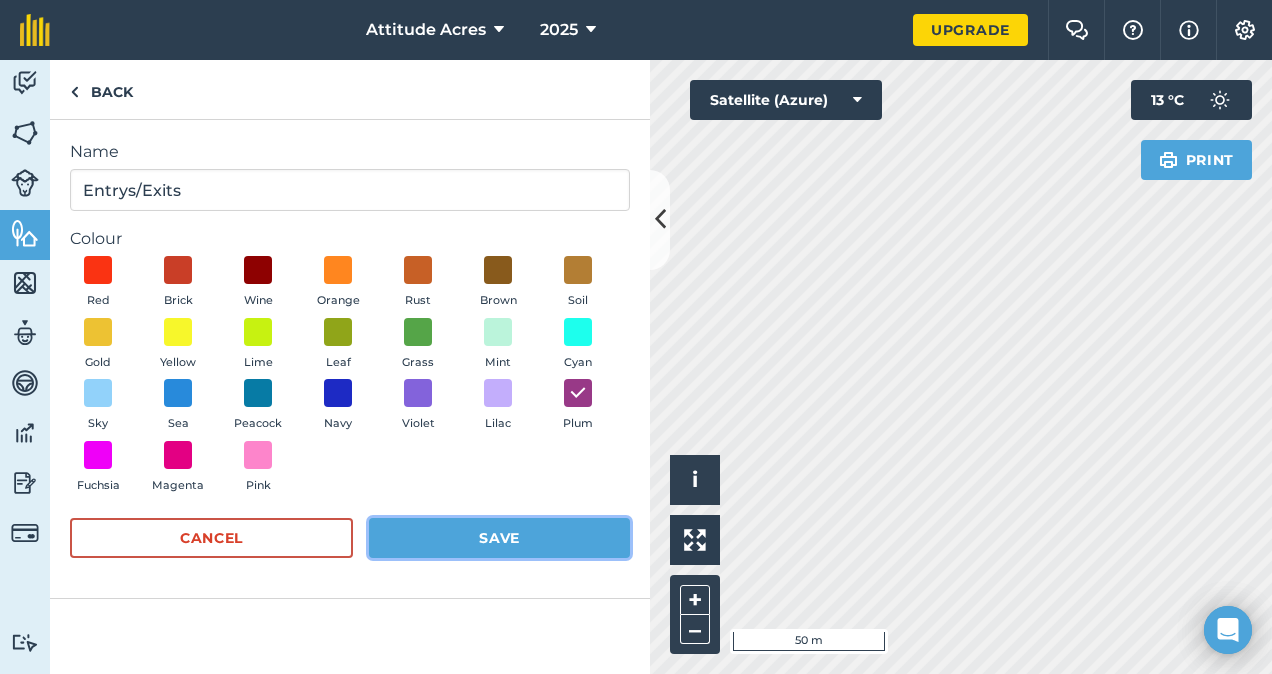 click on "Save" at bounding box center [499, 538] 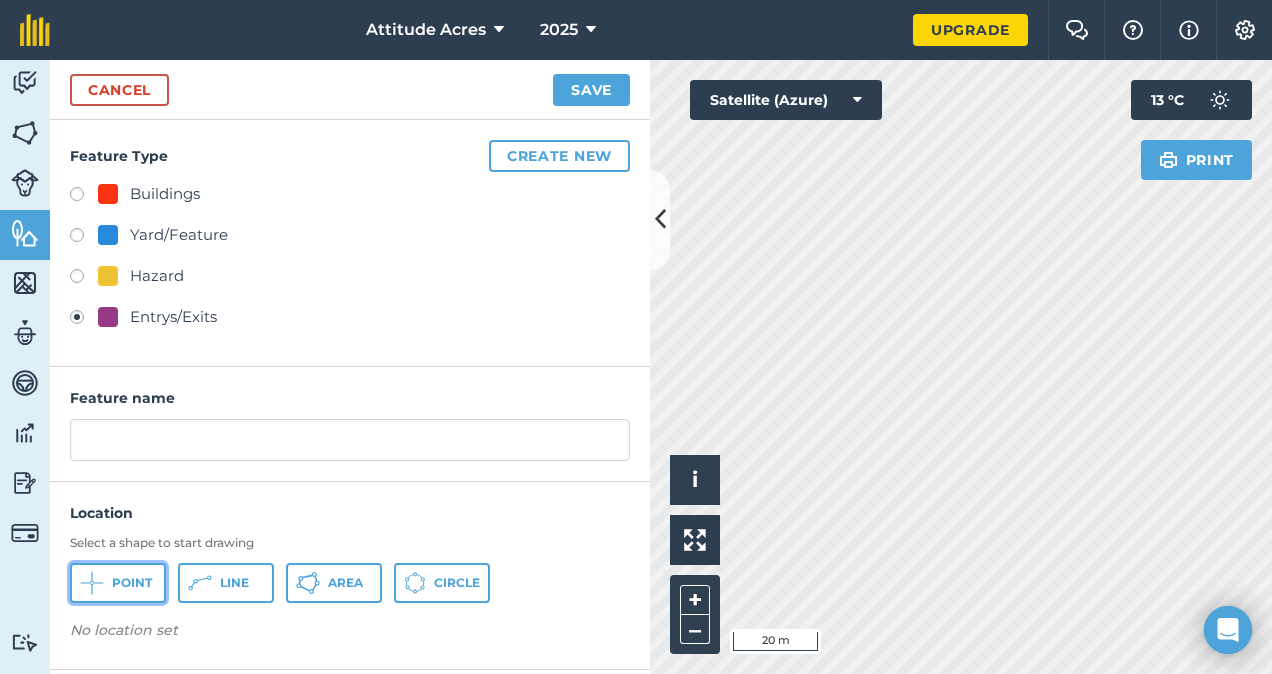 click on "Point" at bounding box center (118, 583) 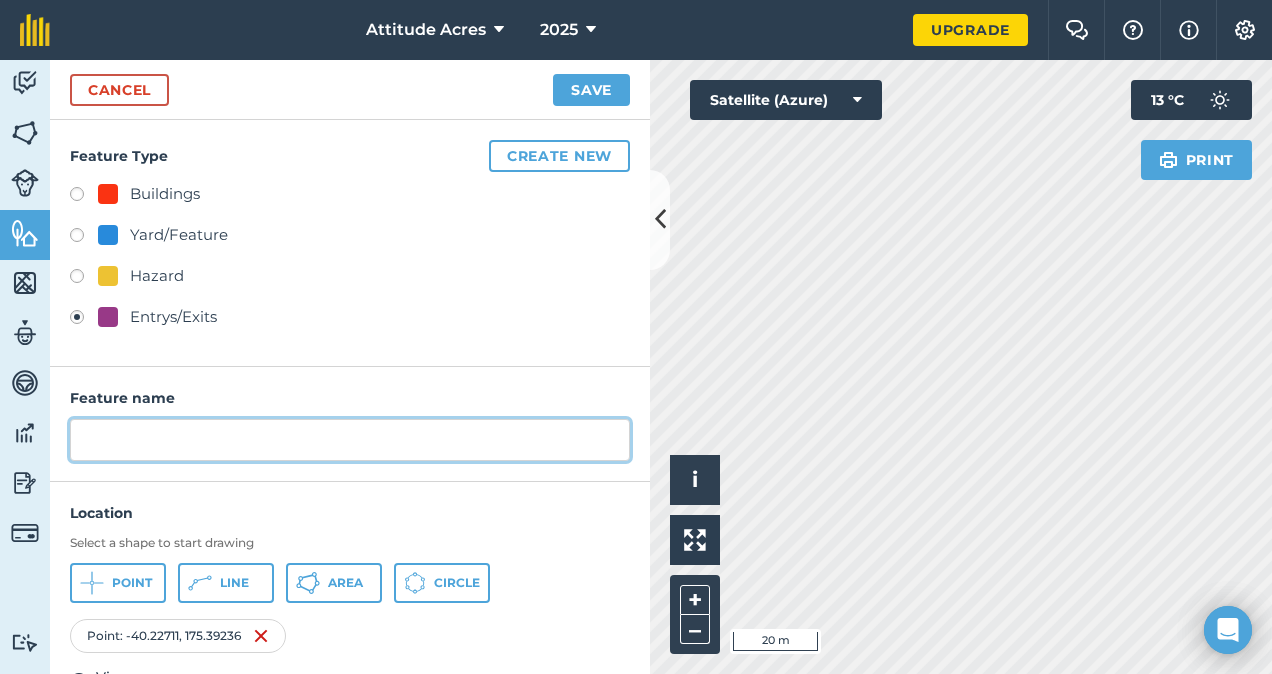click at bounding box center (350, 440) 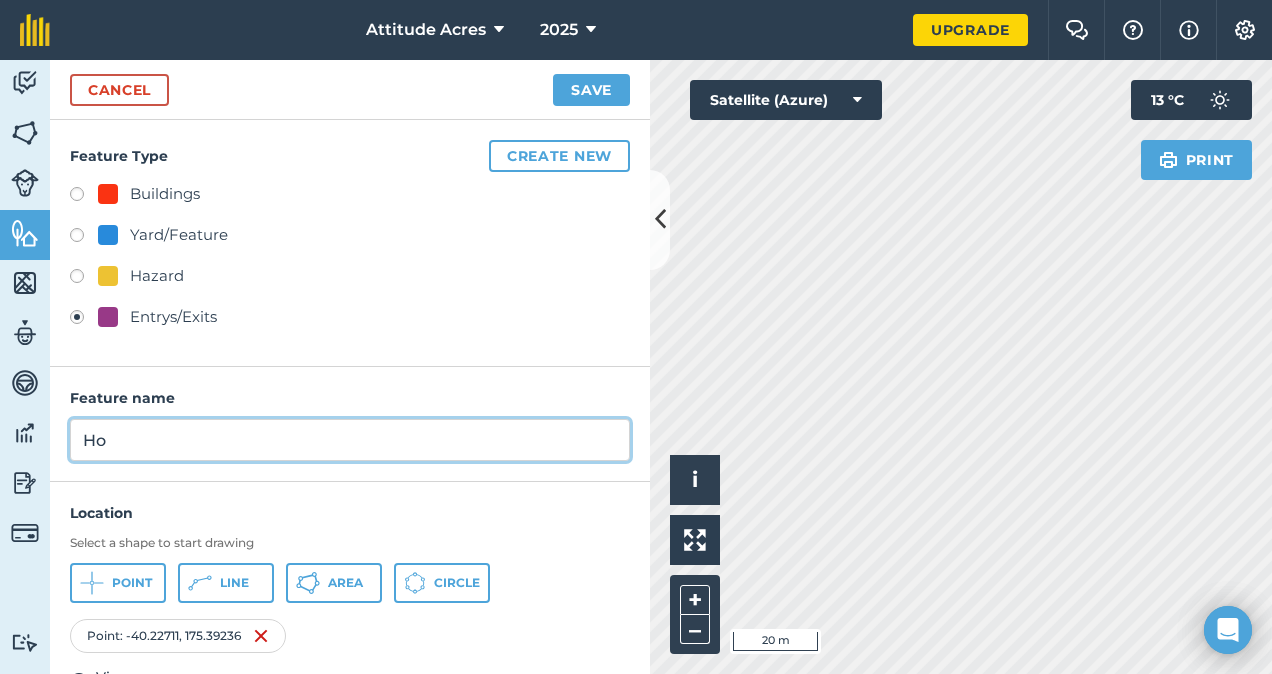 type on "H" 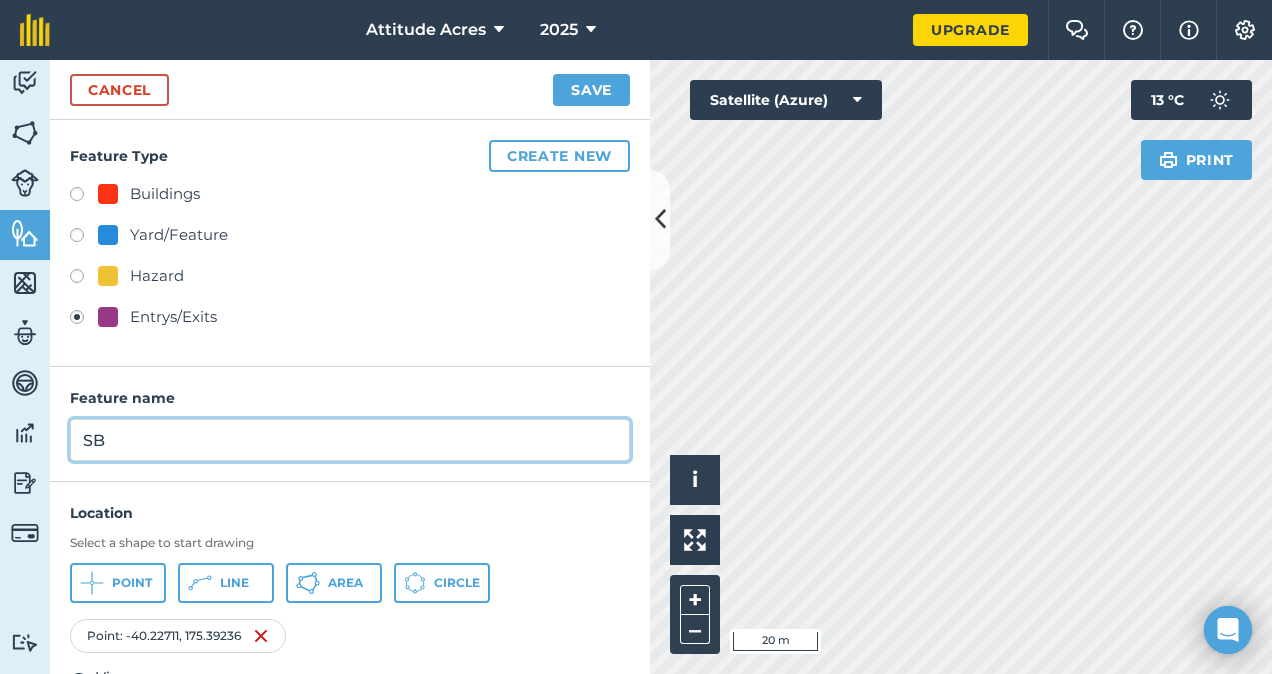 type on "S" 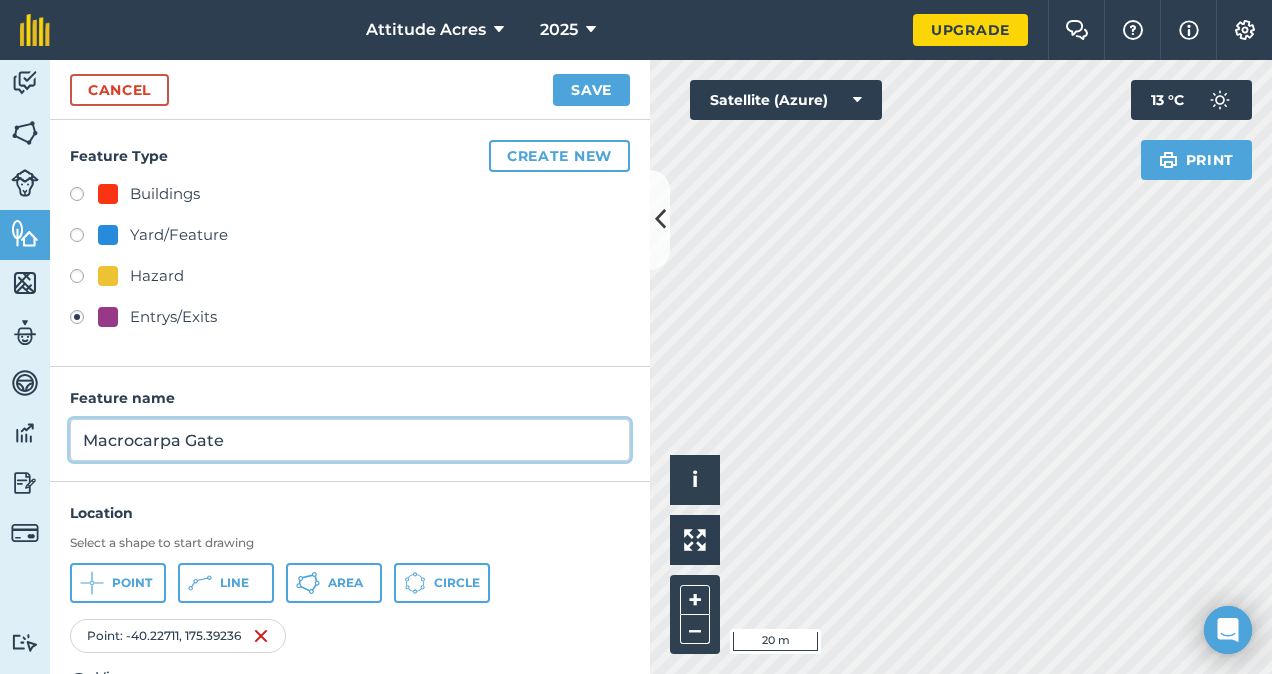 click on "Macrocarpa Gate" at bounding box center (350, 440) 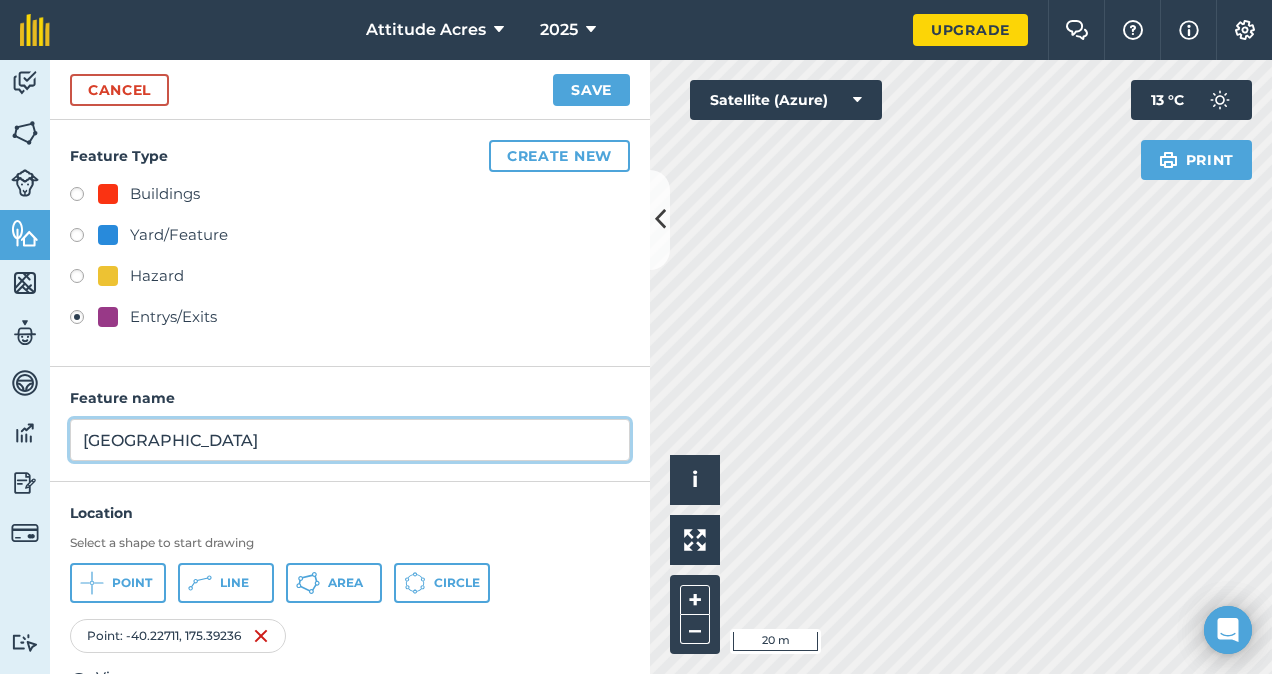 type on "[GEOGRAPHIC_DATA]" 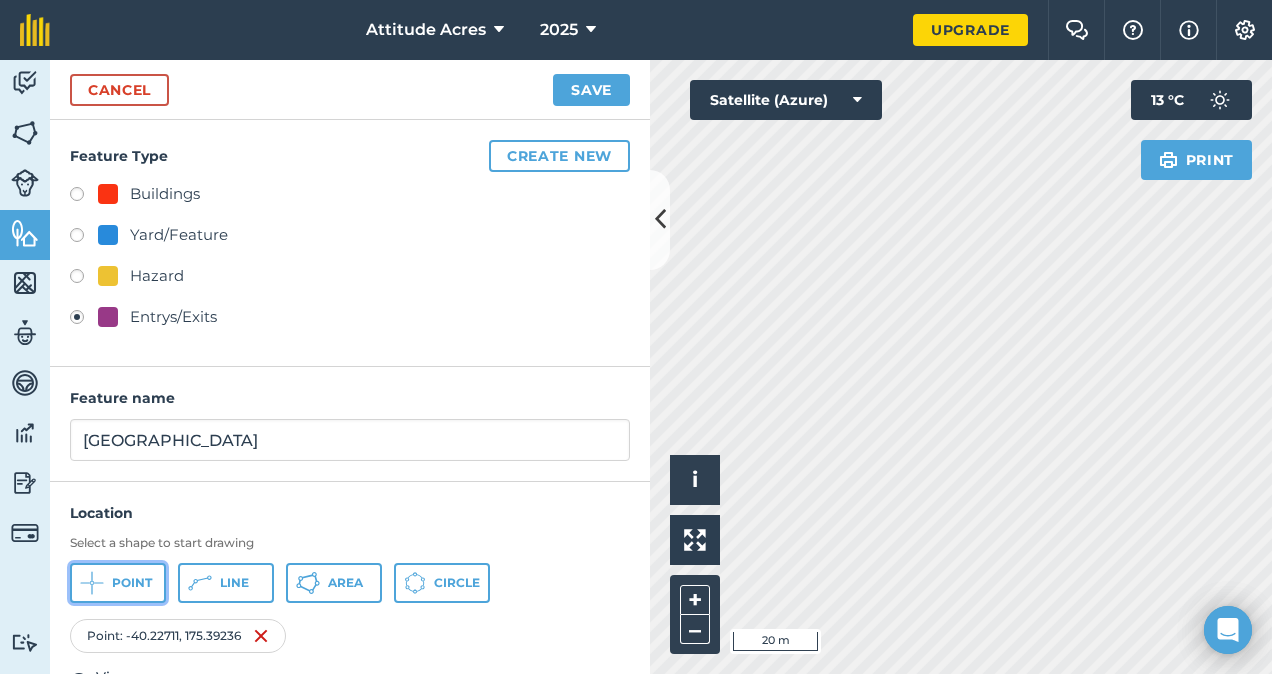 click on "Point" at bounding box center (118, 583) 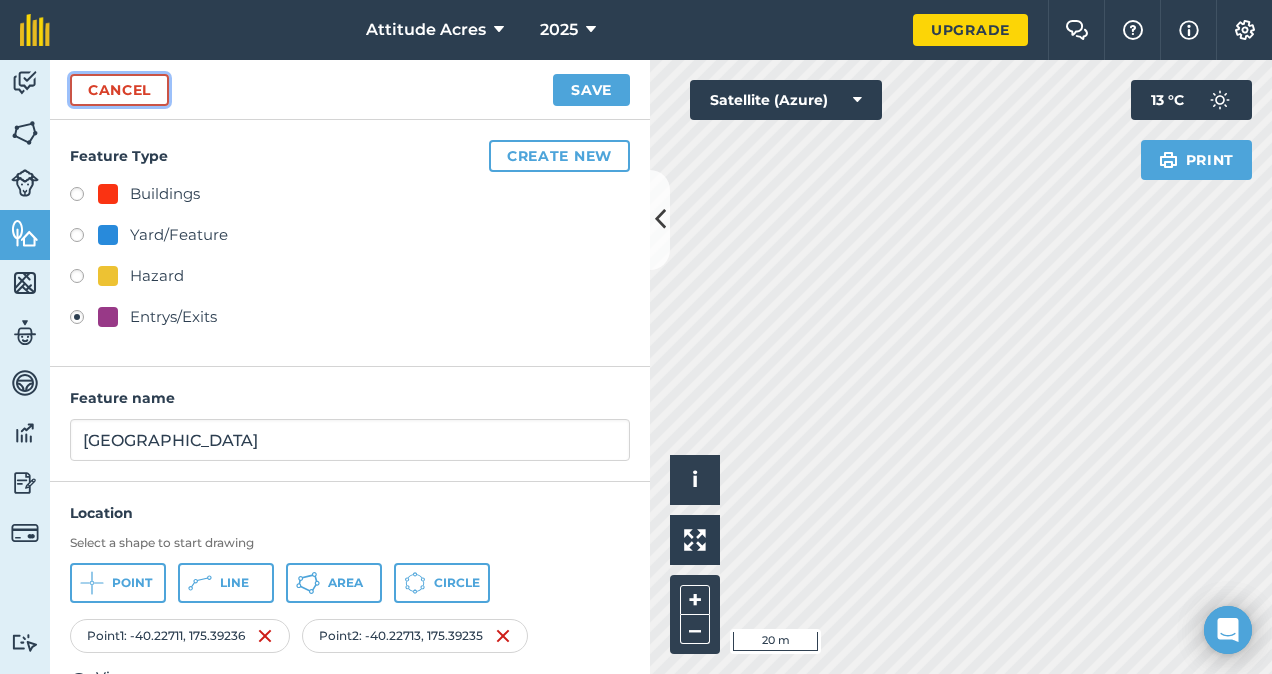 click on "Cancel" at bounding box center (119, 90) 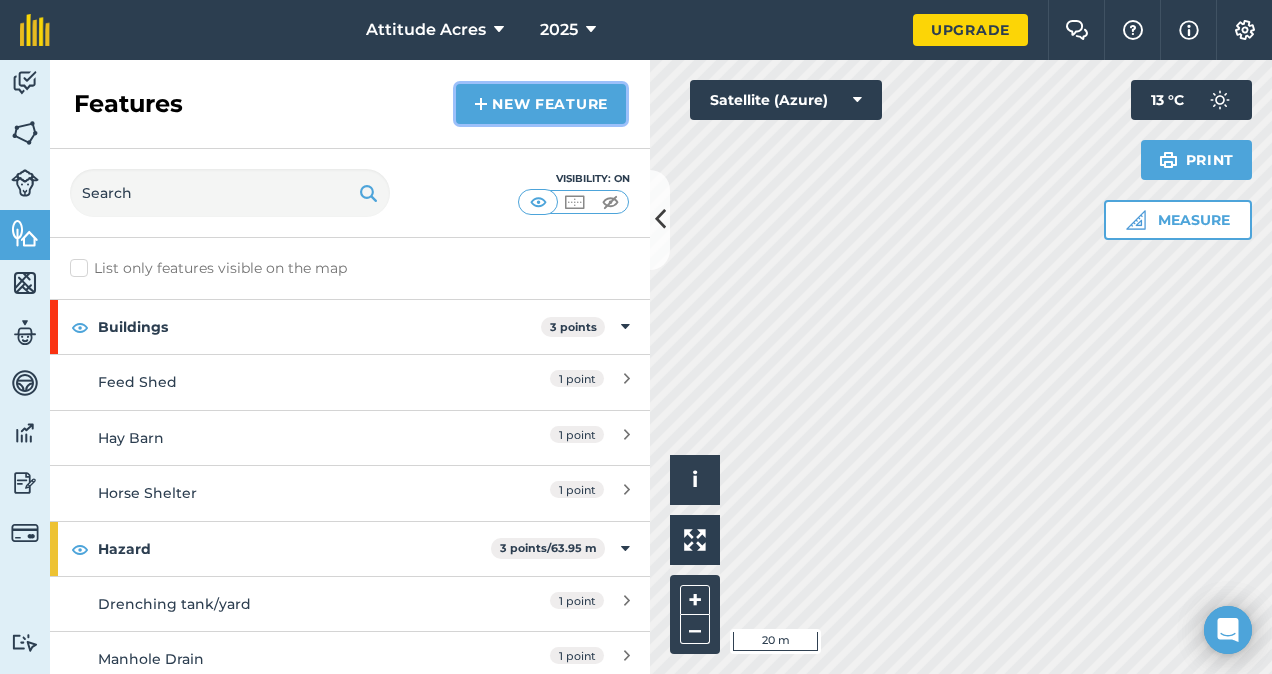 click on "New feature" at bounding box center (541, 104) 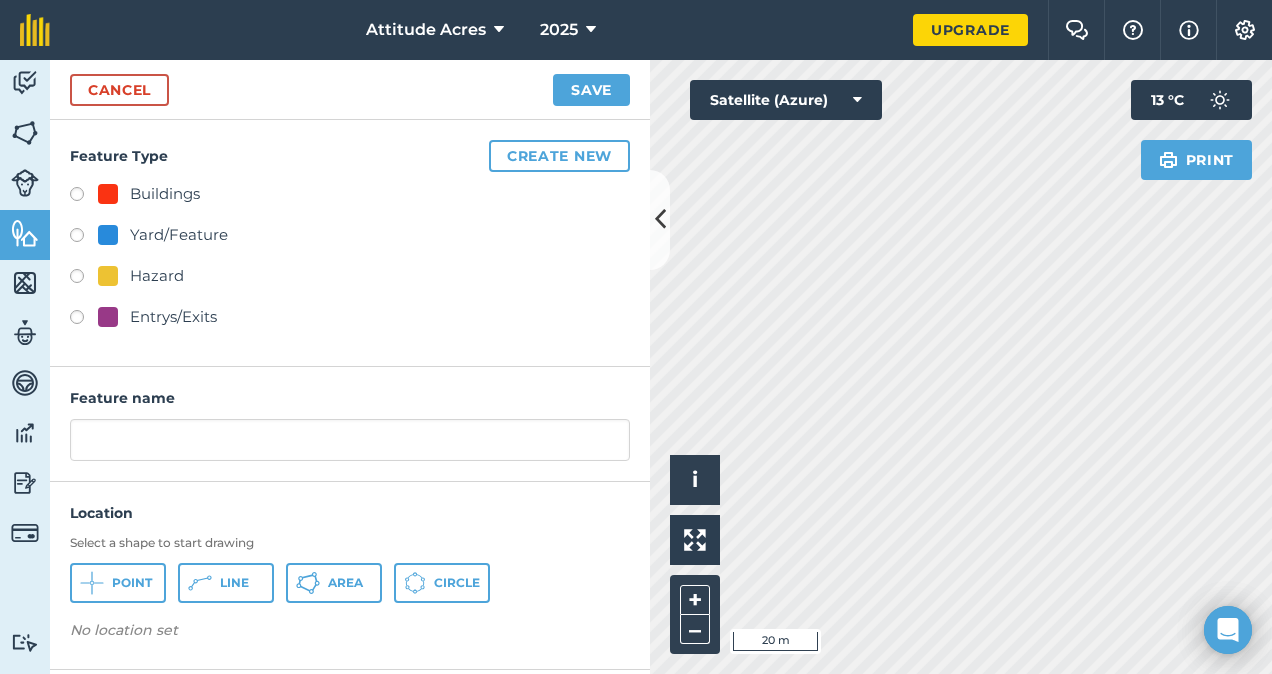 click on "Entrys/Exits" at bounding box center (173, 317) 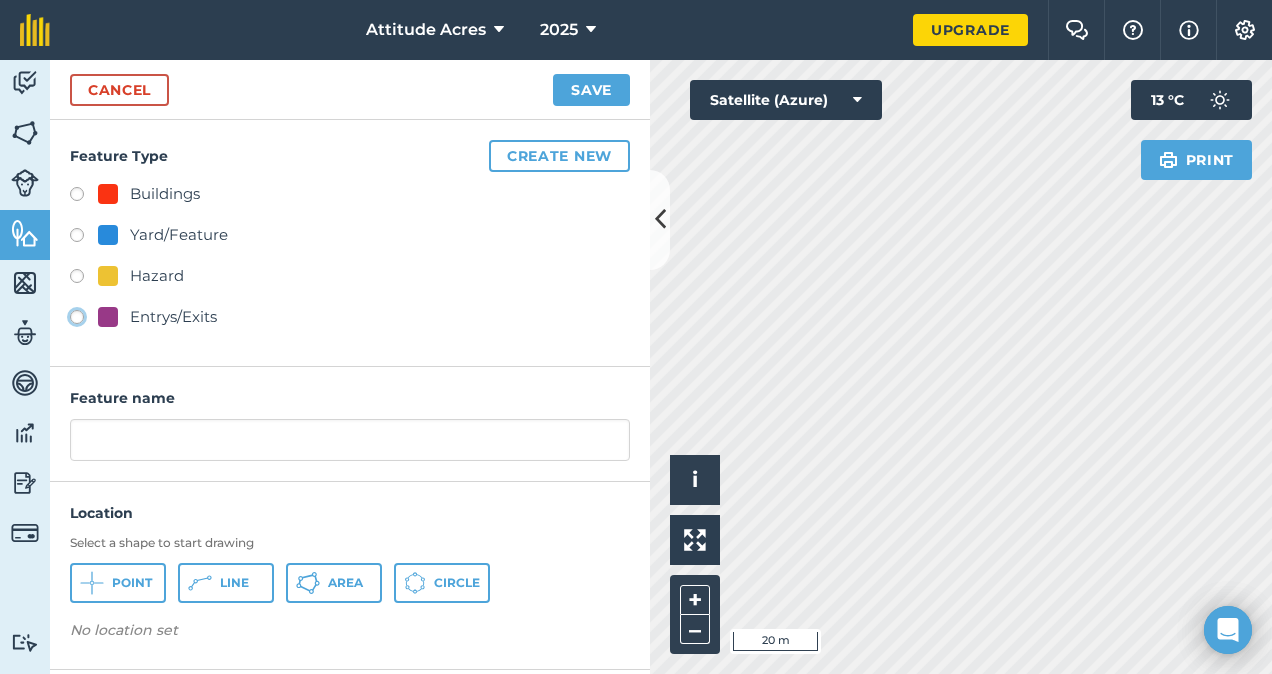 radio on "true" 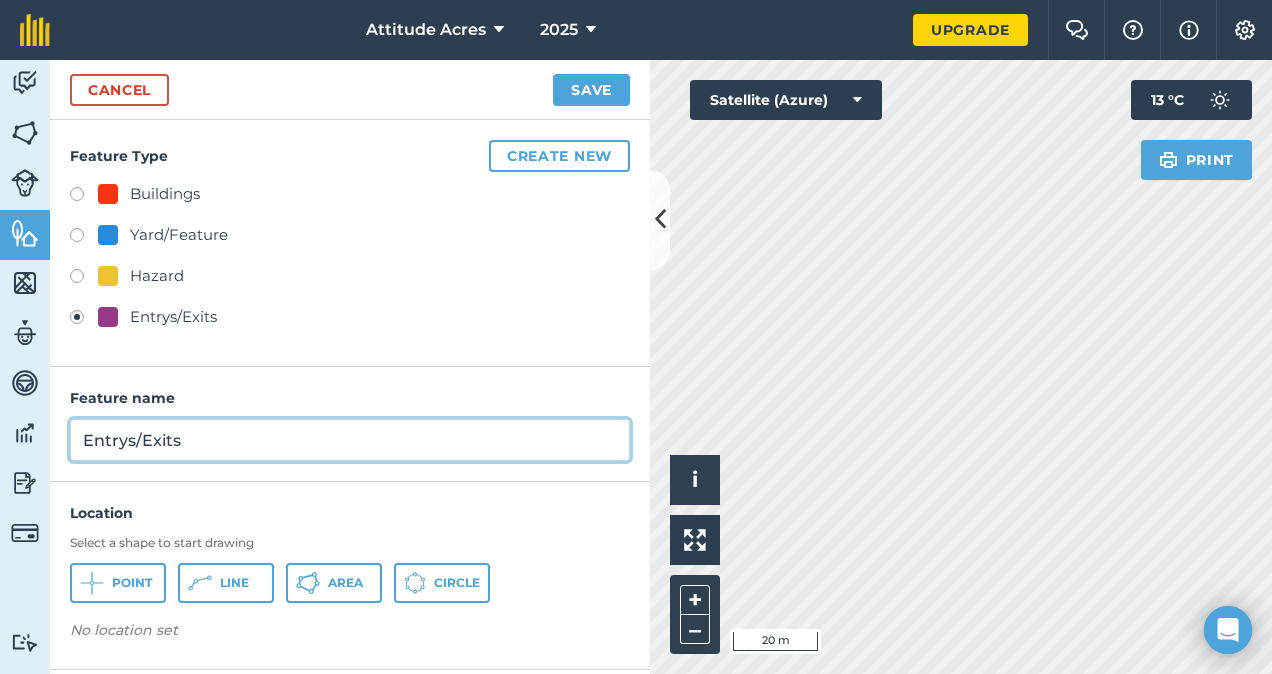 click on "Entrys/Exits" at bounding box center (350, 440) 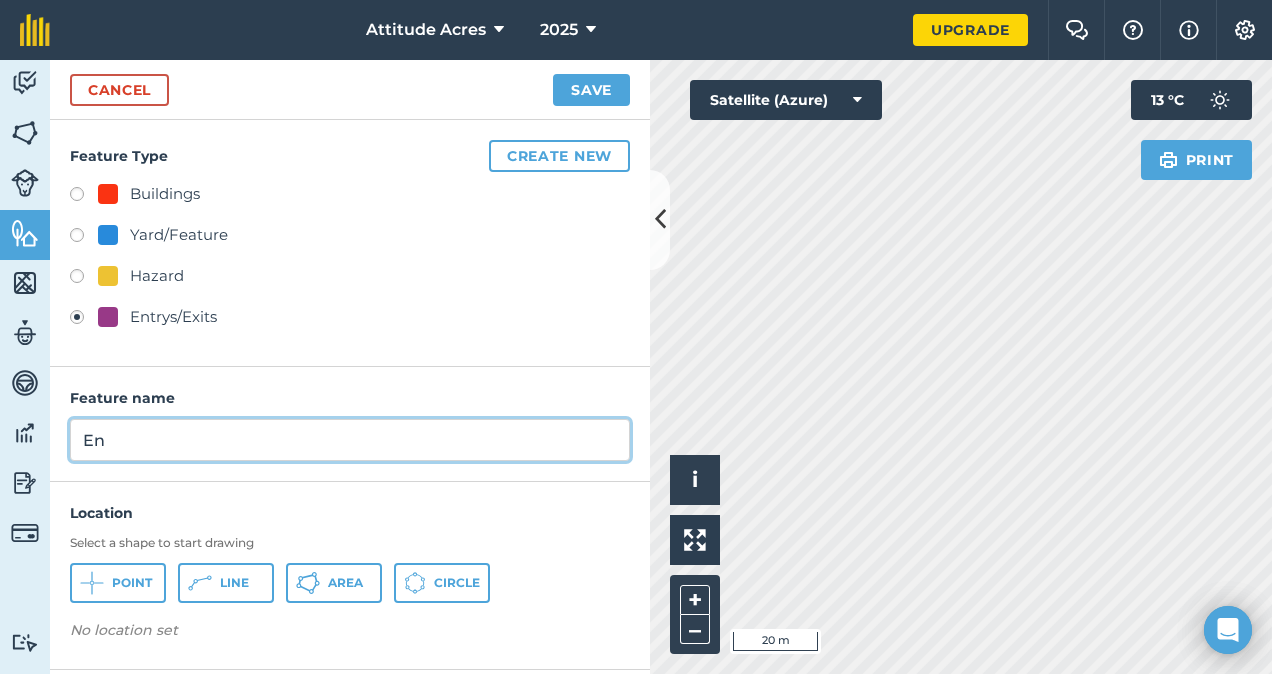 type on "E" 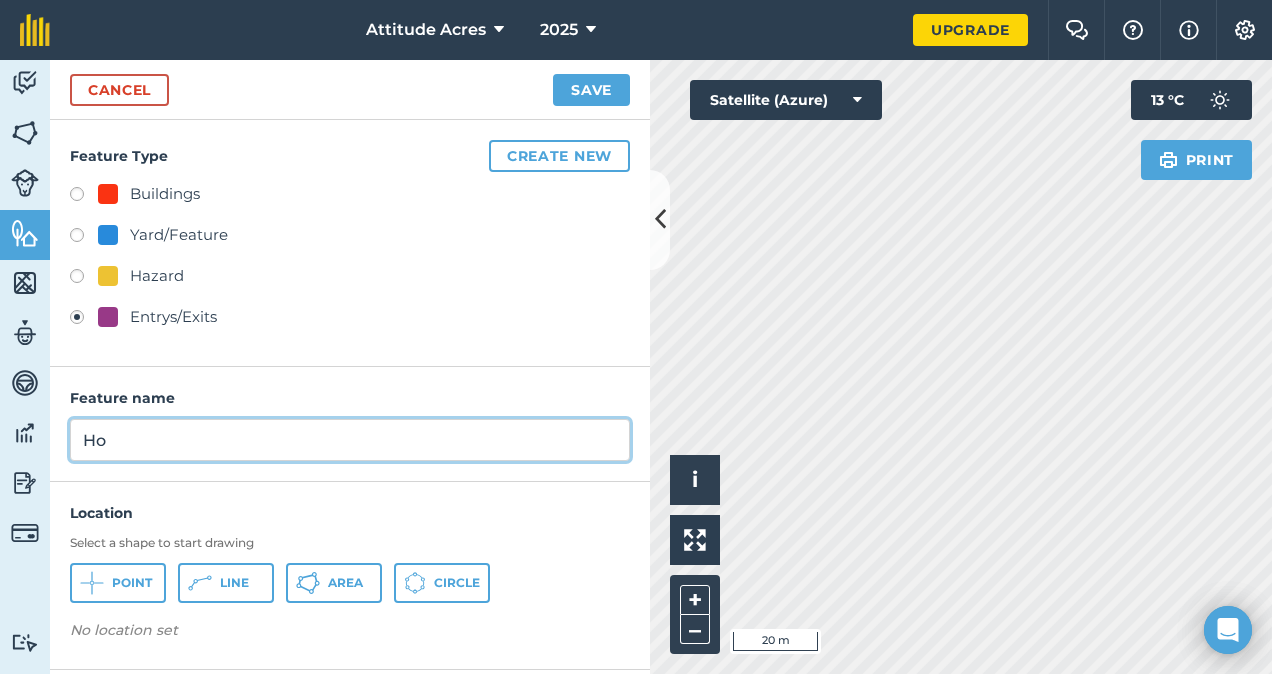 type on "H" 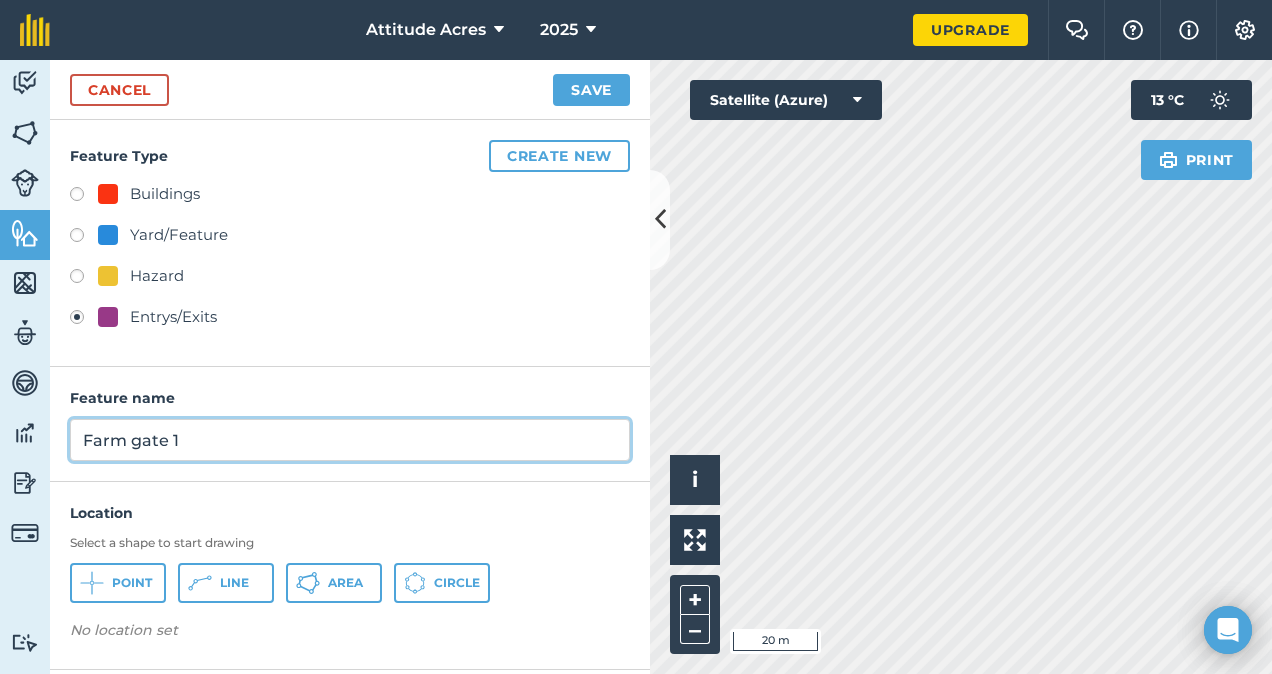 type on "Farm gate 1" 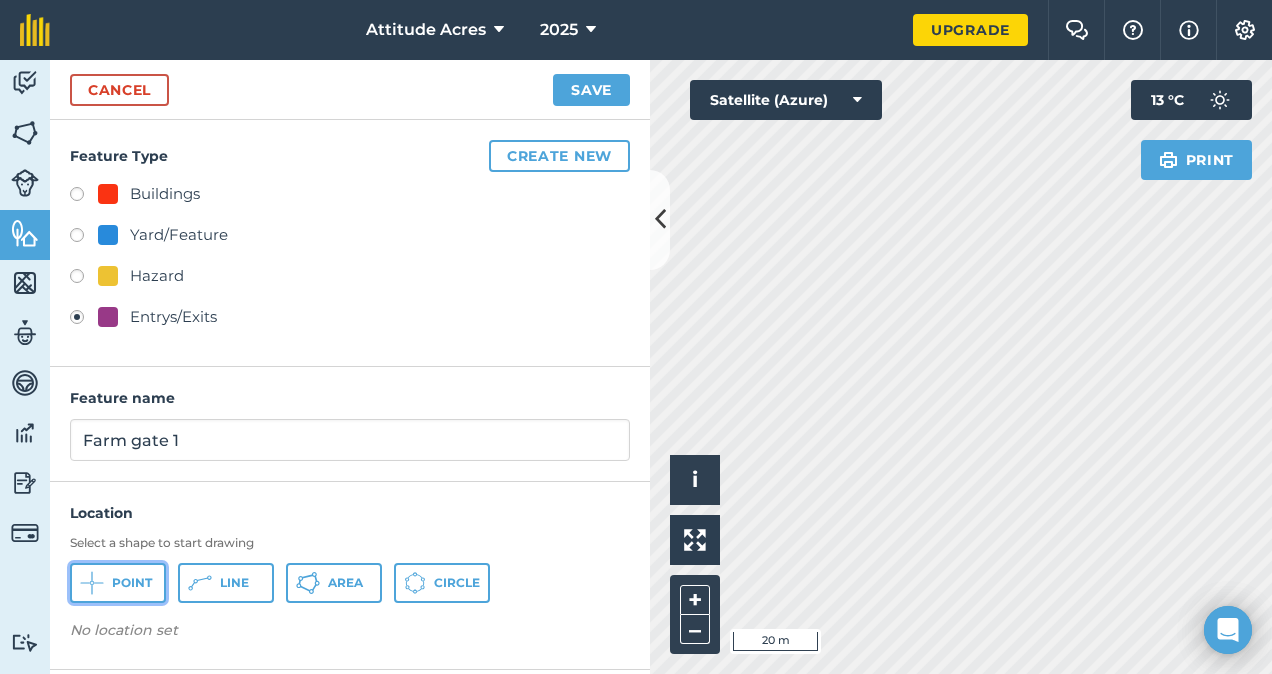 click on "Point" at bounding box center (132, 583) 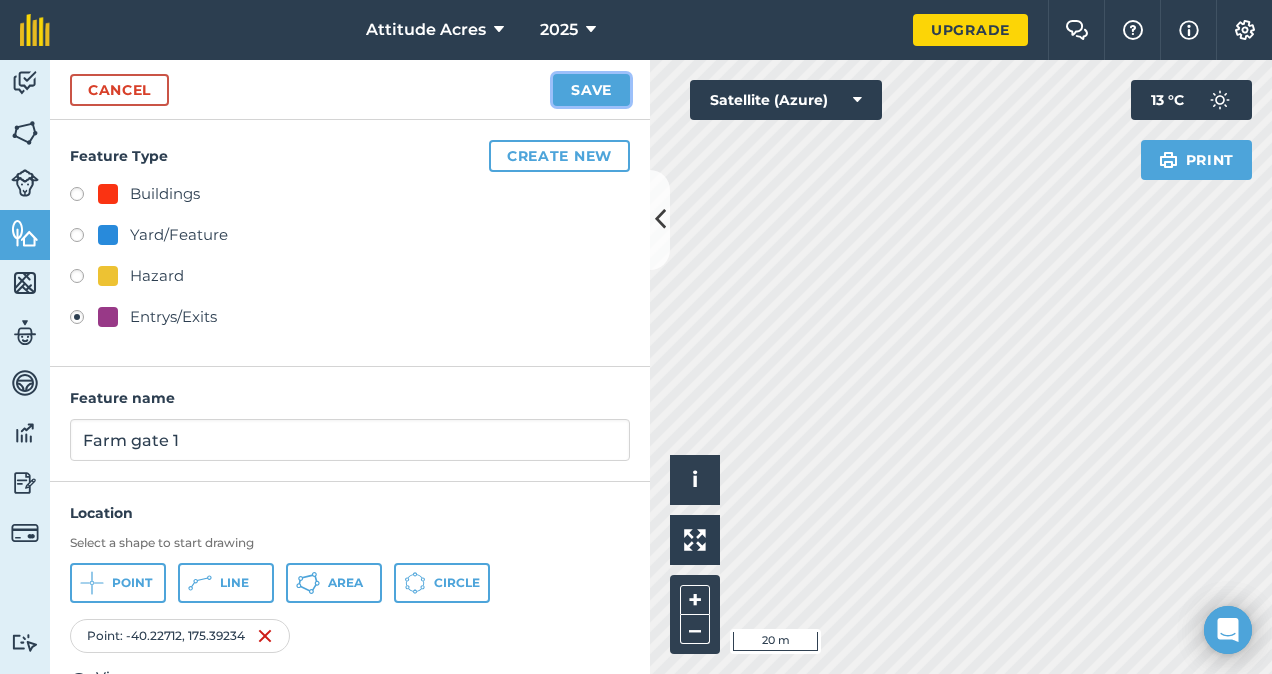 click on "Save" at bounding box center [591, 90] 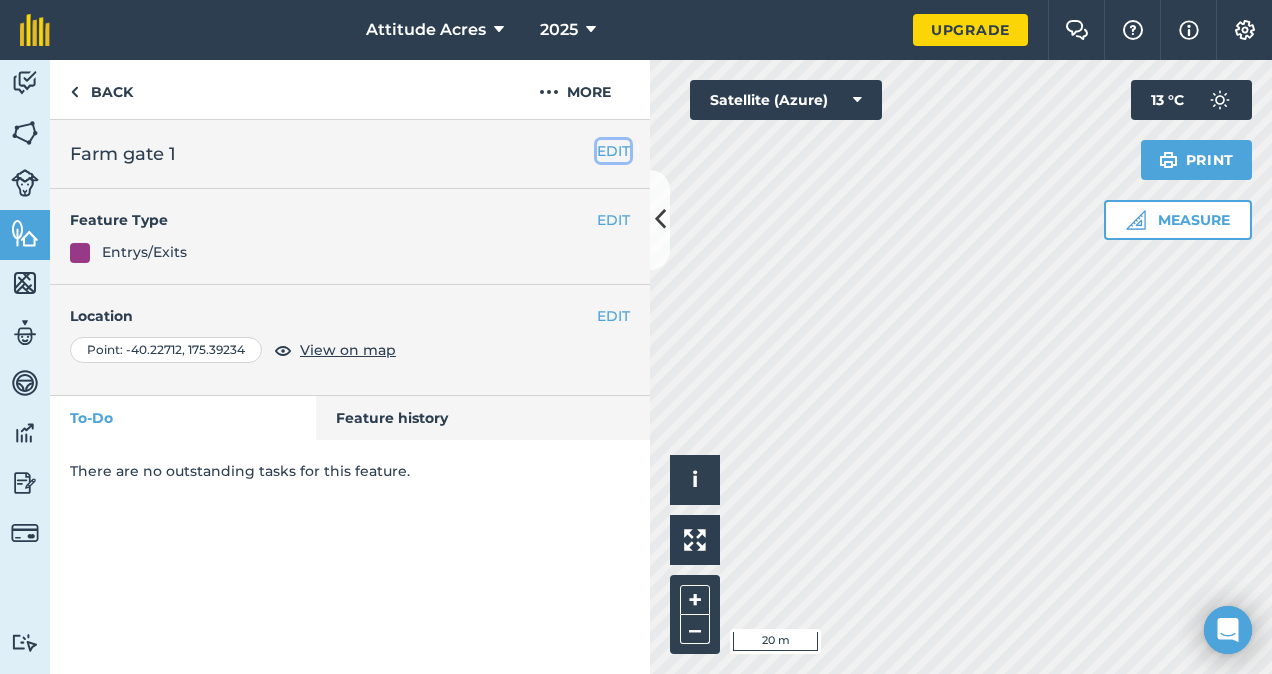 click on "EDIT" at bounding box center [613, 151] 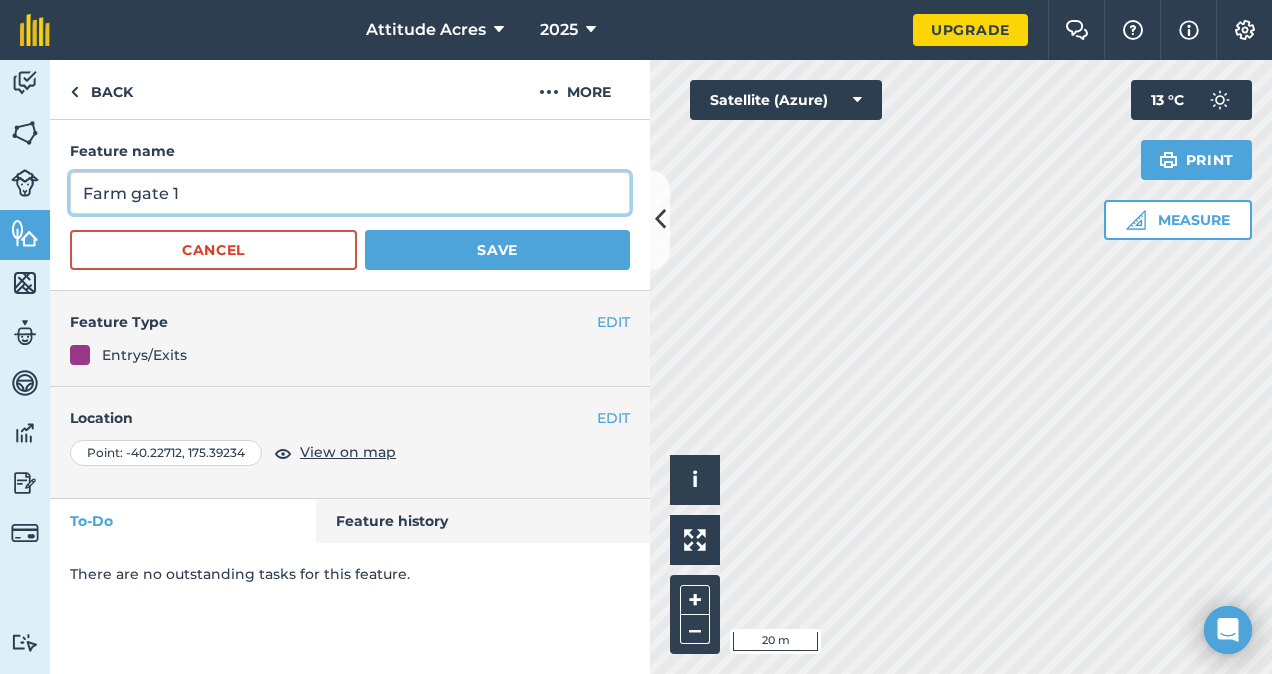 click on "Farm gate 1" at bounding box center [350, 193] 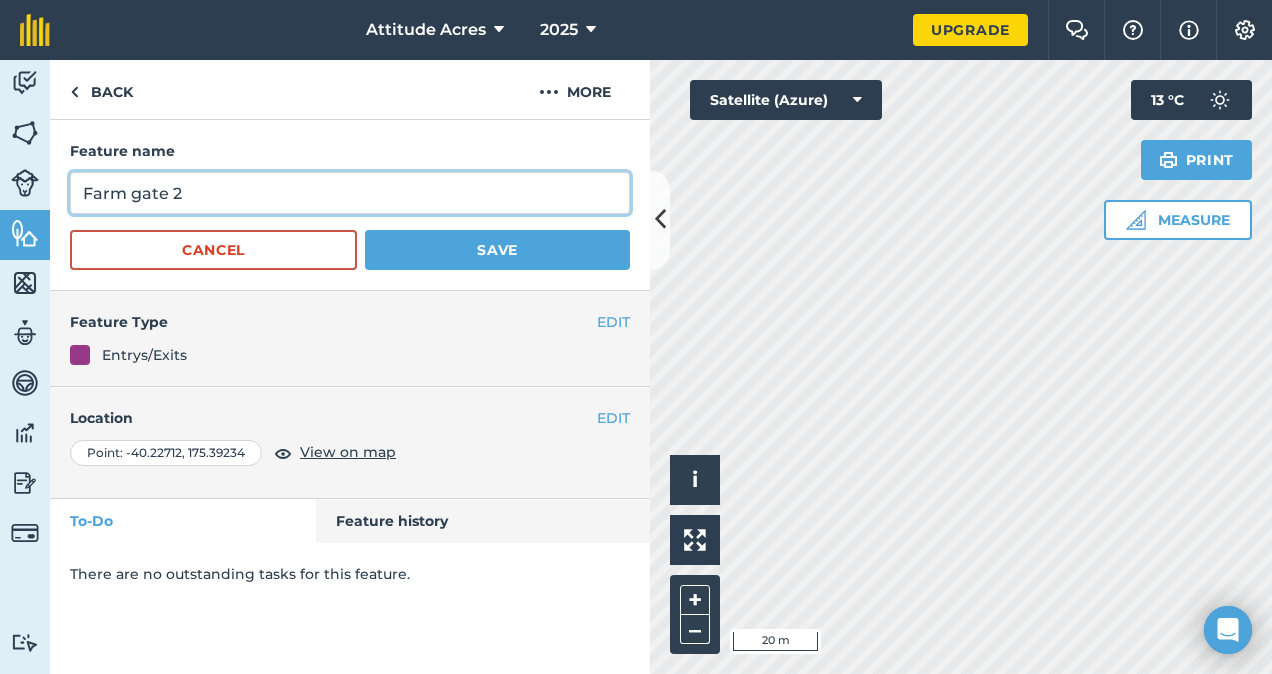 type on "Farm gate 2" 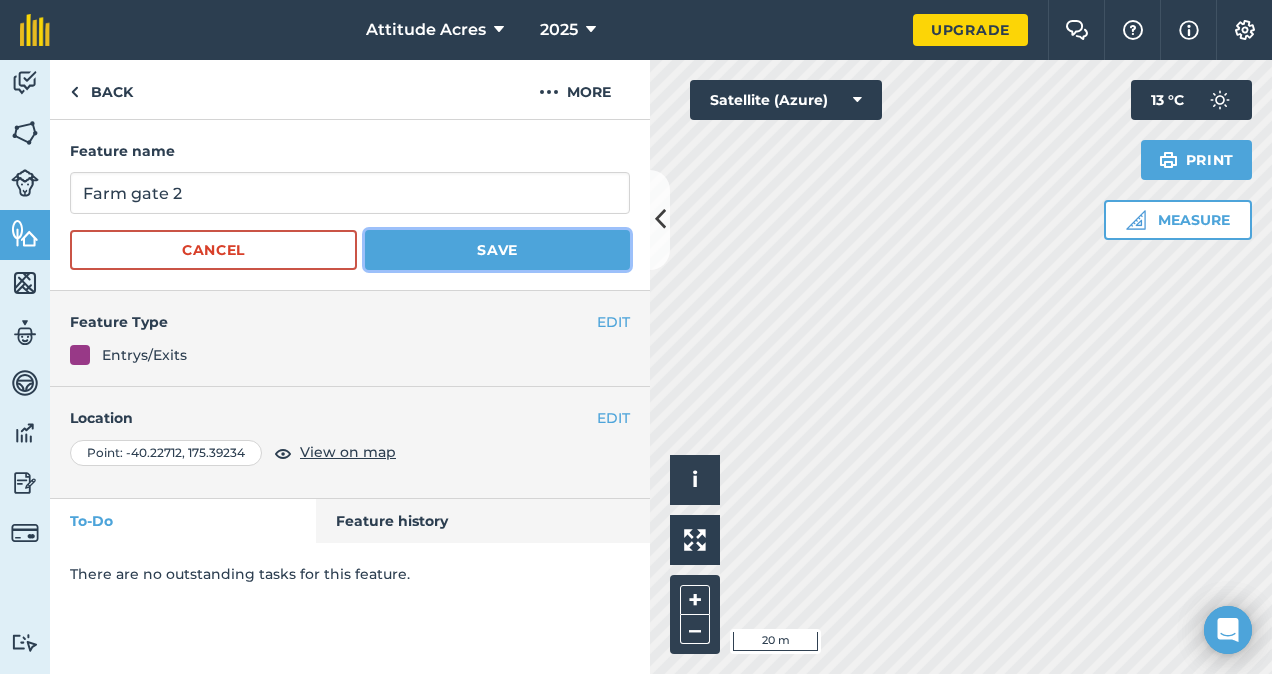 click on "Save" at bounding box center (497, 250) 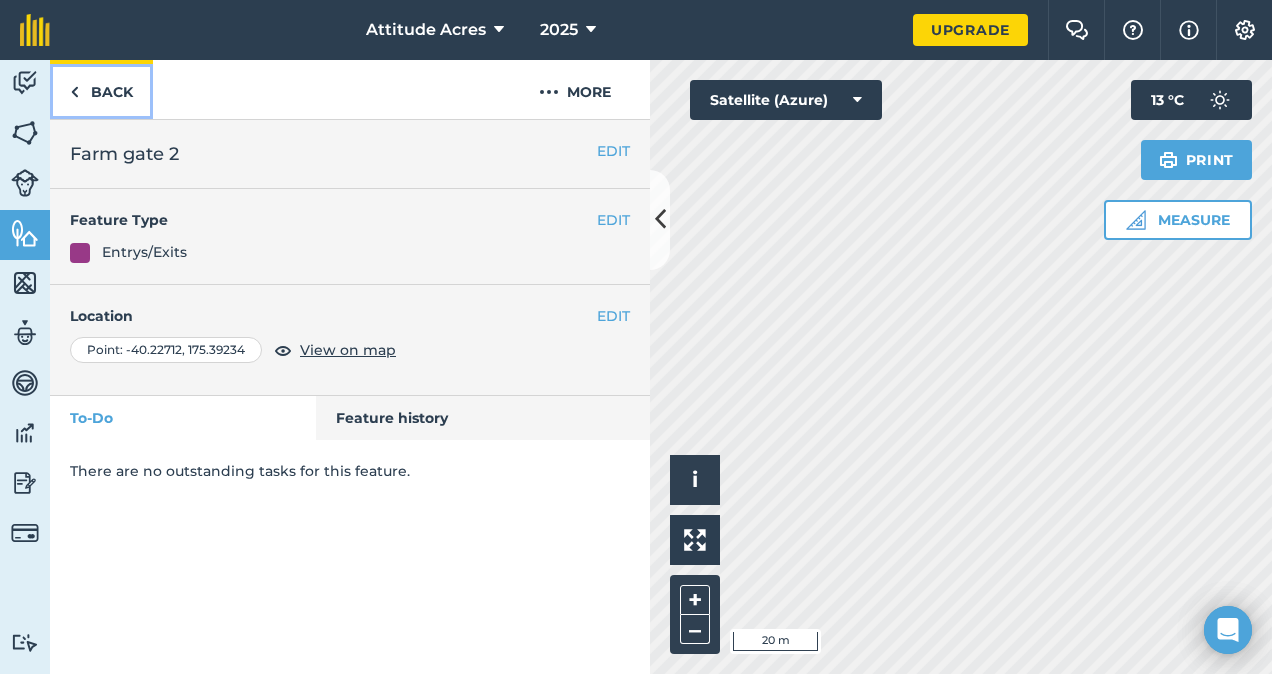 click on "Back" at bounding box center (101, 89) 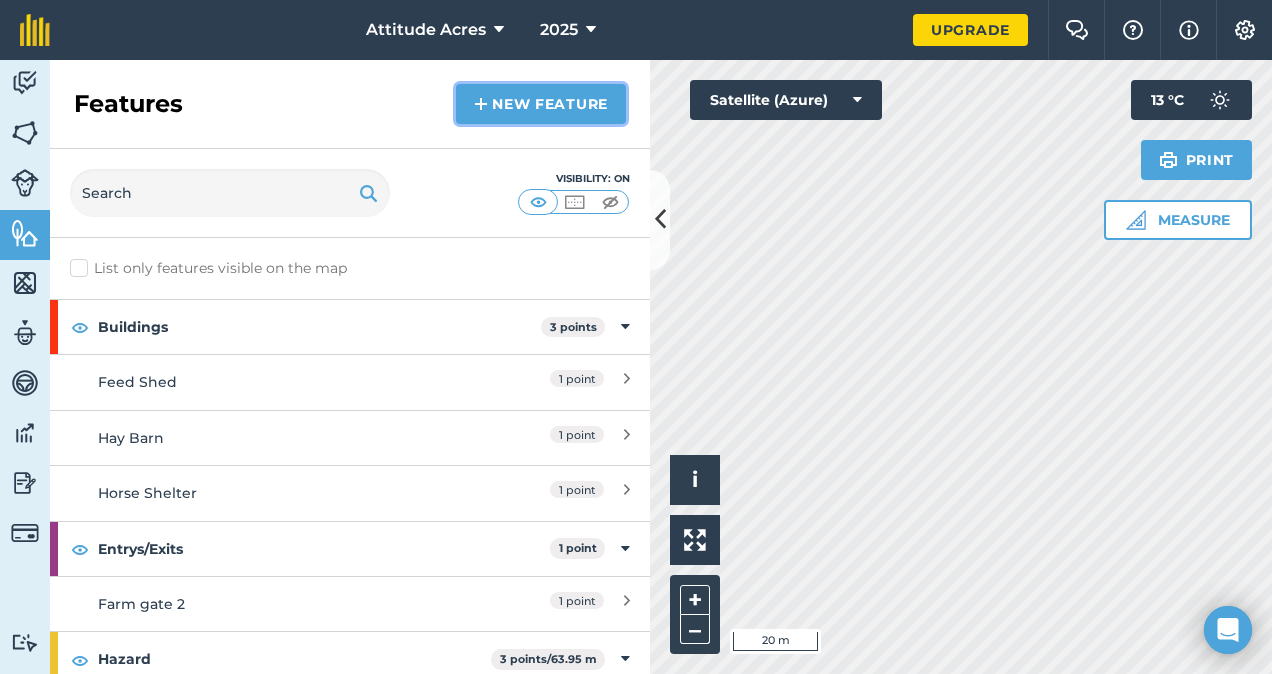 click on "New feature" at bounding box center (541, 104) 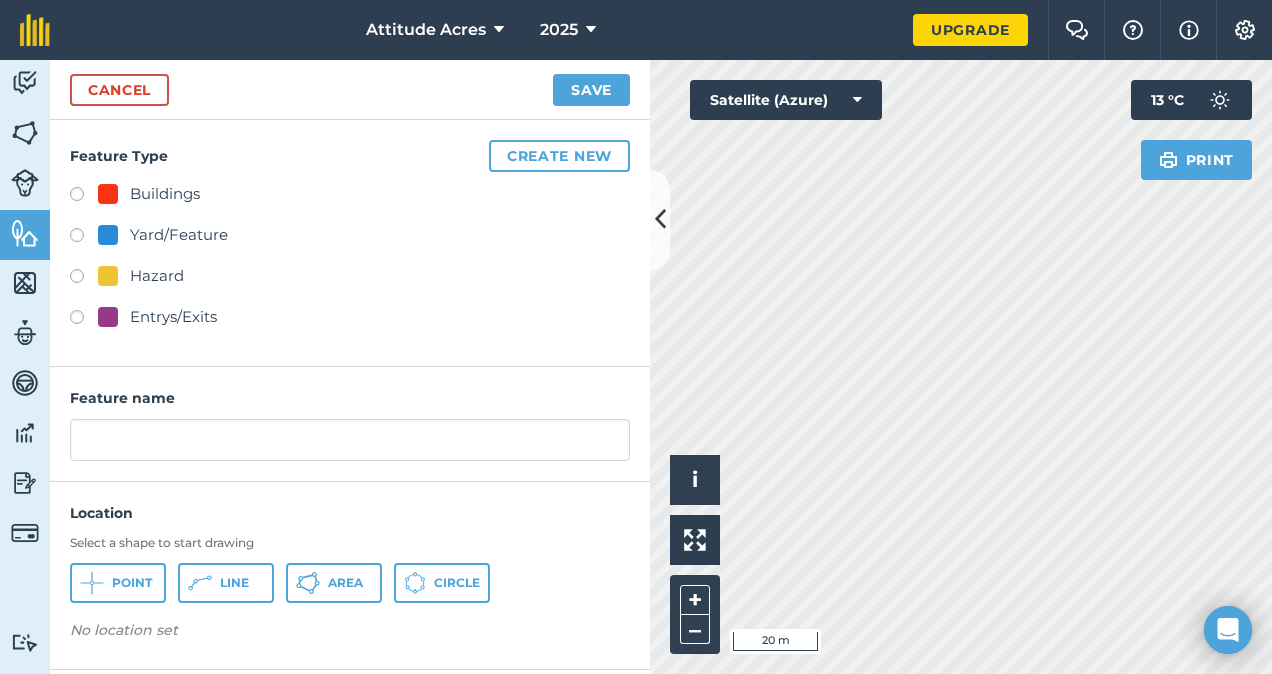 click on "Entrys/Exits" at bounding box center (173, 317) 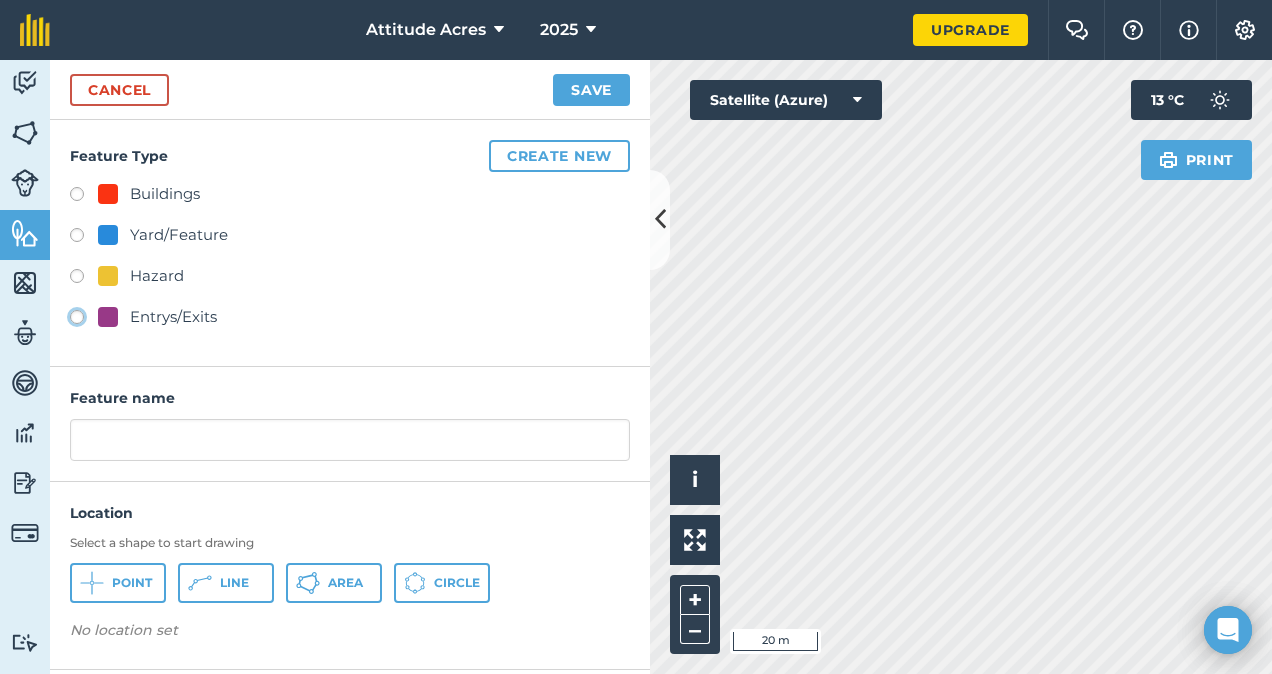 click on "Entrys/Exits" at bounding box center [-9923, 316] 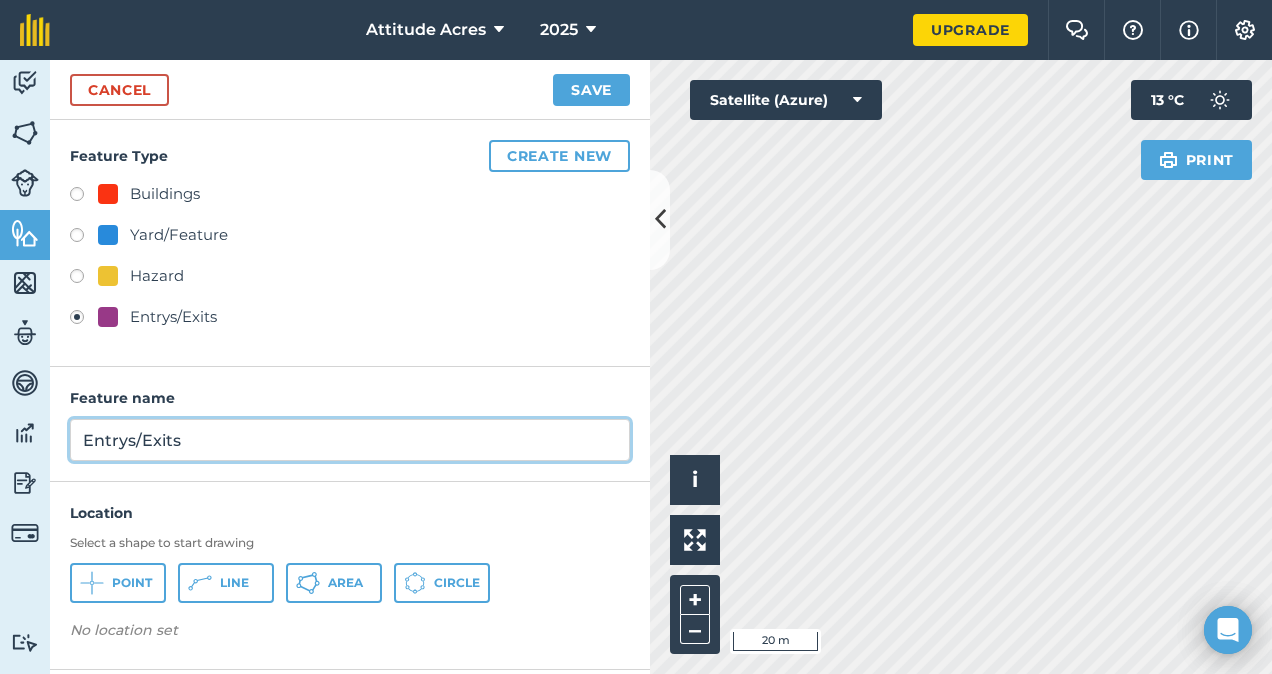 click on "Entrys/Exits" at bounding box center [350, 440] 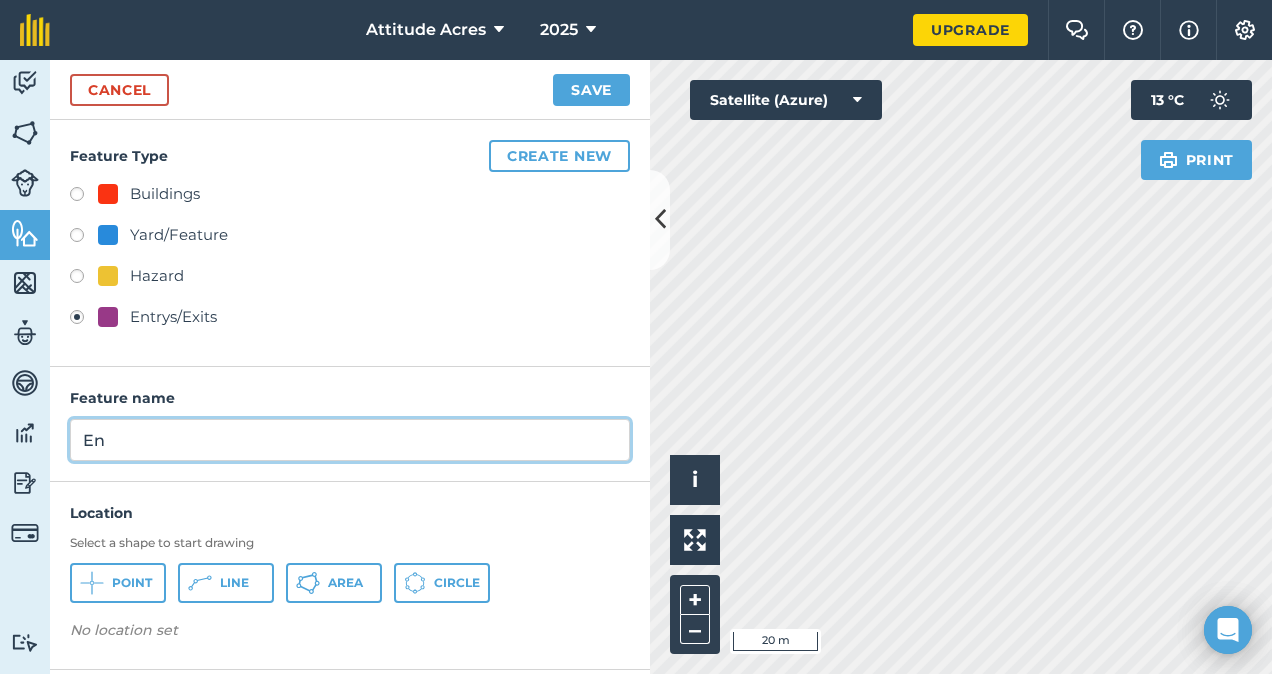 type on "E" 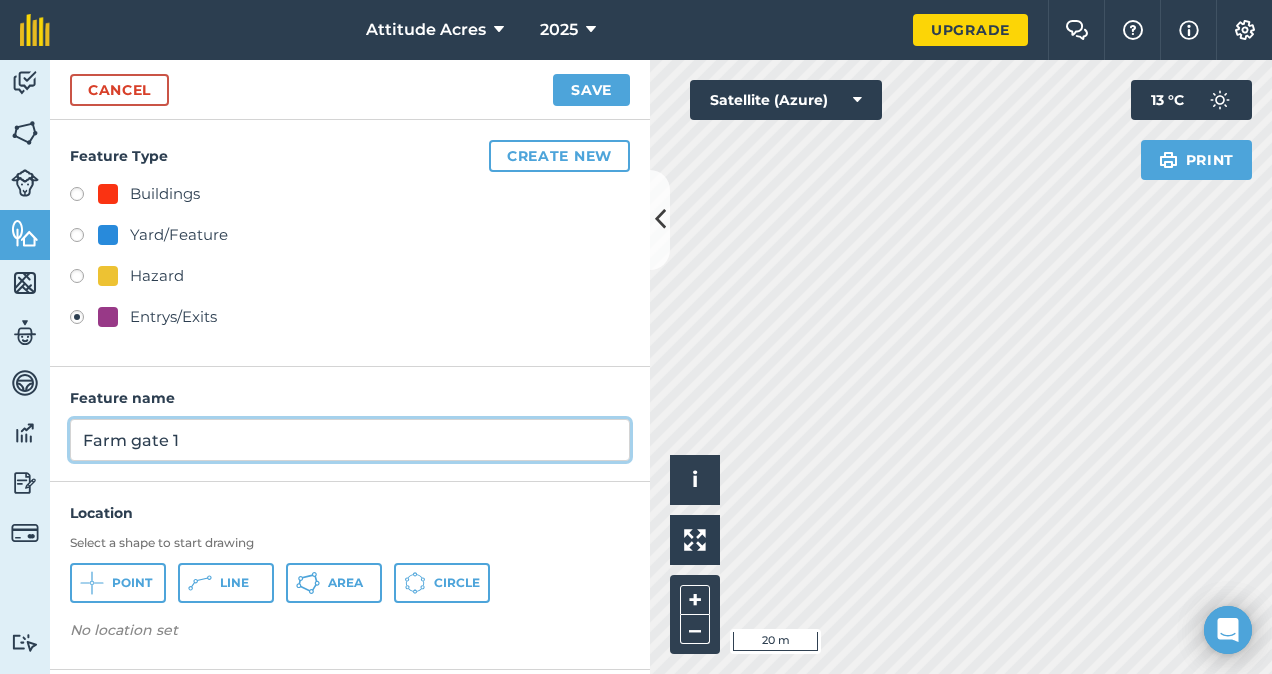 type on "Farm gate 1" 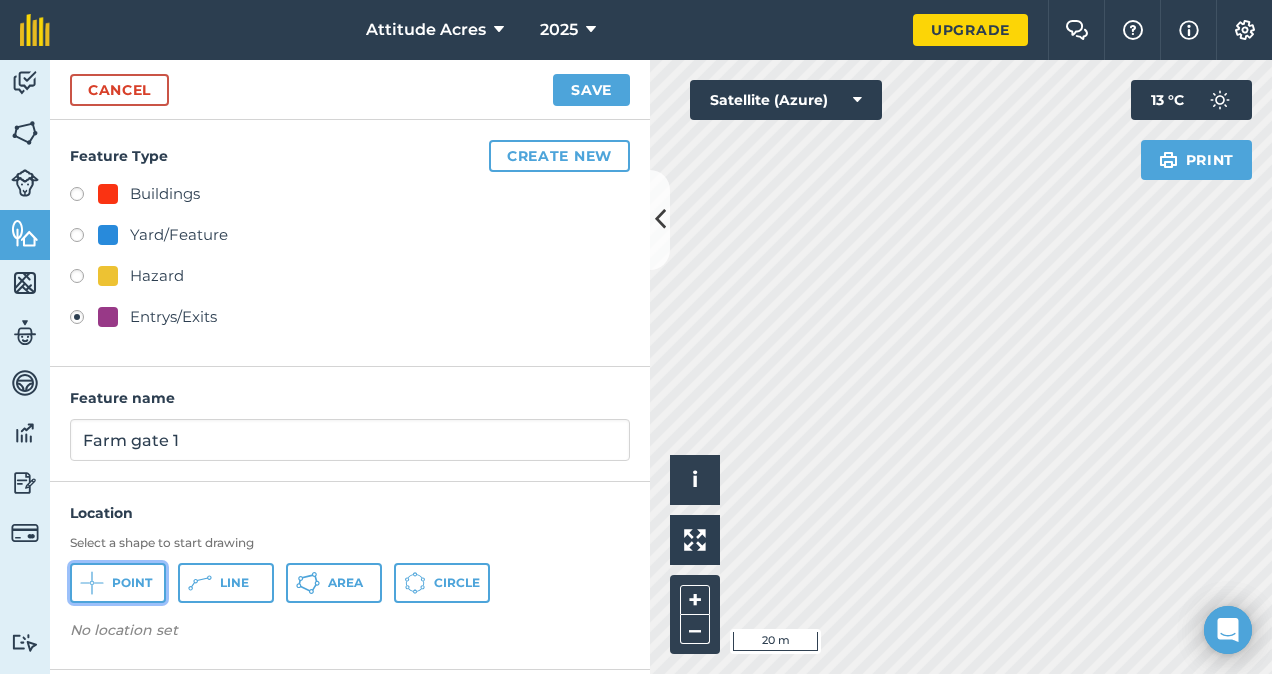 click on "Point" at bounding box center (118, 583) 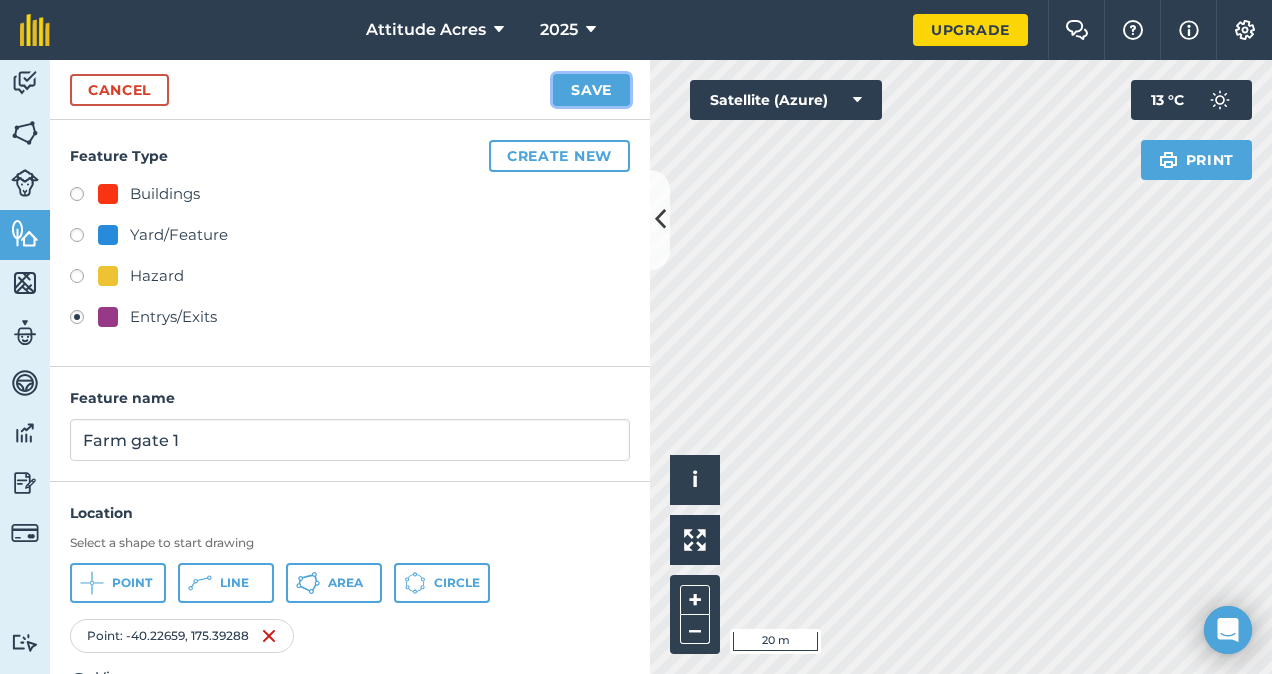 click on "Save" at bounding box center (591, 90) 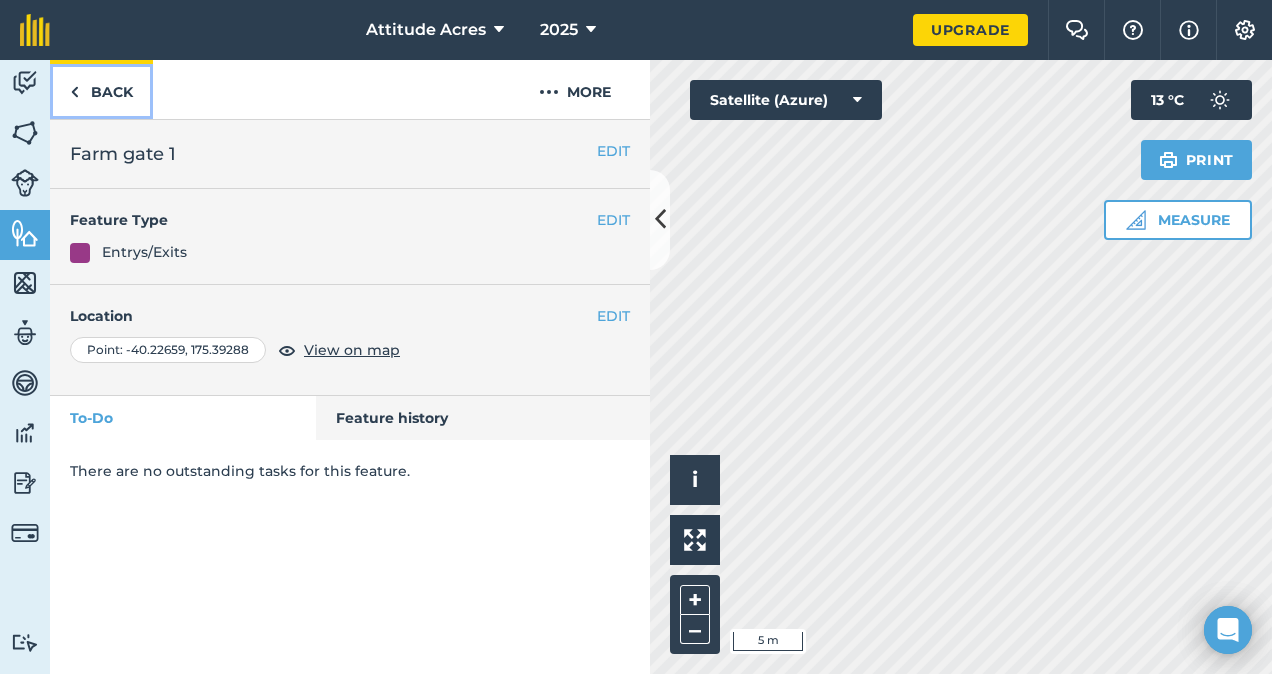 click on "Back" at bounding box center (101, 89) 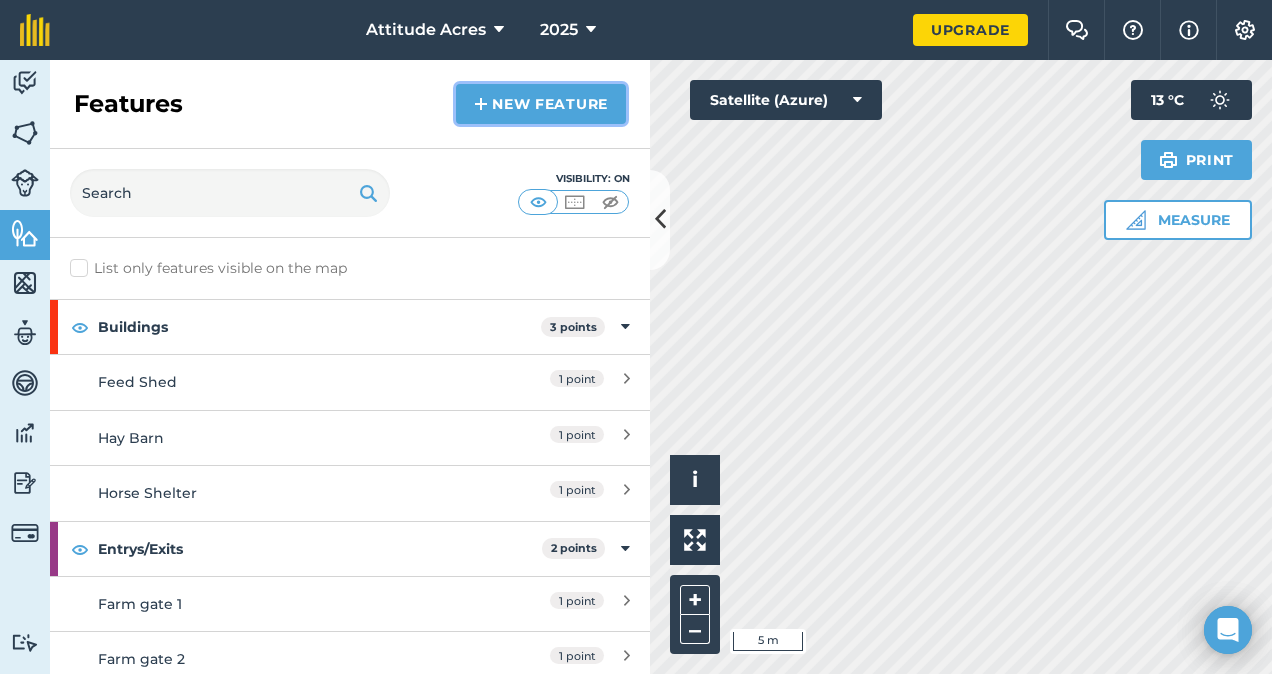 click at bounding box center [481, 104] 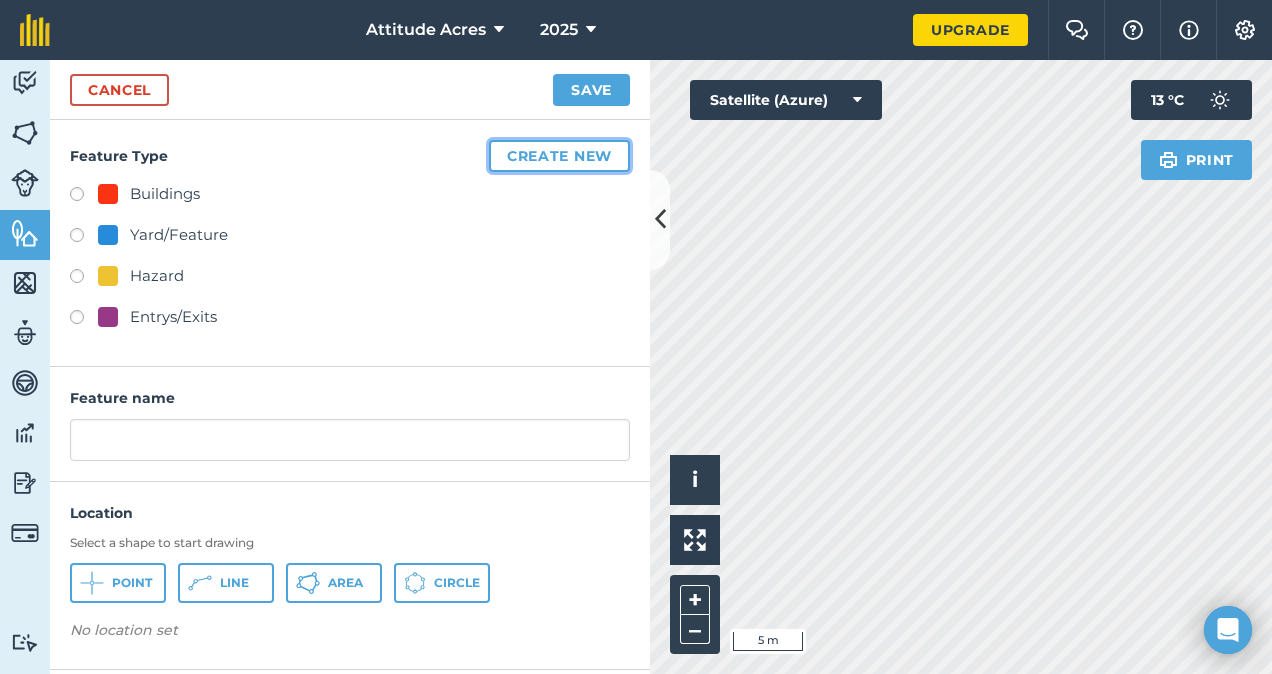 click on "Create new" at bounding box center (559, 156) 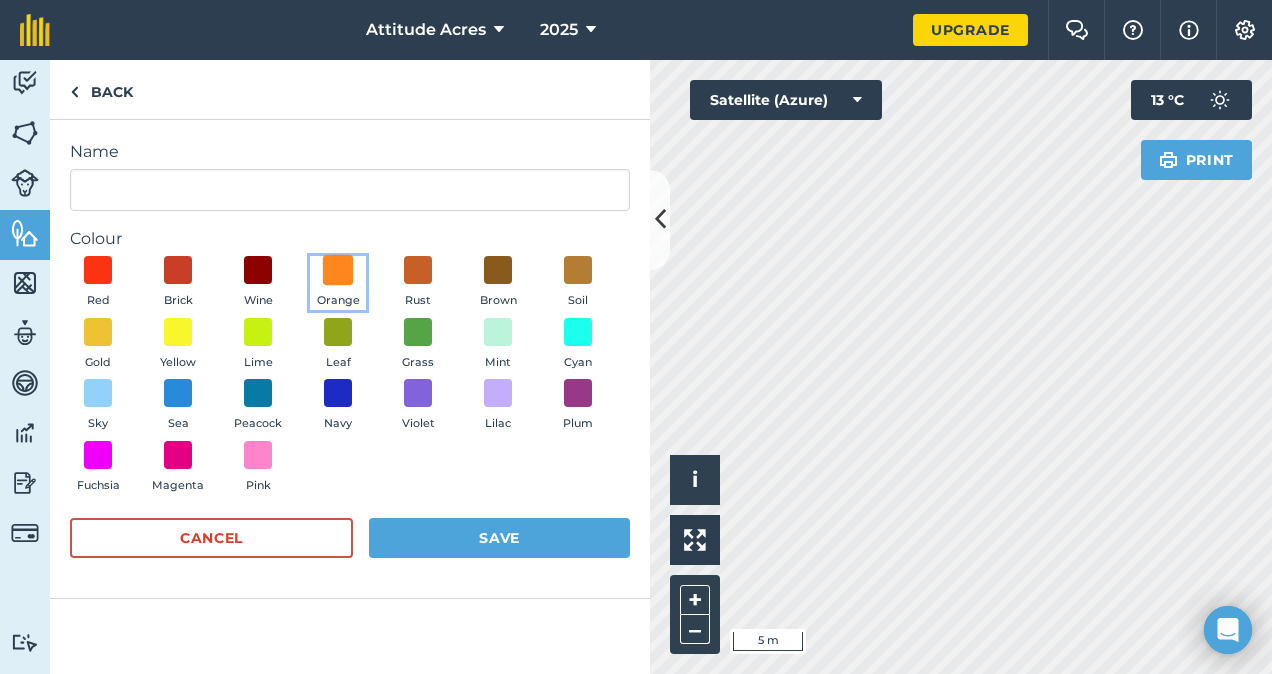click at bounding box center (338, 270) 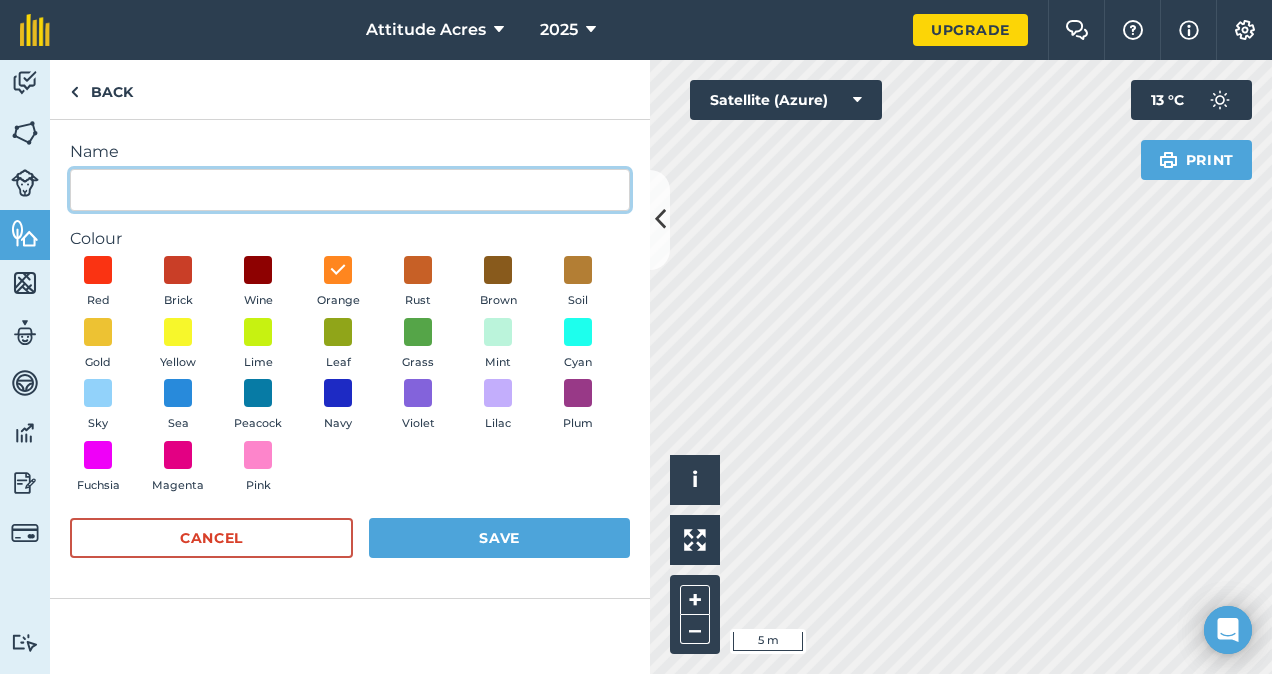 click on "Name" at bounding box center [350, 190] 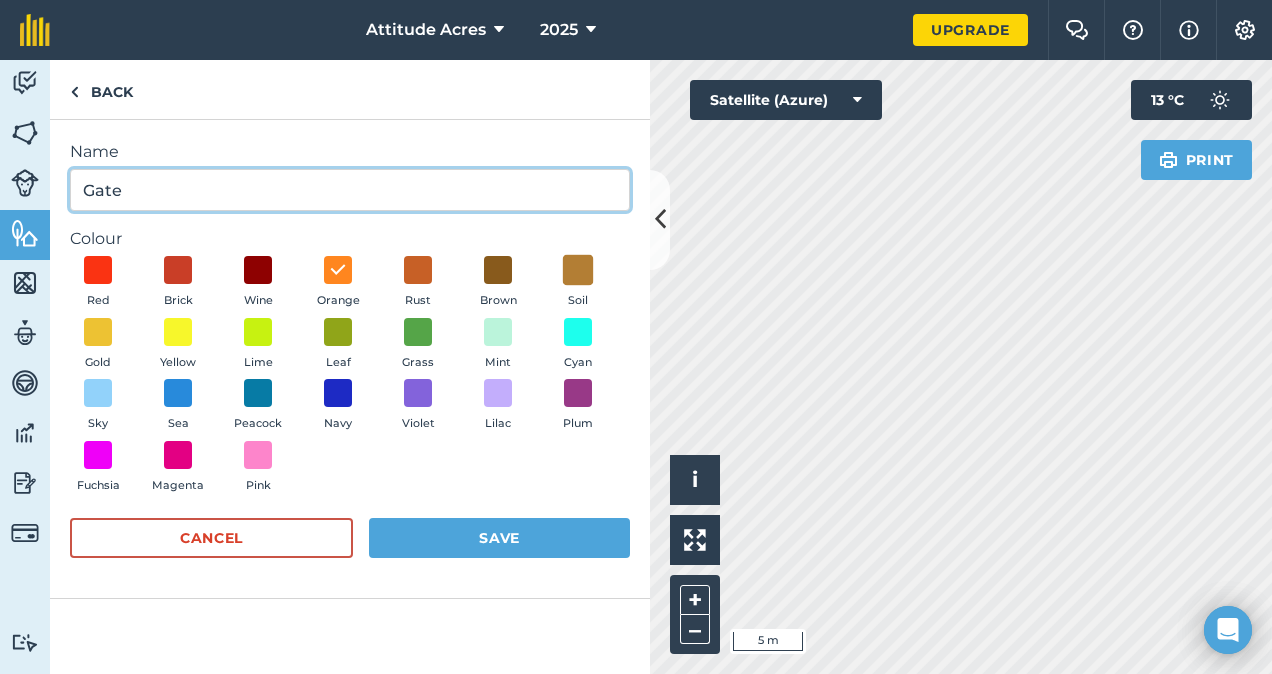 type on "Gate" 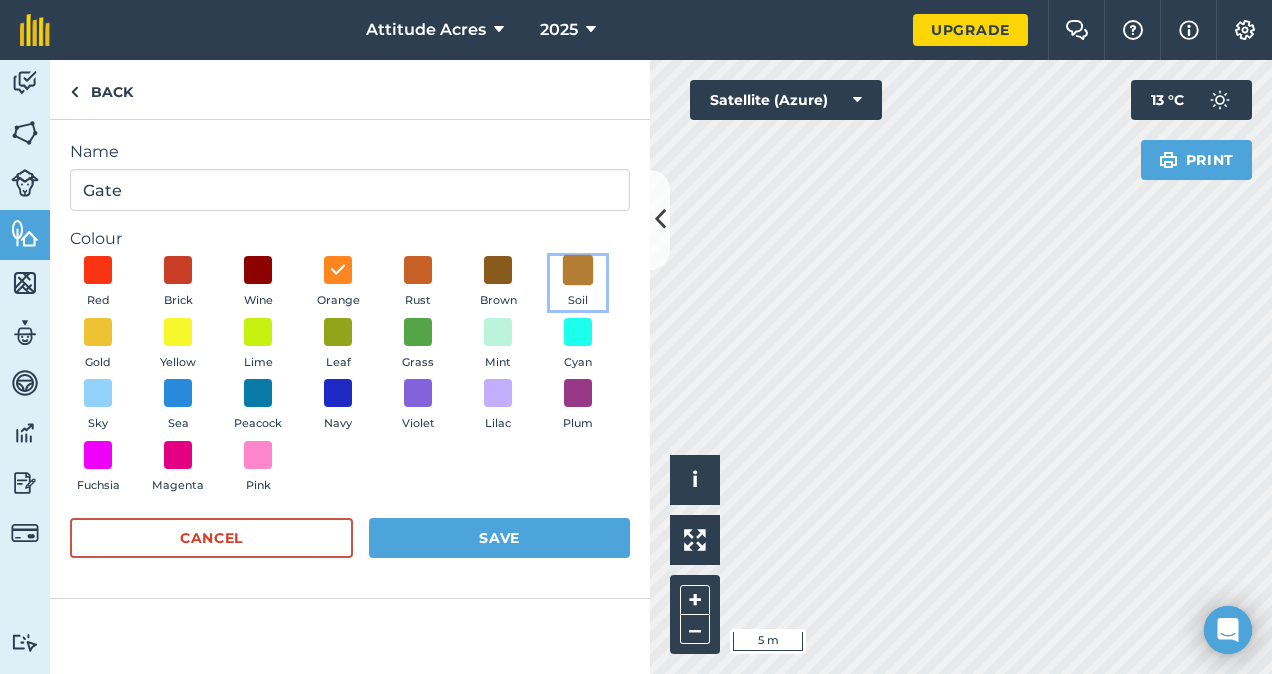 click at bounding box center (578, 270) 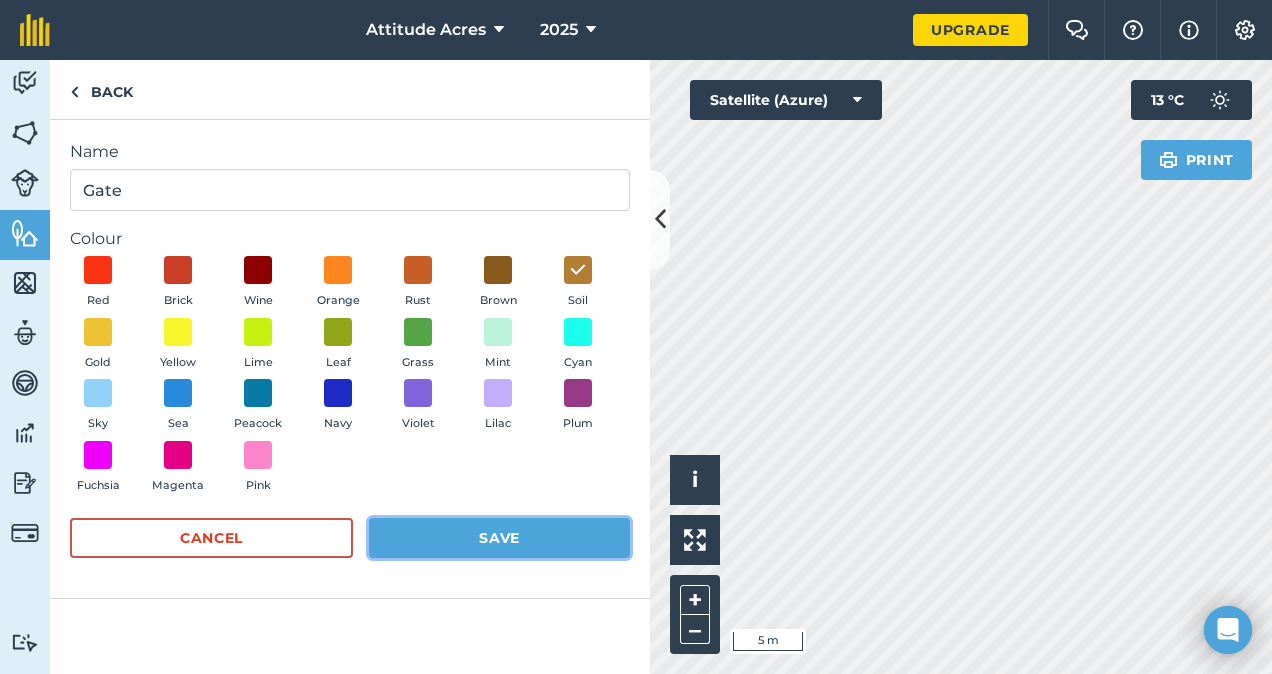 click on "Save" at bounding box center [499, 538] 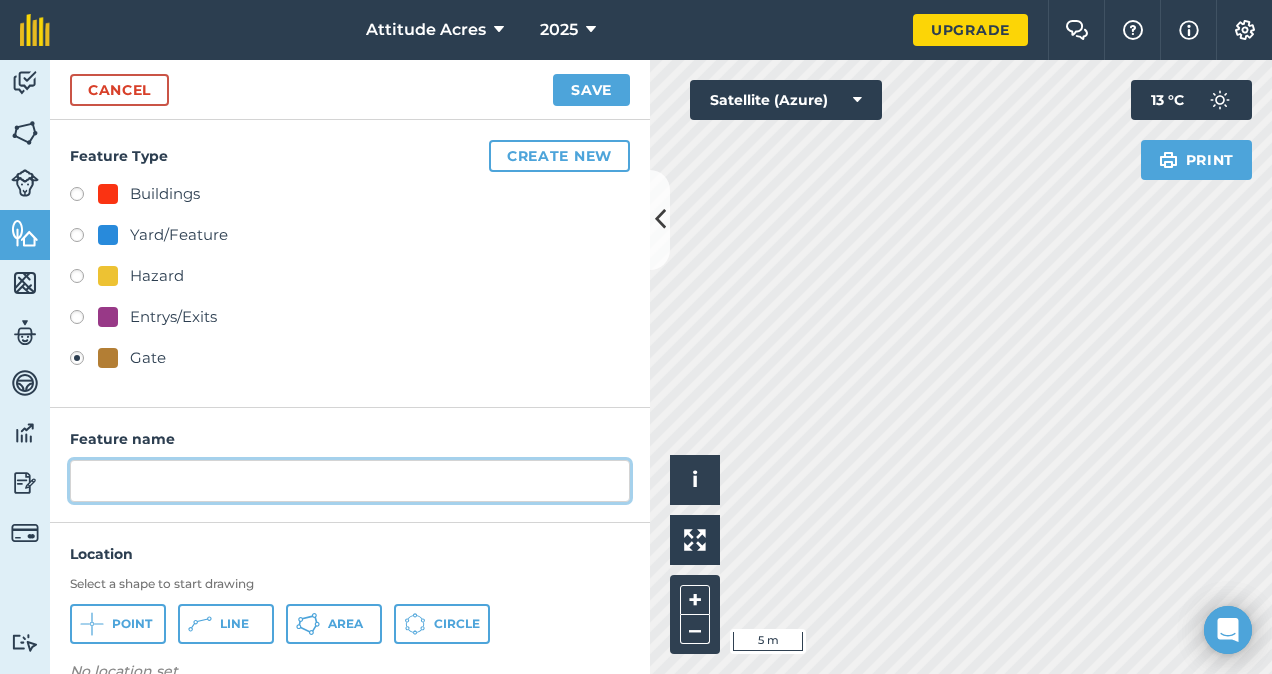 click at bounding box center (350, 481) 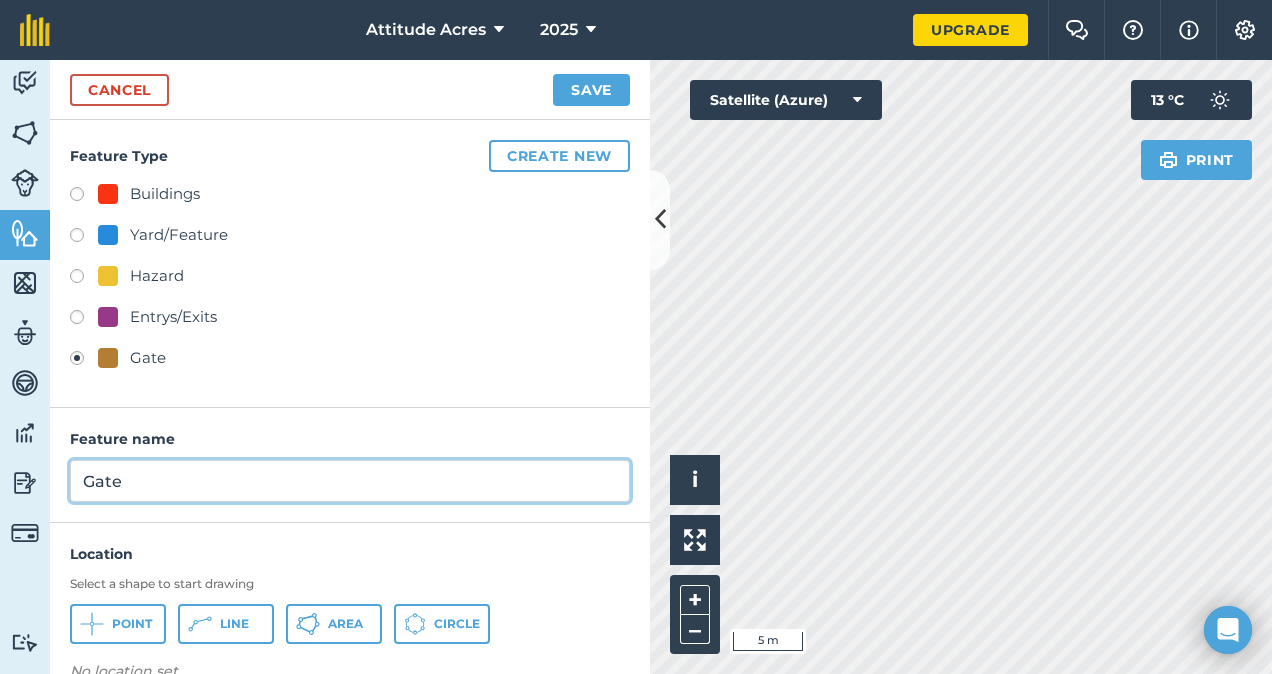 type on "Gate" 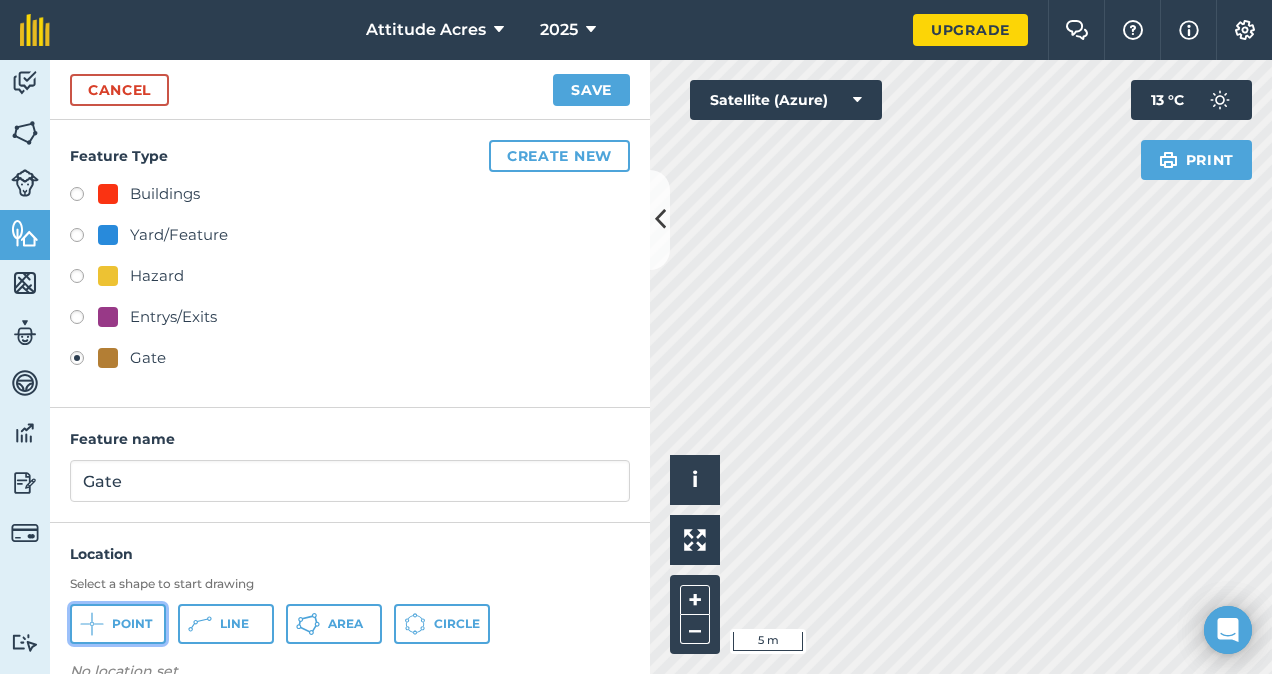 click on "Point" at bounding box center (118, 624) 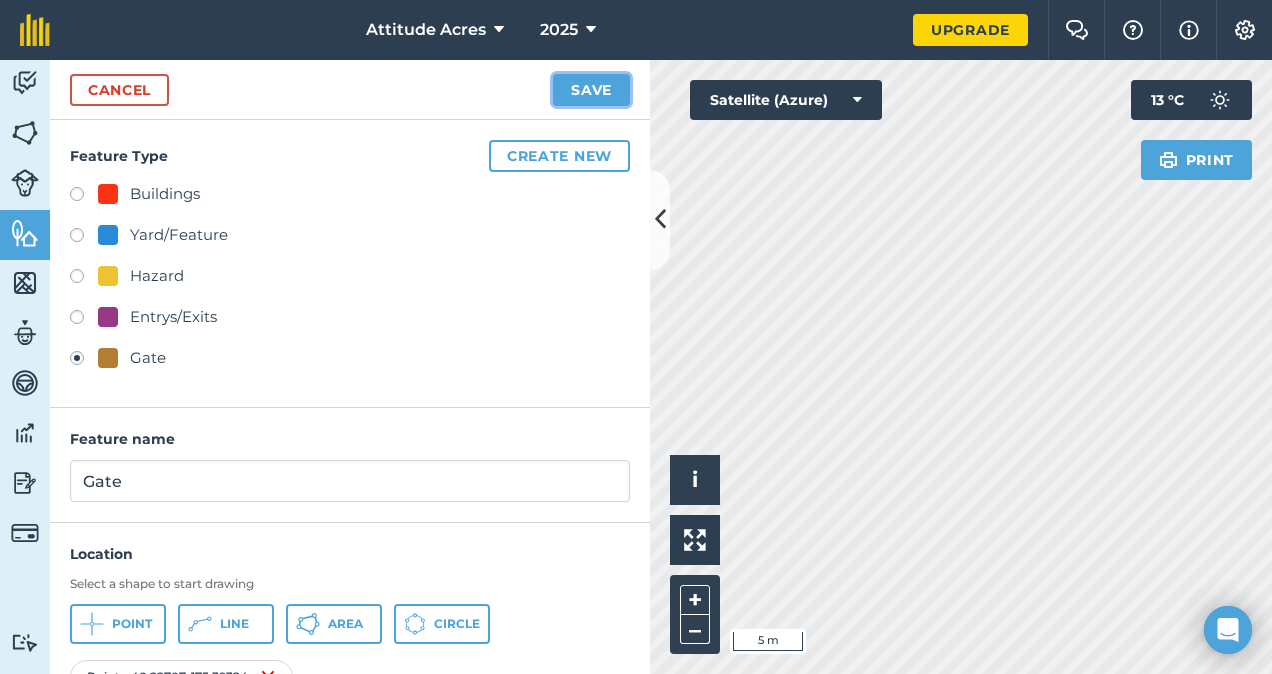 click on "Save" at bounding box center [591, 90] 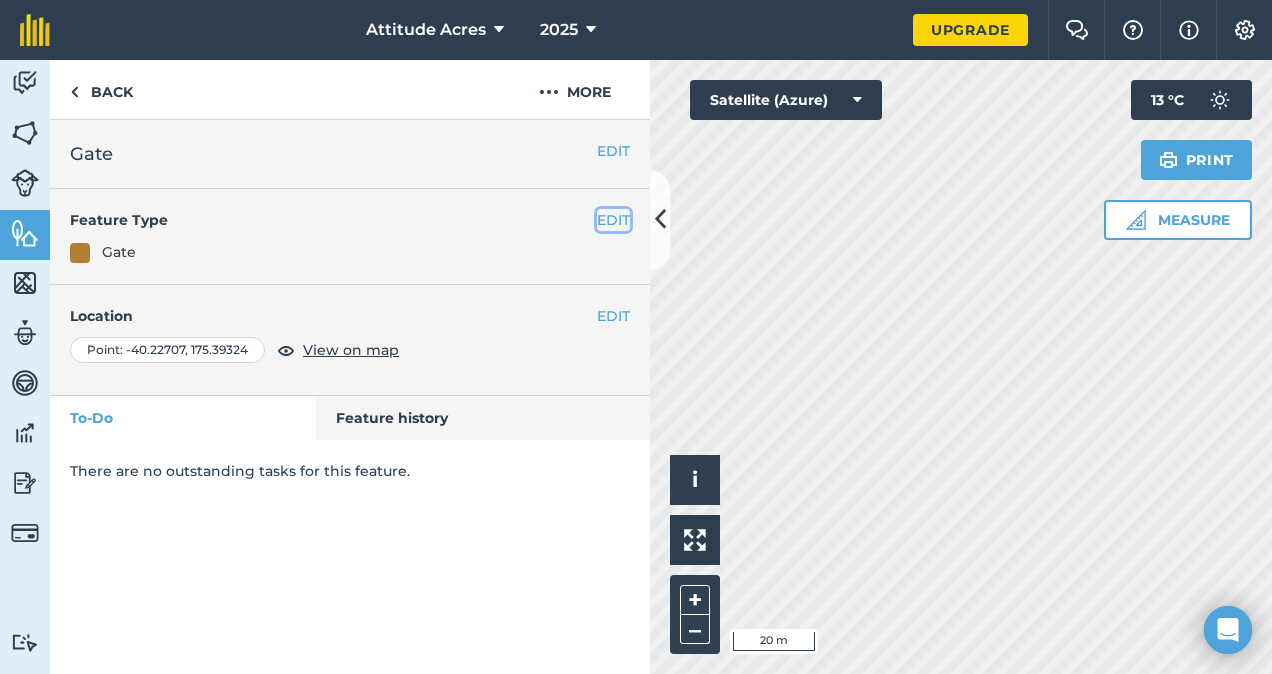 click on "EDIT" at bounding box center (613, 220) 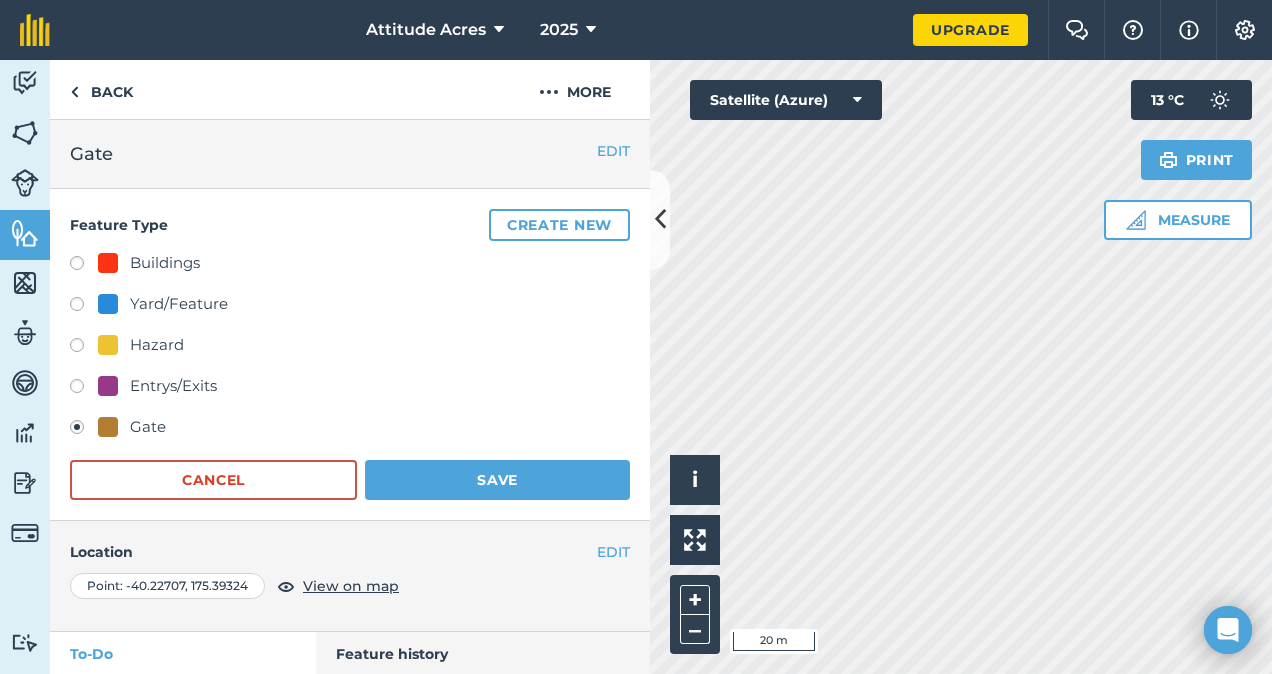 click on "Gate" at bounding box center (148, 427) 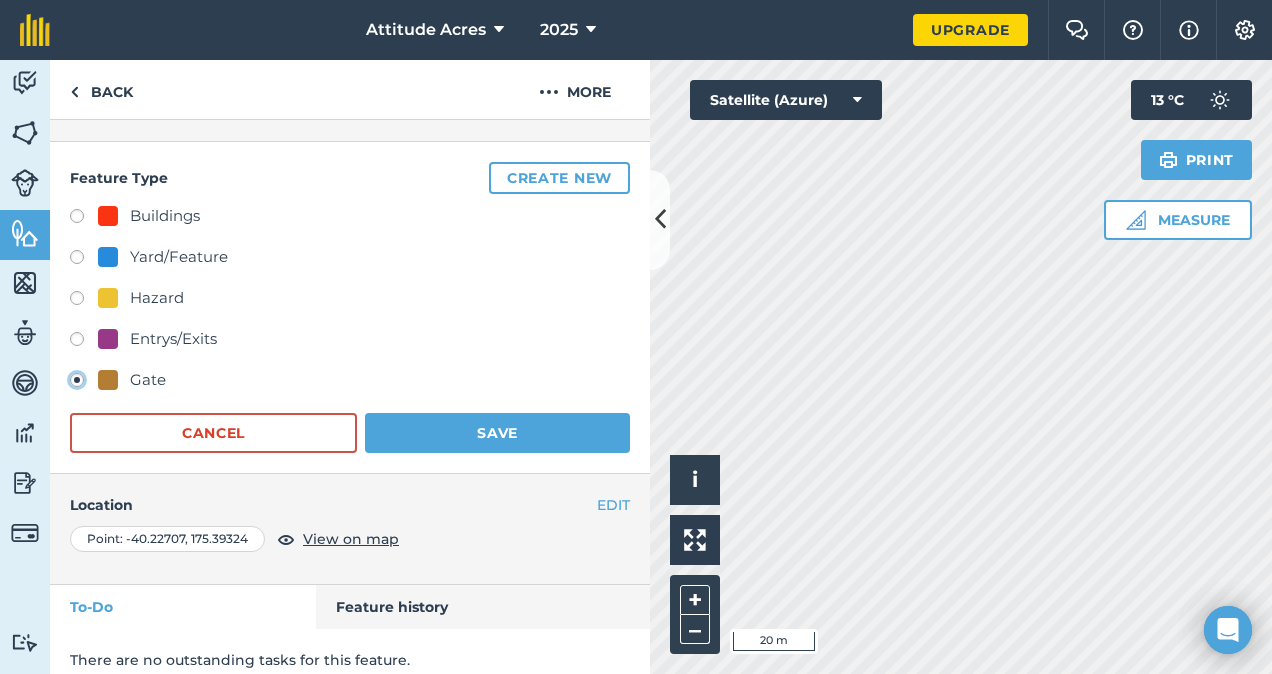 scroll, scrollTop: 0, scrollLeft: 0, axis: both 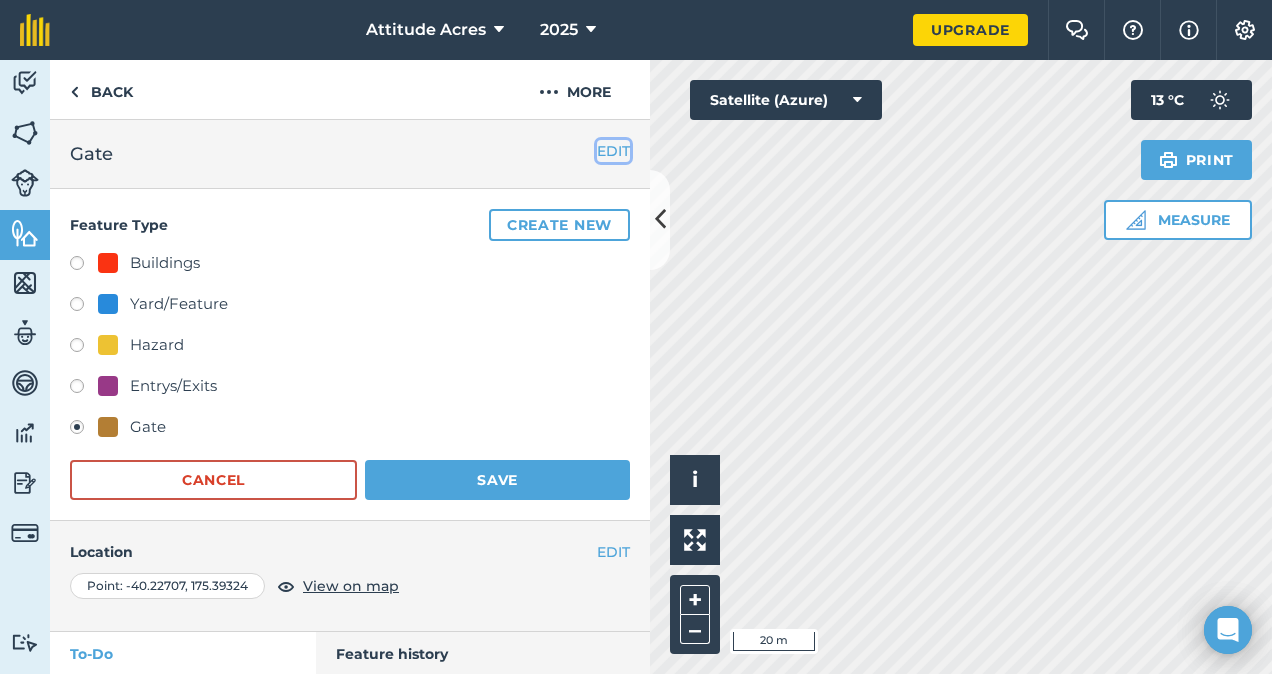 click on "EDIT" at bounding box center (613, 151) 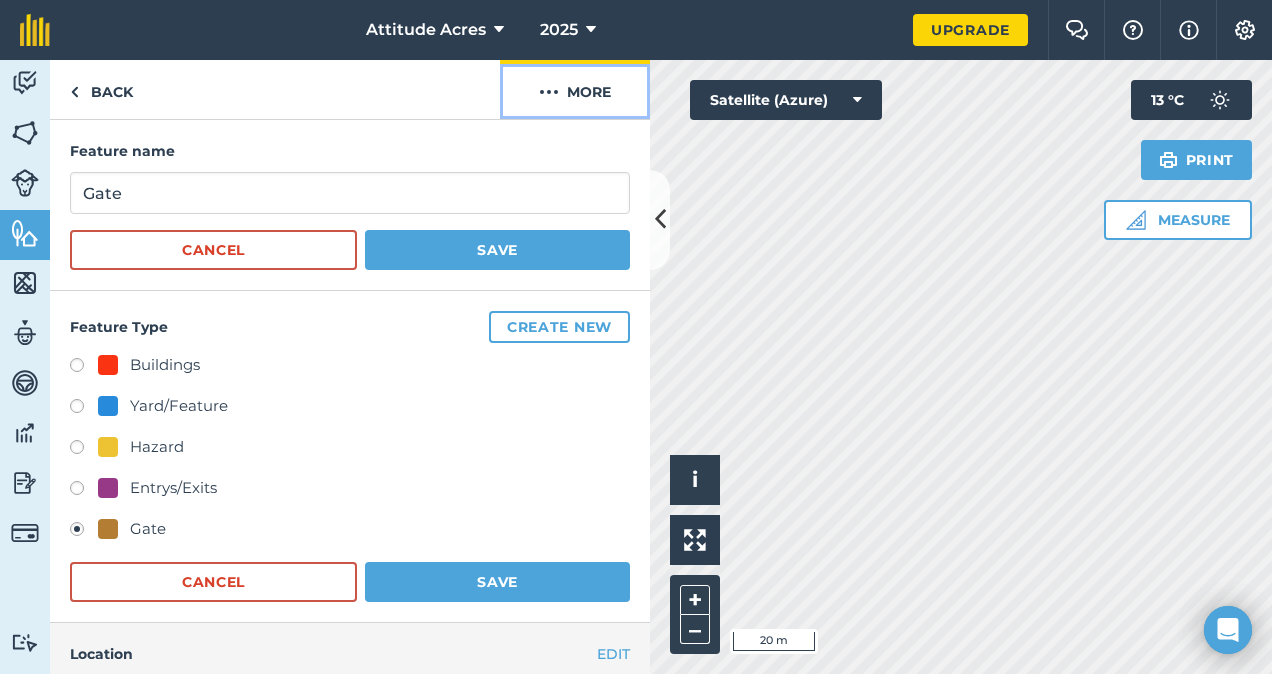 click on "More" at bounding box center (575, 89) 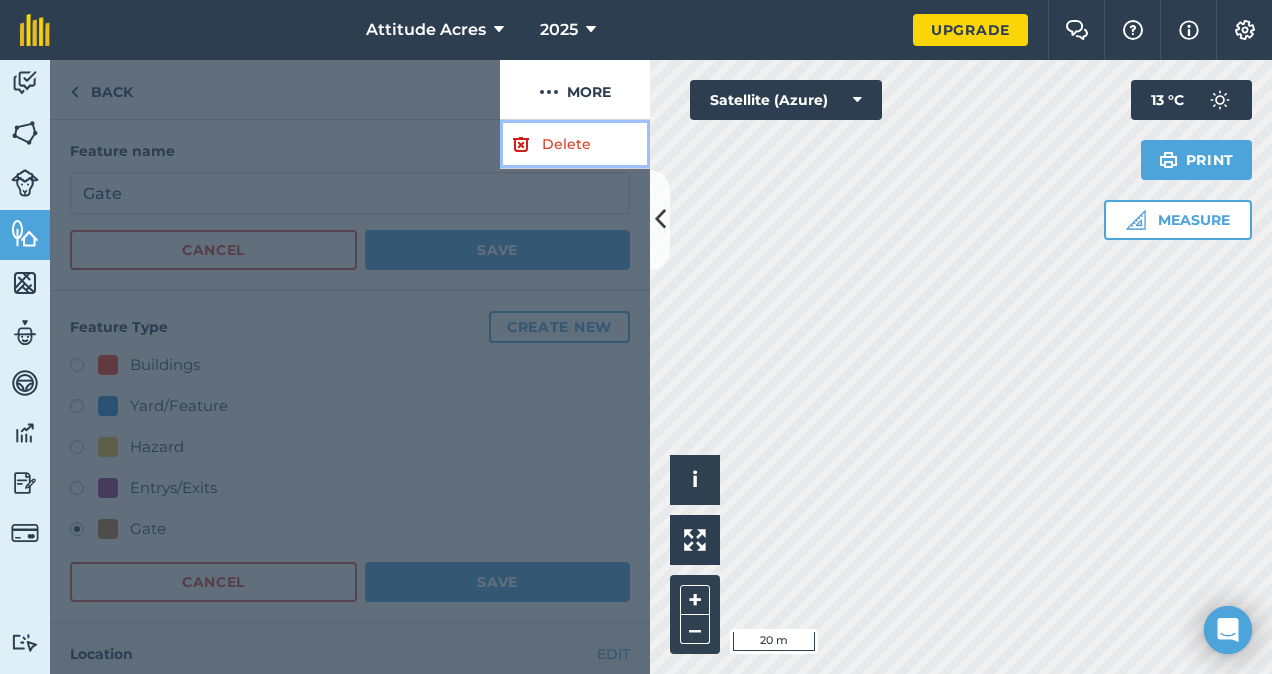 click at bounding box center (521, 144) 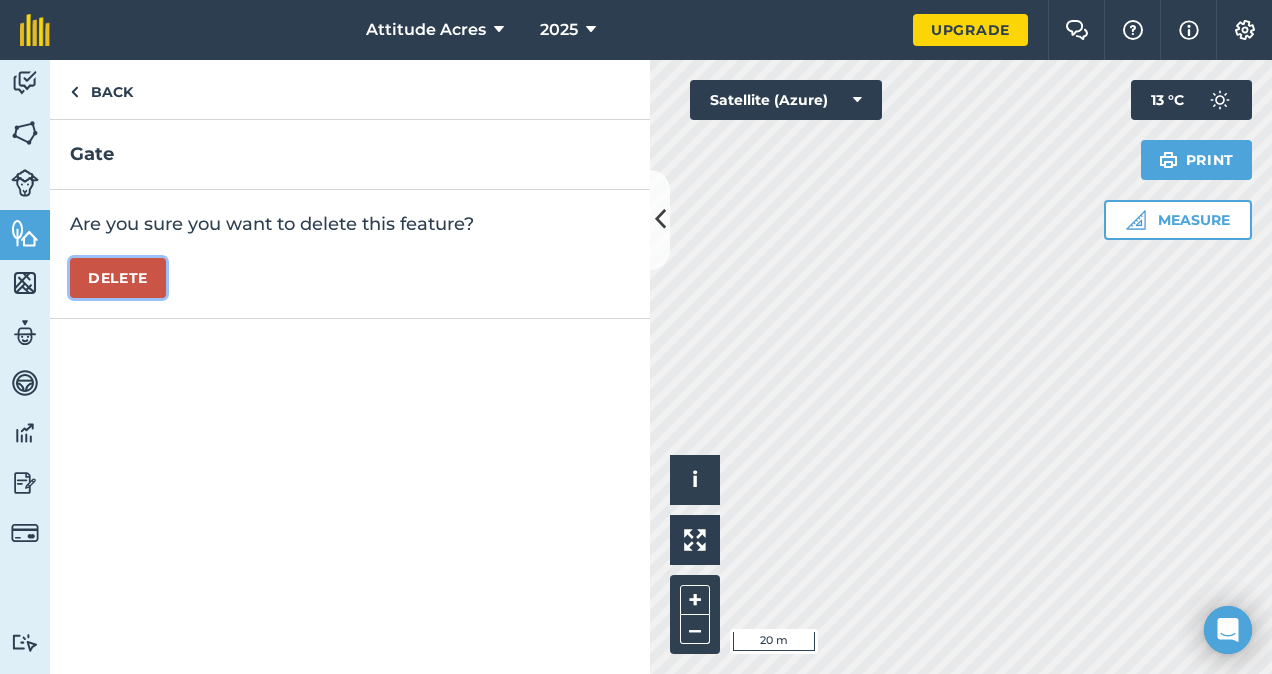 click on "Delete" at bounding box center (118, 278) 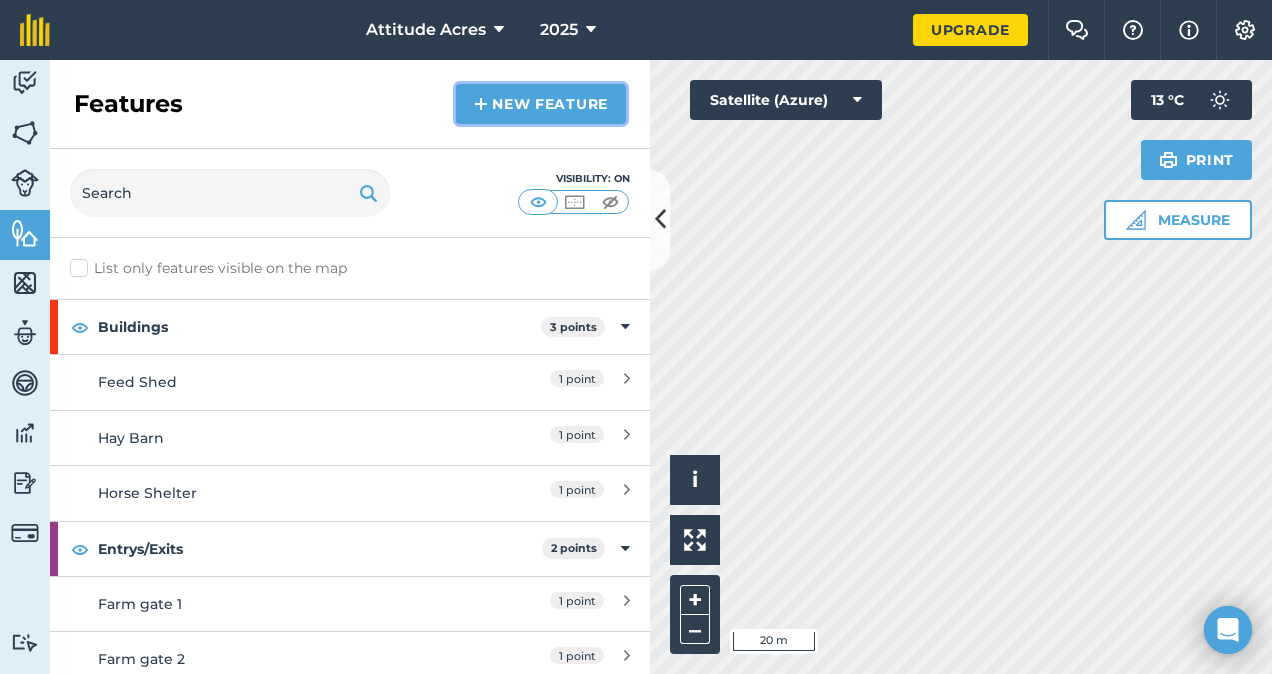 click on "New feature" at bounding box center [541, 104] 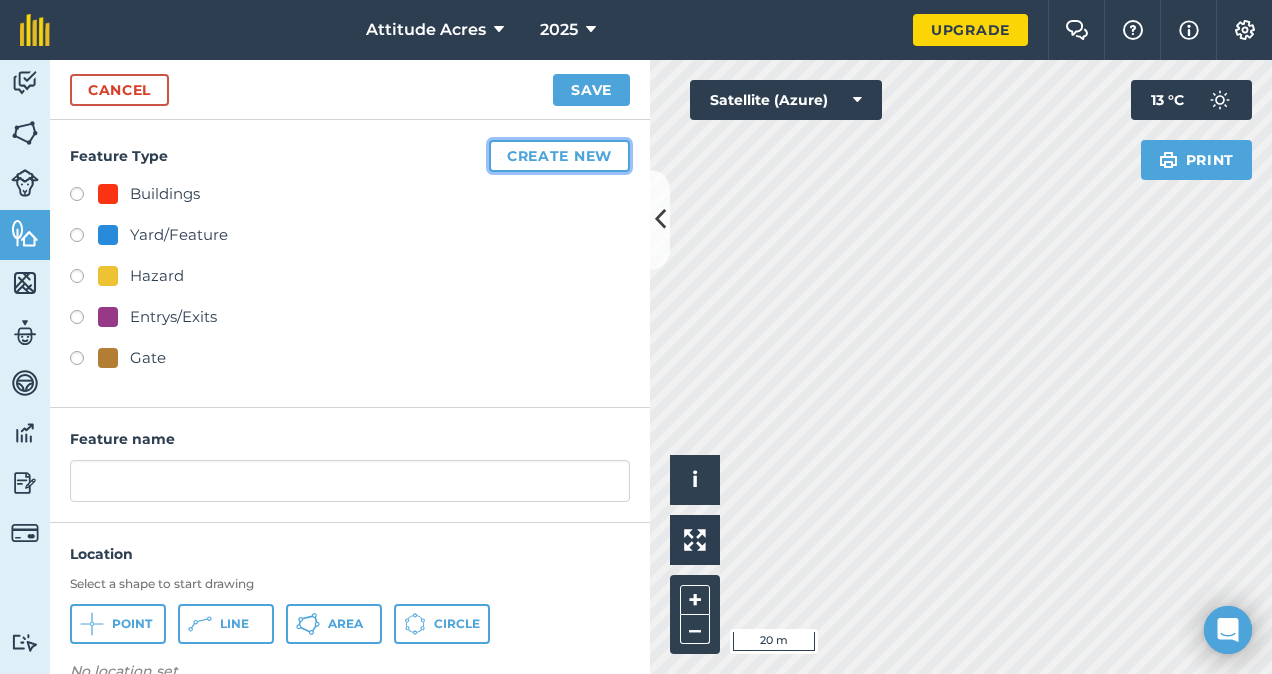 click on "Create new" at bounding box center (559, 156) 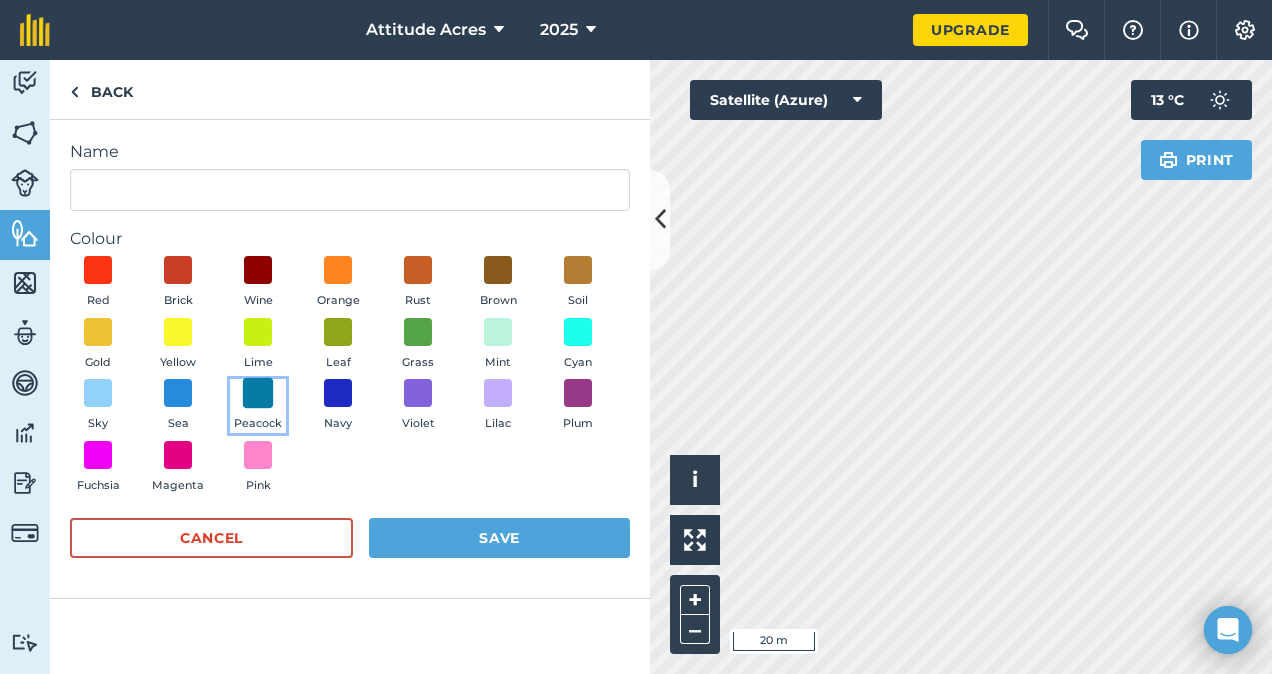 click at bounding box center (258, 393) 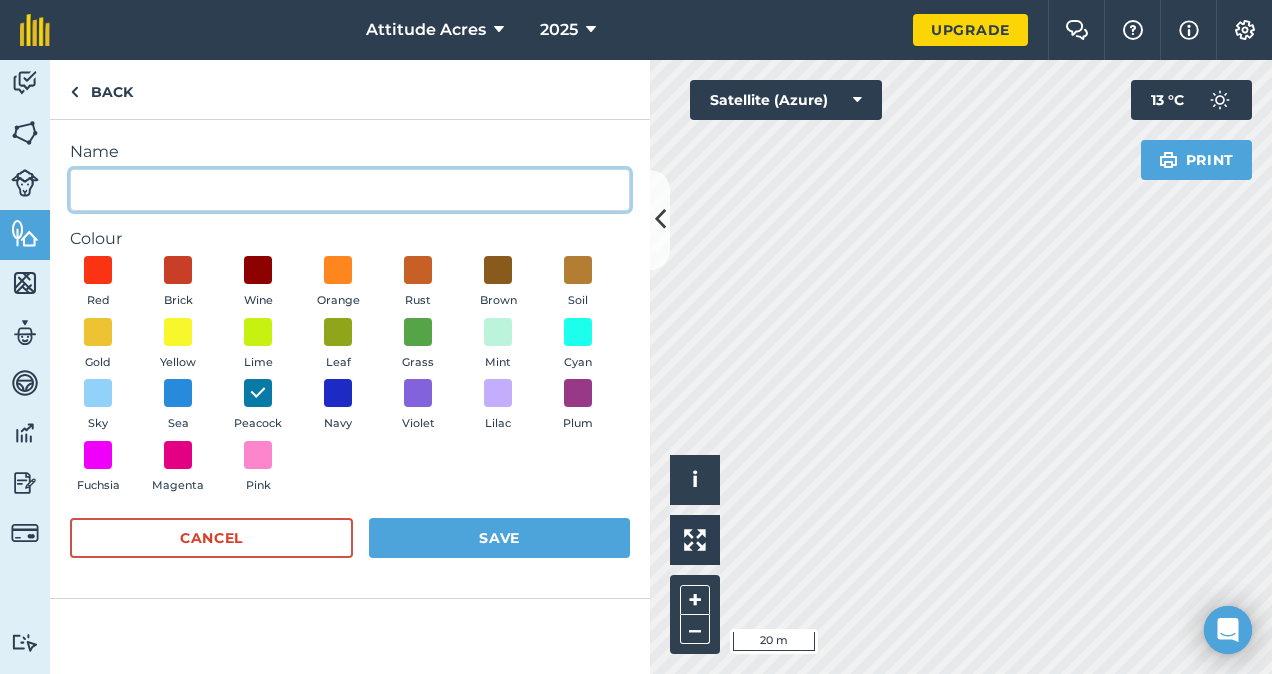 click on "Name" at bounding box center (350, 190) 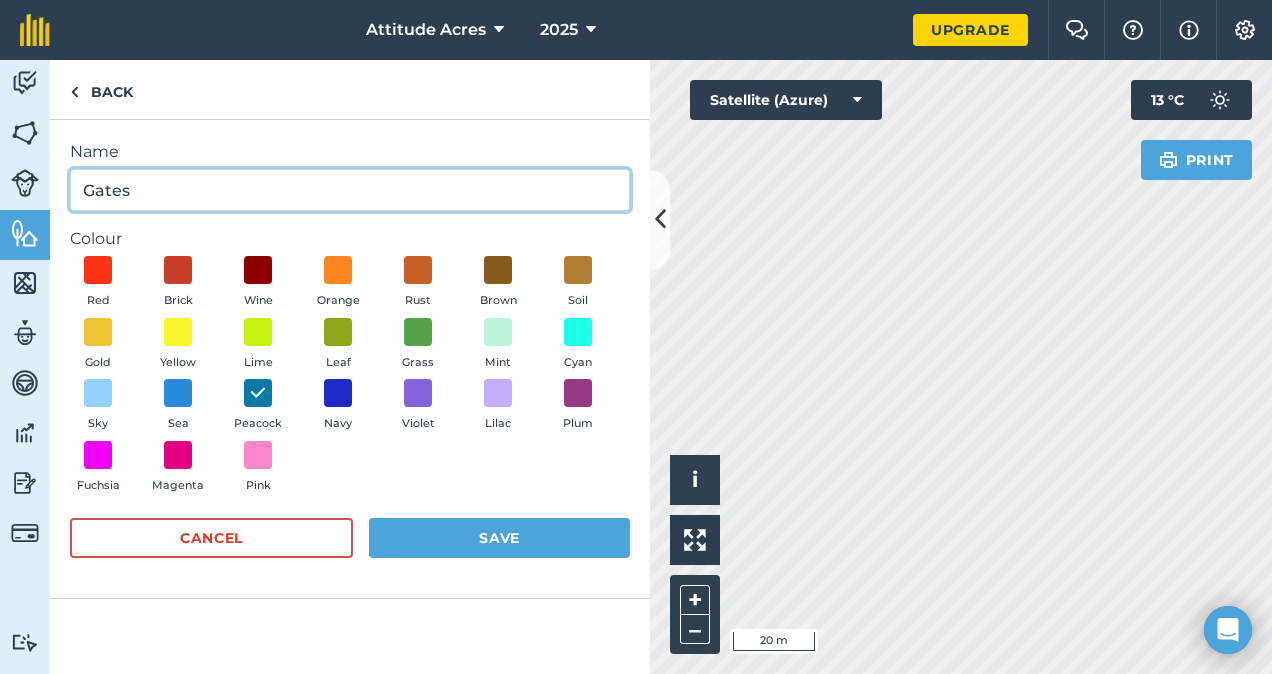 type on "Gates" 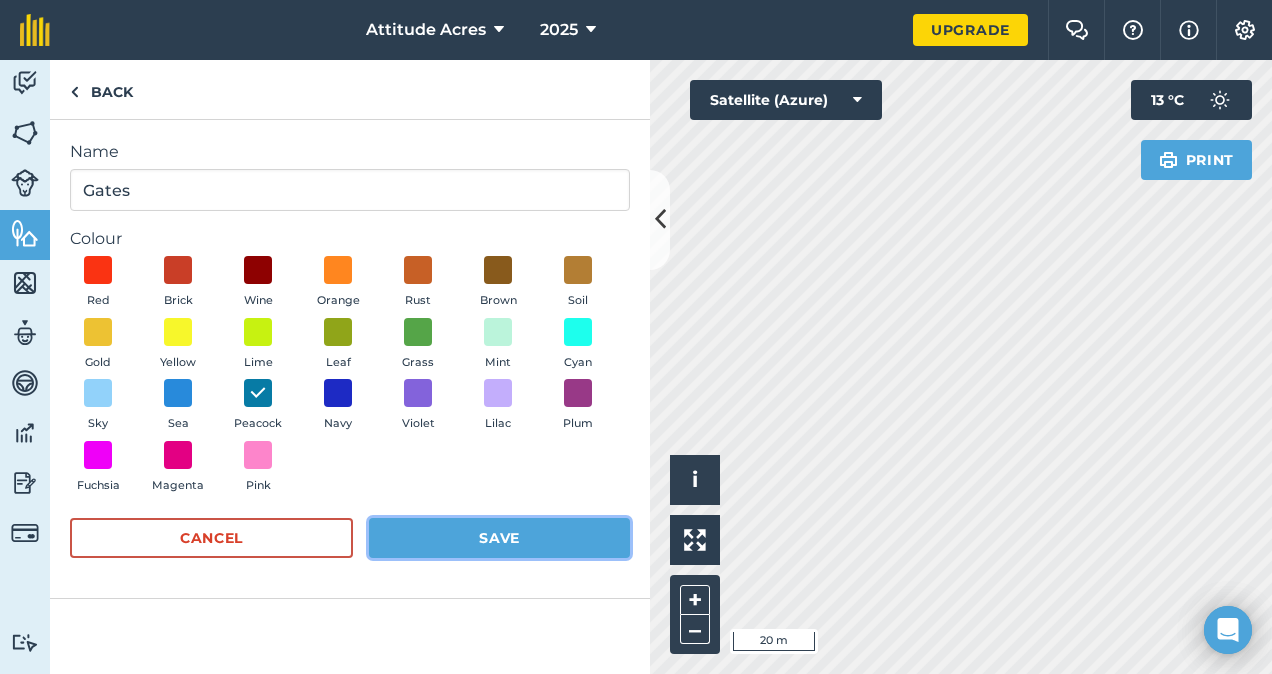 click on "Save" at bounding box center [499, 538] 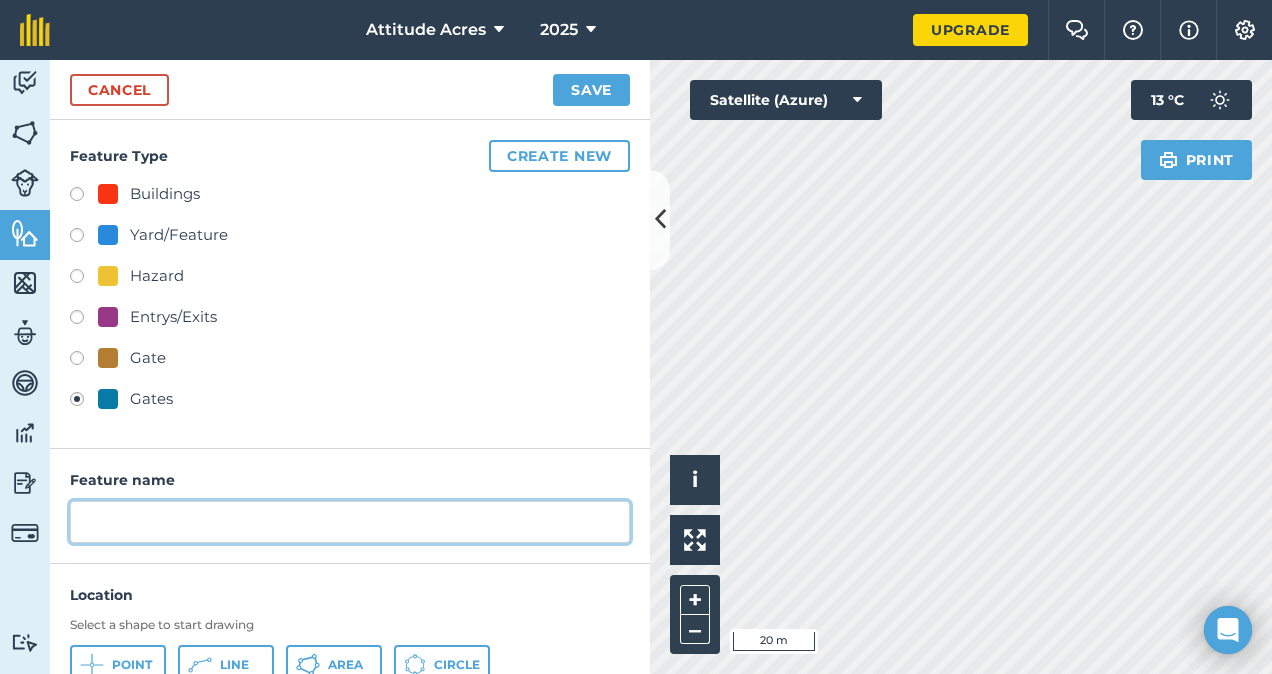 click at bounding box center [350, 522] 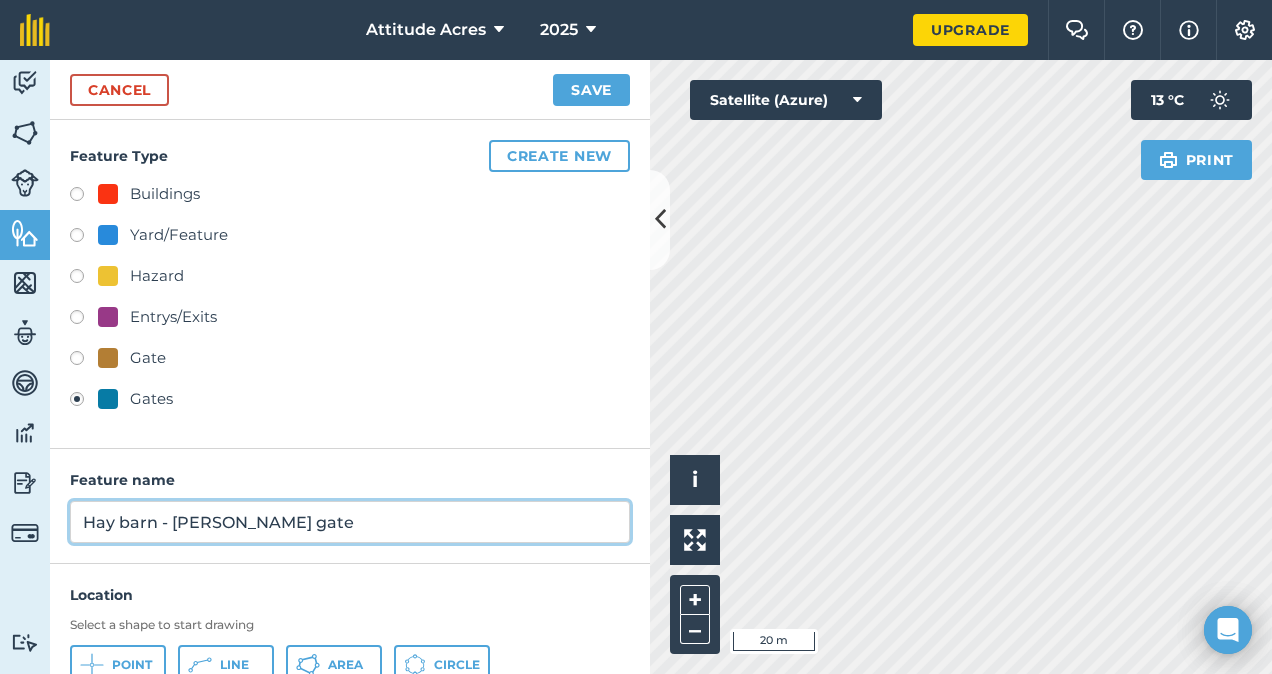 type on "Hay barn - [PERSON_NAME] gate" 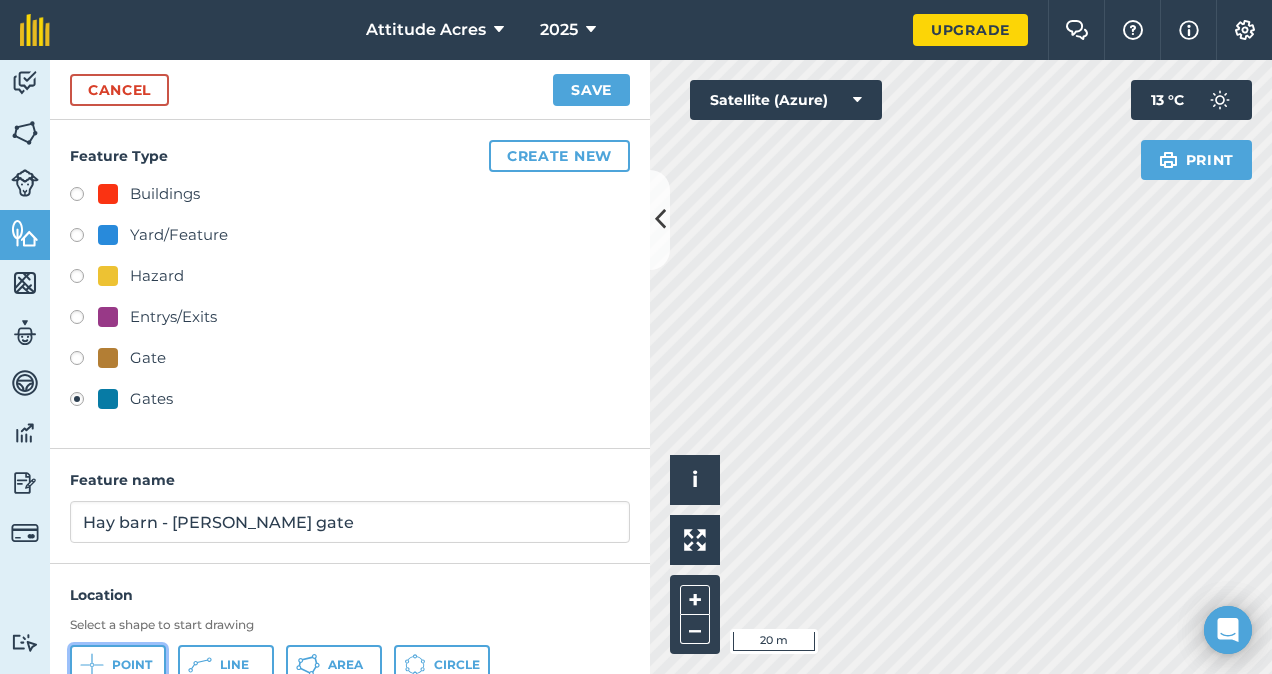 click on "Point" at bounding box center (118, 665) 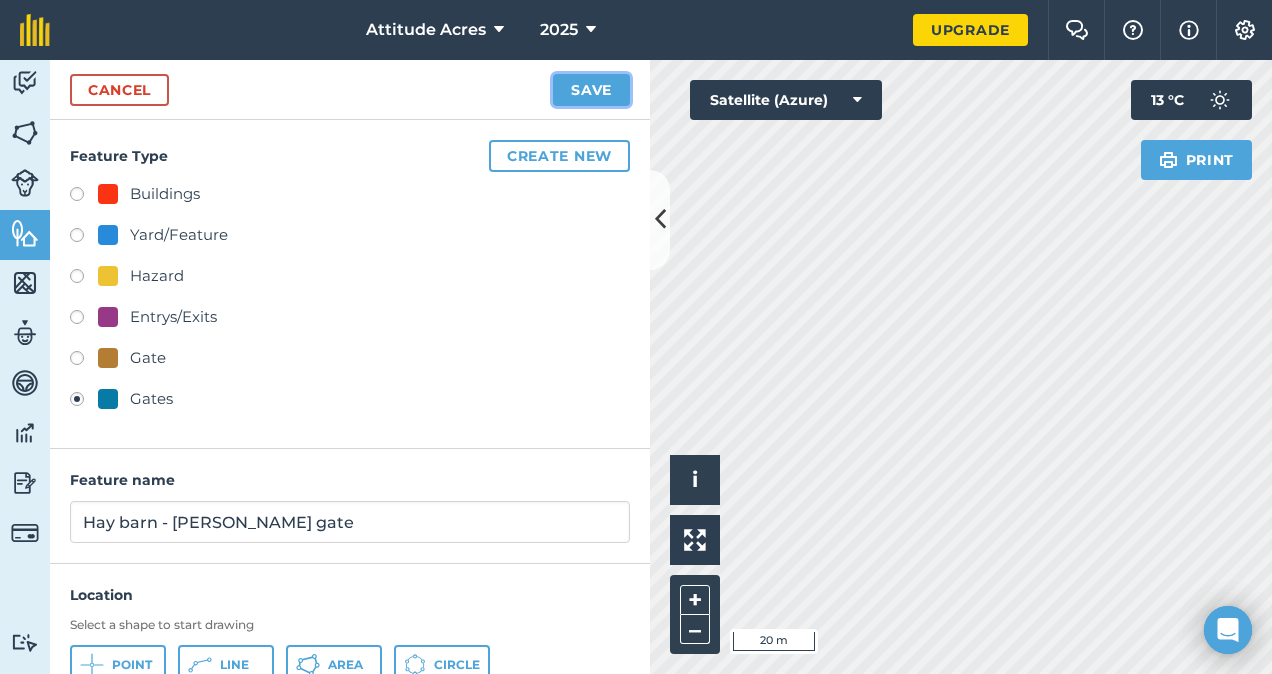click on "Save" at bounding box center [591, 90] 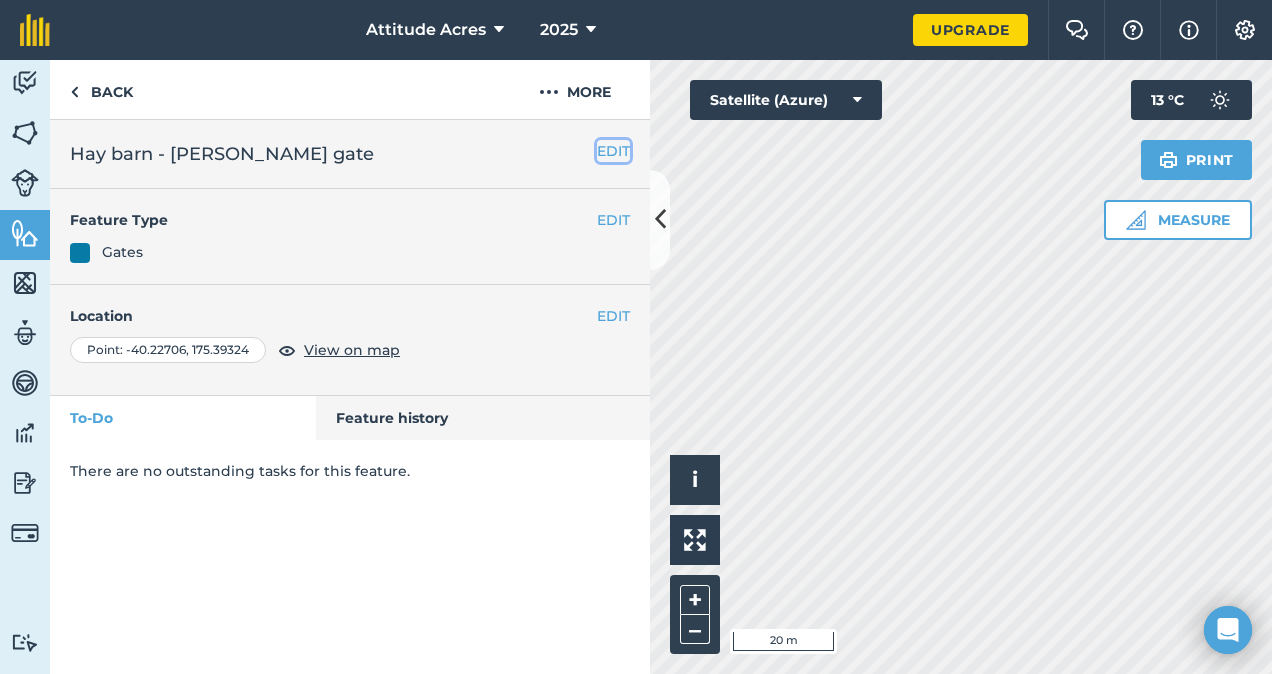 click on "EDIT" at bounding box center [613, 151] 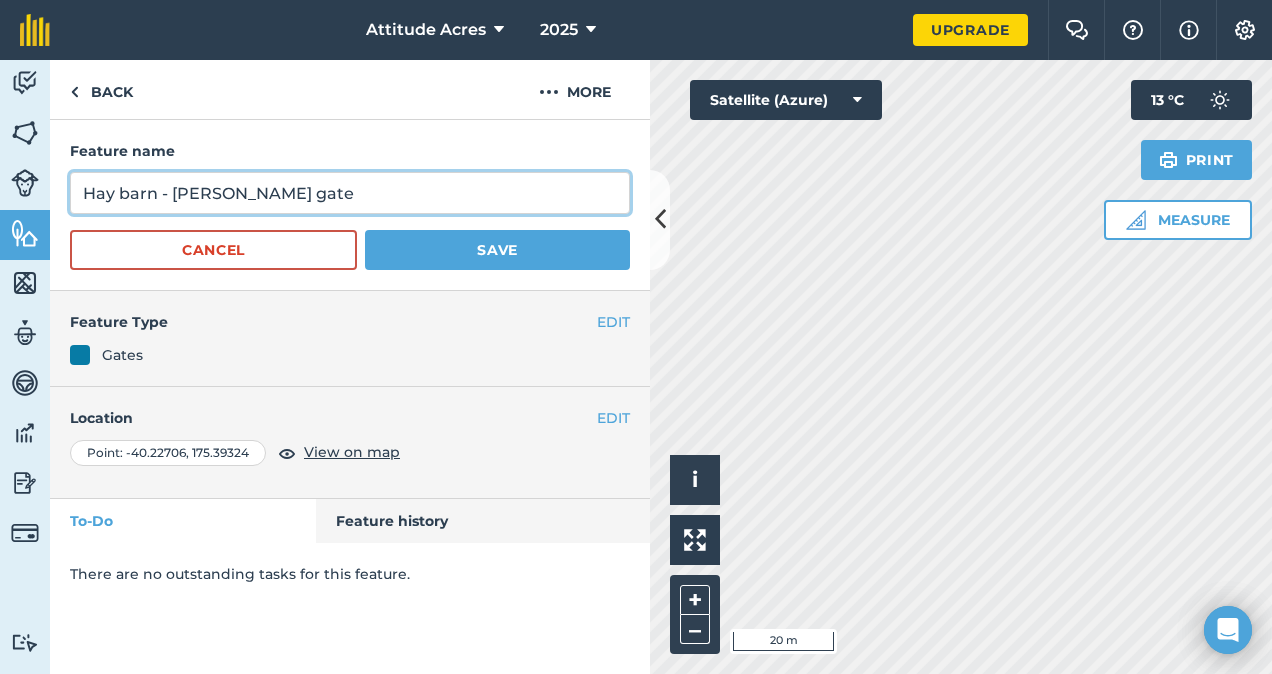 click on "Hay barn - [PERSON_NAME] gate" at bounding box center [350, 193] 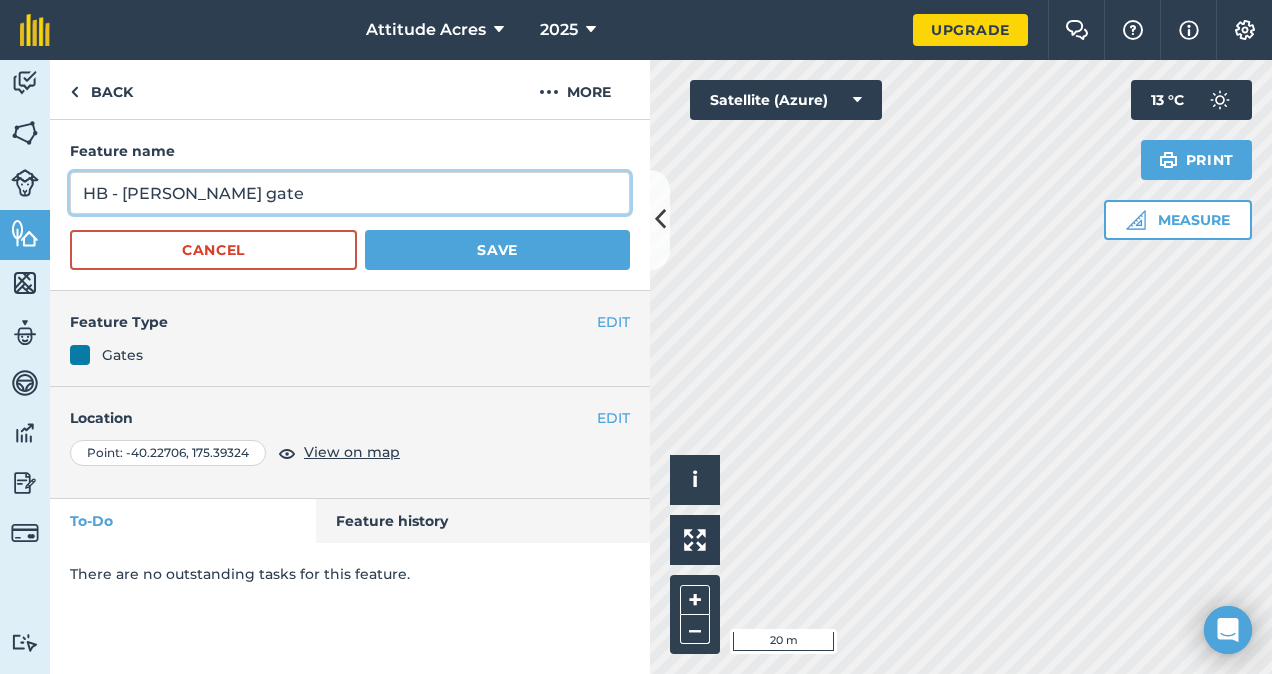 type on "HB - [PERSON_NAME] gate" 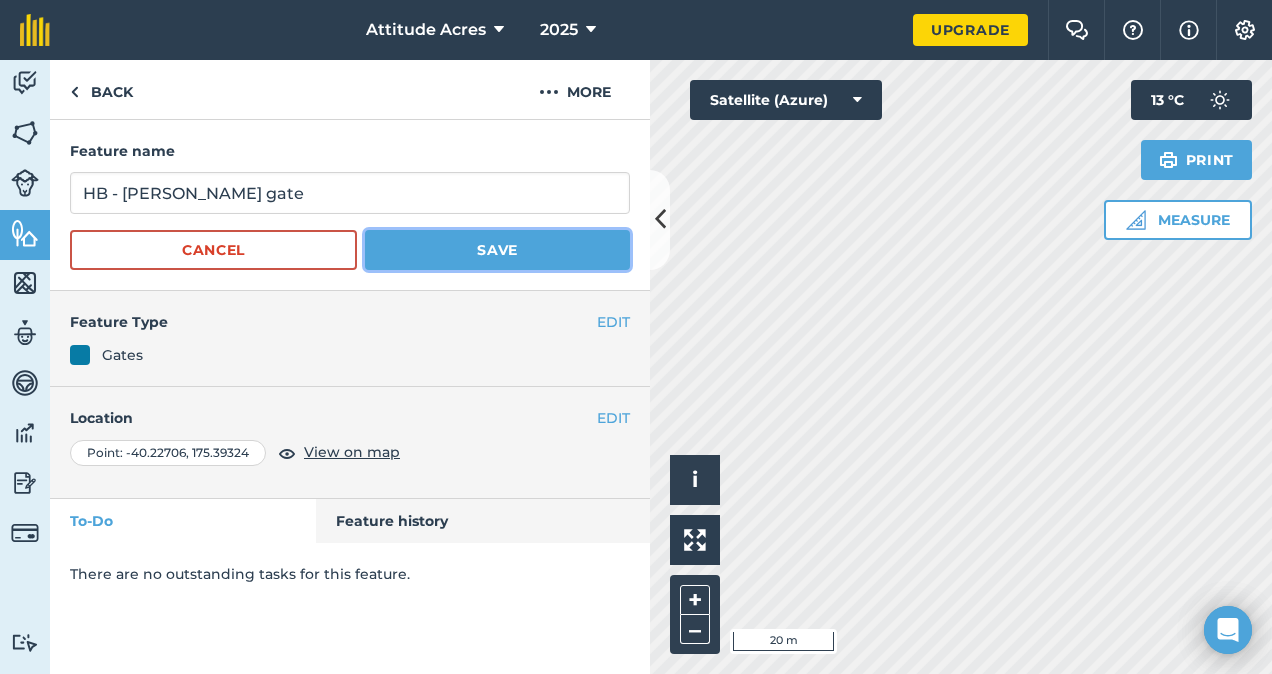 click on "Save" at bounding box center (497, 250) 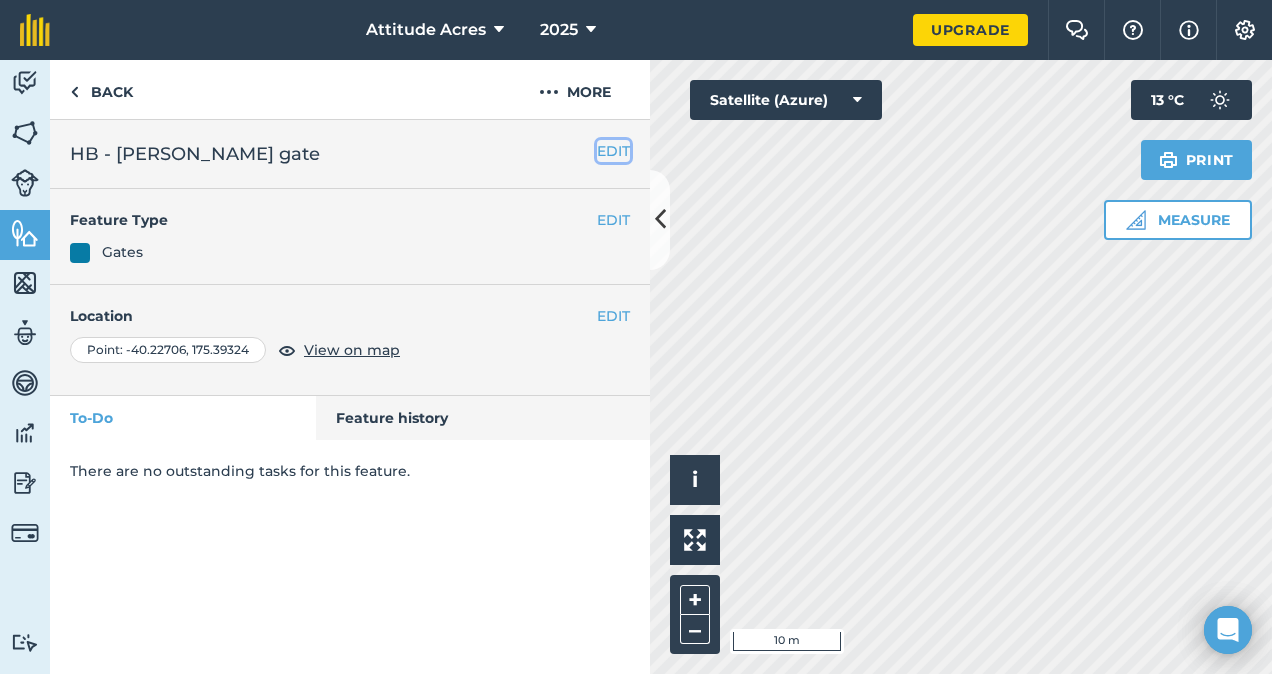 click on "EDIT" at bounding box center (613, 151) 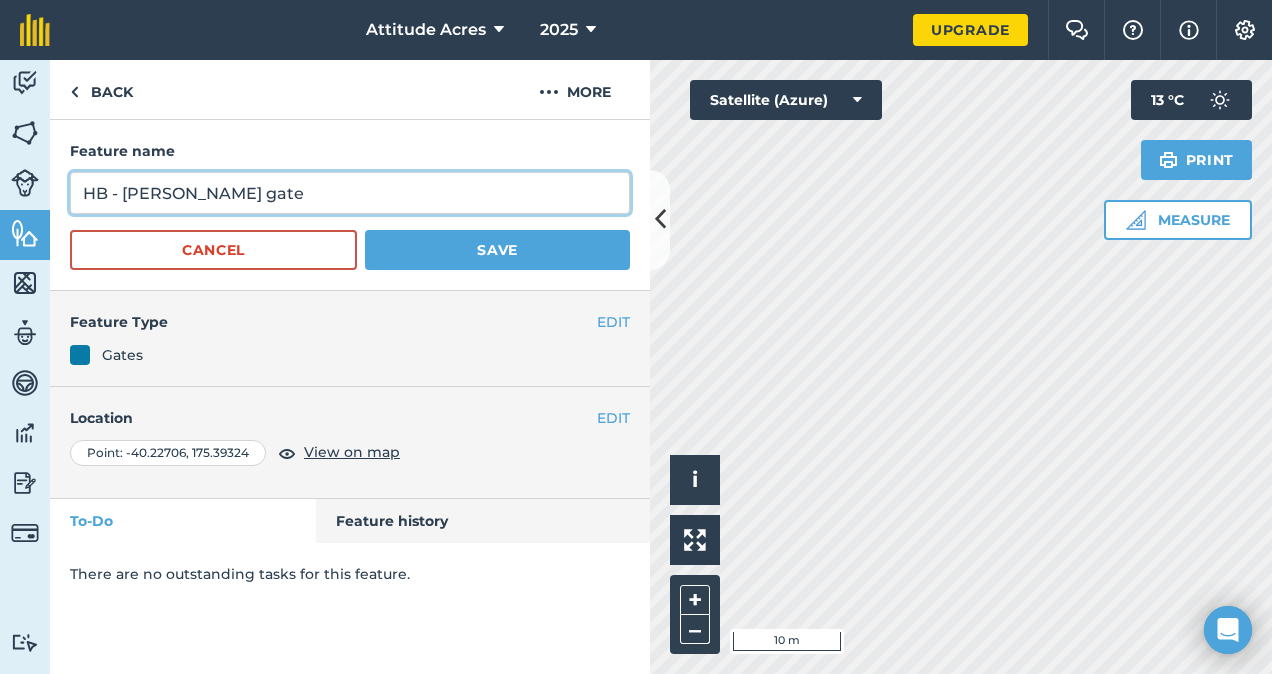 click on "HB - [PERSON_NAME] gate" at bounding box center (350, 193) 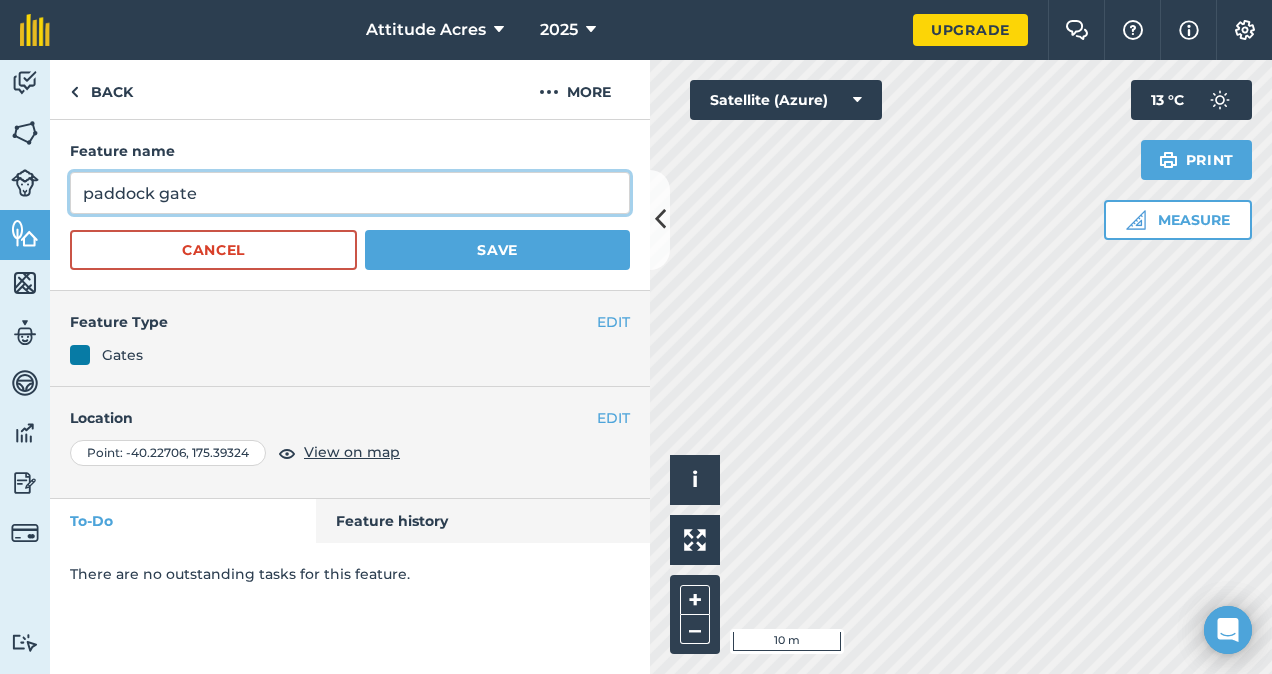 click on "paddock gate" at bounding box center [350, 193] 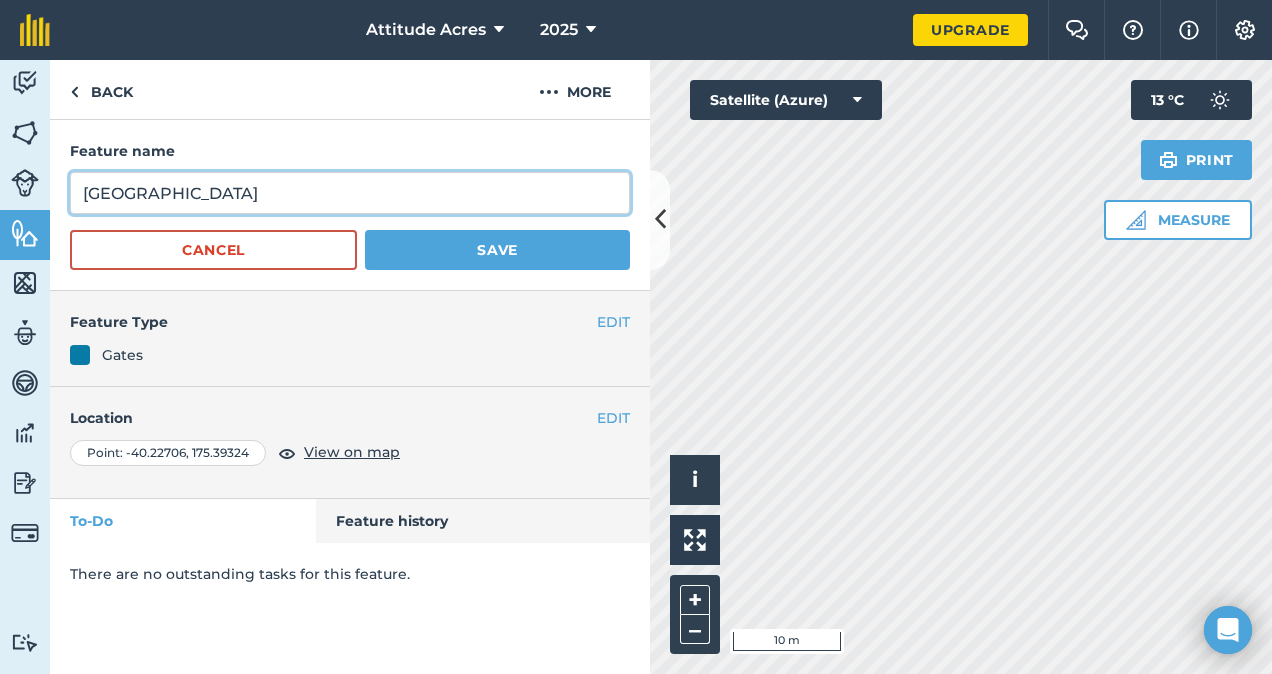 click on "[GEOGRAPHIC_DATA]" at bounding box center [350, 193] 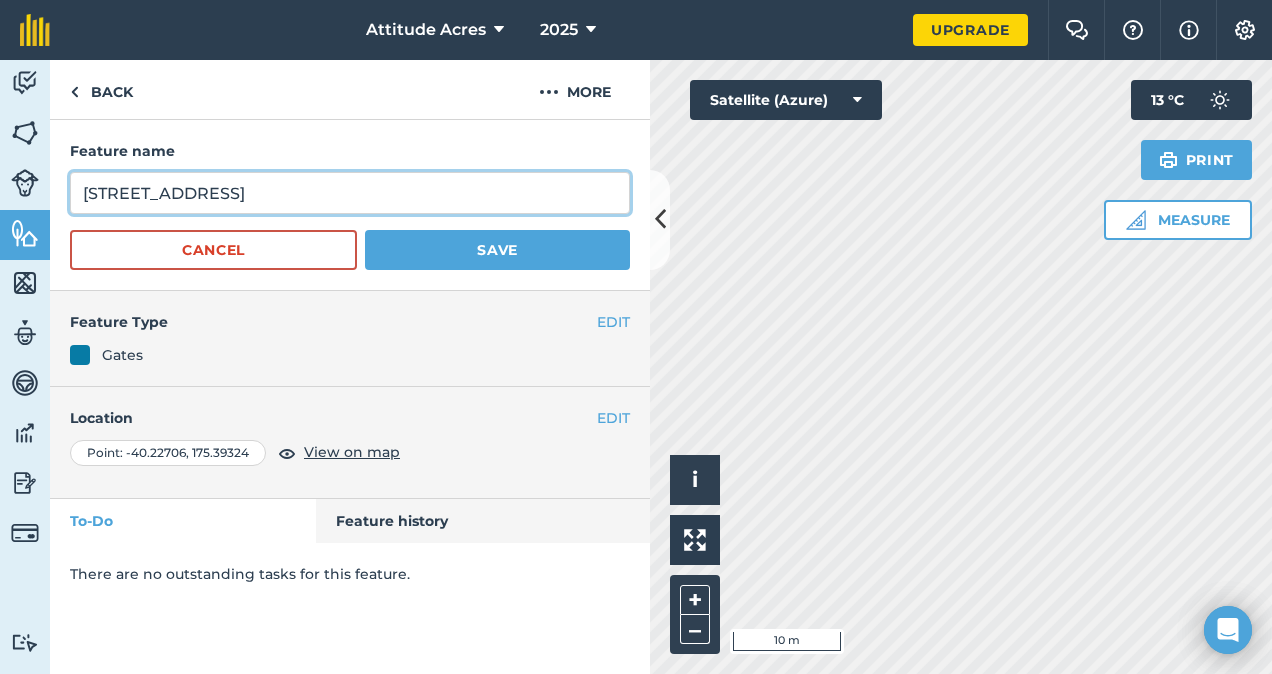 type on "[STREET_ADDRESS]" 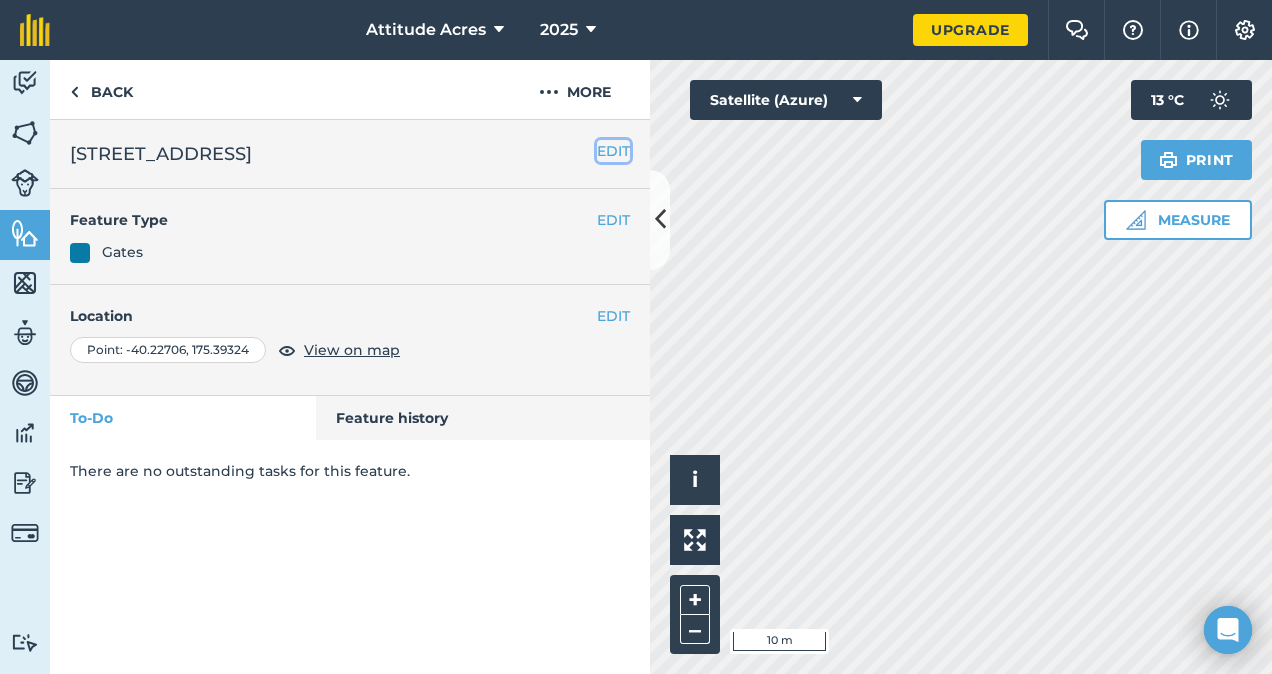 click on "EDIT" at bounding box center (613, 151) 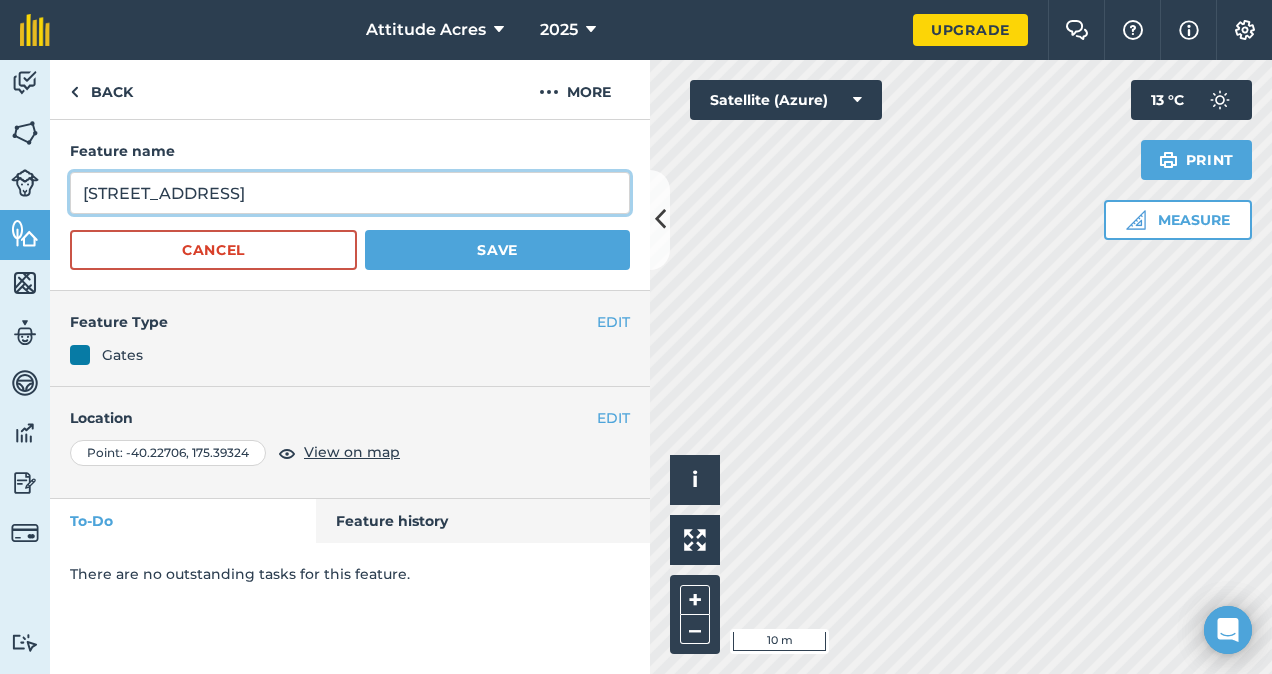click on "[STREET_ADDRESS]" at bounding box center [350, 193] 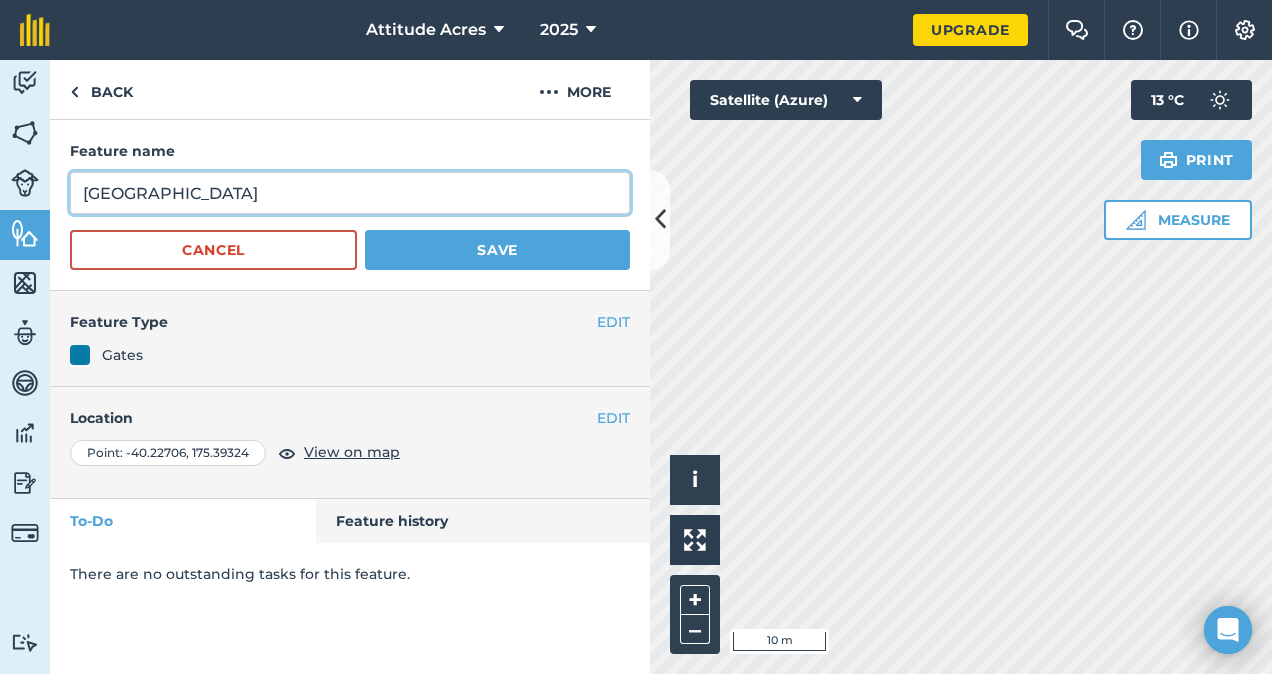 type on "[GEOGRAPHIC_DATA]" 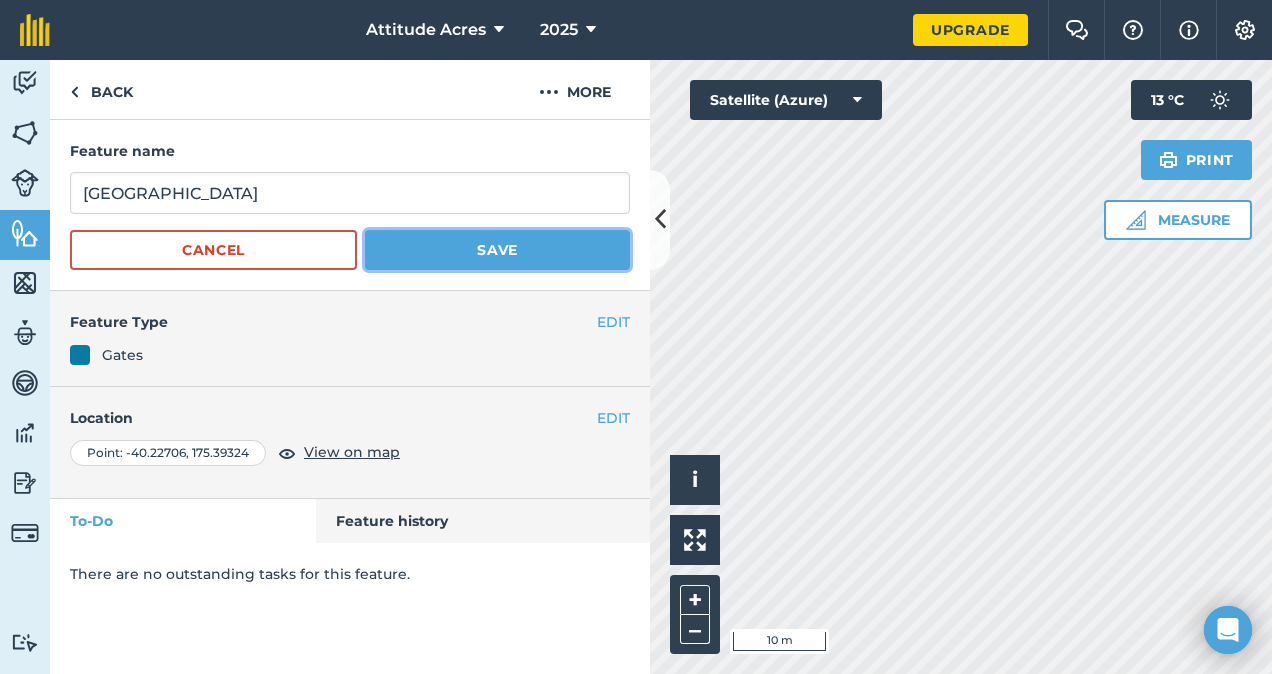 click on "Save" at bounding box center (497, 250) 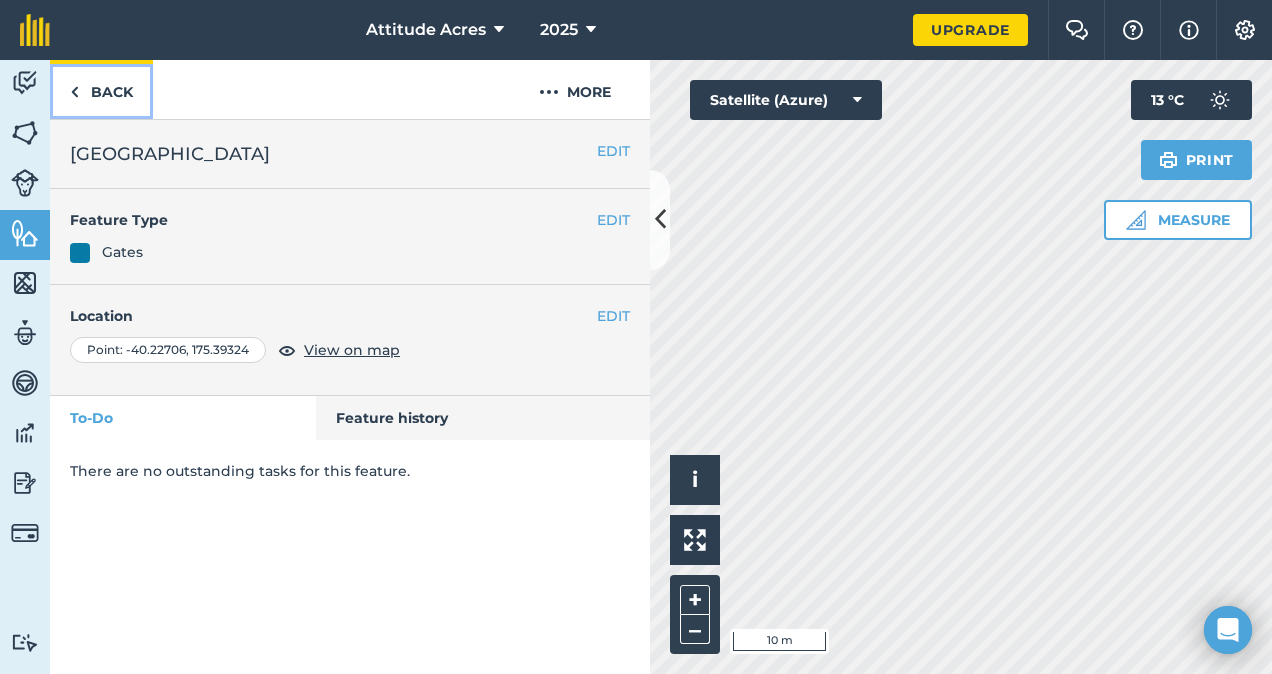 click on "Back" at bounding box center [101, 89] 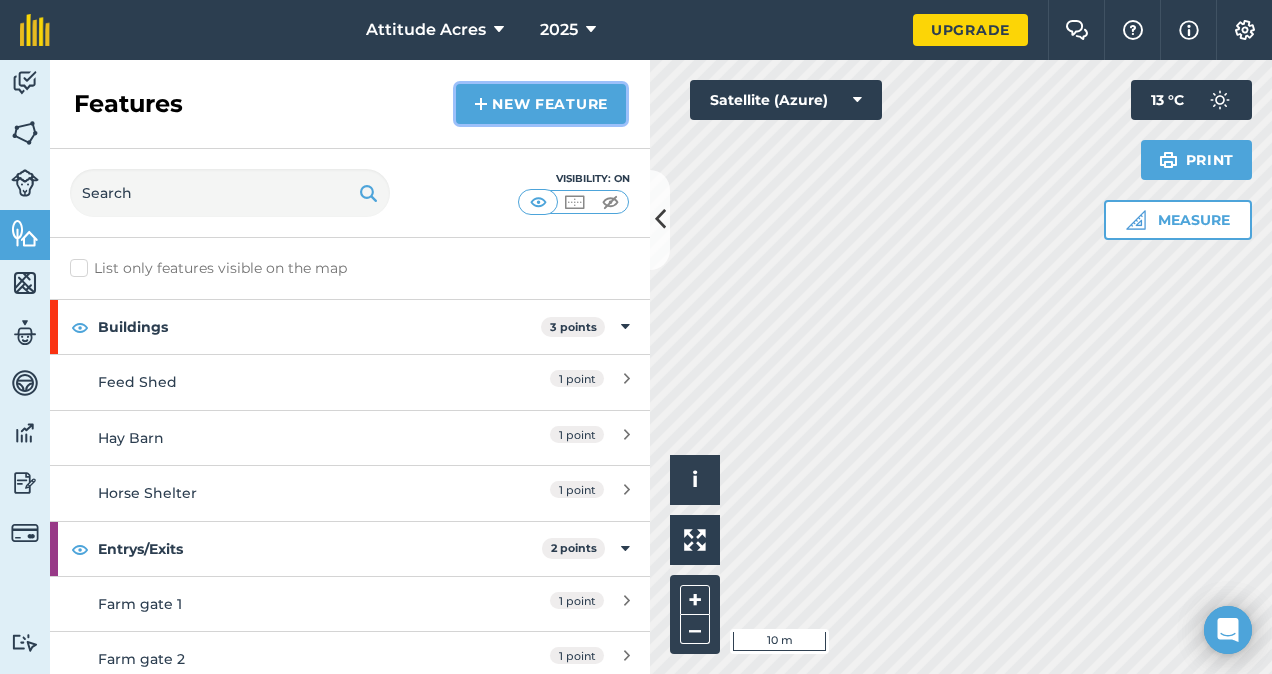 click on "New feature" at bounding box center (541, 104) 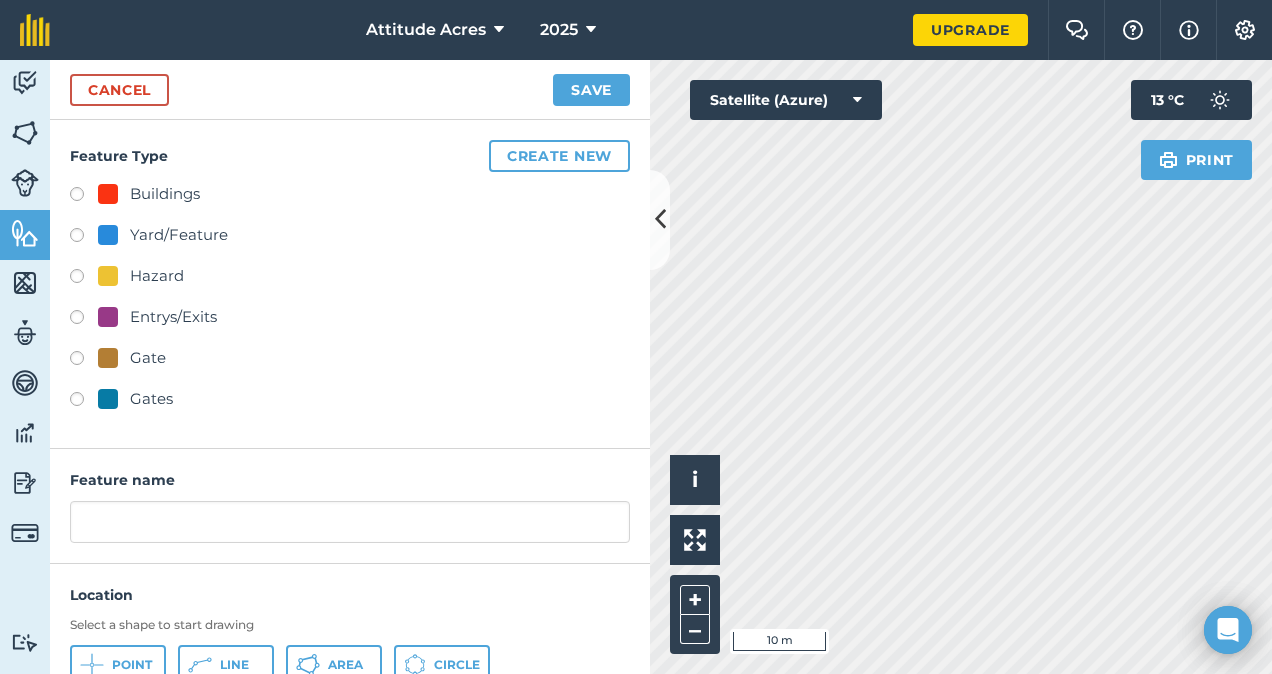 click on "Gates" at bounding box center (151, 399) 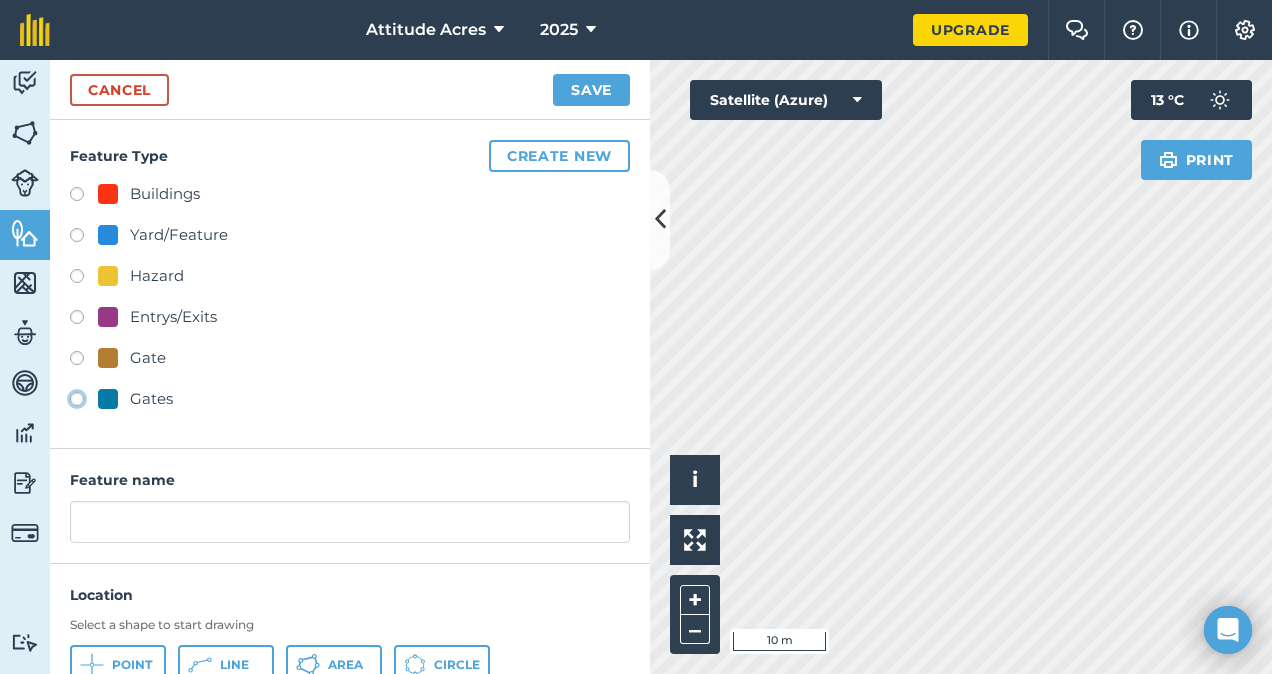 click on "Gates" at bounding box center [-9923, 398] 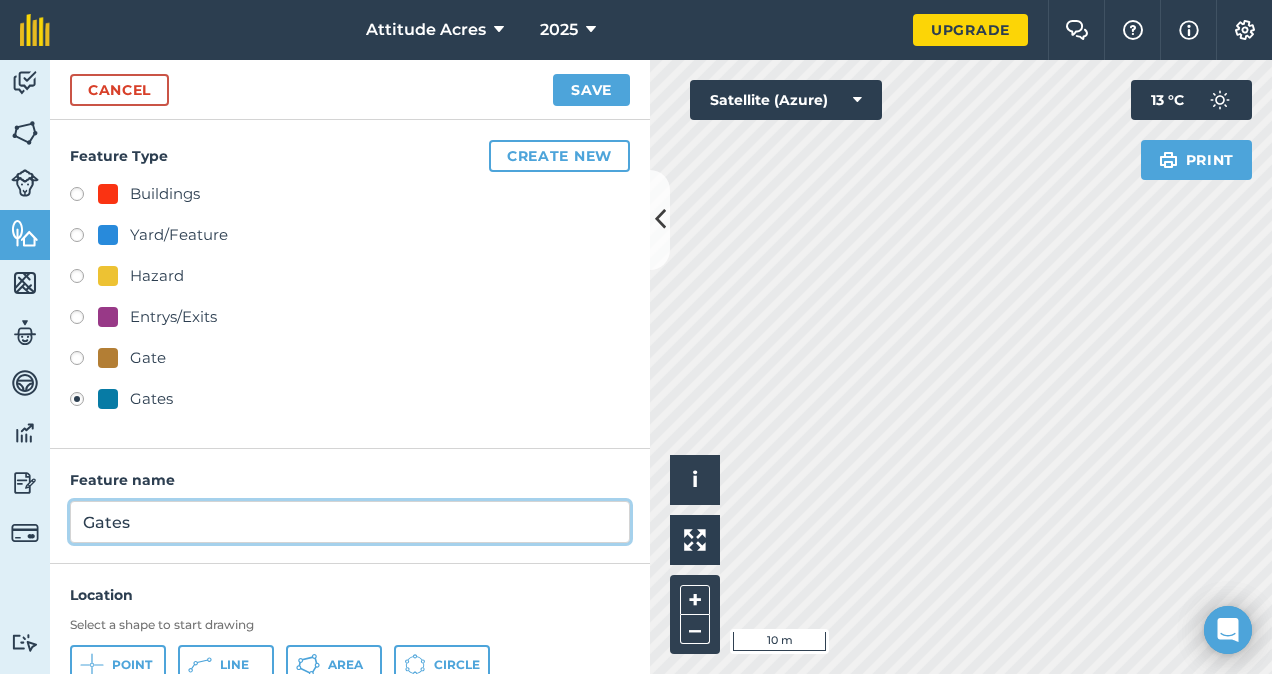 click on "Gates" at bounding box center (350, 522) 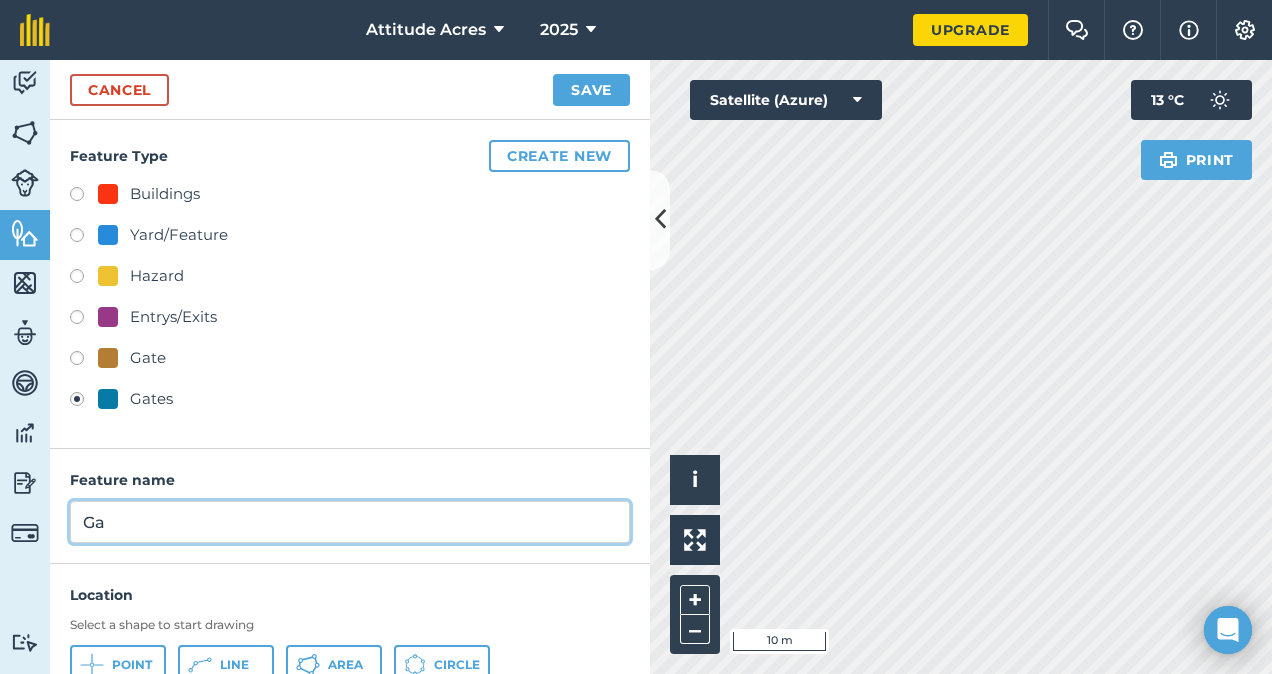 type on "G" 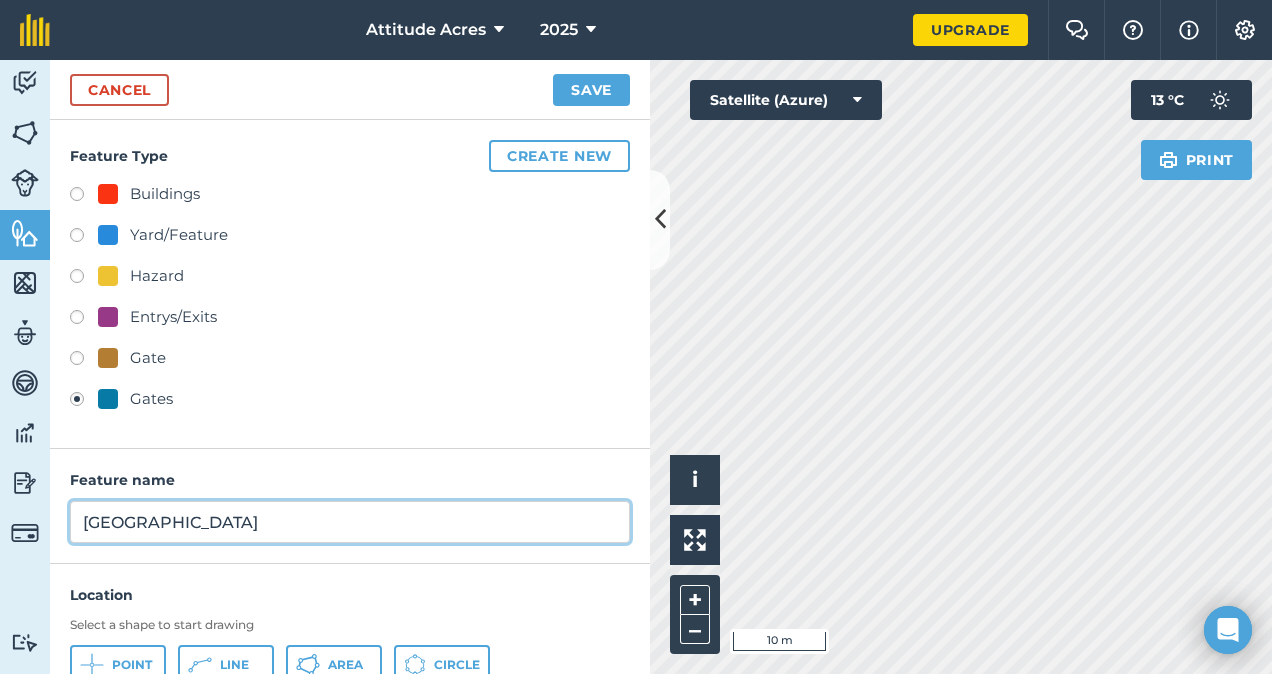drag, startPoint x: 178, startPoint y: 533, endPoint x: 254, endPoint y: 524, distance: 76.53104 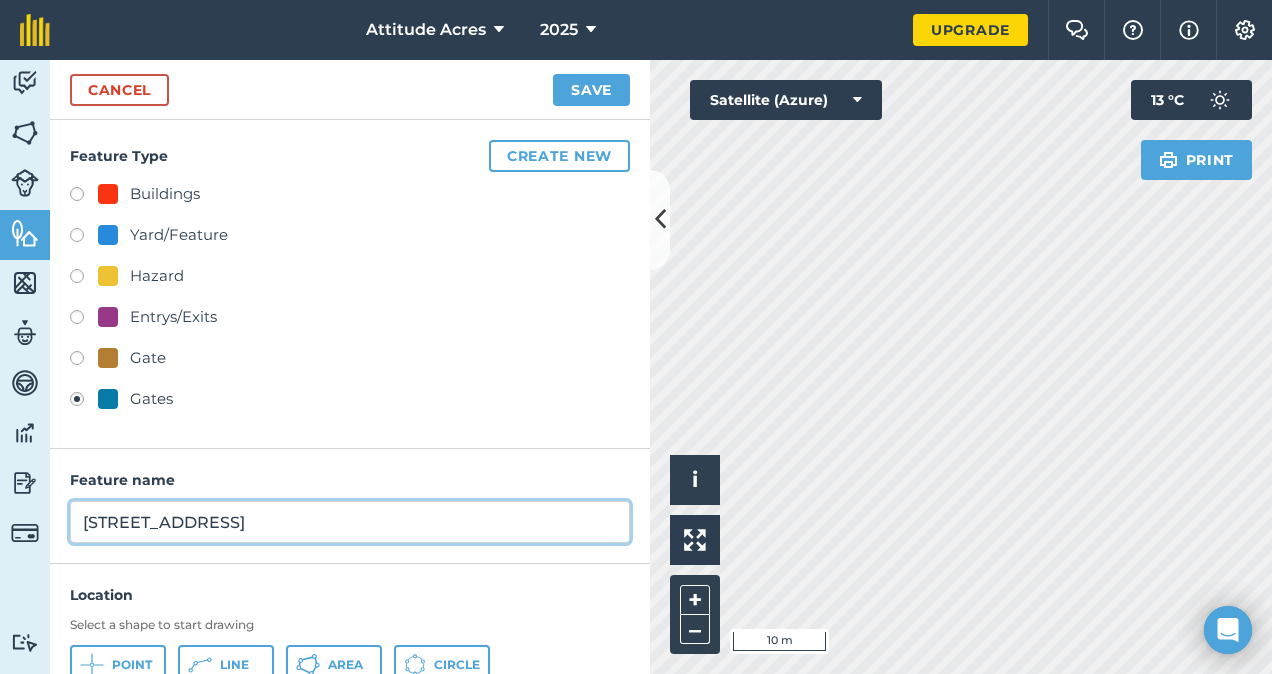 type on "[STREET_ADDRESS]" 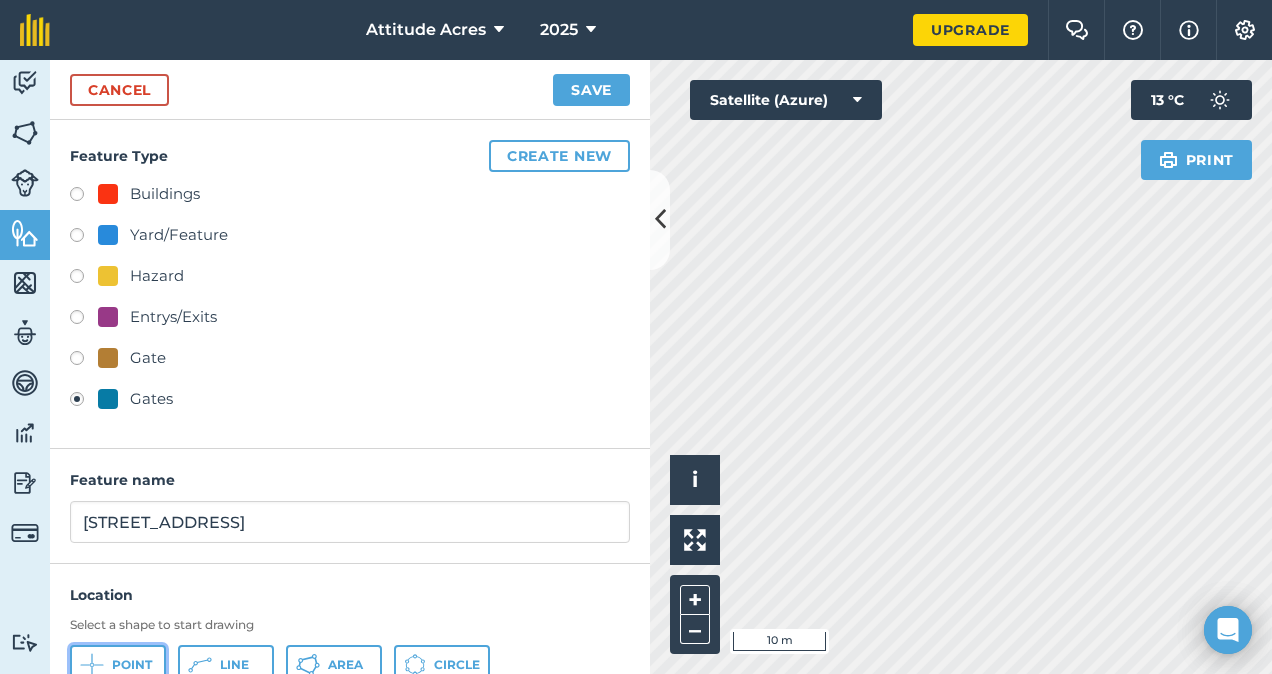click on "Point" at bounding box center (118, 665) 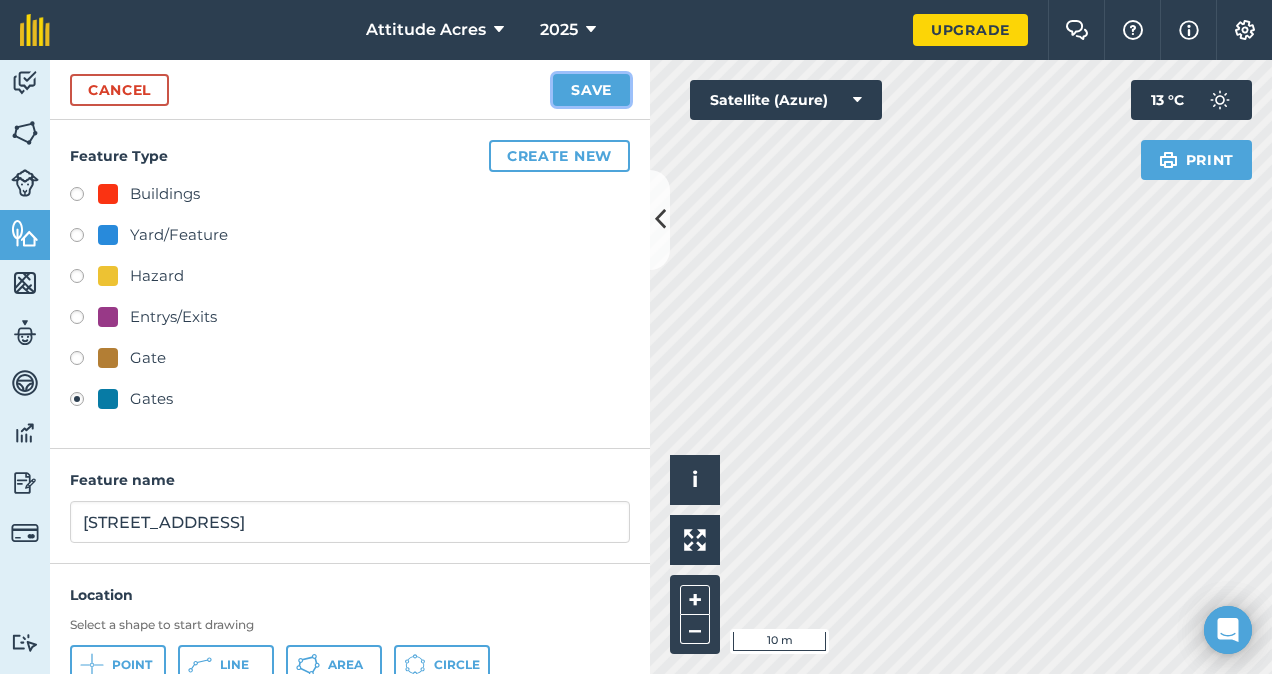 click on "Save" at bounding box center [591, 90] 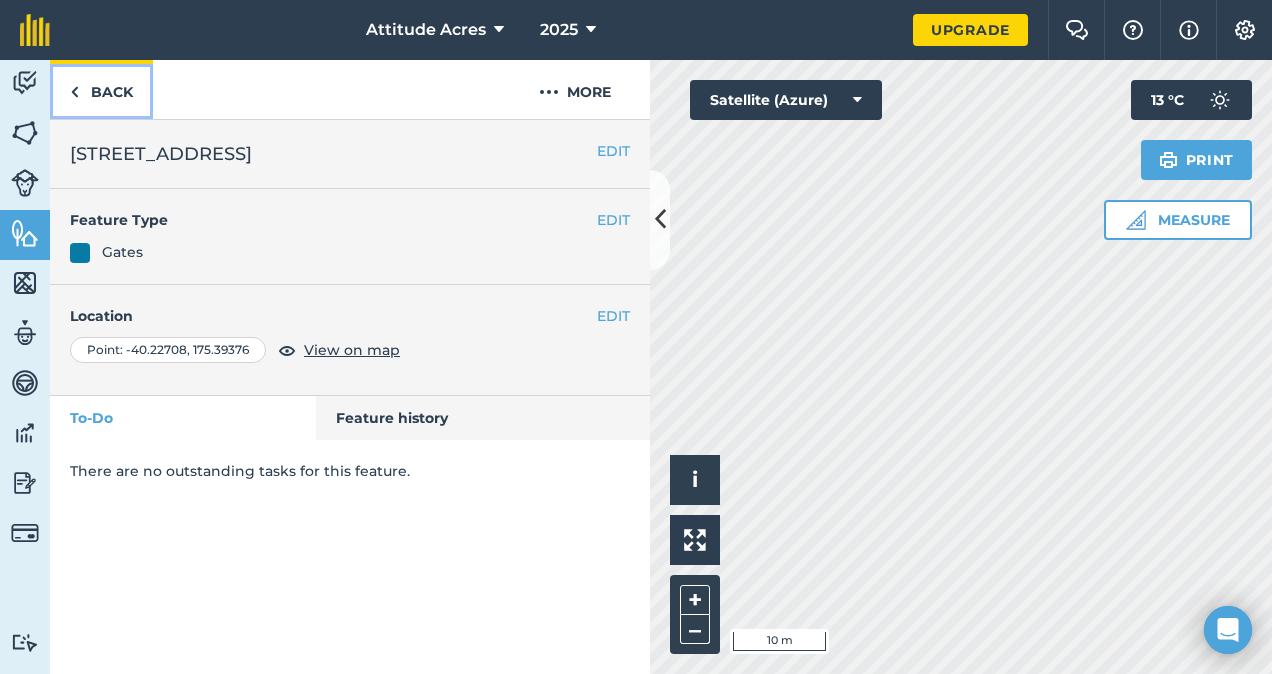 click on "Back" at bounding box center (101, 89) 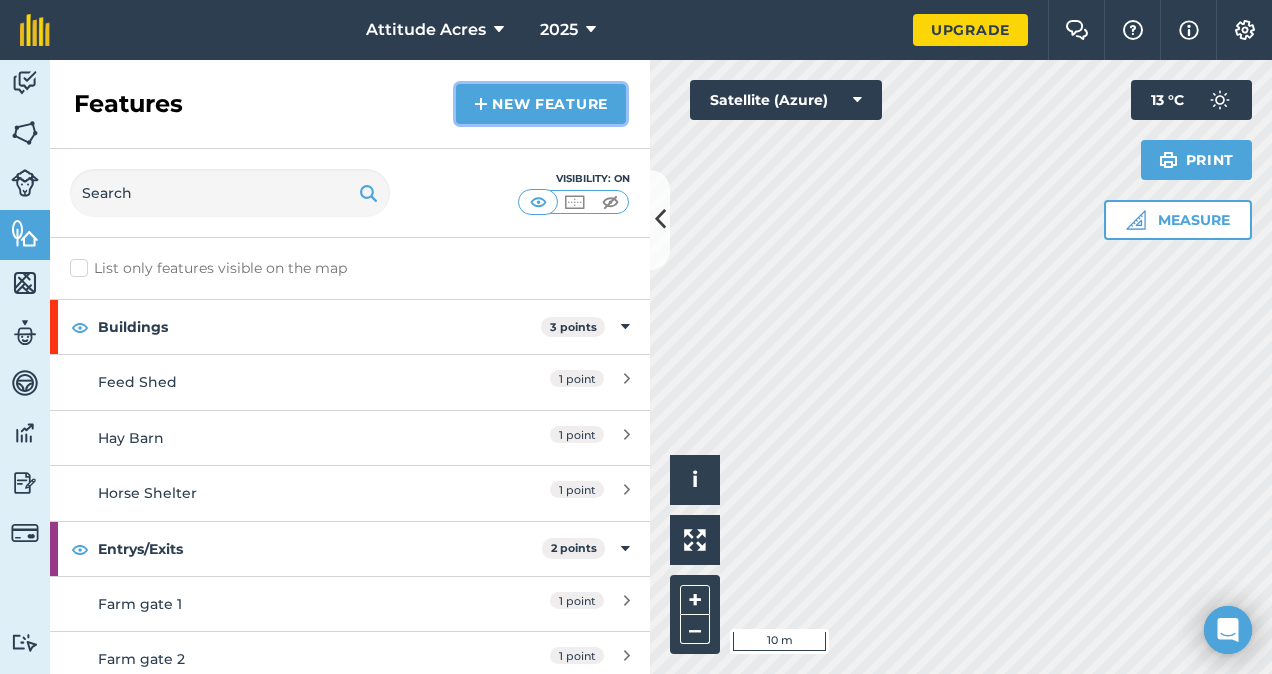 click on "New feature" at bounding box center [541, 104] 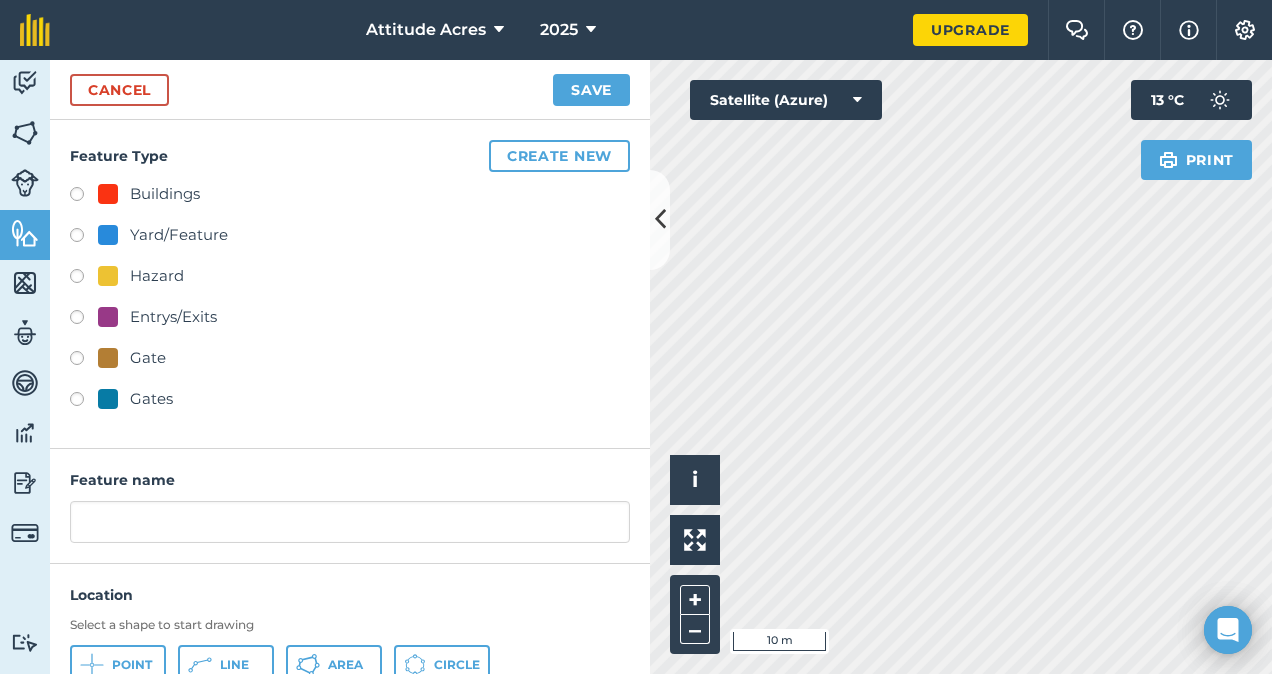 click on "Gates" at bounding box center (151, 399) 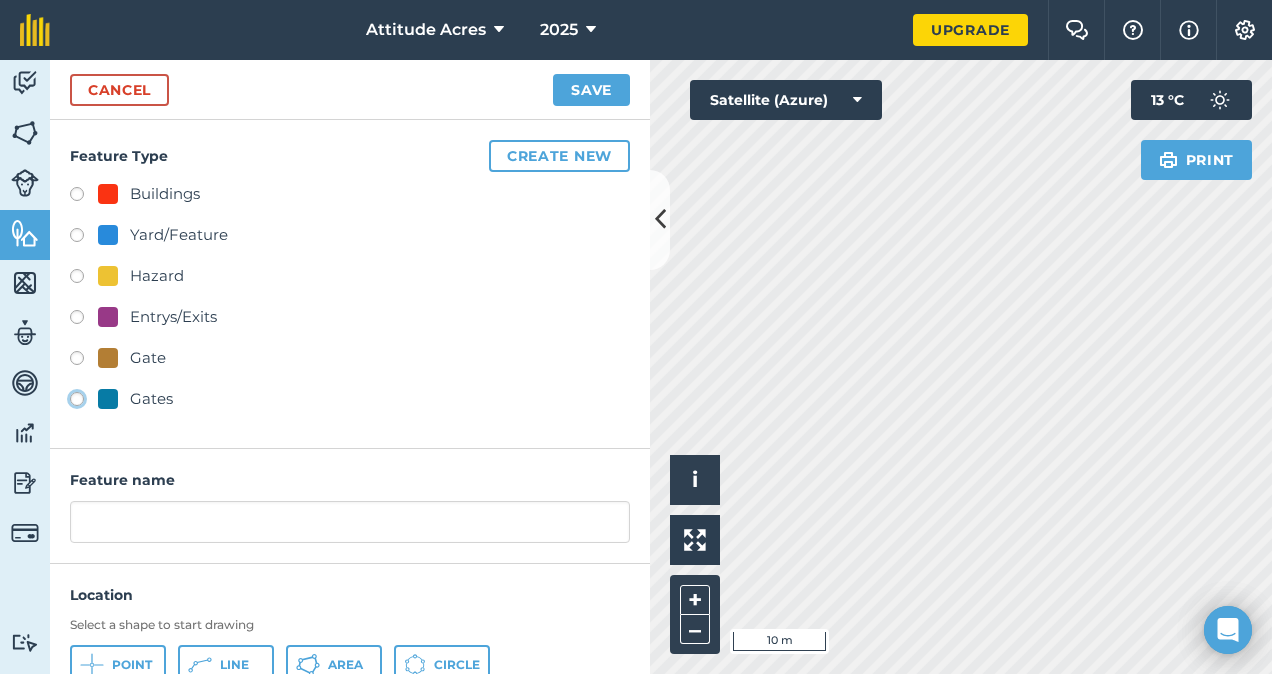 radio on "true" 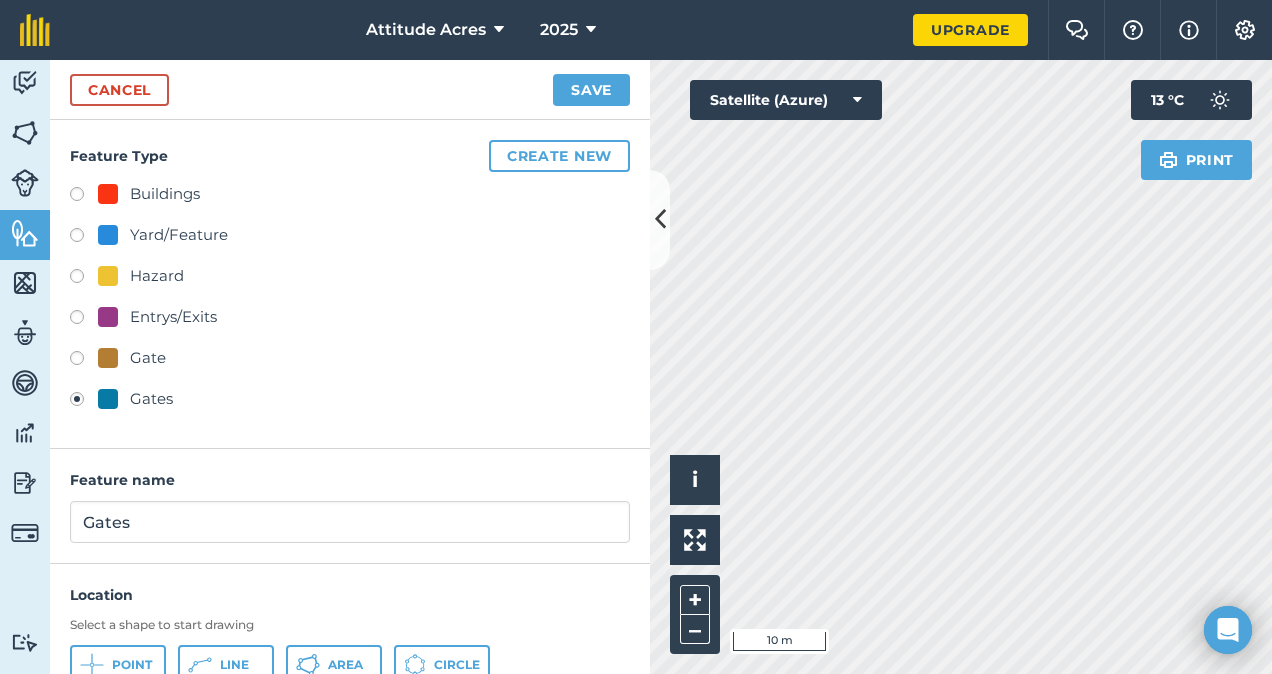 click on "Feature name [PERSON_NAME]" at bounding box center (350, 506) 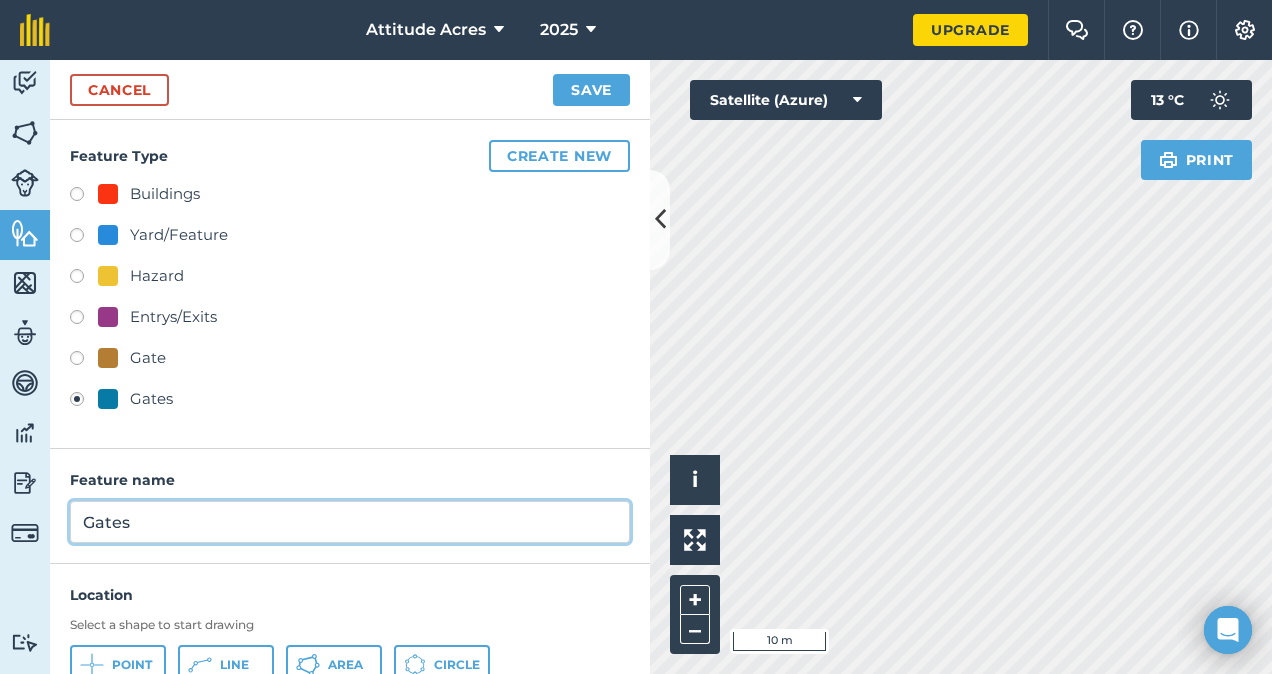 click on "Gates" at bounding box center [350, 522] 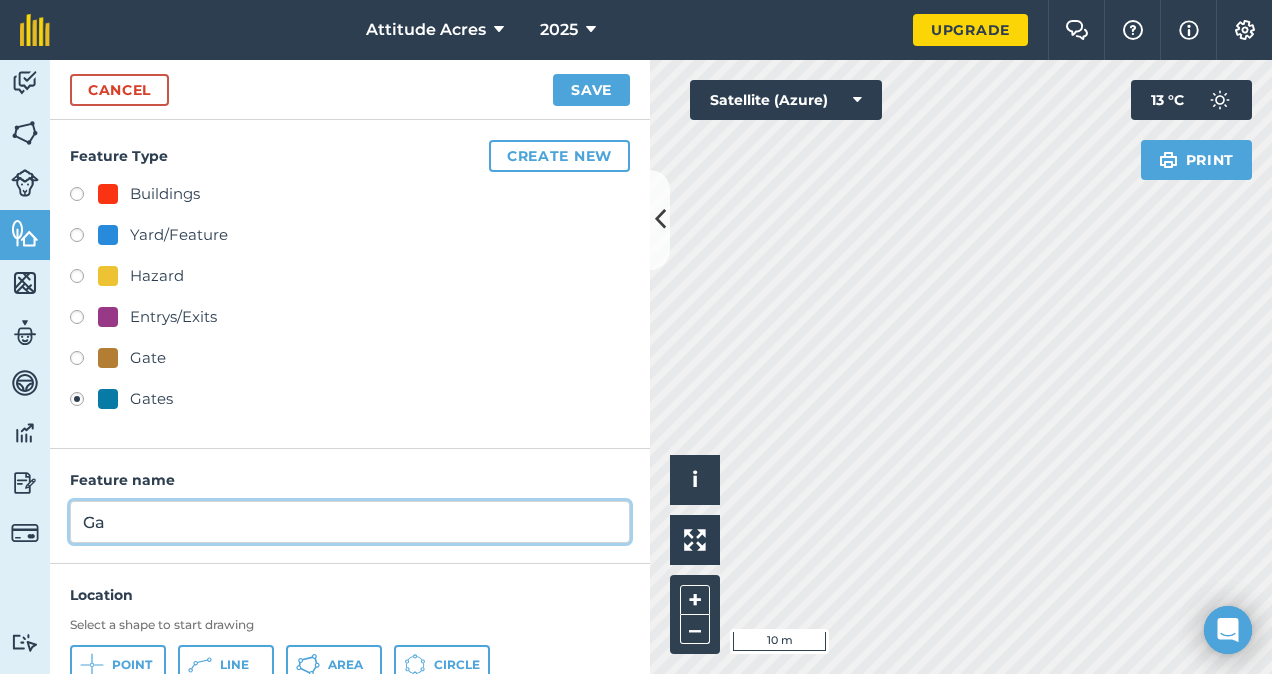 type on "G" 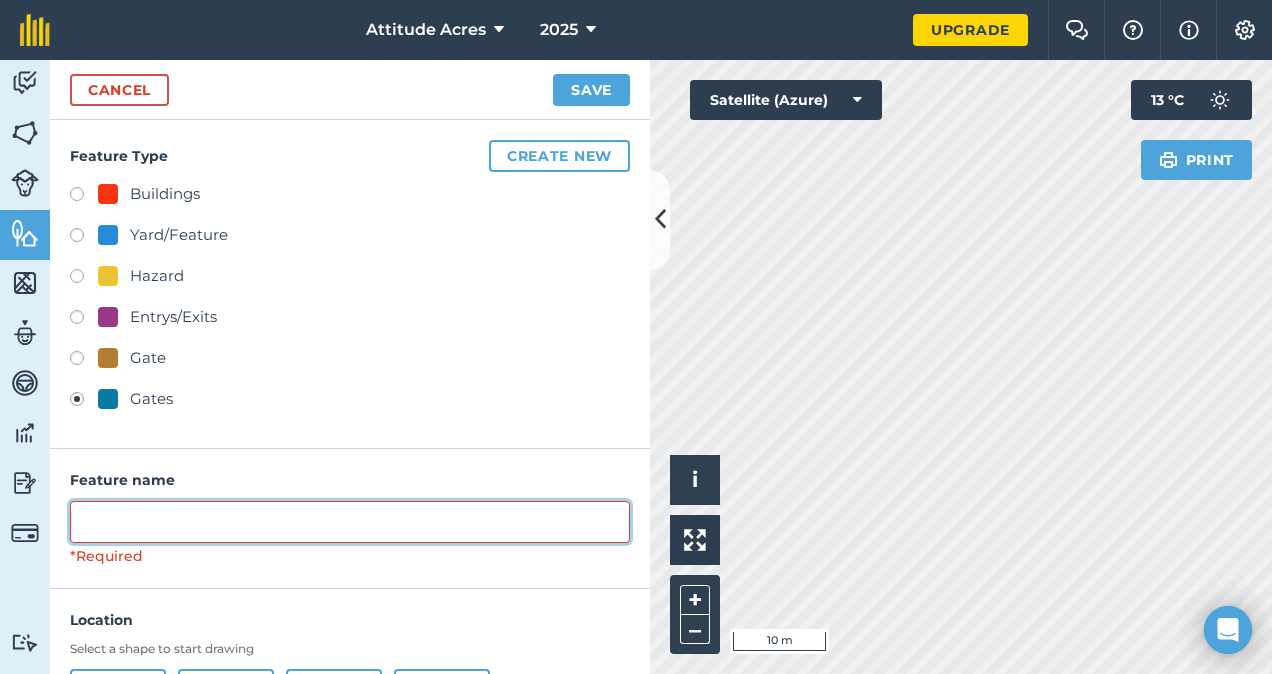 paste on "[GEOGRAPHIC_DATA]" 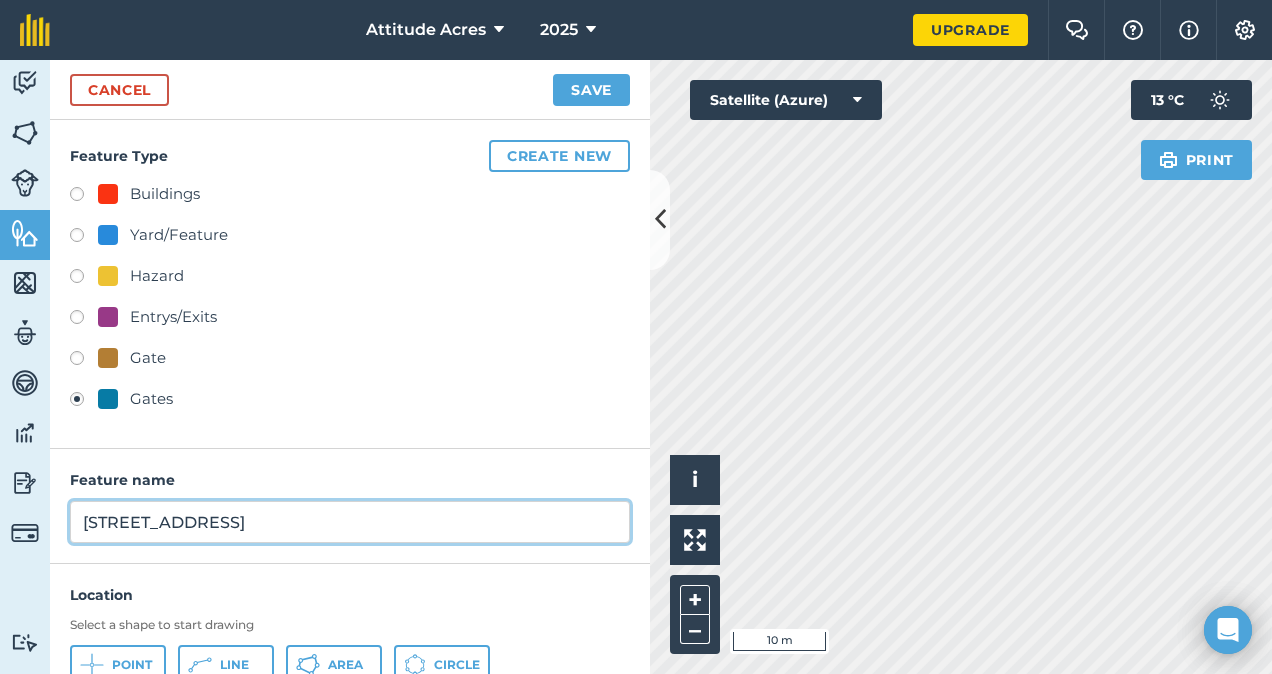 type on "[STREET_ADDRESS]" 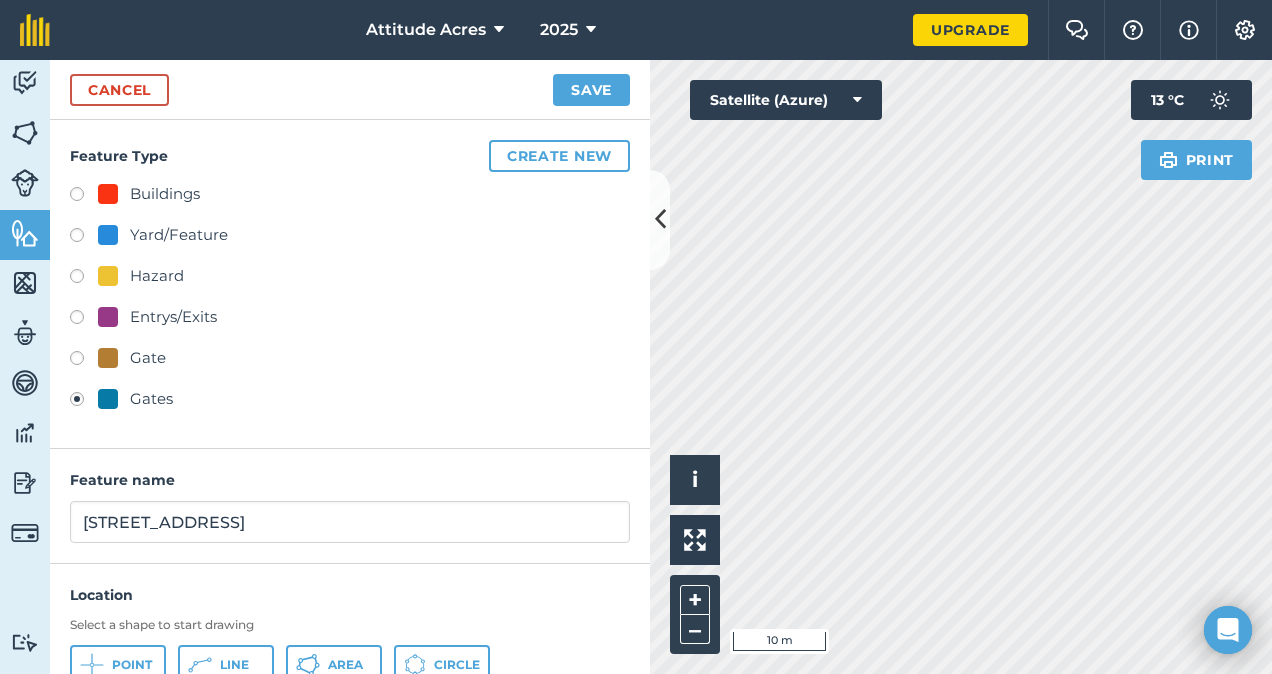 click on "Location Select a shape to start drawing Point Line Area Circle No location set" at bounding box center (350, 657) 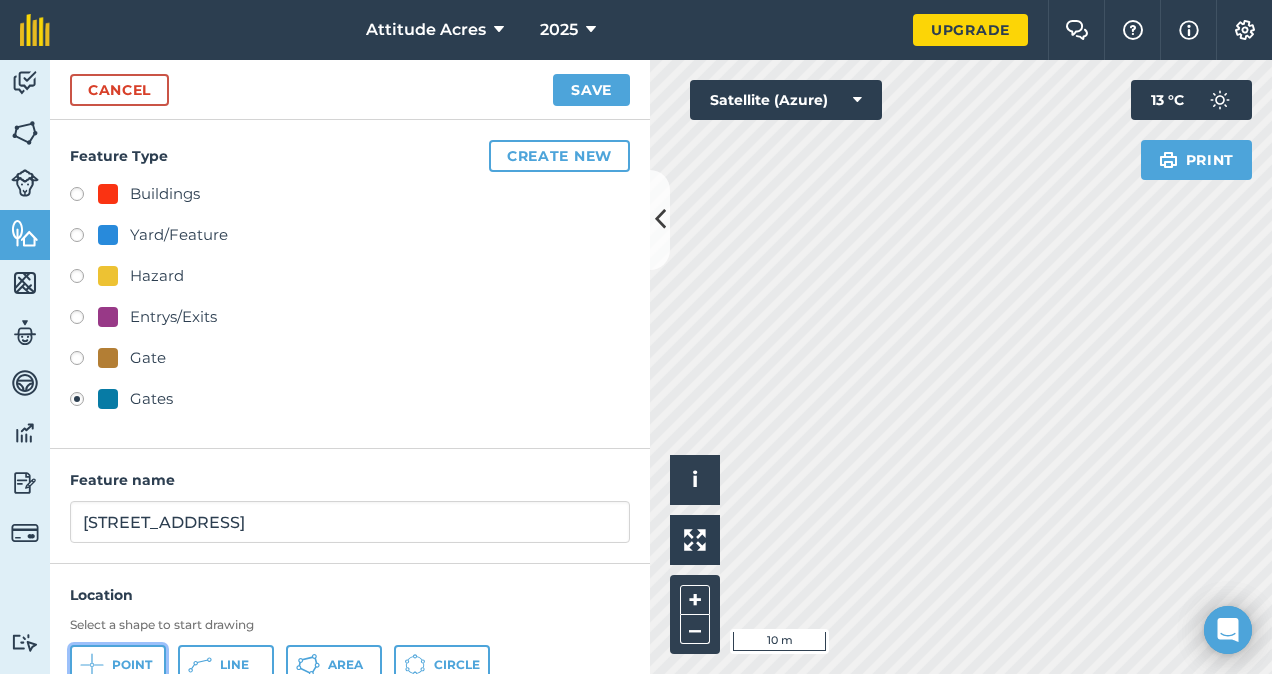 click 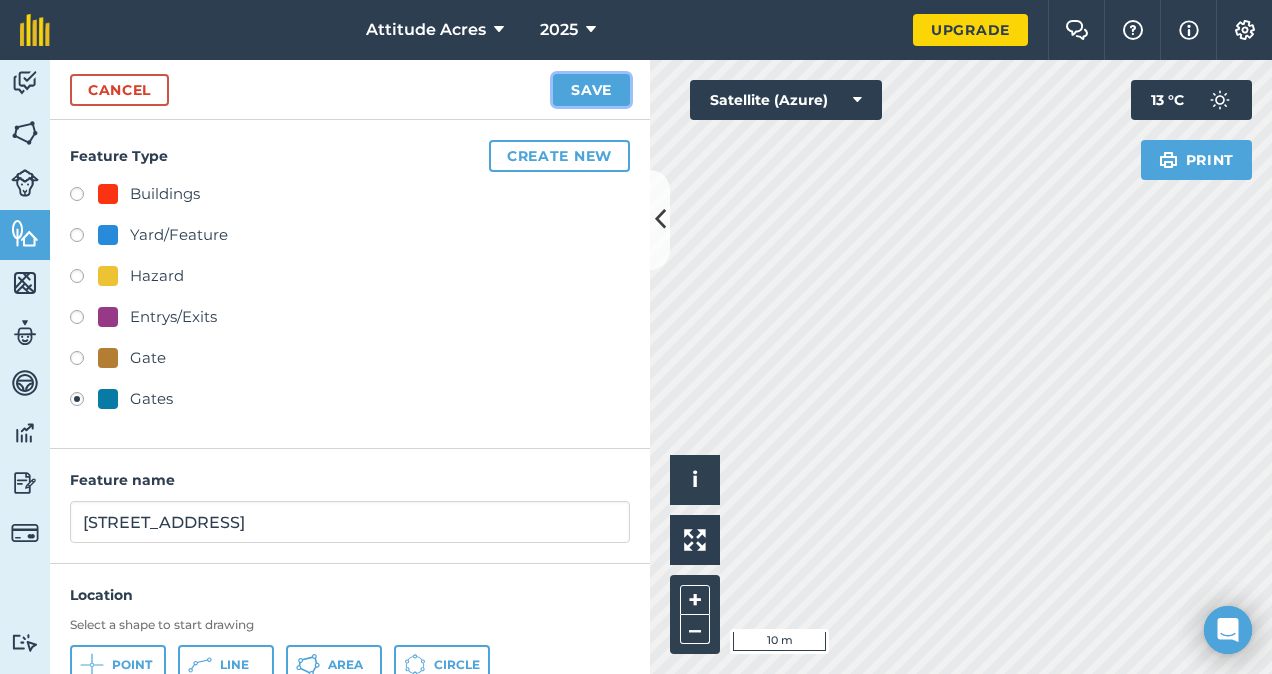 click on "Save" at bounding box center (591, 90) 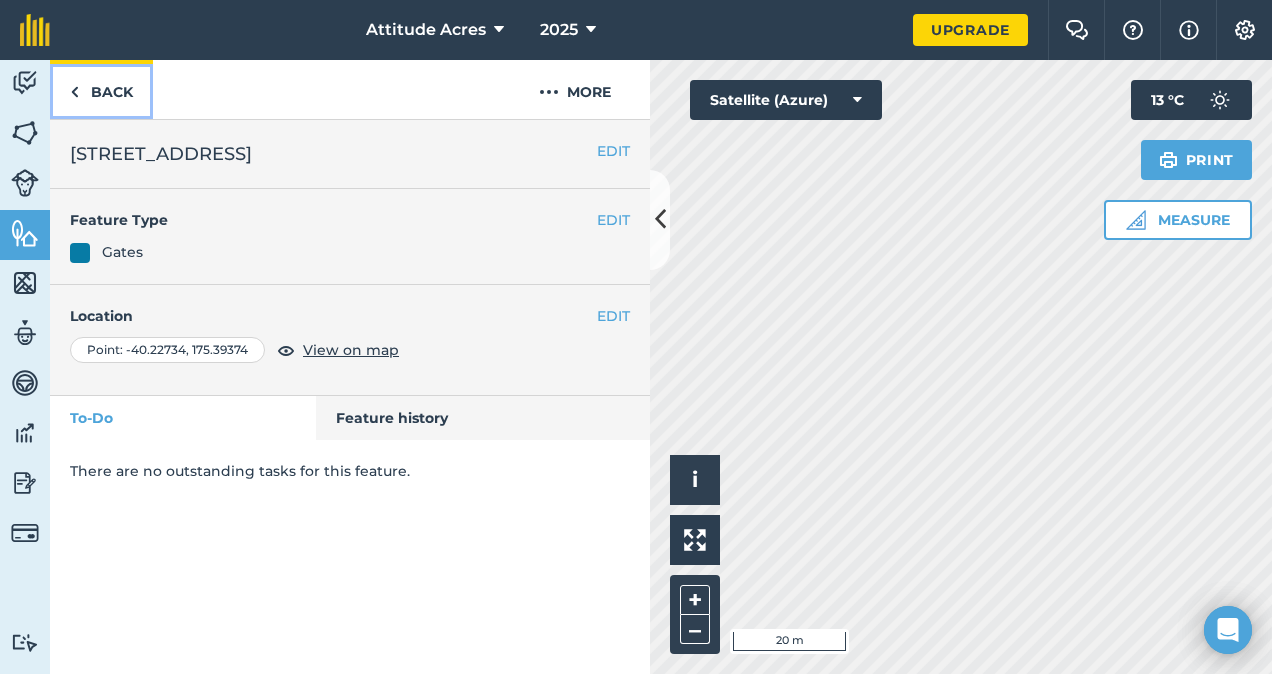 click on "Back" at bounding box center (101, 89) 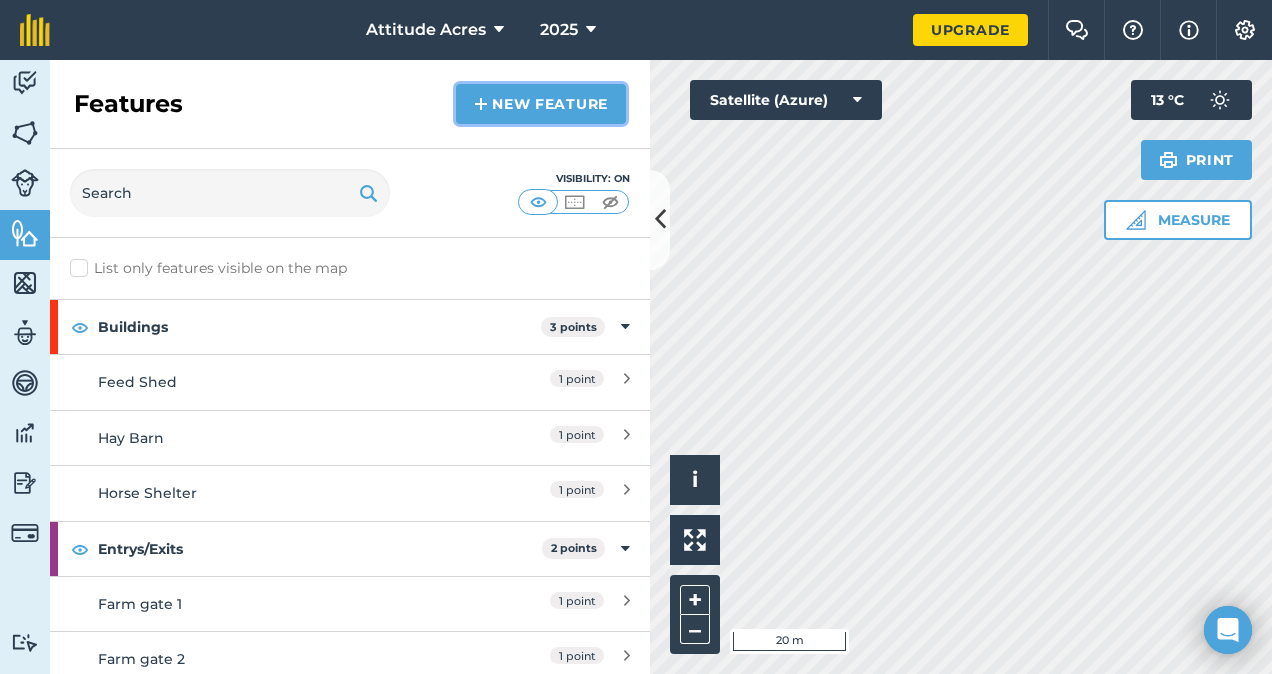 click on "New feature" at bounding box center [541, 104] 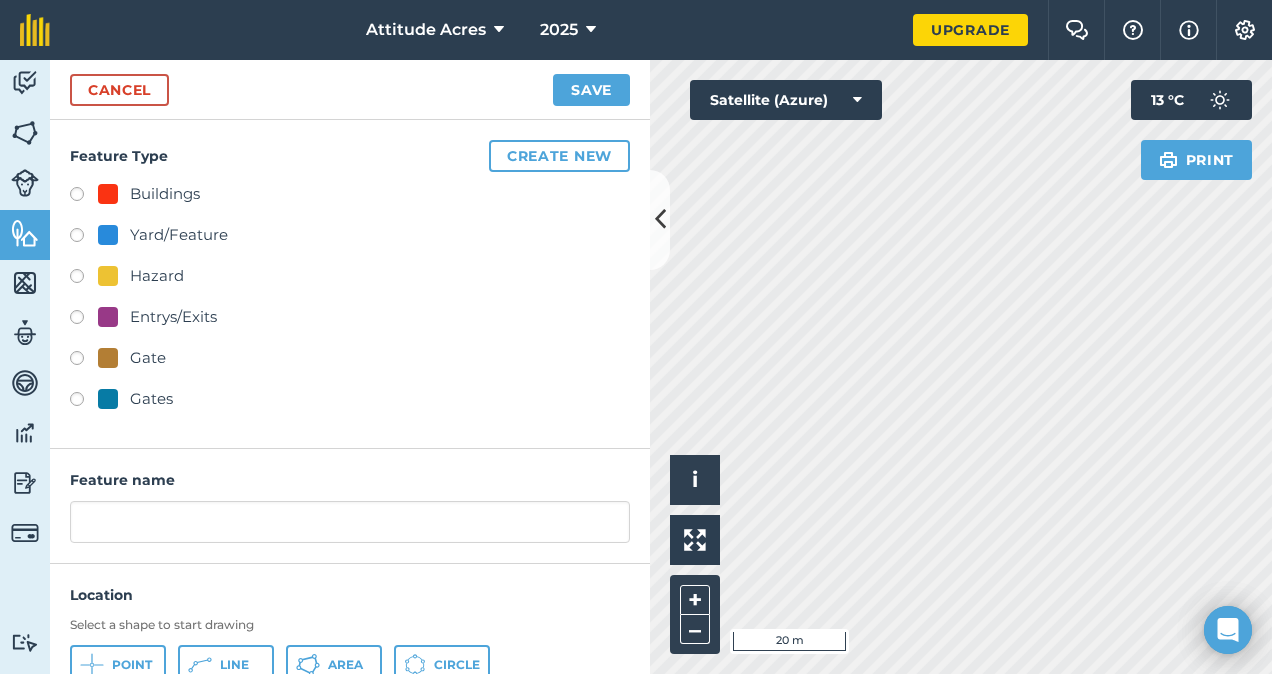 click on "Gates" at bounding box center (151, 399) 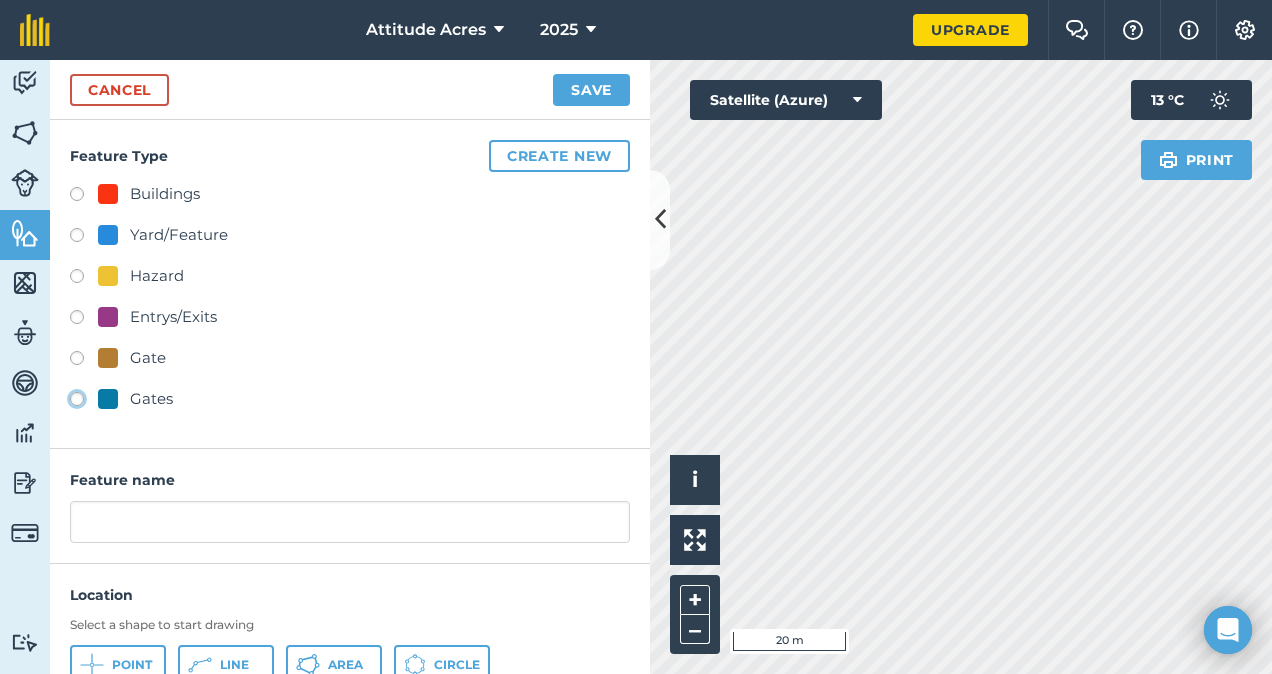 click on "Gates" at bounding box center [-9923, 398] 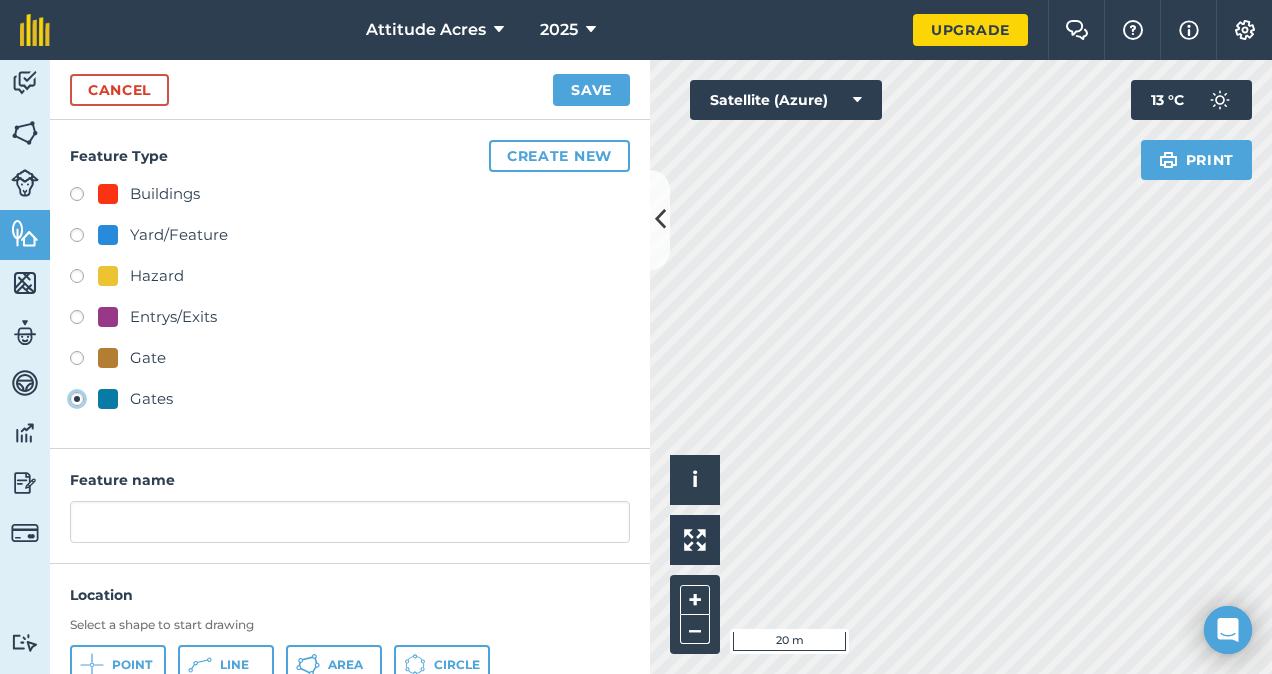 type on "Gates" 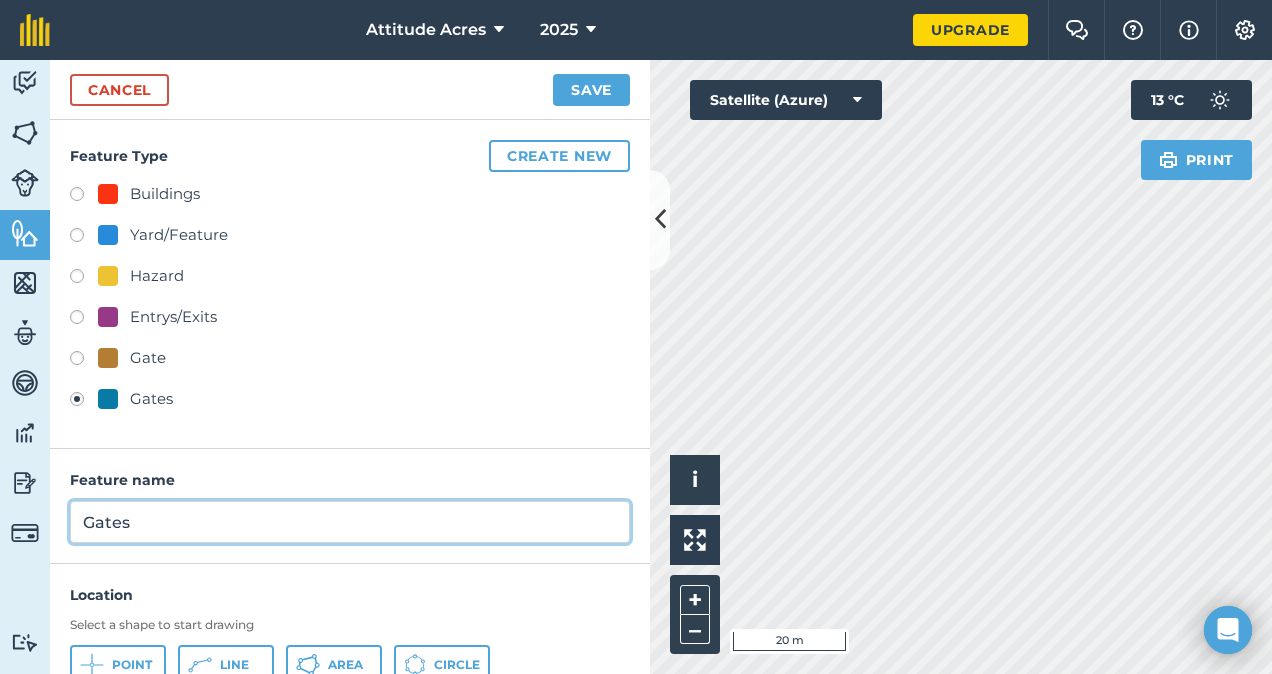 drag, startPoint x: 161, startPoint y: 532, endPoint x: 58, endPoint y: 532, distance: 103 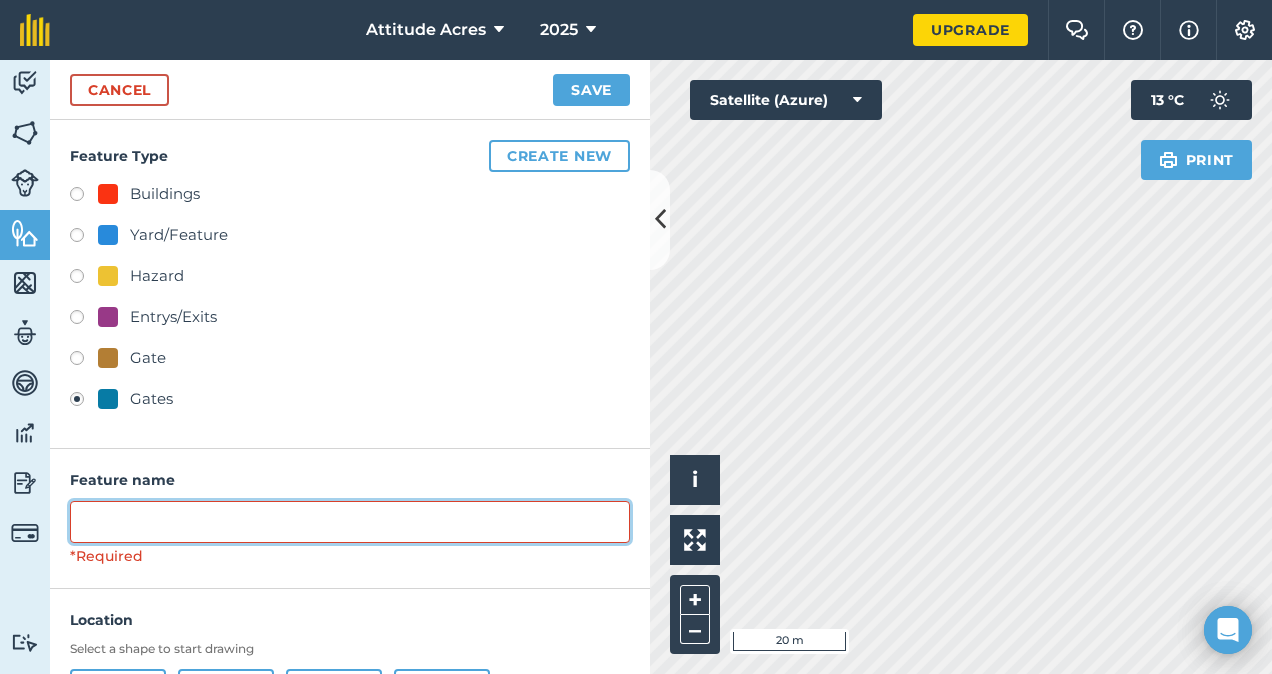 paste on "[GEOGRAPHIC_DATA]" 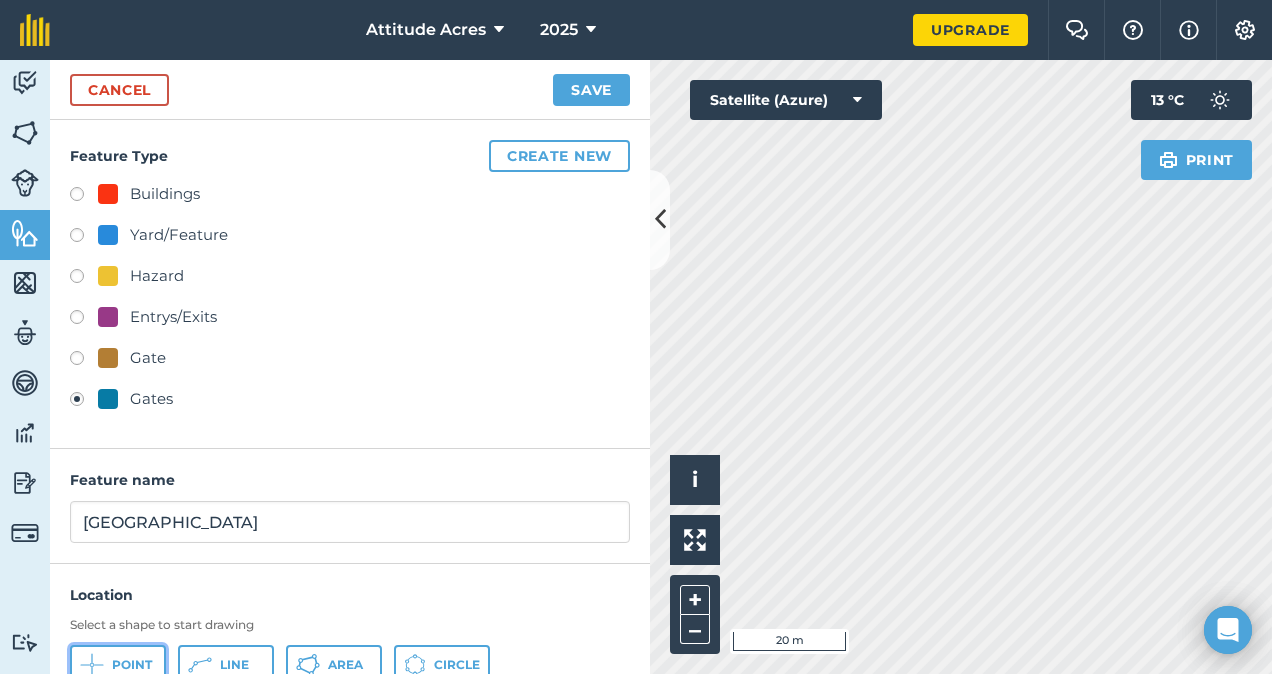 click on "Point" at bounding box center (132, 665) 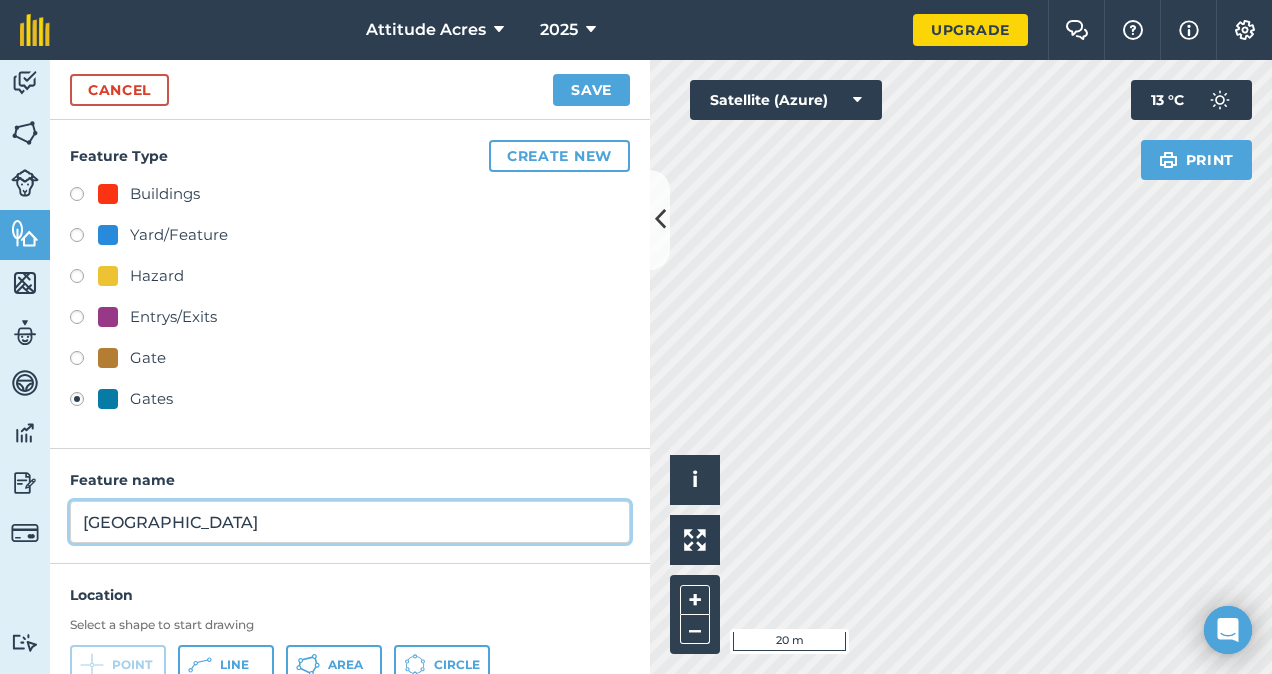 click on "[GEOGRAPHIC_DATA]" at bounding box center (350, 522) 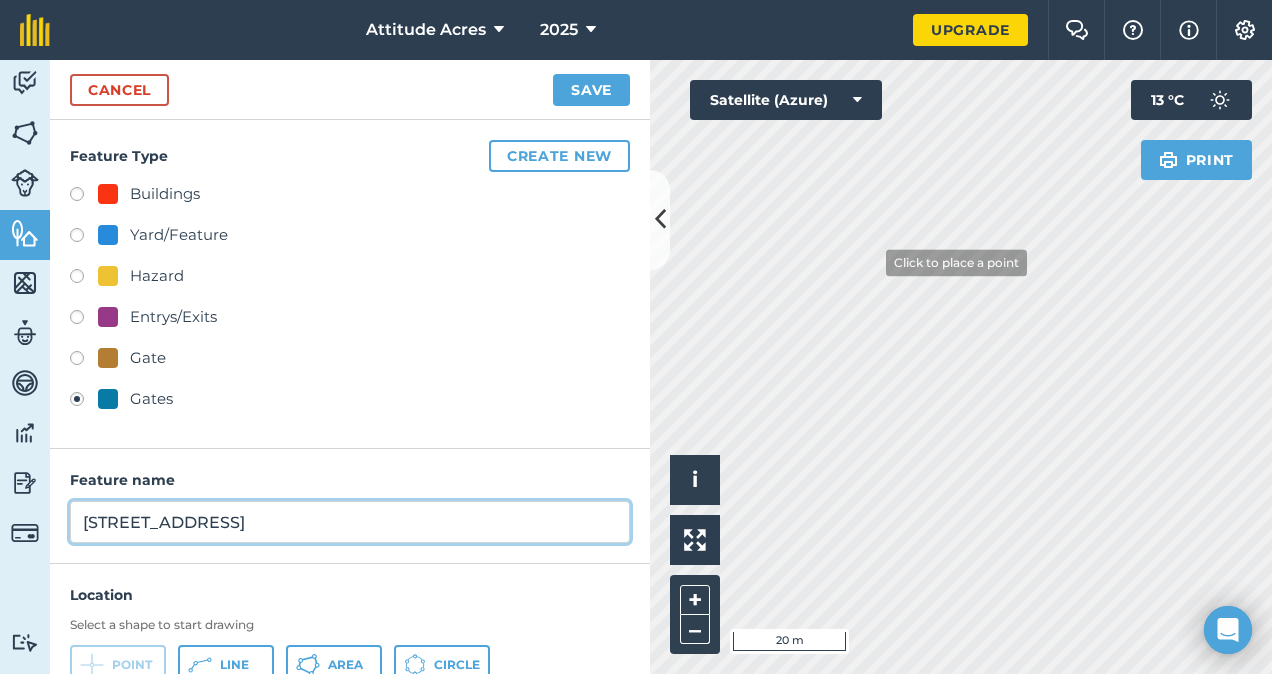type on "[STREET_ADDRESS]" 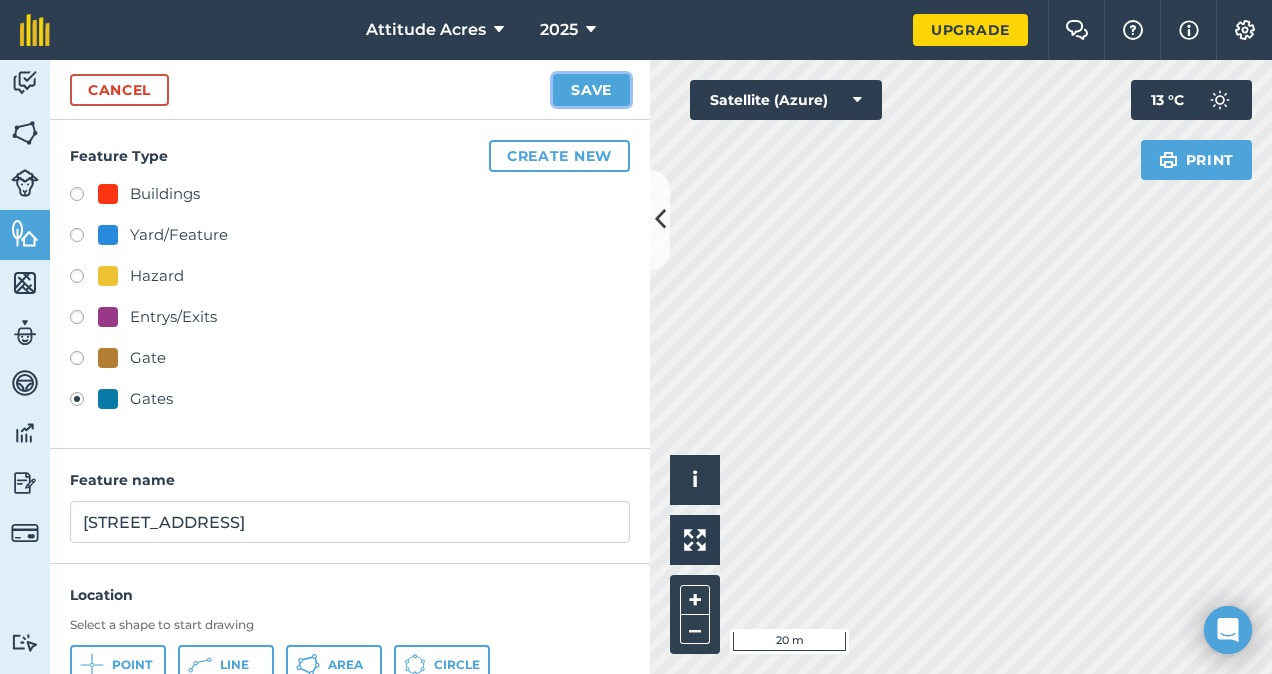 click on "Save" at bounding box center (591, 90) 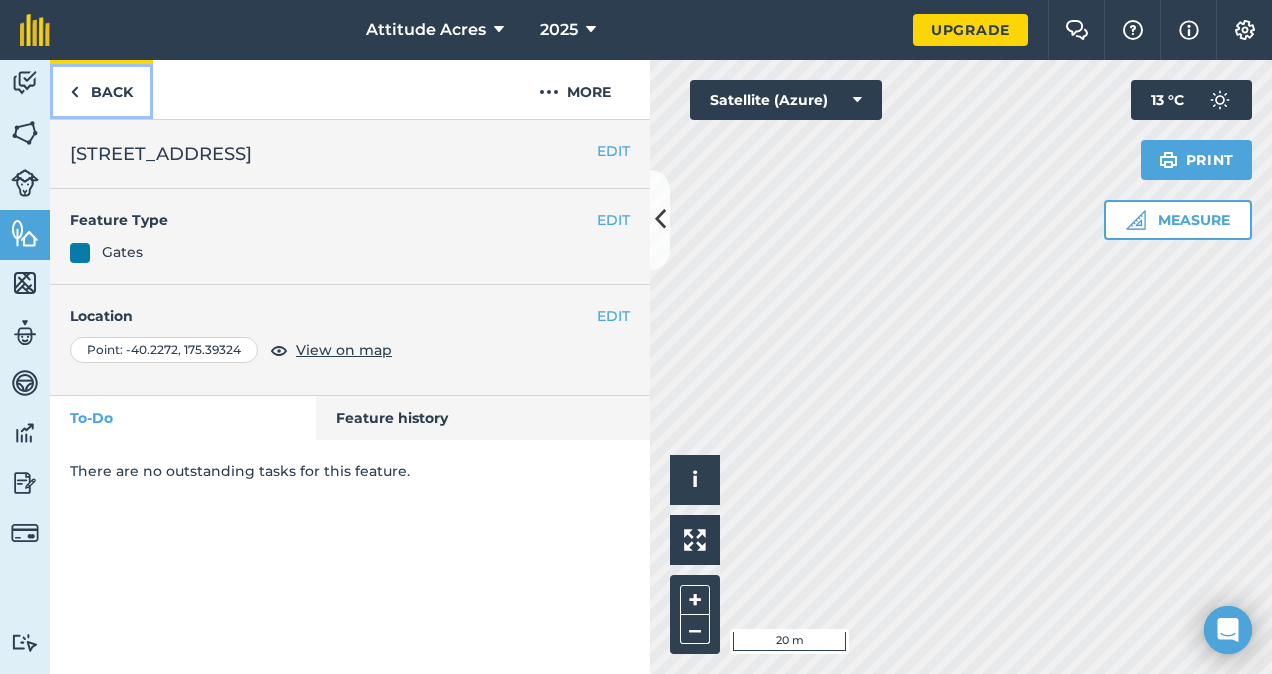 click on "Back" at bounding box center [101, 89] 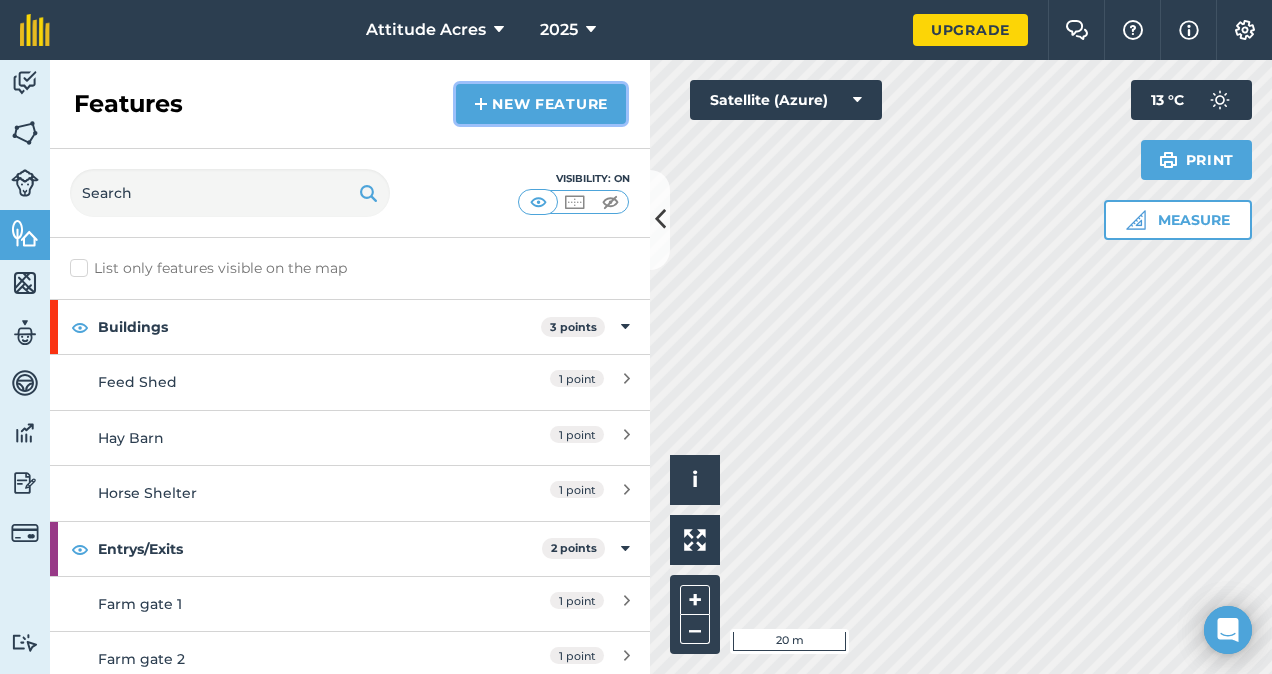 click on "New feature" at bounding box center [541, 104] 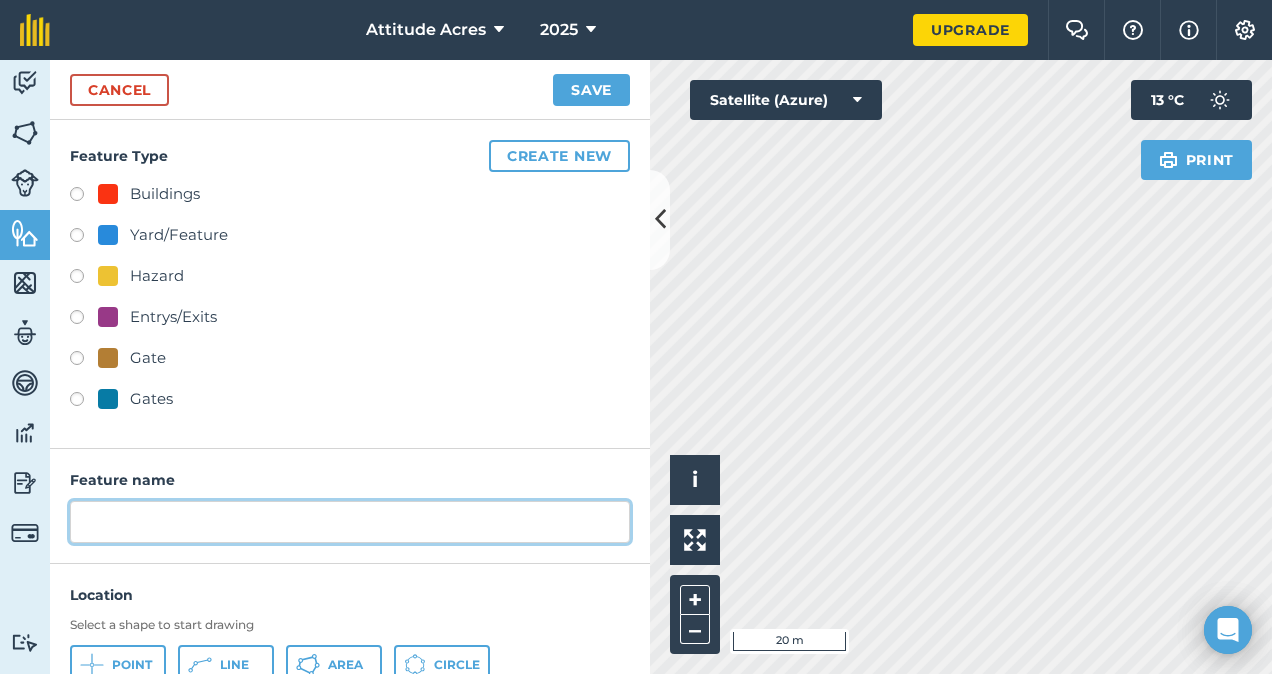 click at bounding box center (350, 522) 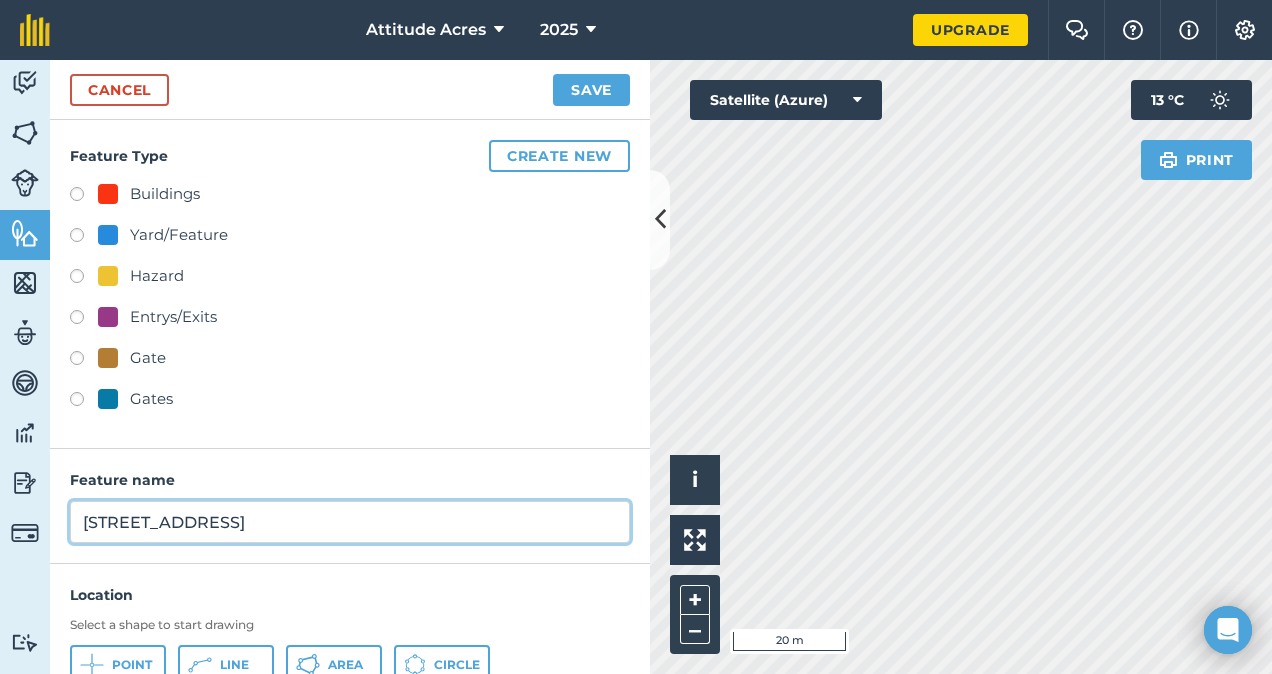 type on "[STREET_ADDRESS]" 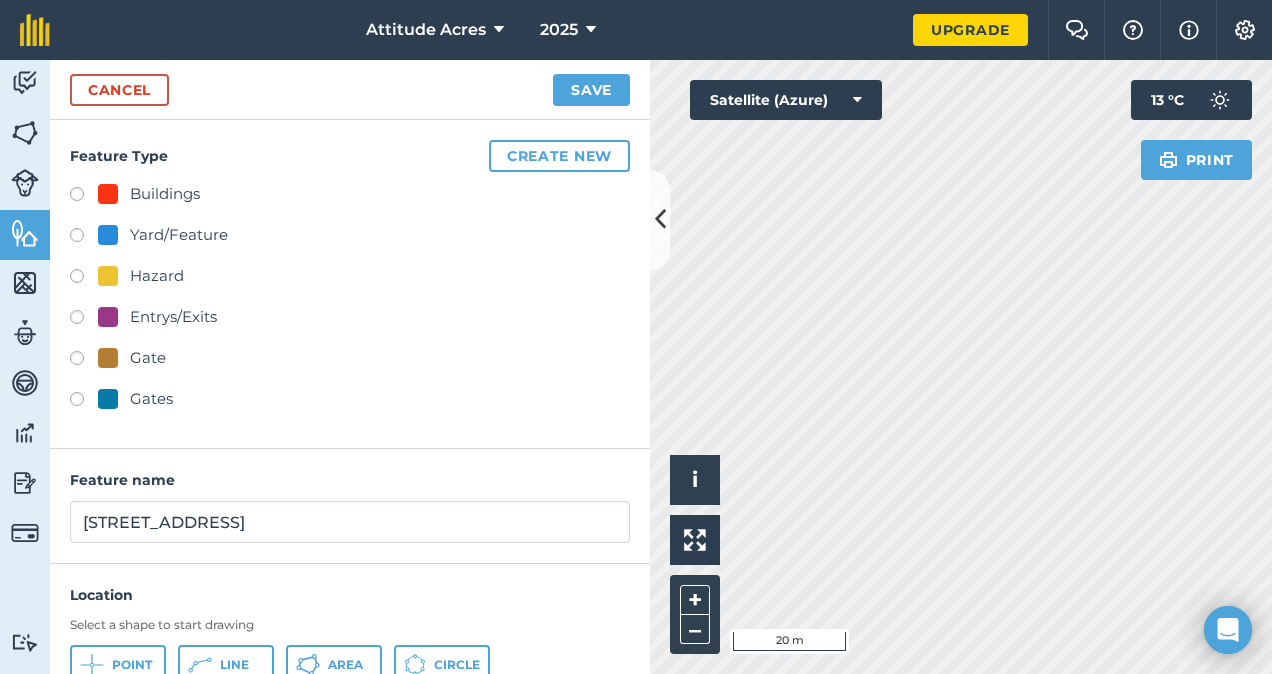 click on "Gates" at bounding box center [151, 399] 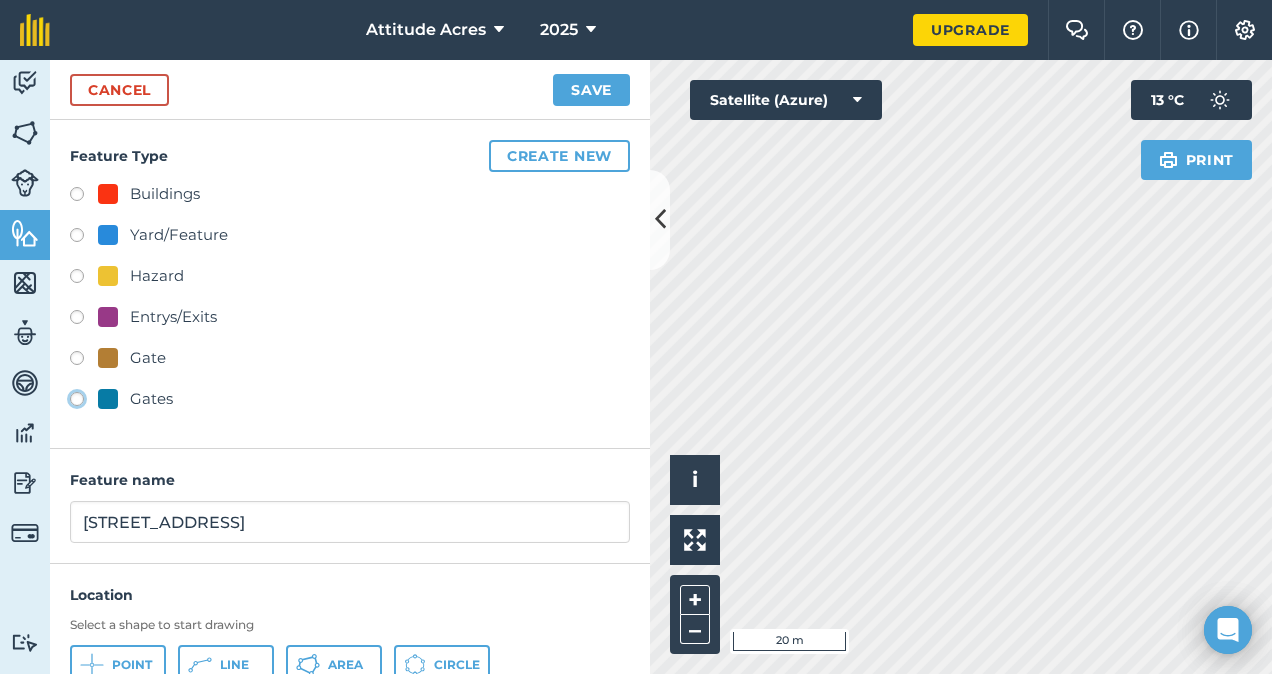 click on "Gates" at bounding box center [-9923, 398] 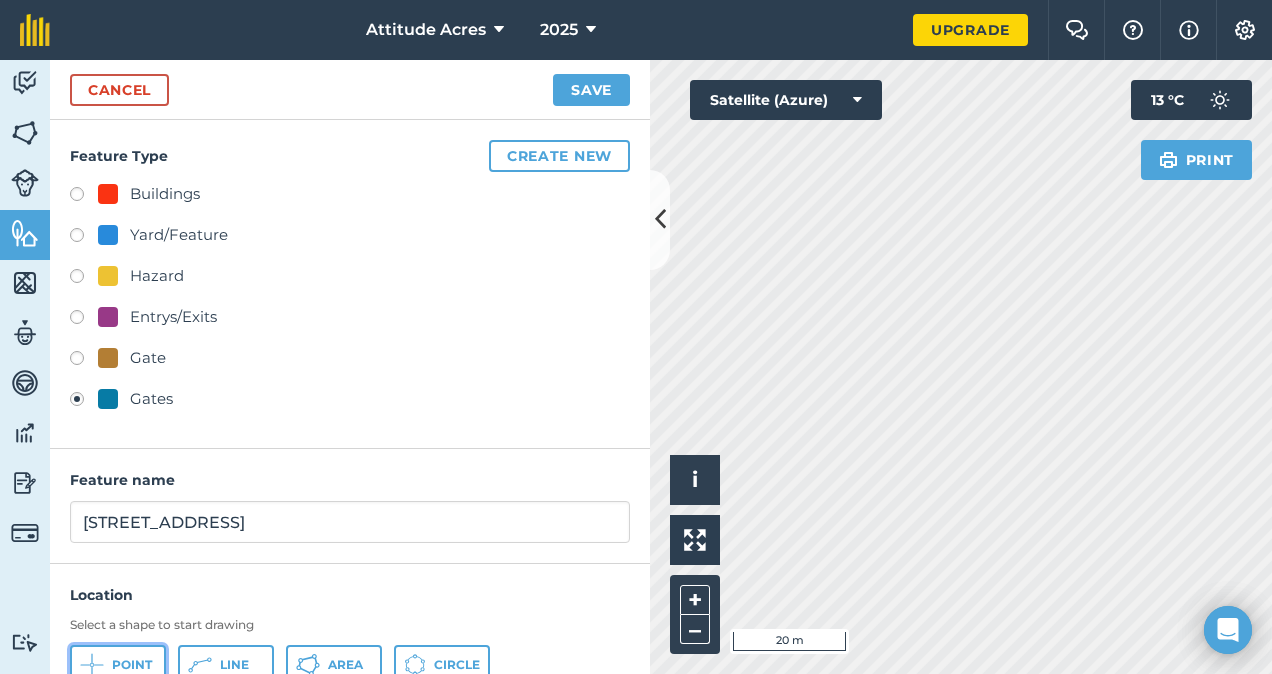 click on "Point" at bounding box center [118, 665] 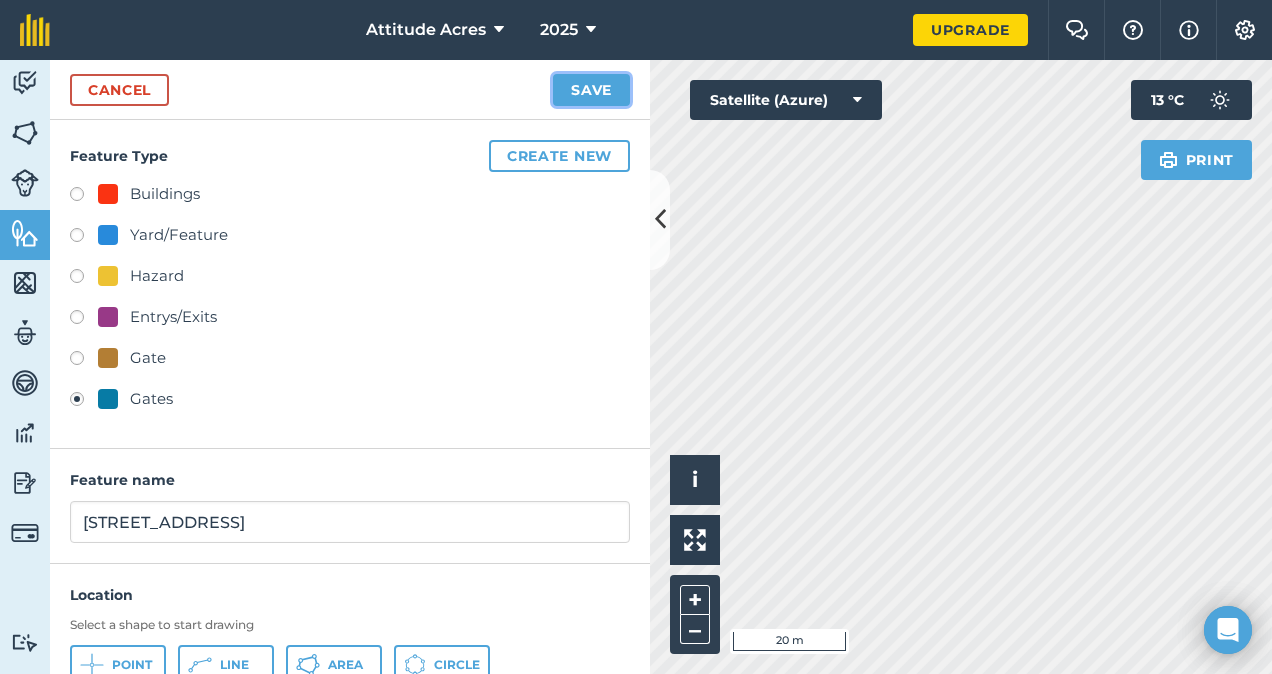 click on "Save" at bounding box center (591, 90) 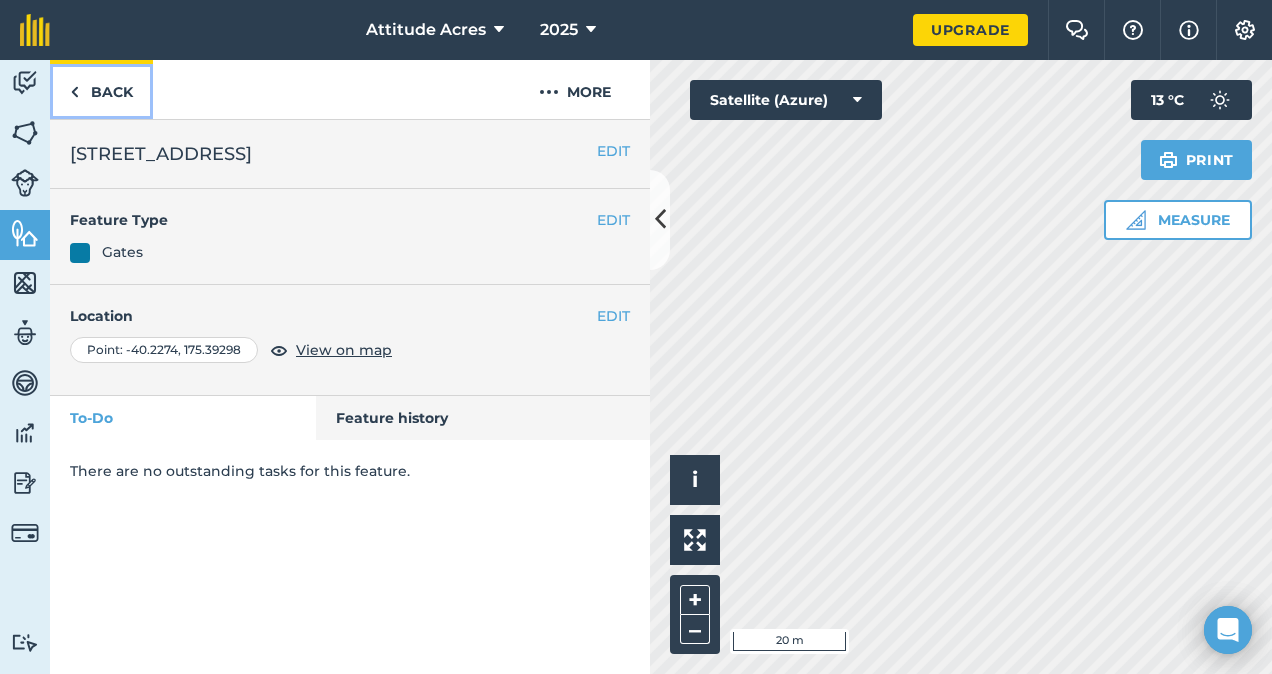 click on "Back" at bounding box center [101, 89] 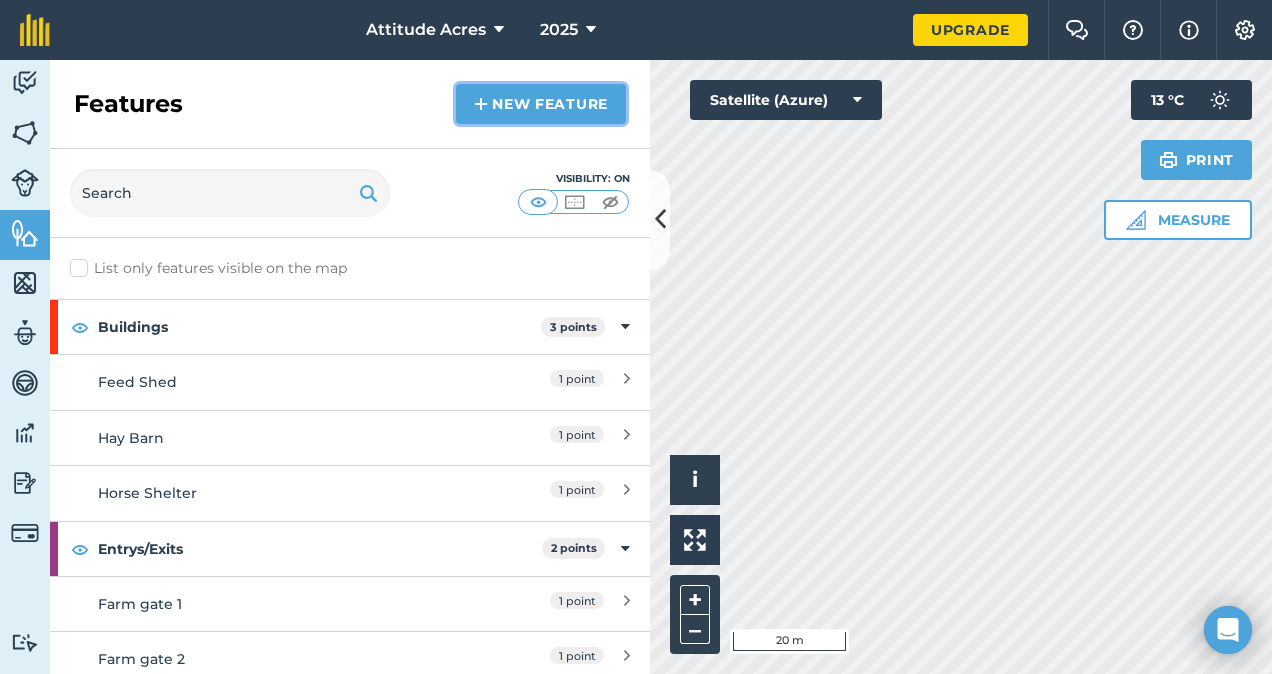 click on "New feature" at bounding box center (541, 104) 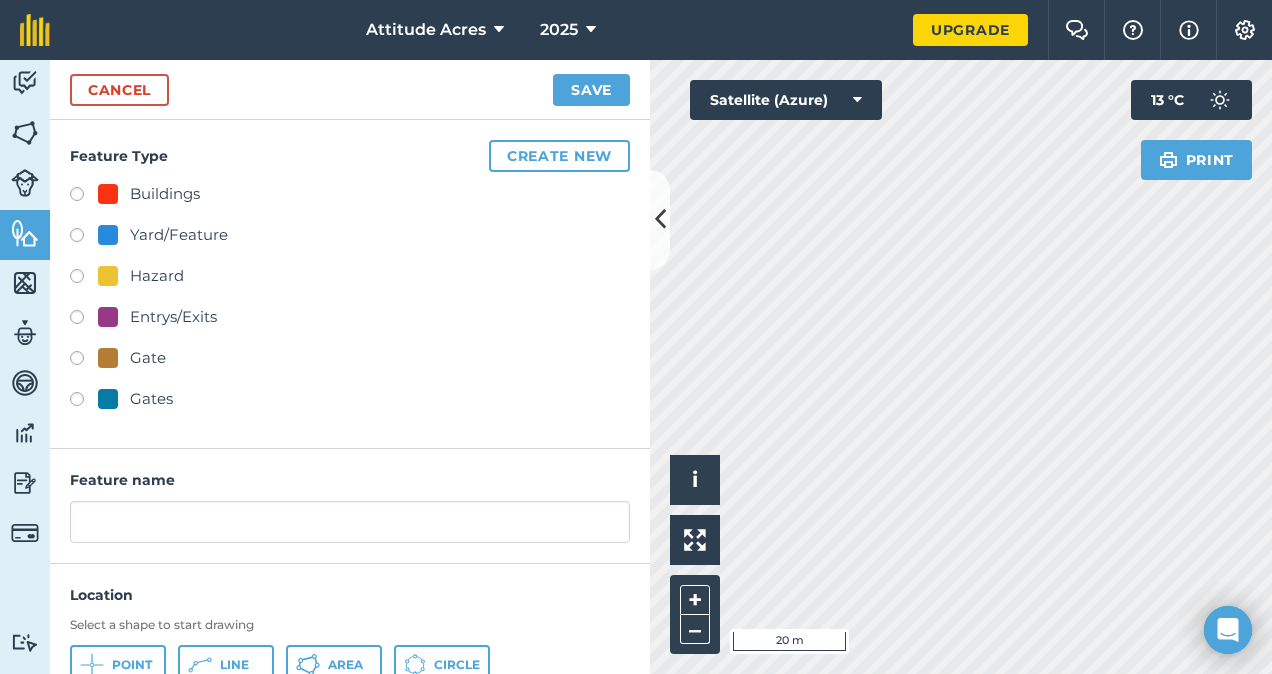 click on "Gates" at bounding box center [151, 399] 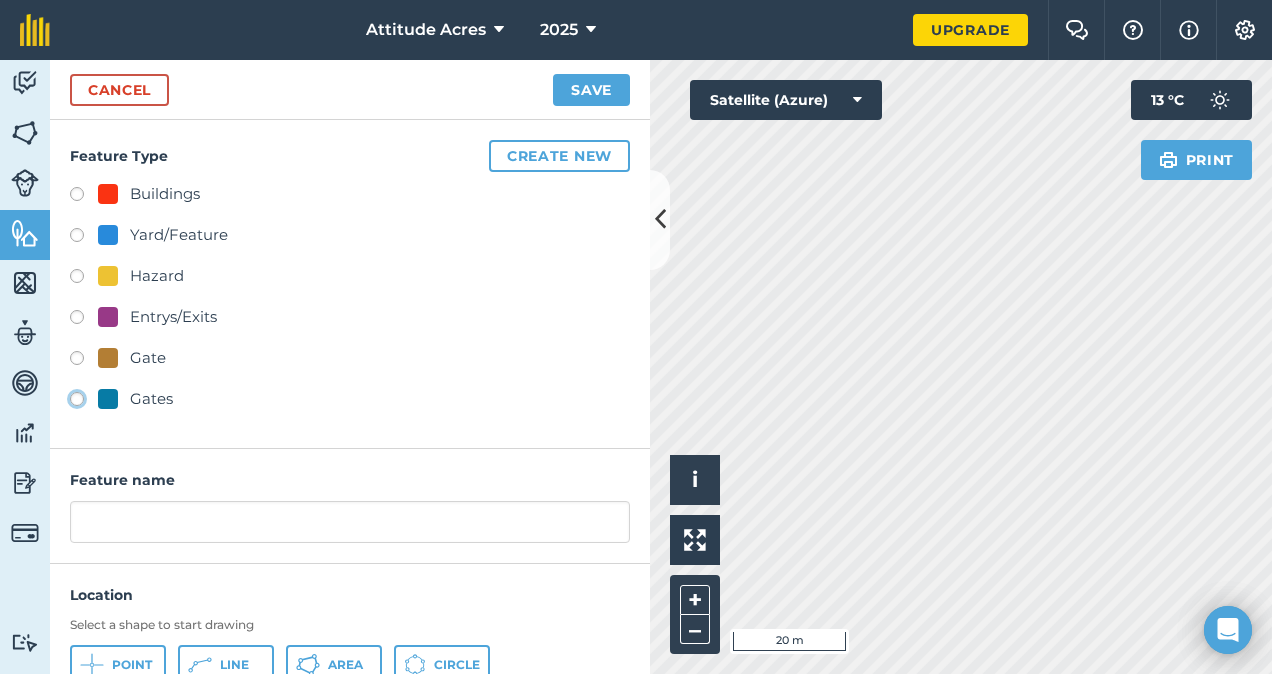 click on "Gates" at bounding box center (-9923, 398) 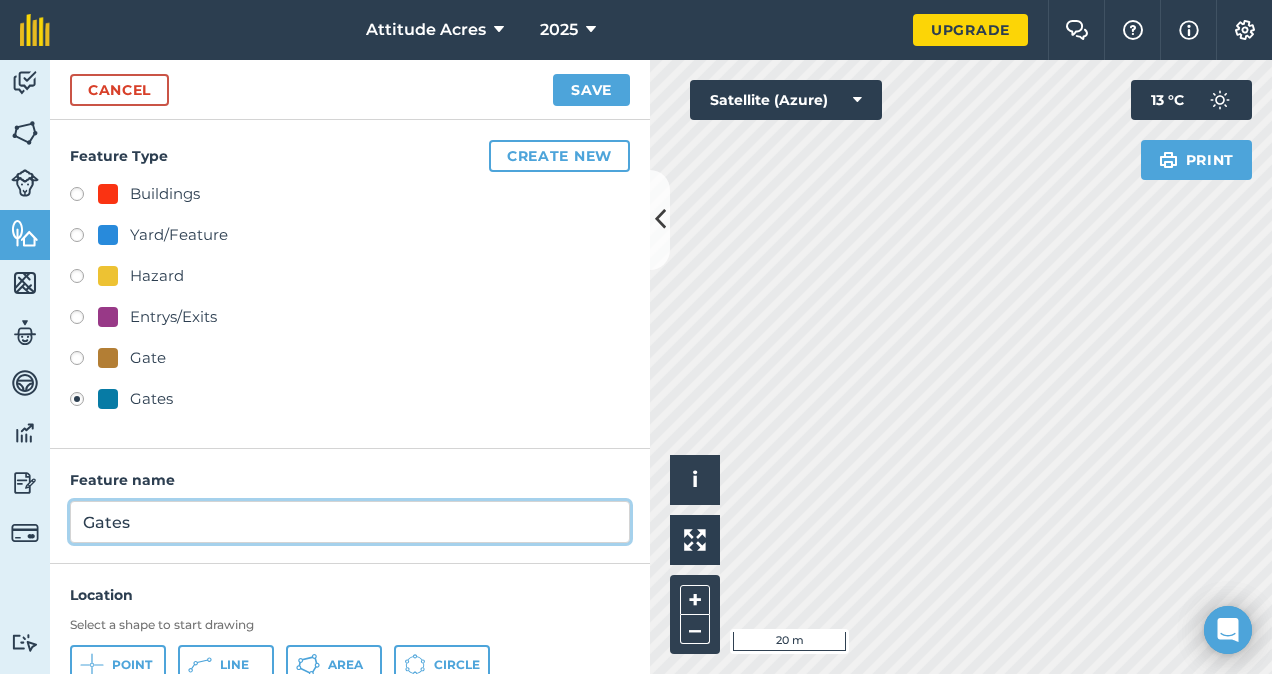 click on "Gates" at bounding box center [350, 522] 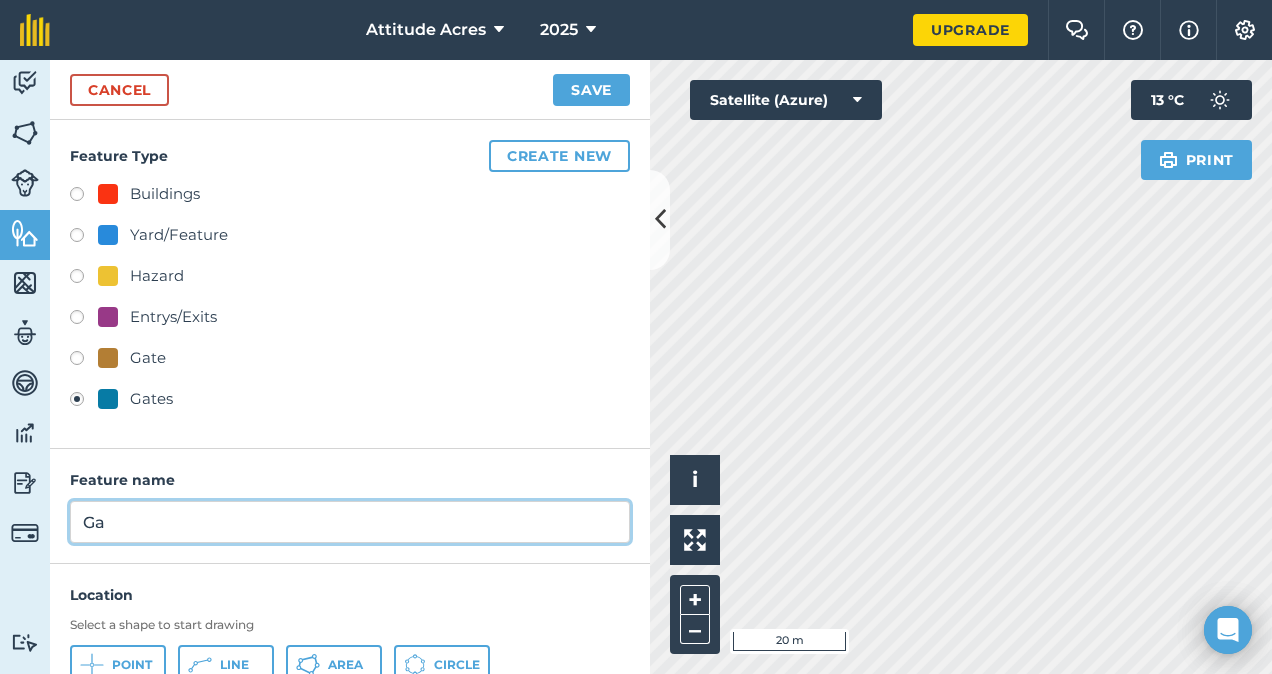 type on "G" 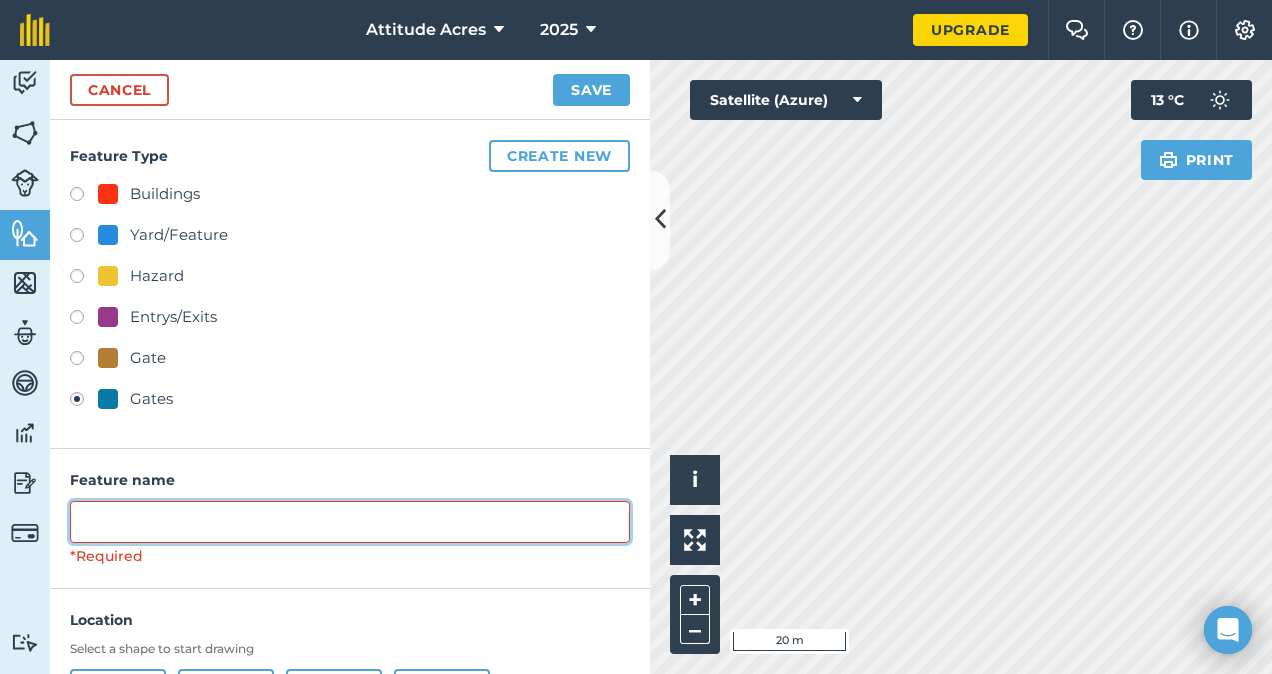 paste on "[GEOGRAPHIC_DATA]" 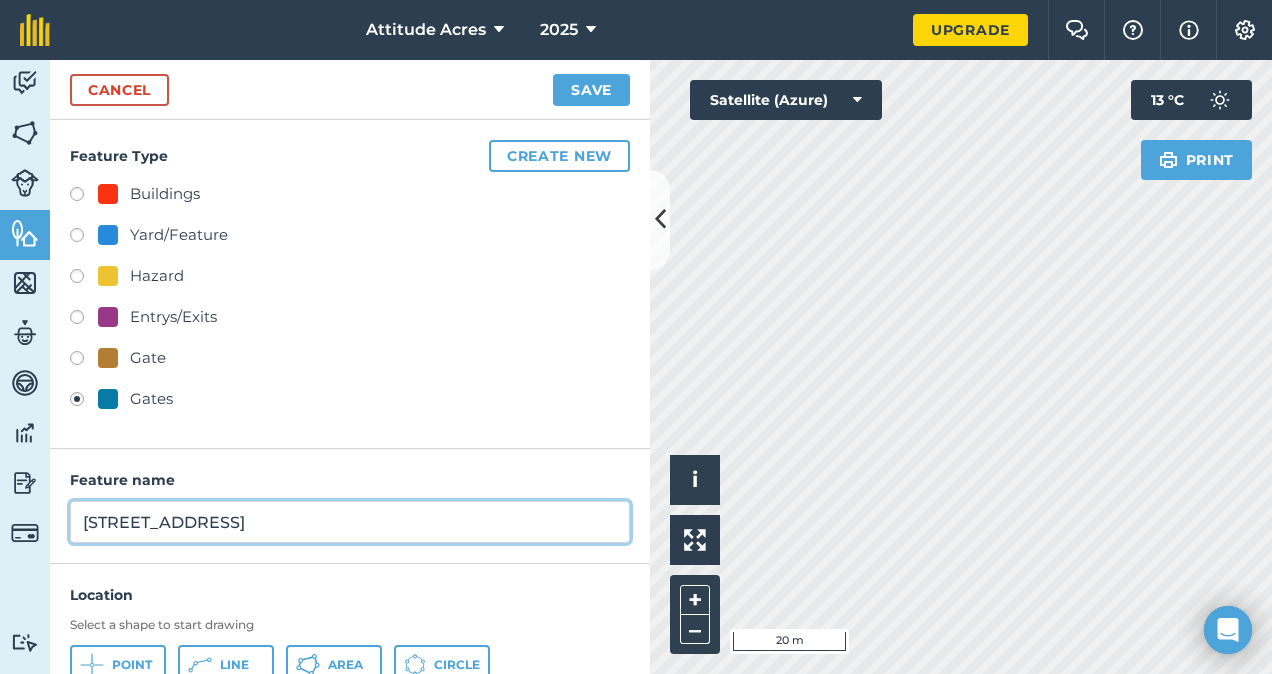 type on "[STREET_ADDRESS]" 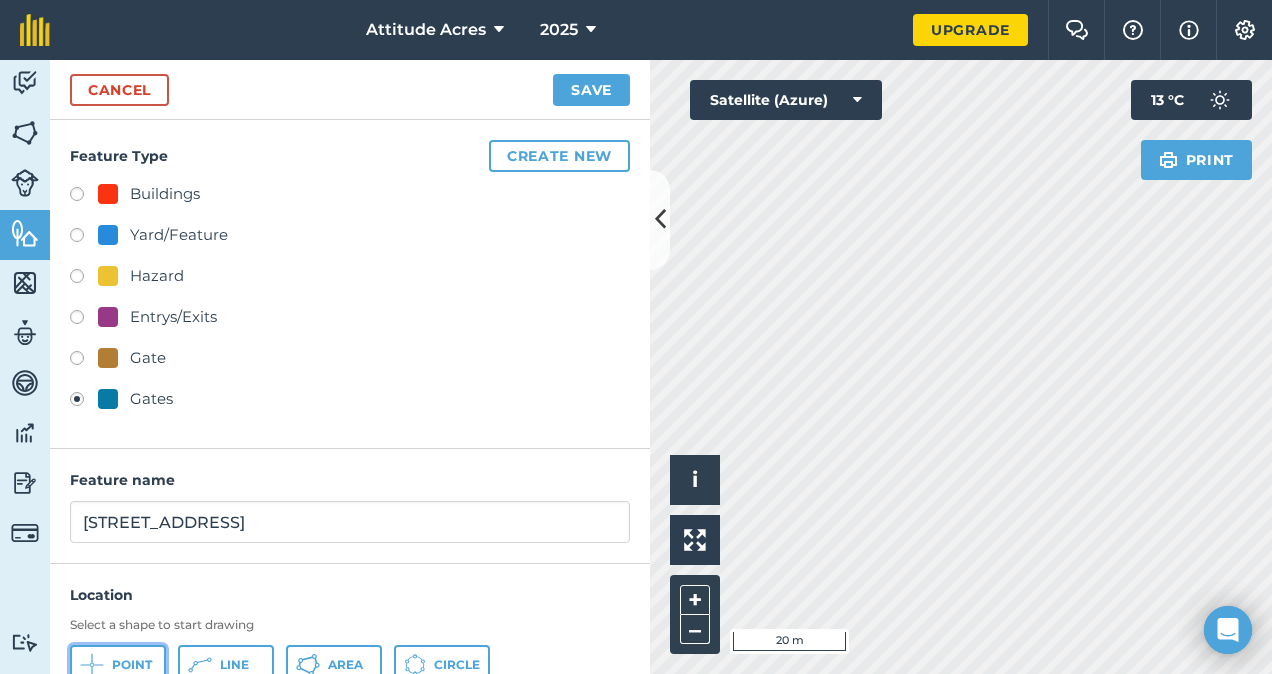 click on "Point" at bounding box center (118, 665) 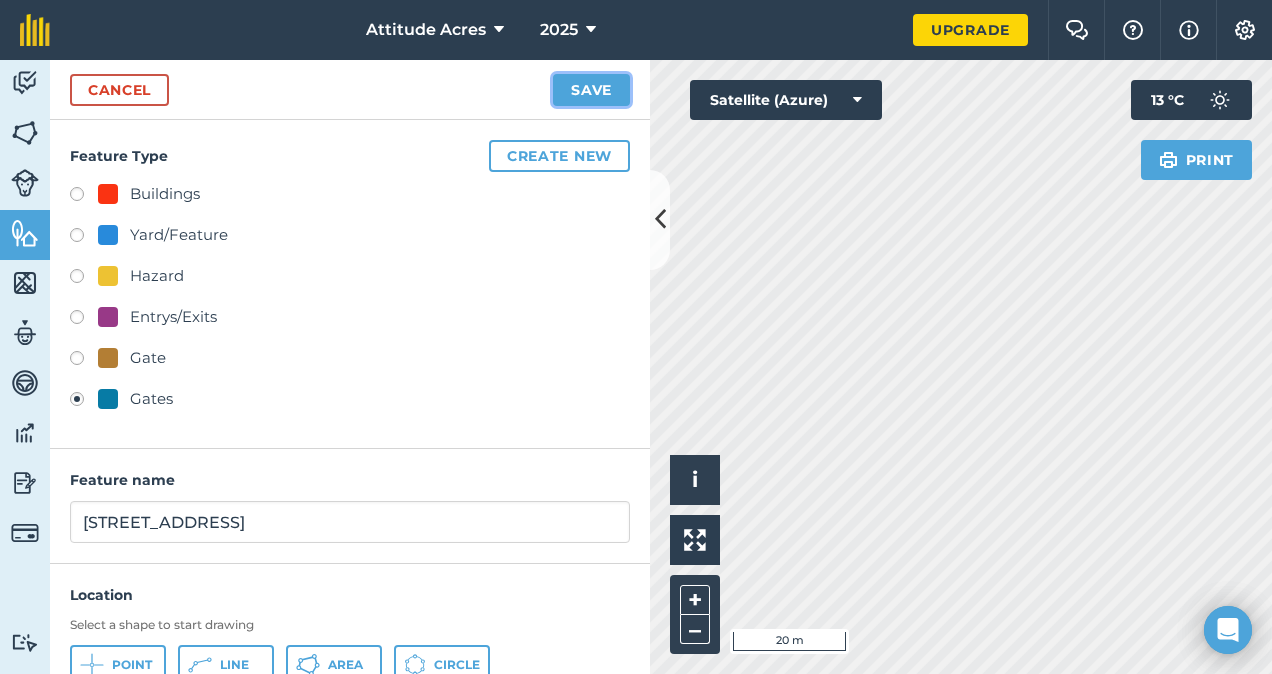 click on "Save" at bounding box center (591, 90) 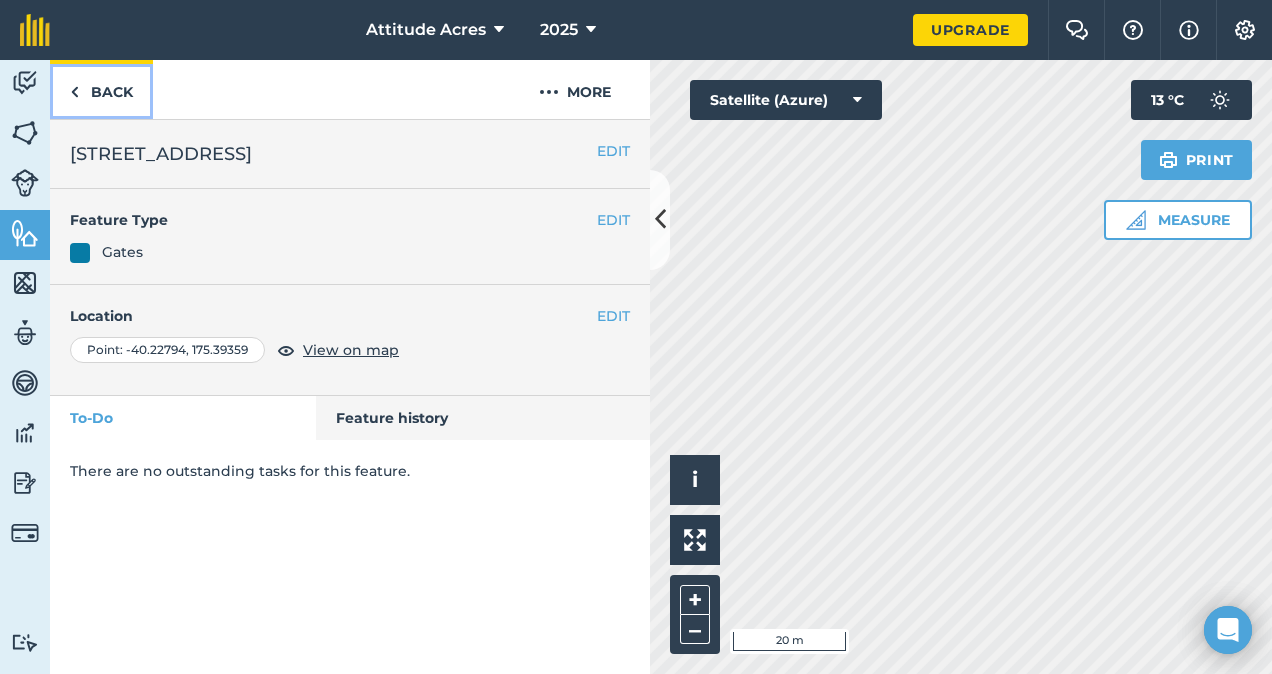 click on "Back" at bounding box center (101, 89) 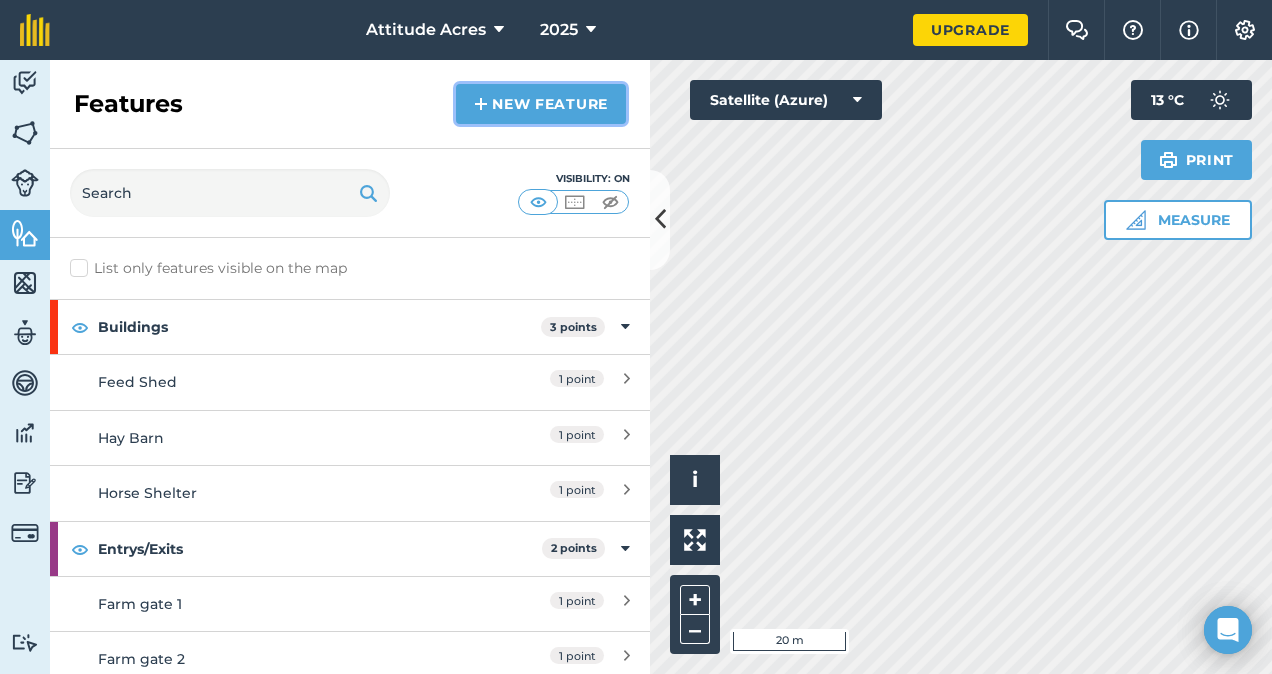 click at bounding box center (481, 104) 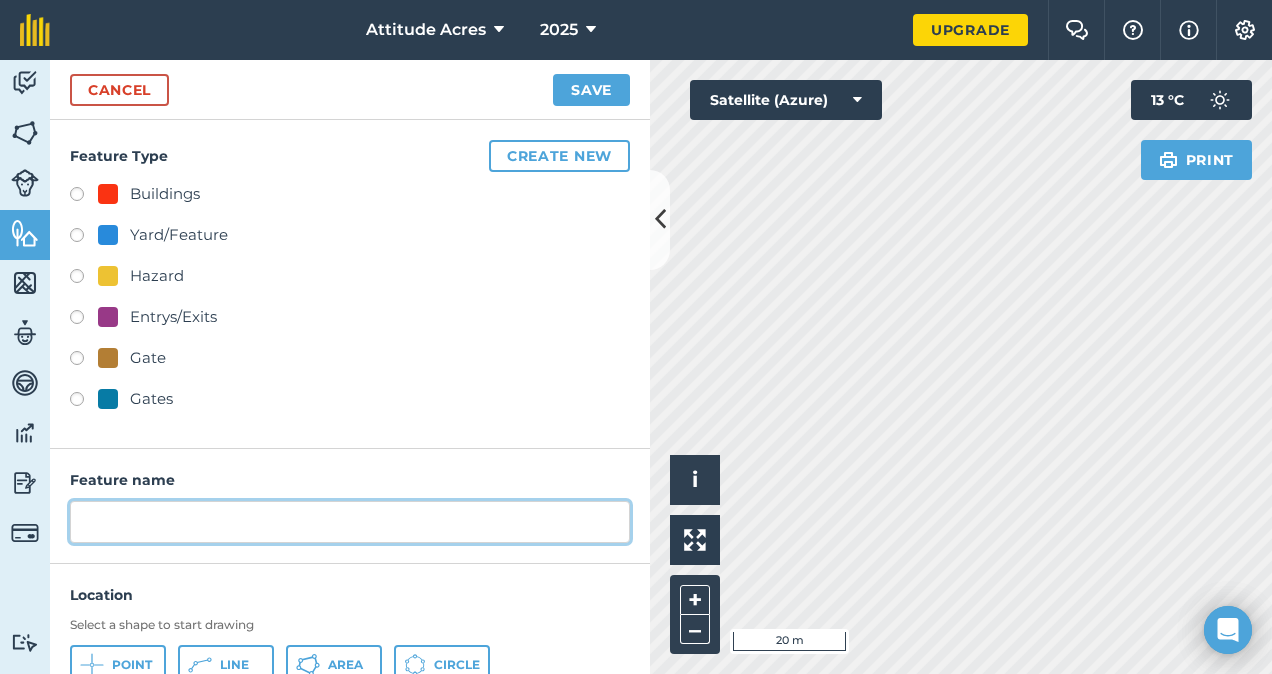 click at bounding box center [350, 522] 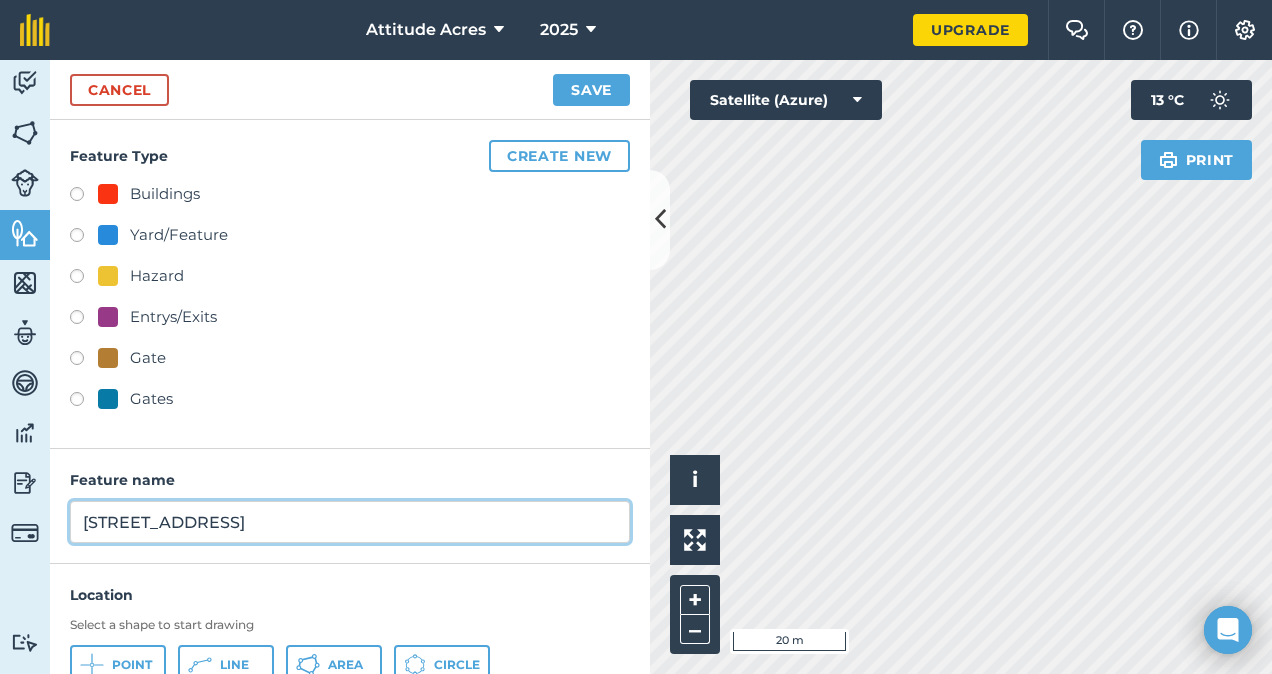 type on "[STREET_ADDRESS]" 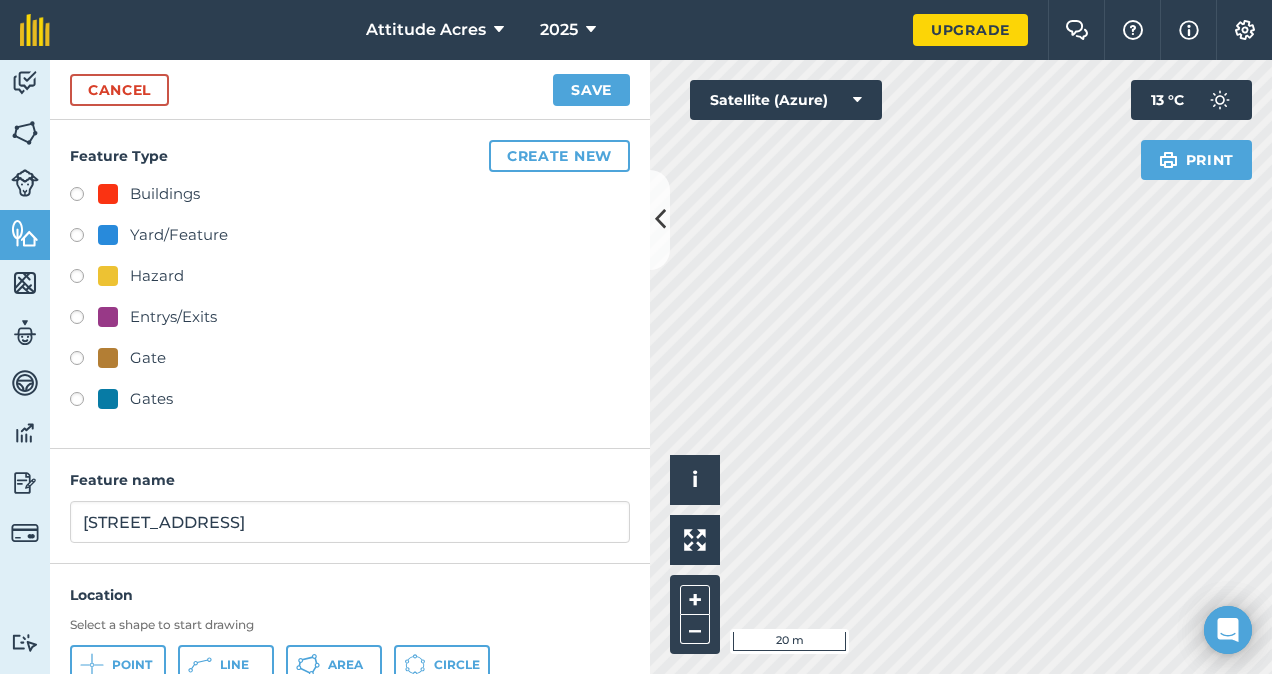 click on "Gates" at bounding box center [350, 401] 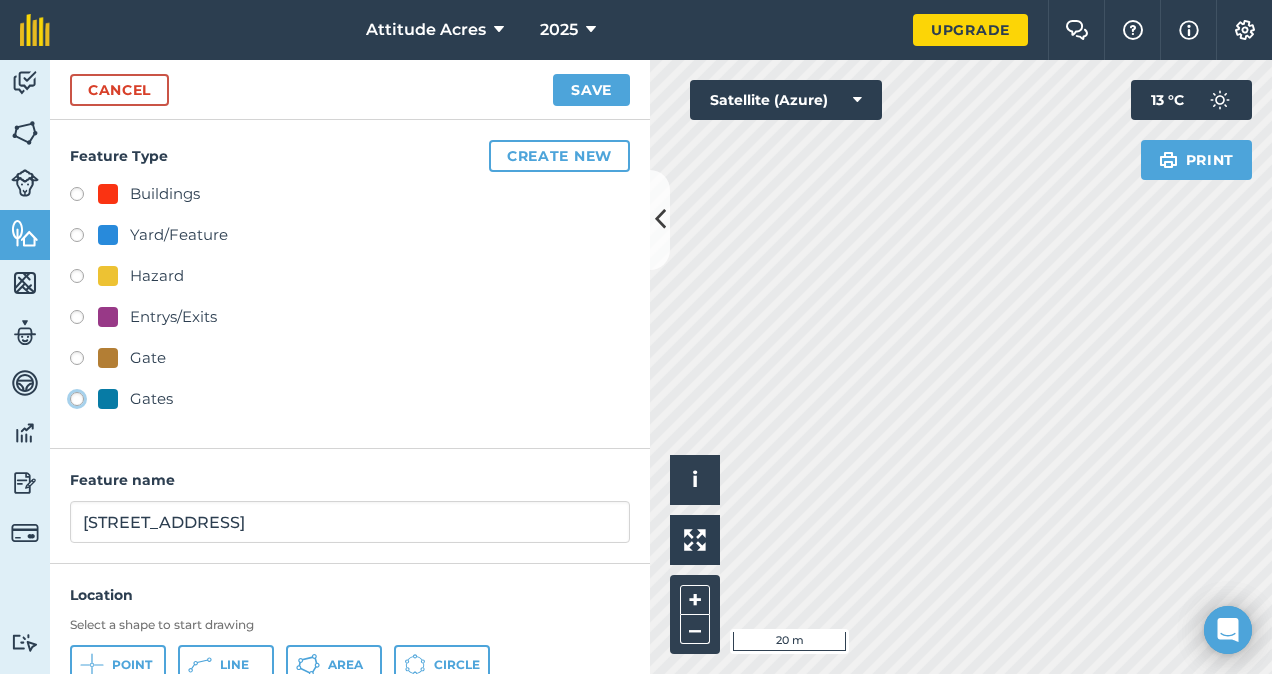 radio on "true" 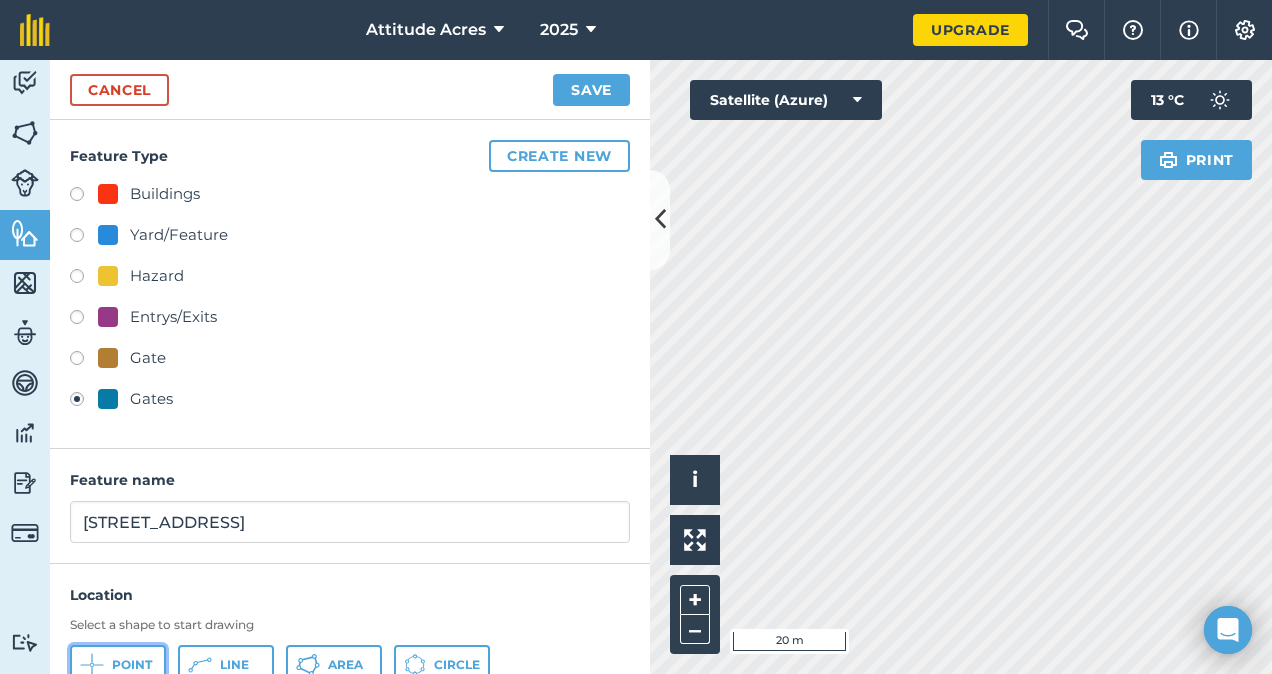 click on "Point" at bounding box center (118, 665) 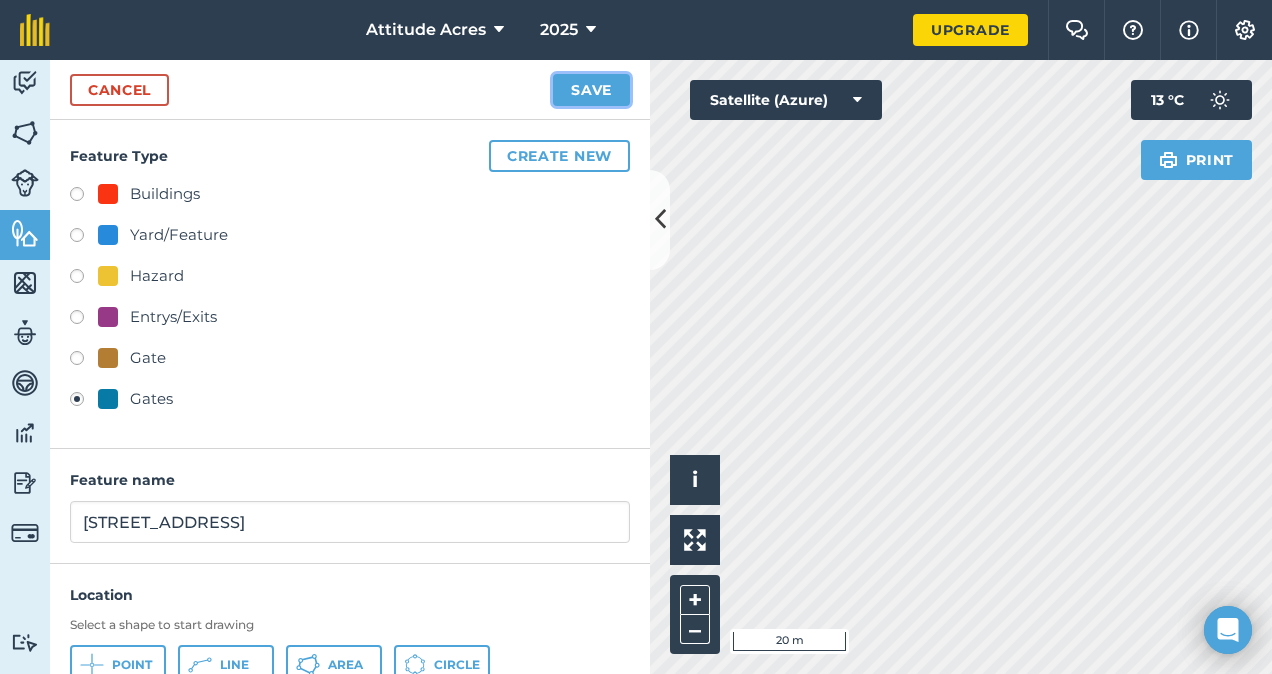 click on "Save" at bounding box center (591, 90) 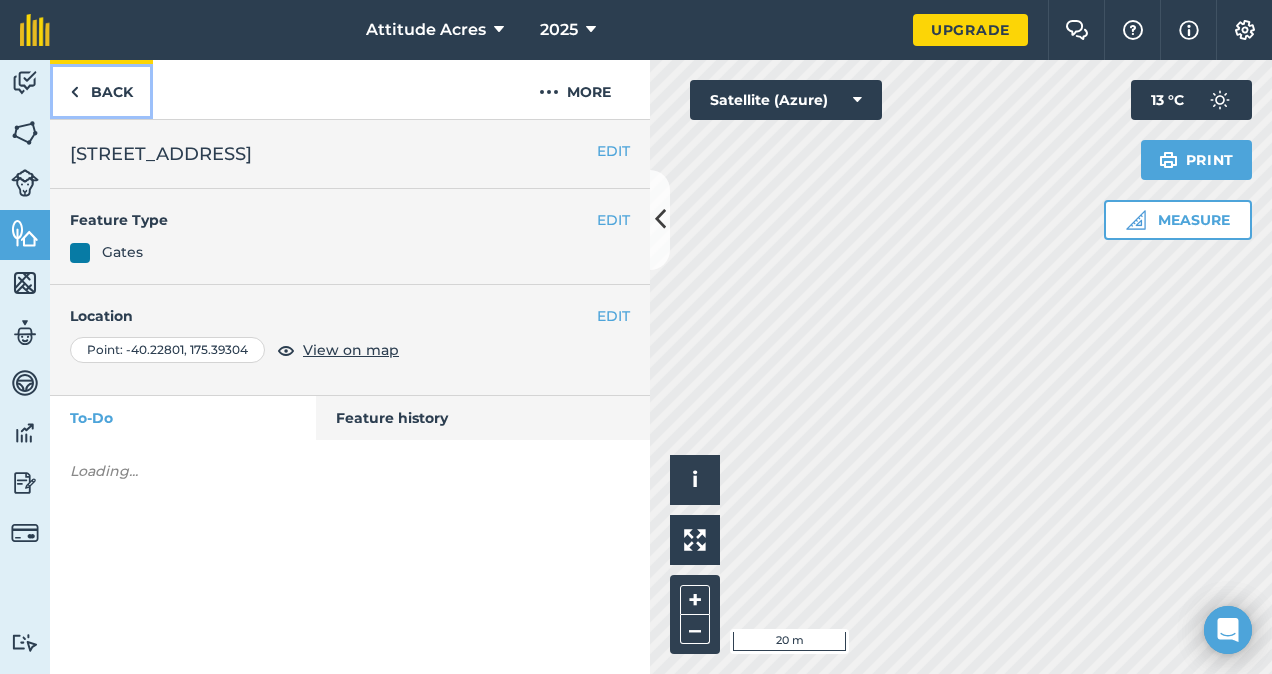 click on "Back" at bounding box center [101, 89] 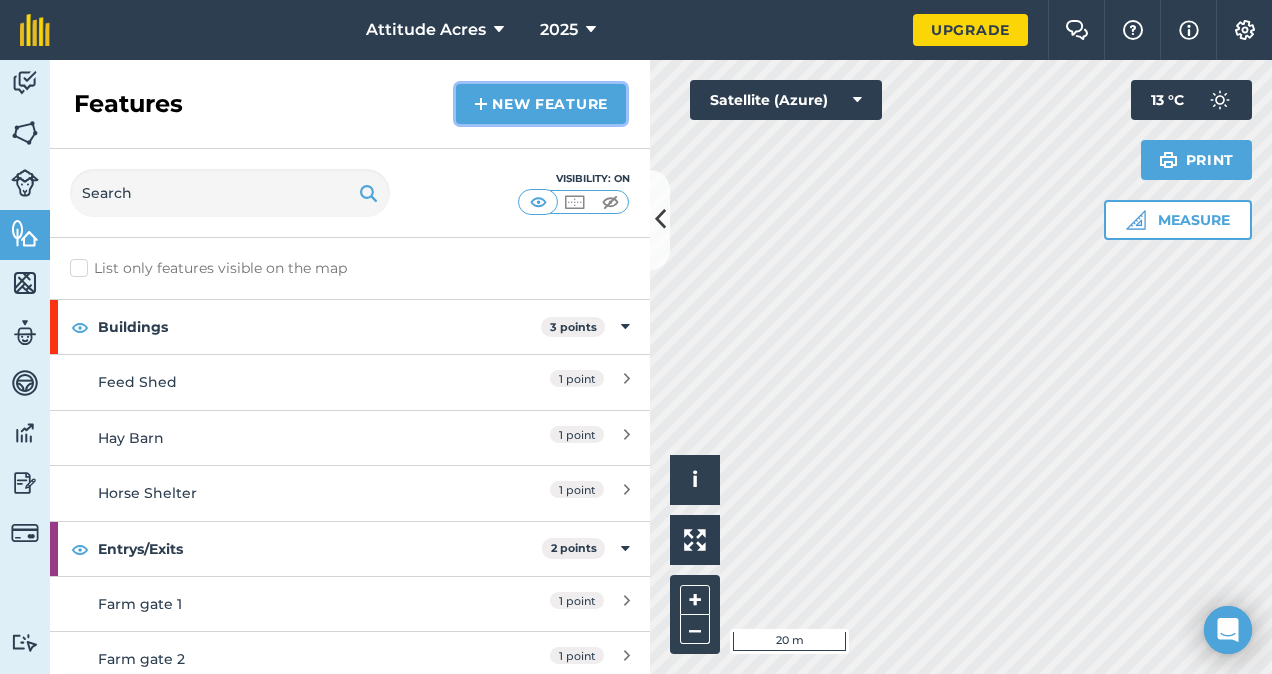 click on "New feature" at bounding box center (541, 104) 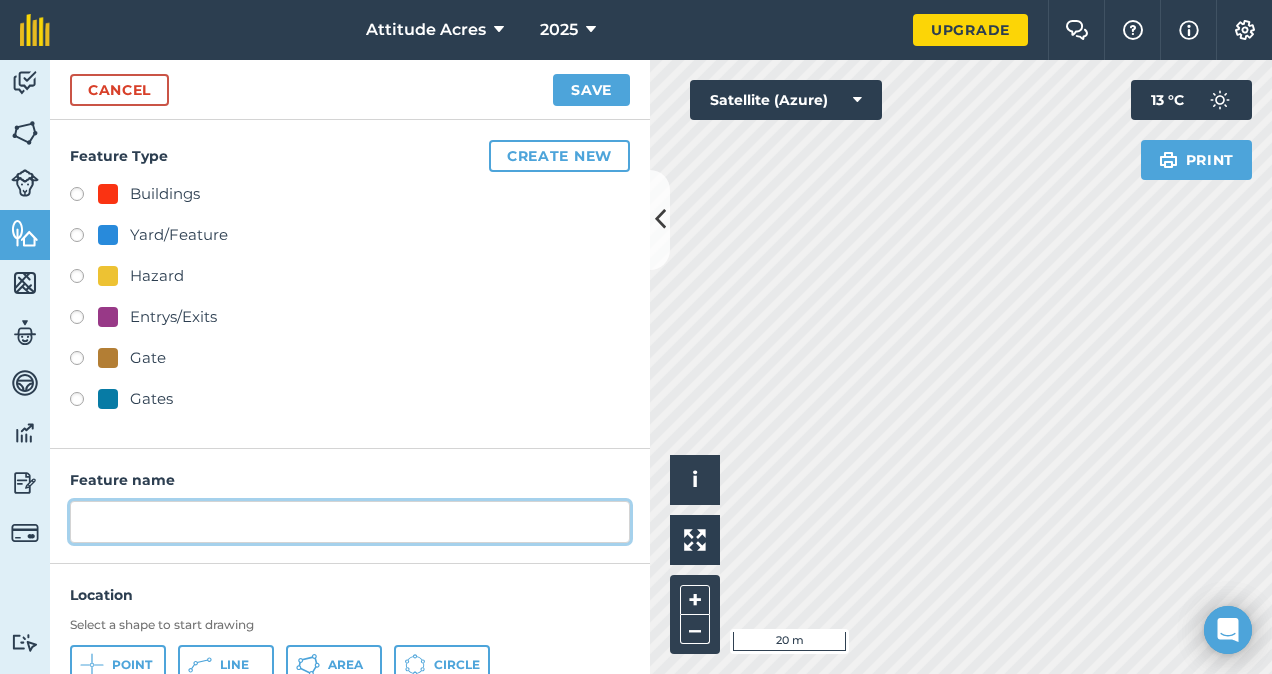 click at bounding box center (350, 522) 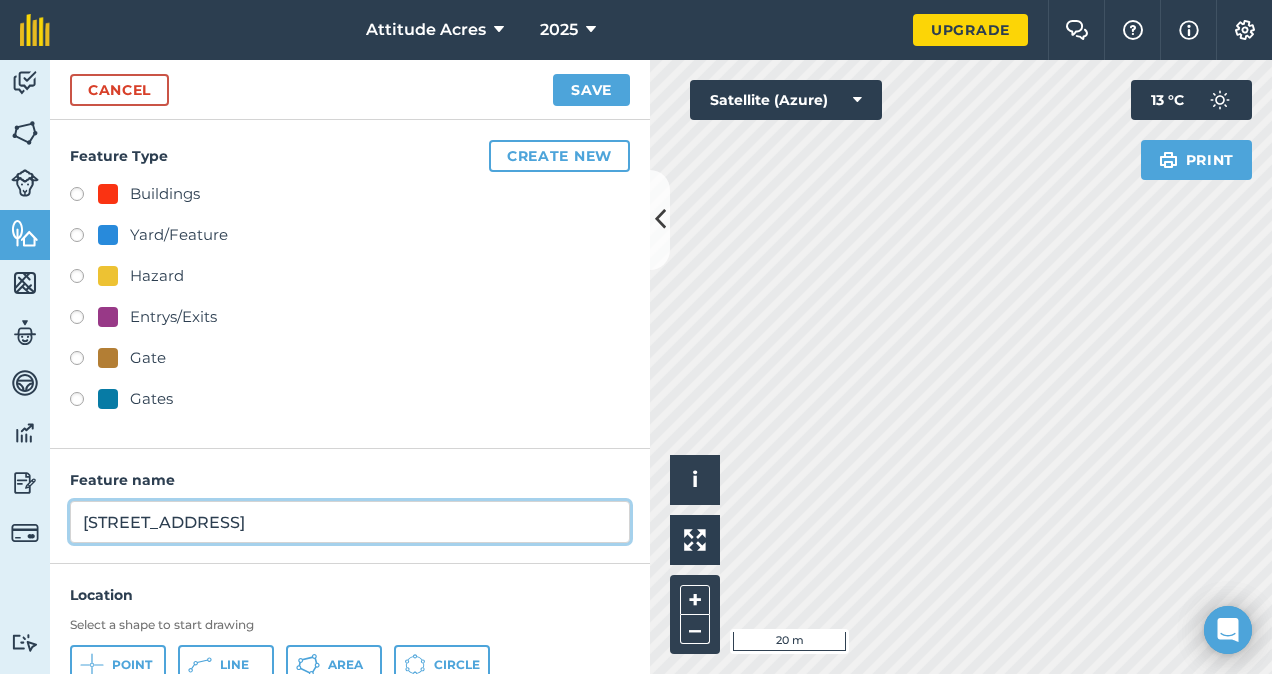 type on "[STREET_ADDRESS]" 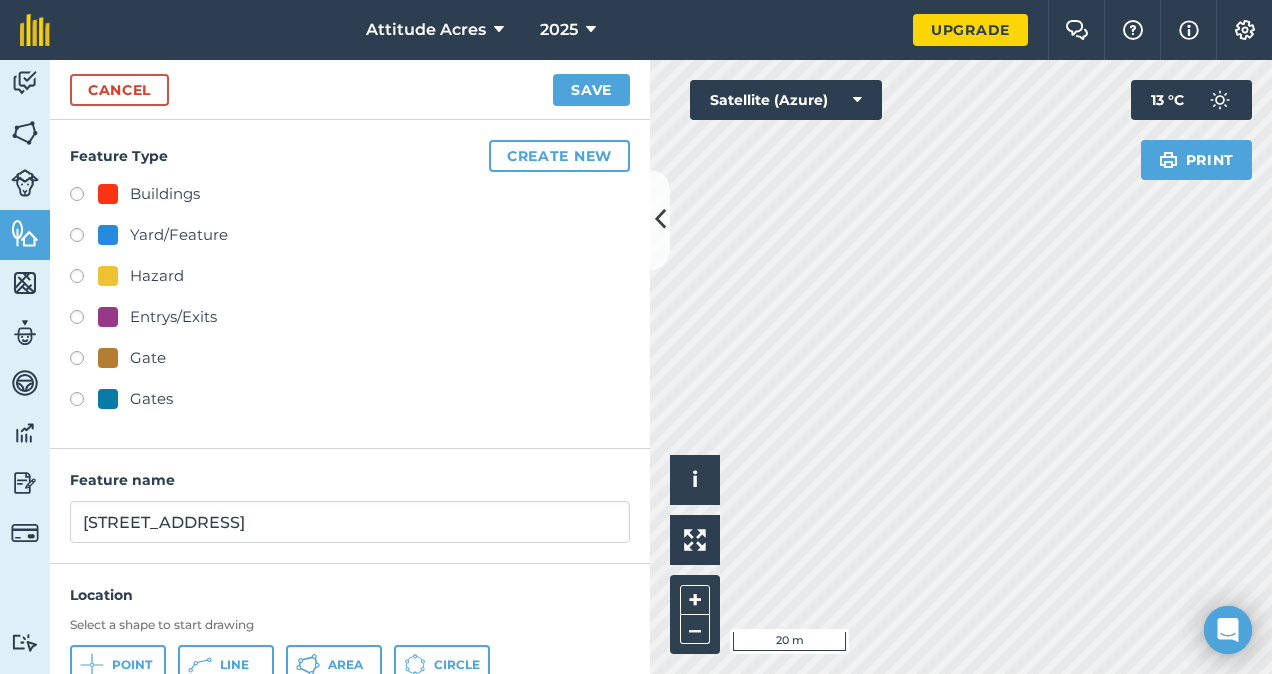click at bounding box center (108, 399) 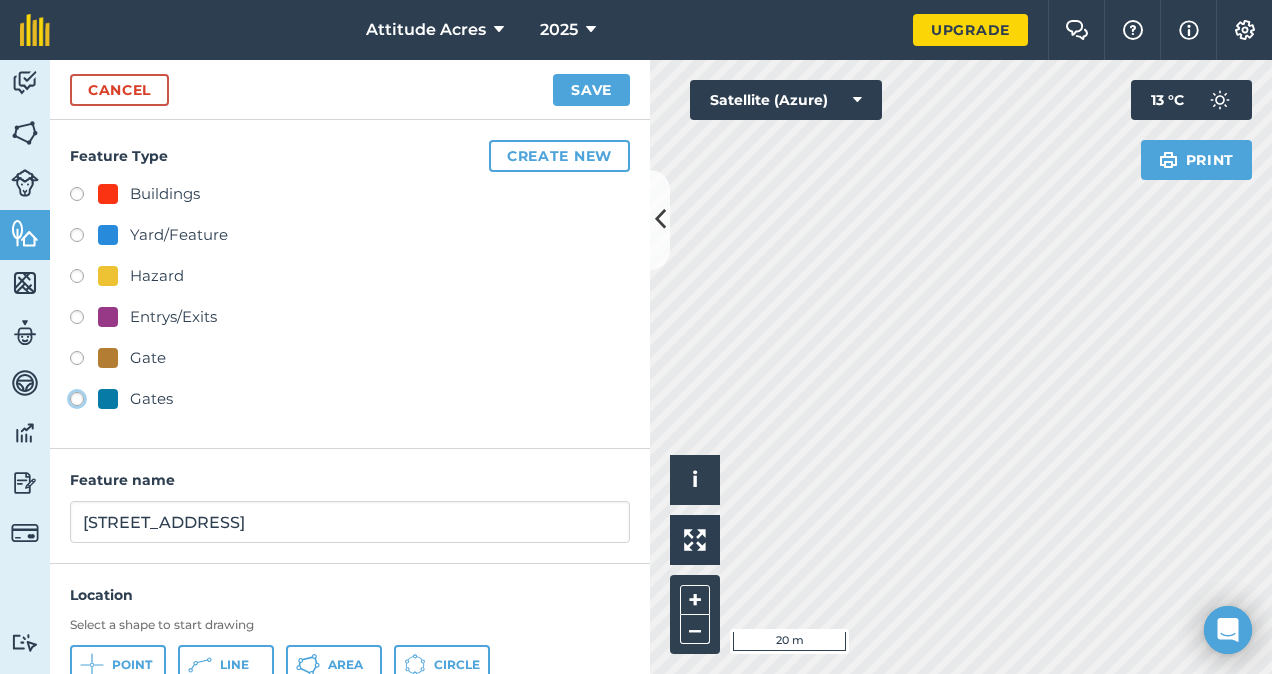 radio on "true" 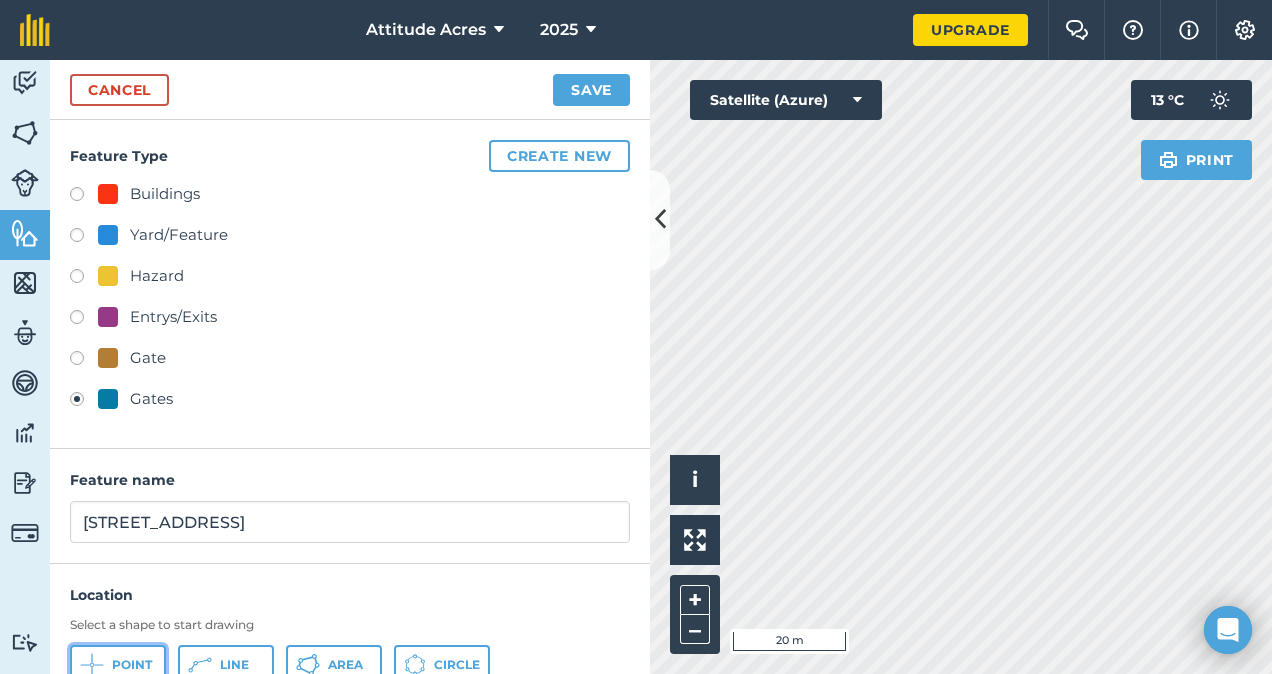 click on "Point" at bounding box center (118, 665) 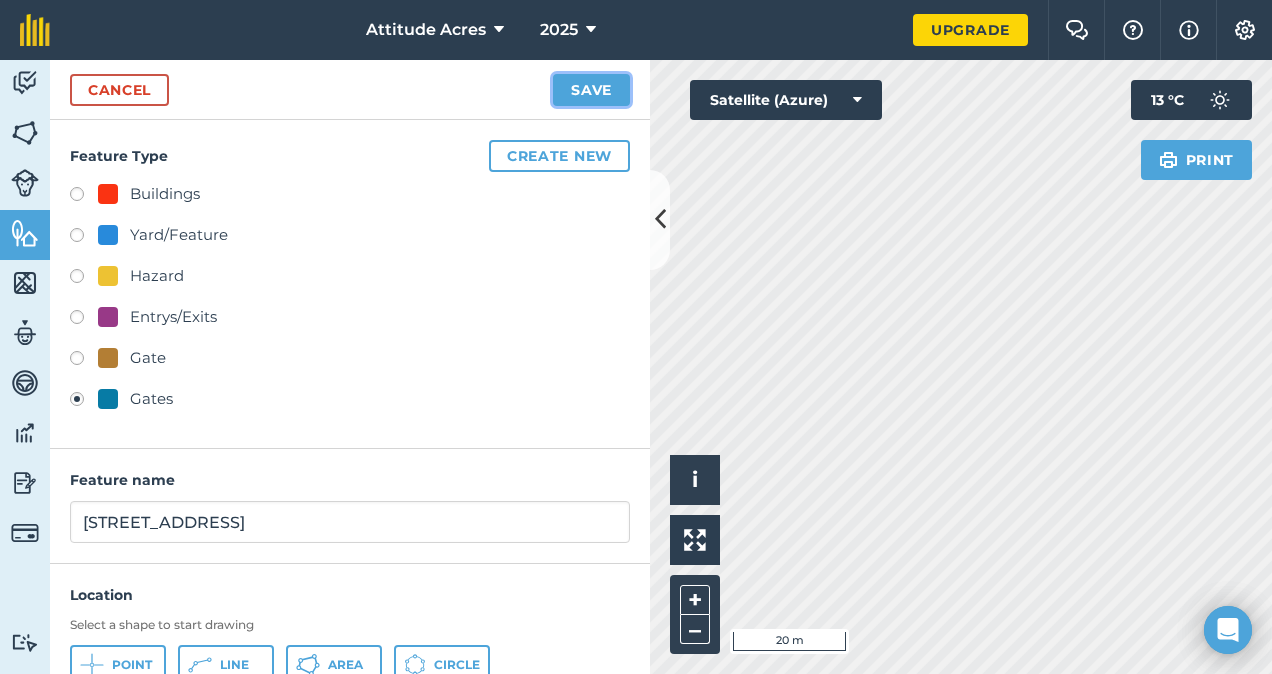 click on "Save" at bounding box center [591, 90] 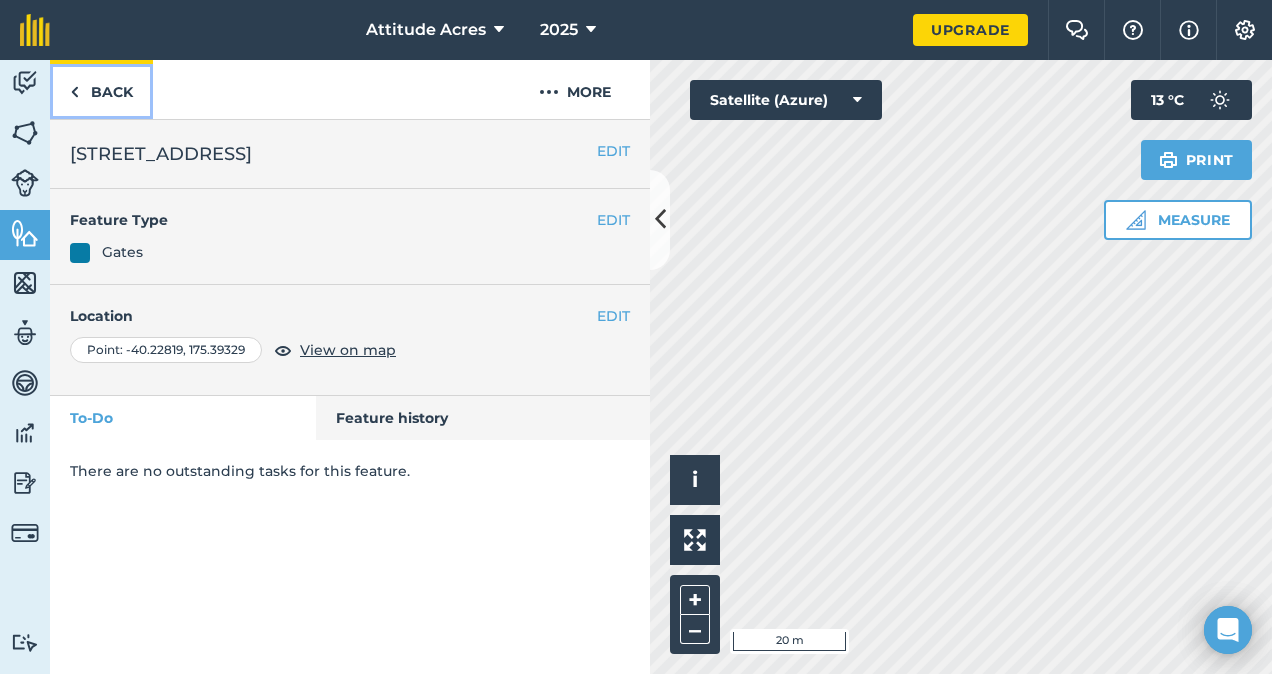 click on "Back" at bounding box center [101, 89] 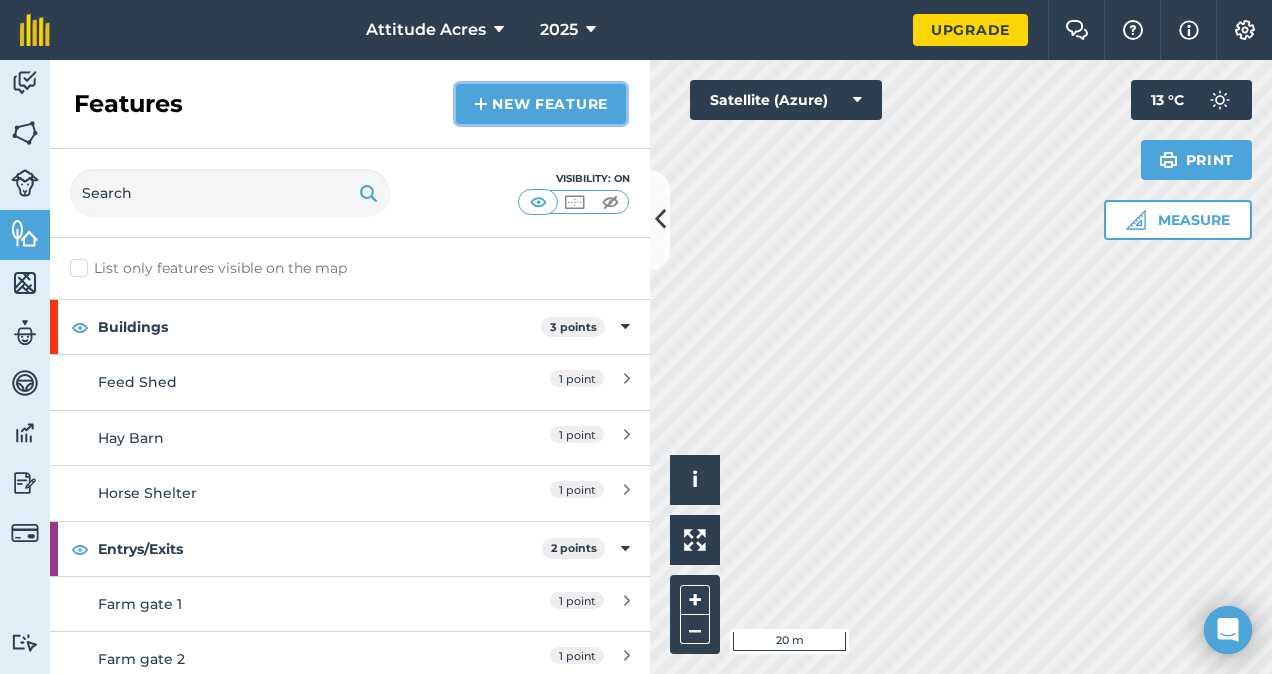 click on "New feature" at bounding box center [541, 104] 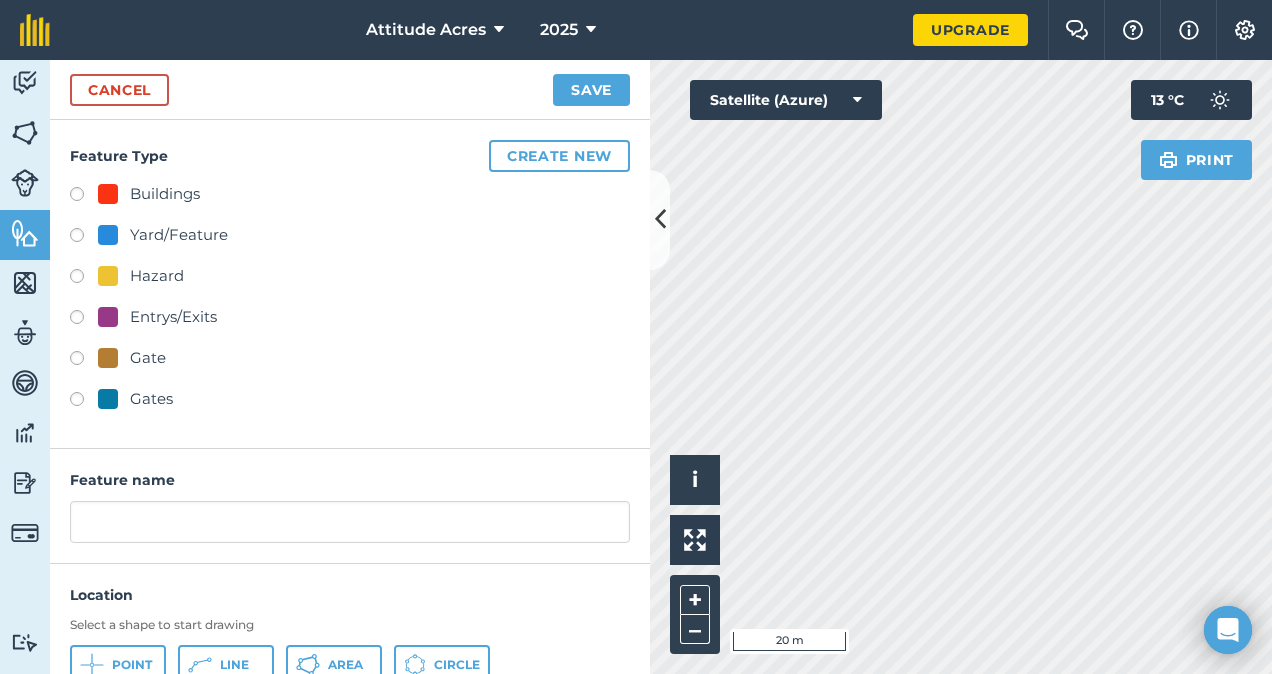 click on "Feature name" at bounding box center (350, 480) 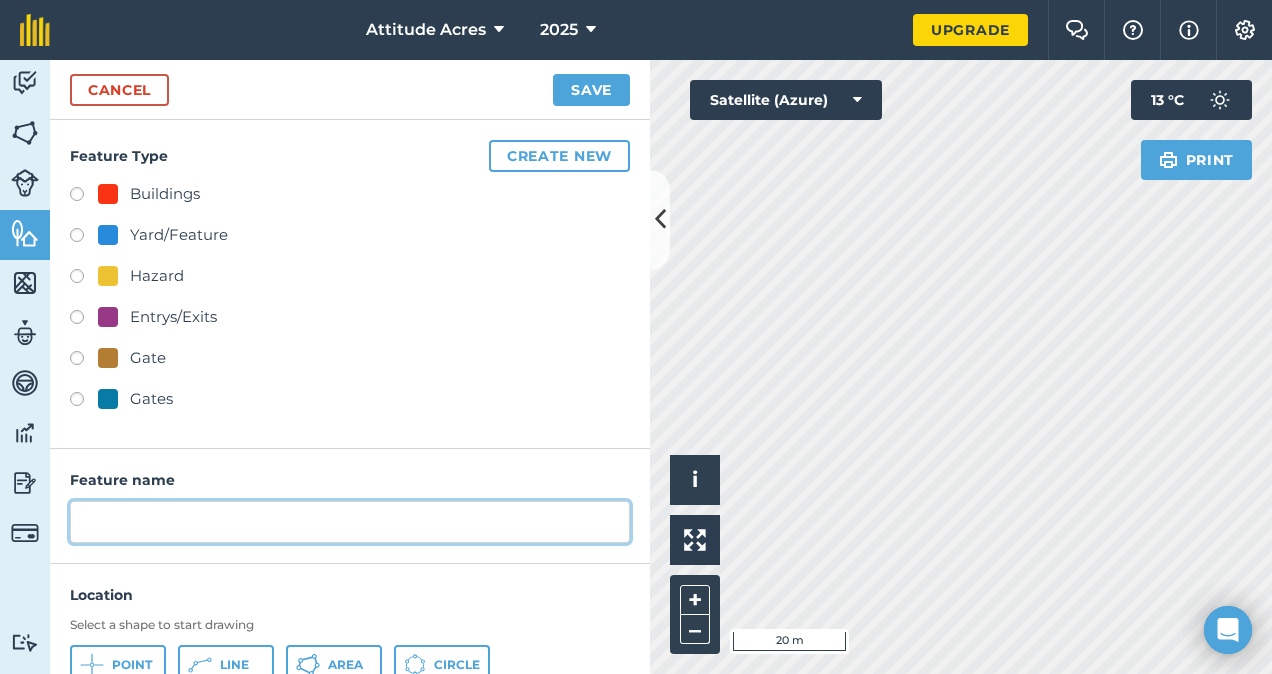 click at bounding box center [350, 522] 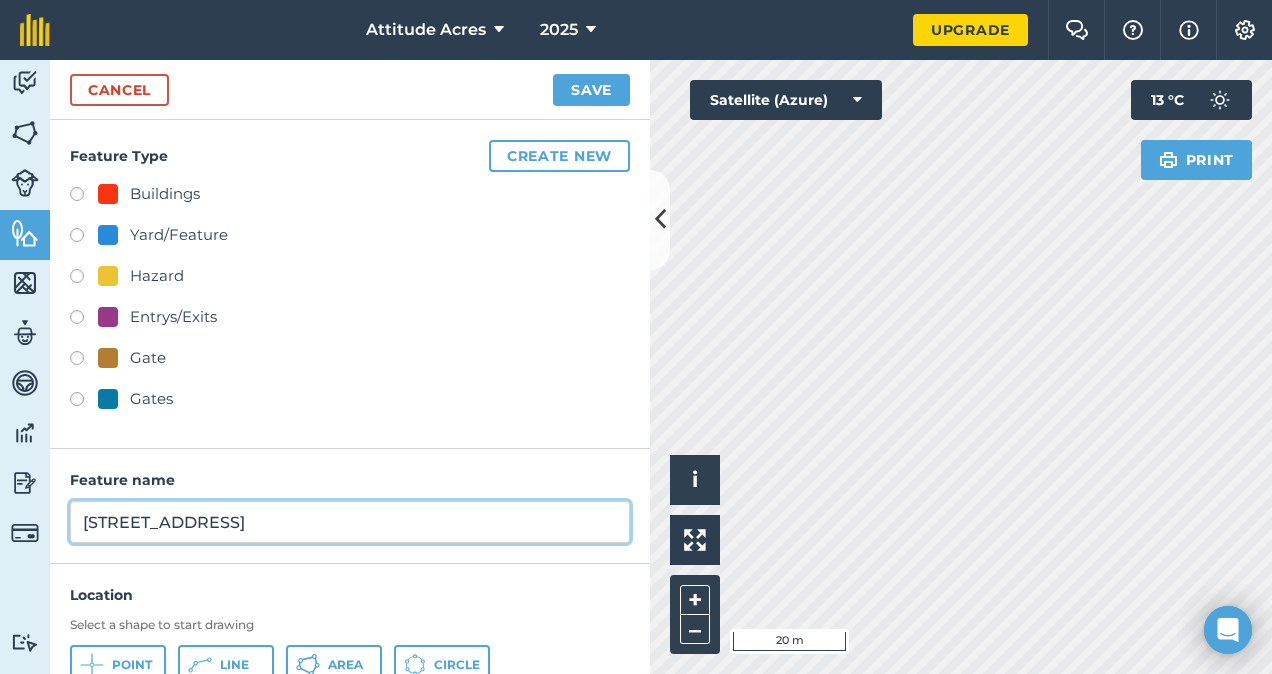type on "[STREET_ADDRESS]" 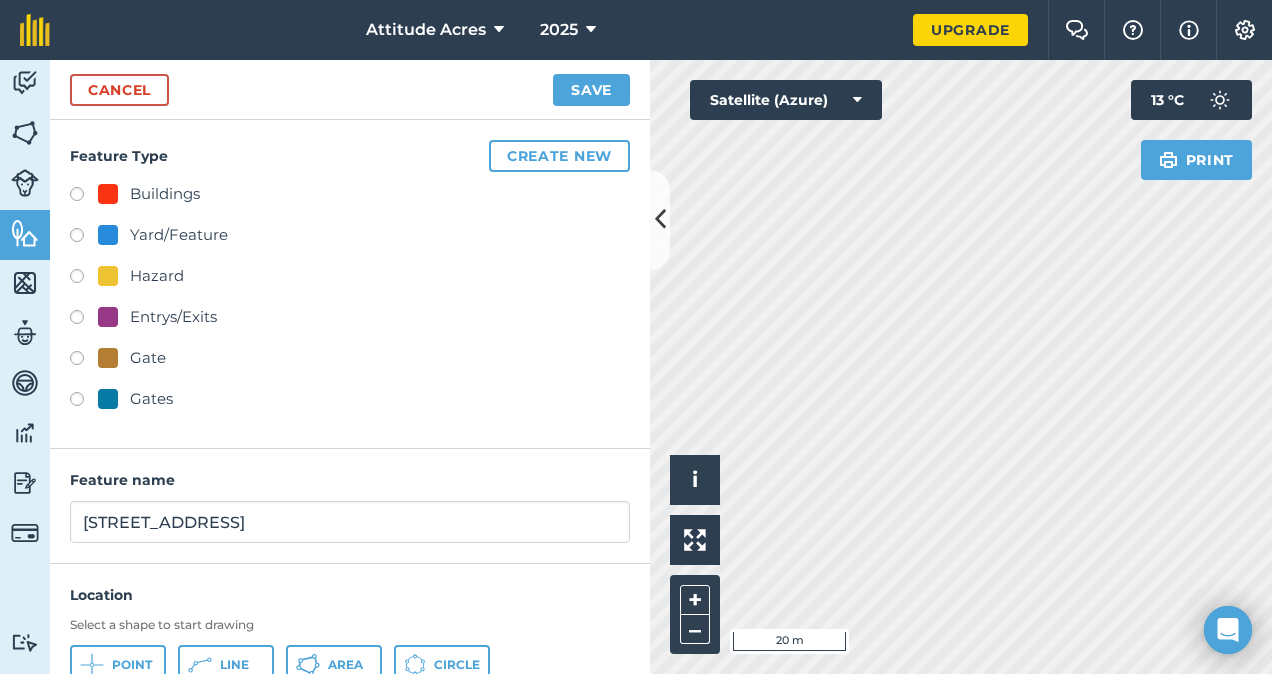 click on "Gates" at bounding box center [151, 399] 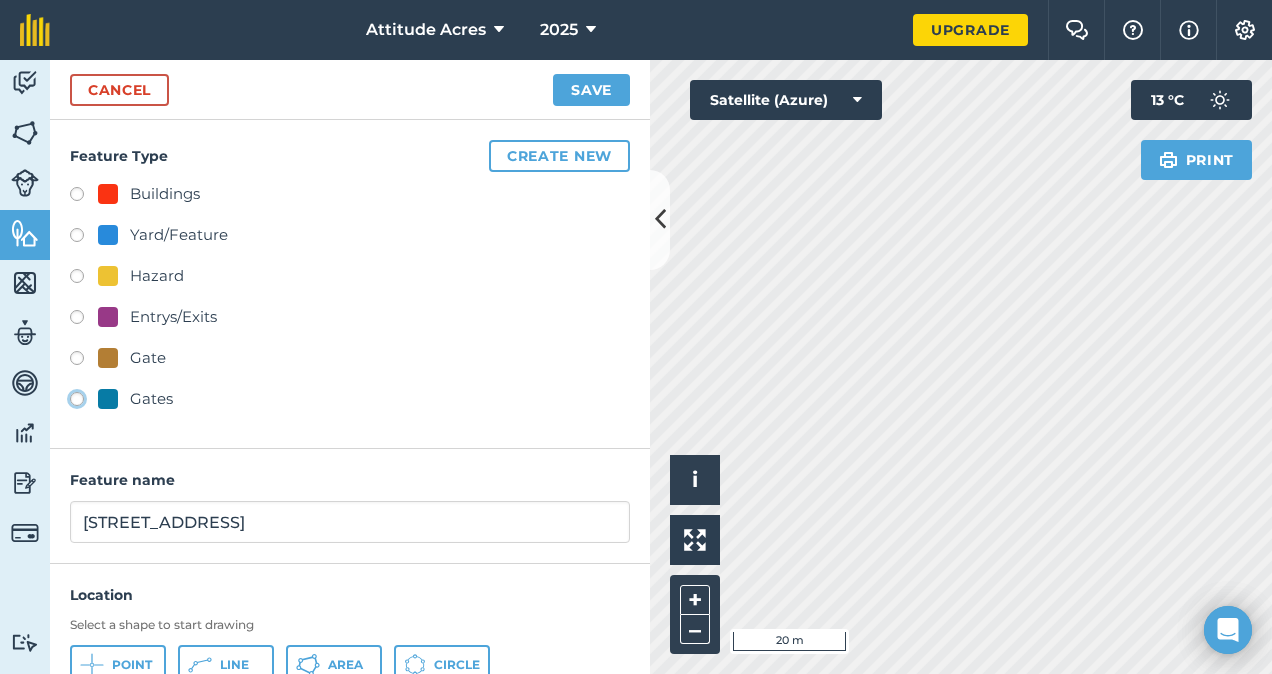 radio on "true" 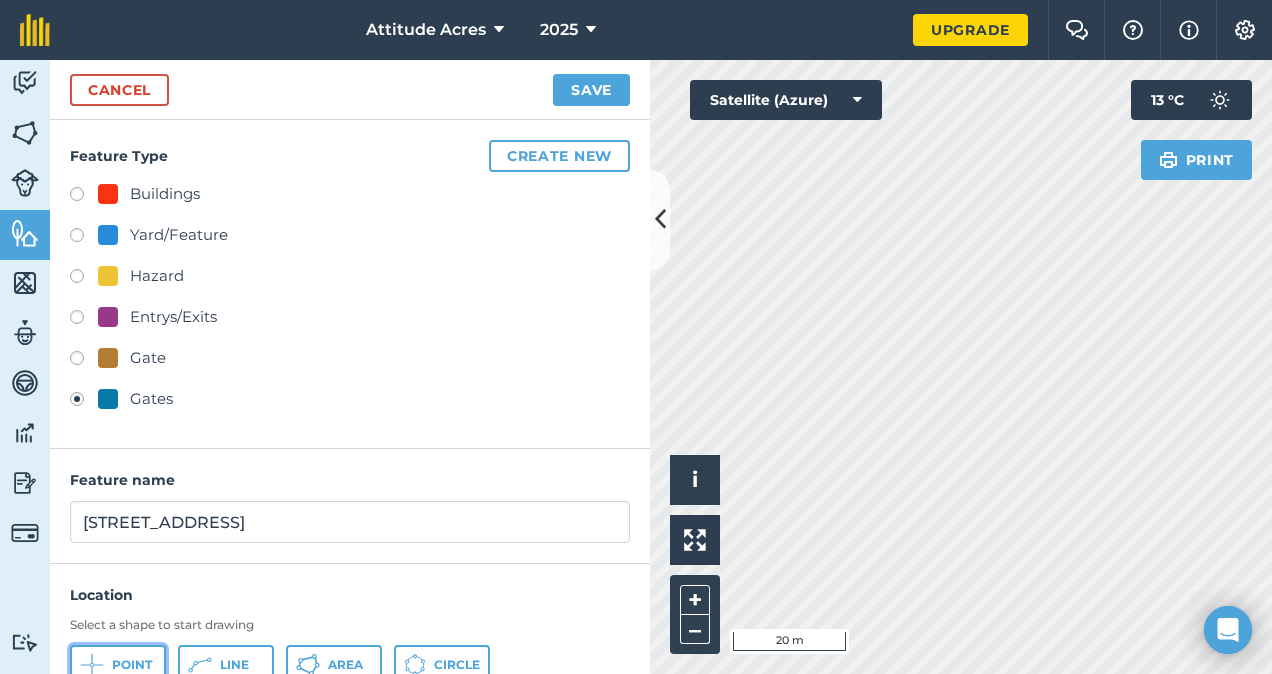 click on "Point" at bounding box center (118, 665) 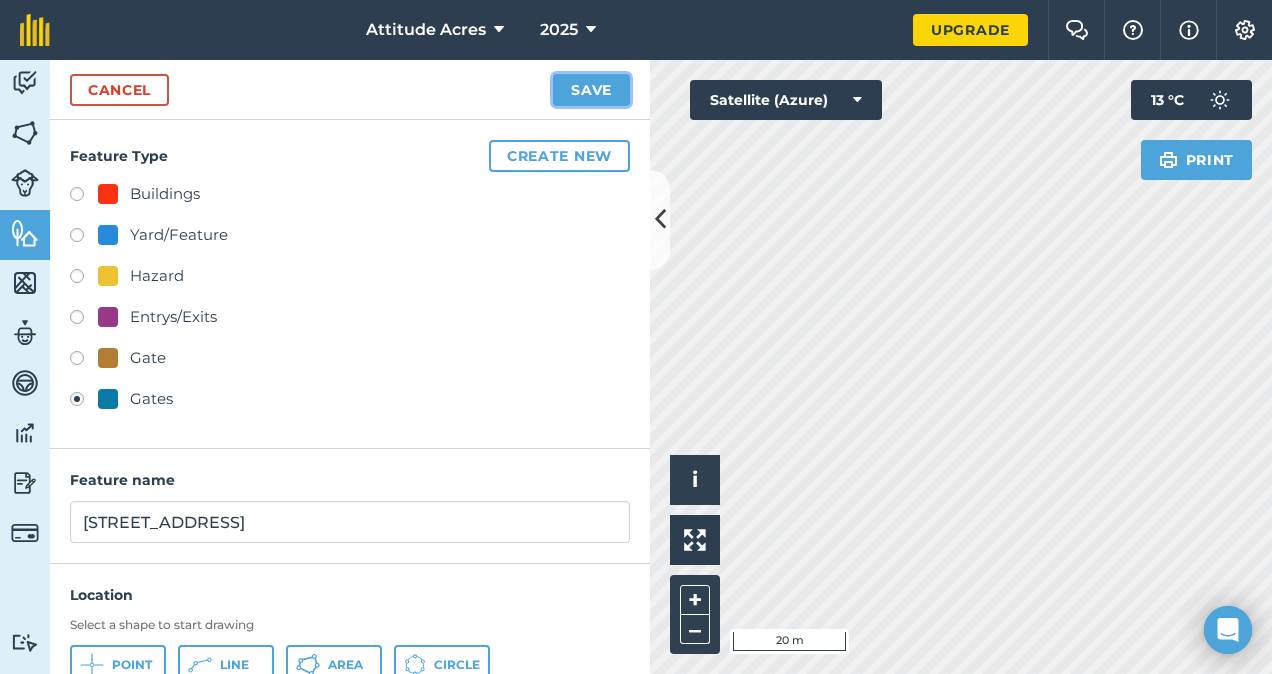 click on "Save" at bounding box center (591, 90) 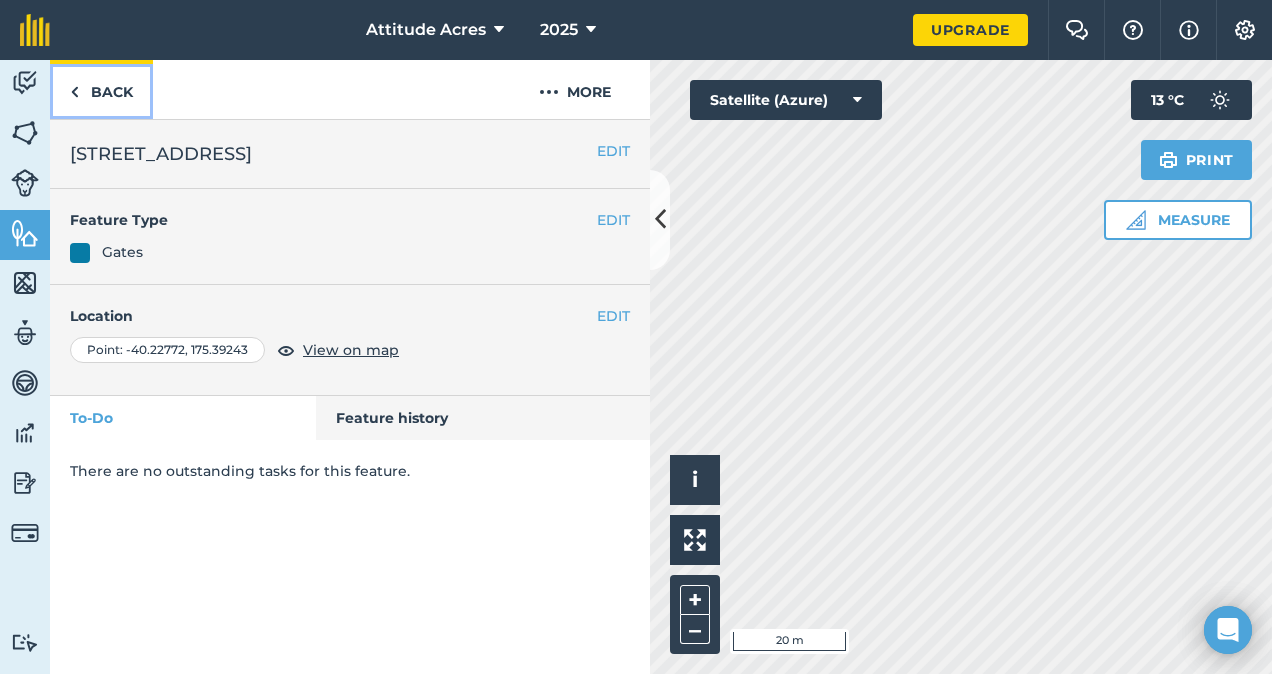 click at bounding box center (74, 92) 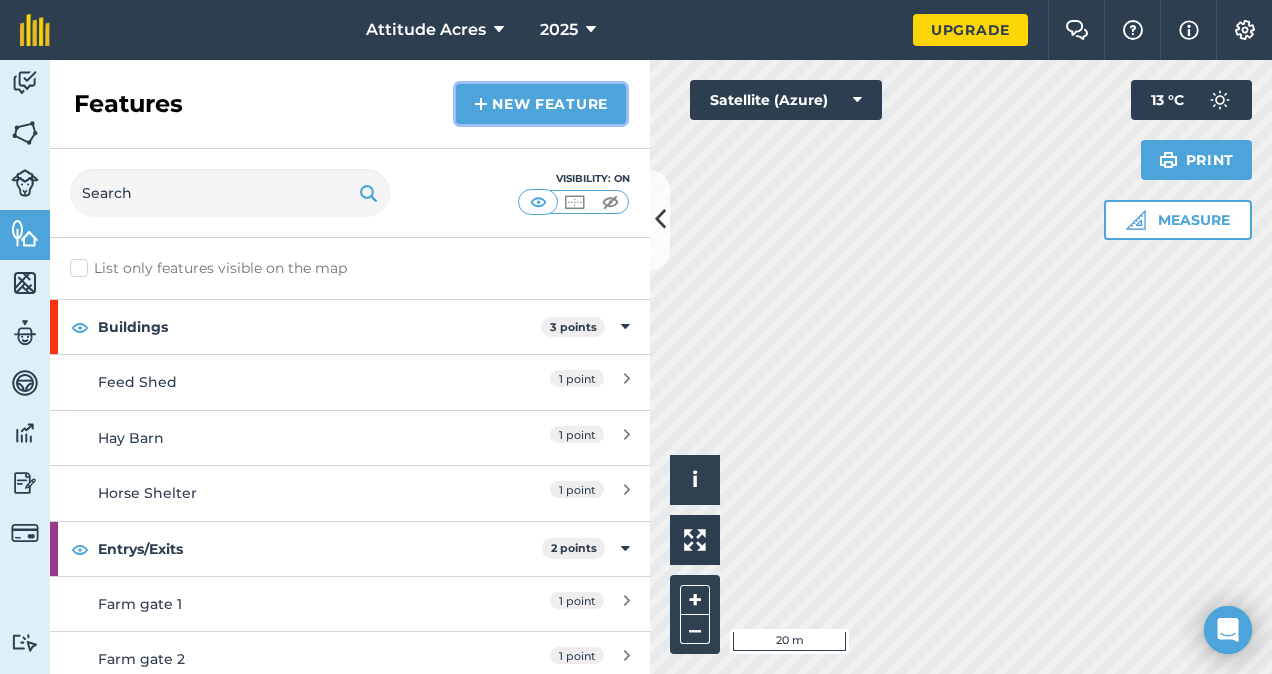 click on "New feature" at bounding box center [541, 104] 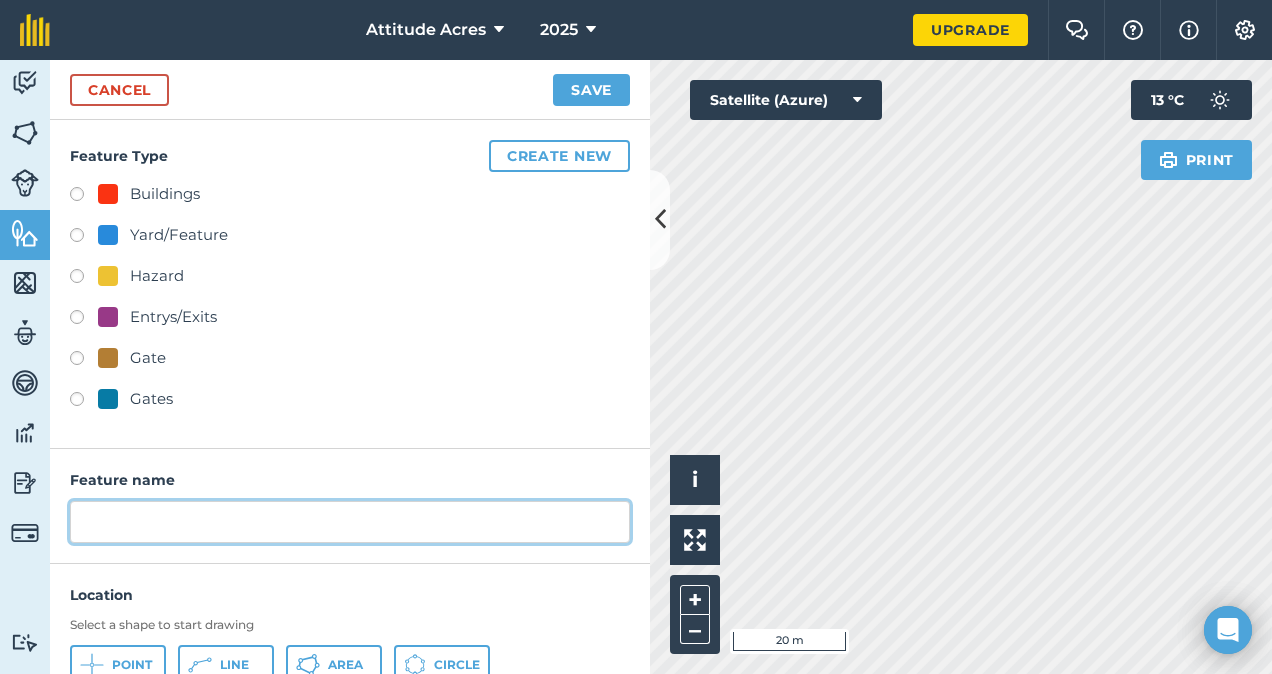 click at bounding box center (350, 522) 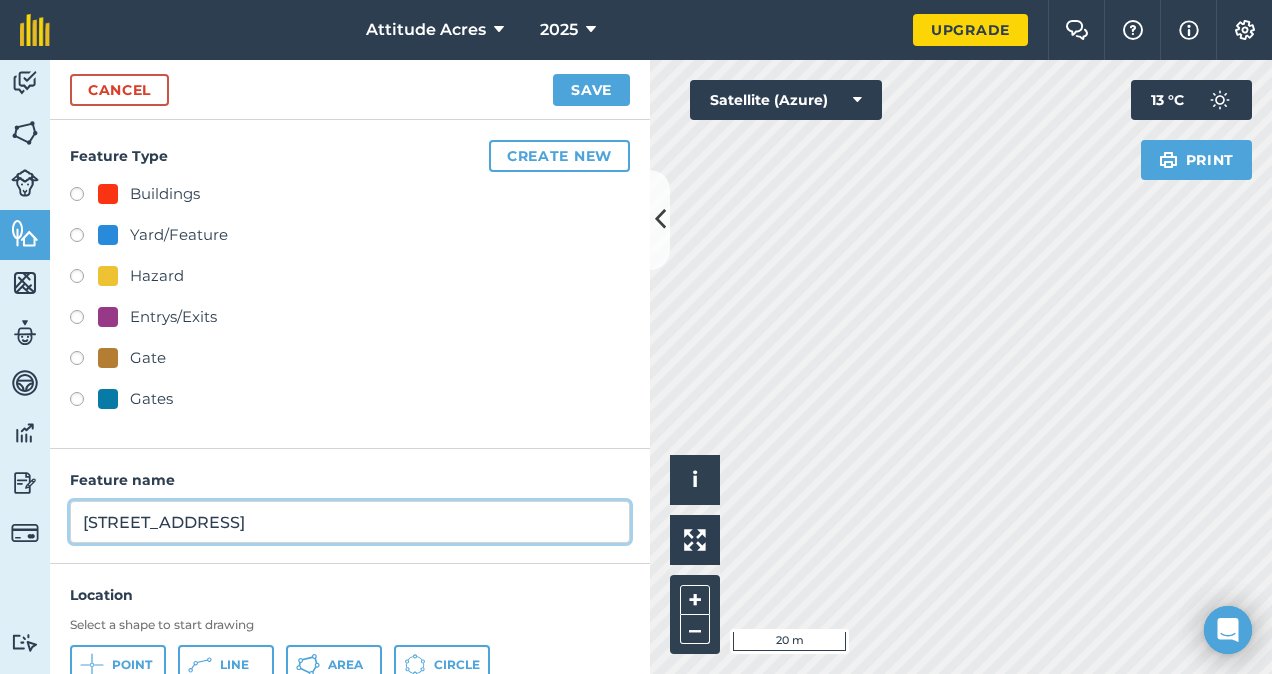 type on "[STREET_ADDRESS]" 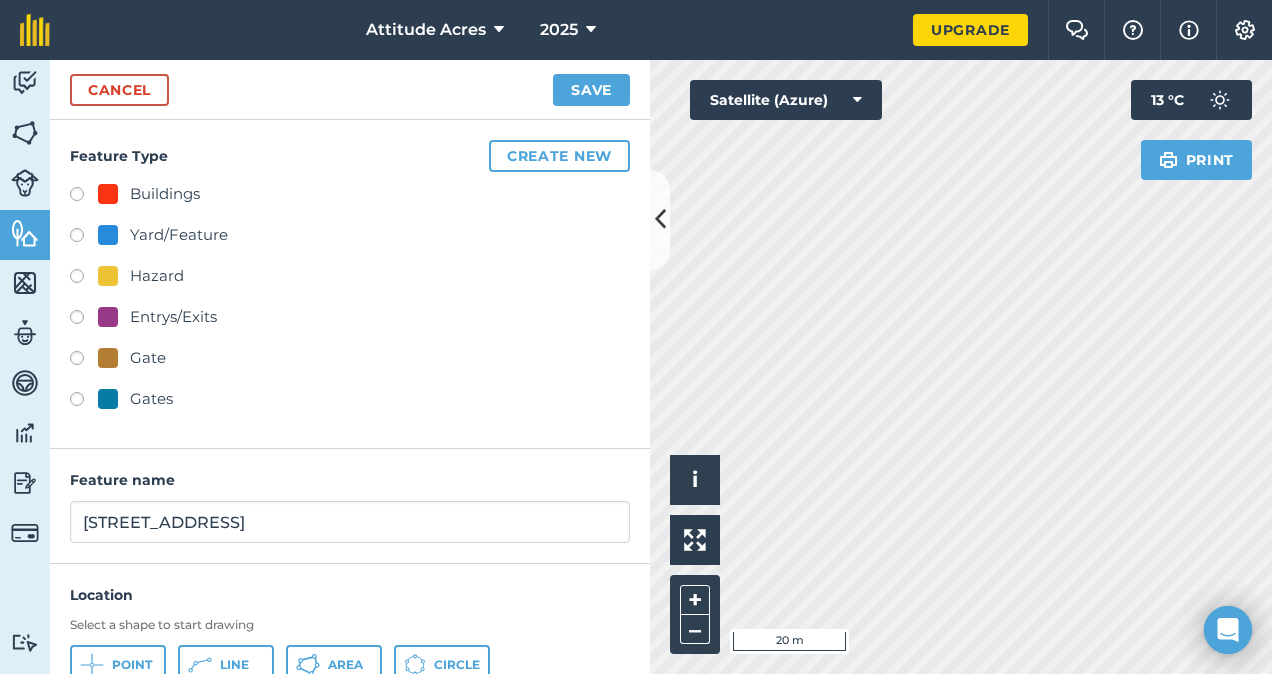 click on "Gates" at bounding box center (151, 399) 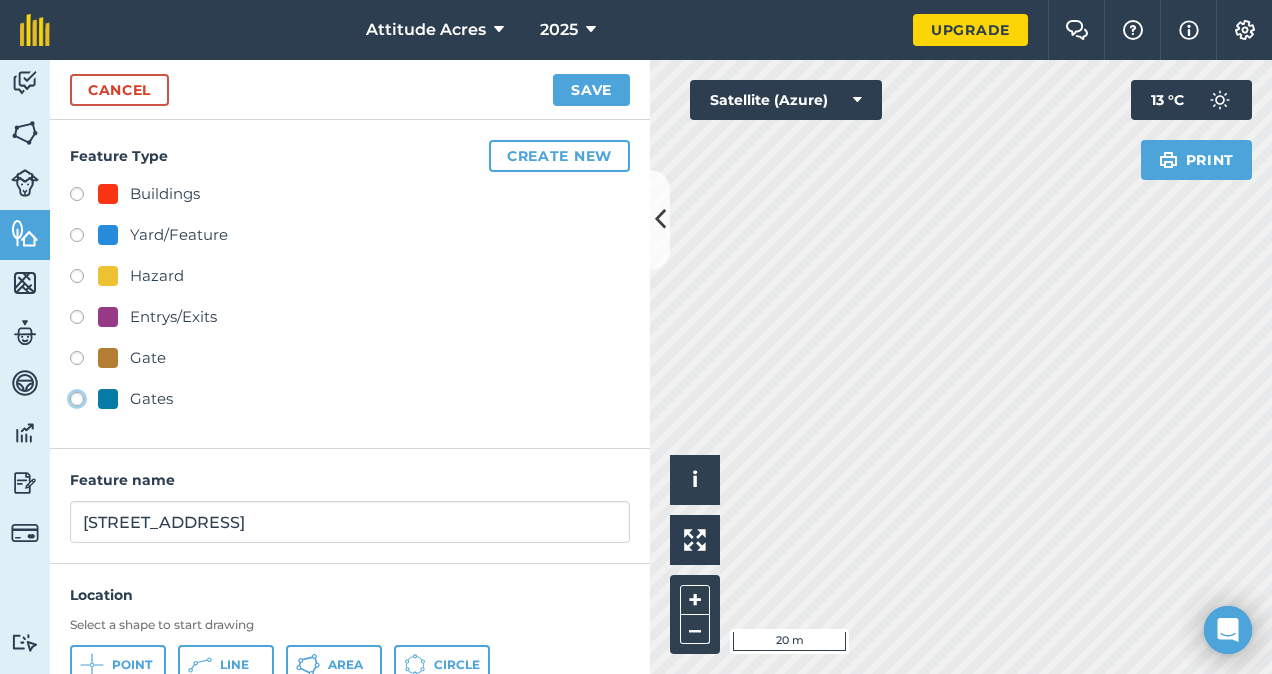 click on "Gates" at bounding box center (-9923, 398) 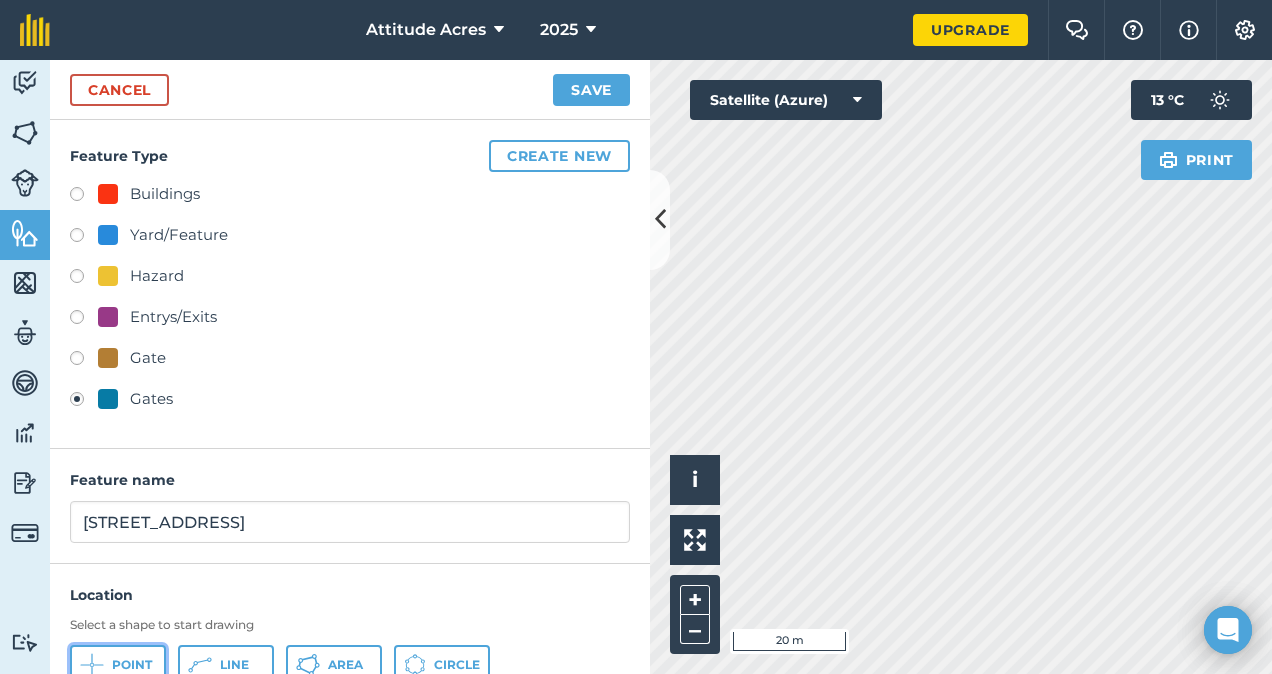click on "Point" at bounding box center [132, 665] 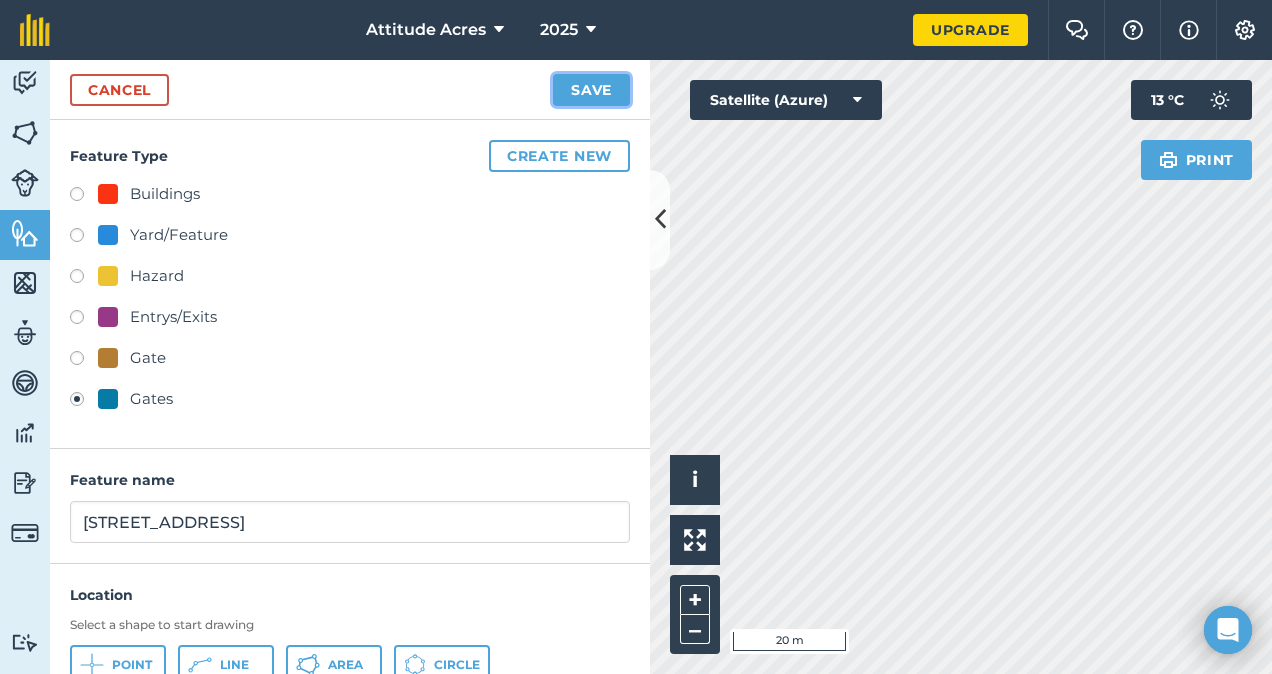 click on "Save" at bounding box center (591, 90) 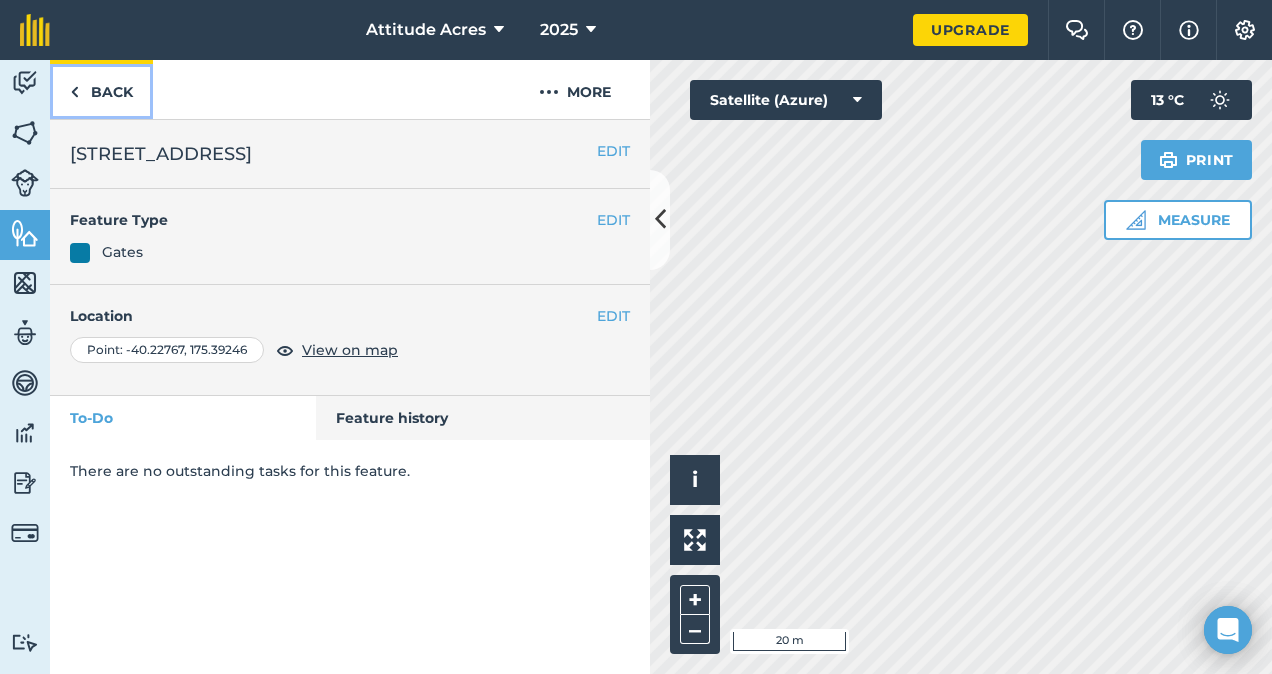 click on "Back" at bounding box center (101, 89) 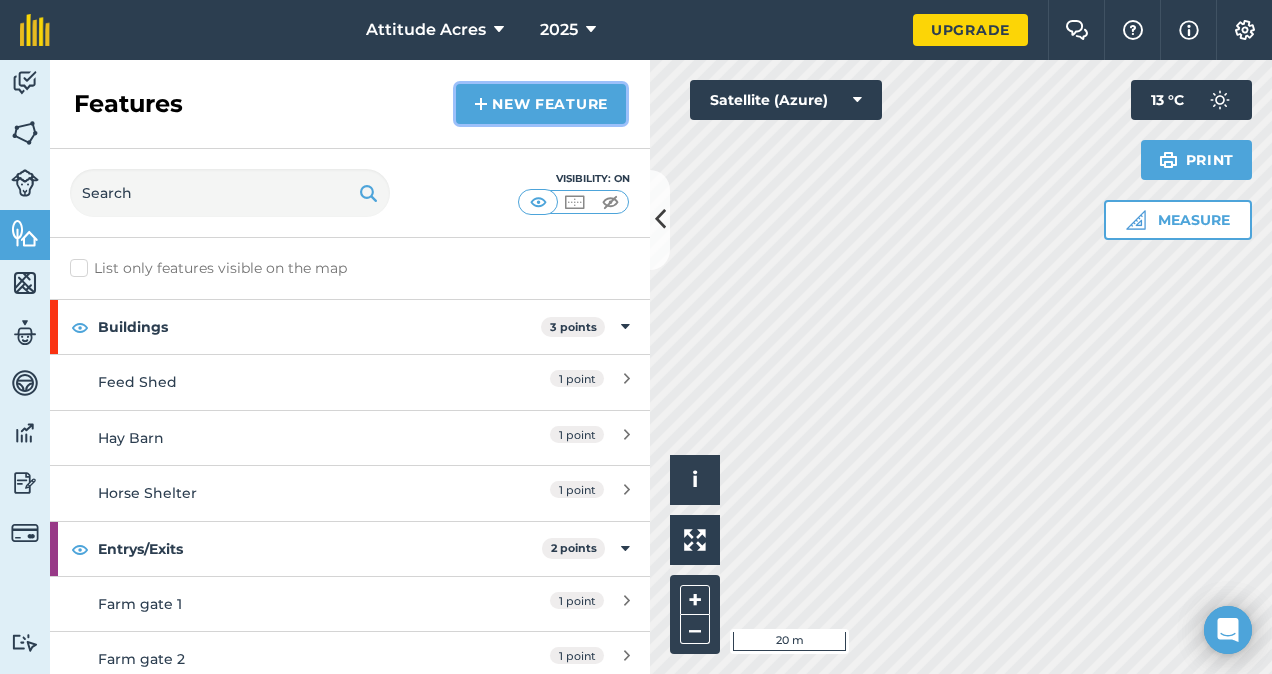 click on "New feature" at bounding box center (541, 104) 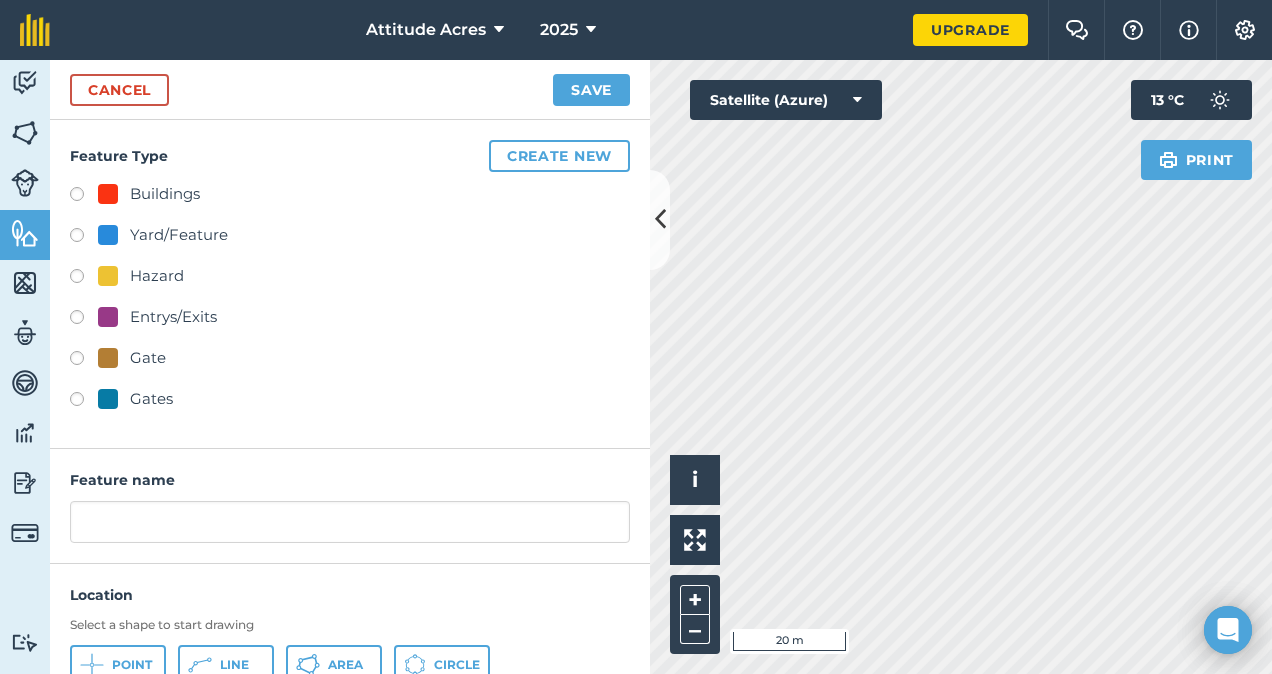 click on "Gates" at bounding box center [151, 399] 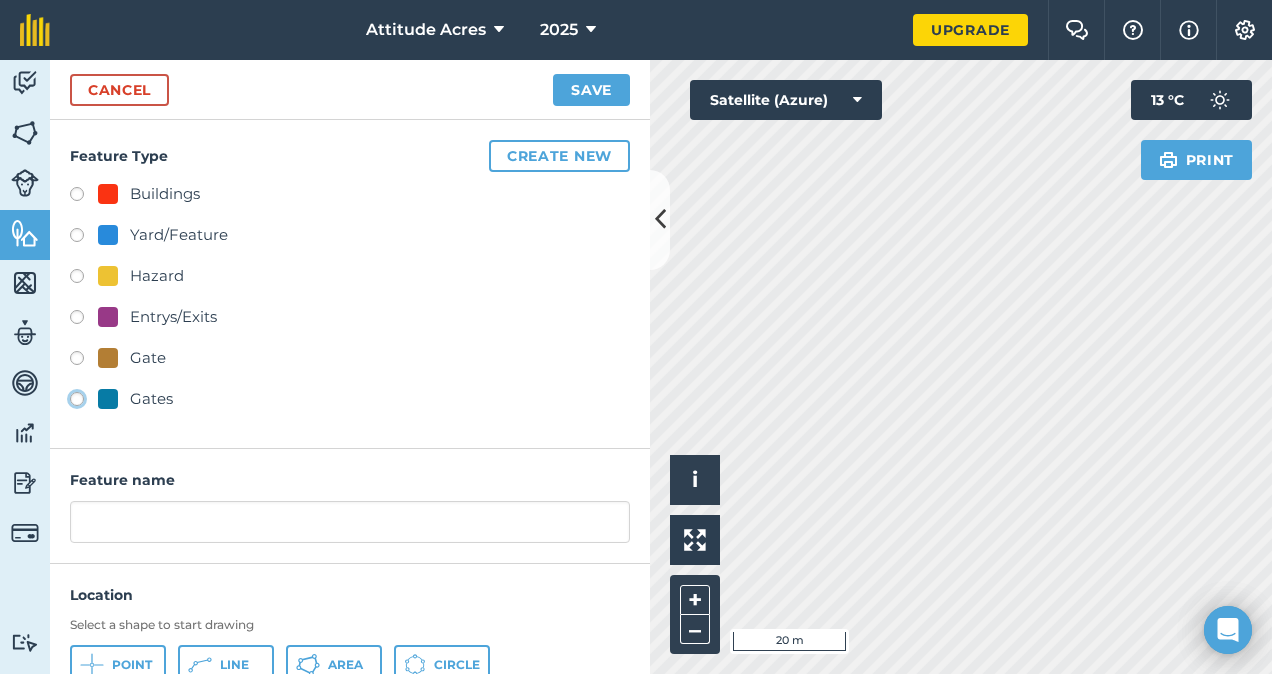 radio on "true" 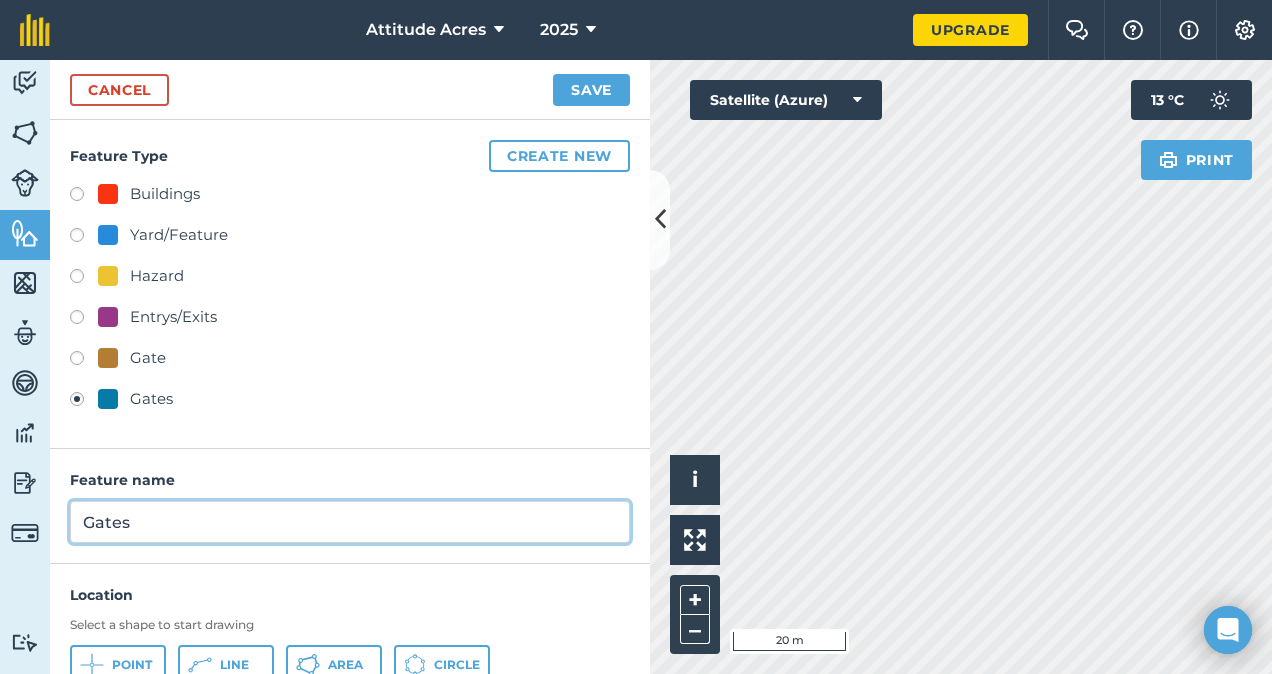 drag, startPoint x: 155, startPoint y: 525, endPoint x: 43, endPoint y: 528, distance: 112.04017 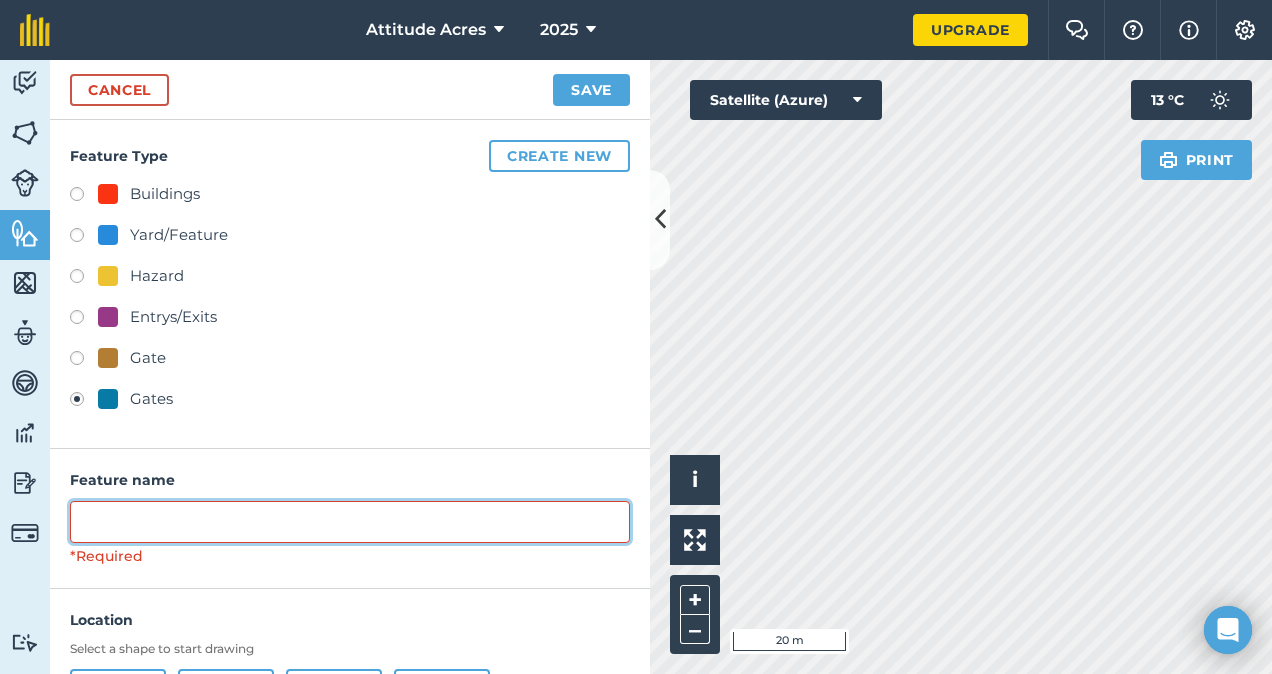 paste on "[GEOGRAPHIC_DATA]" 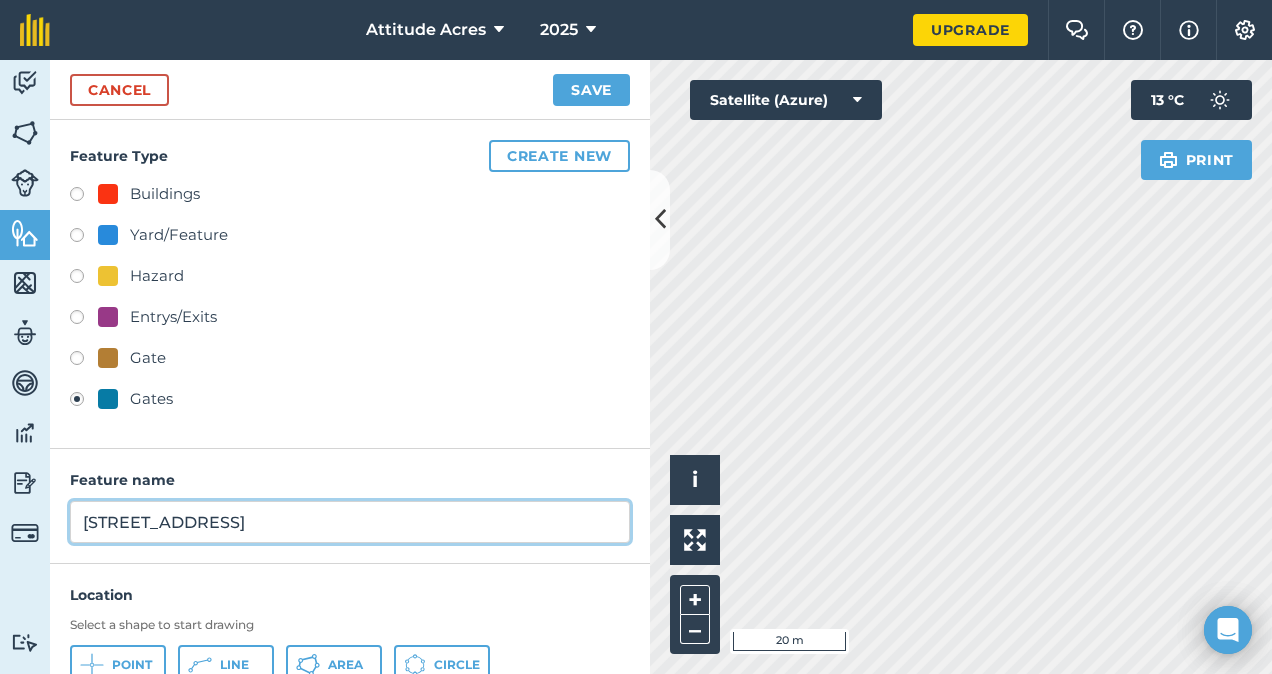 type on "[STREET_ADDRESS]" 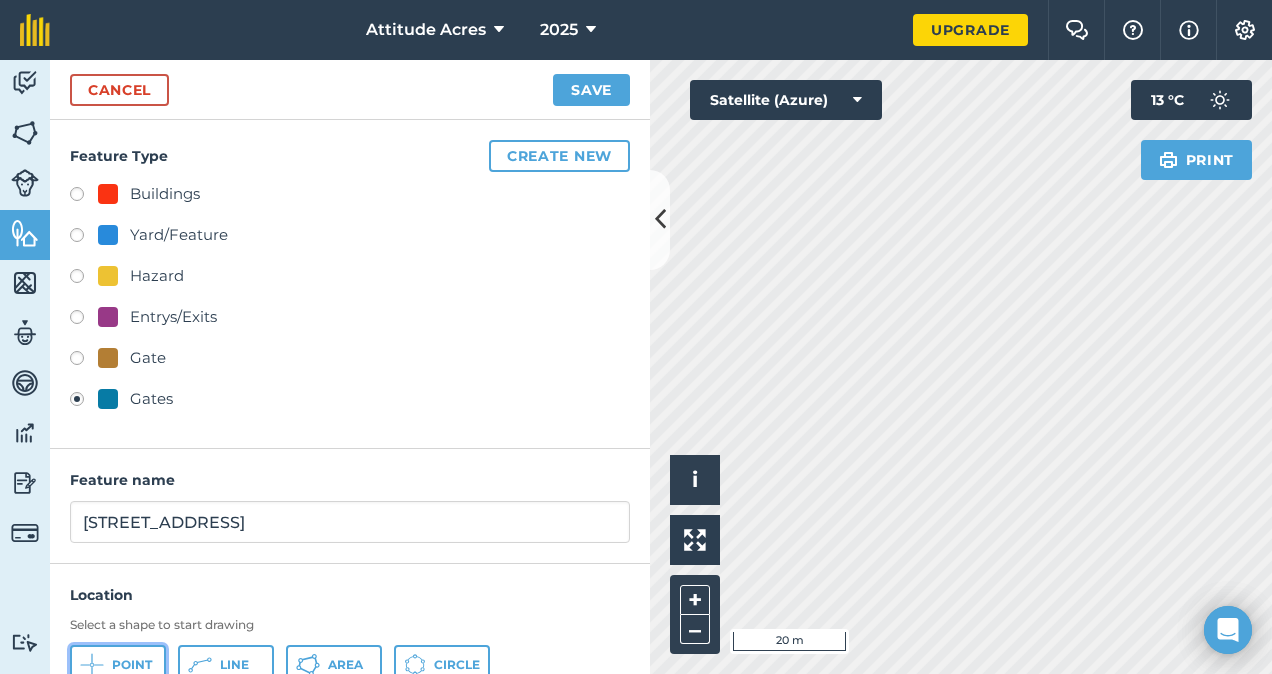 click on "Point" at bounding box center (118, 665) 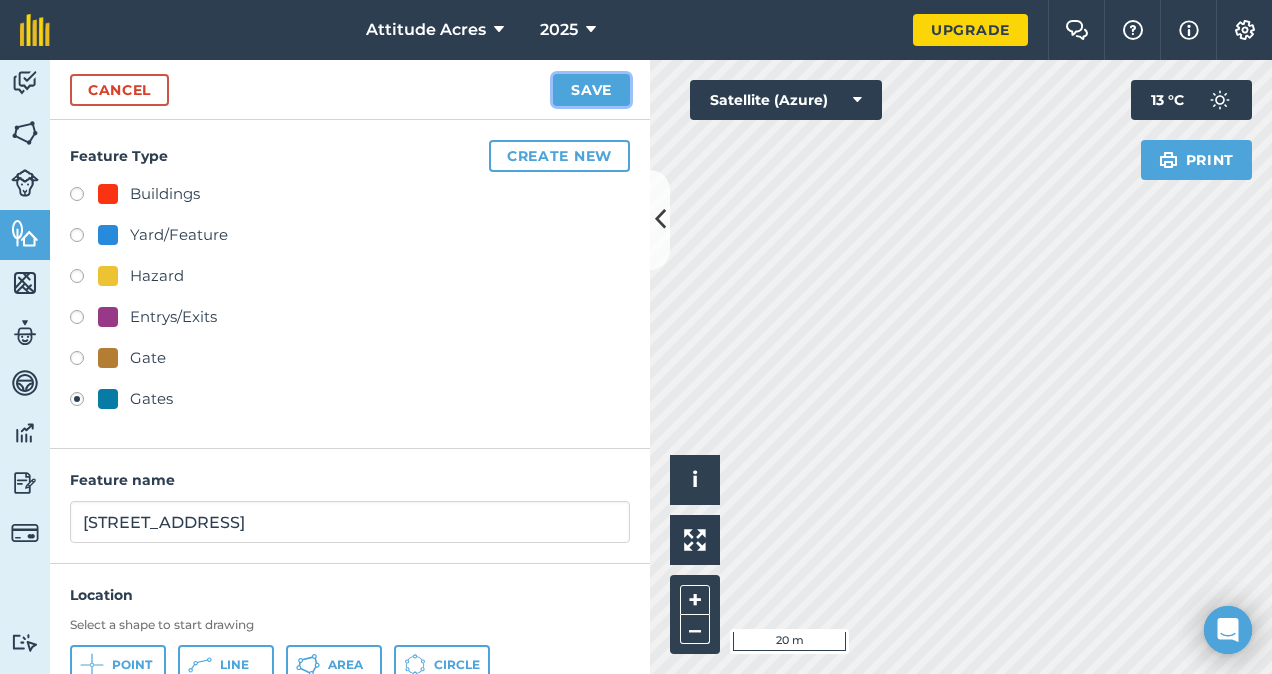 click on "Save" at bounding box center [591, 90] 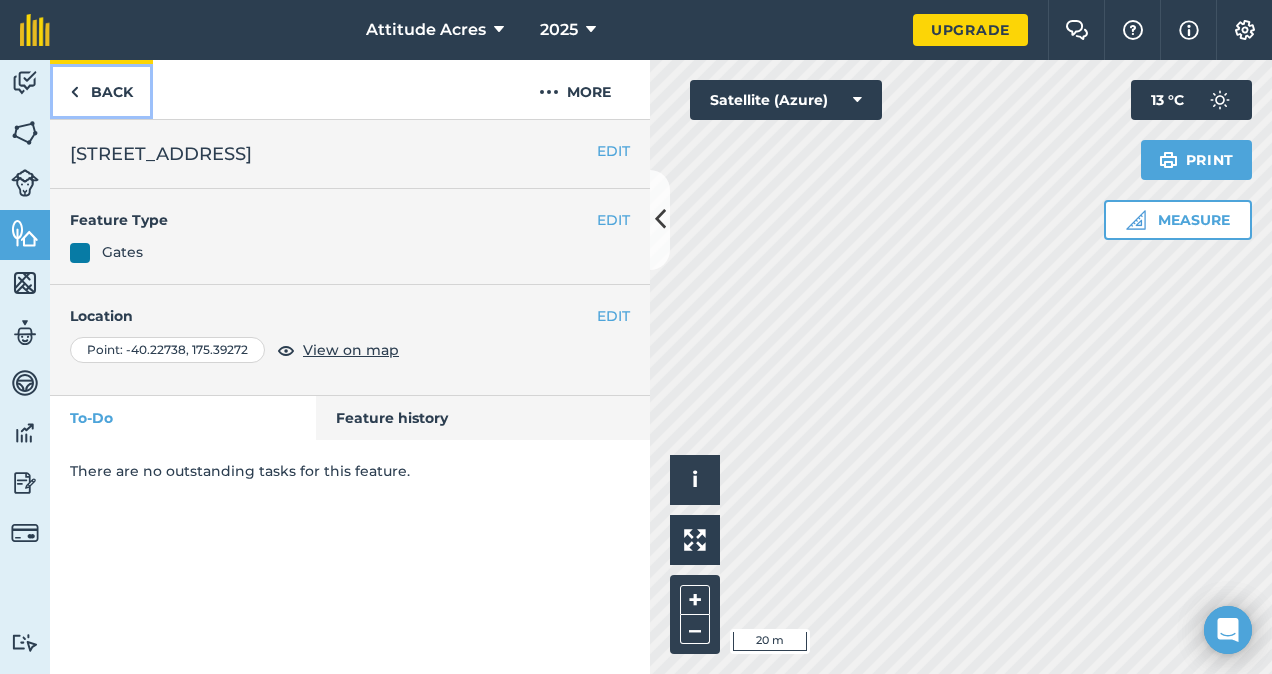 click on "Back" at bounding box center (101, 89) 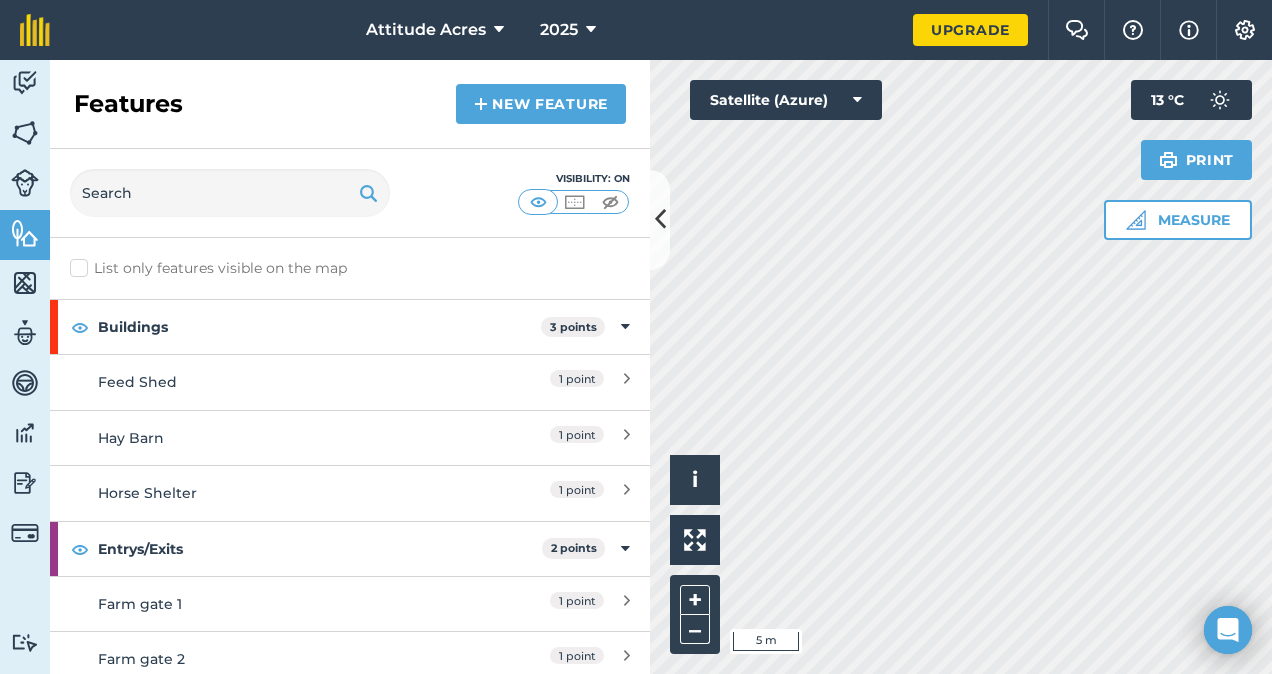 click on "Attitude Acres 2025 Upgrade Farm Chat Help Info Settings Map printing is not available on our free plan Please upgrade to our Essentials, Plus or Pro plan to access this feature. Activity Fields Livestock Features Maps Team Vehicles Data Reporting Billing Tutorials Tutorials Features   New feature Visibility: On List only features visible on the map Buildings  3   points Feed Shed 1   point [GEOGRAPHIC_DATA] 1   point Horse Shelter 1   point Entrys/Exits 2   points Farm gate 1 1   [GEOGRAPHIC_DATA] 2 1   point Gates 11   points  [GEOGRAPHIC_DATA]  1   point [GEOGRAPHIC_DATA] 10 1   point [GEOGRAPHIC_DATA] 11 1   point [GEOGRAPHIC_DATA] 2 1   point [GEOGRAPHIC_DATA] 3 1   point [GEOGRAPHIC_DATA] 4 1   point [GEOGRAPHIC_DATA] 5 1   [GEOGRAPHIC_DATA] 6 1   [GEOGRAPHIC_DATA] 7 1   [GEOGRAPHIC_DATA] [GEOGRAPHIC_DATA] 9 1   point Hazard 3   points  /  63.95   m Drenching tank/yard 1   point Manhole [GEOGRAPHIC_DATA] 63.95   m Pond 1   point Yard/Feature 3   points [GEOGRAPHIC_DATA] 1   point Stock Yards 1   point [GEOGRAPHIC_DATA] 1   point i 5 m" at bounding box center (636, 337) 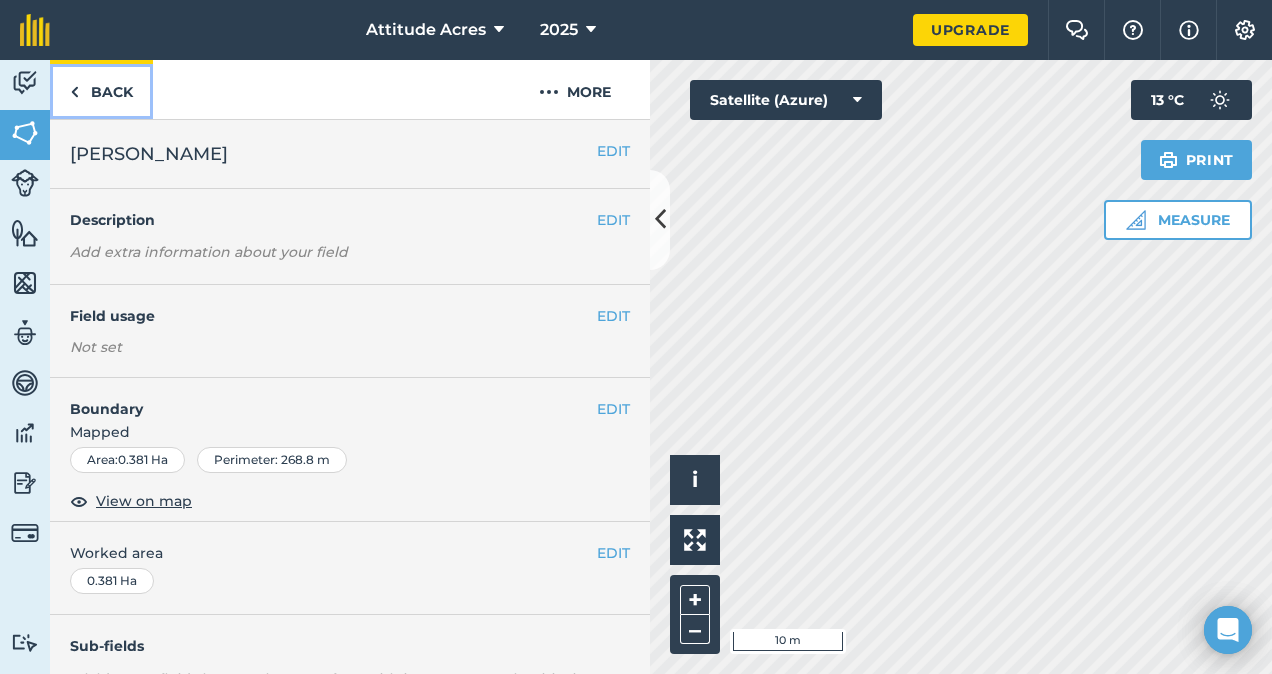 click on "Back" at bounding box center (101, 89) 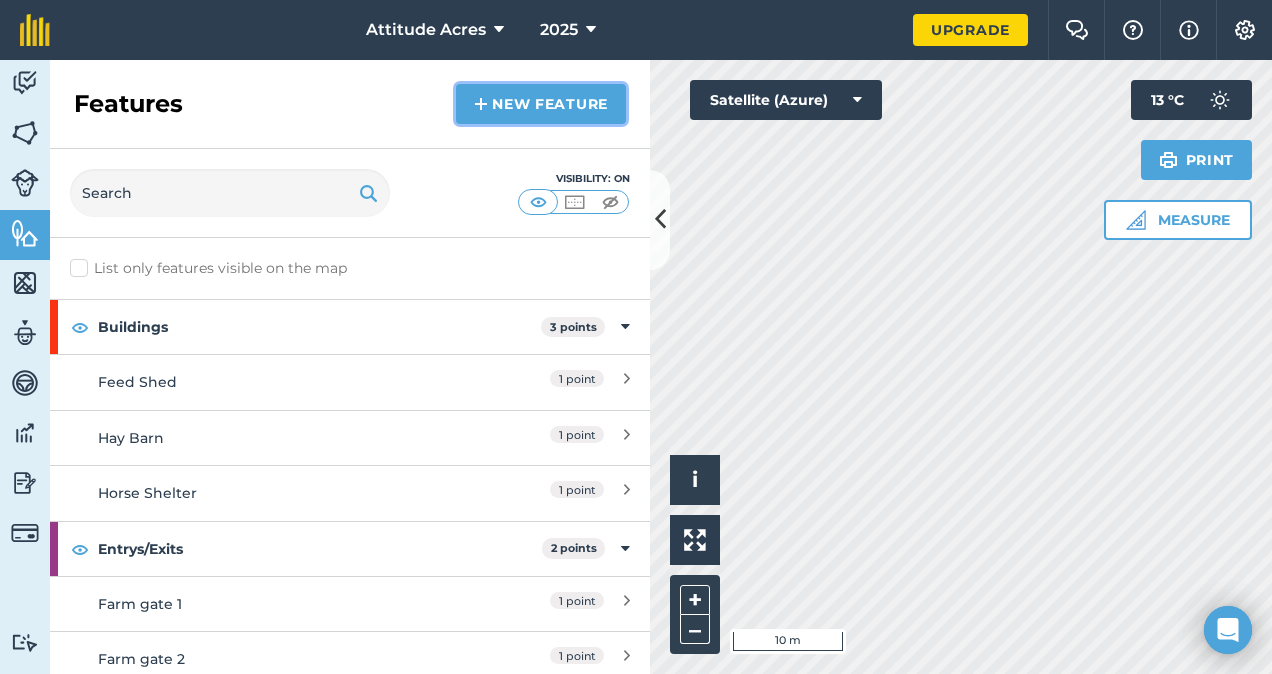 click on "New feature" at bounding box center [541, 104] 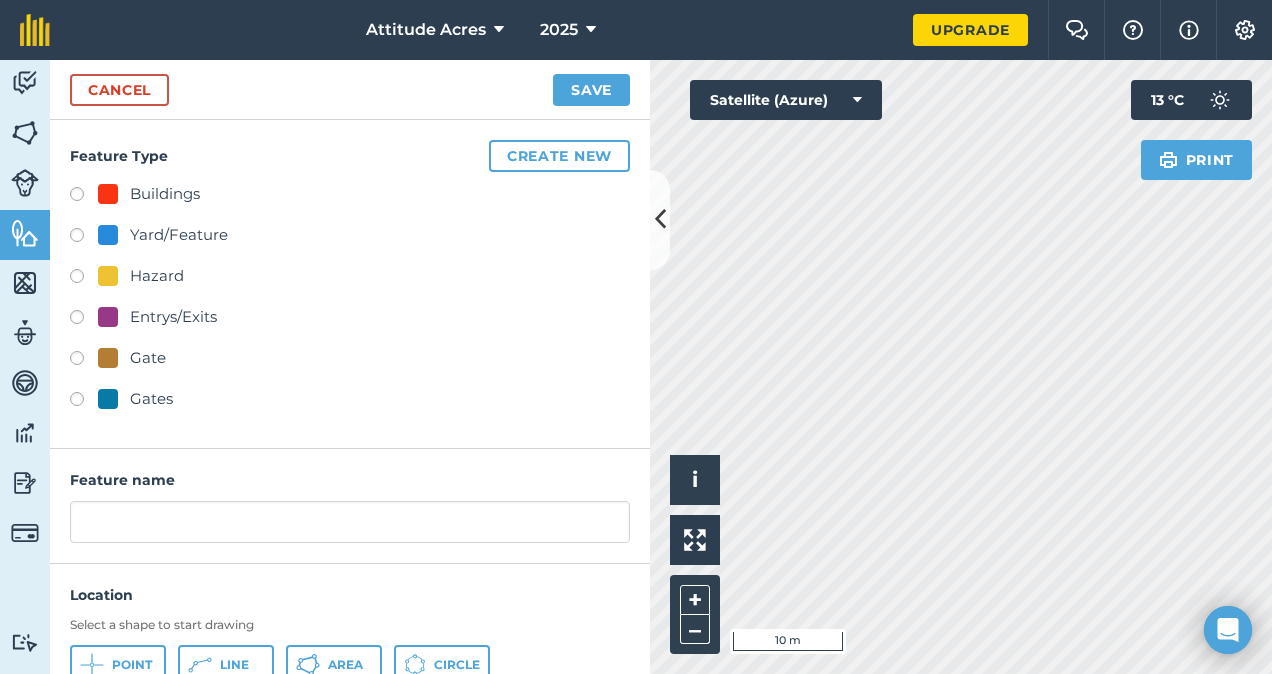 click on "Gate" at bounding box center [148, 358] 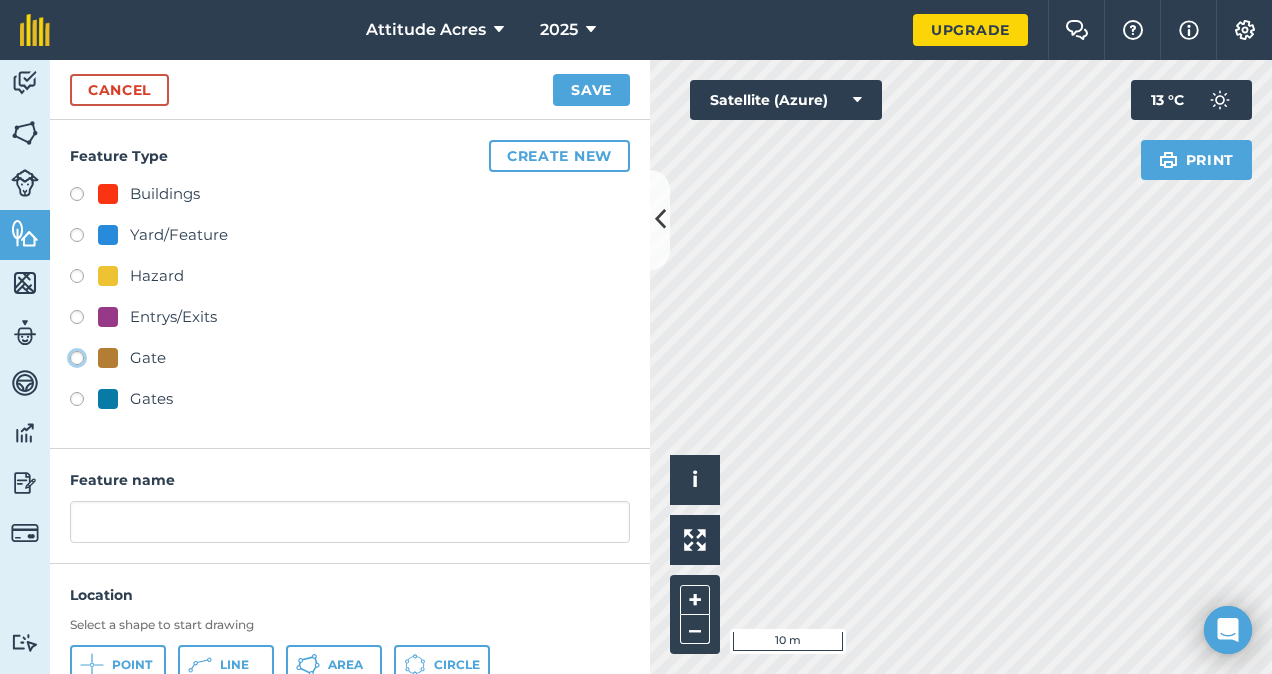 radio on "true" 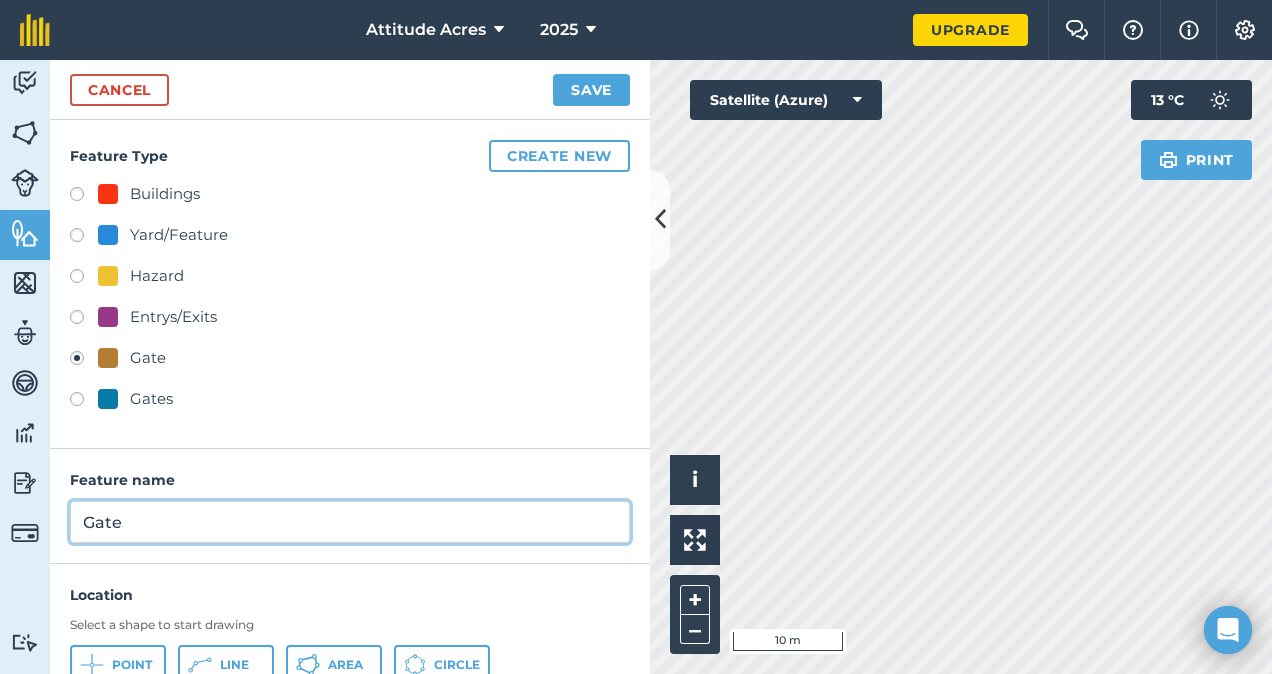 click on "Gate" at bounding box center (350, 522) 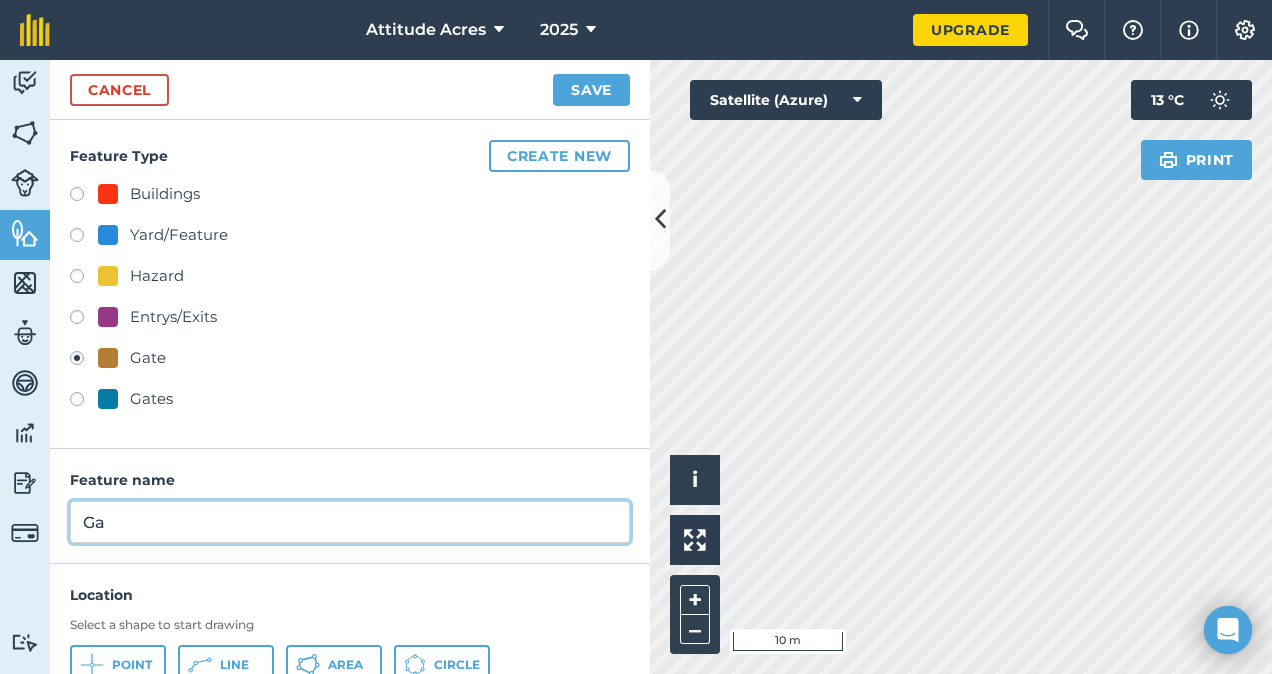 type on "G" 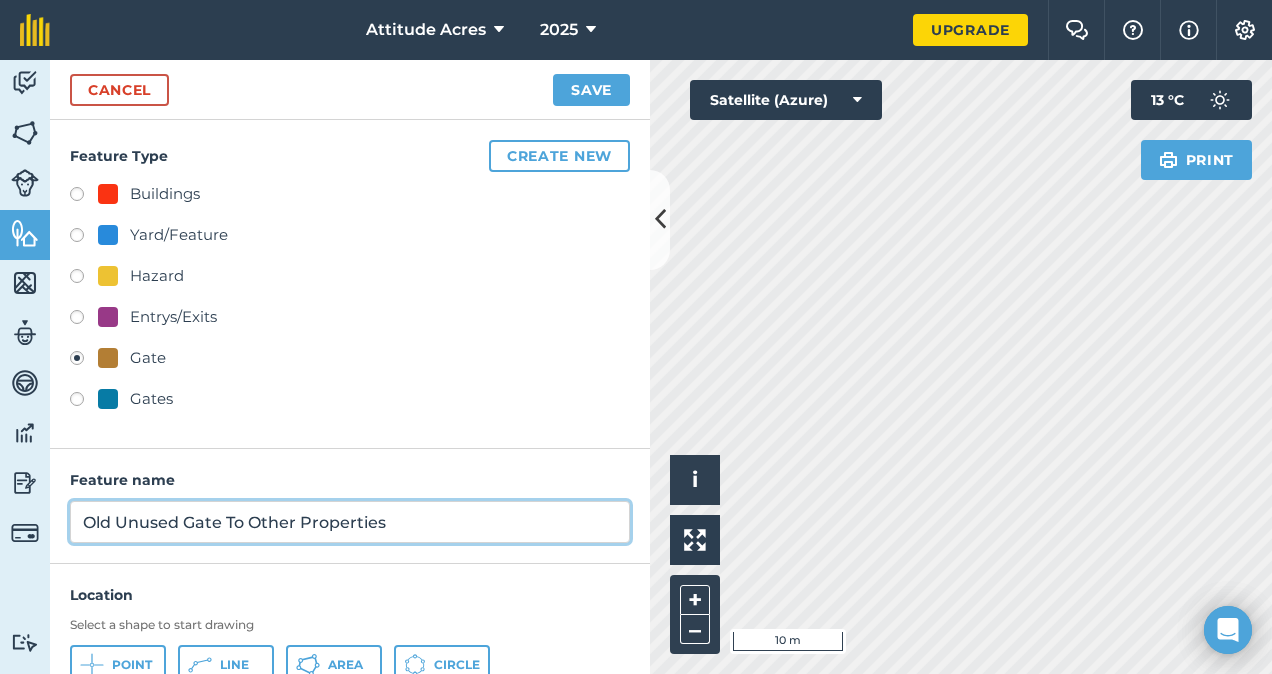 drag, startPoint x: 182, startPoint y: 520, endPoint x: 83, endPoint y: 520, distance: 99 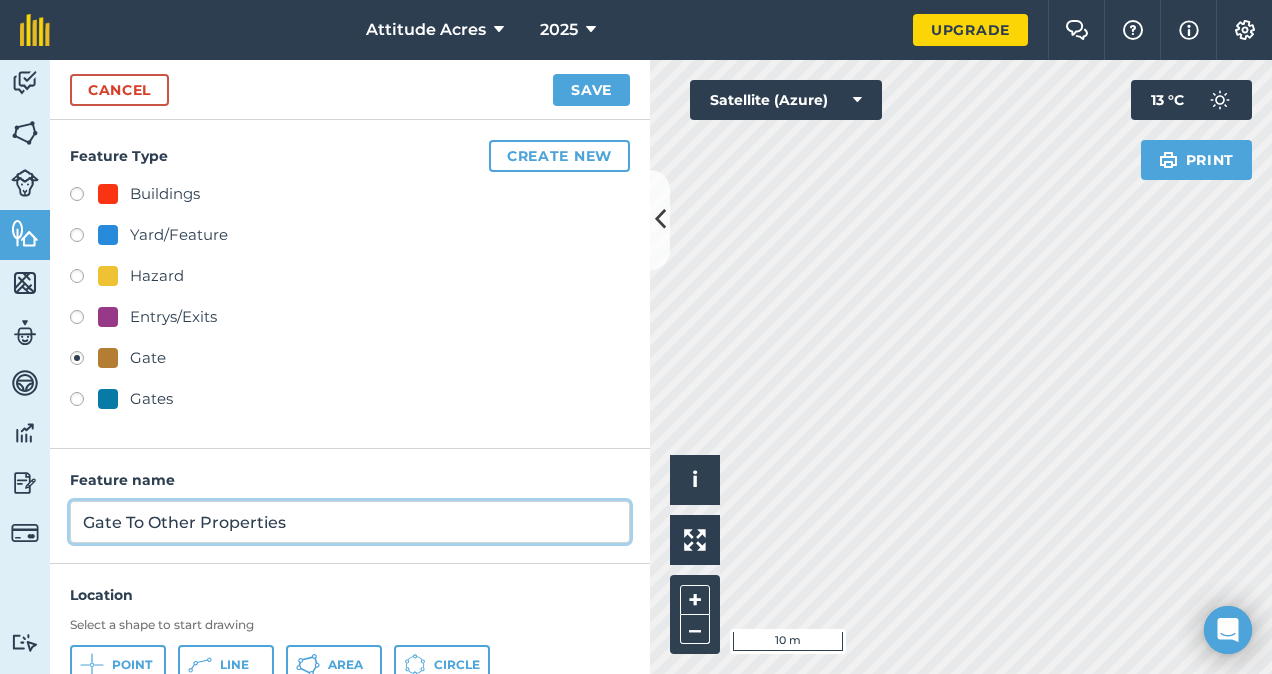 click on "Gate To Other Properties" at bounding box center [350, 522] 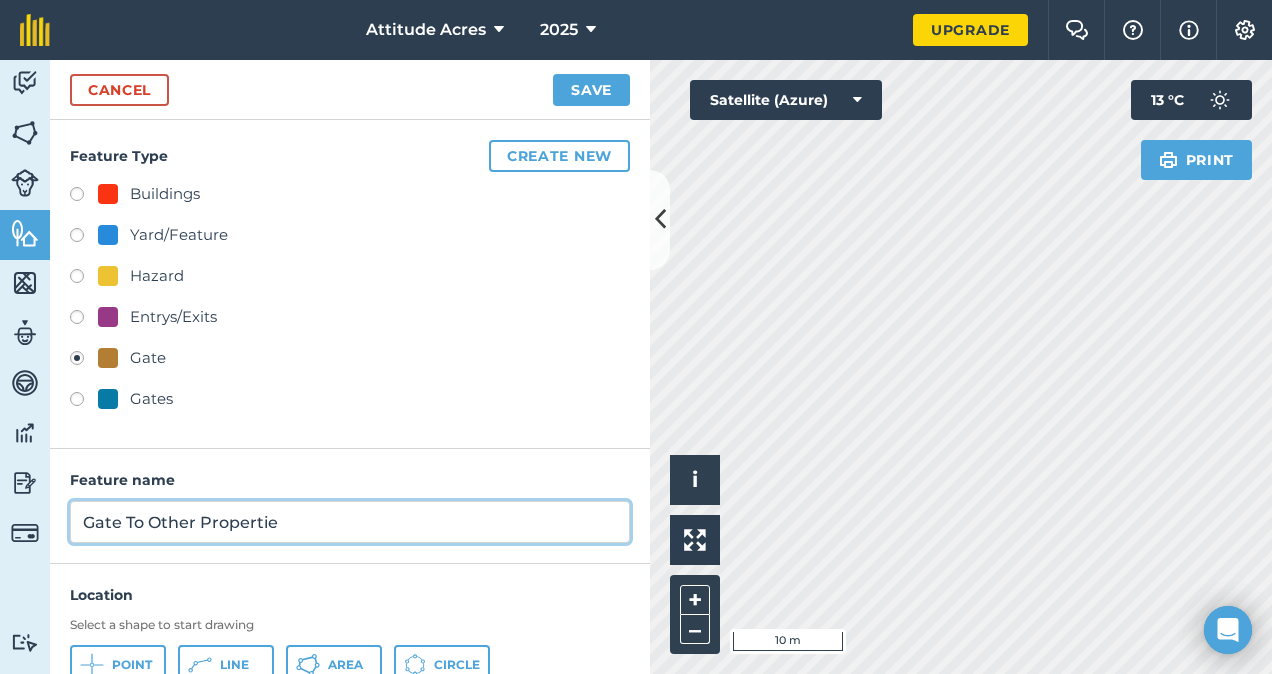click on "Gate To Other Propertie" at bounding box center [350, 522] 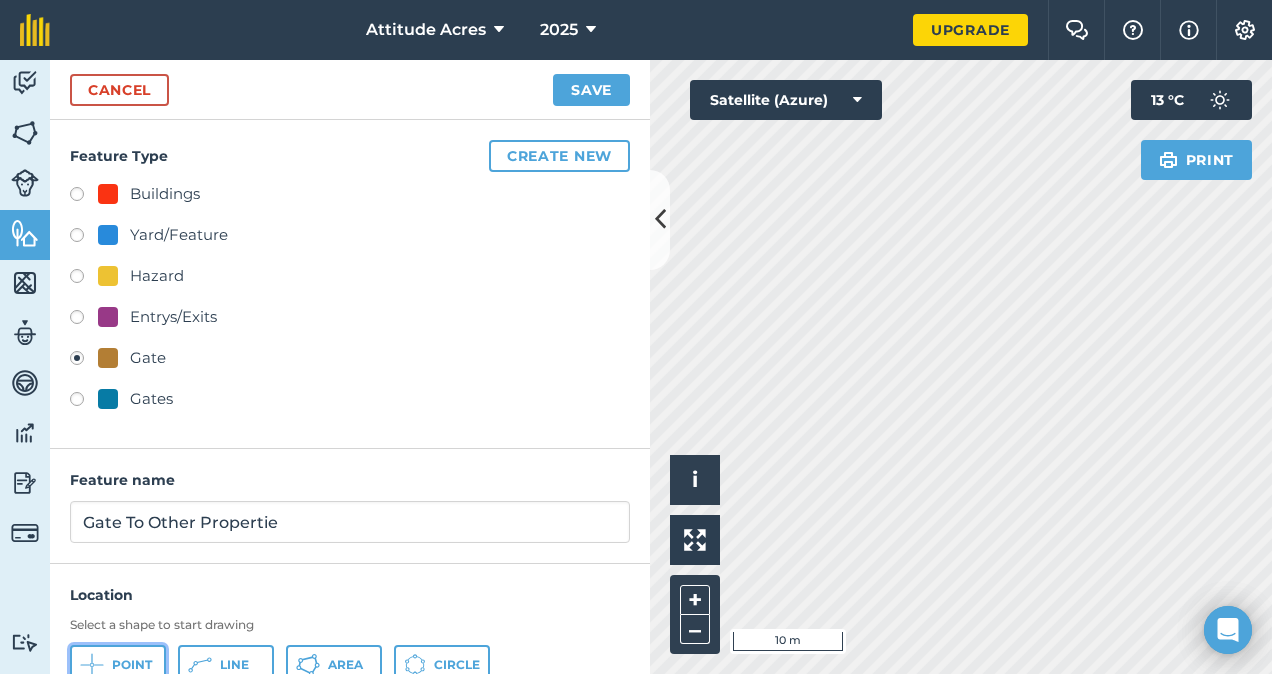 click on "Point" at bounding box center [118, 665] 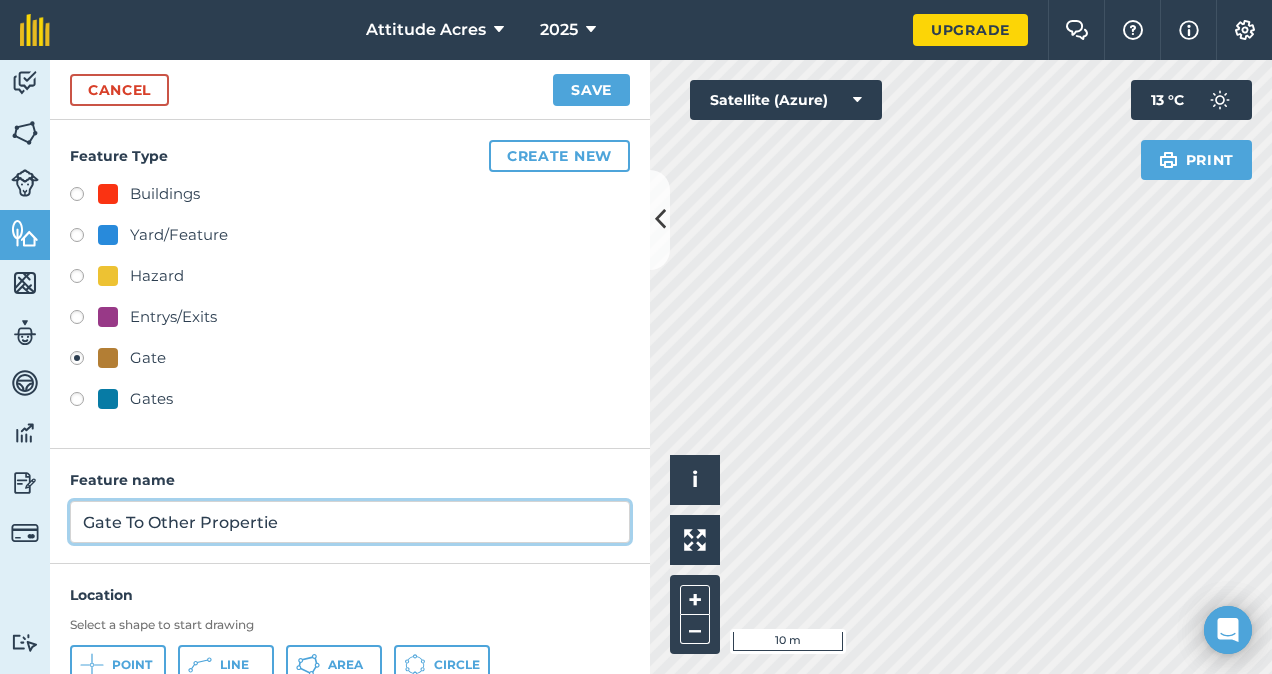 drag, startPoint x: 386, startPoint y: 516, endPoint x: 59, endPoint y: 513, distance: 327.01376 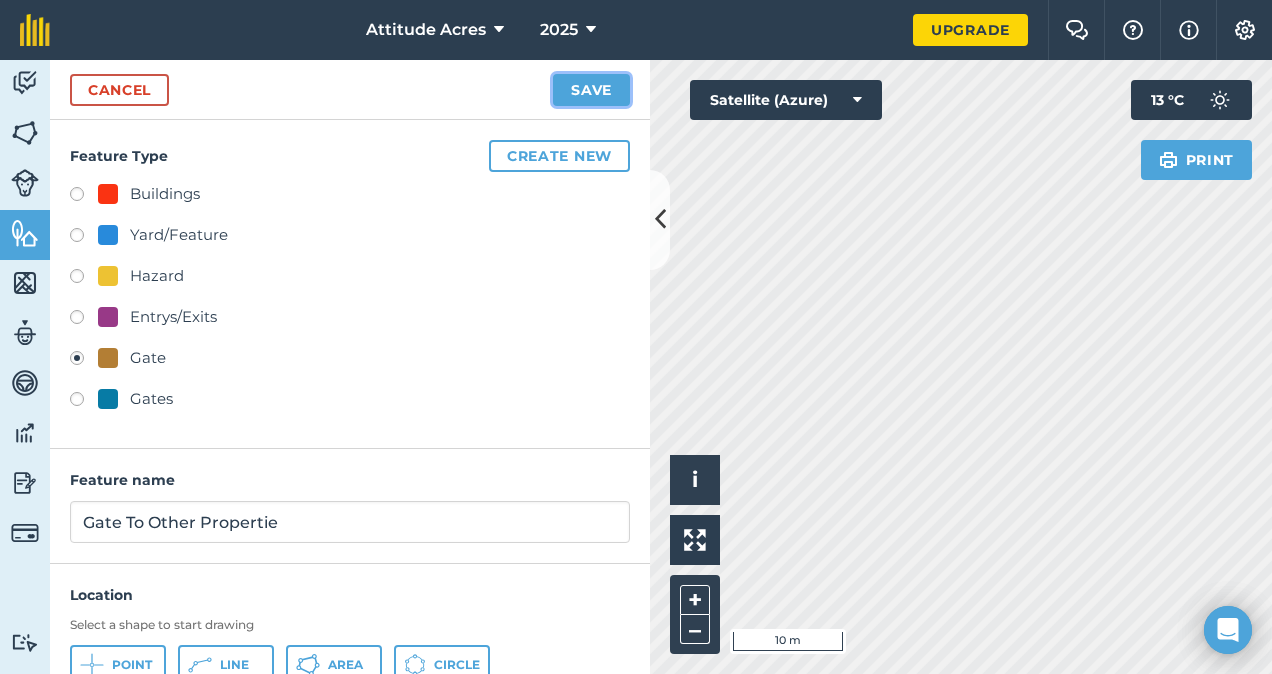 click on "Save" at bounding box center (591, 90) 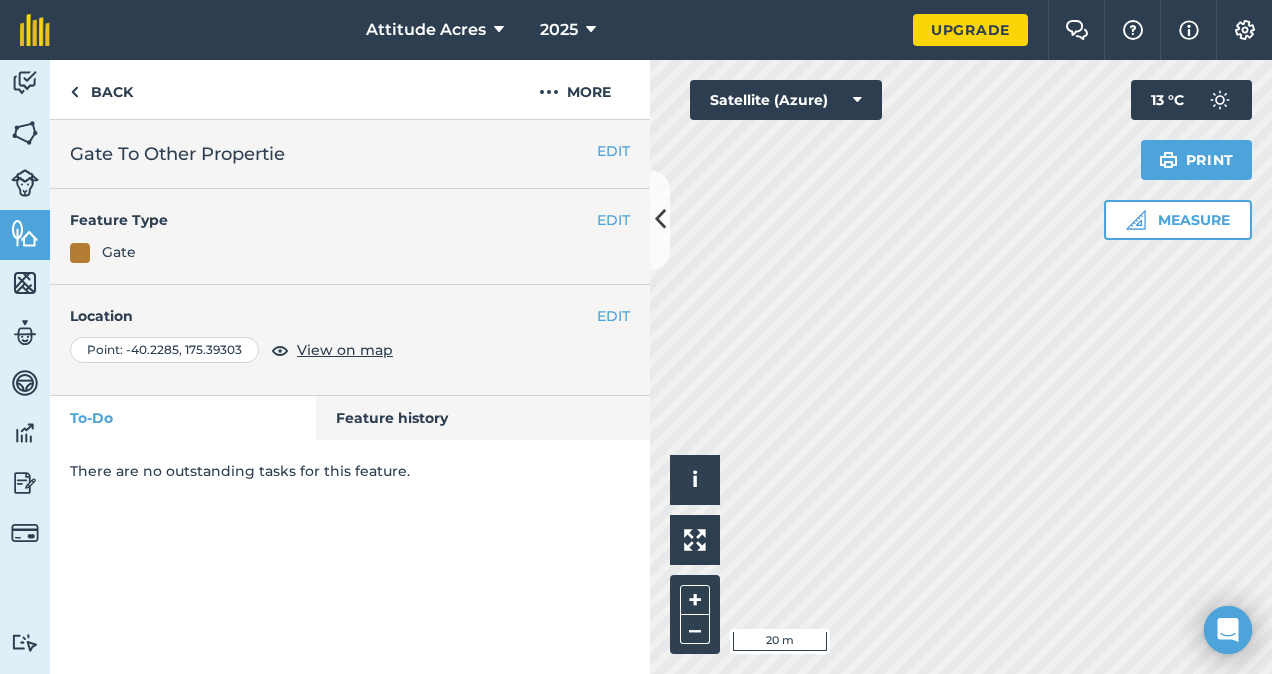 click on "Attitude Acres 2025 Upgrade Farm Chat Help Info Settings Map printing is not available on our free plan Please upgrade to our Essentials, Plus or Pro plan to access this feature. Activity Fields Livestock Features Maps Team Vehicles Data Reporting Billing Tutorials Tutorials   Back   More EDIT Gate To Other Propertie EDIT Feature Type Gate EDIT Location Point :   [GEOGRAPHIC_DATA]    View on map To-Do Feature history There are no outstanding tasks for this feature. Click to place a point i © 2025 TomTom, Microsoft 20 m + – Satellite (Azure) Measure Print 13   ° C" at bounding box center (636, 337) 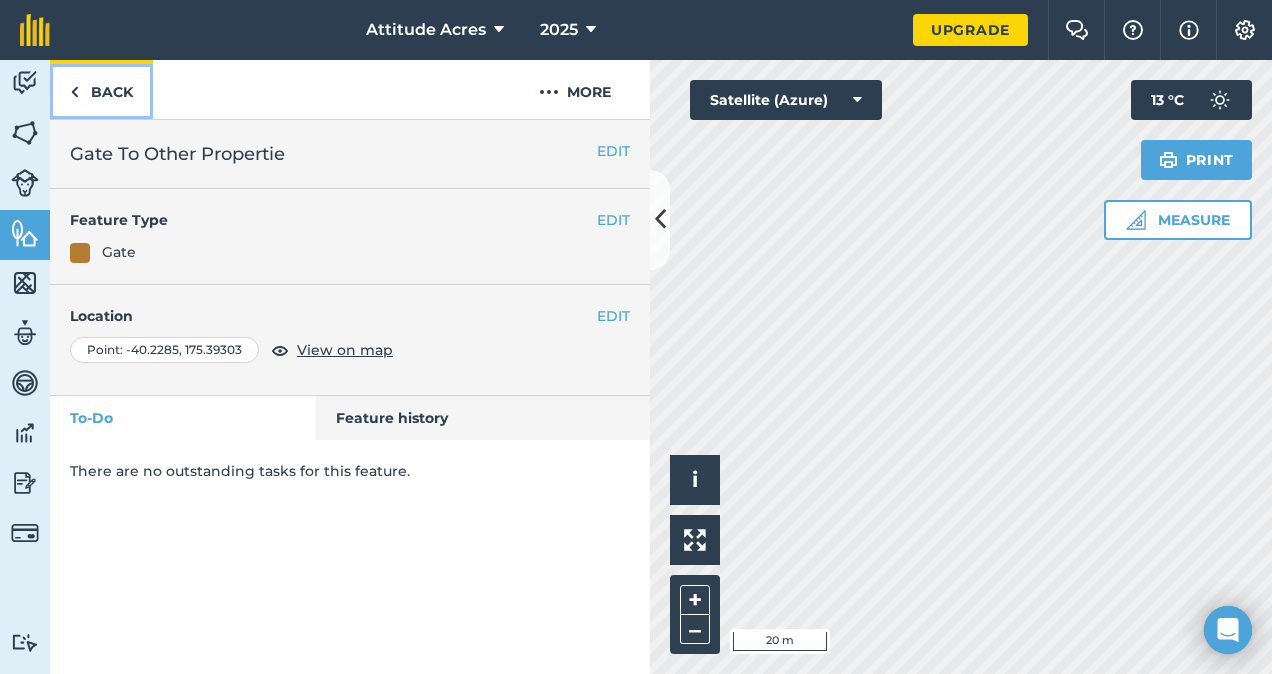 click on "Back" at bounding box center (101, 89) 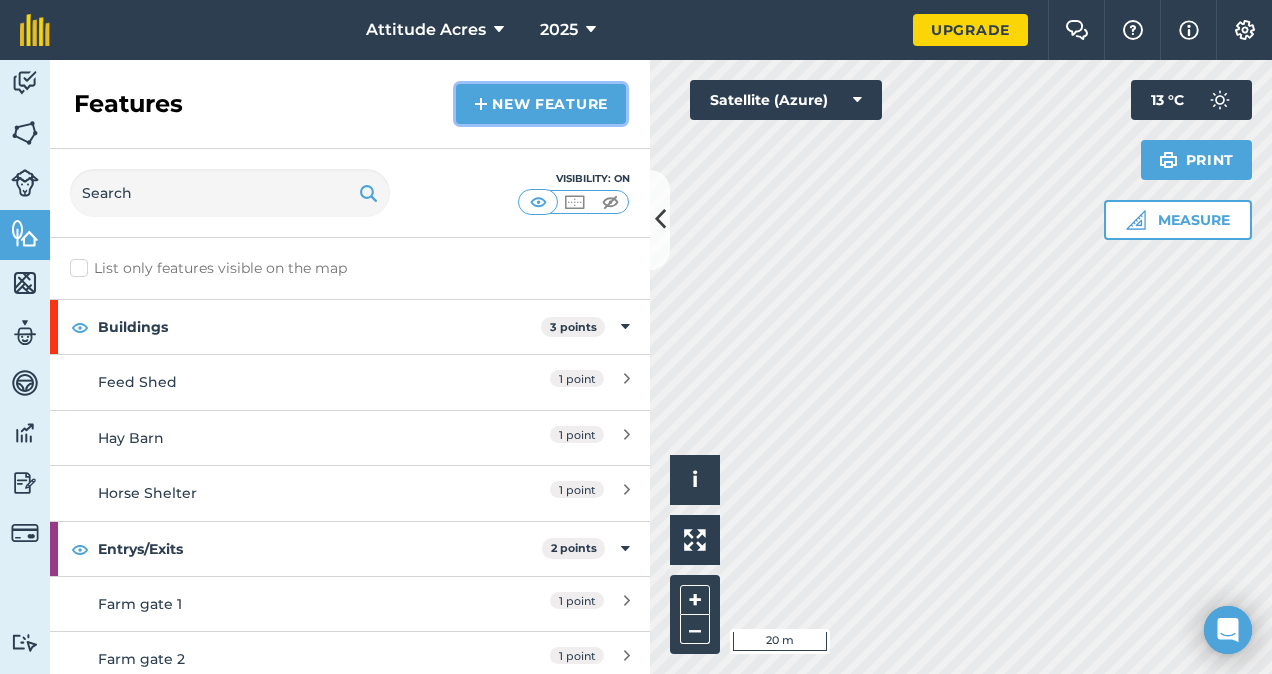 click on "New feature" at bounding box center [541, 104] 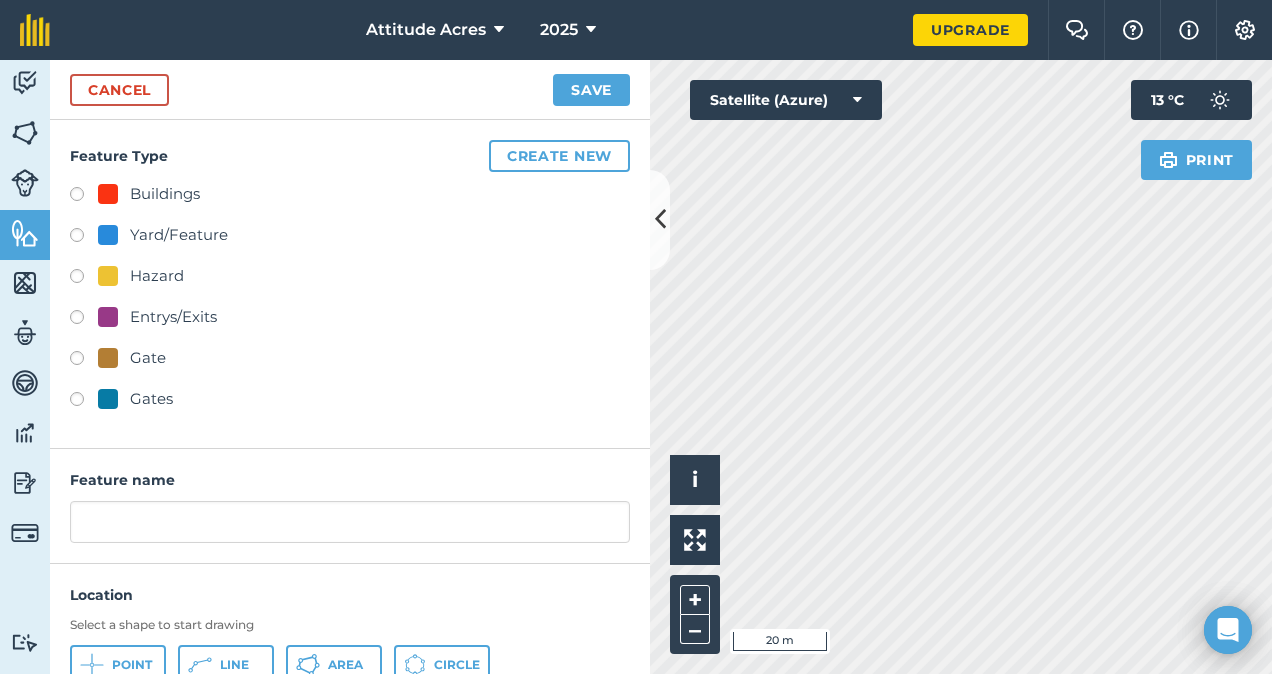 click on "Gate" at bounding box center [148, 358] 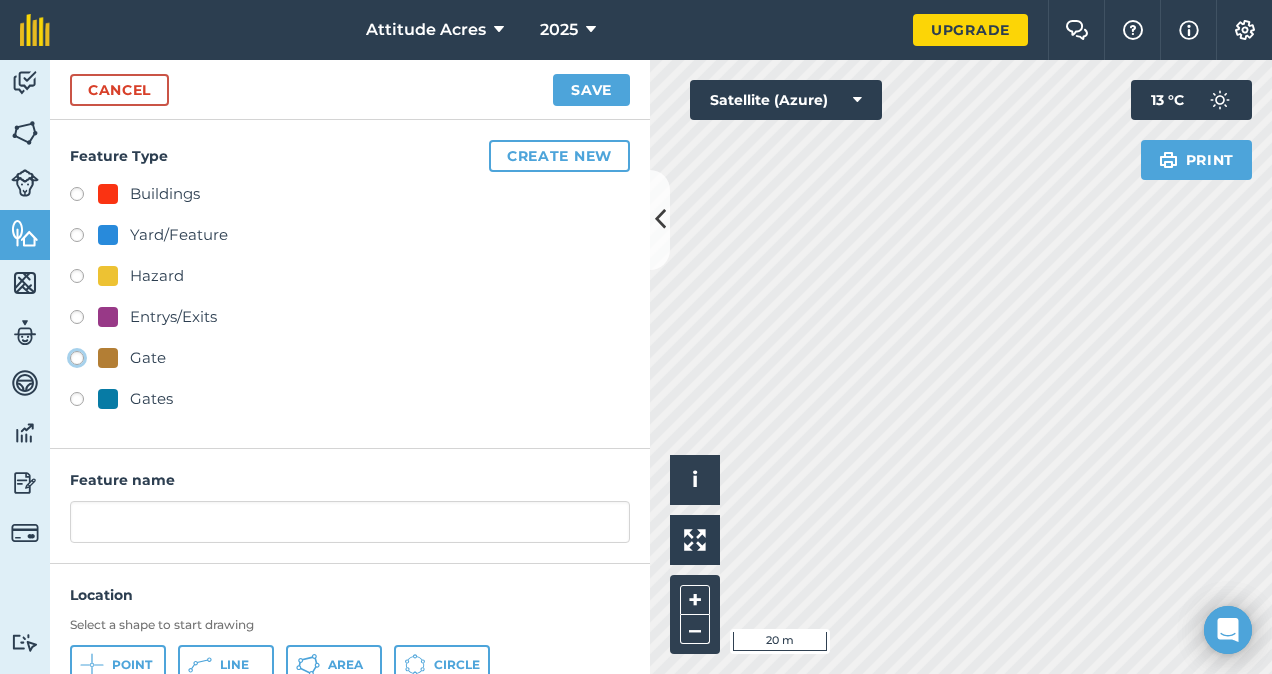 radio on "true" 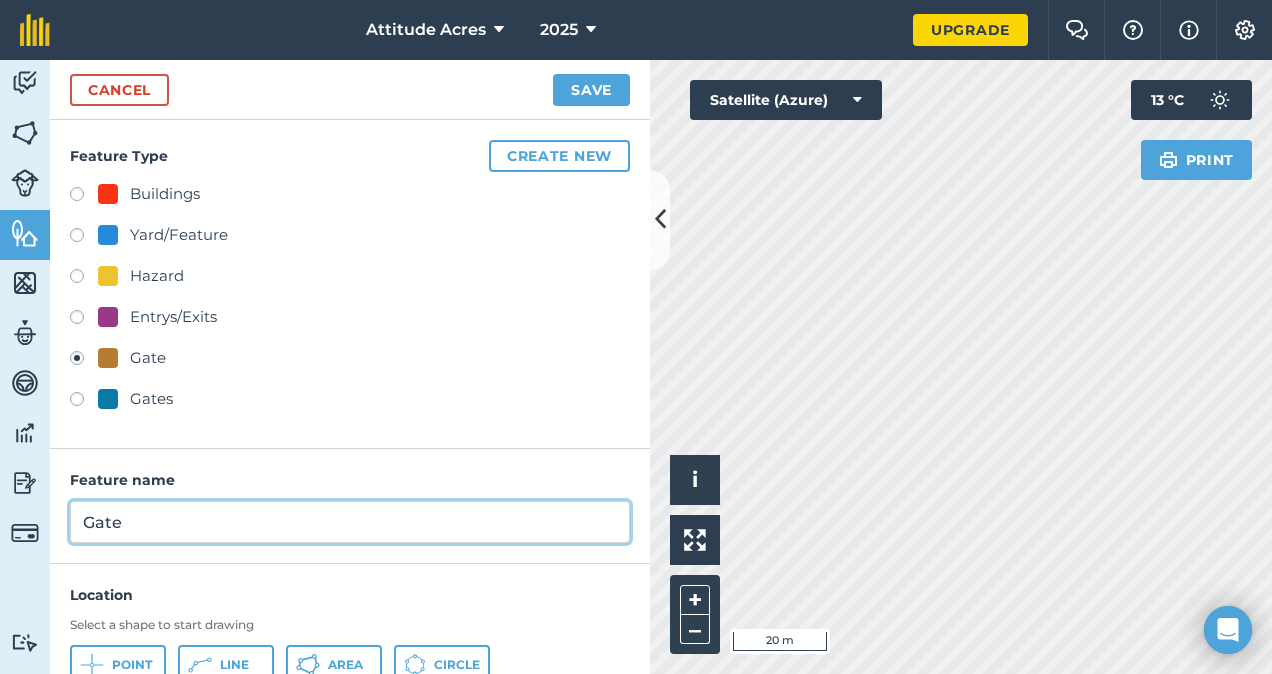 click on "Gate" at bounding box center (350, 522) 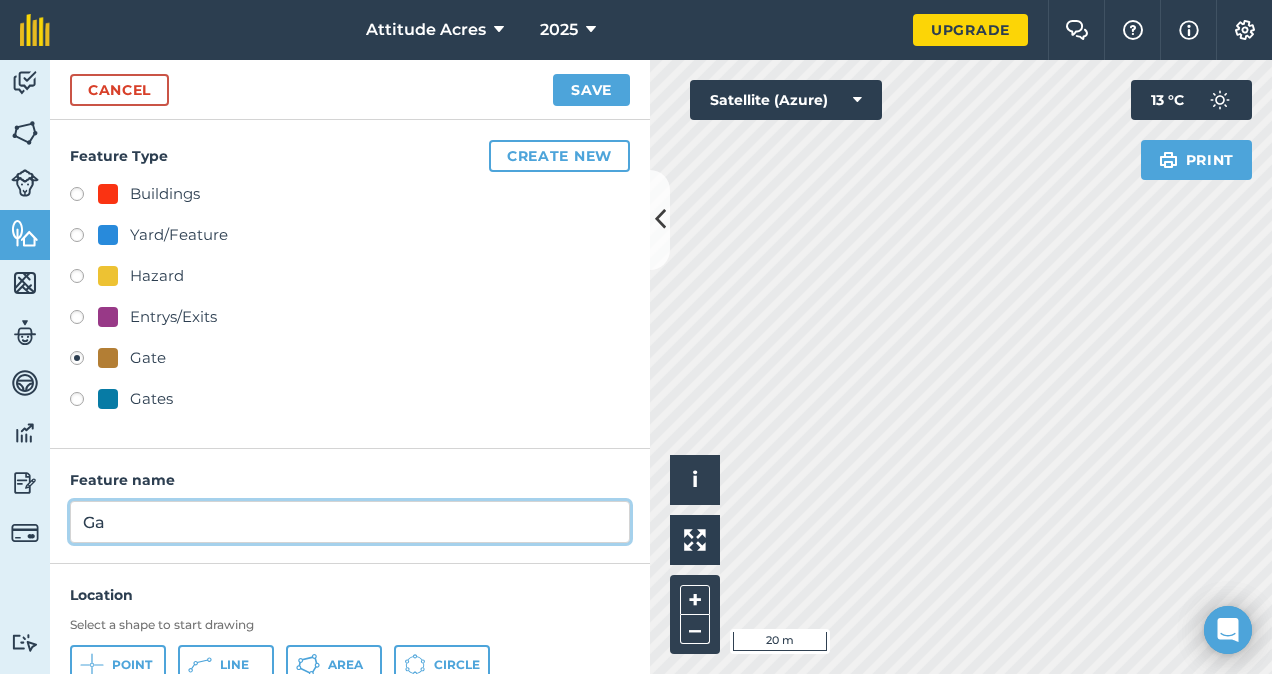 type on "G" 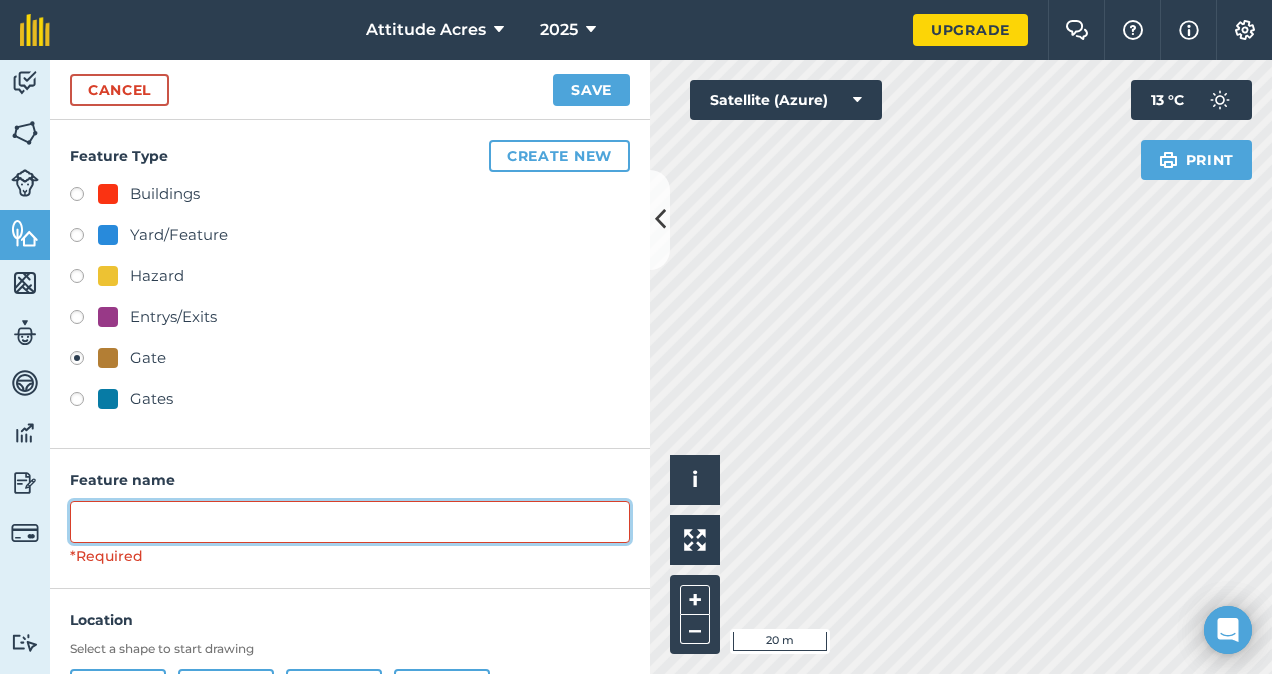 paste on "Gate To Other Propertie" 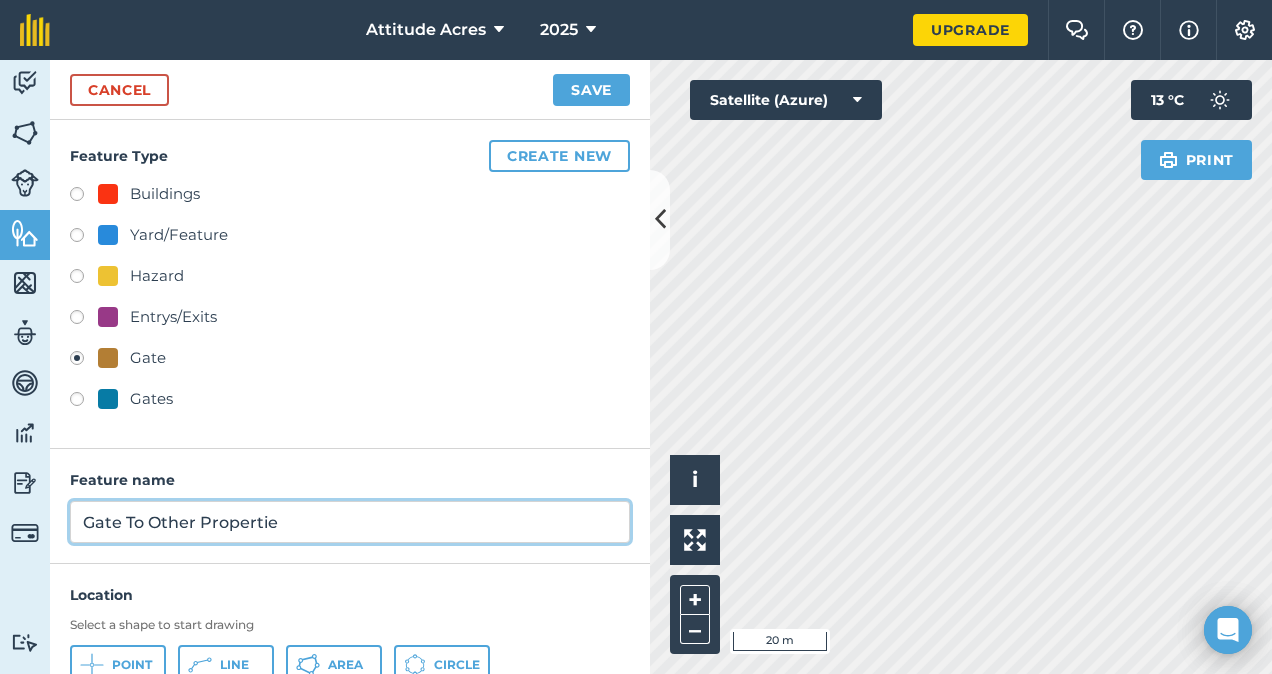 type on "Gate To Other Propertie" 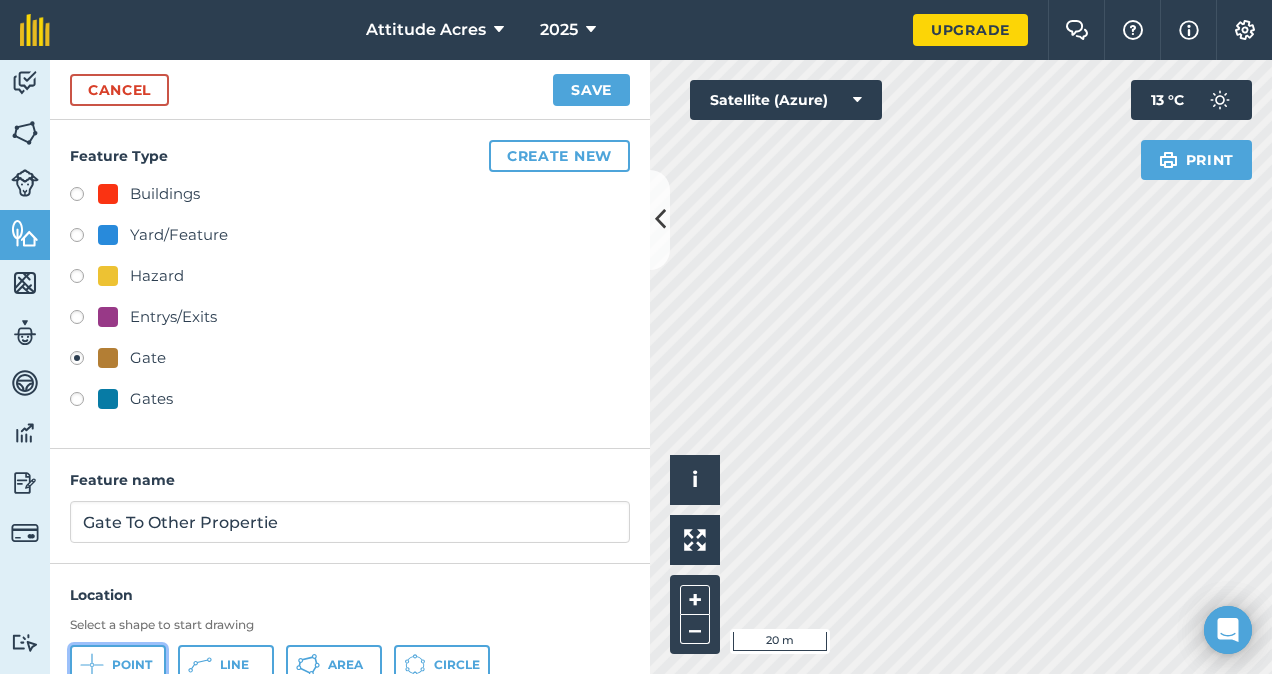 click on "Point" at bounding box center (118, 665) 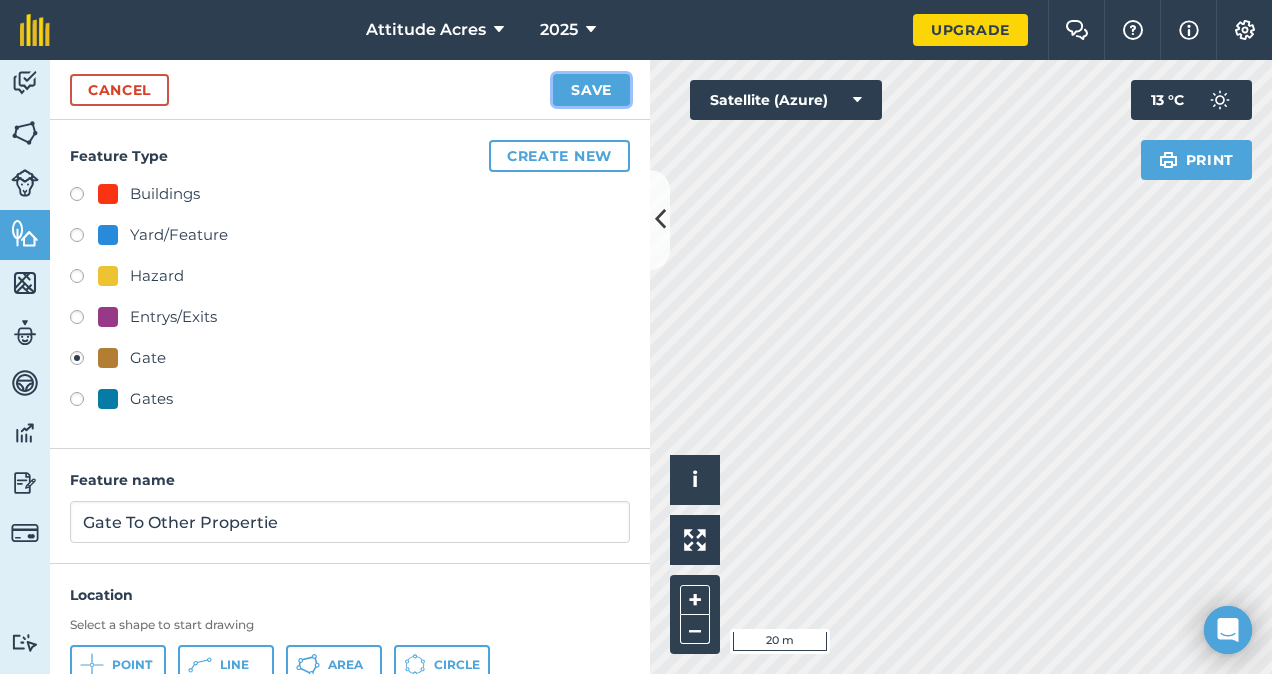click on "Save" at bounding box center (591, 90) 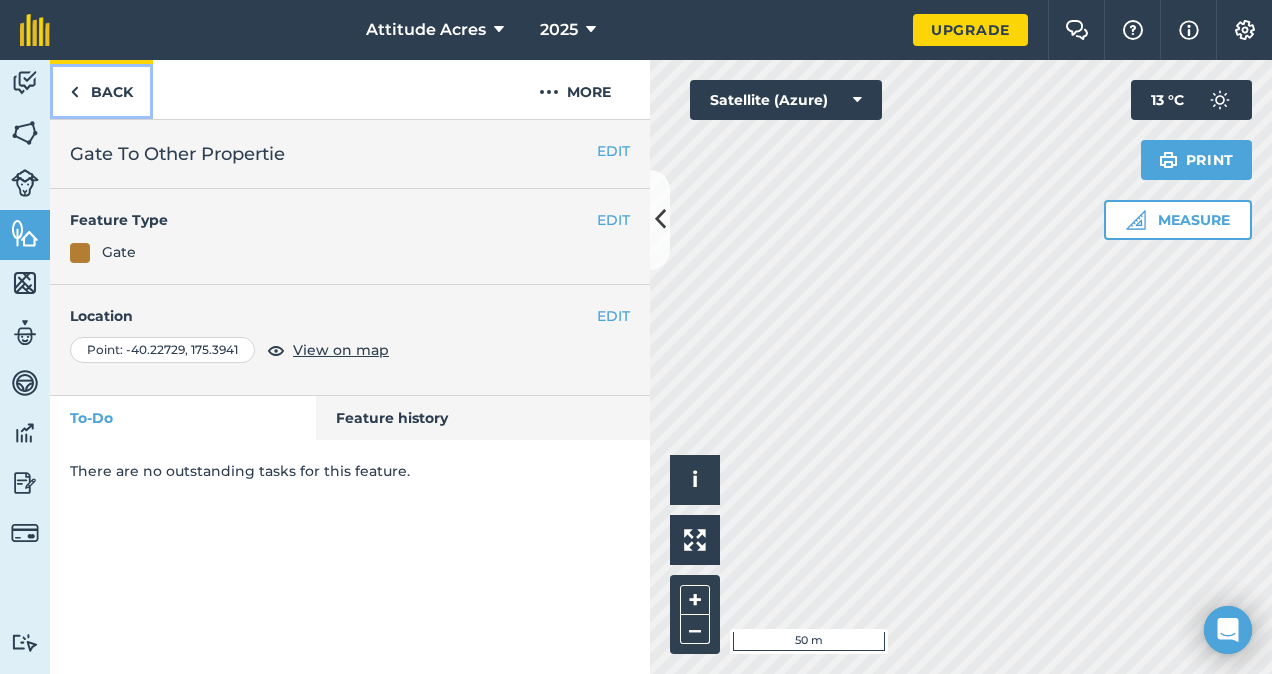 click on "Back" at bounding box center [101, 89] 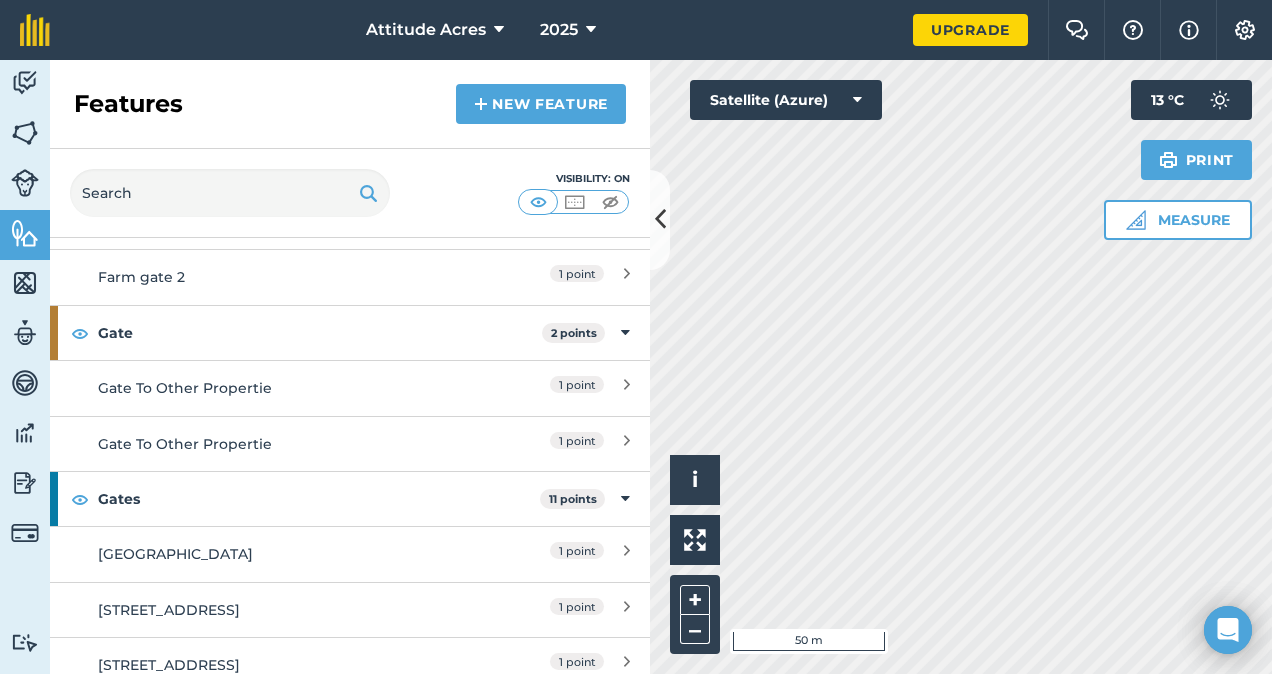 scroll, scrollTop: 361, scrollLeft: 0, axis: vertical 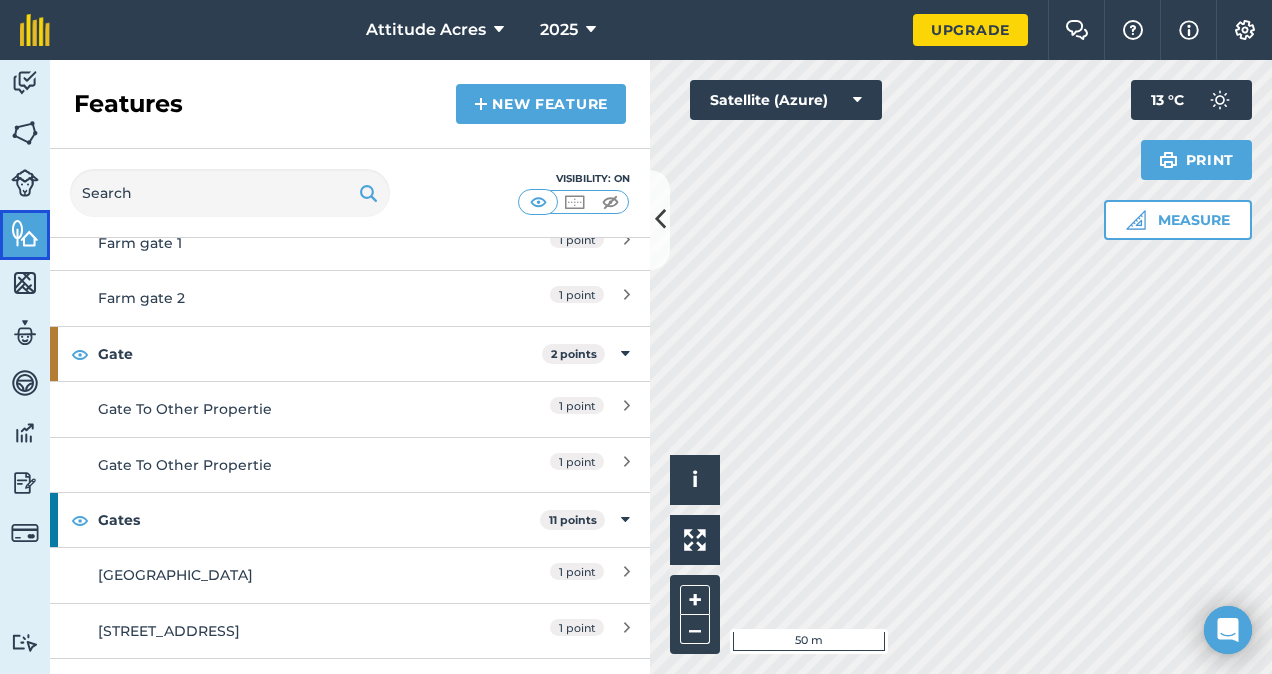 click on "Features" at bounding box center [25, 235] 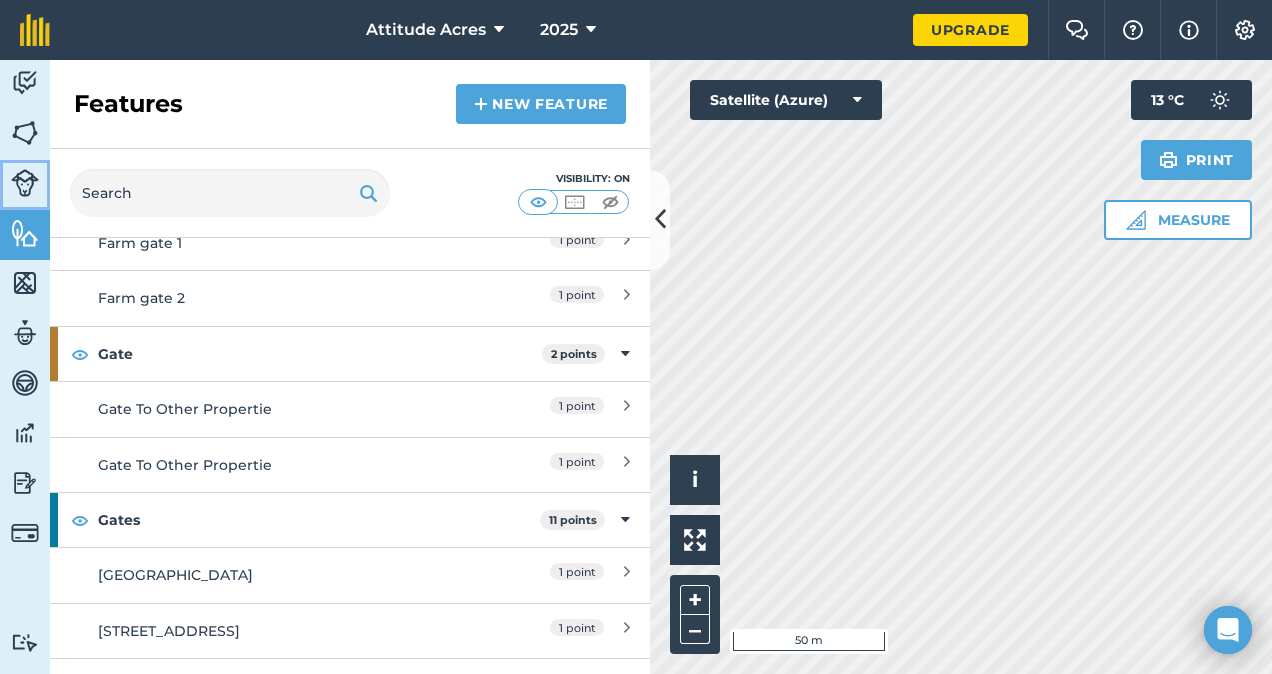 click at bounding box center [25, 183] 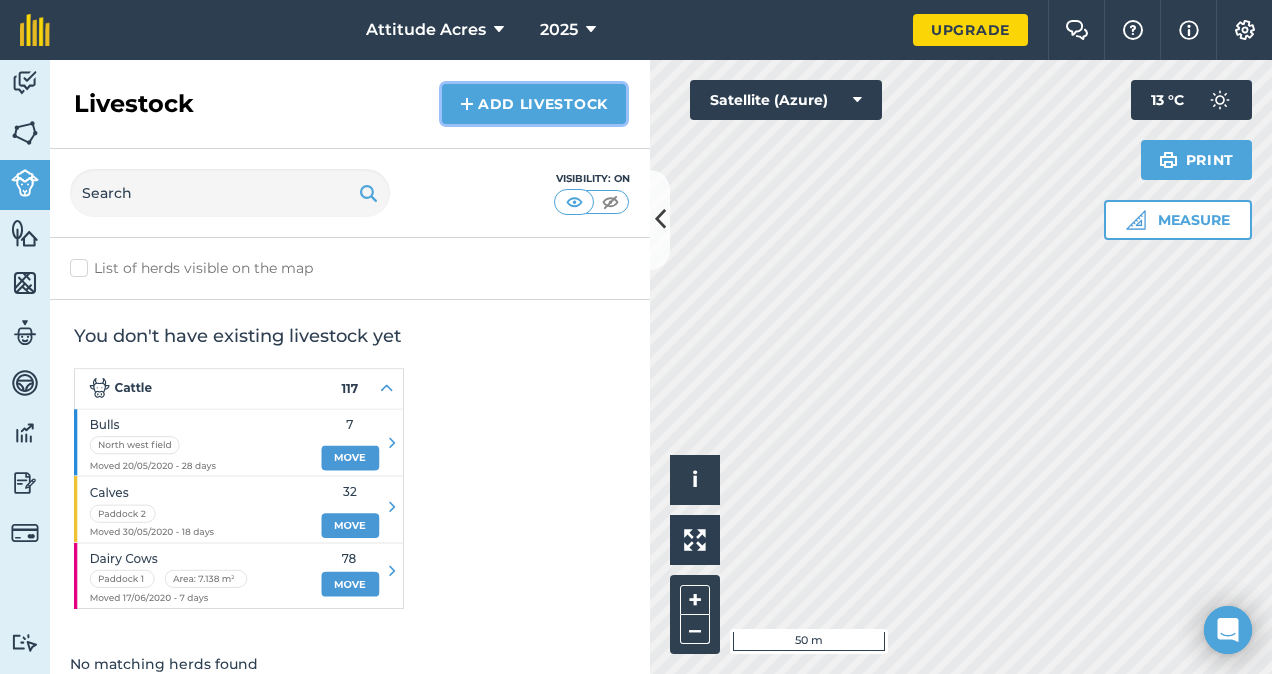 click on "Add Livestock" at bounding box center [534, 104] 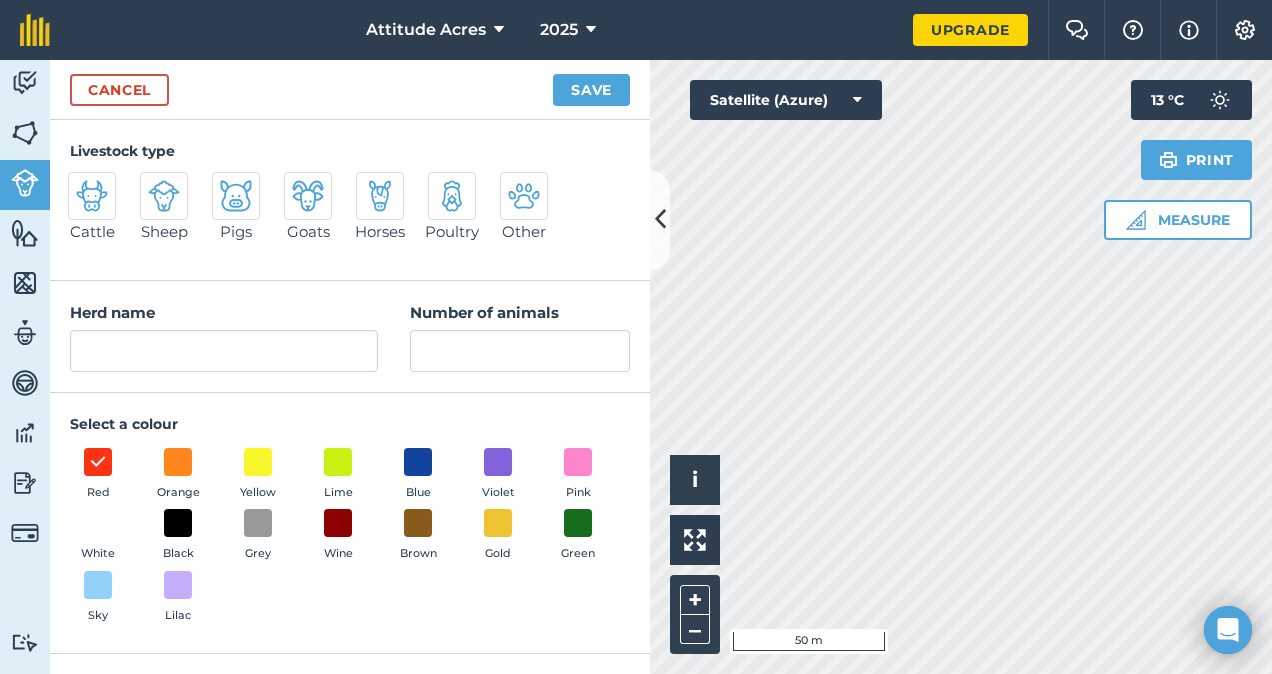 click at bounding box center [380, 196] 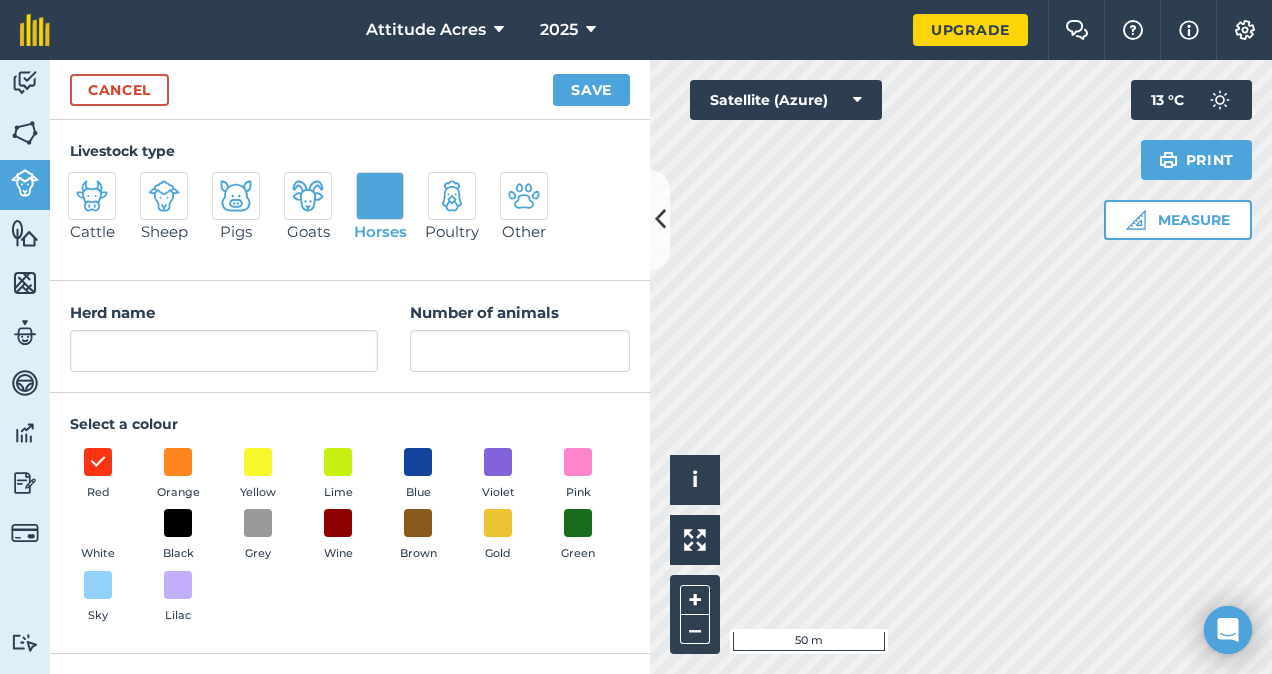 type on "Horses" 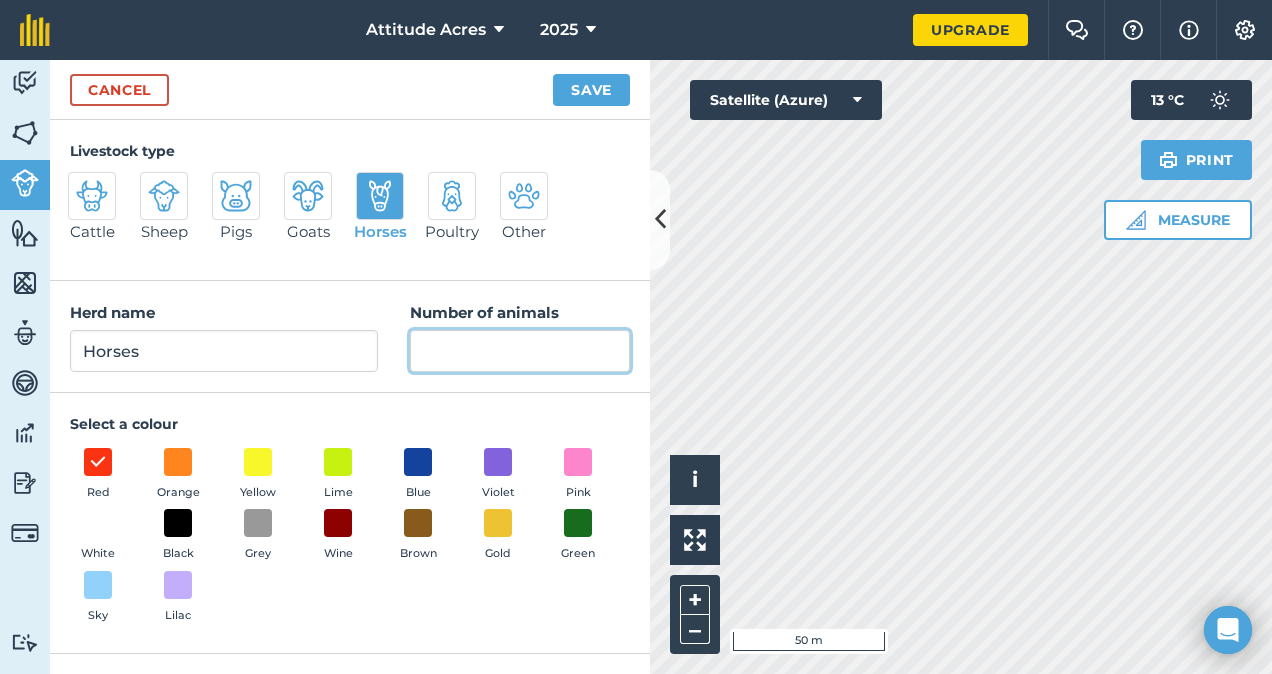 click on "Number of animals" at bounding box center [520, 351] 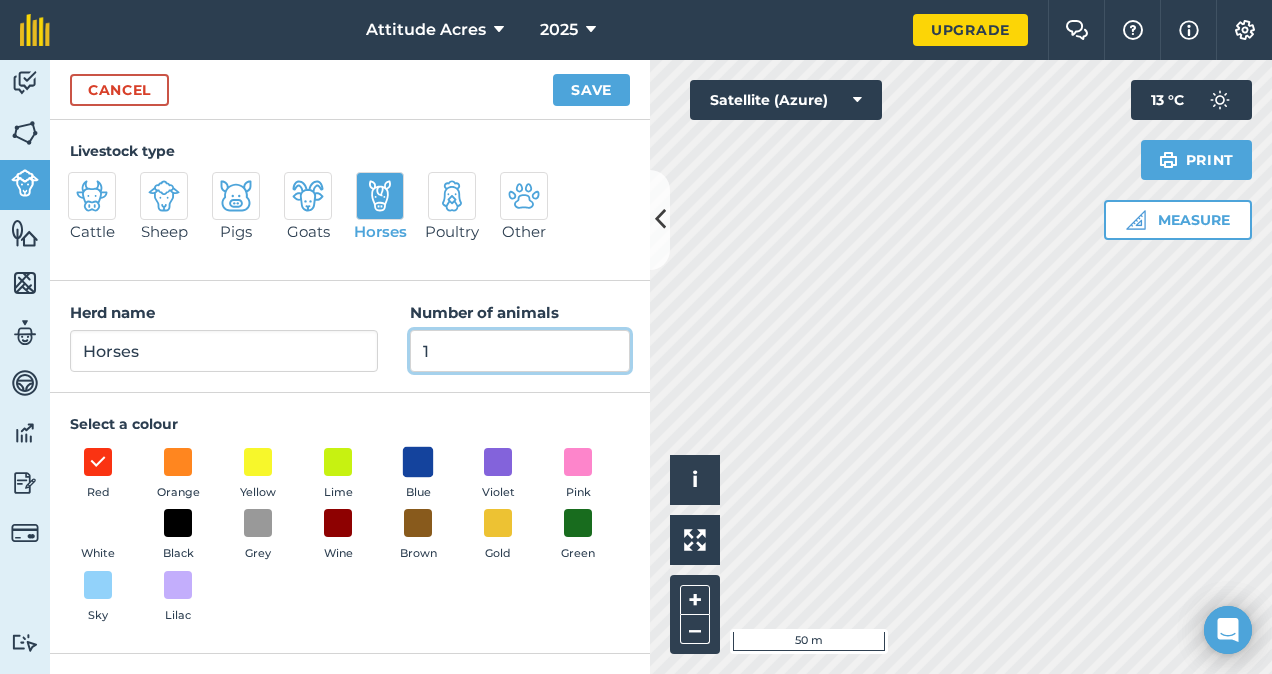 type on "1" 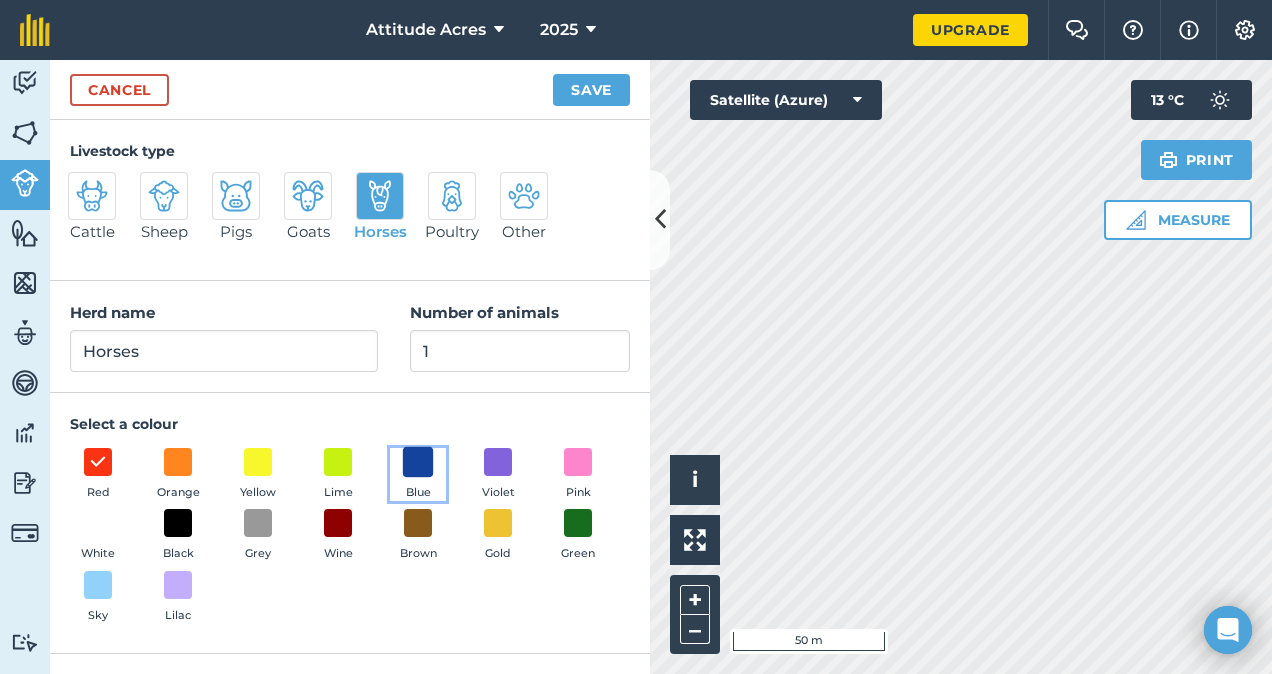 click at bounding box center [418, 461] 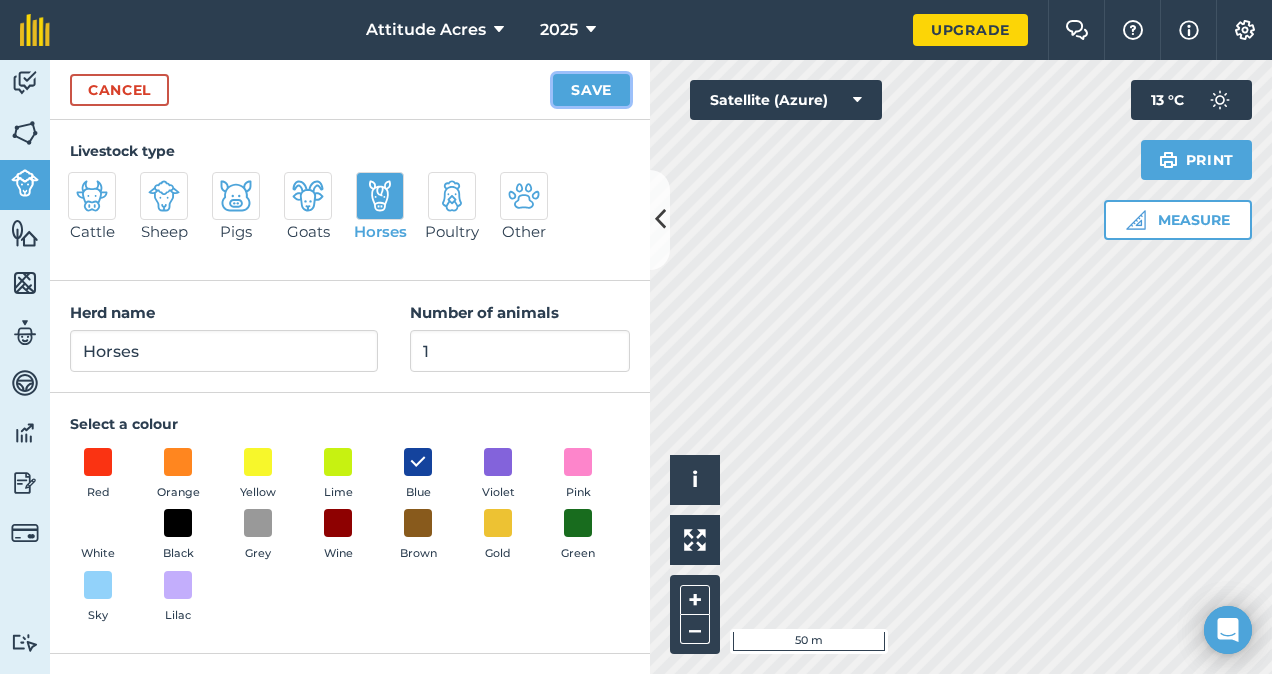 click on "Save" at bounding box center [591, 90] 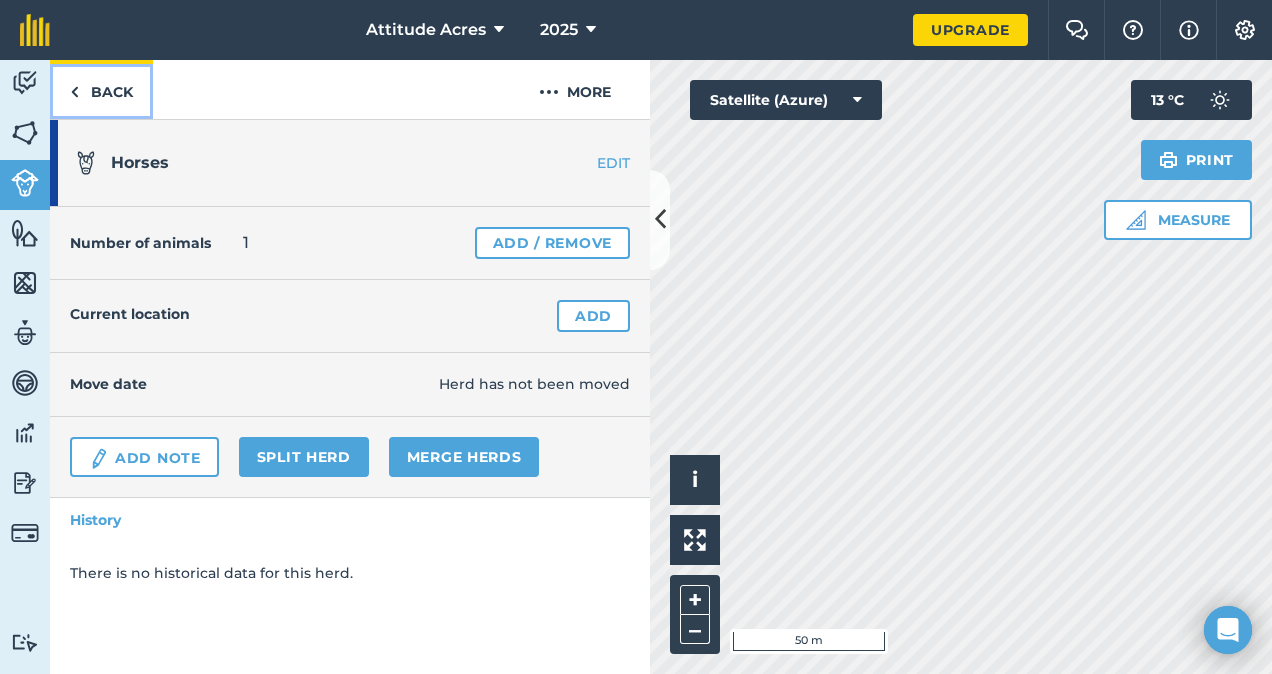 click on "Back" at bounding box center [101, 89] 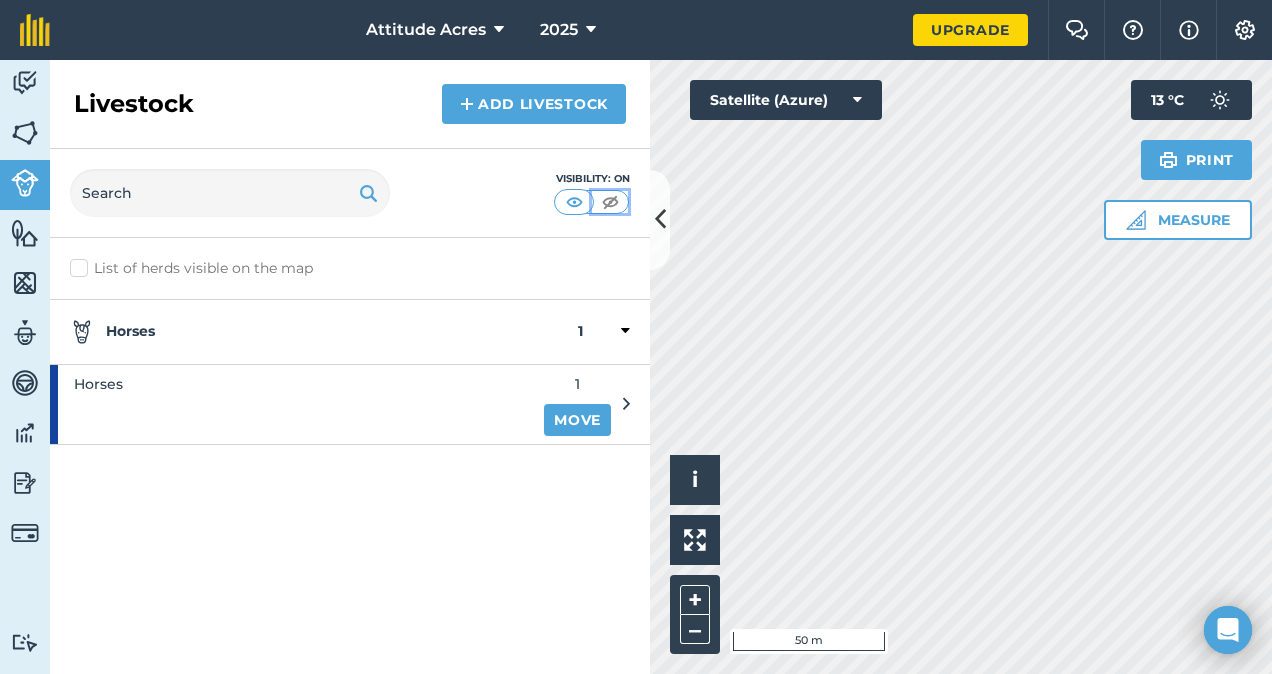 click at bounding box center (610, 202) 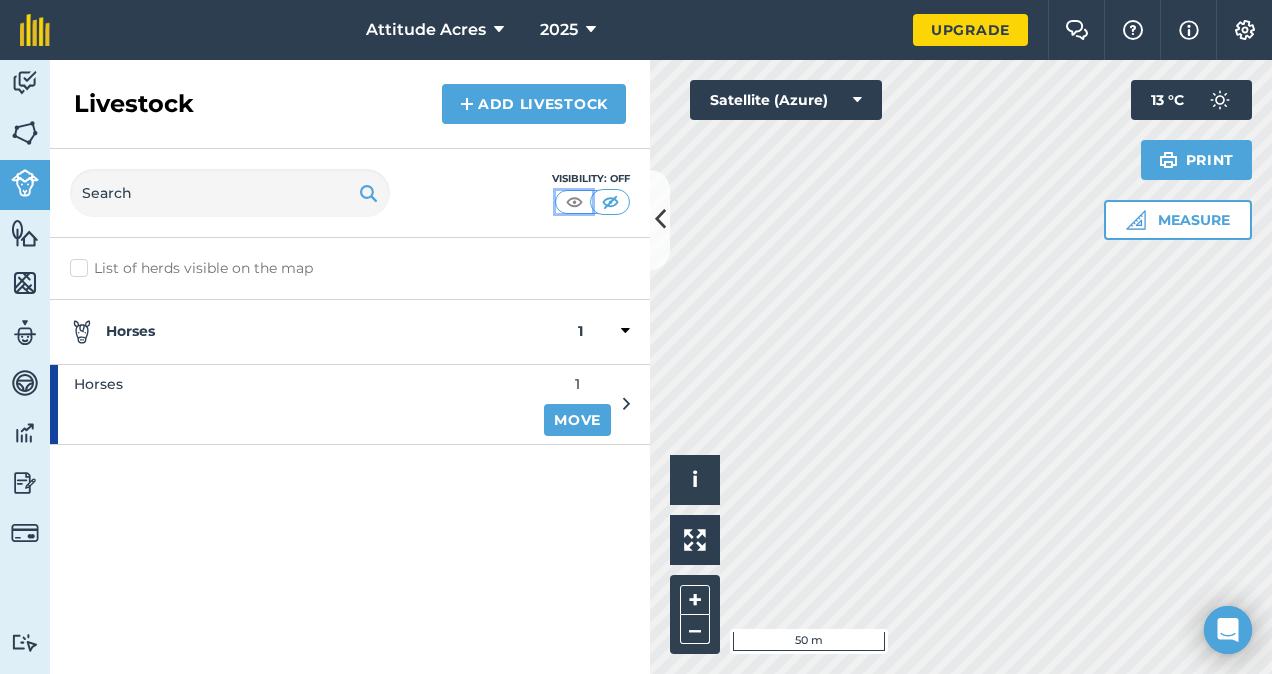 click at bounding box center [574, 202] 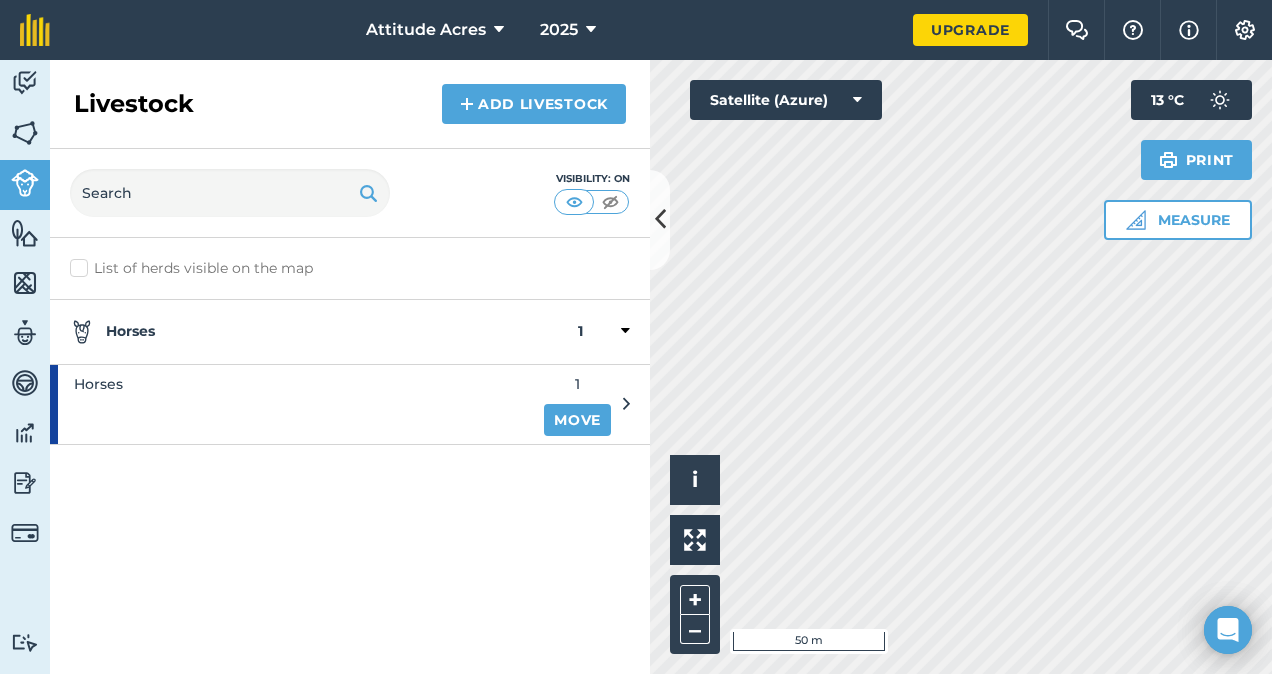 click on "List of herds visible on the map" at bounding box center [350, 268] 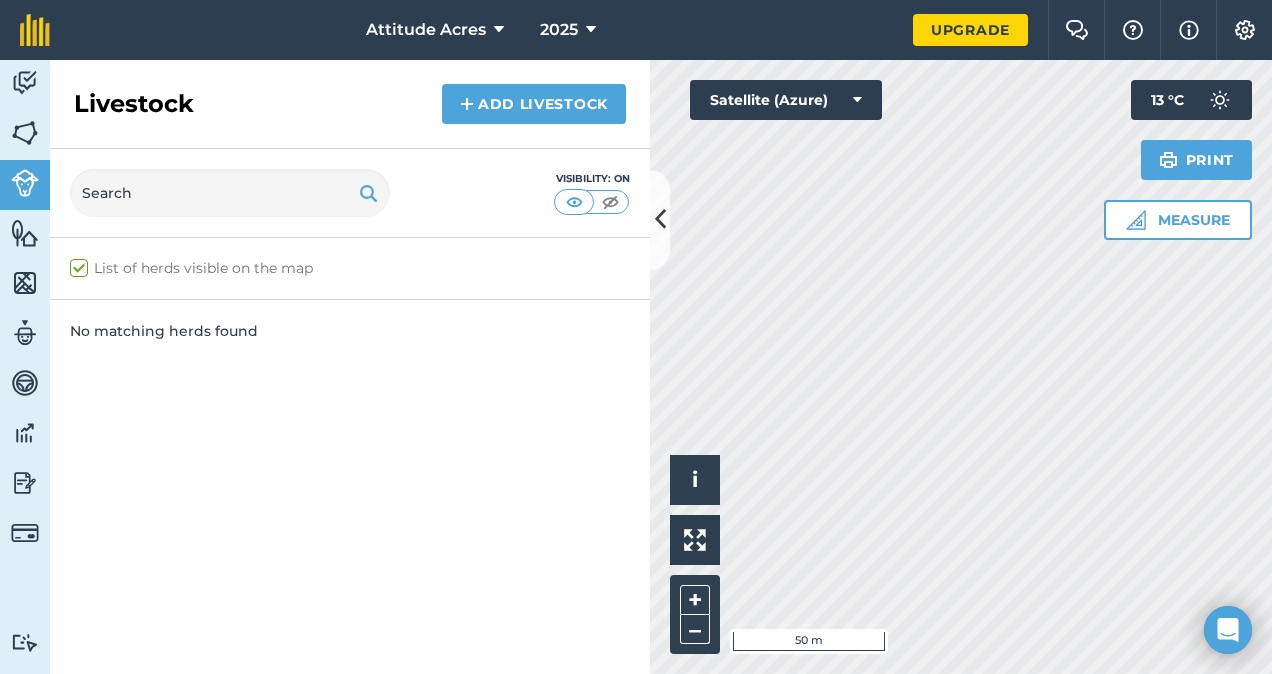 click on "List of herds visible on the map" at bounding box center [350, 268] 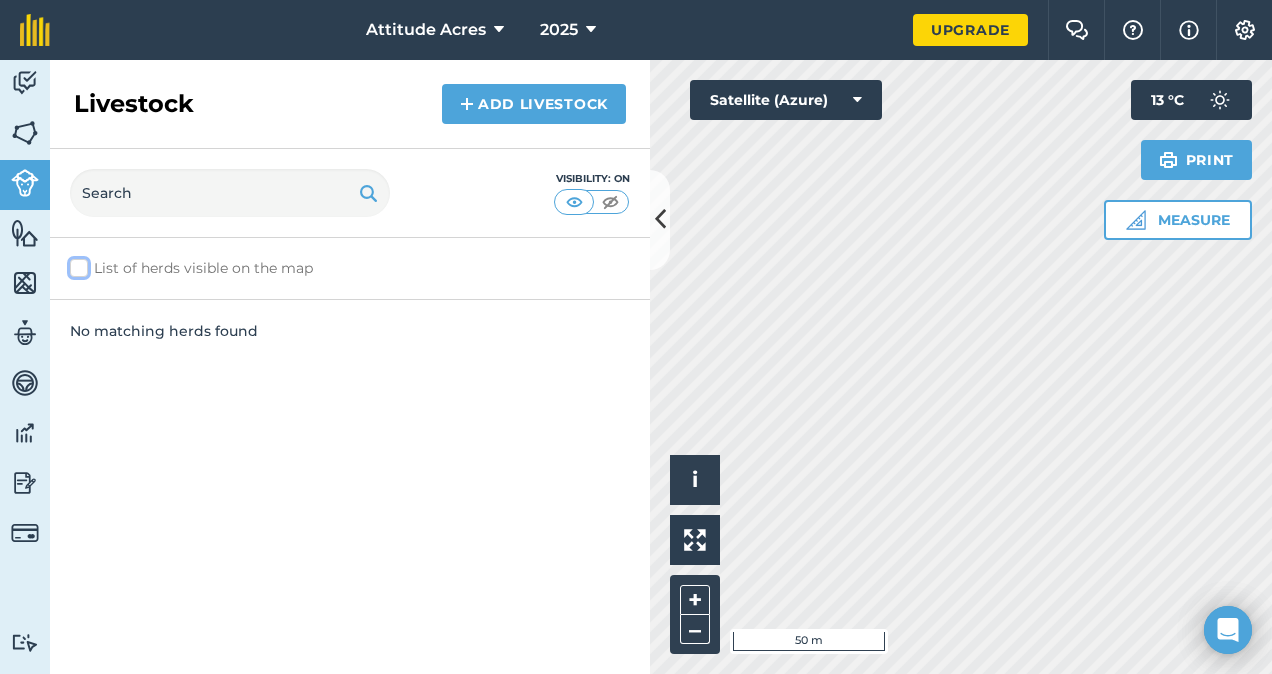 checkbox on "false" 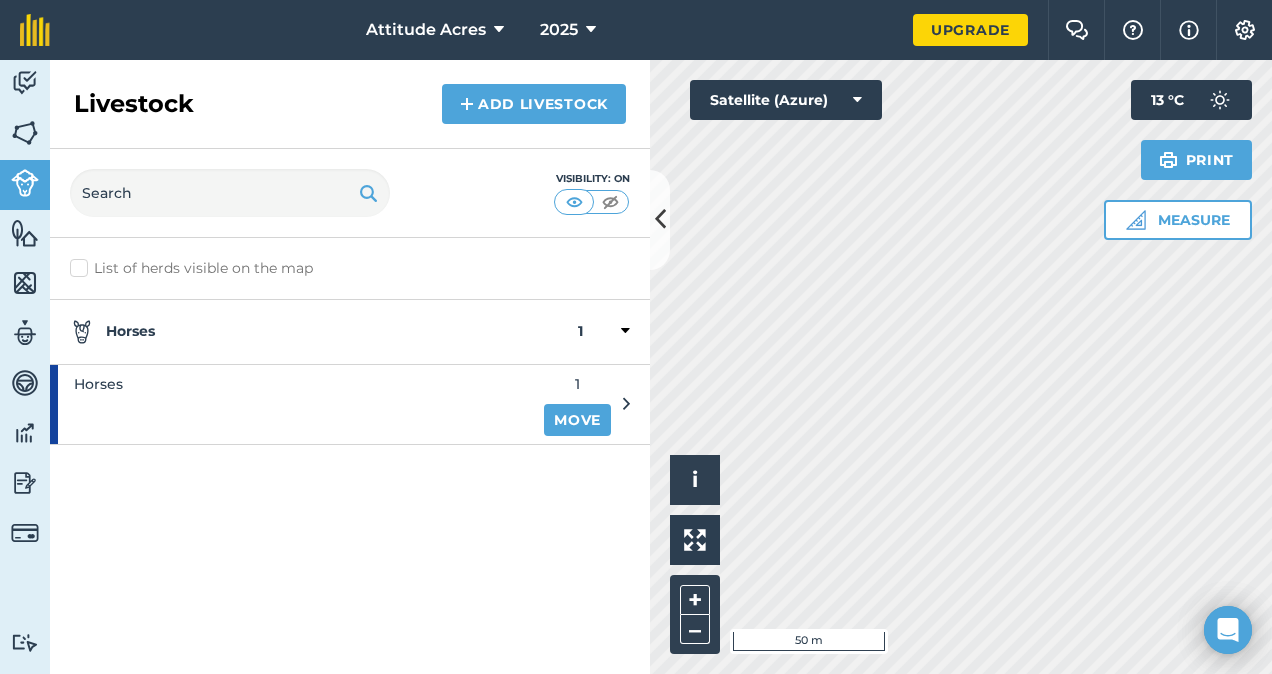 click on "1" at bounding box center (580, 332) 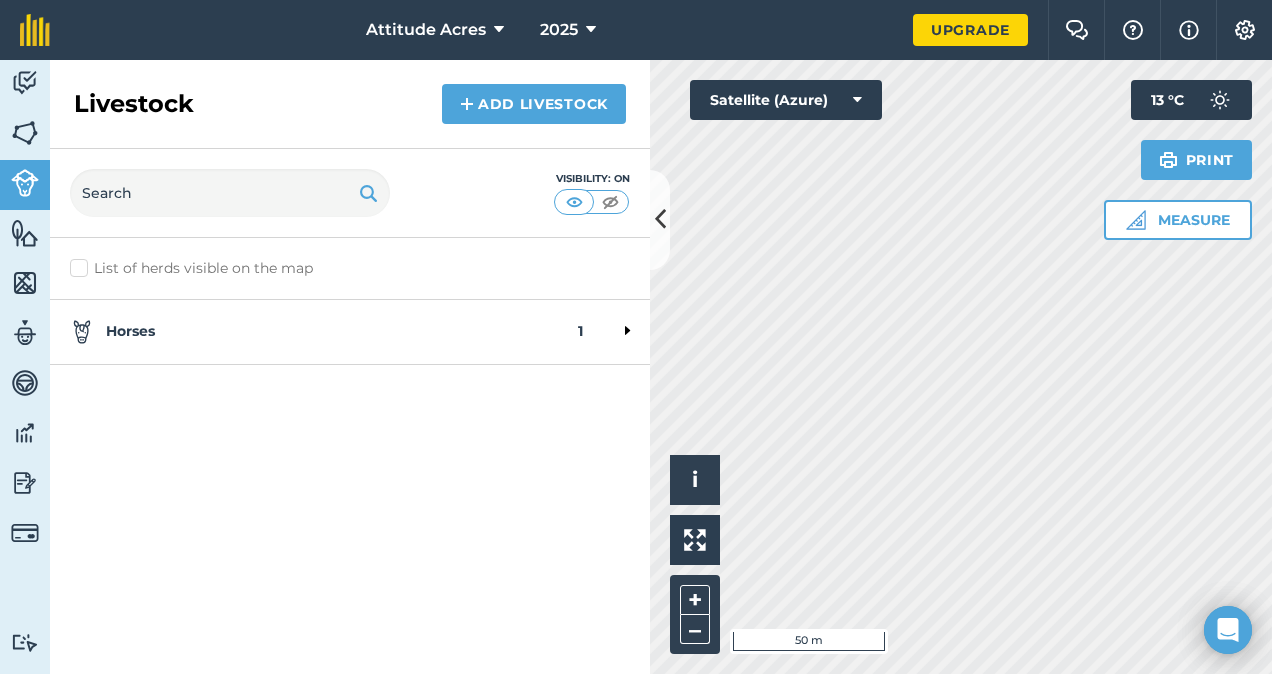 click on "Horses 1" at bounding box center (350, 332) 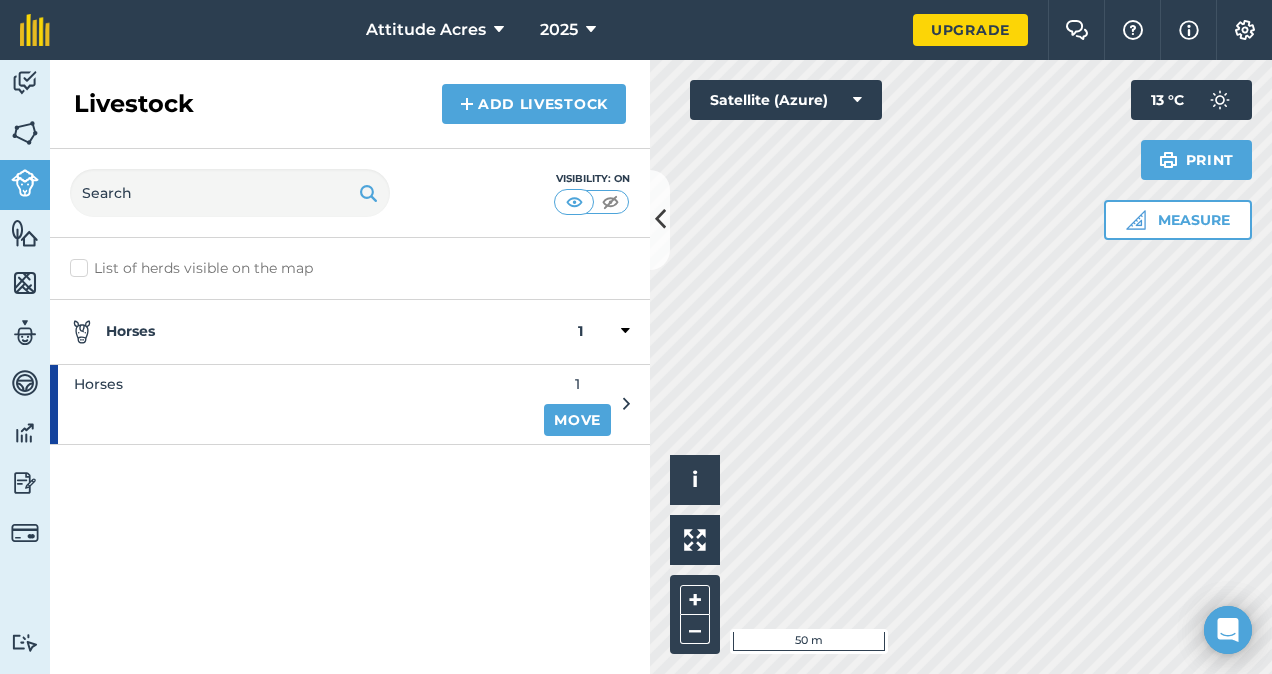 click at bounding box center [626, 404] 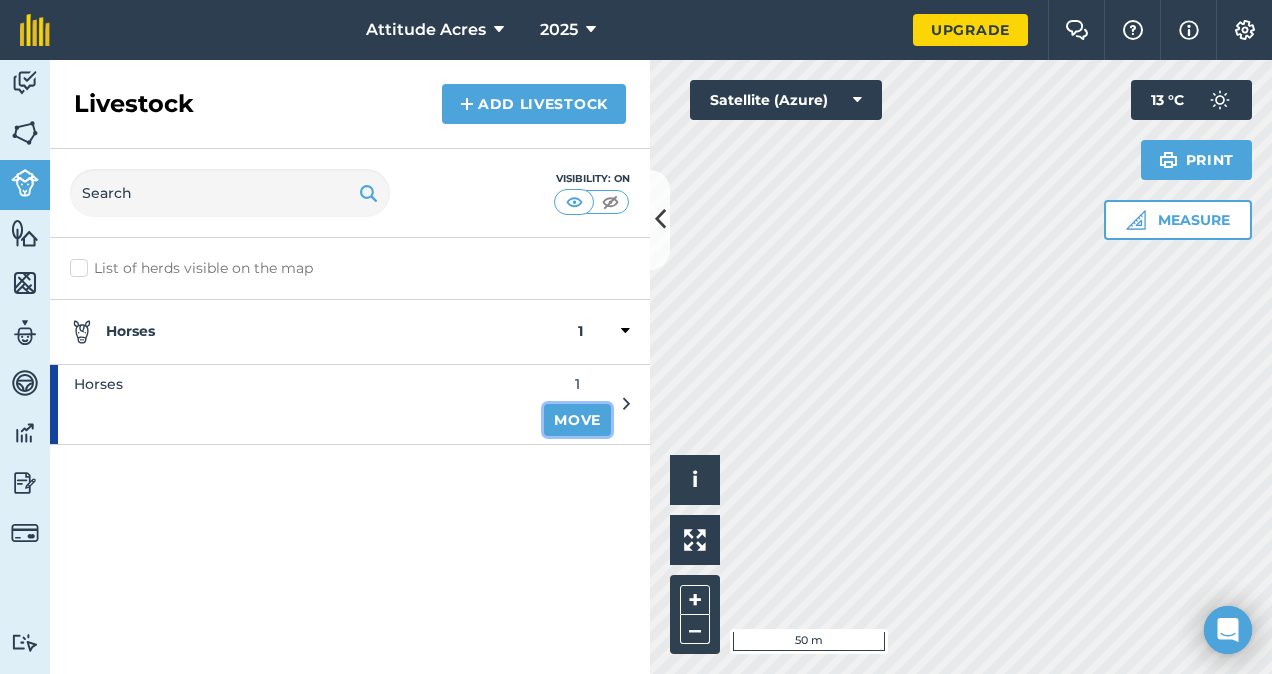 click on "Move" at bounding box center (577, 420) 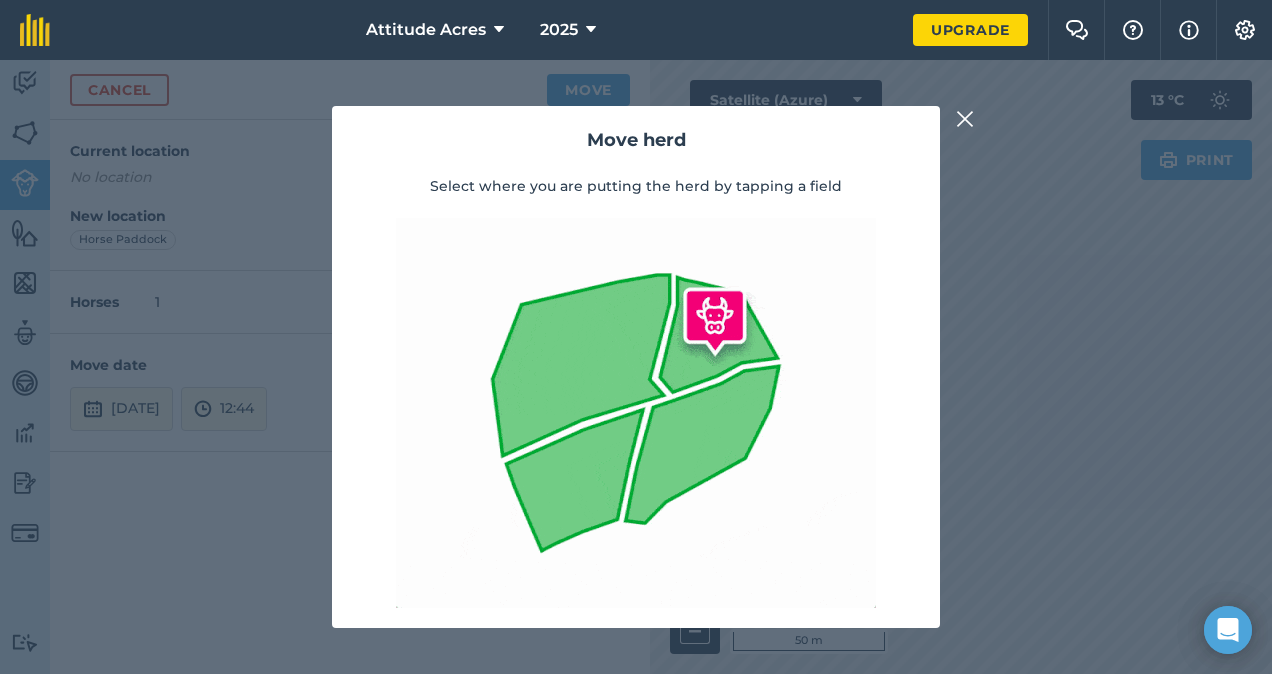 click at bounding box center [965, 119] 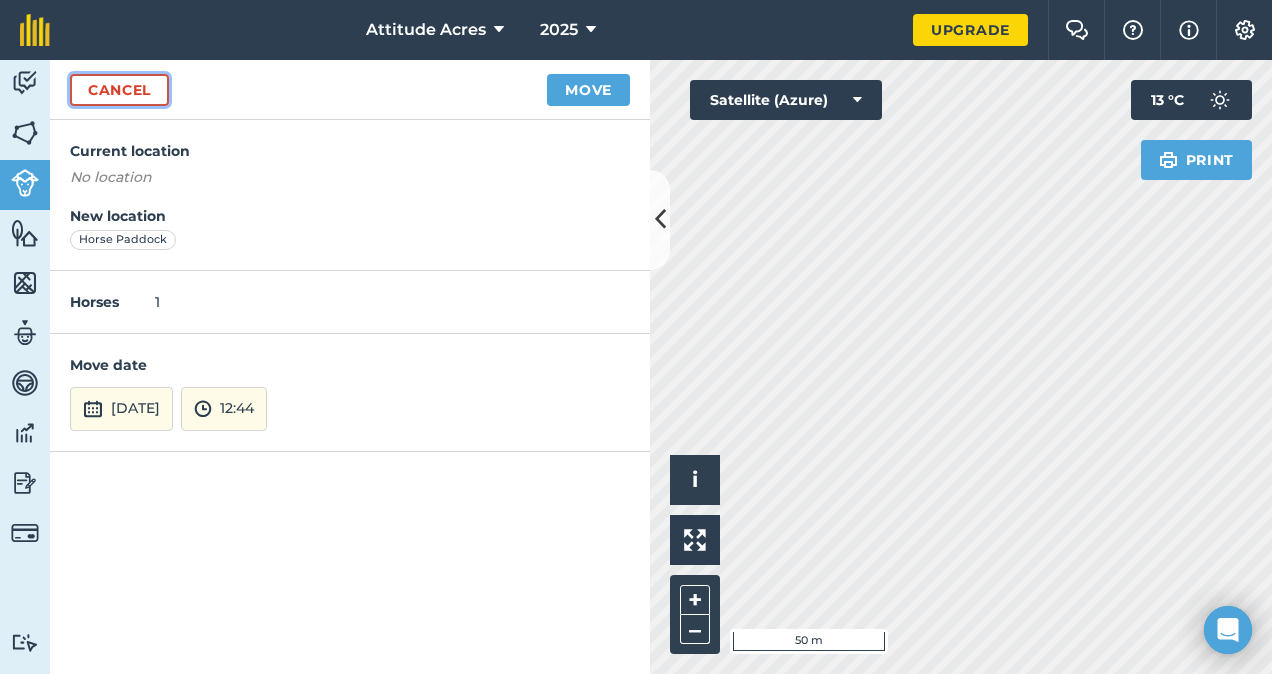 click on "Cancel" at bounding box center (119, 90) 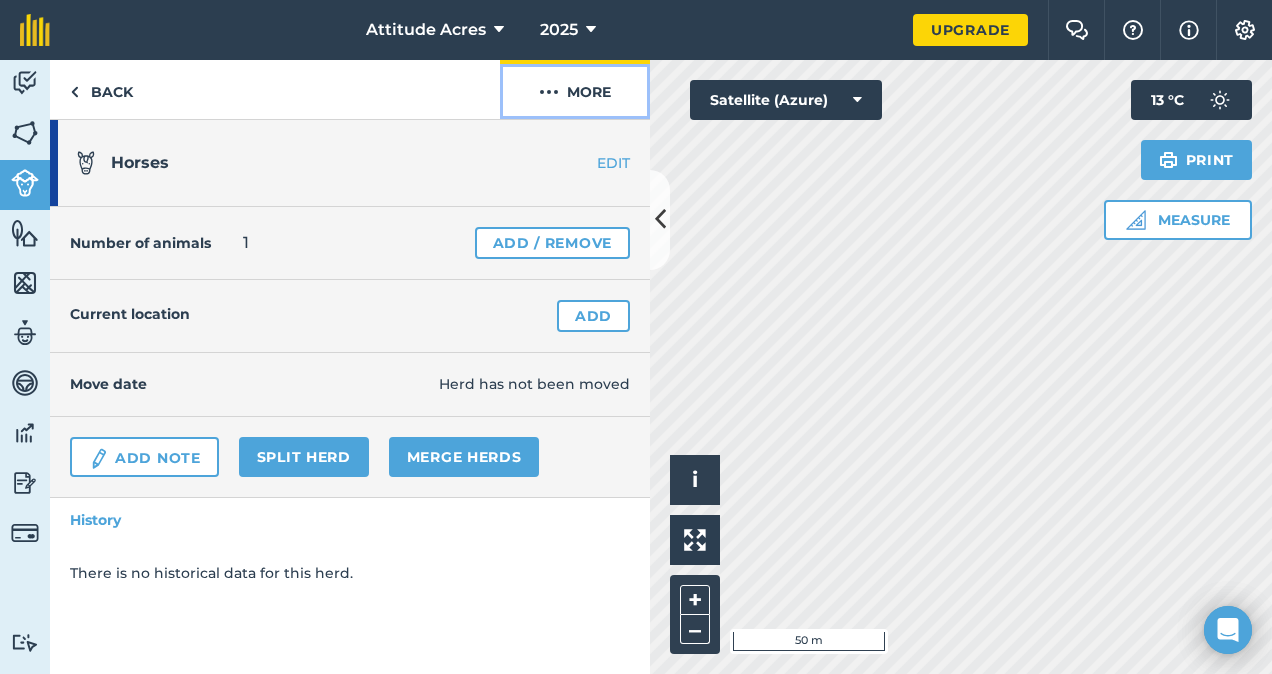 click at bounding box center [549, 92] 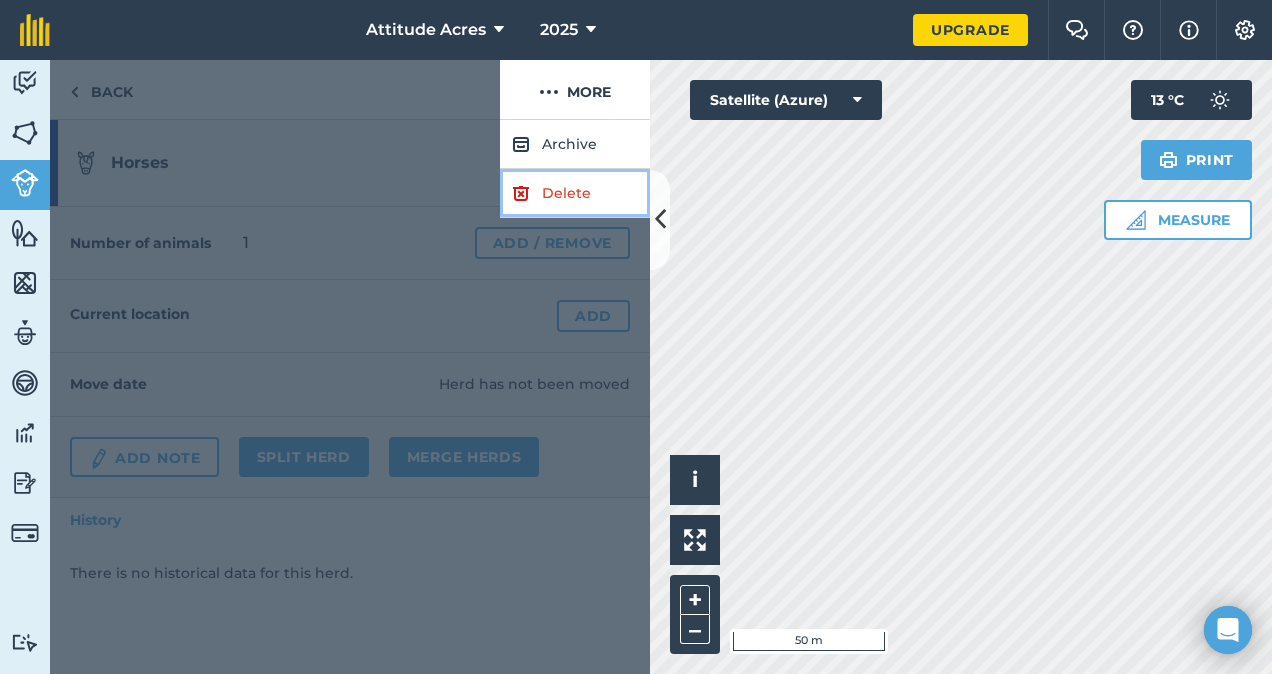 click on "Delete" at bounding box center [575, 193] 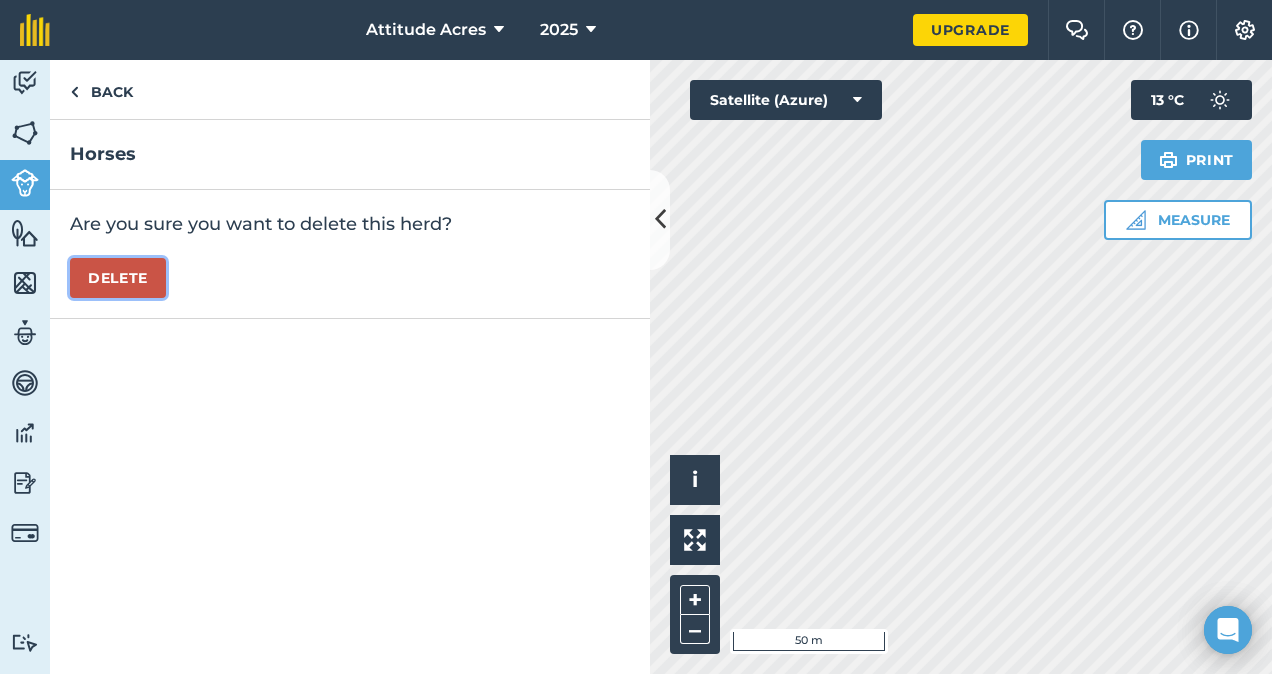 click on "Delete" at bounding box center (118, 278) 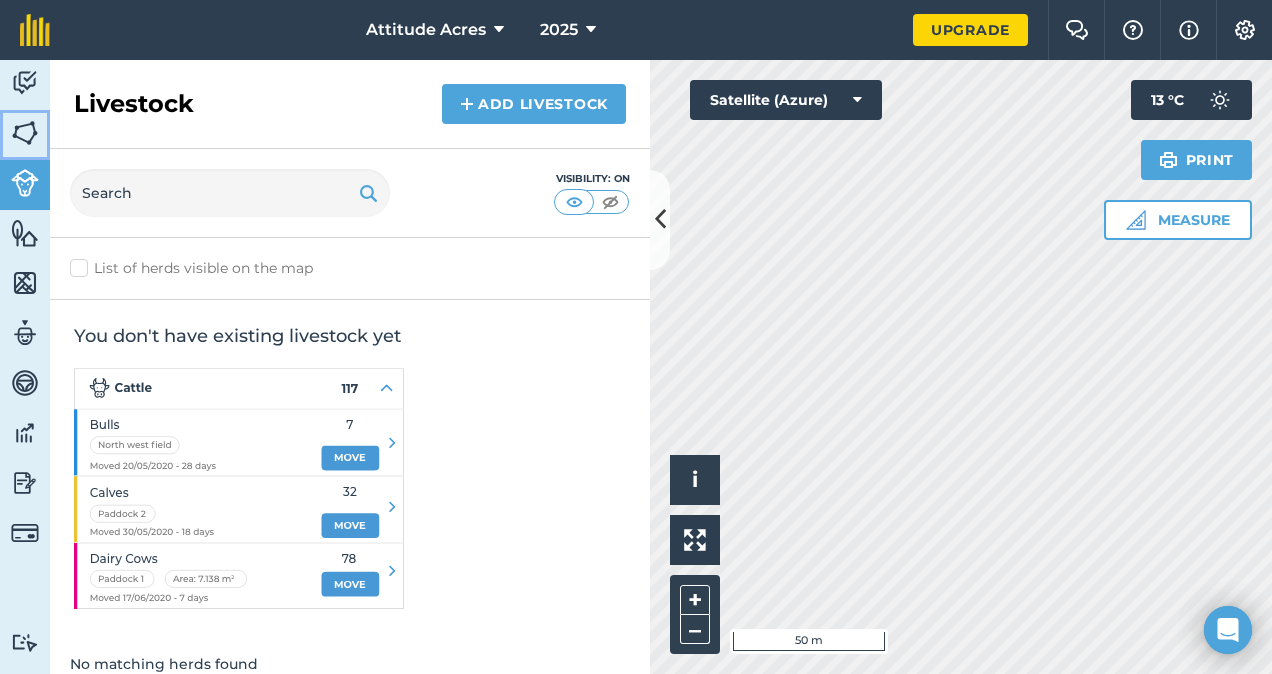 click on "Fields" at bounding box center [25, 135] 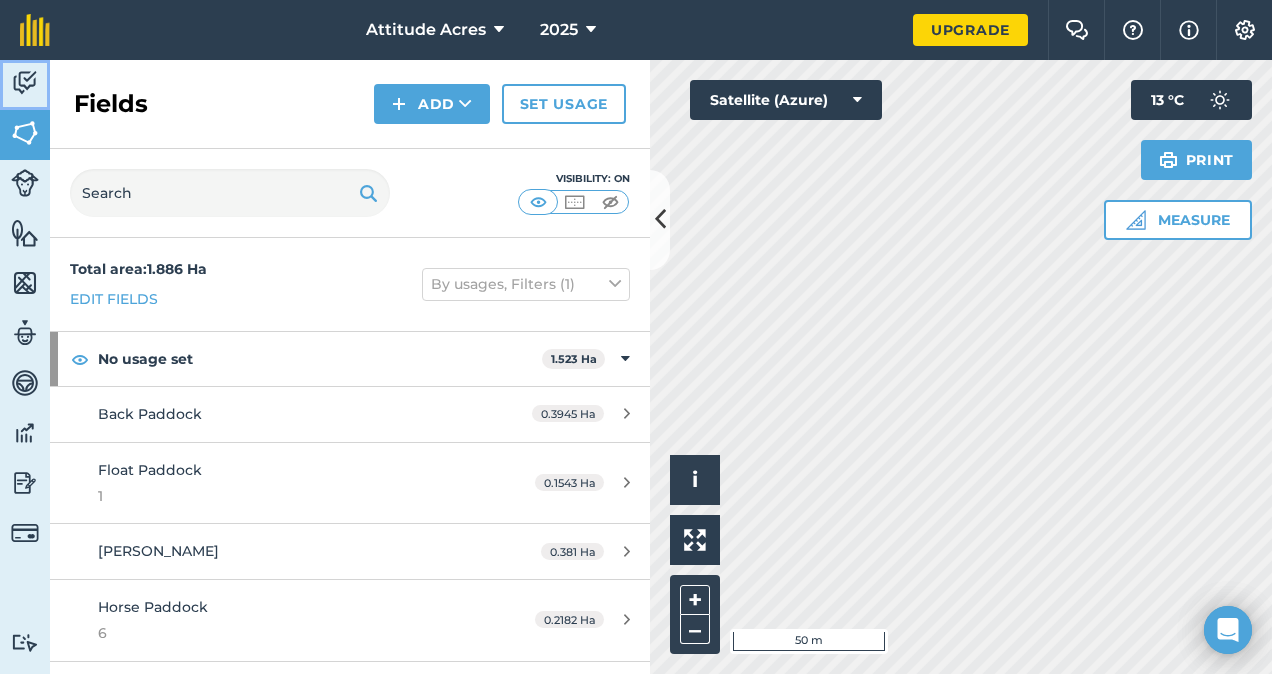 click at bounding box center (25, 83) 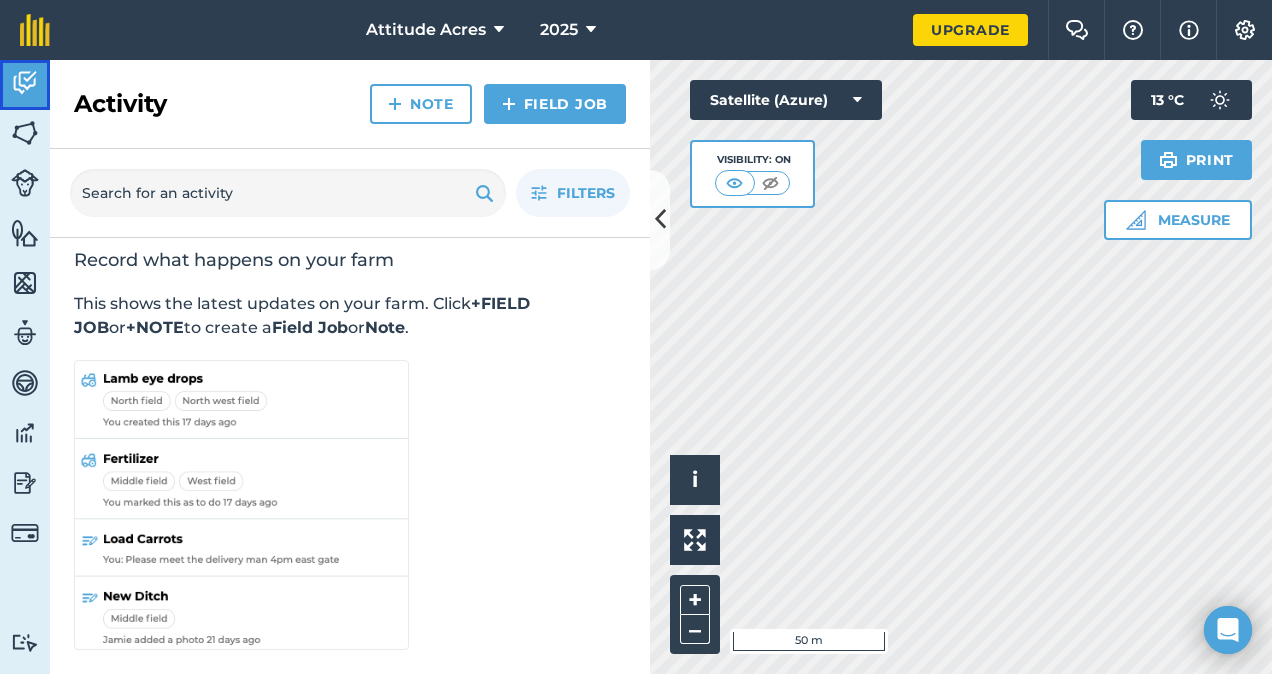 scroll, scrollTop: 0, scrollLeft: 0, axis: both 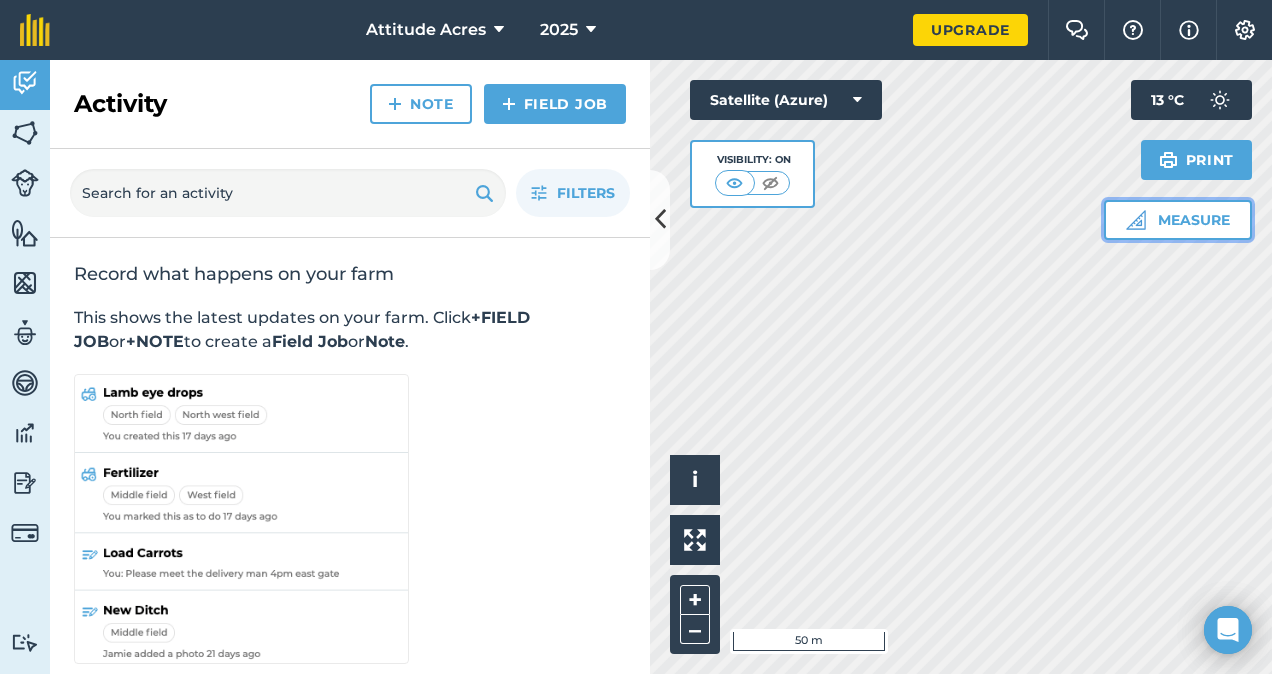 click on "Measure" at bounding box center [1178, 220] 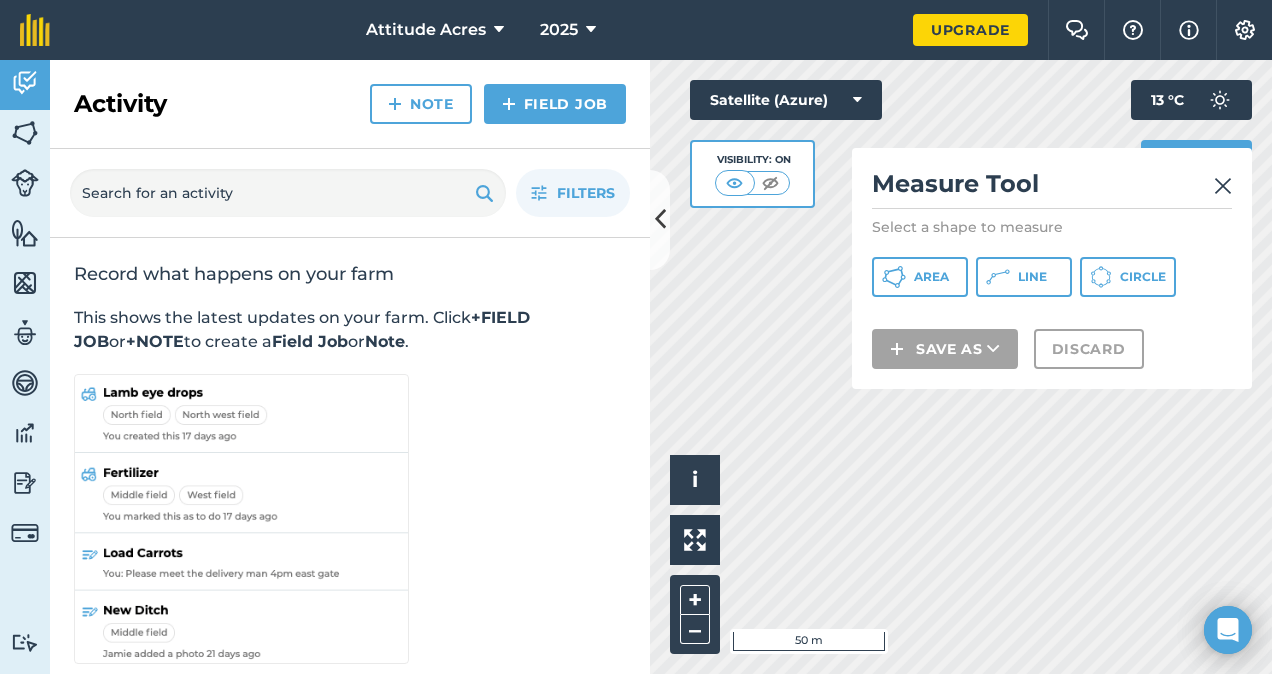 click at bounding box center [1223, 186] 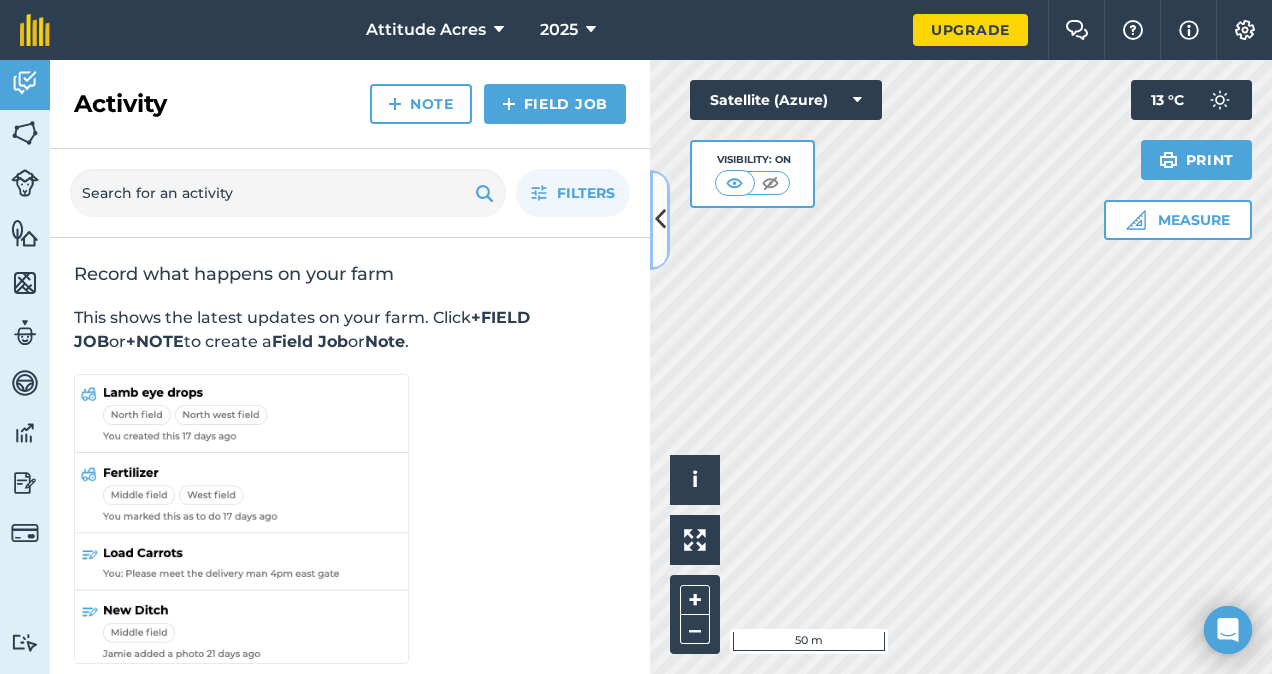 click at bounding box center (660, 219) 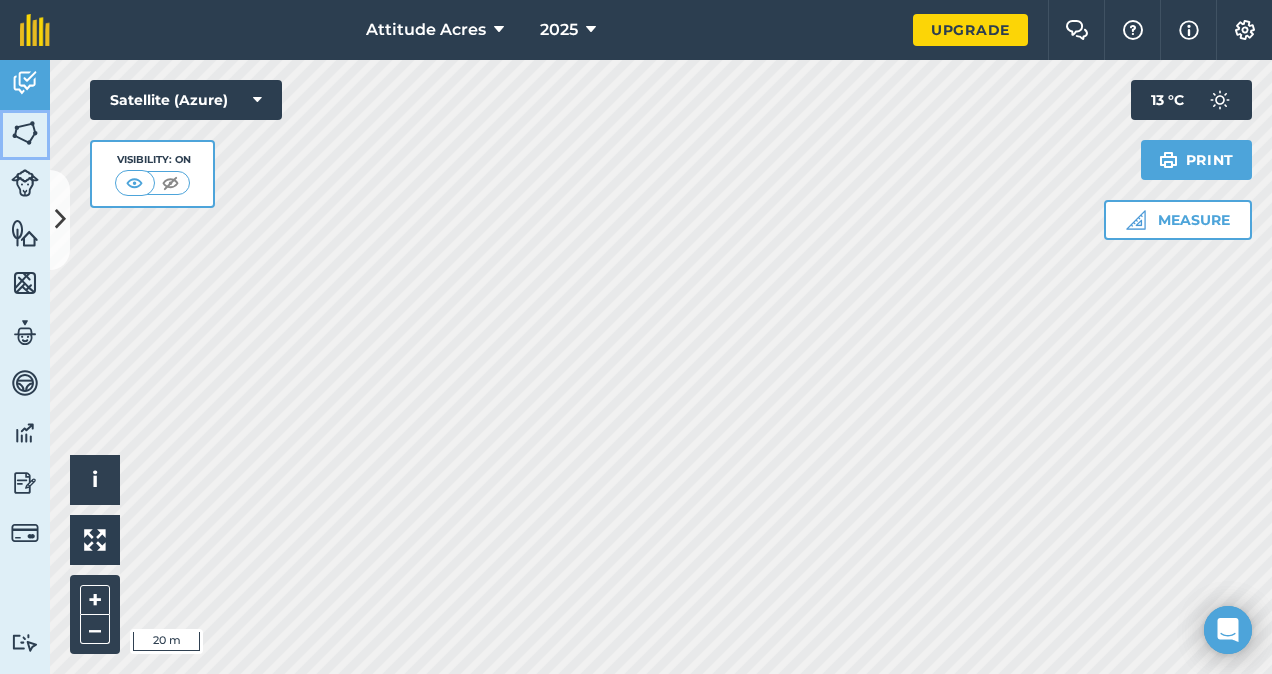 click at bounding box center (25, 133) 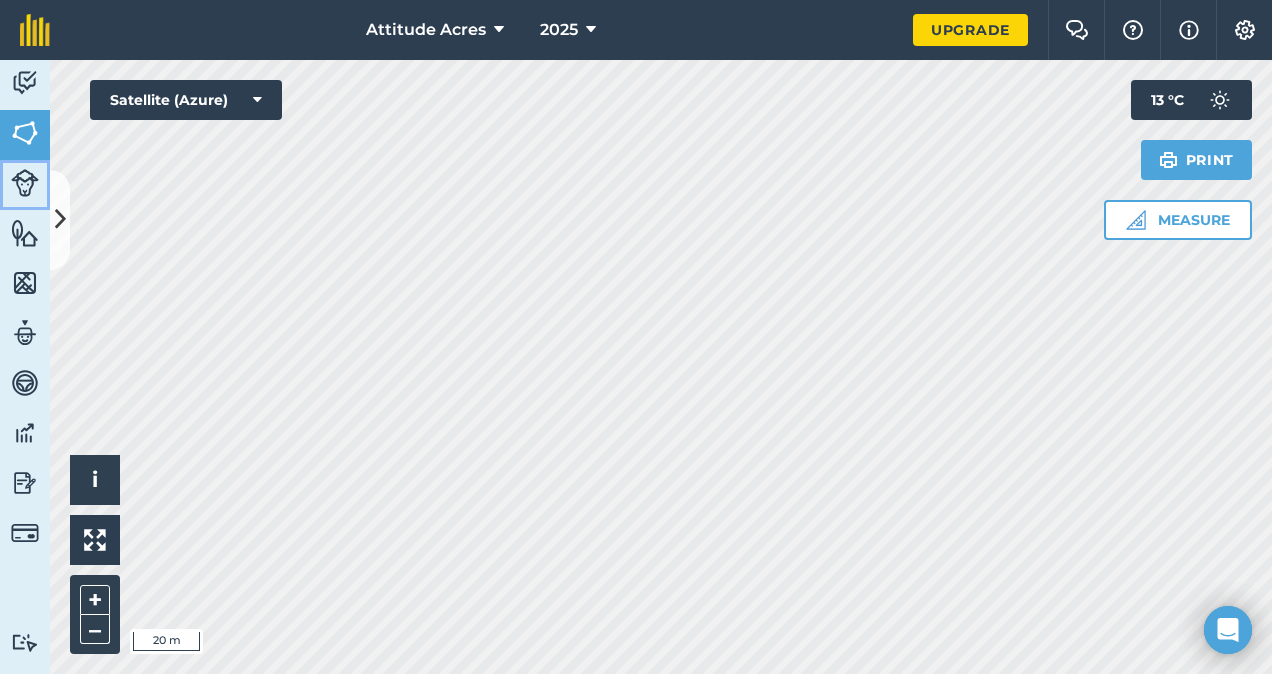 click at bounding box center [25, 183] 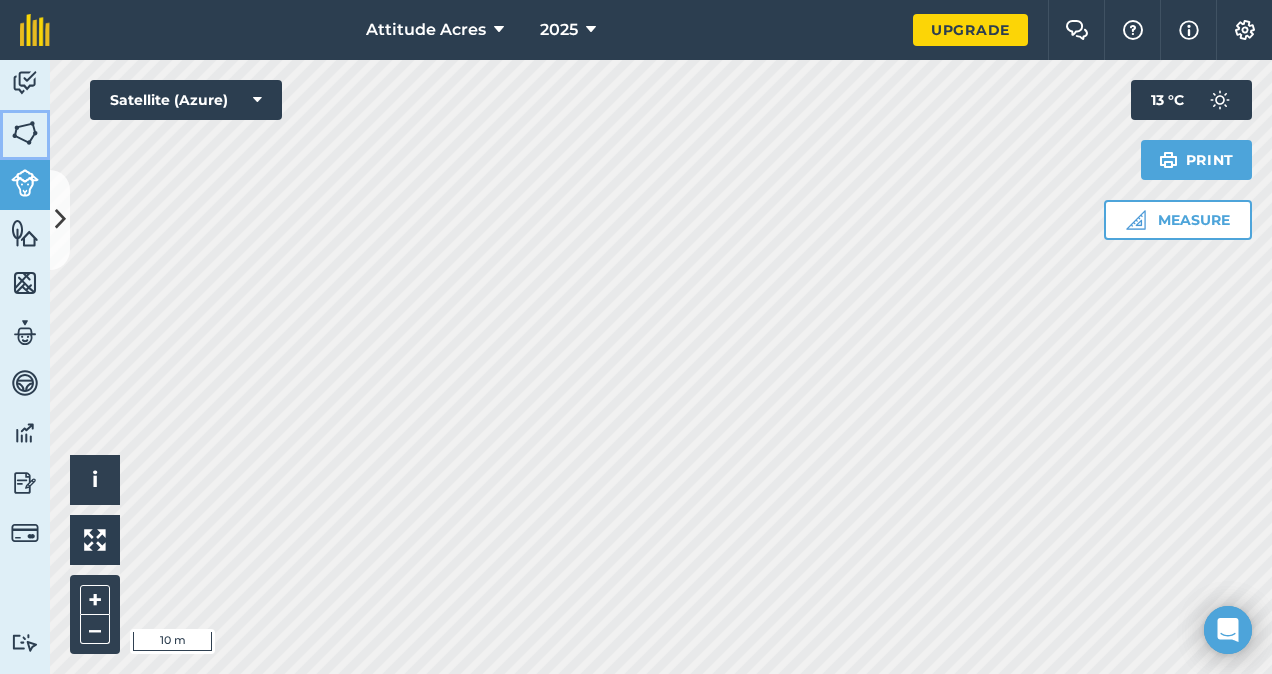 click on "Fields" at bounding box center (25, 135) 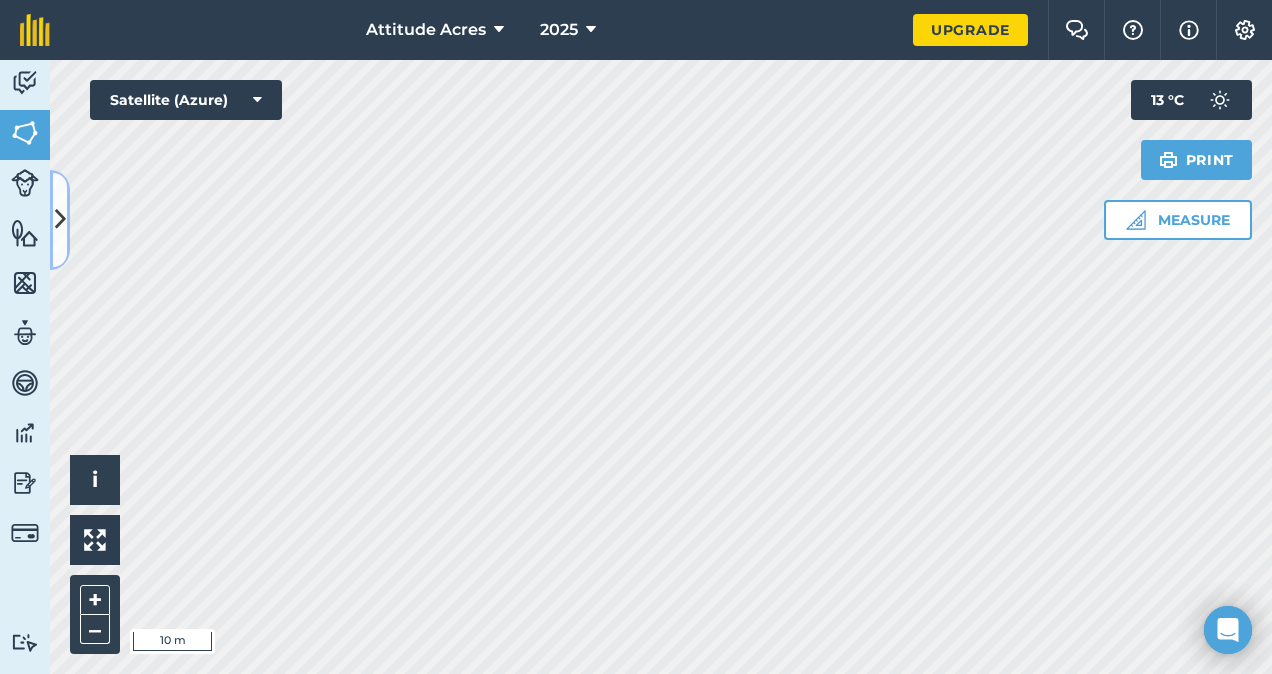click at bounding box center [60, 220] 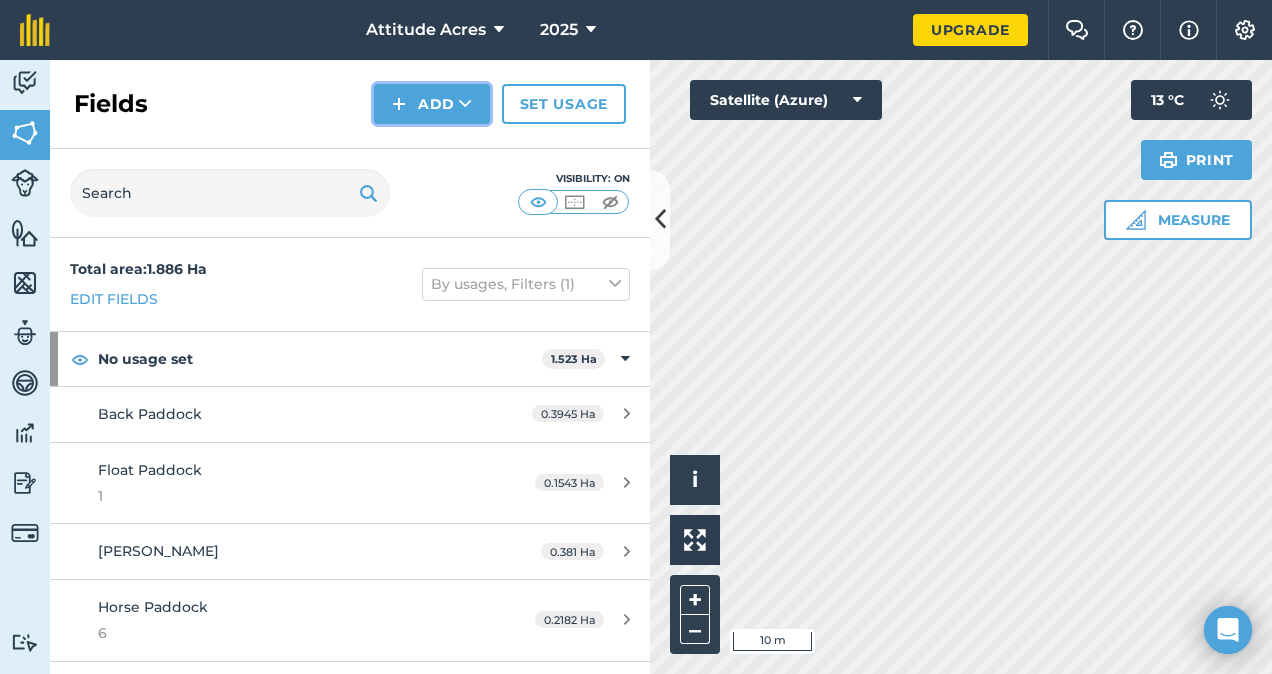 click on "Add" at bounding box center (432, 104) 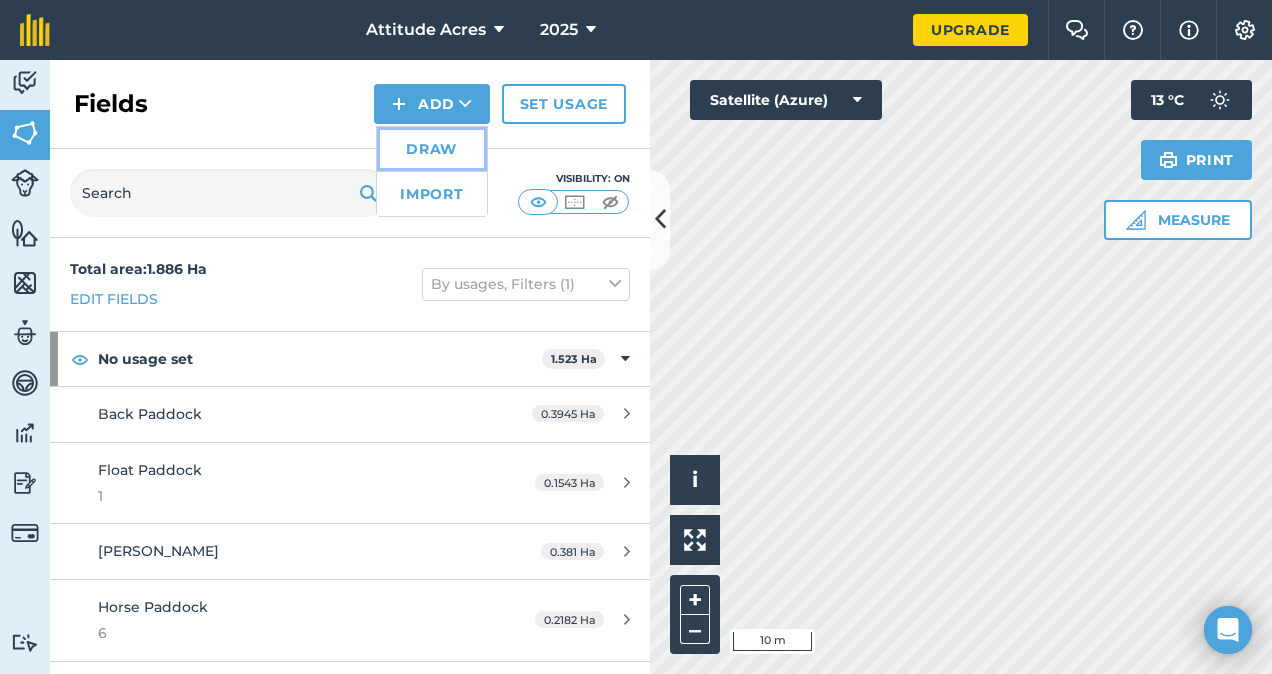 click on "Draw" at bounding box center (432, 149) 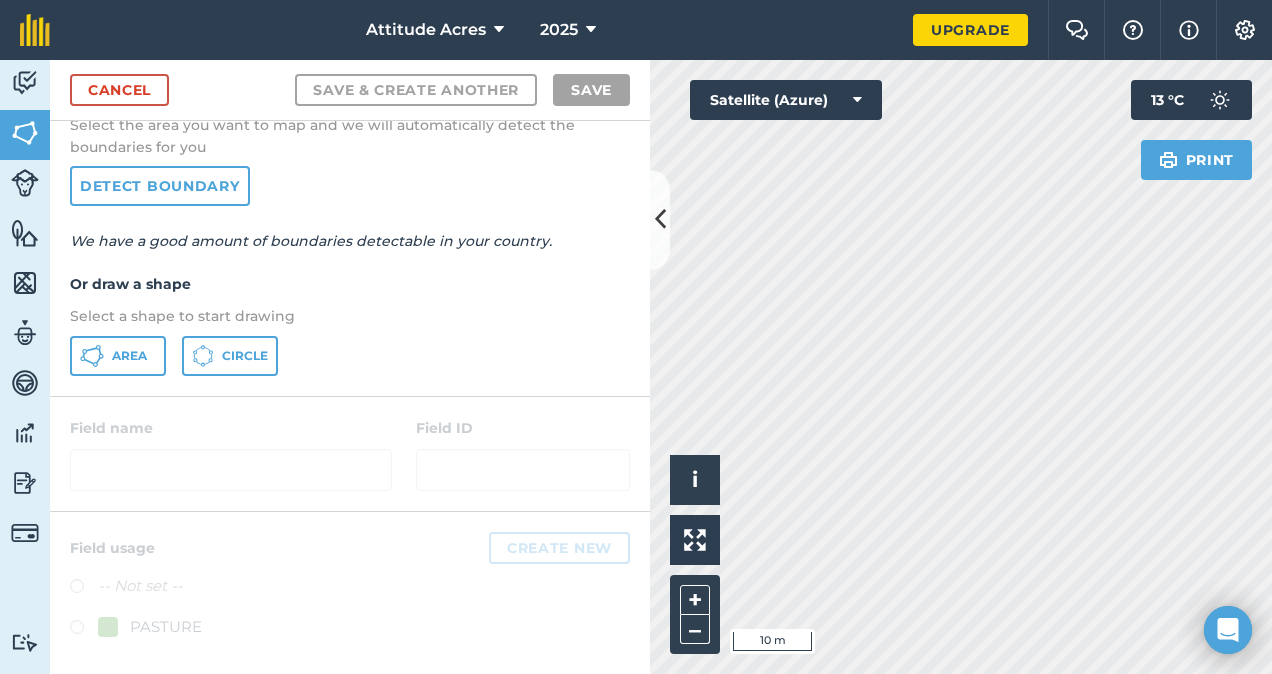 scroll, scrollTop: 0, scrollLeft: 0, axis: both 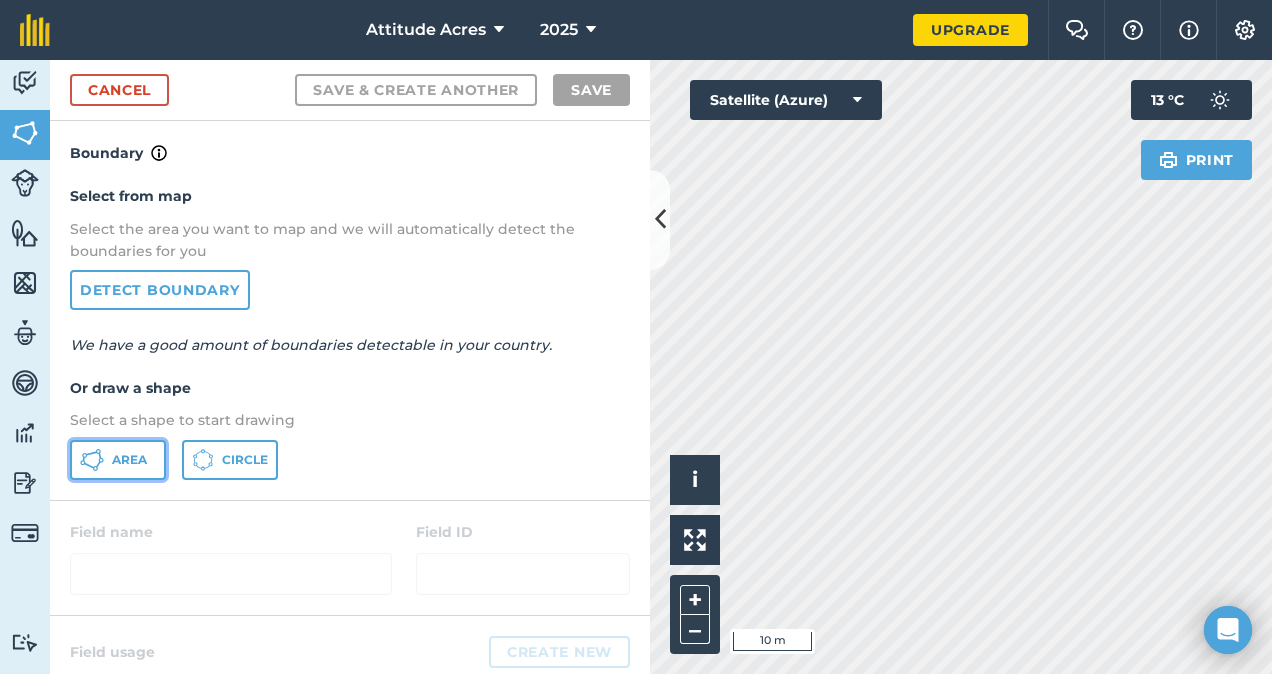 drag, startPoint x: 118, startPoint y: 463, endPoint x: 86, endPoint y: 454, distance: 33.24154 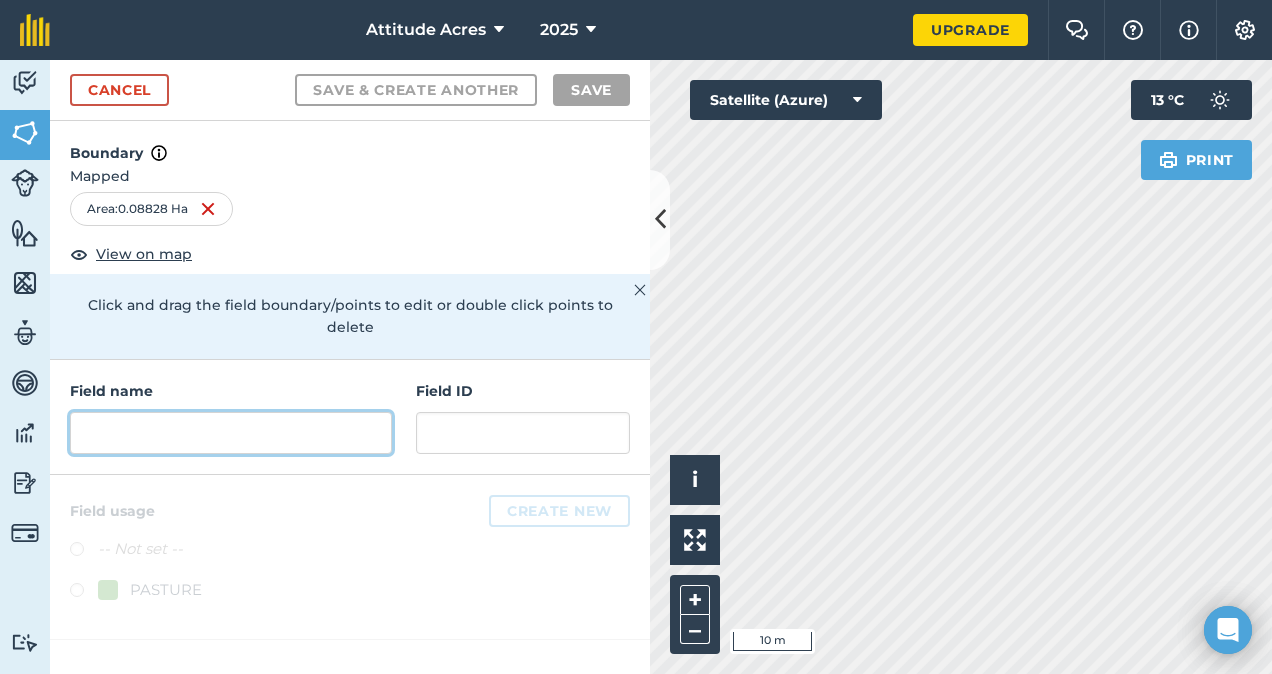 click at bounding box center [231, 433] 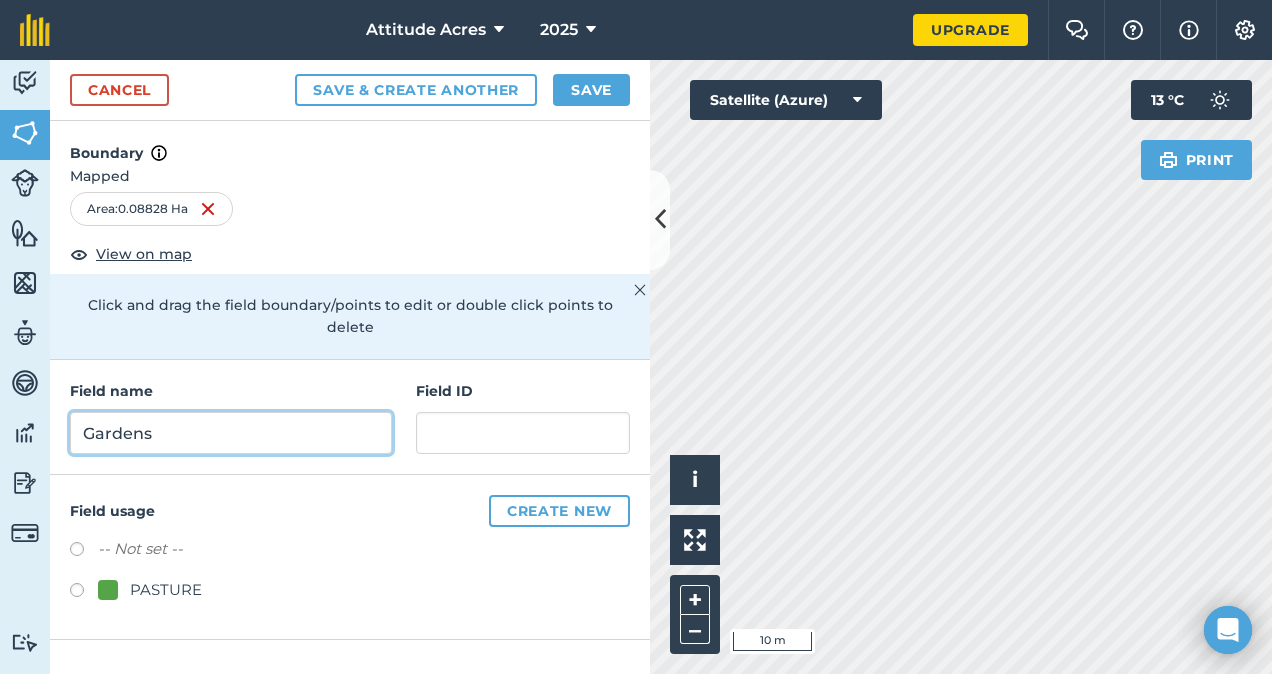 type on "Gardens" 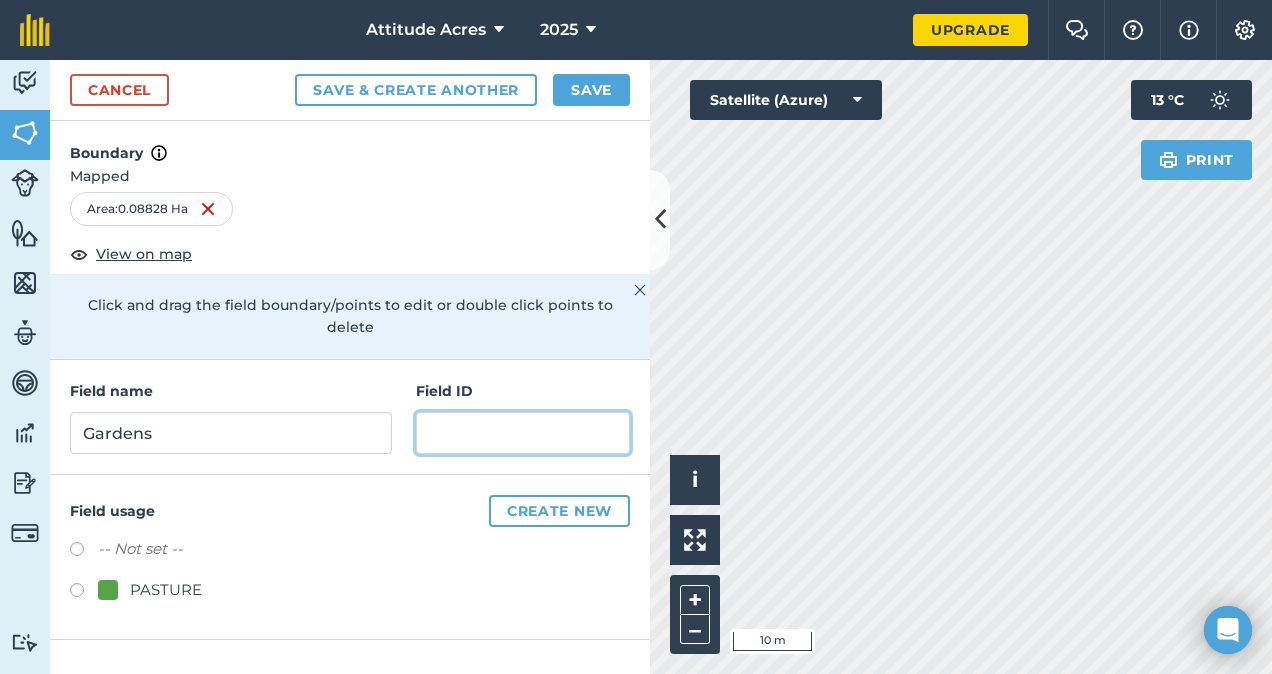 click at bounding box center [523, 433] 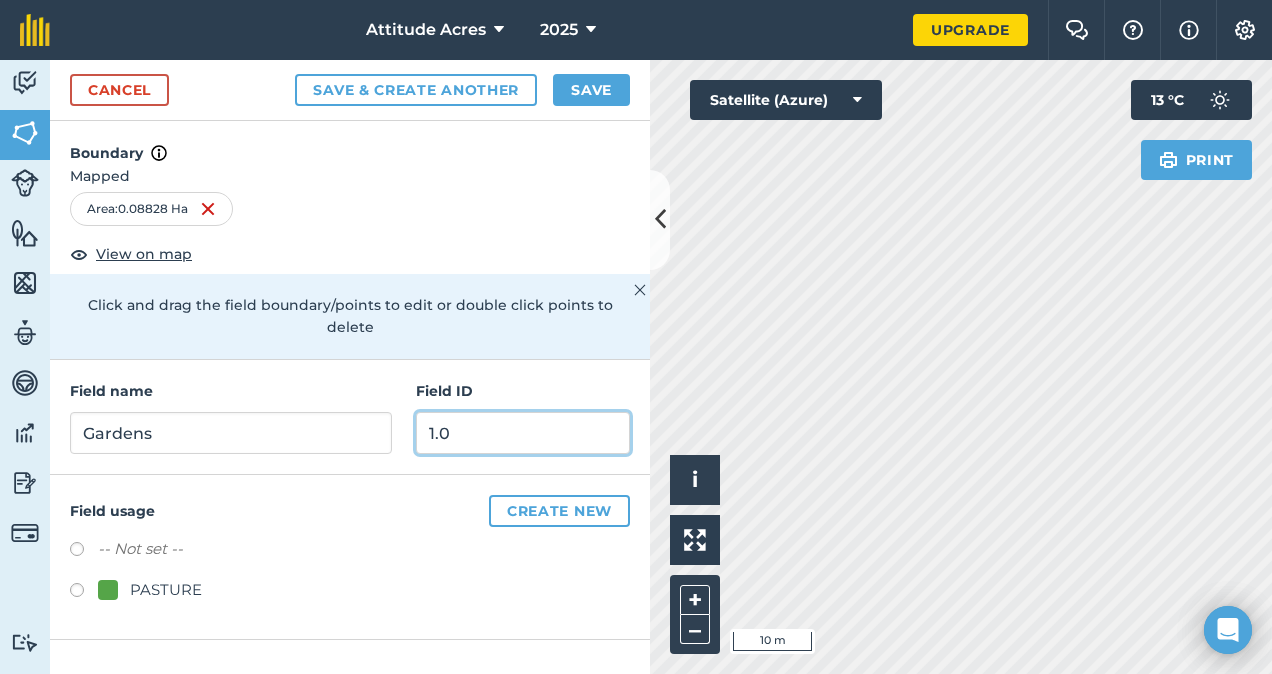 type on "1.0" 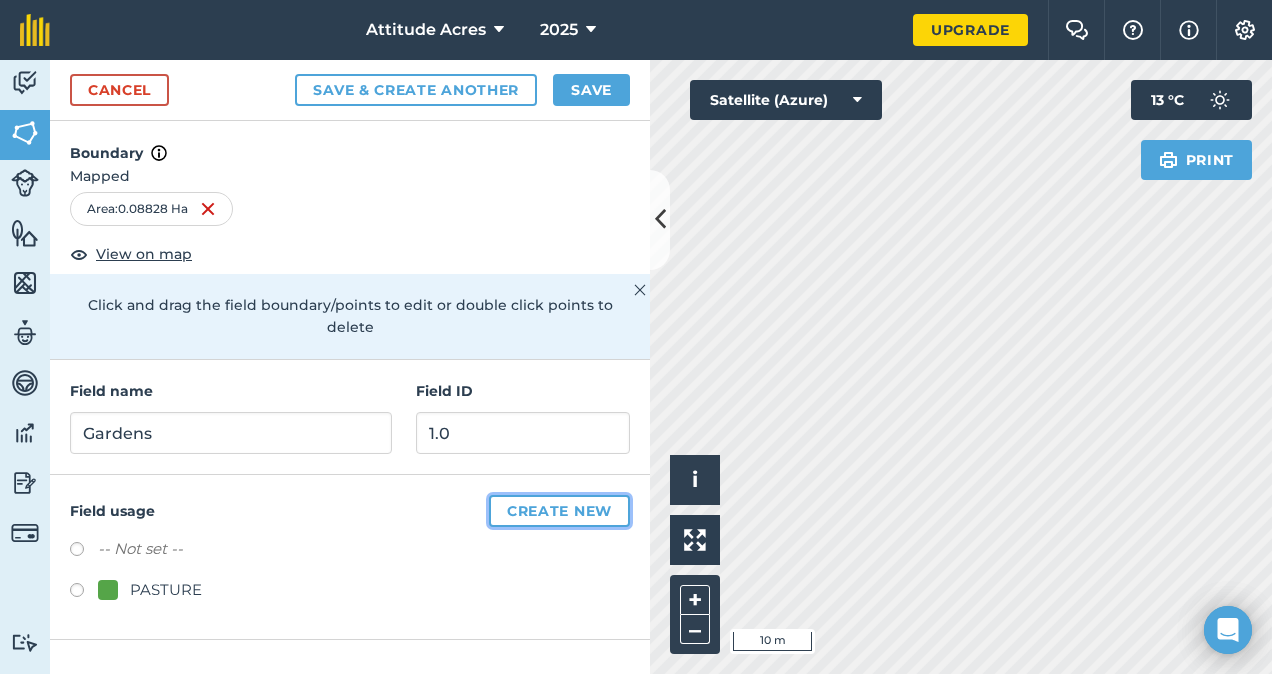 click on "Create new" at bounding box center (559, 511) 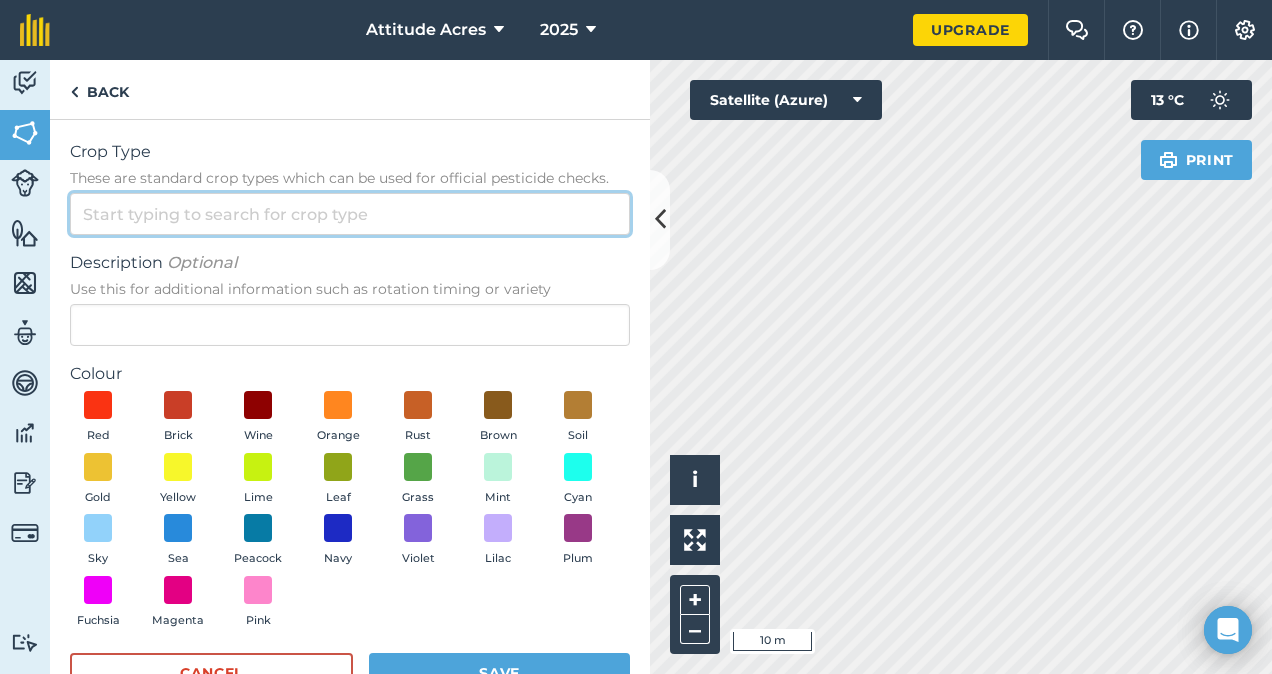 click on "Crop Type These are standard crop types which can be used for official pesticide checks." at bounding box center (350, 214) 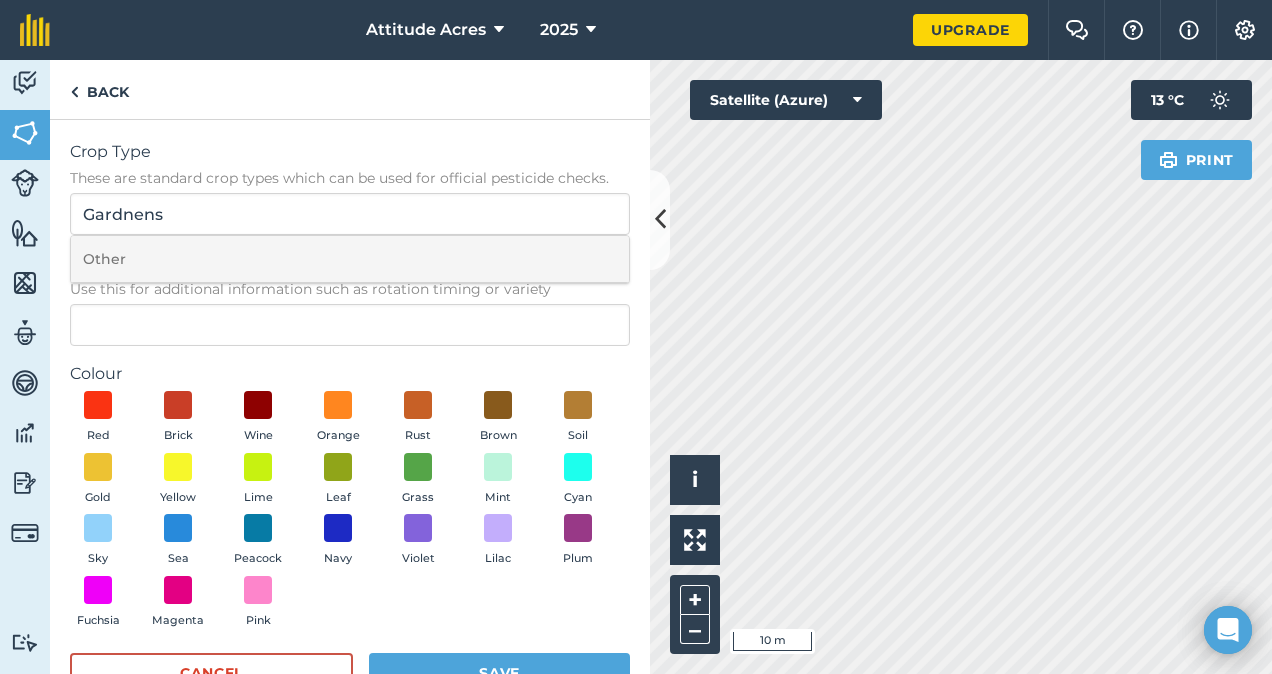 click on "Other" at bounding box center (350, 259) 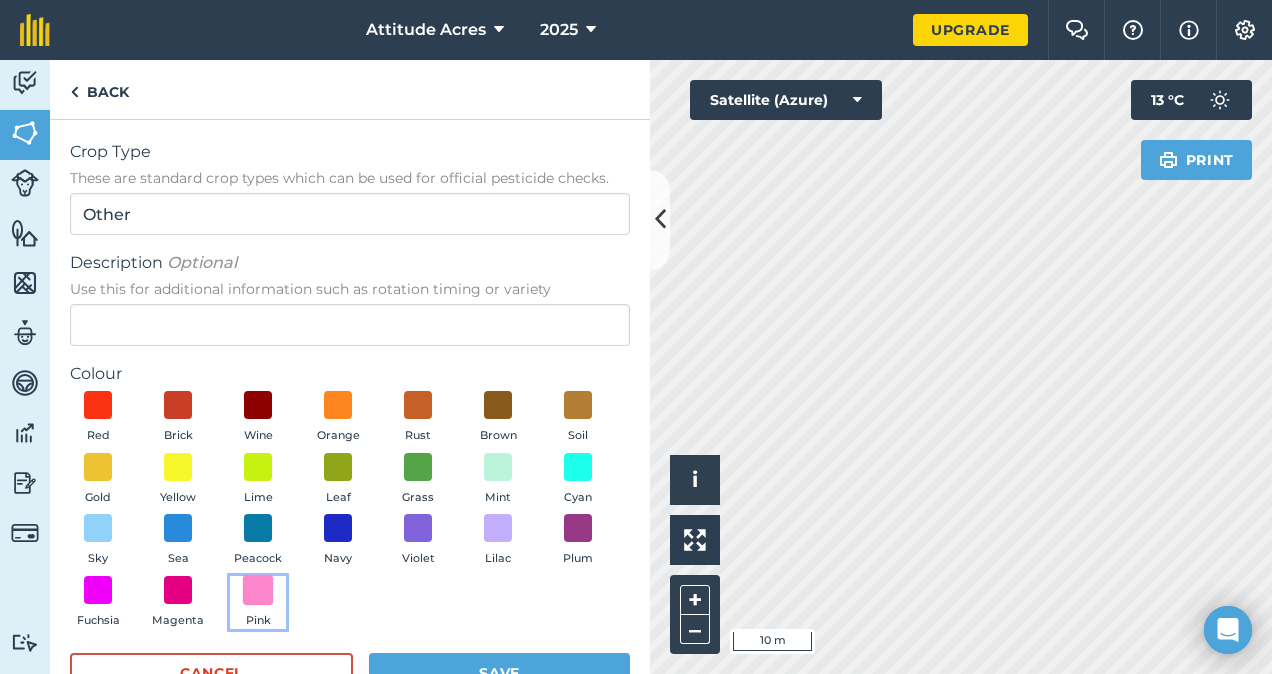 drag, startPoint x: 503, startPoint y: 580, endPoint x: 488, endPoint y: 590, distance: 18.027756 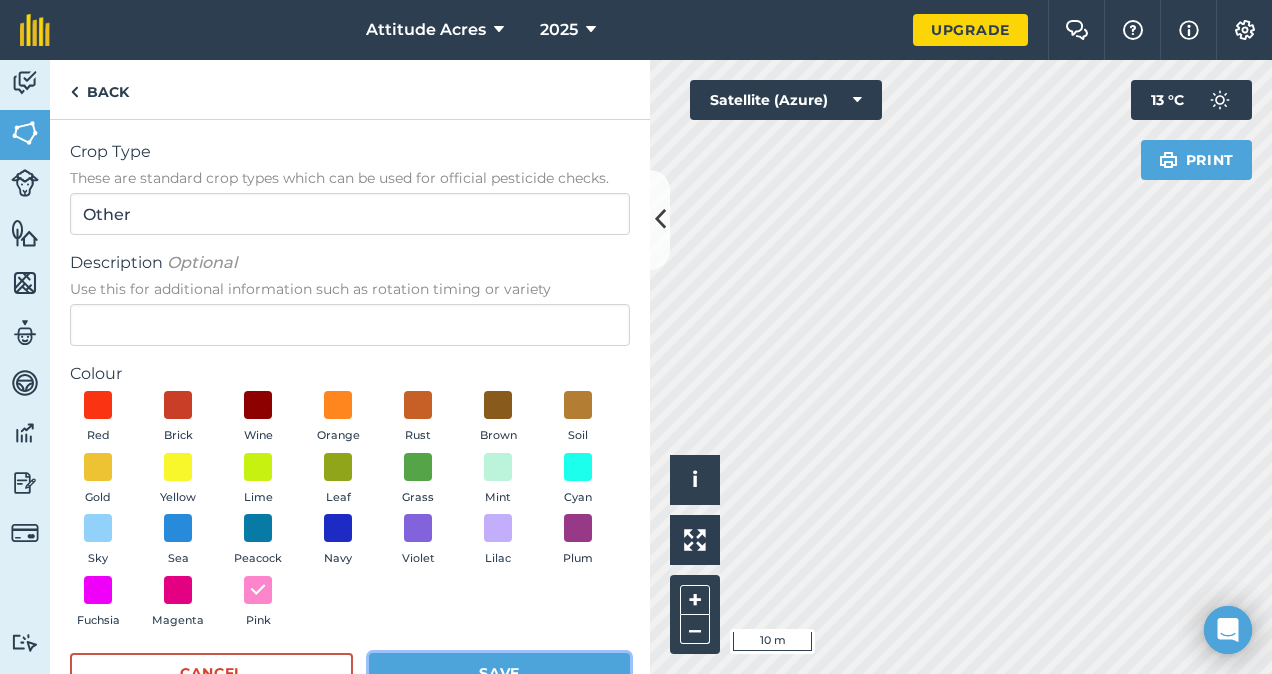 click on "Save" at bounding box center [499, 673] 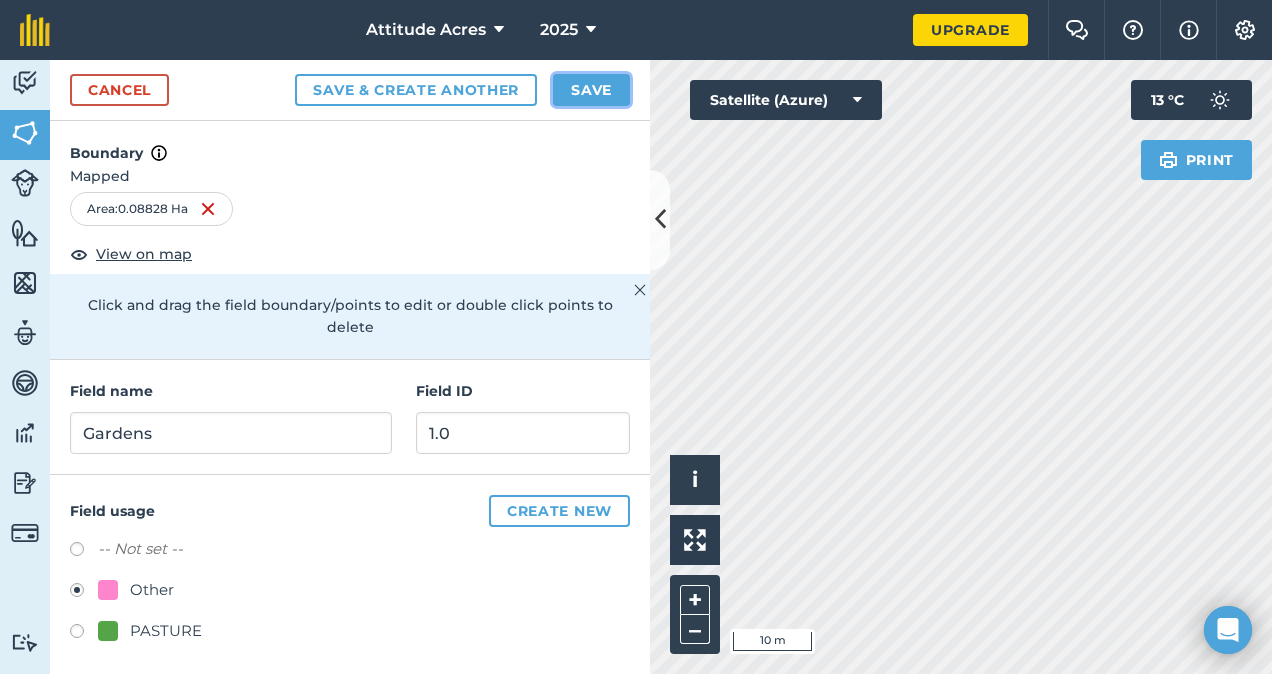 click on "Save" at bounding box center (591, 90) 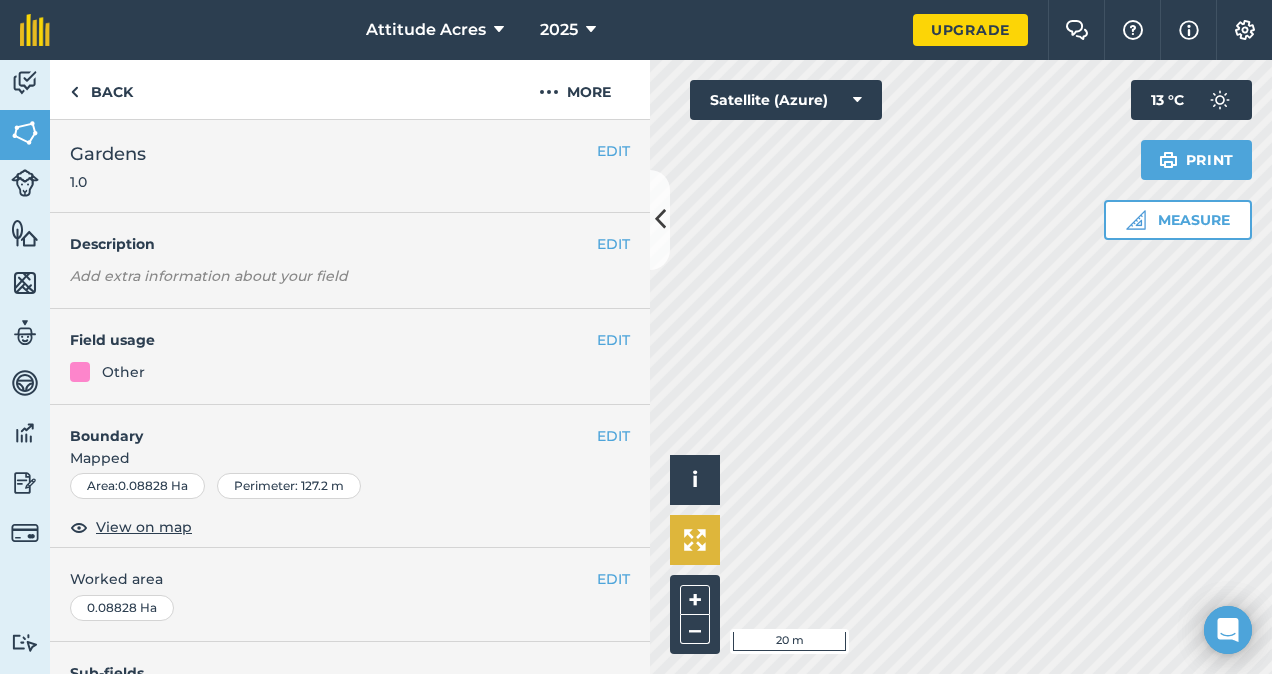 click on "Click to start drawing i © 2025 TomTom, Microsoft 20 m + – Satellite (Azure) Measure Print 13   ° C" at bounding box center [961, 367] 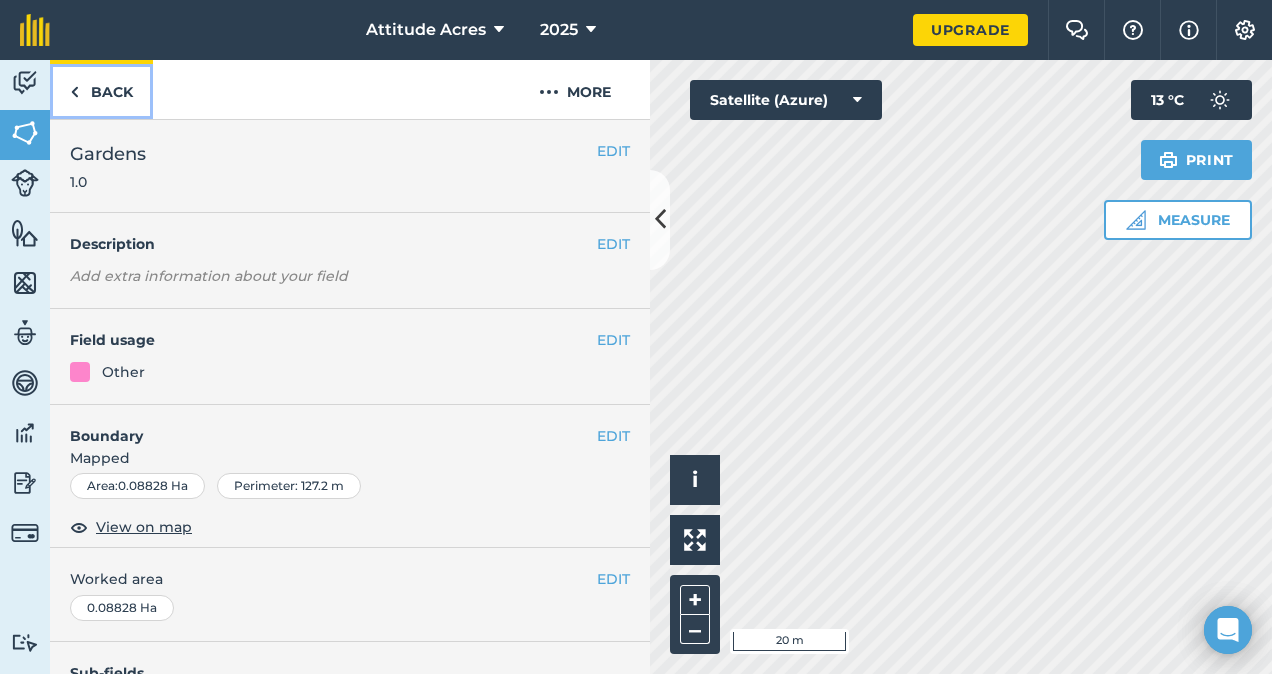 click on "Back" at bounding box center [101, 89] 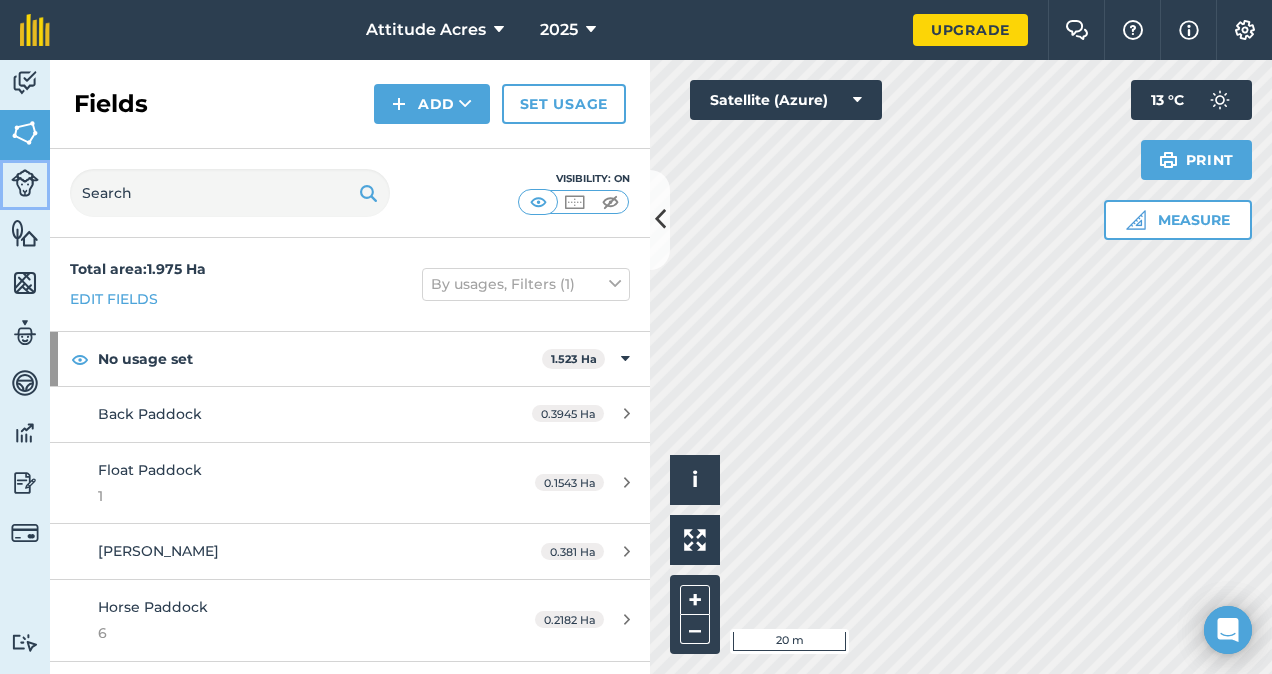 click at bounding box center (25, 183) 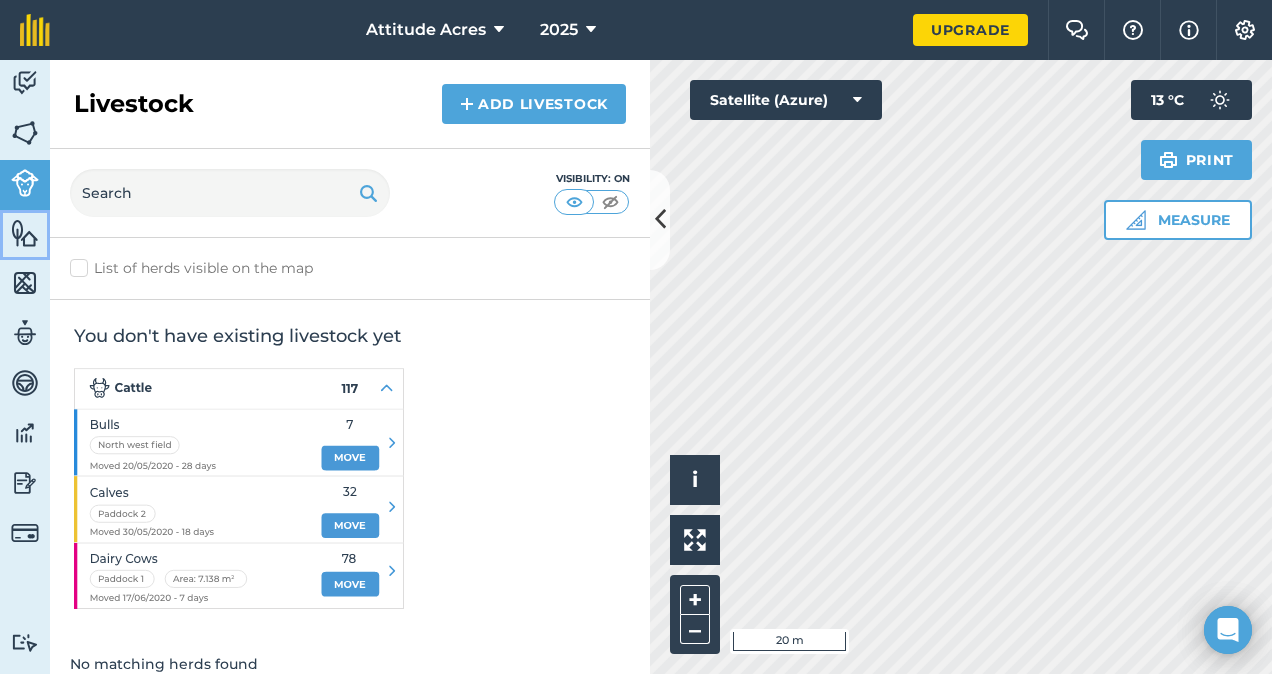 click at bounding box center (25, 233) 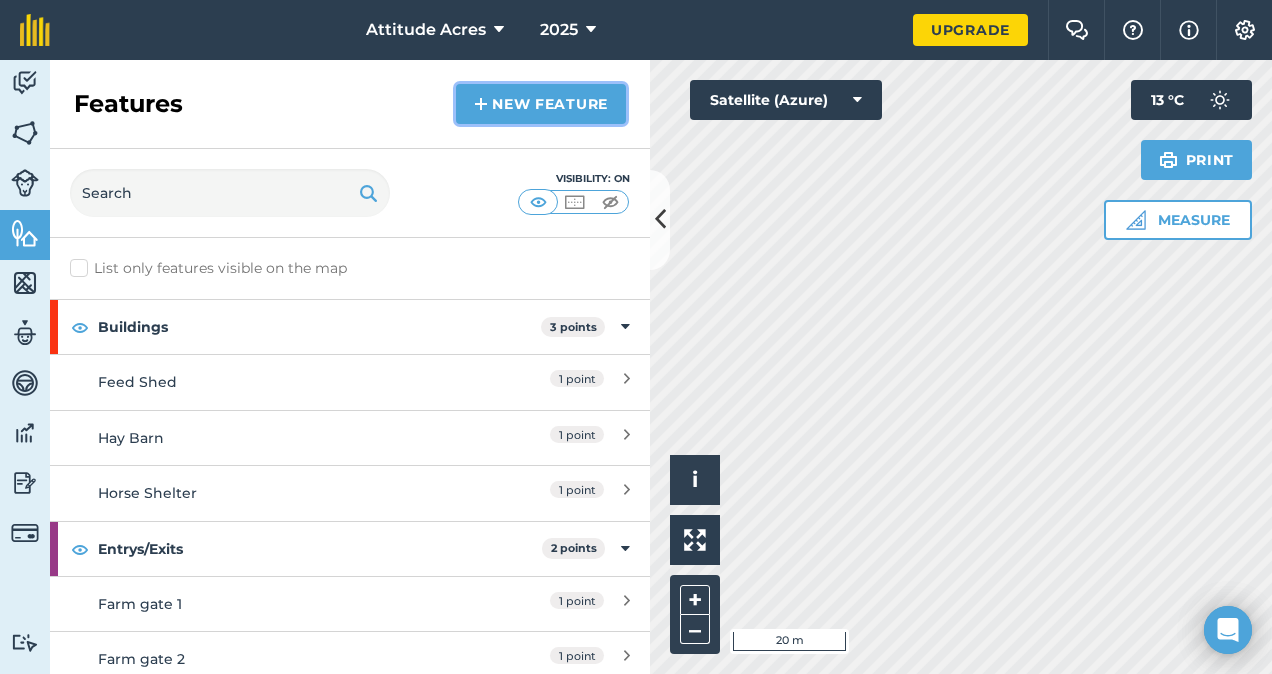click on "New feature" at bounding box center (541, 104) 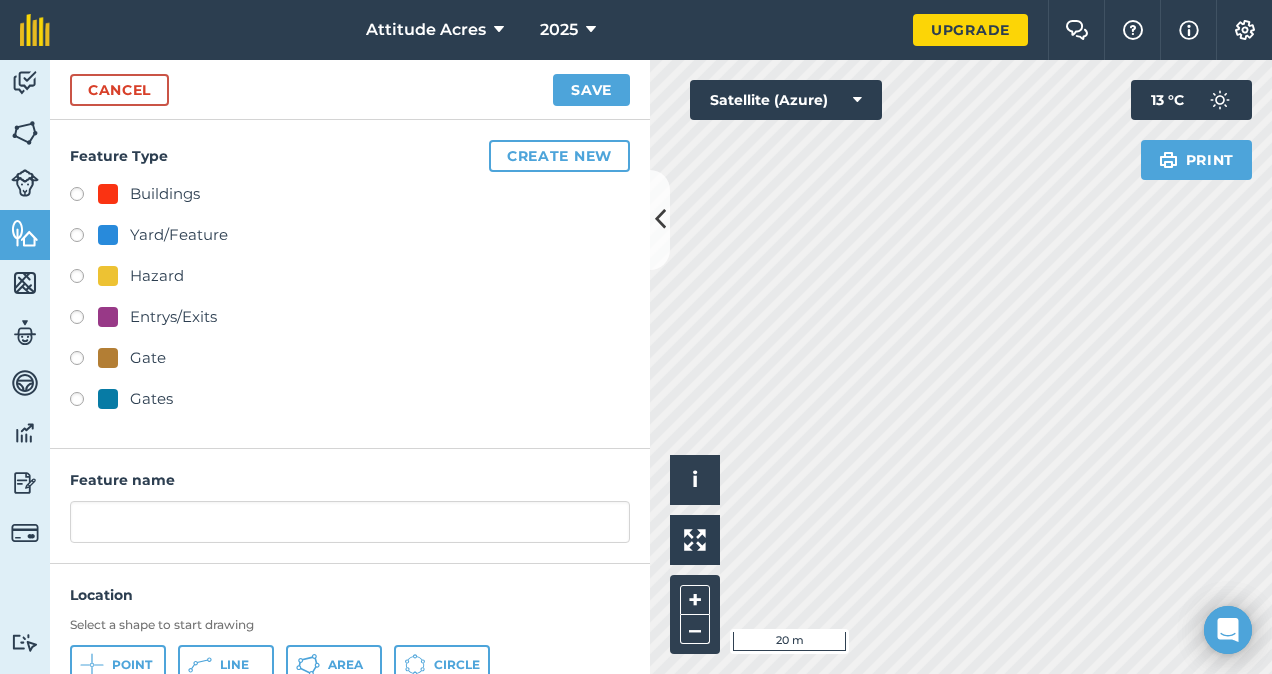 drag, startPoint x: 285, startPoint y: 602, endPoint x: 242, endPoint y: 602, distance: 43 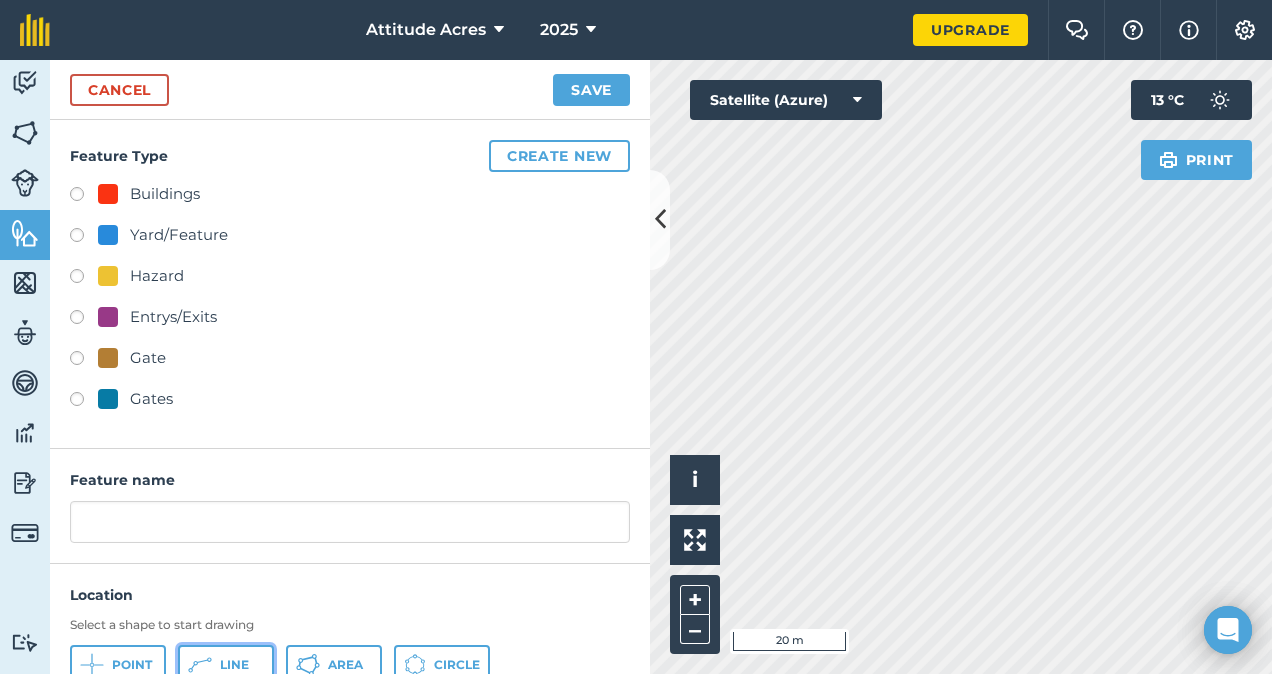 click on "Line" at bounding box center (226, 665) 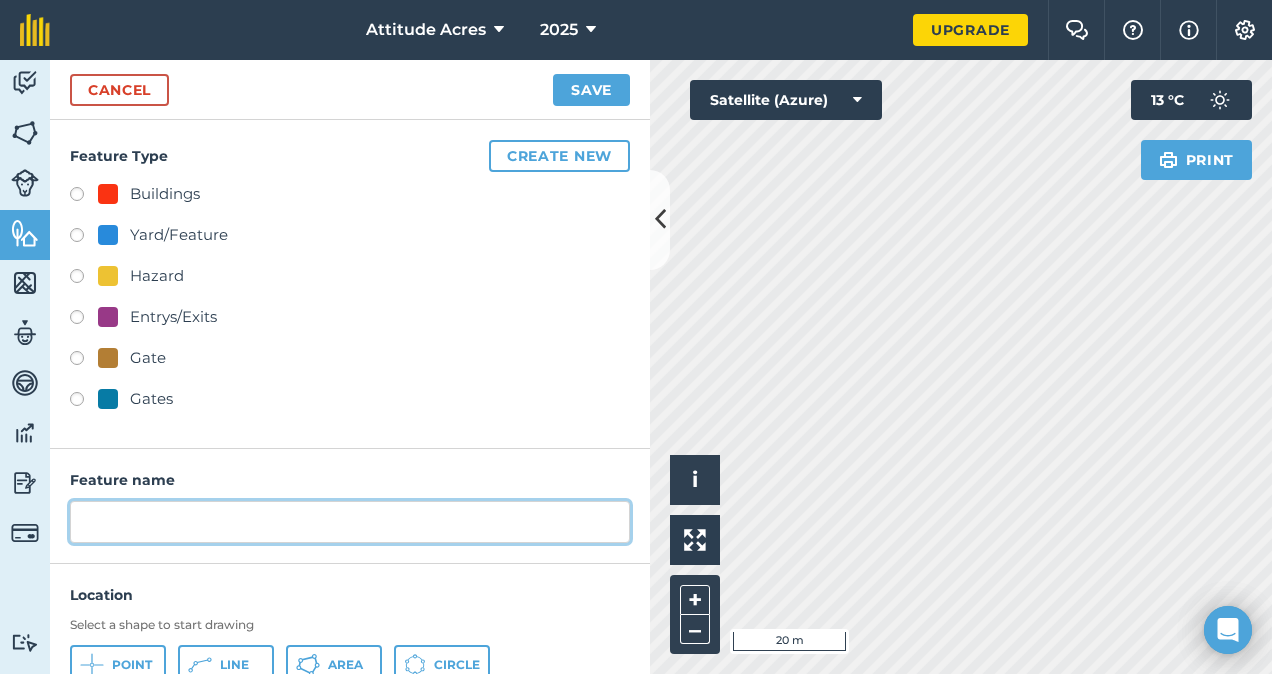 click at bounding box center (350, 522) 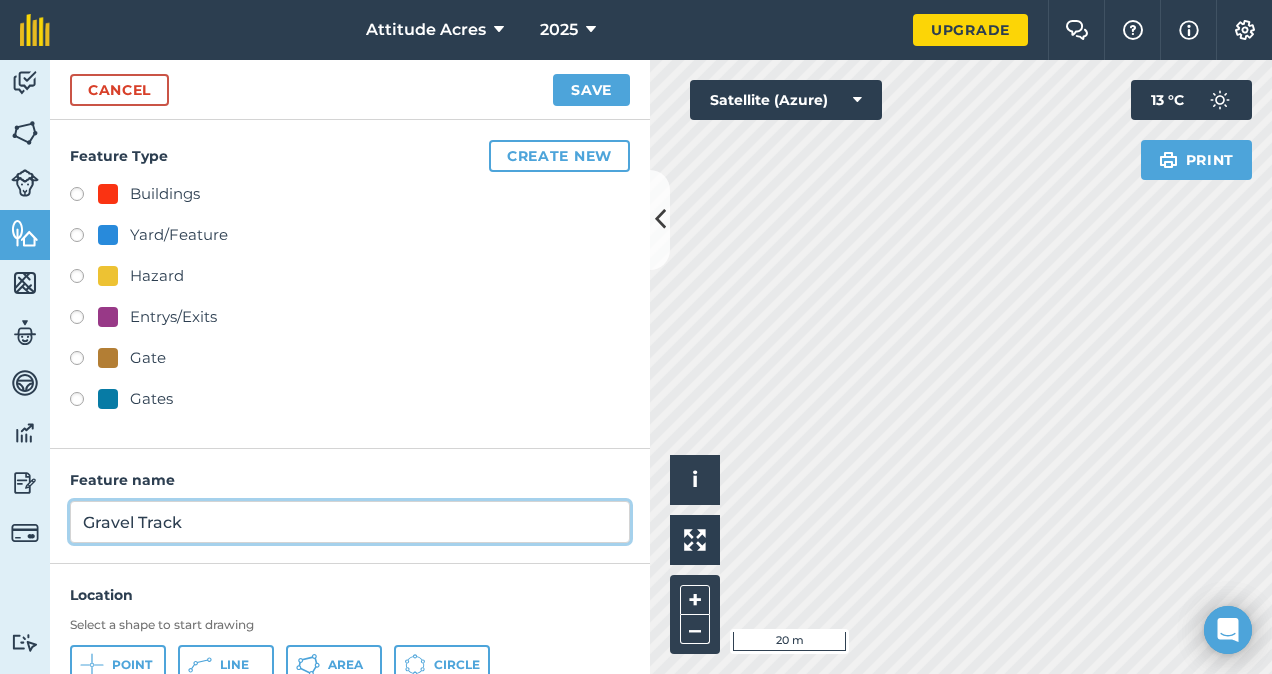type on "Gravel Track" 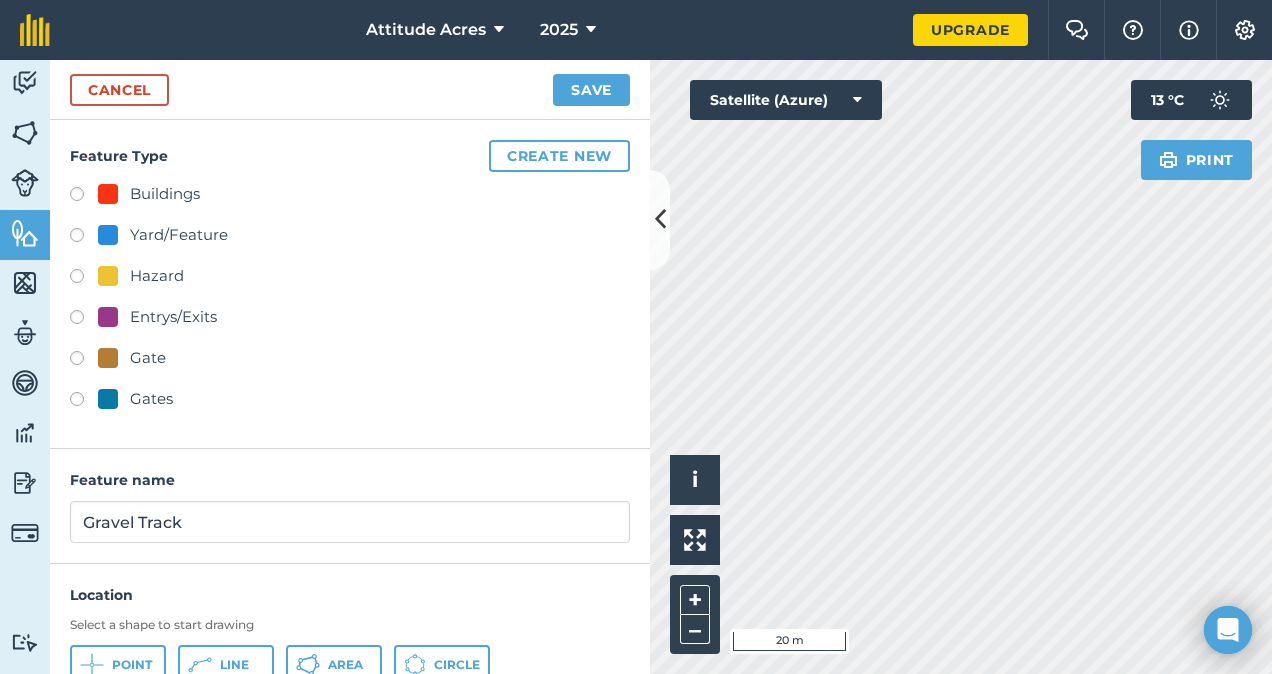 click on "Feature Type   Create new Buildings  Yard/Feature Hazard Entrys/Exits Gate Gates" at bounding box center (350, 284) 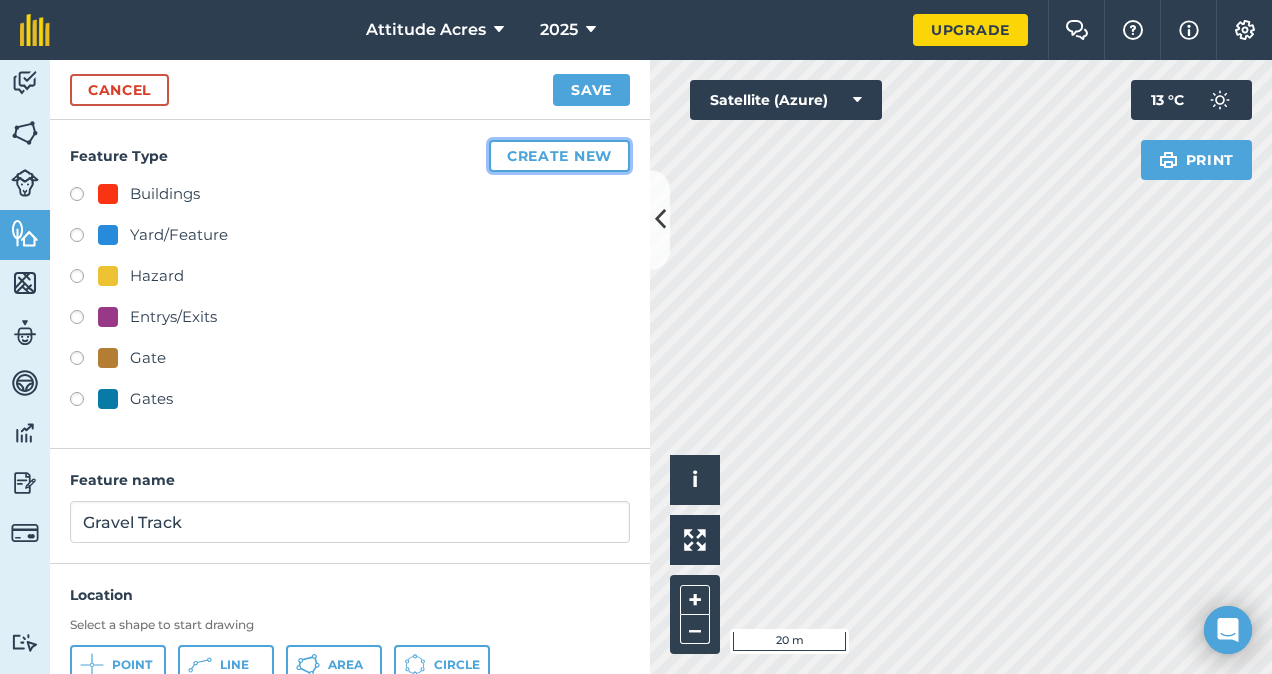 click on "Create new" at bounding box center (559, 156) 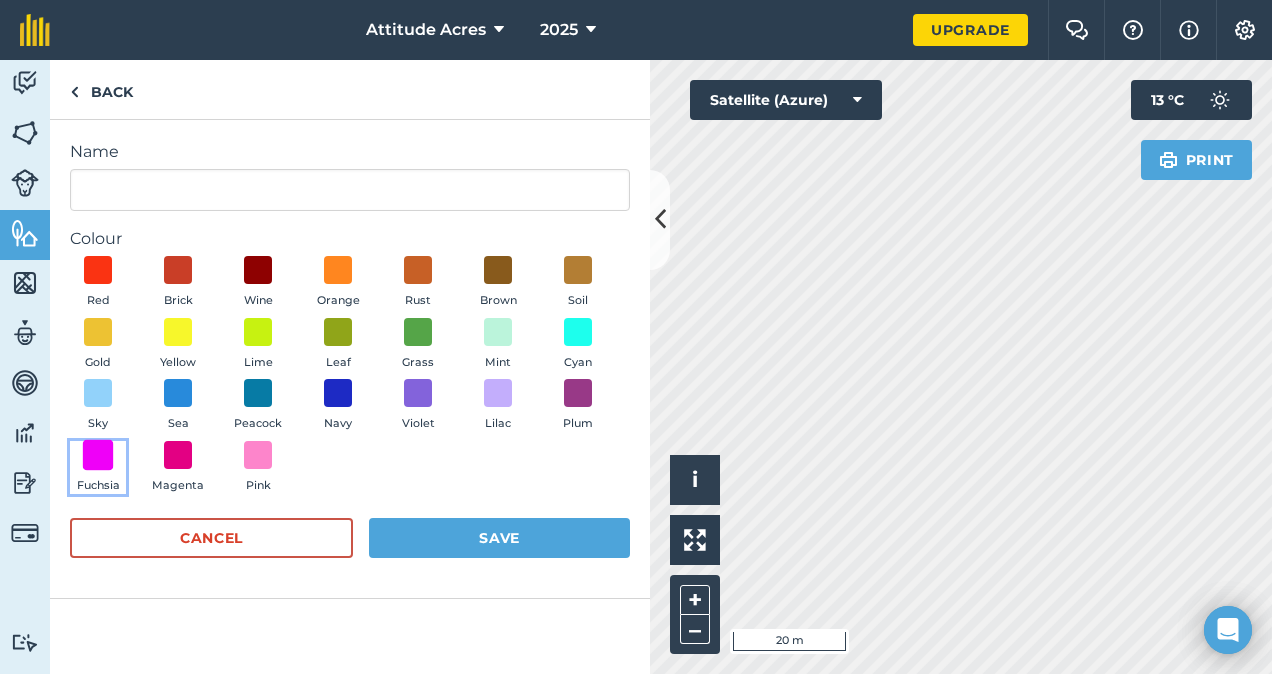 click at bounding box center [98, 454] 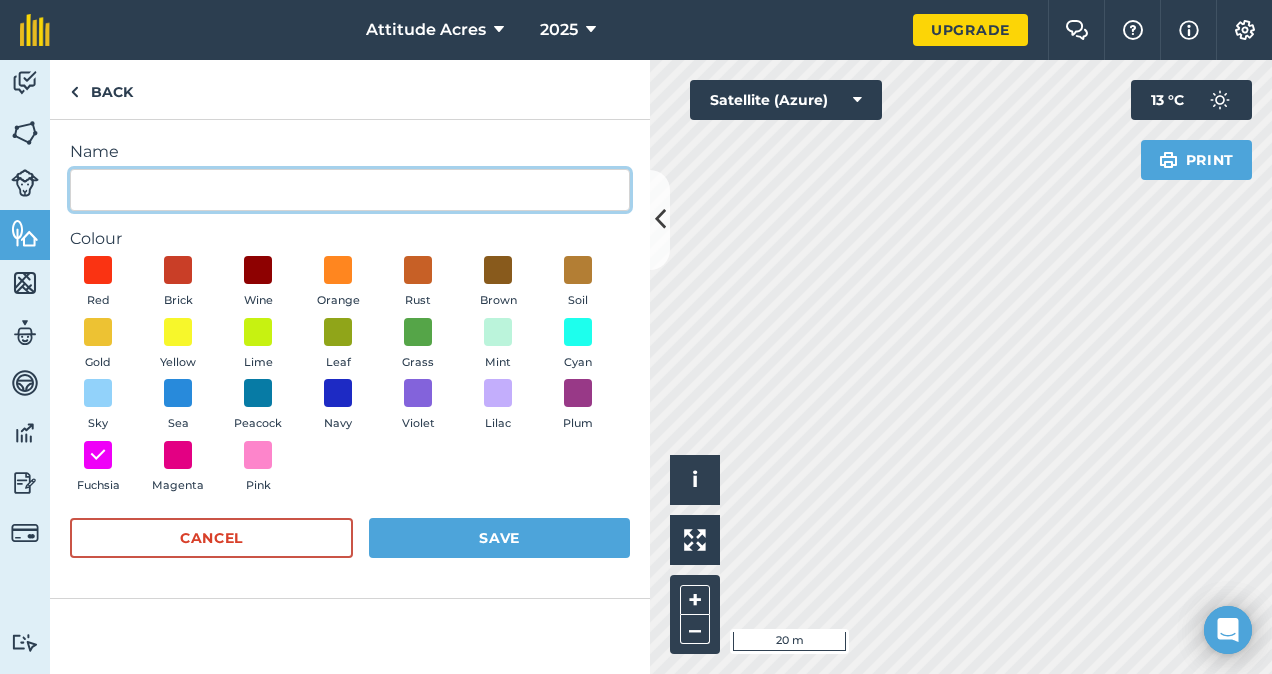 click on "Name" at bounding box center [350, 190] 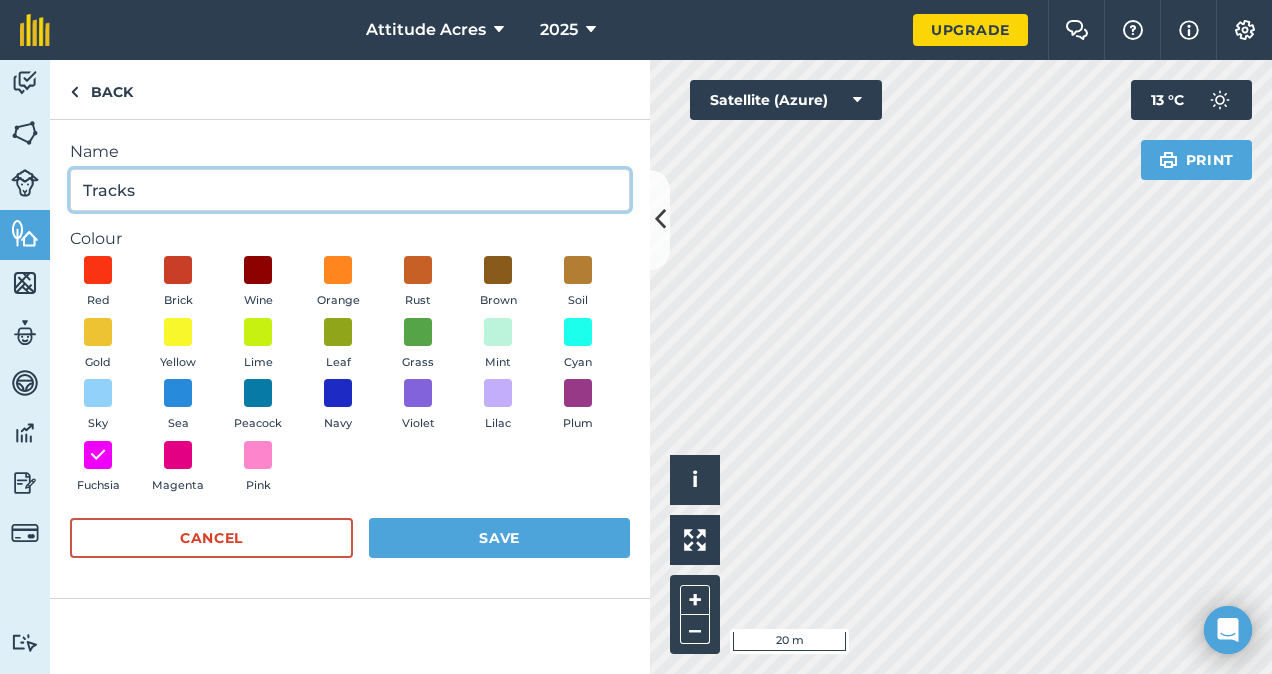 type on "Tracks" 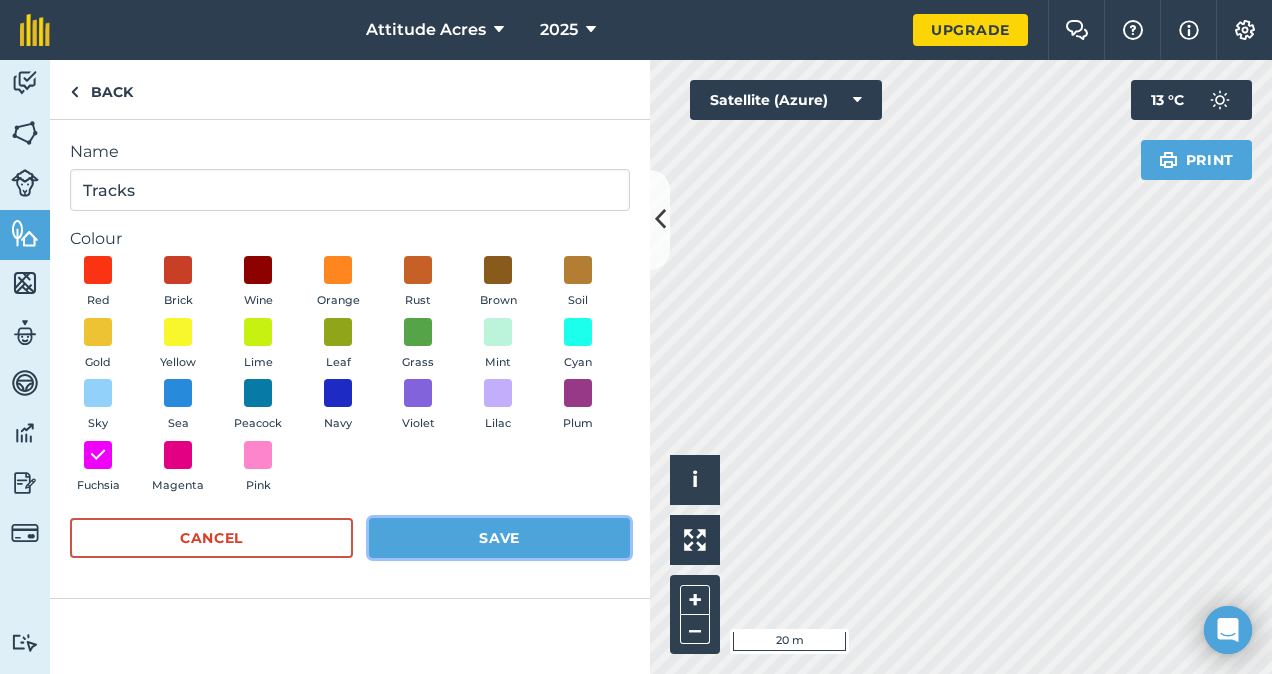 click on "Save" at bounding box center [499, 538] 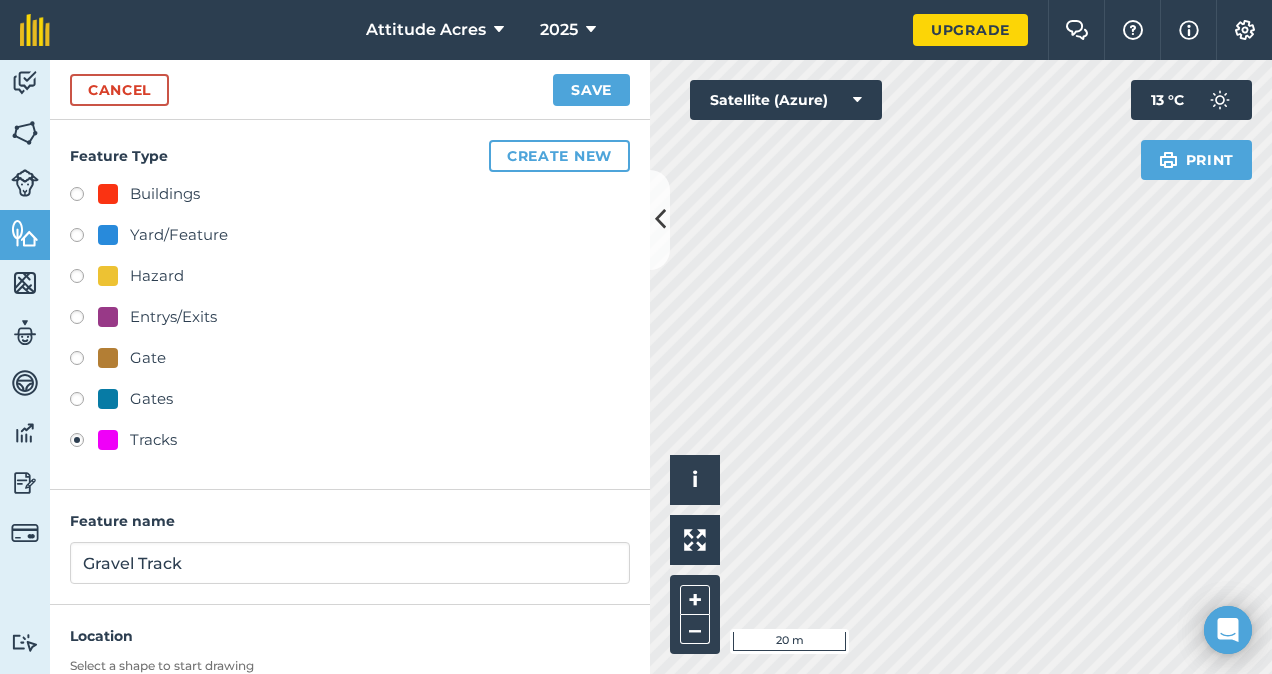 scroll, scrollTop: 164, scrollLeft: 0, axis: vertical 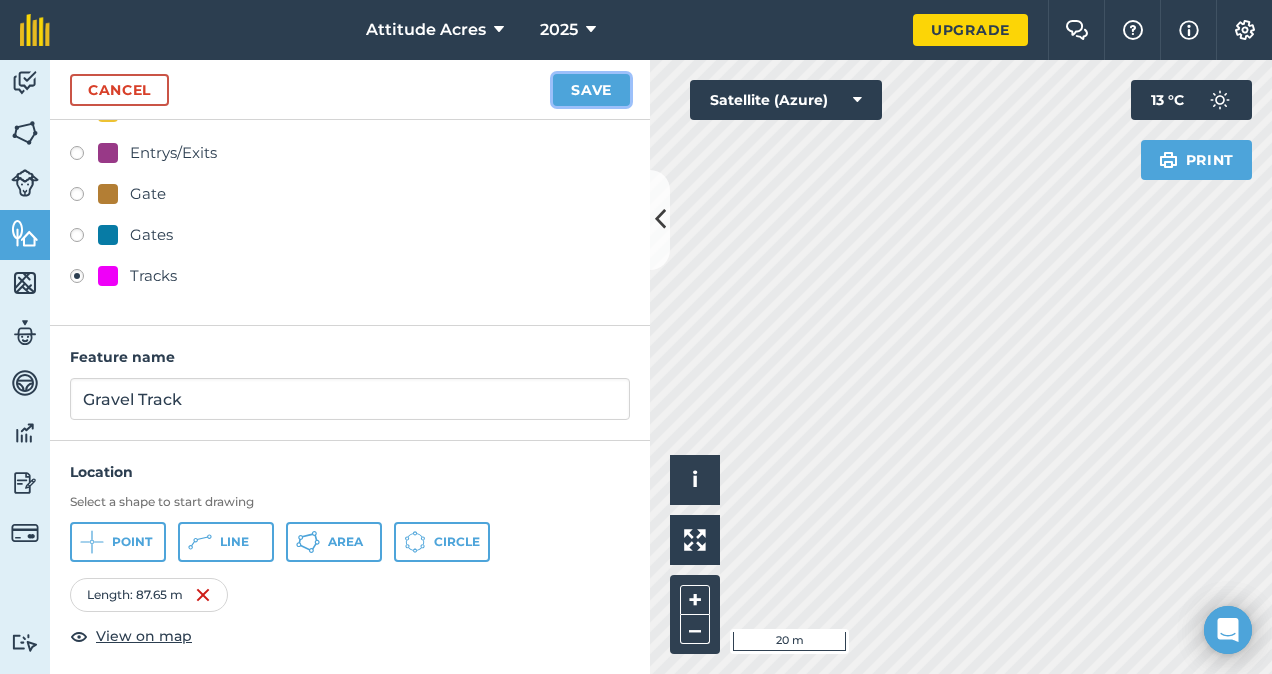 click on "Save" at bounding box center (591, 90) 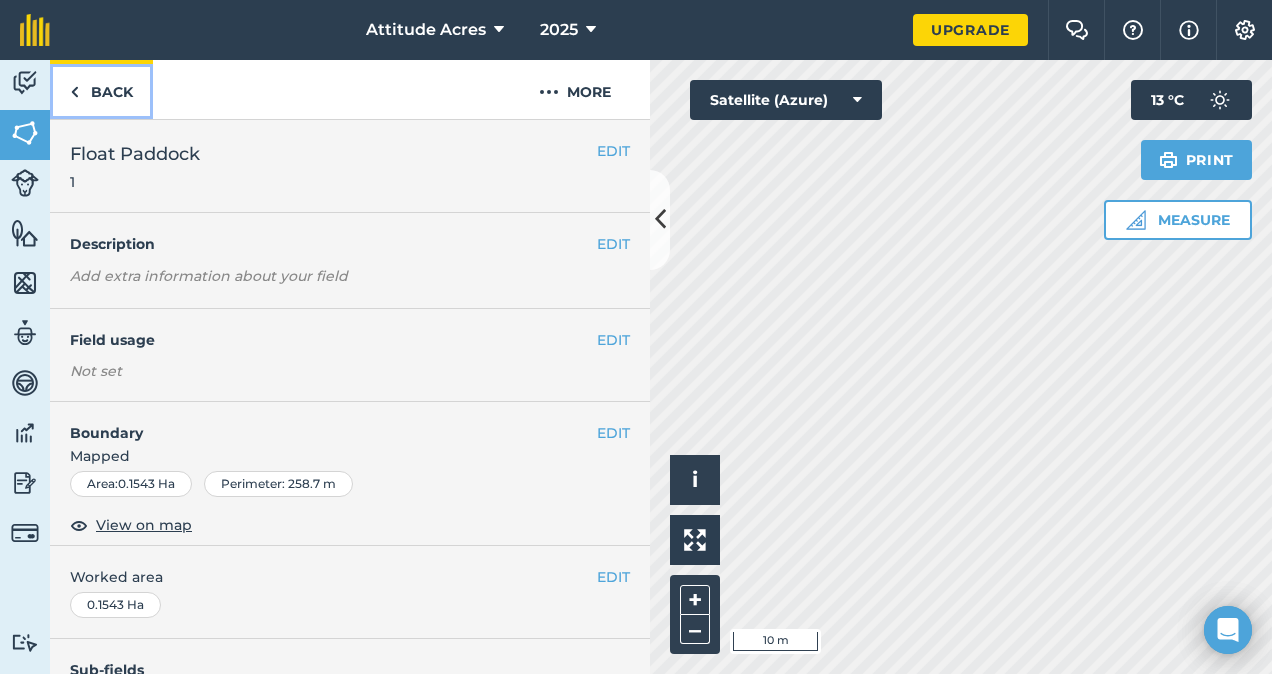 click on "Back" at bounding box center [101, 89] 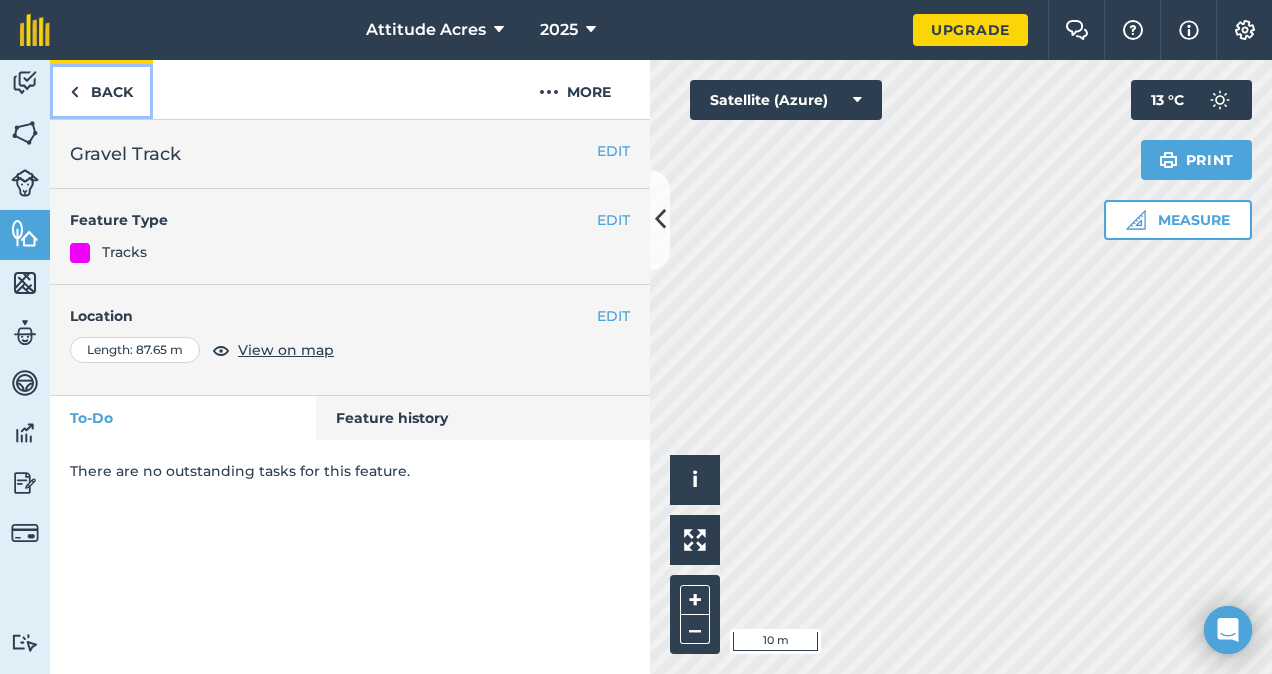 click on "Back" at bounding box center (101, 89) 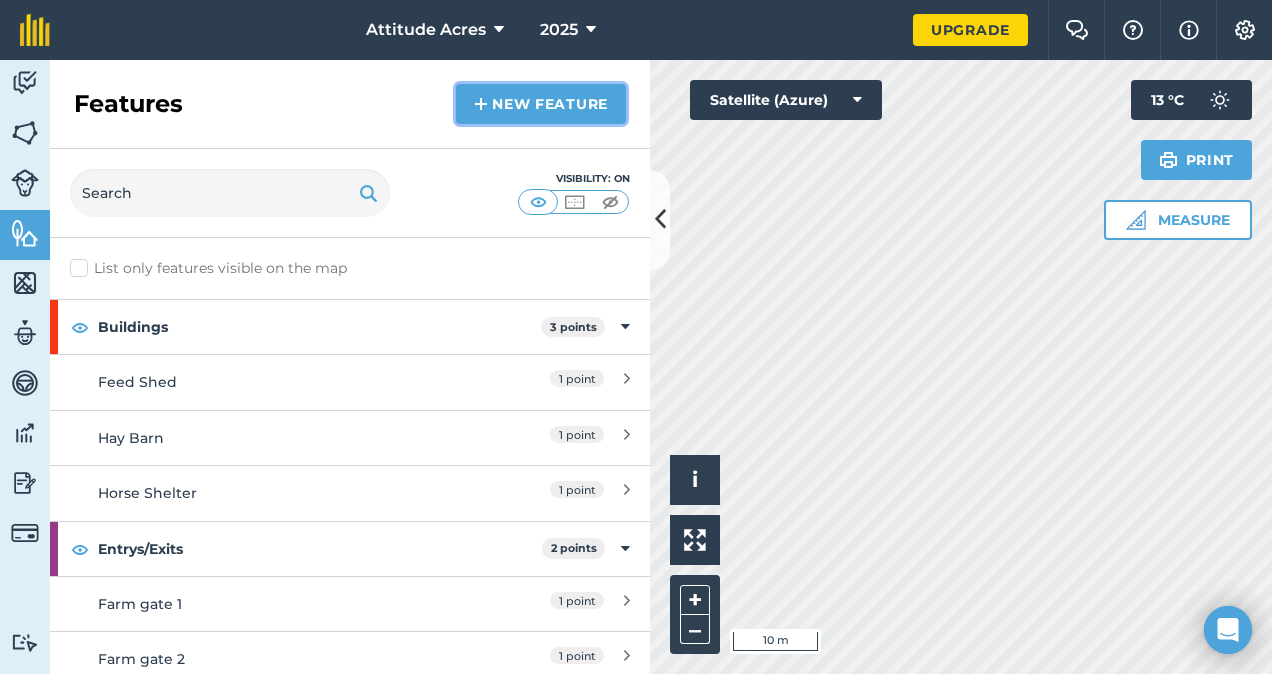 click on "New feature" at bounding box center (541, 104) 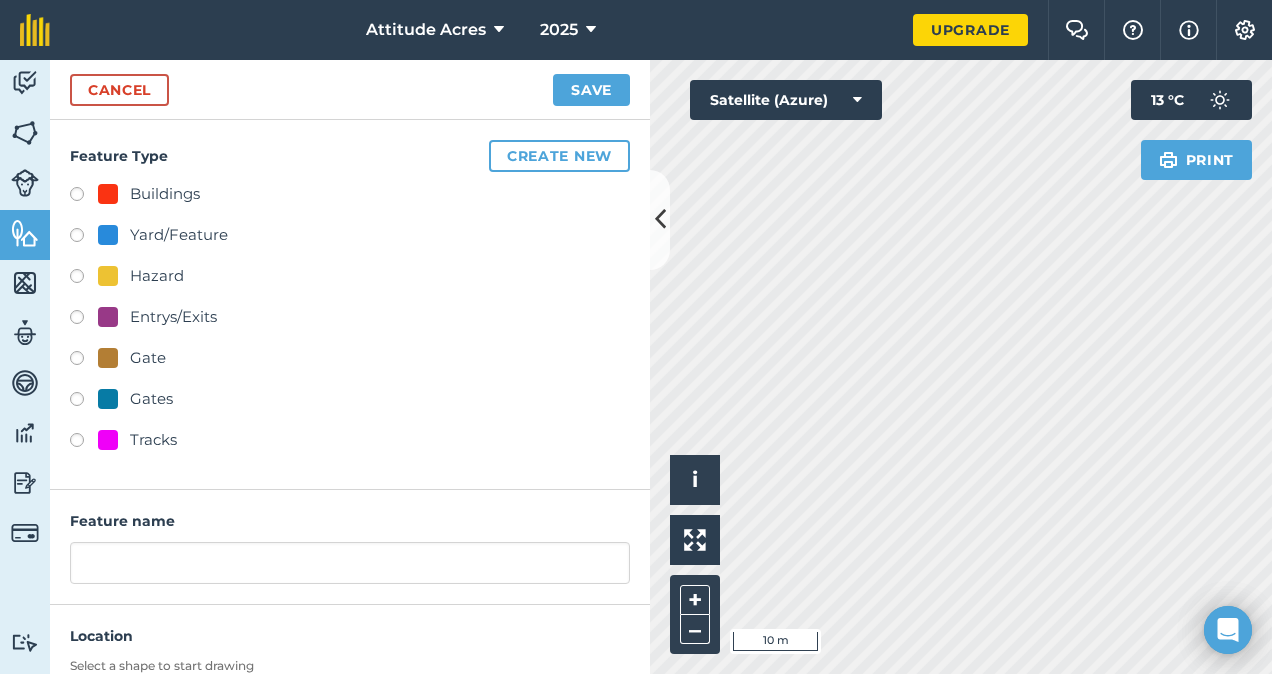 click on "Tracks" at bounding box center (153, 440) 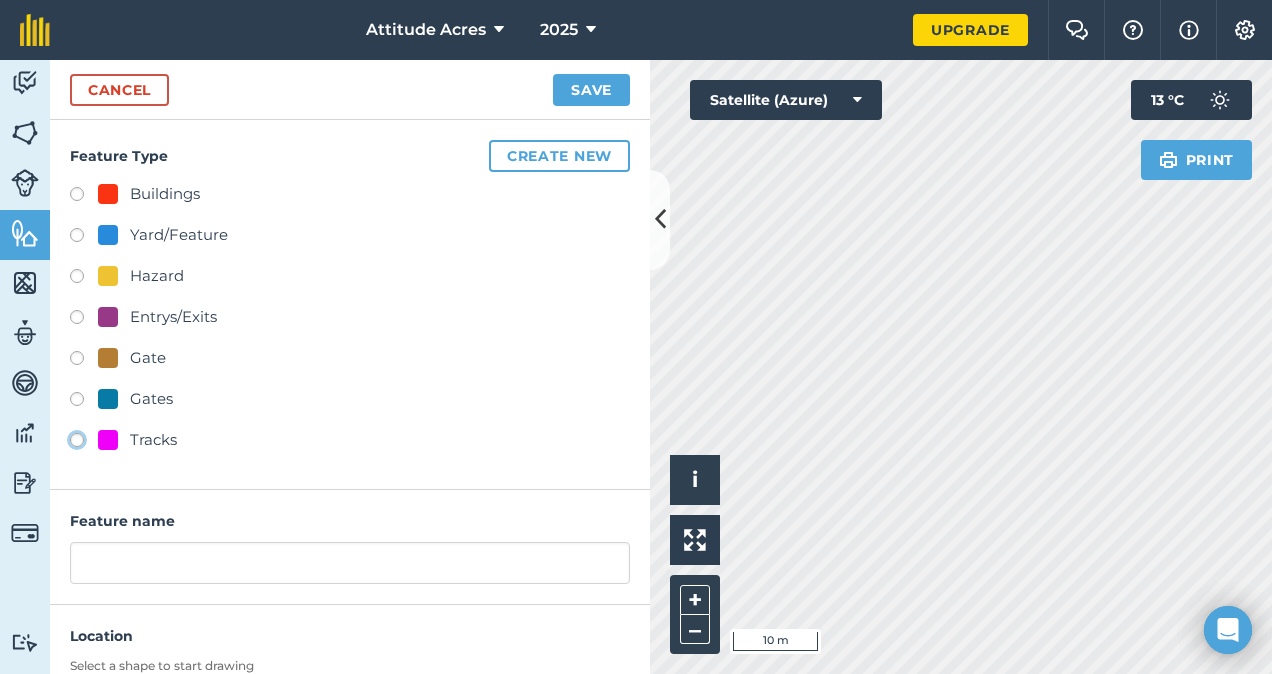 radio on "true" 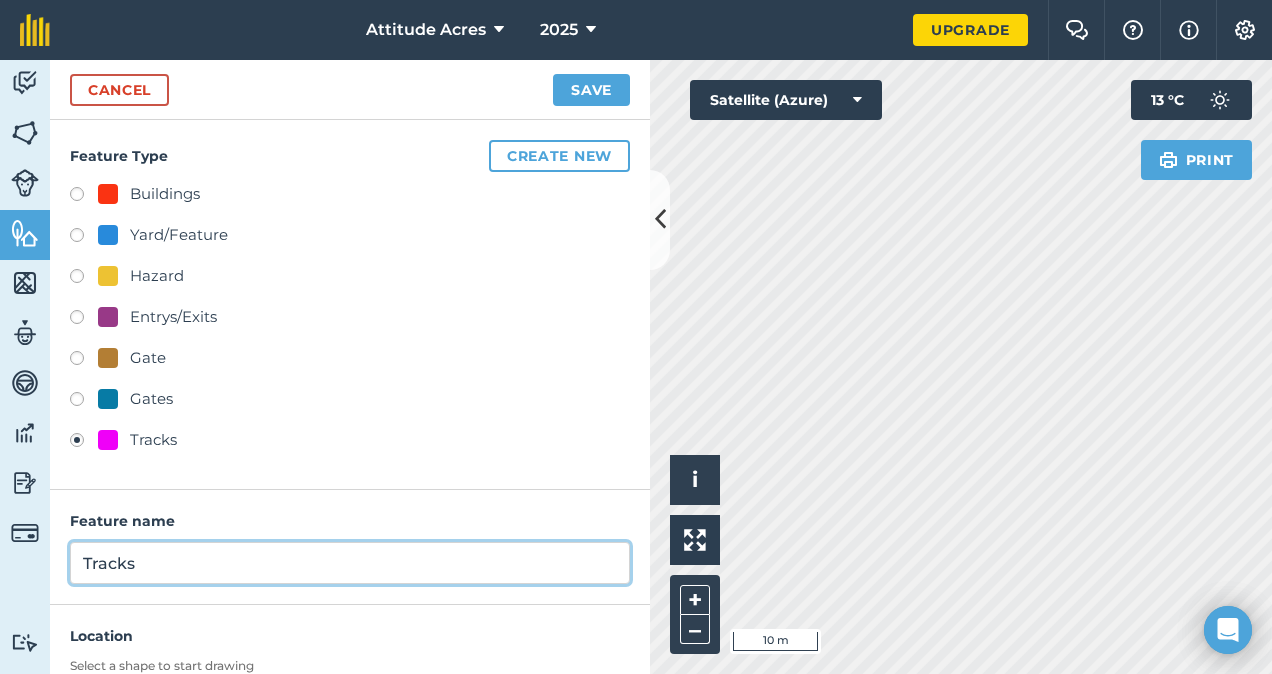 click on "Tracks" at bounding box center (350, 563) 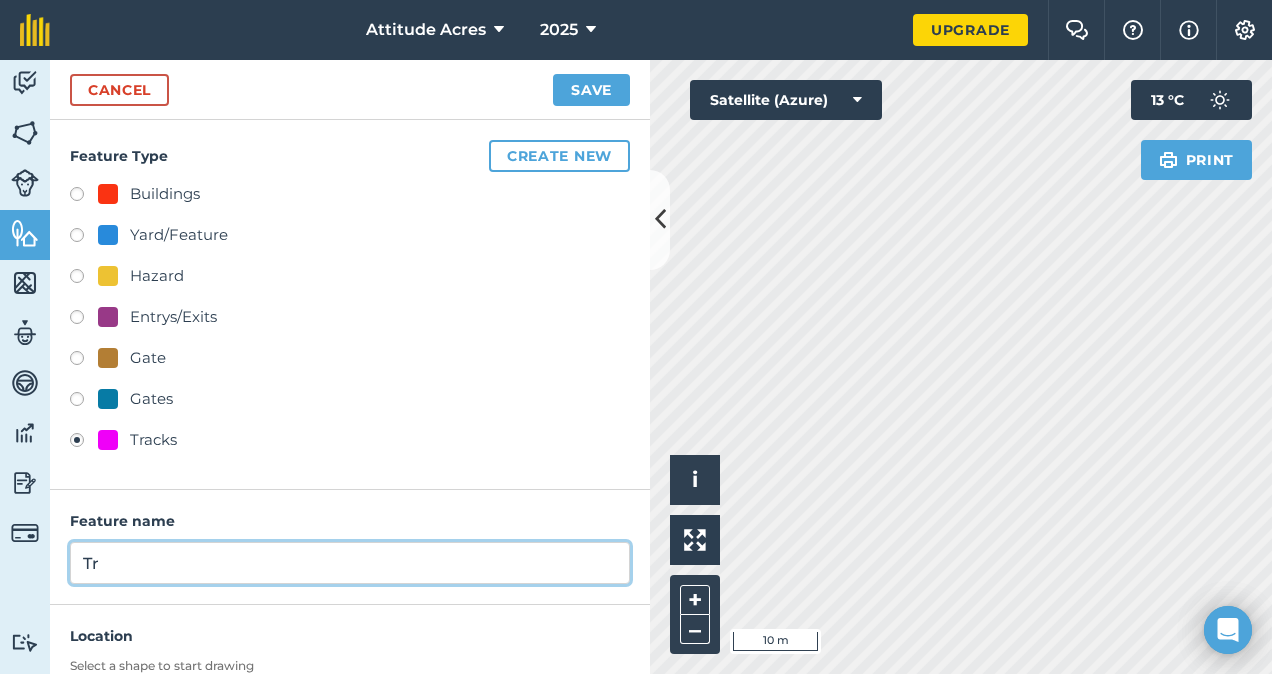 type on "T" 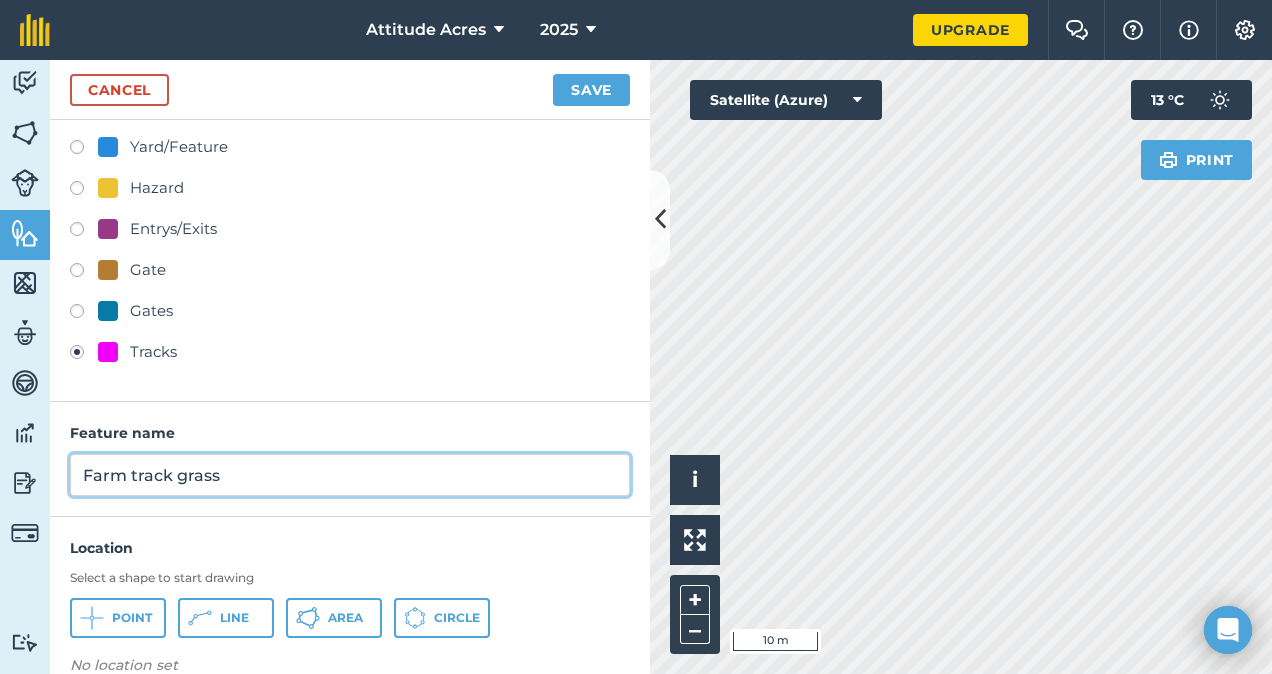scroll, scrollTop: 92, scrollLeft: 0, axis: vertical 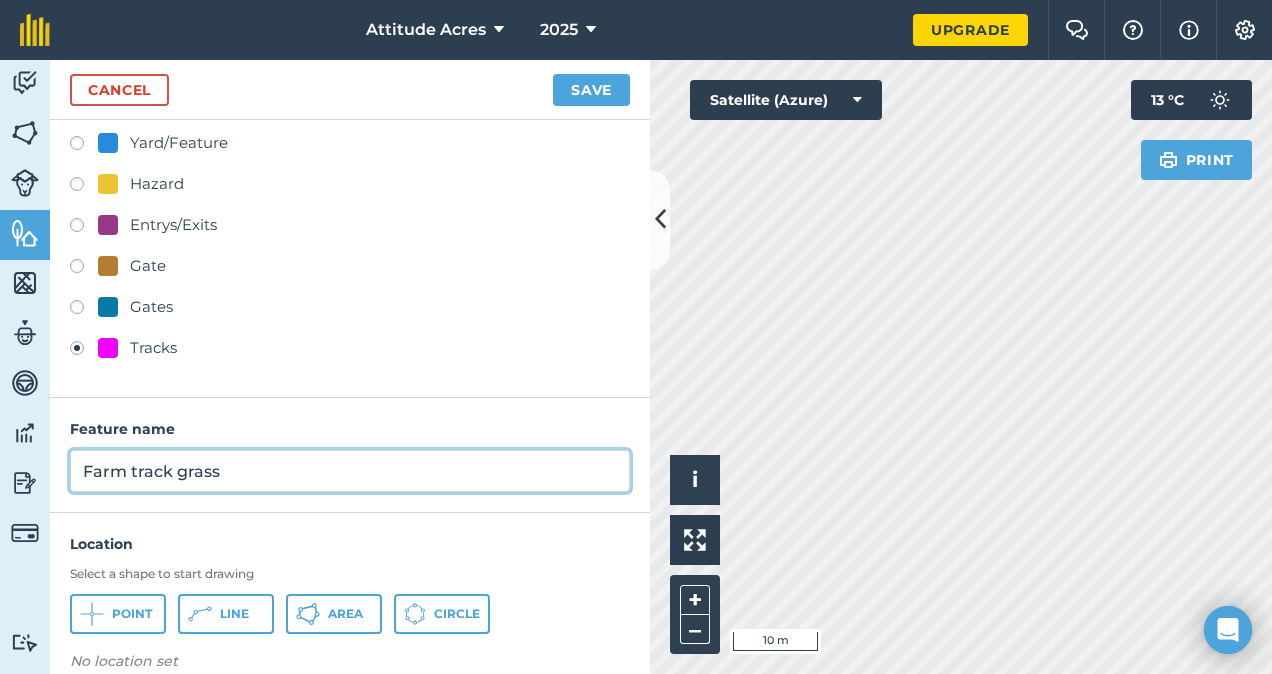 type on "Farm track grass" 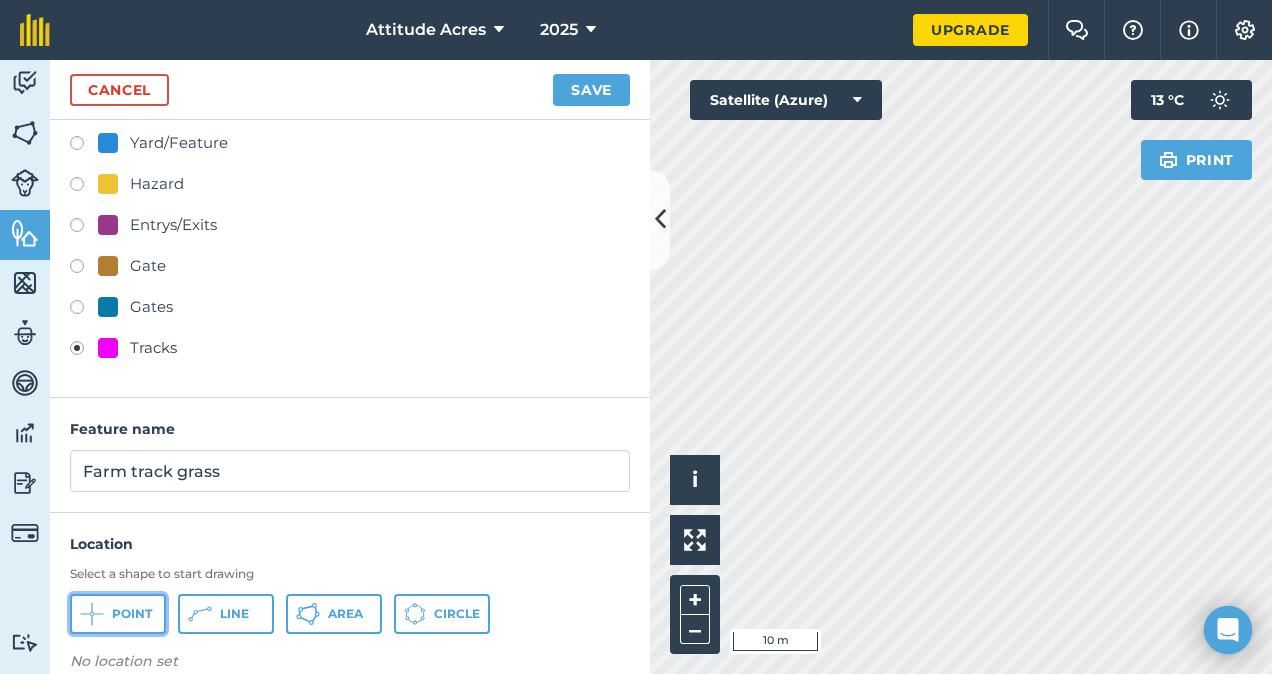 click 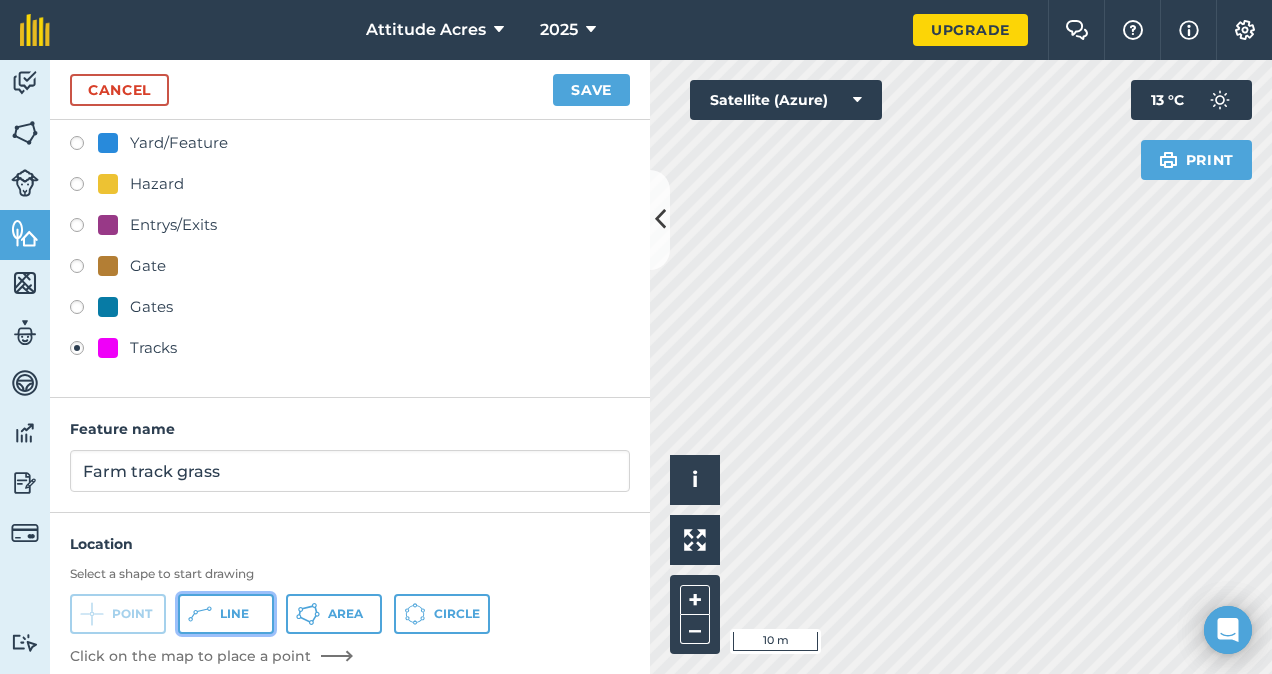 click 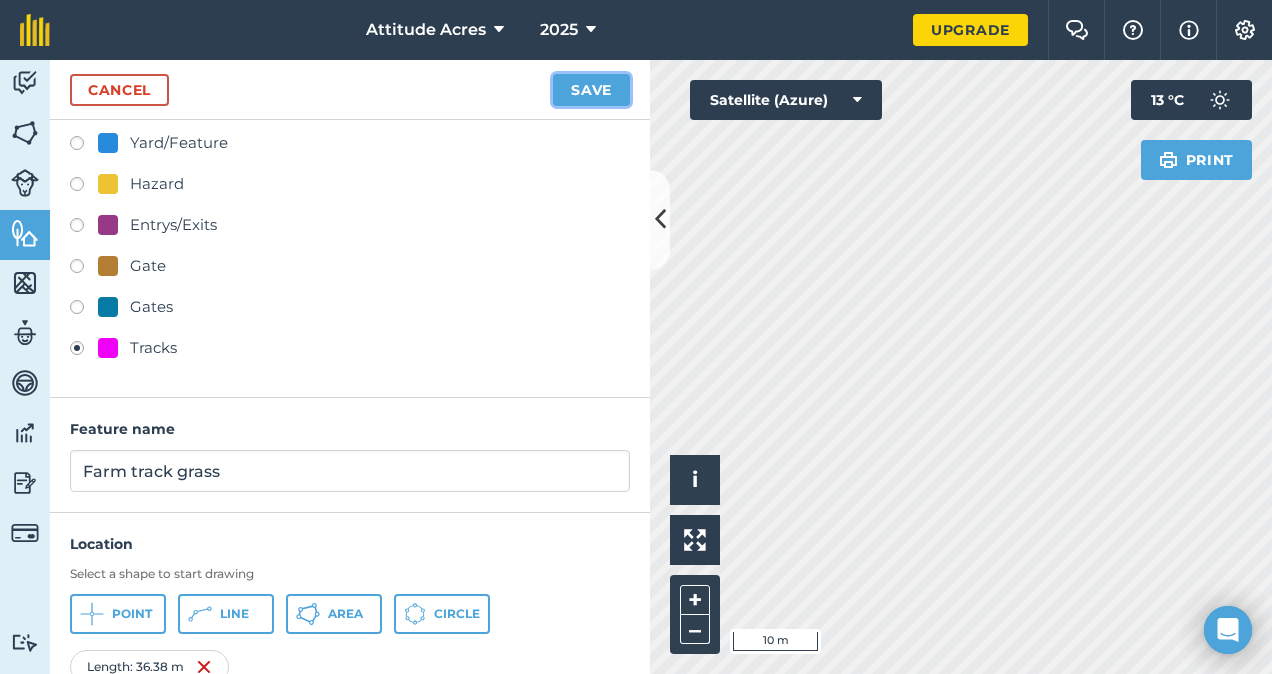 click on "Save" at bounding box center (591, 90) 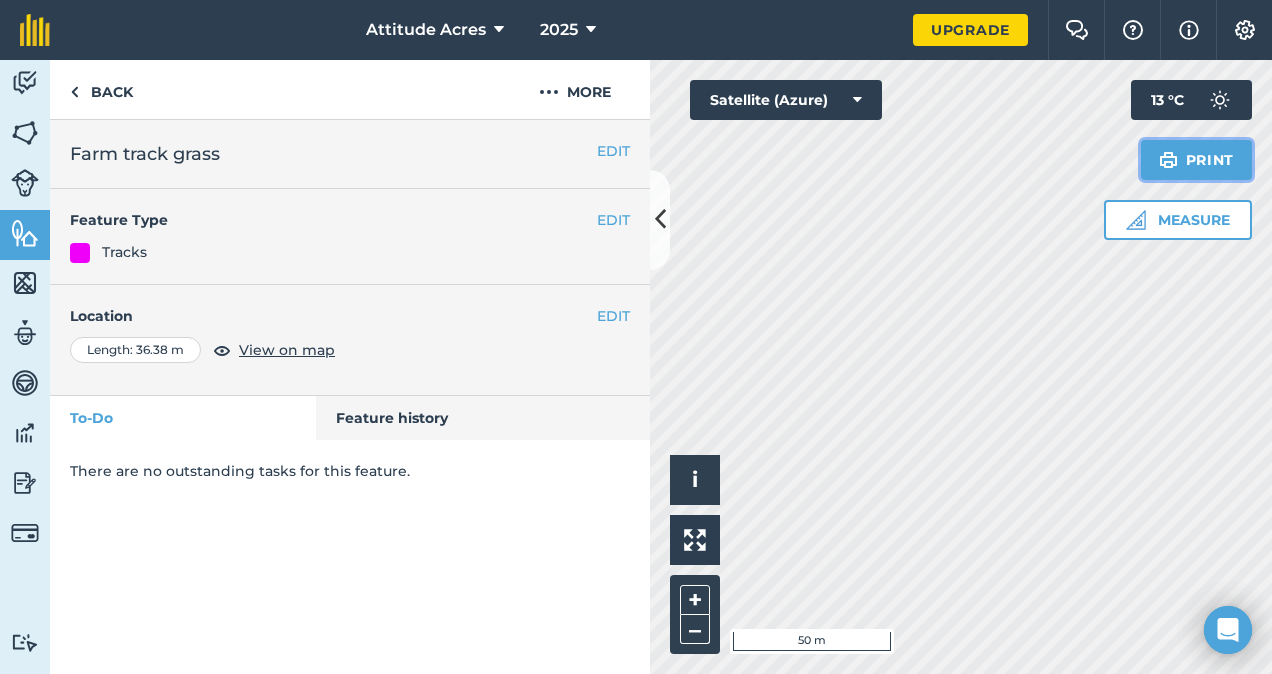 click on "Print" at bounding box center [1197, 160] 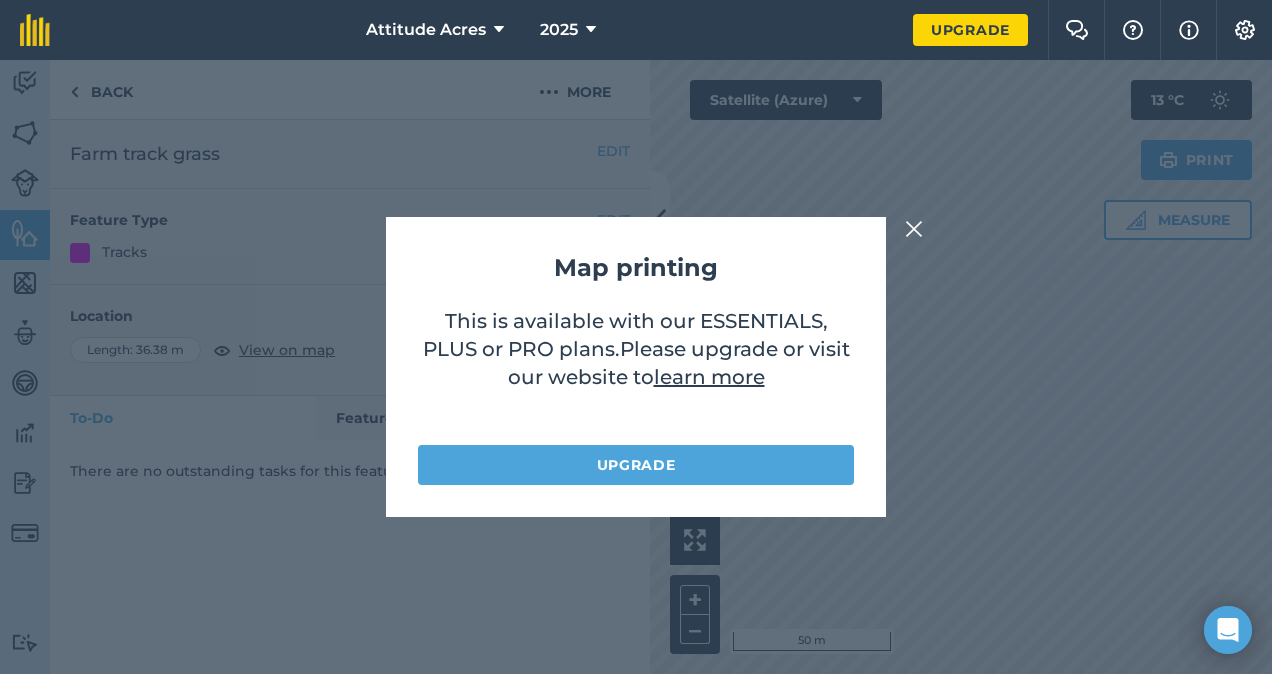 click at bounding box center [914, 229] 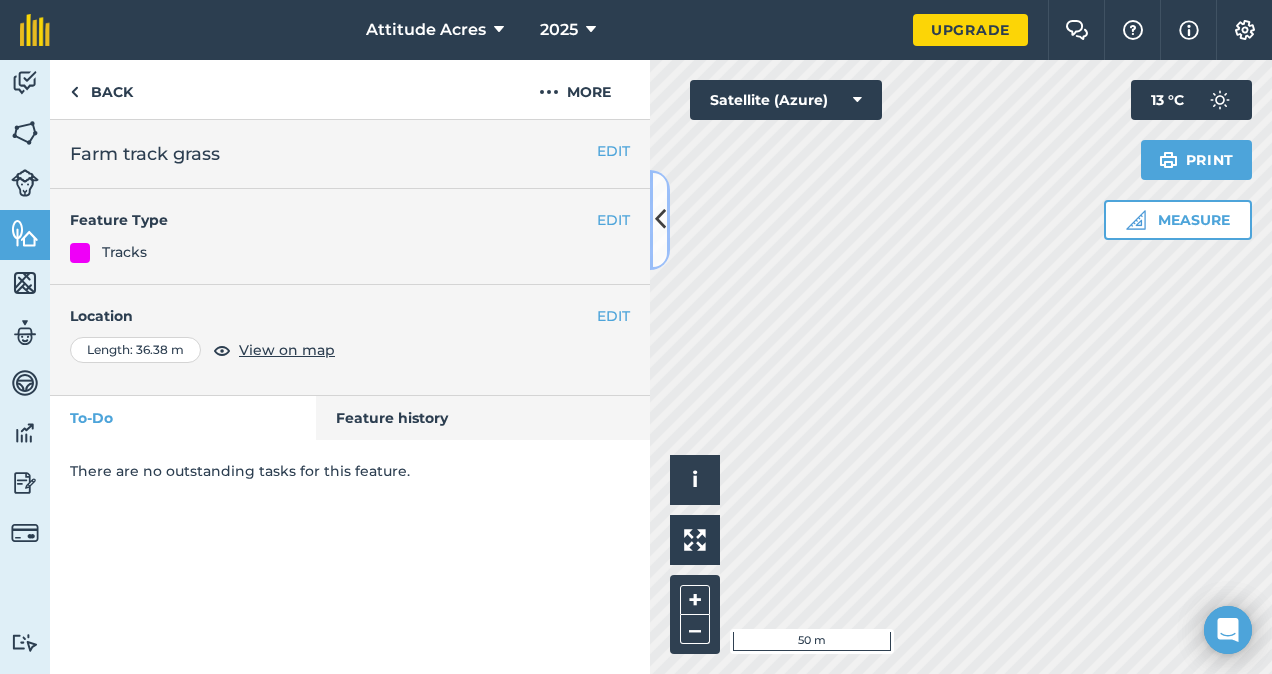 click at bounding box center [660, 220] 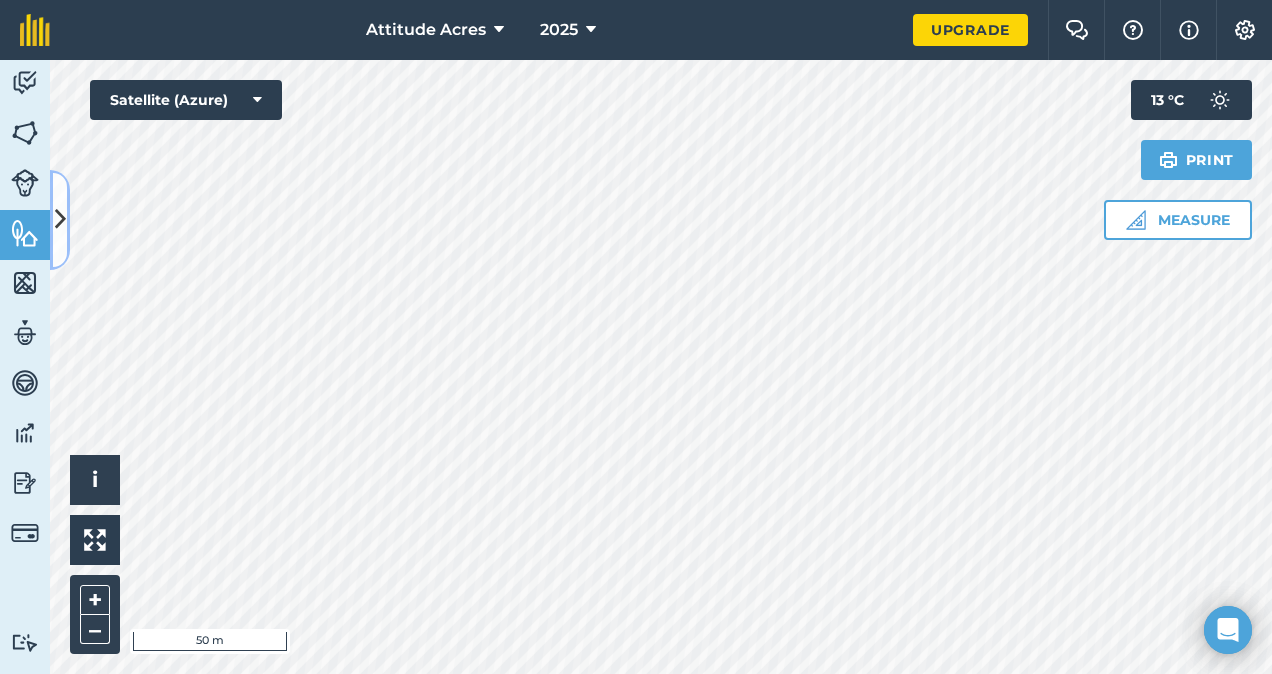 click at bounding box center (60, 219) 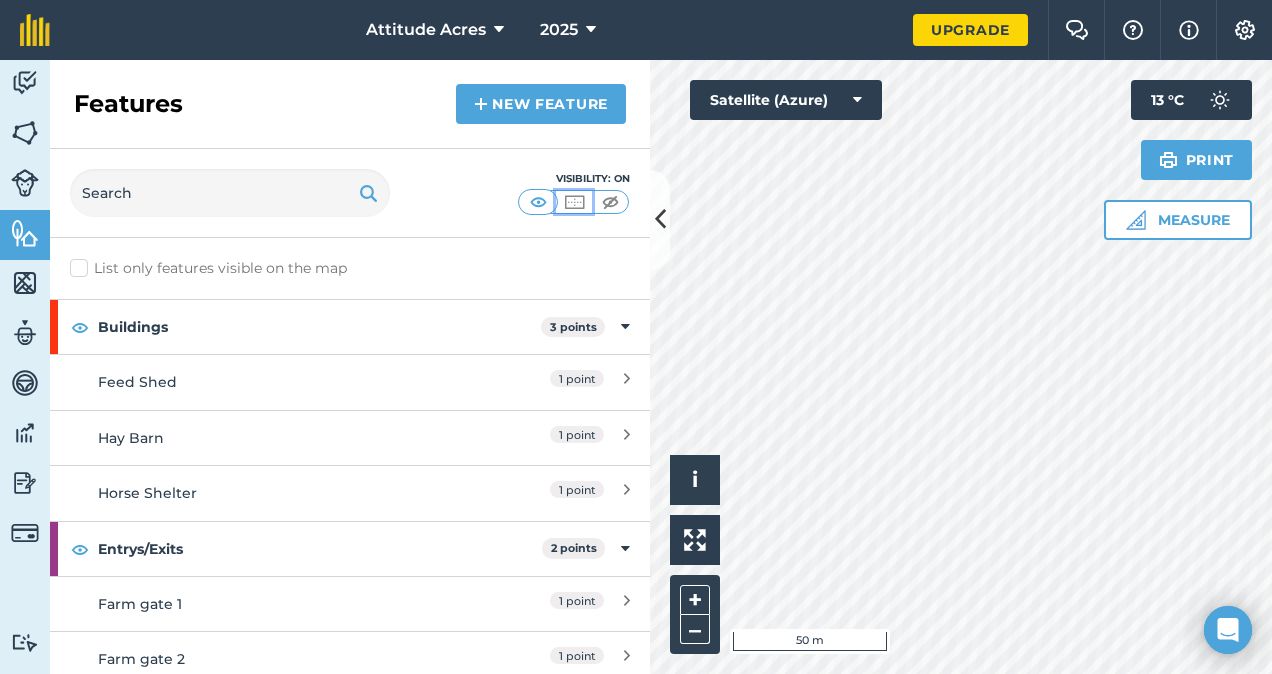 click at bounding box center [574, 202] 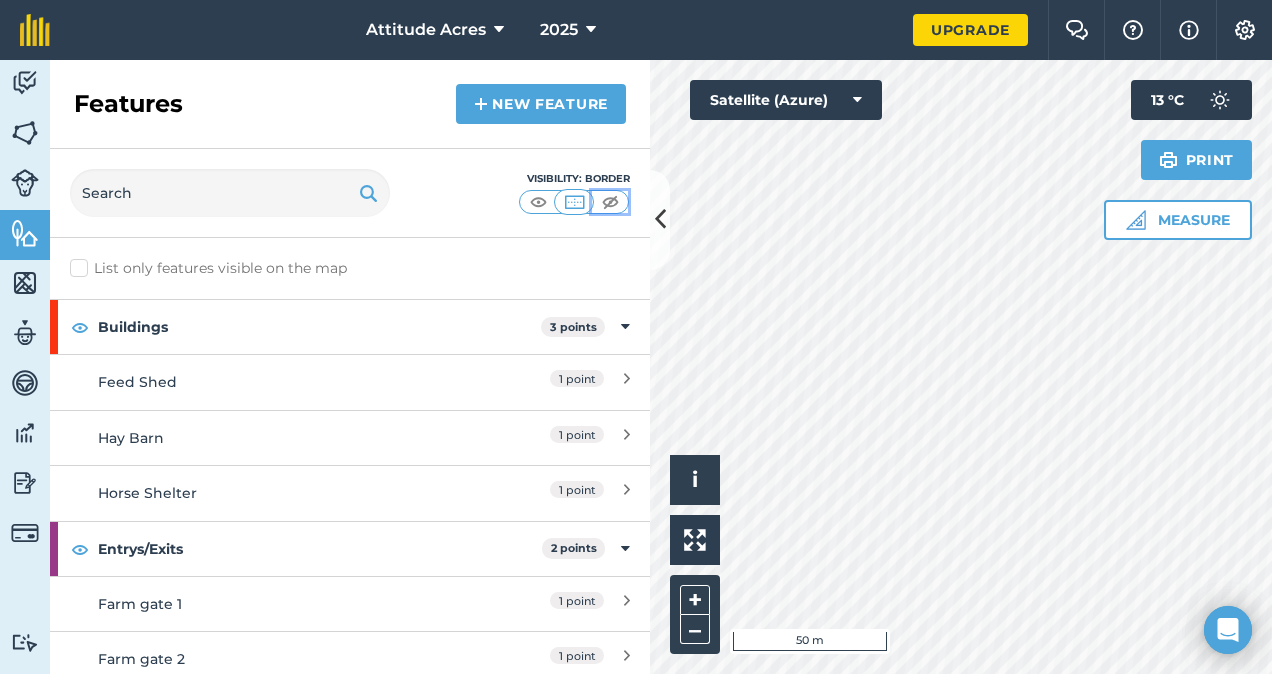 click at bounding box center (610, 202) 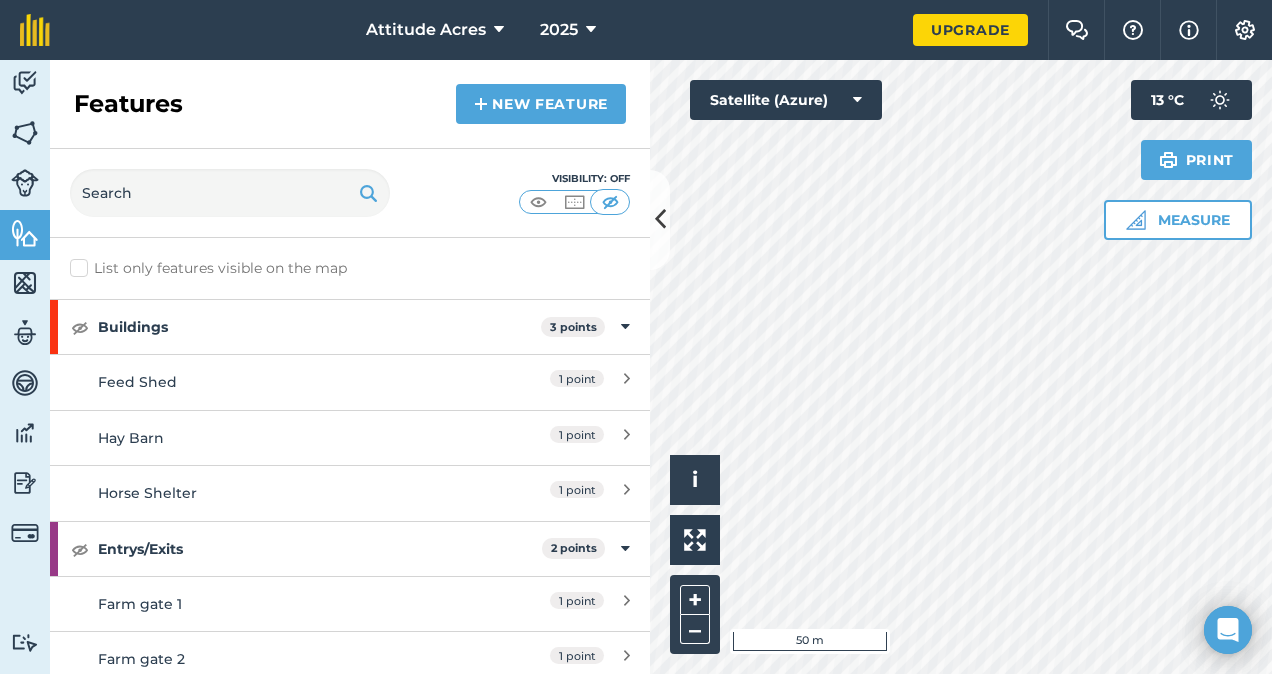 click on "List only features visible on the map" at bounding box center [208, 268] 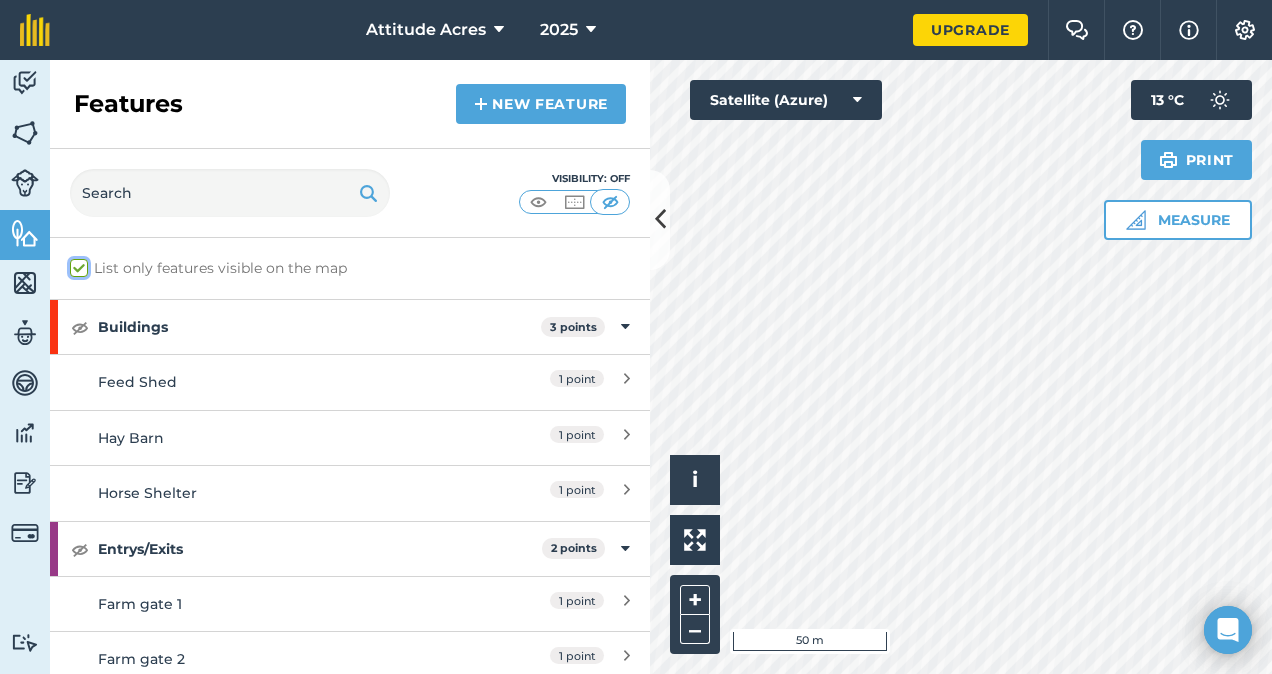 checkbox on "true" 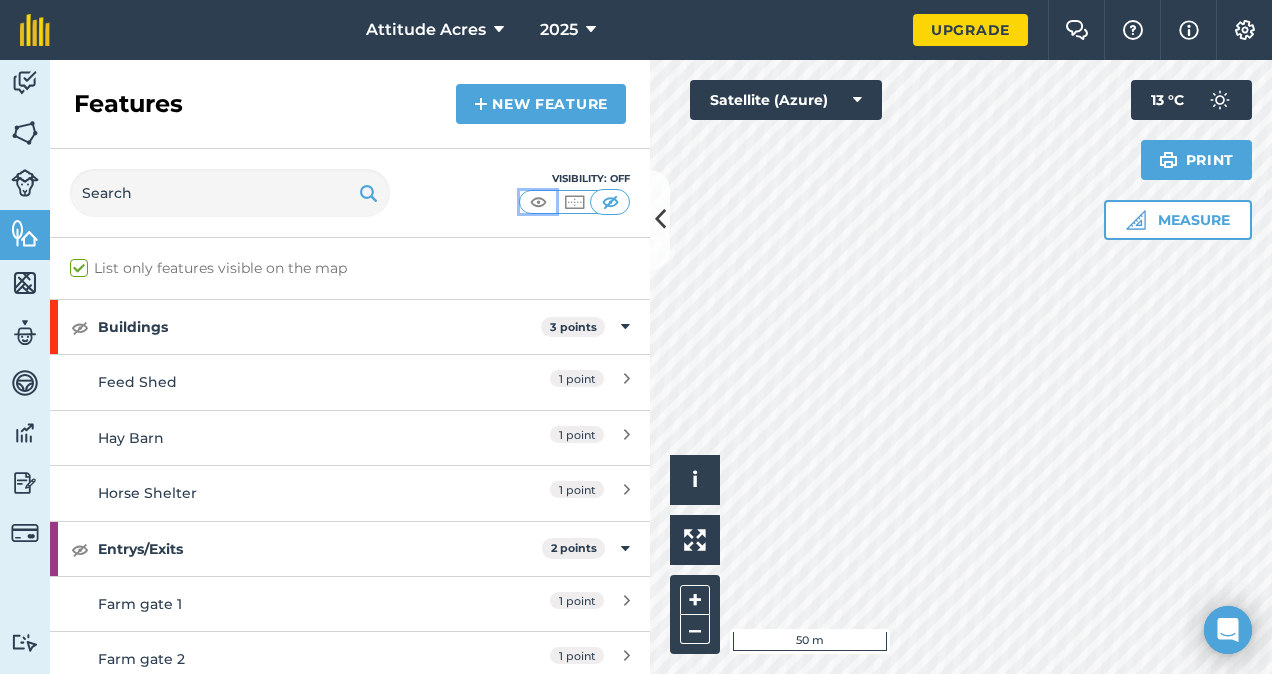 click at bounding box center [538, 202] 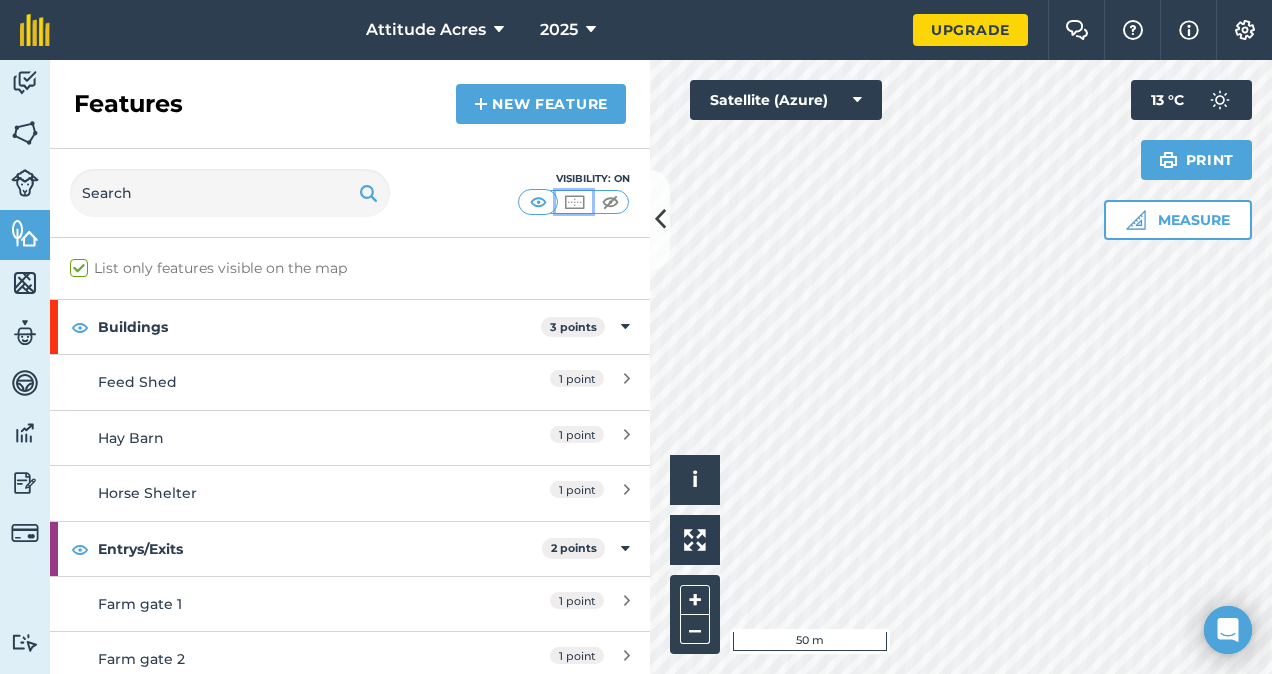 click at bounding box center (574, 202) 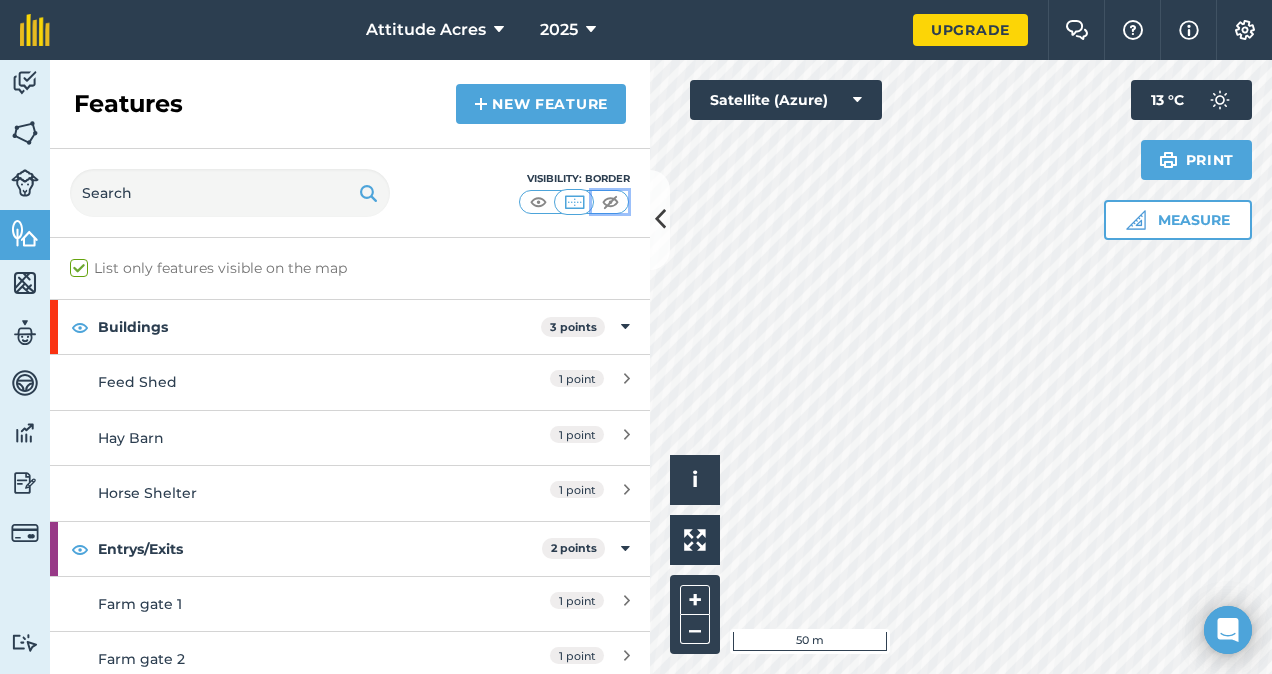 click at bounding box center [610, 202] 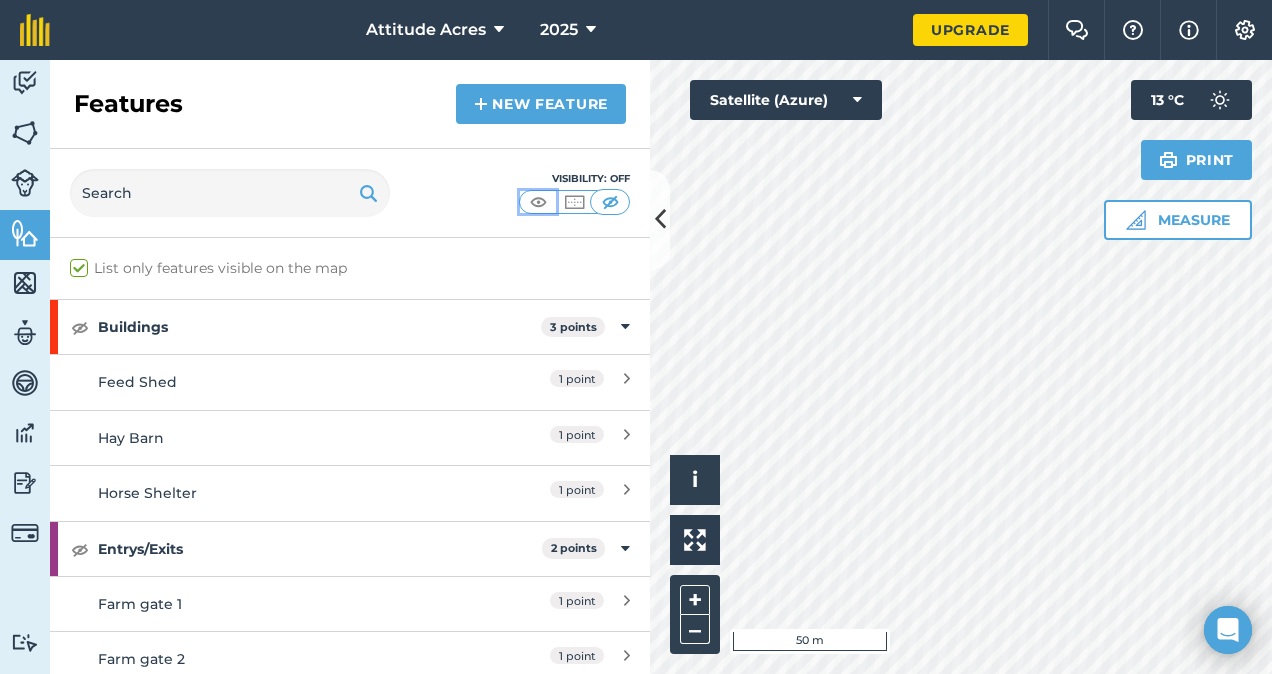 click at bounding box center [538, 202] 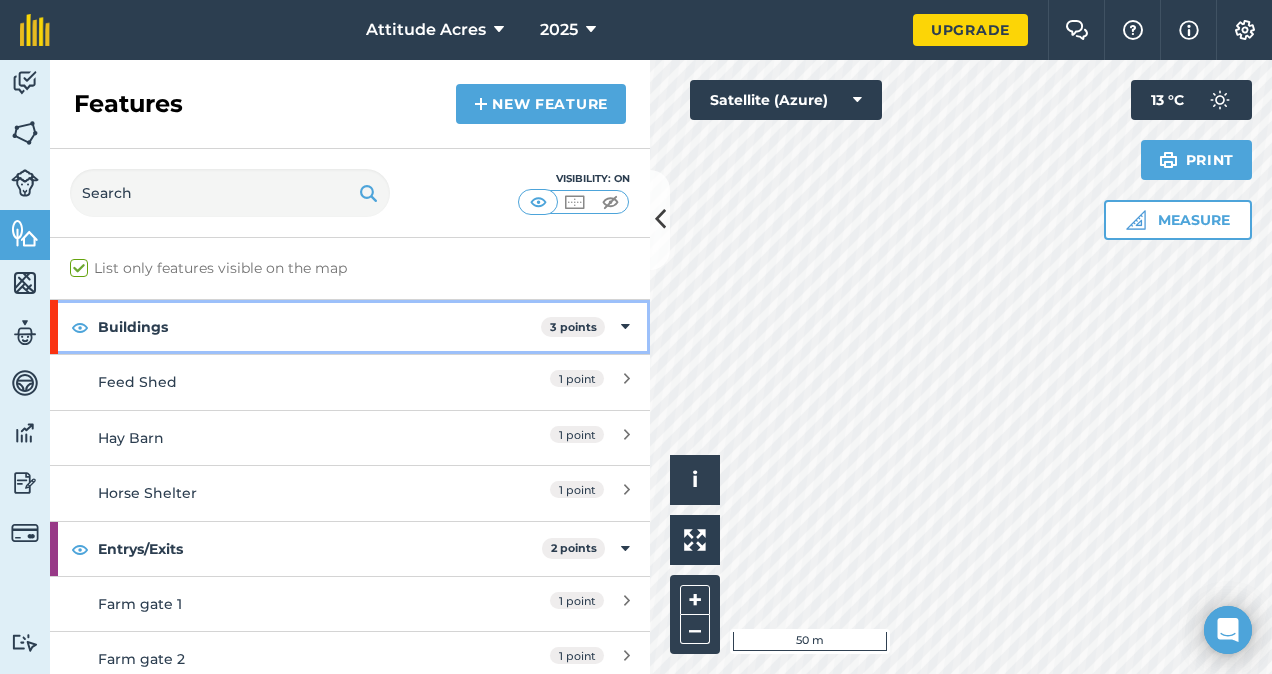 click at bounding box center [625, 327] 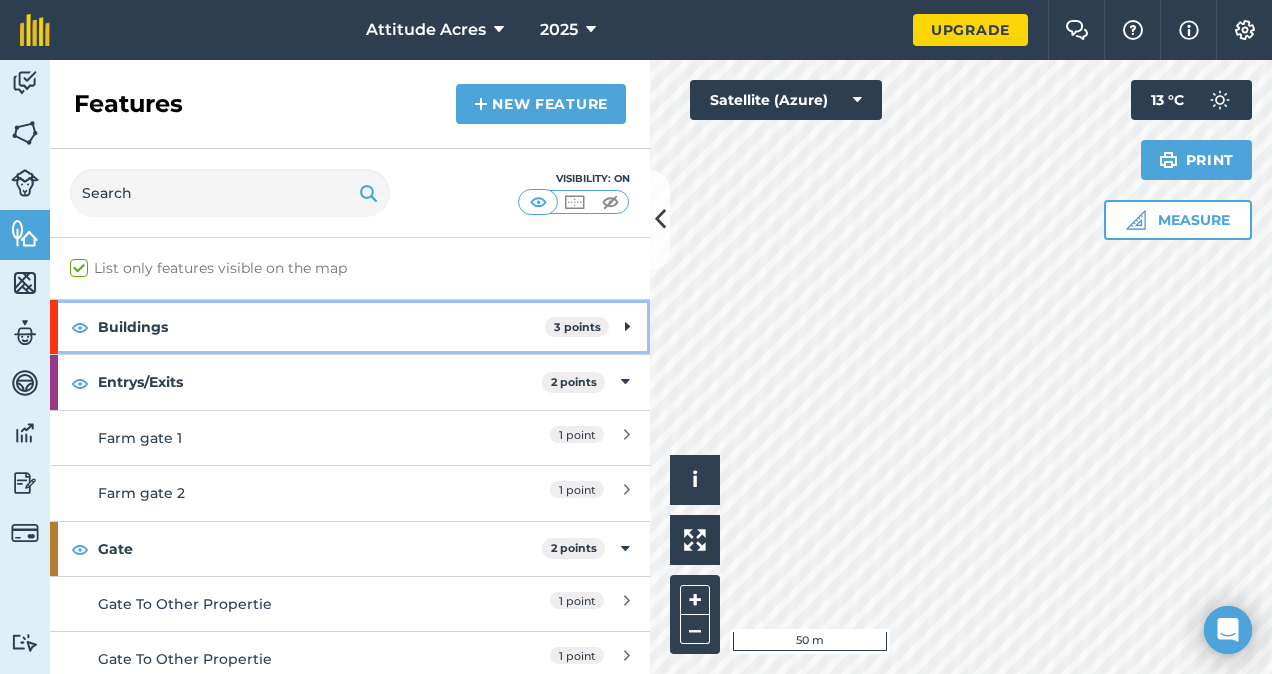 click on "Buildings" at bounding box center [321, 327] 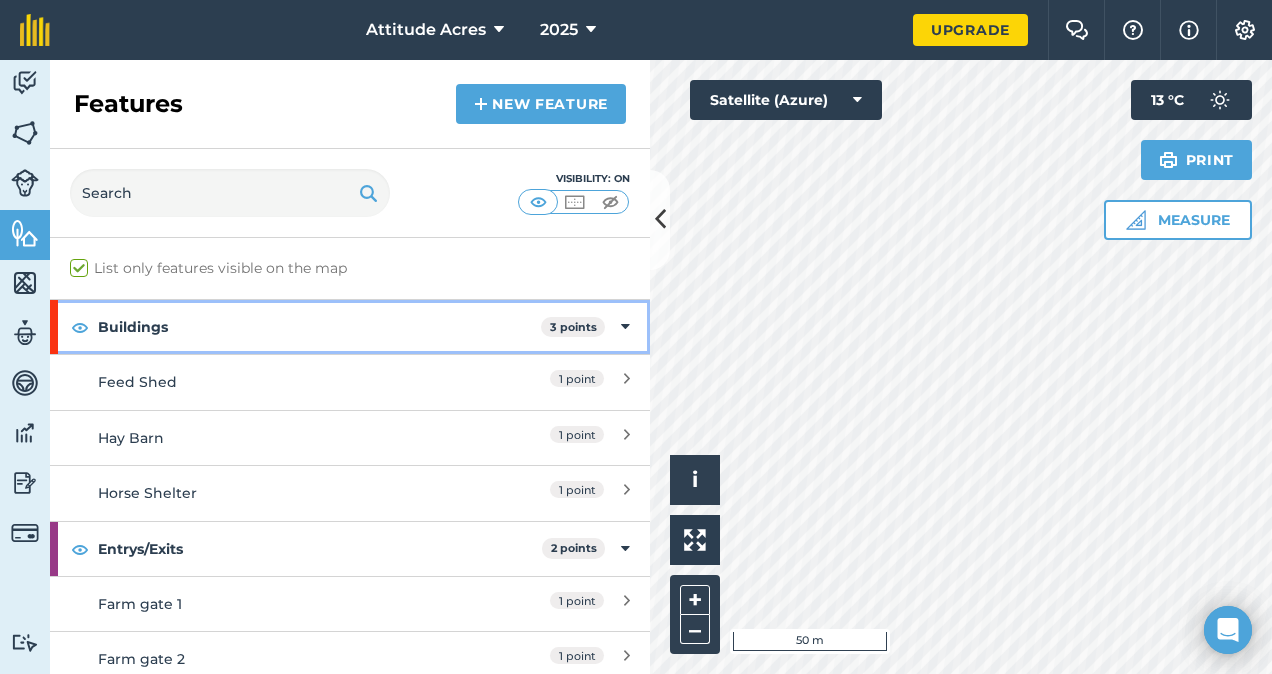 click on "Buildings" at bounding box center [319, 327] 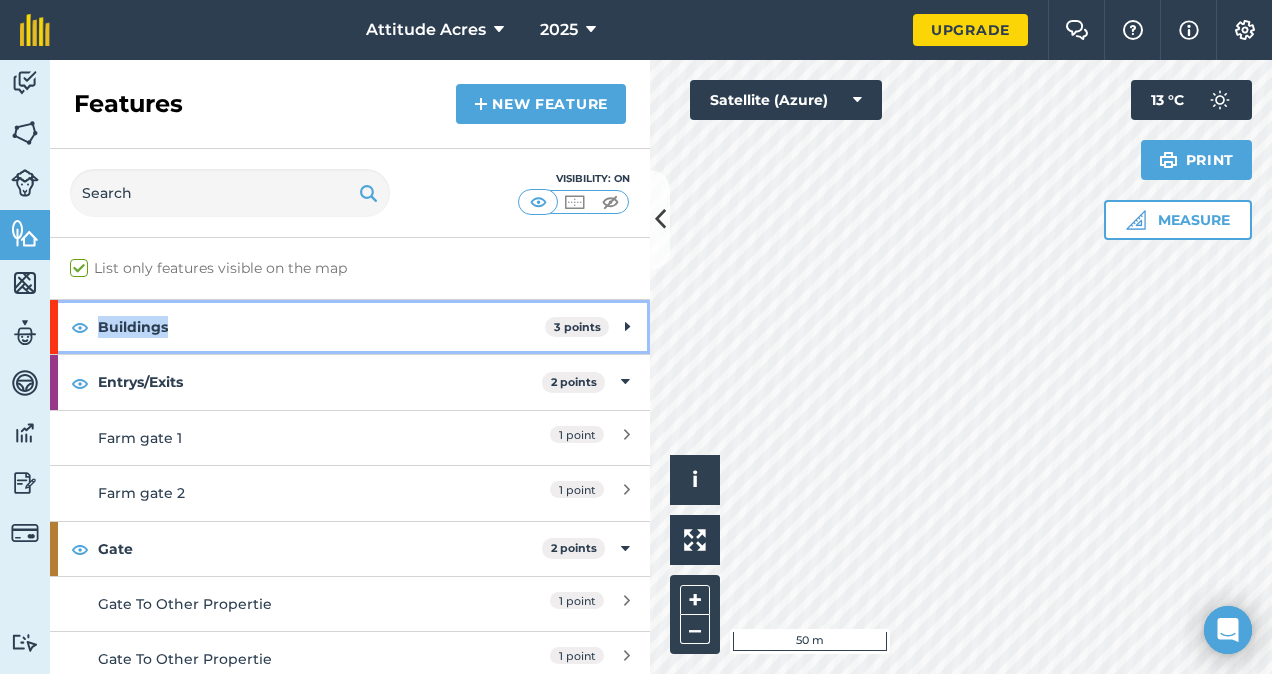 click on "Buildings" at bounding box center [321, 327] 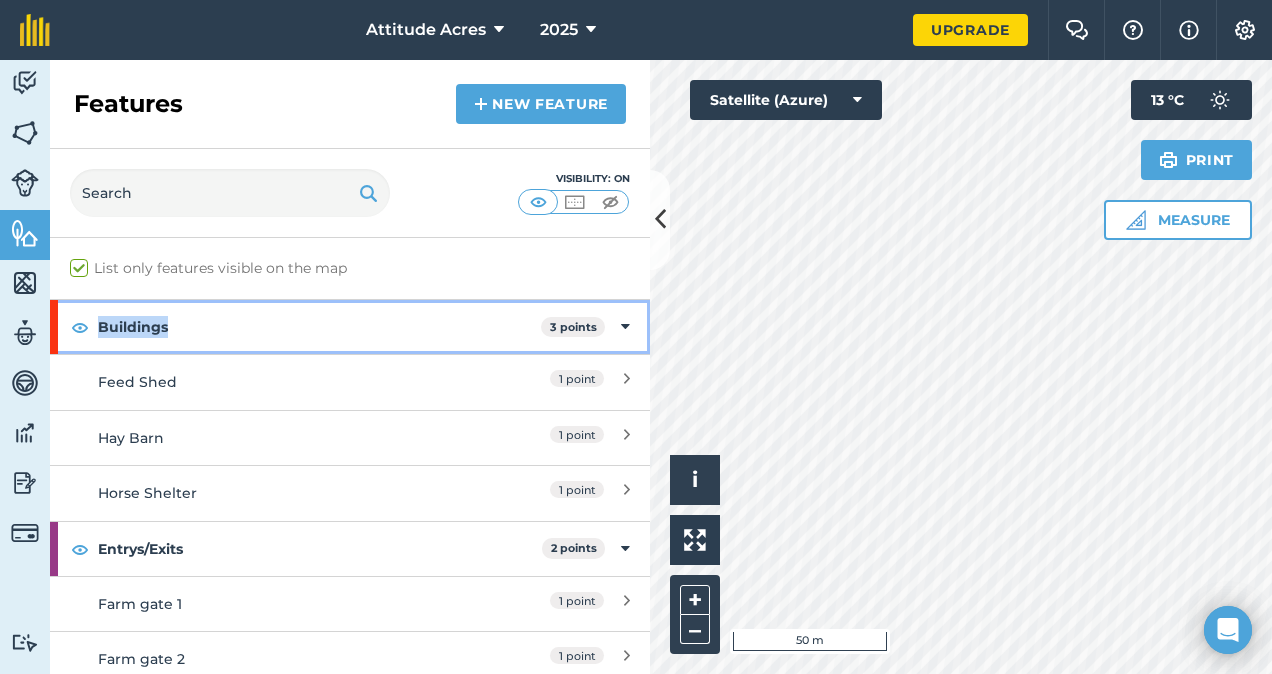 drag, startPoint x: 125, startPoint y: 332, endPoint x: 204, endPoint y: 326, distance: 79.22752 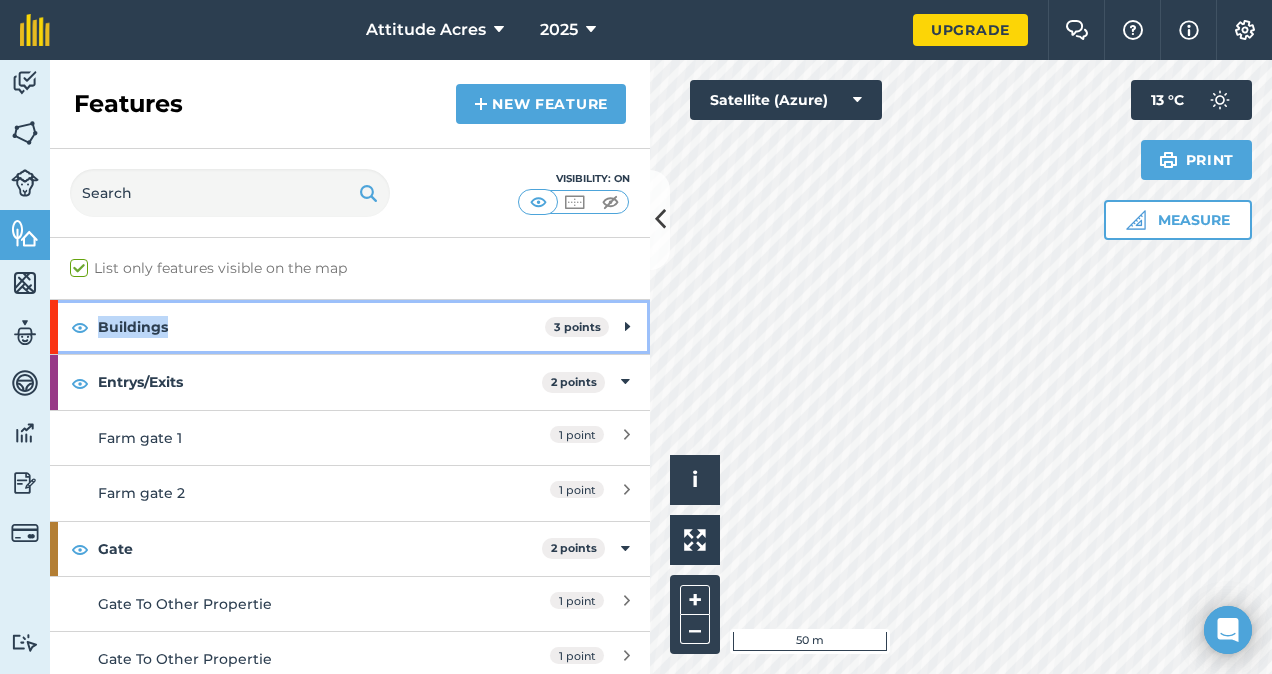 click on "Buildings" at bounding box center (321, 327) 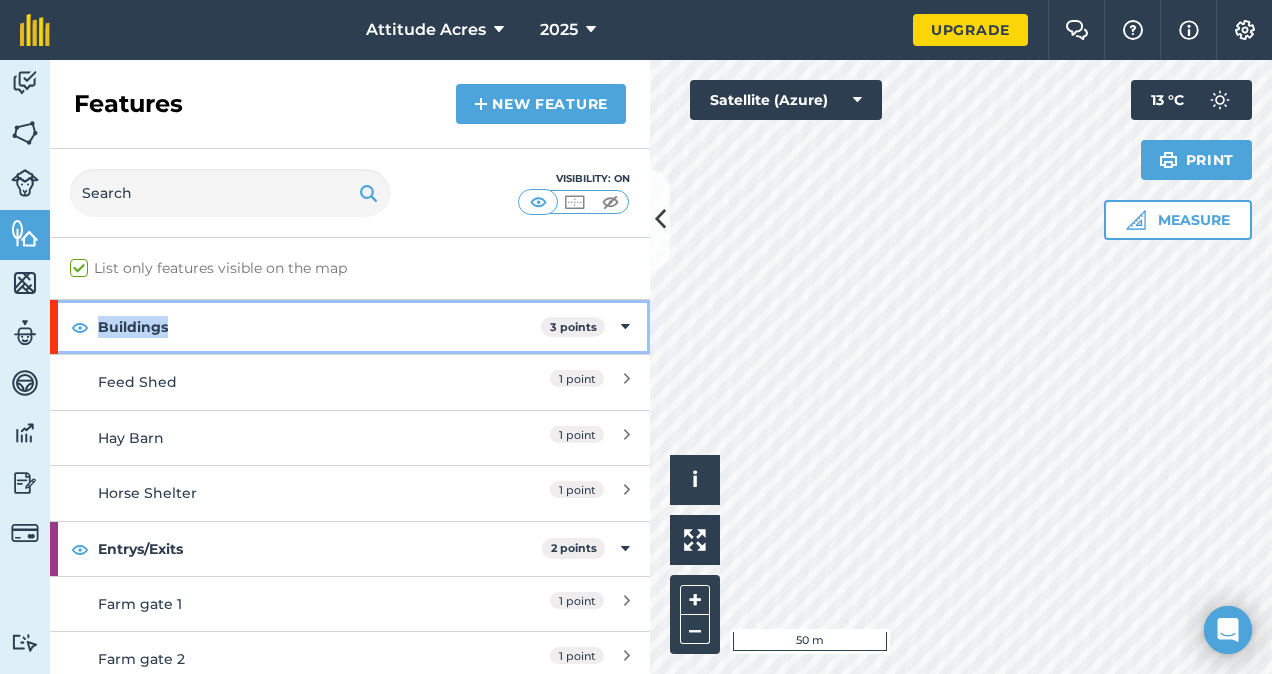 drag, startPoint x: 204, startPoint y: 326, endPoint x: 115, endPoint y: 319, distance: 89.27486 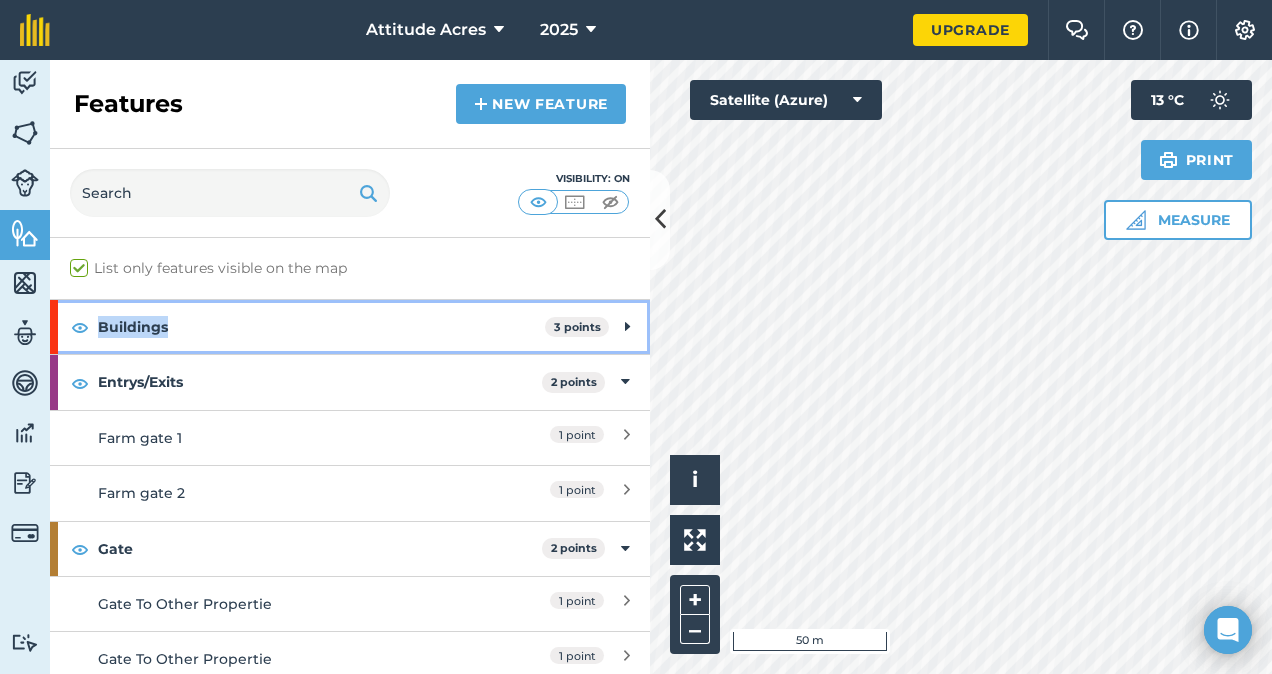 click on "Buildings" at bounding box center (321, 327) 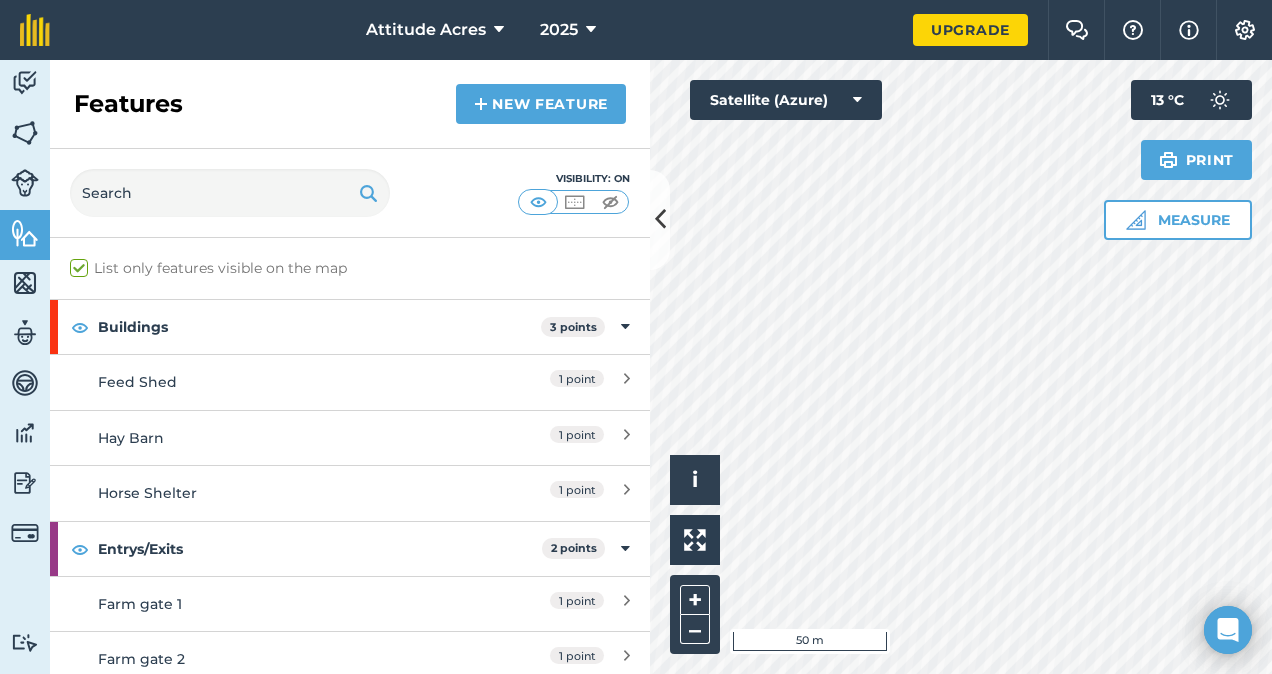 click on "List only features visible on the map" at bounding box center (350, 268) 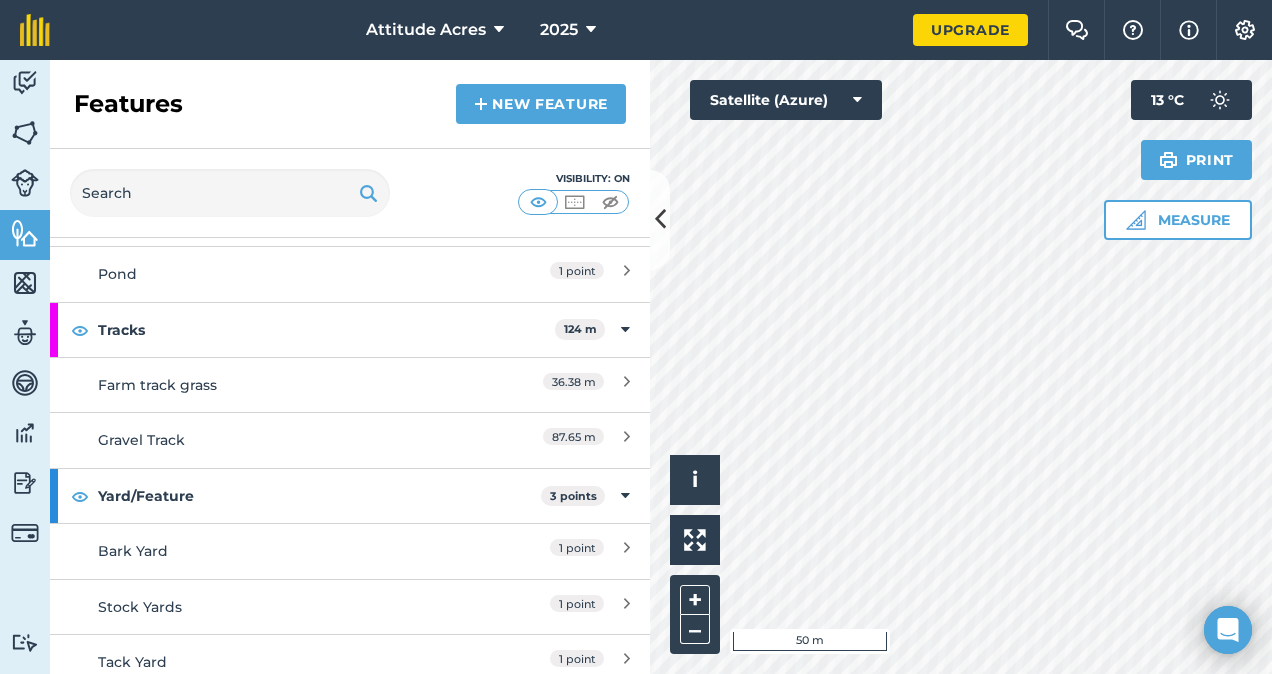 scroll, scrollTop: 1496, scrollLeft: 0, axis: vertical 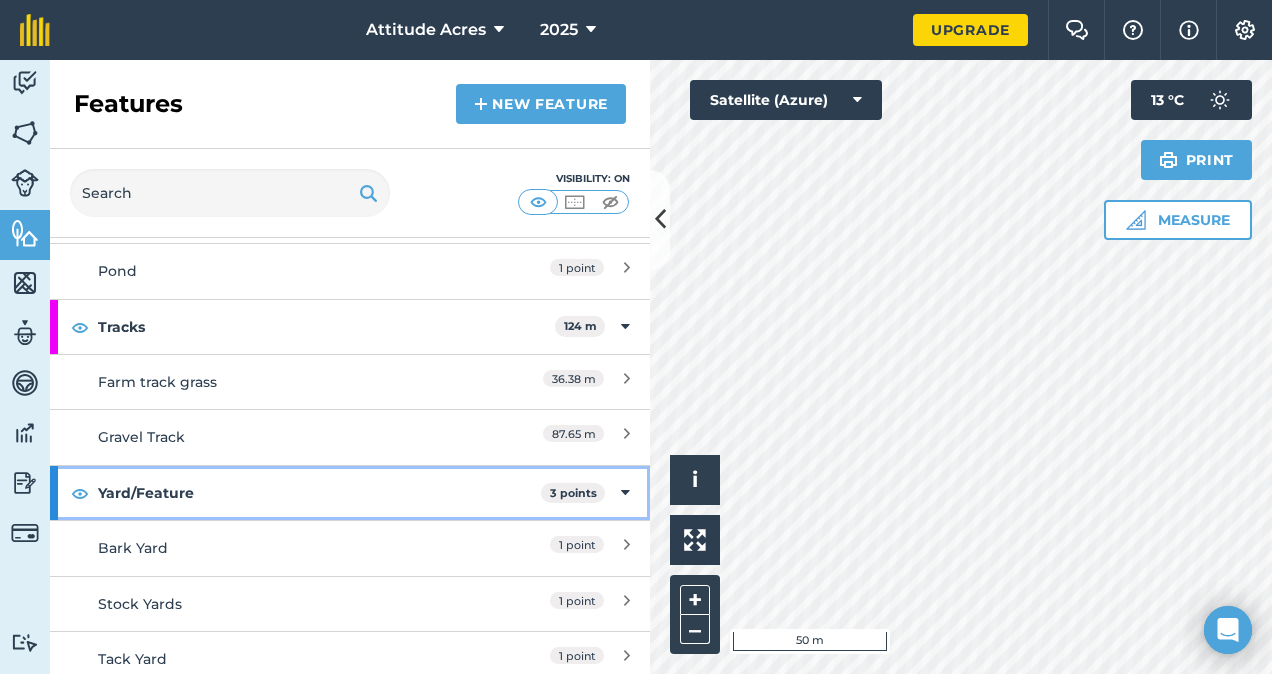 click on "Yard/Feature 3   points" at bounding box center (350, 493) 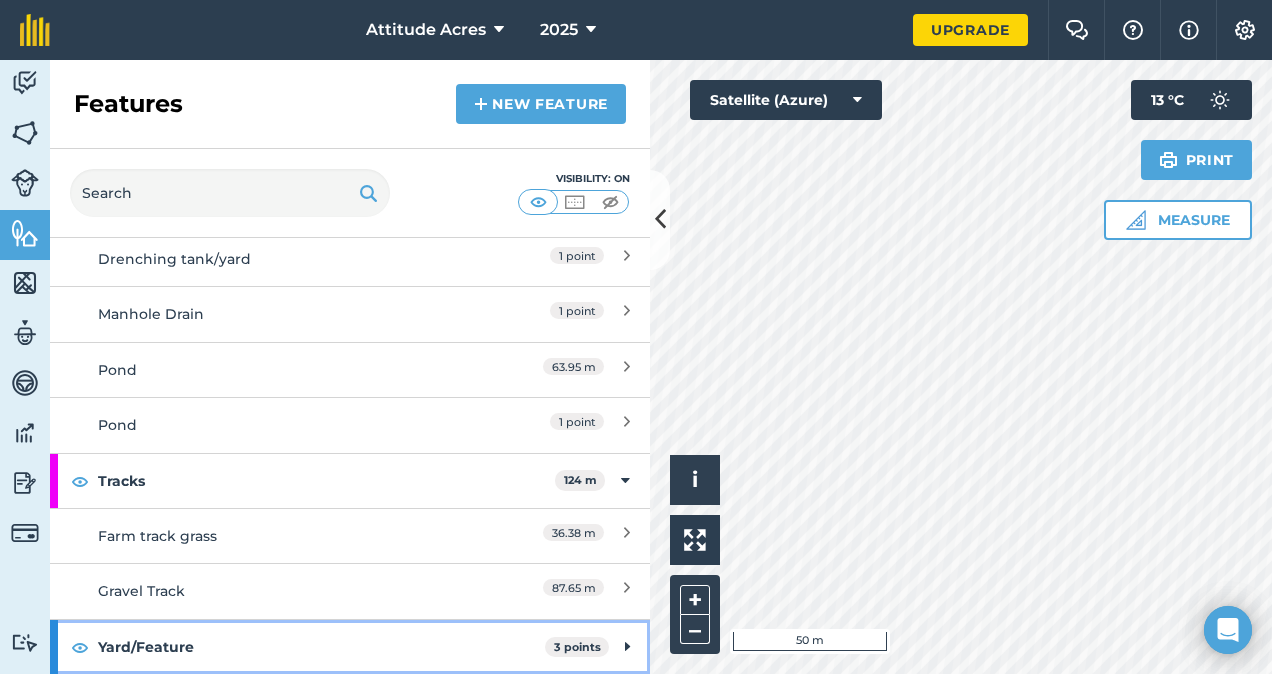 scroll, scrollTop: 1331, scrollLeft: 0, axis: vertical 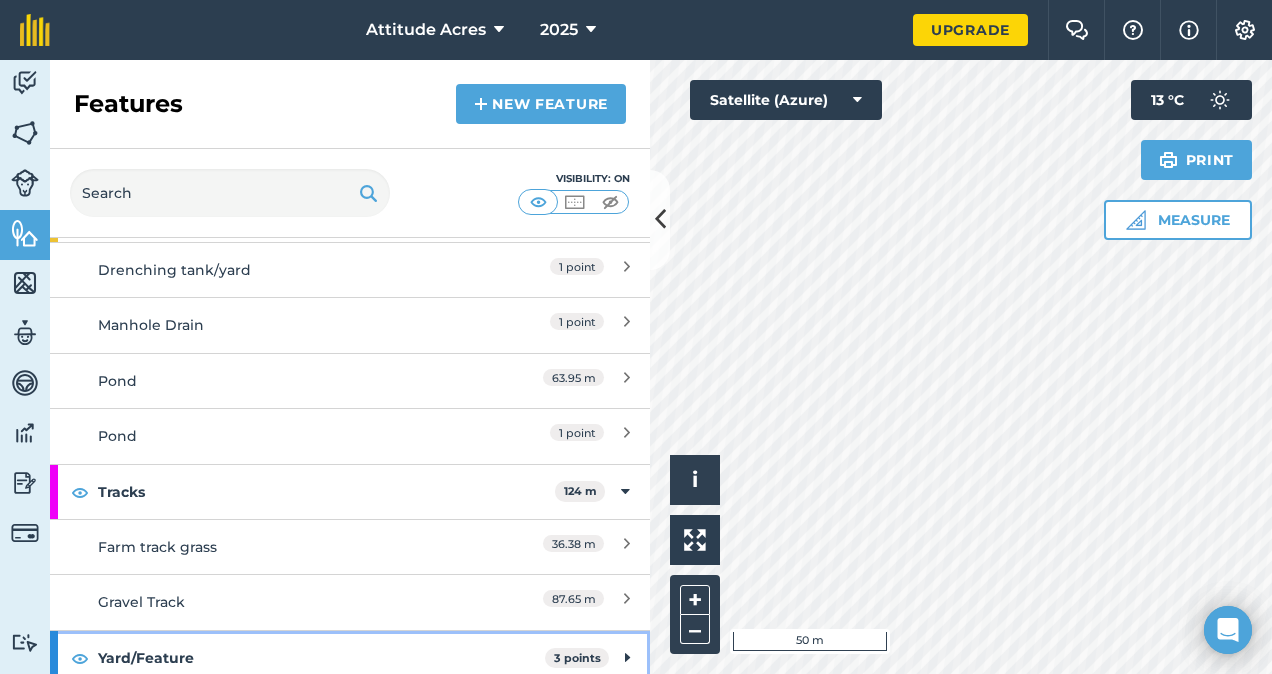 click at bounding box center [627, 658] 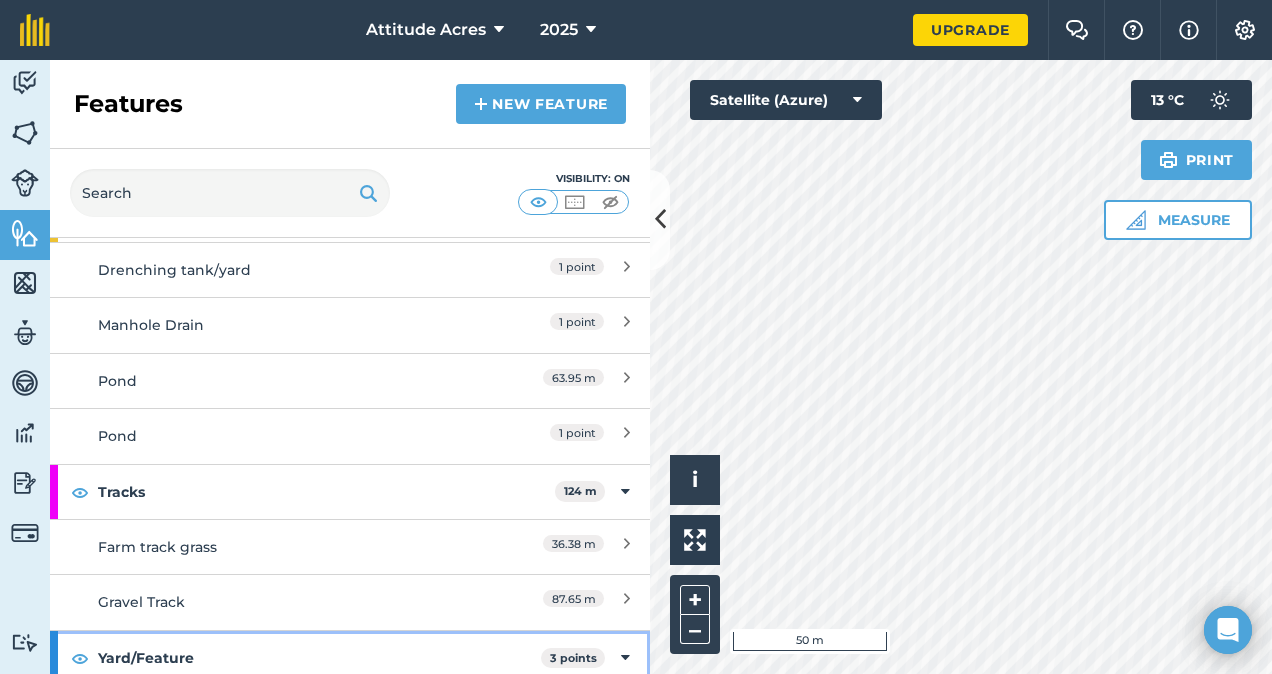 scroll, scrollTop: 1496, scrollLeft: 0, axis: vertical 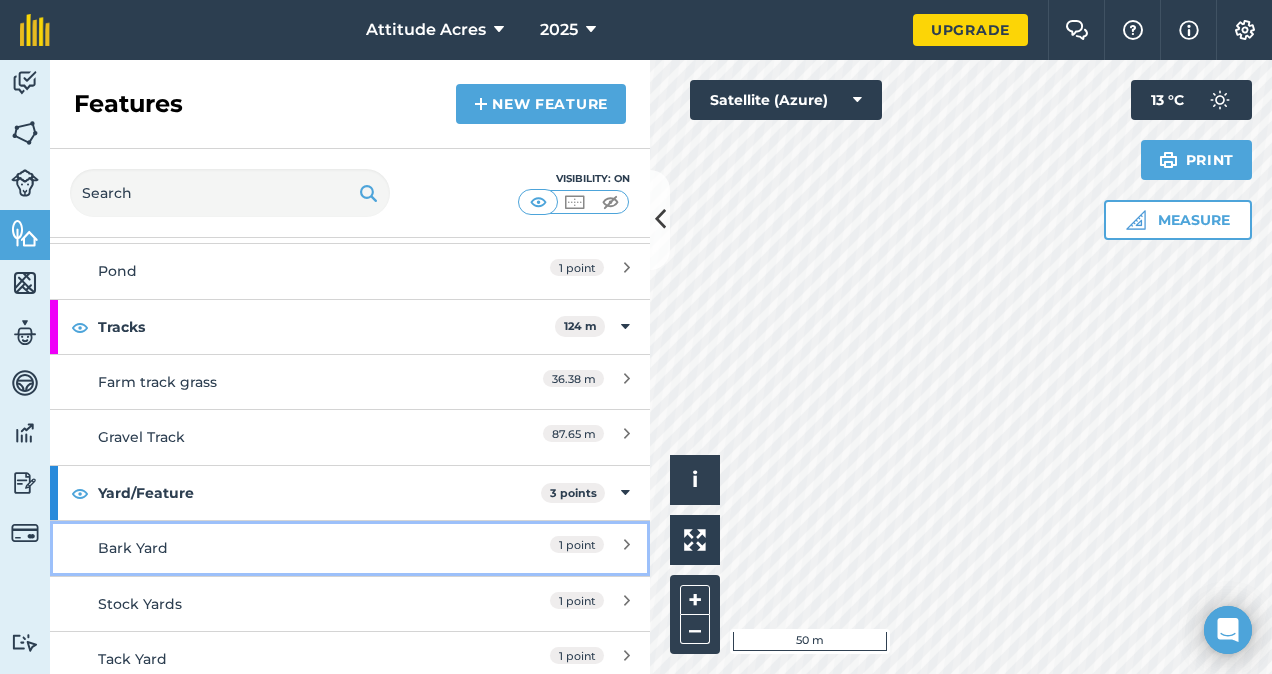 click on "1   point" at bounding box center (541, 548) 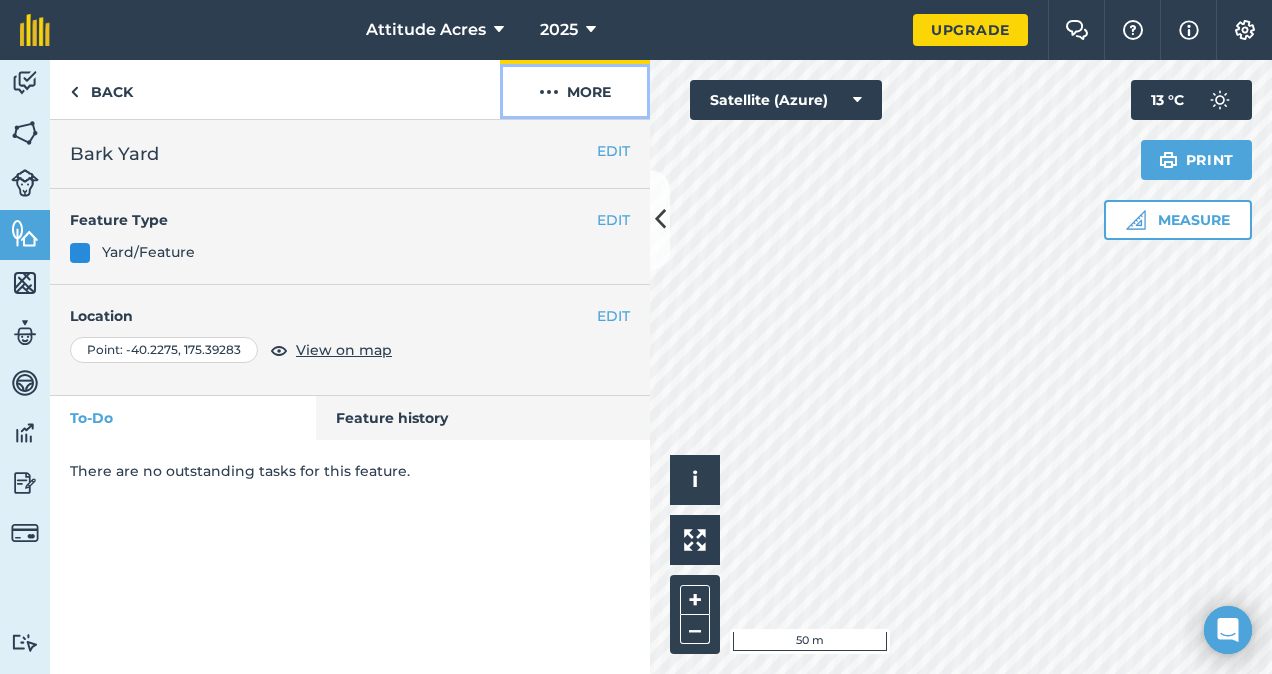 click on "More" at bounding box center [575, 89] 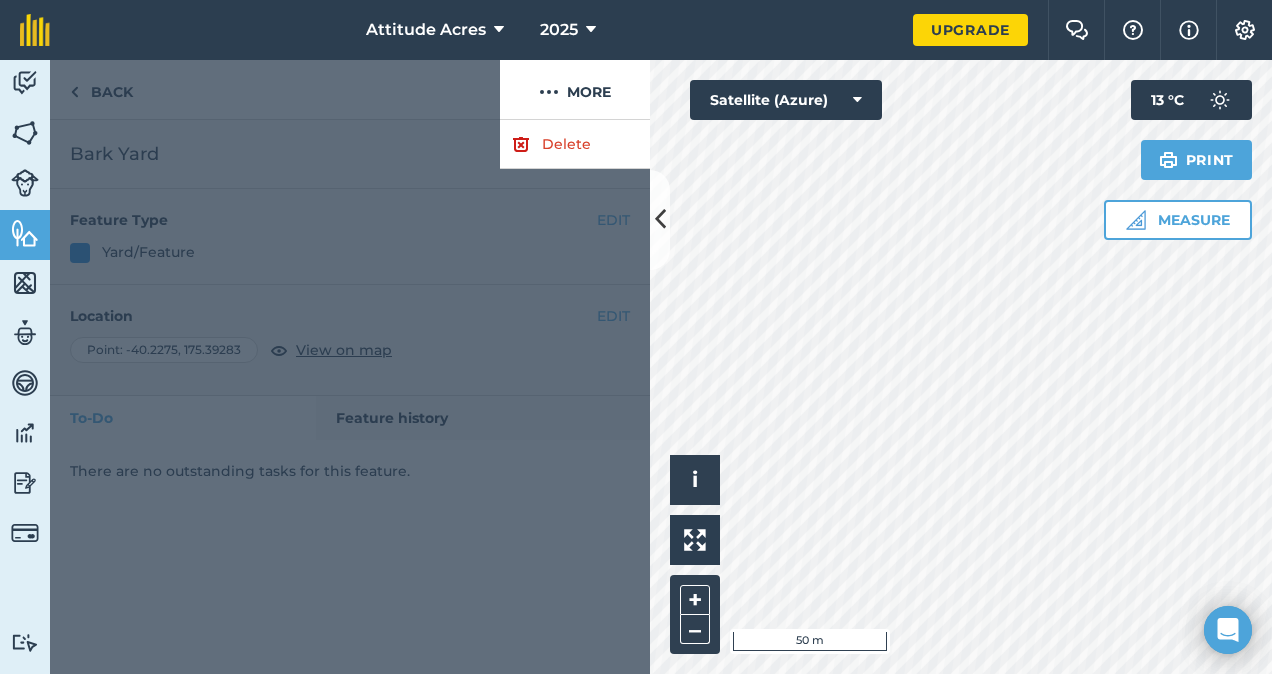 click at bounding box center [350, 397] 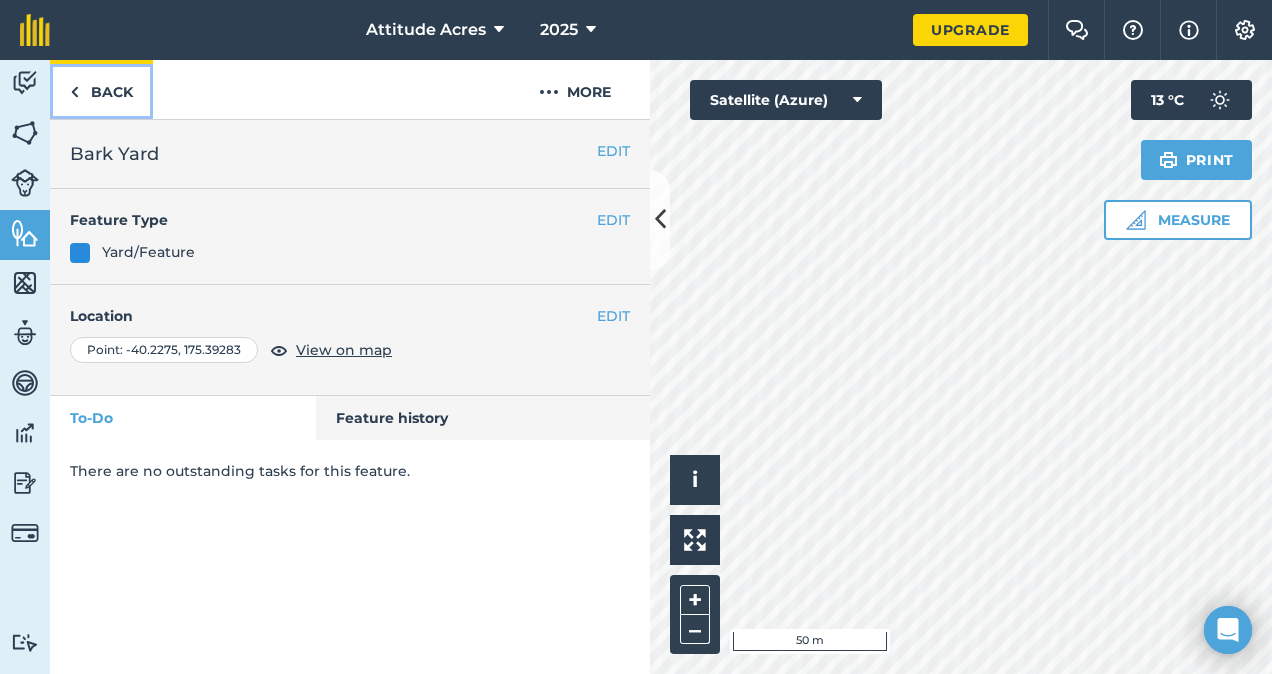 click on "Back" at bounding box center [101, 89] 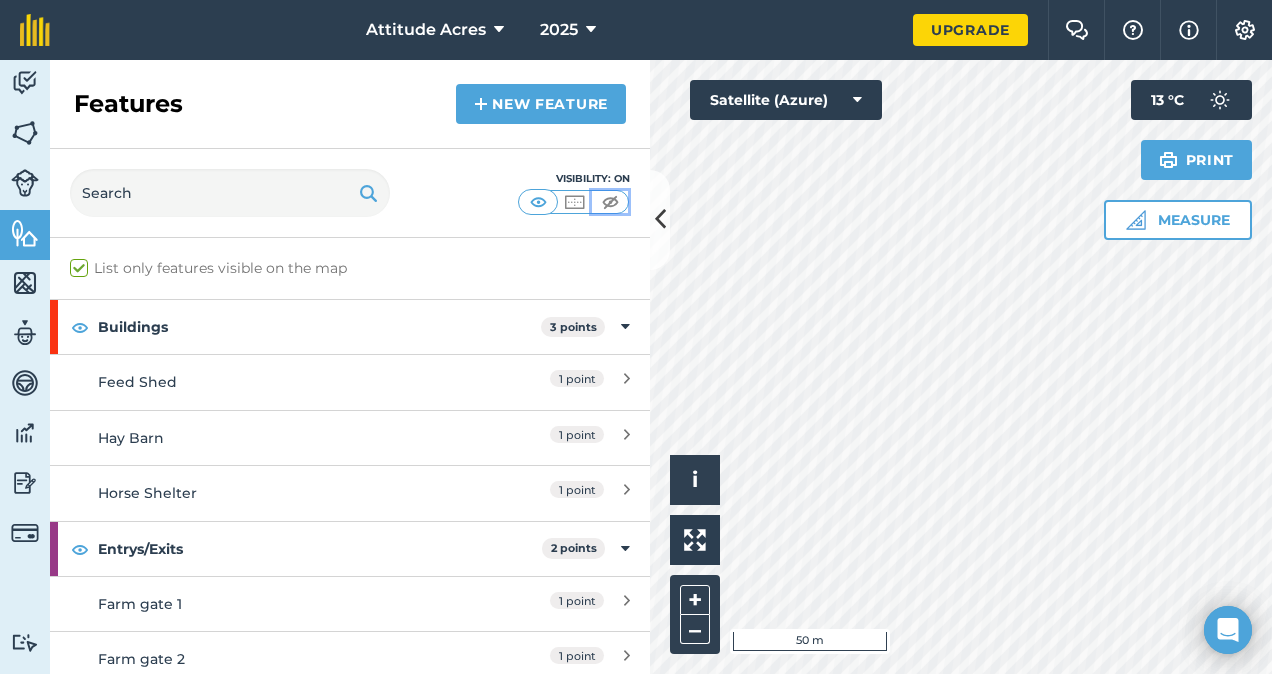 click at bounding box center (610, 202) 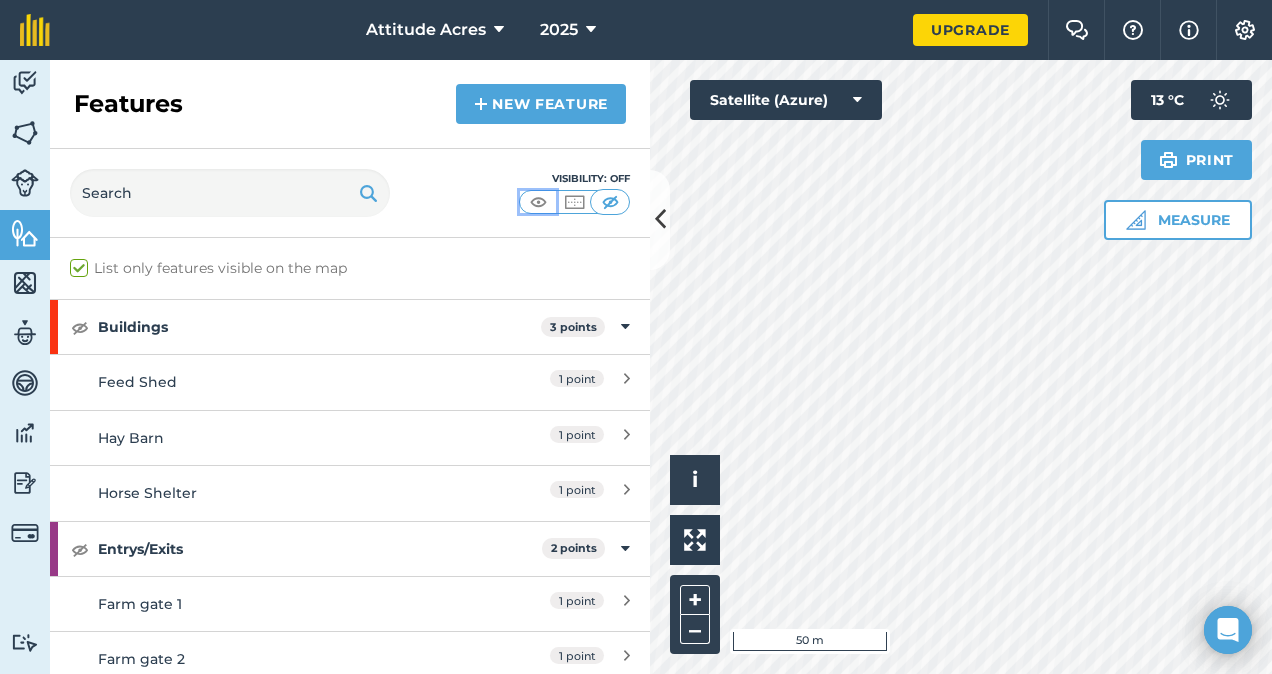 click at bounding box center (538, 202) 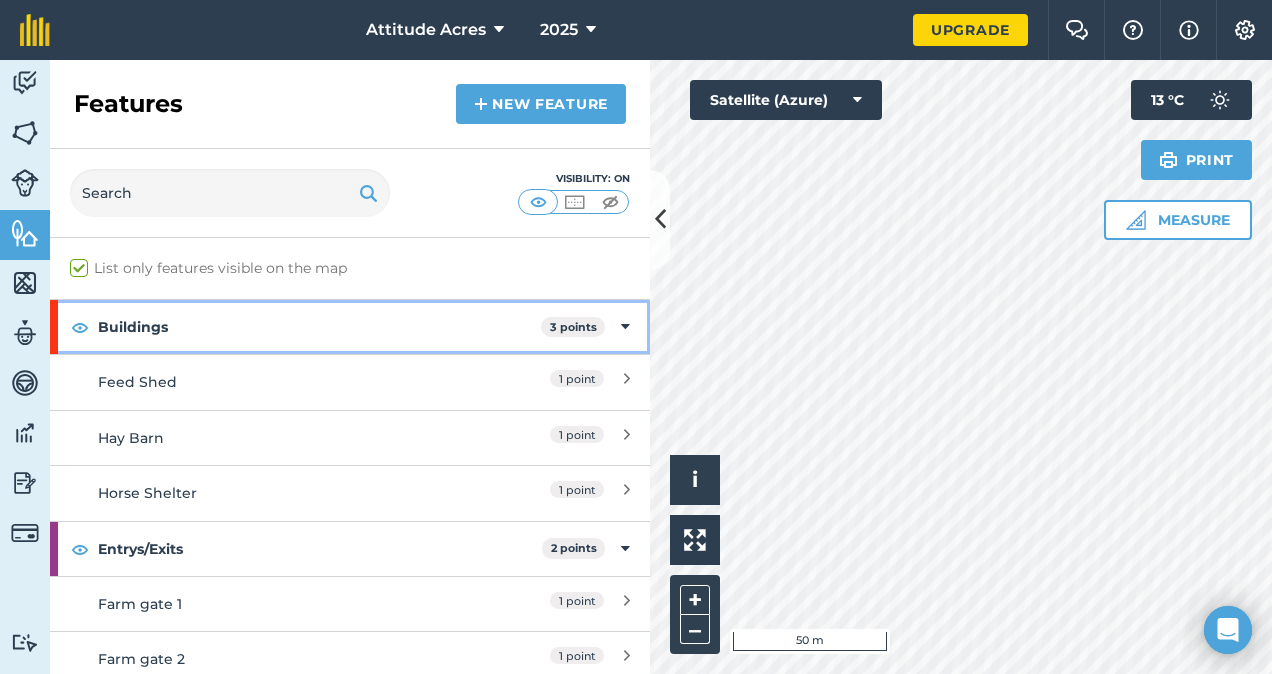 click on "Buildings" at bounding box center (319, 327) 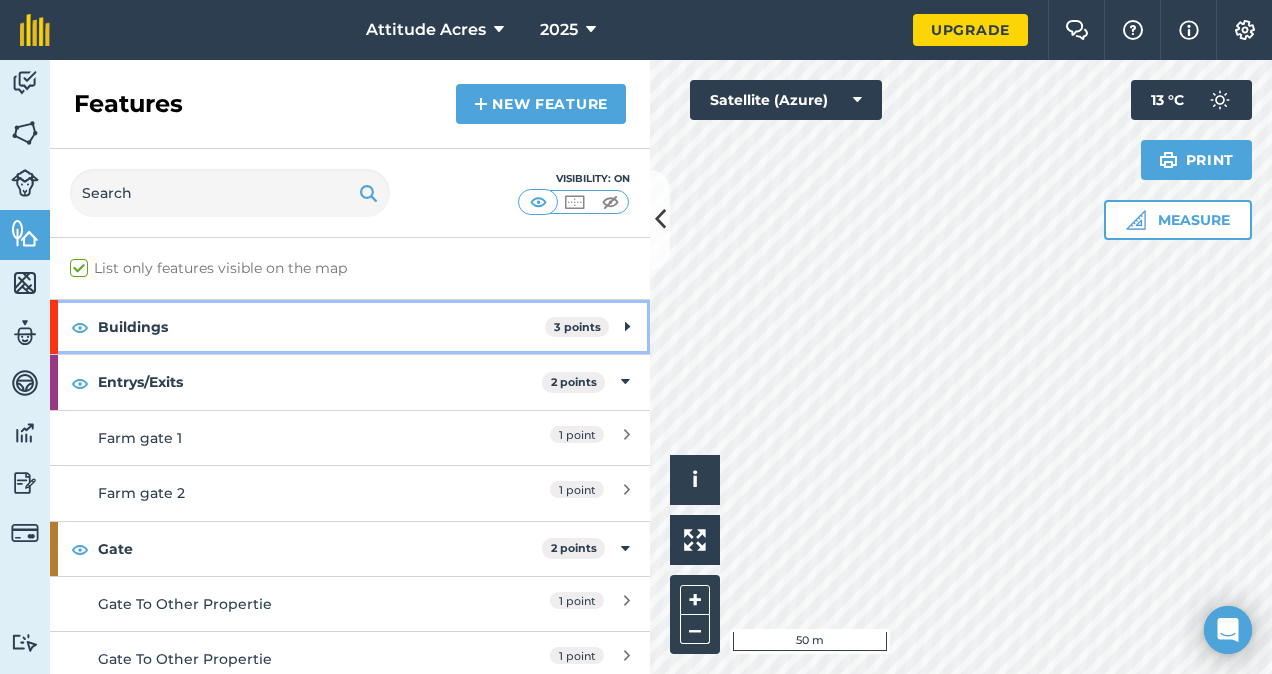 click on "Buildings  3   points" at bounding box center (350, 327) 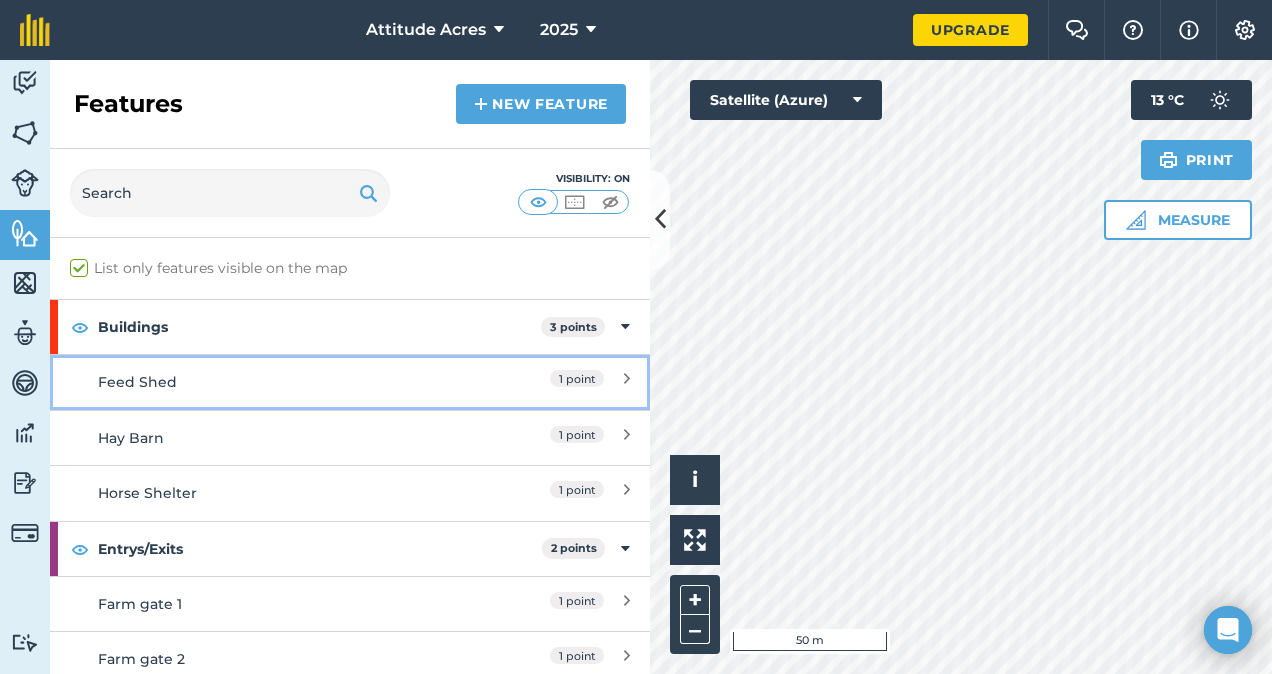 click on "Feed Shed 1   point" at bounding box center (350, 381) 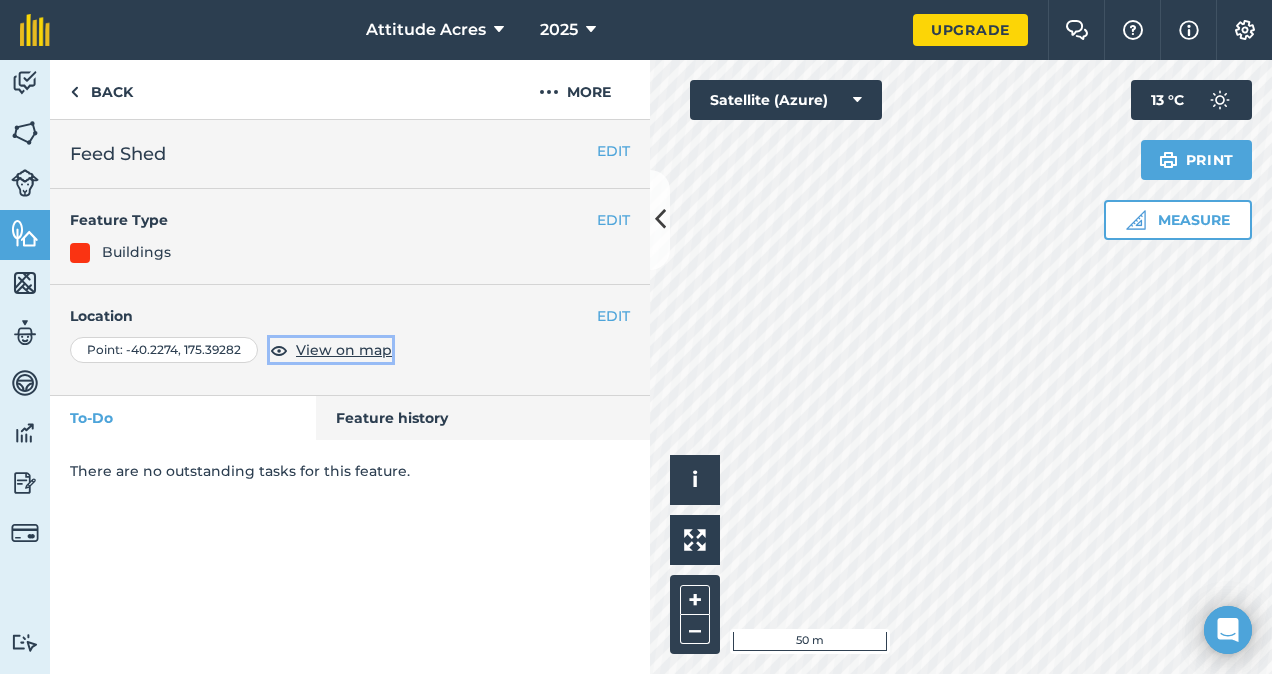 click on "View on map" at bounding box center (344, 350) 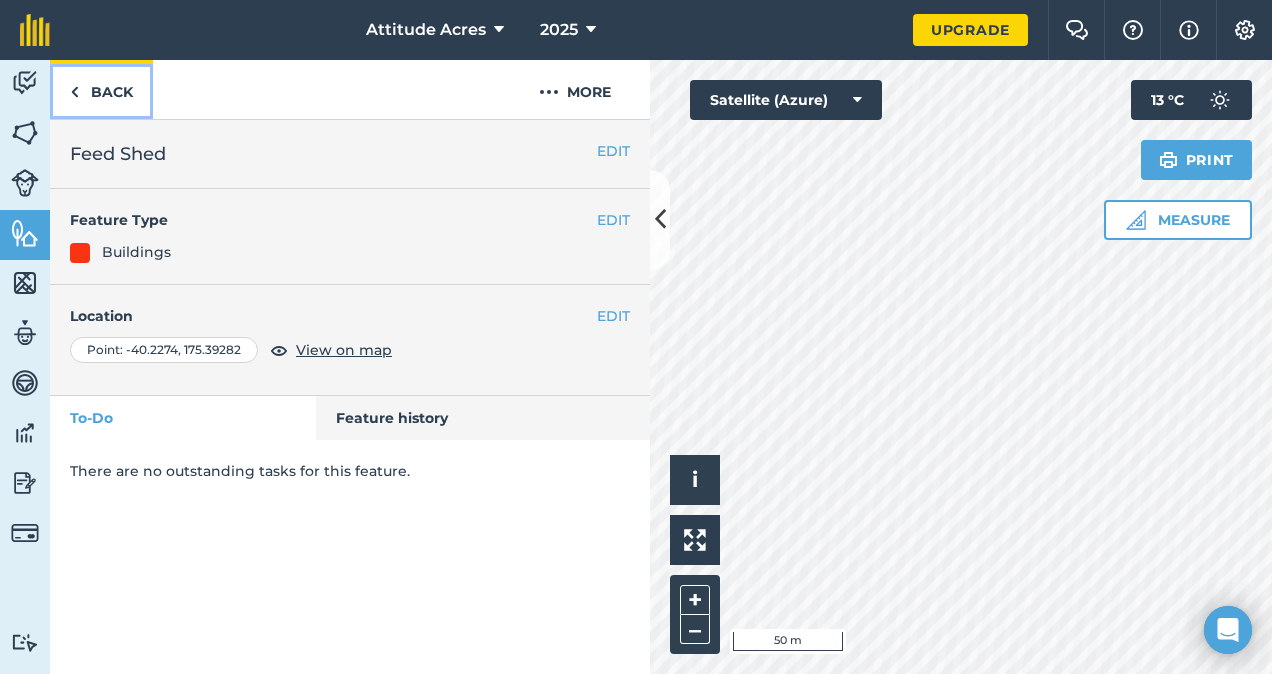 click on "Back" at bounding box center [101, 89] 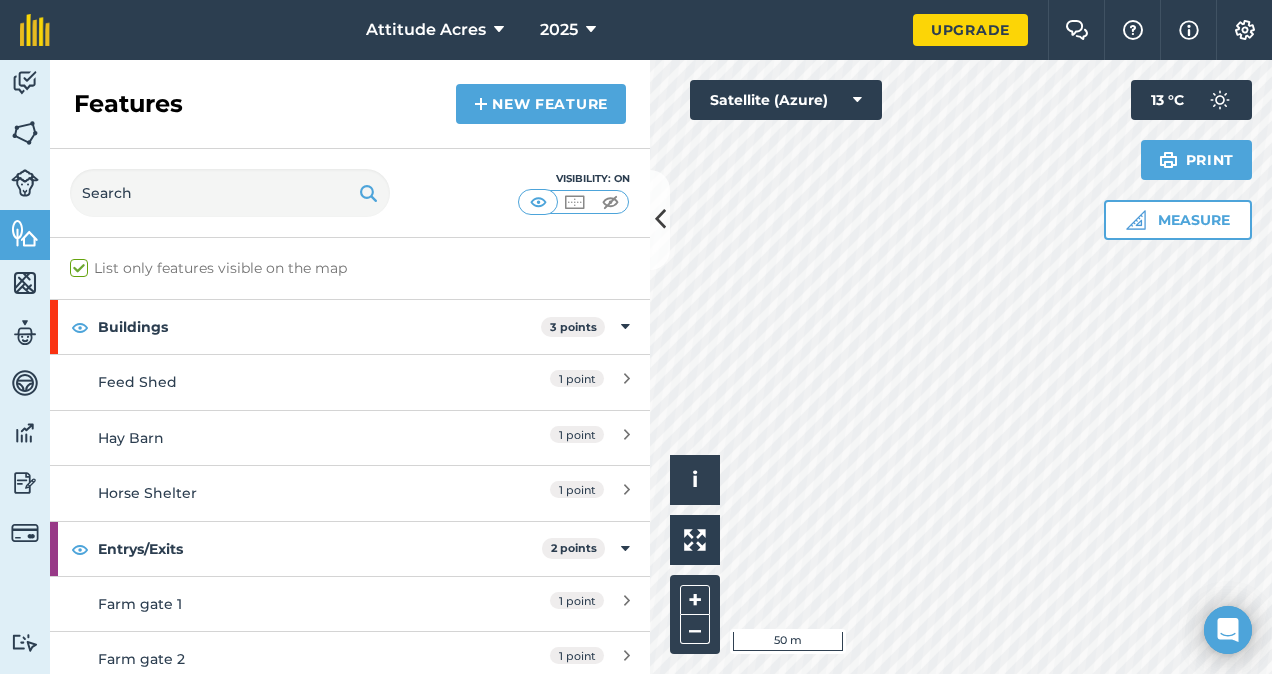 click on "Features" at bounding box center [128, 104] 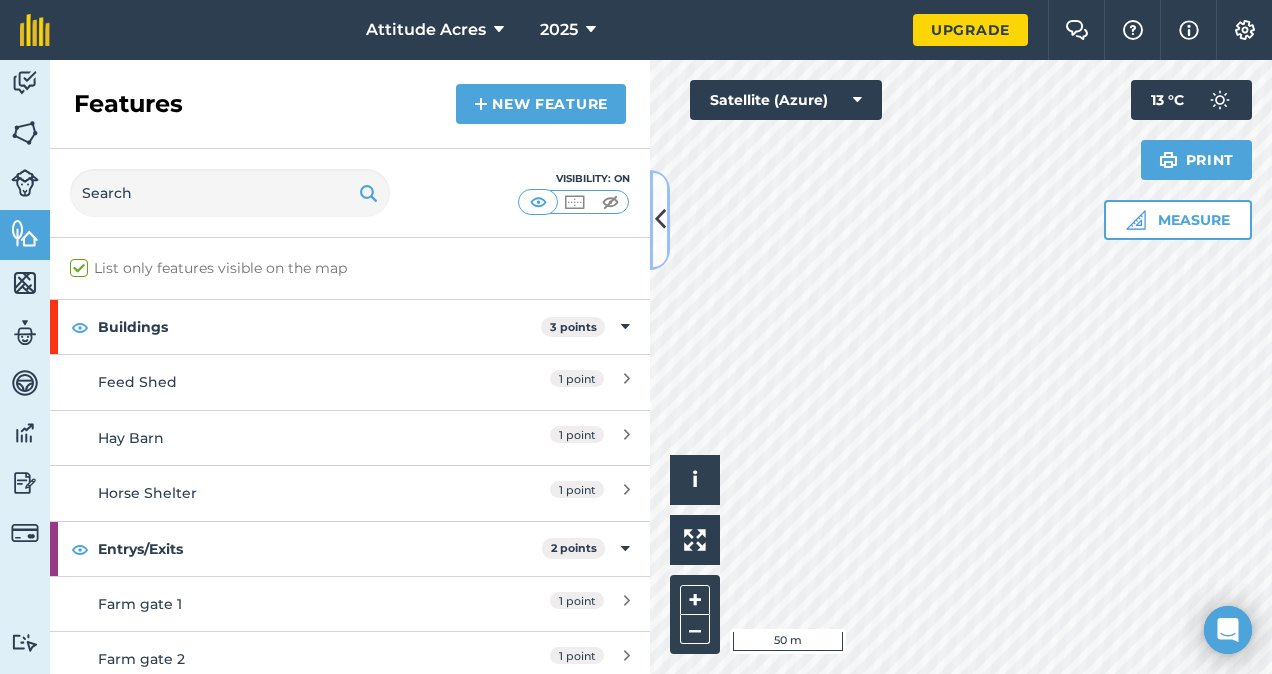 click at bounding box center (660, 220) 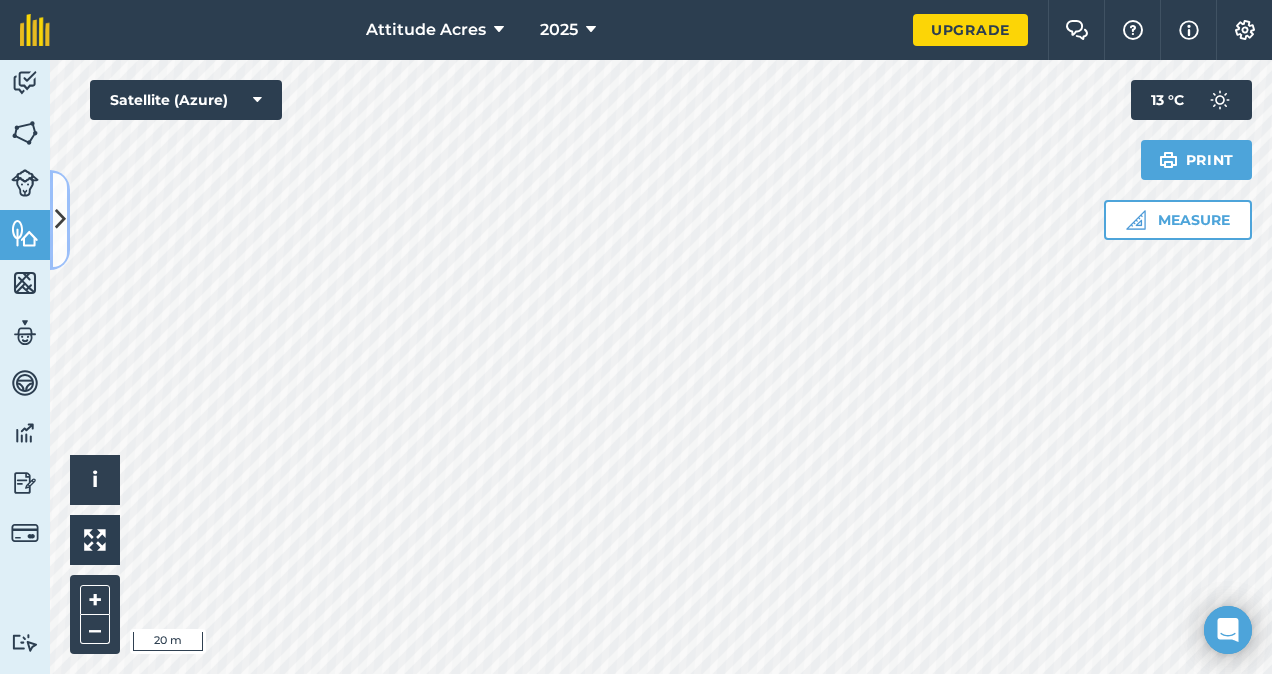 type 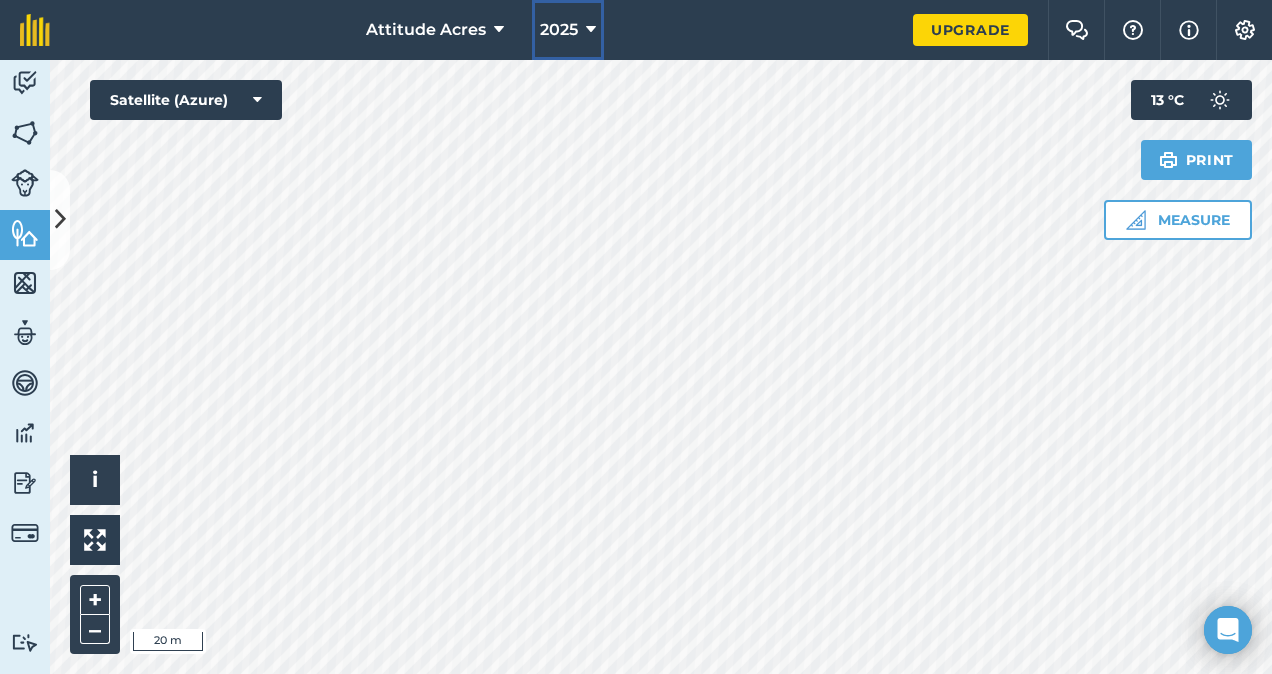 click on "2025" at bounding box center [559, 30] 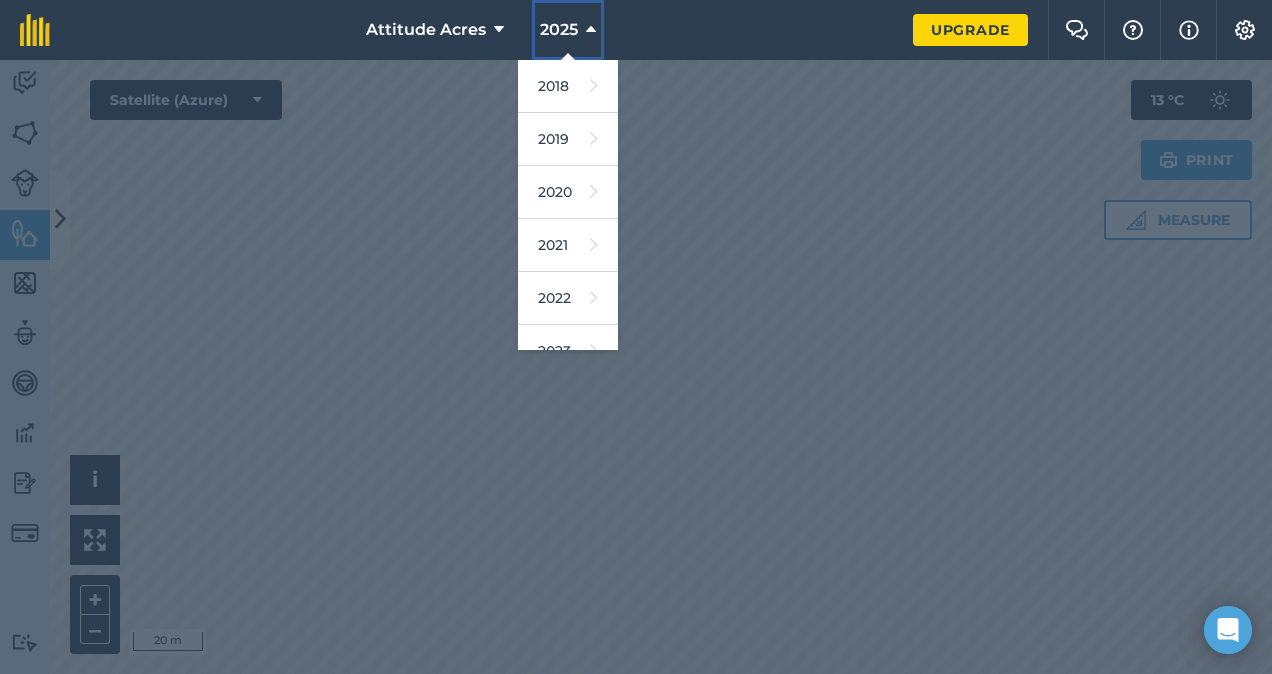 click on "2025" at bounding box center [559, 30] 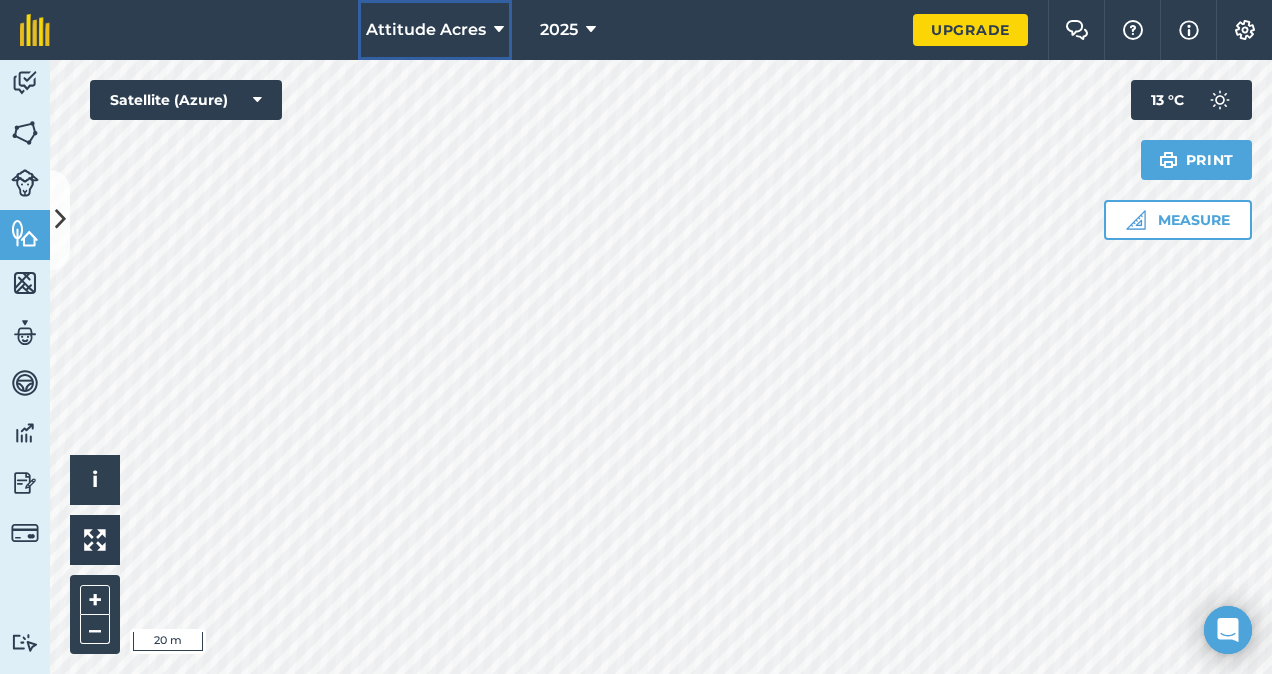 click on "Attitude Acres" at bounding box center (426, 30) 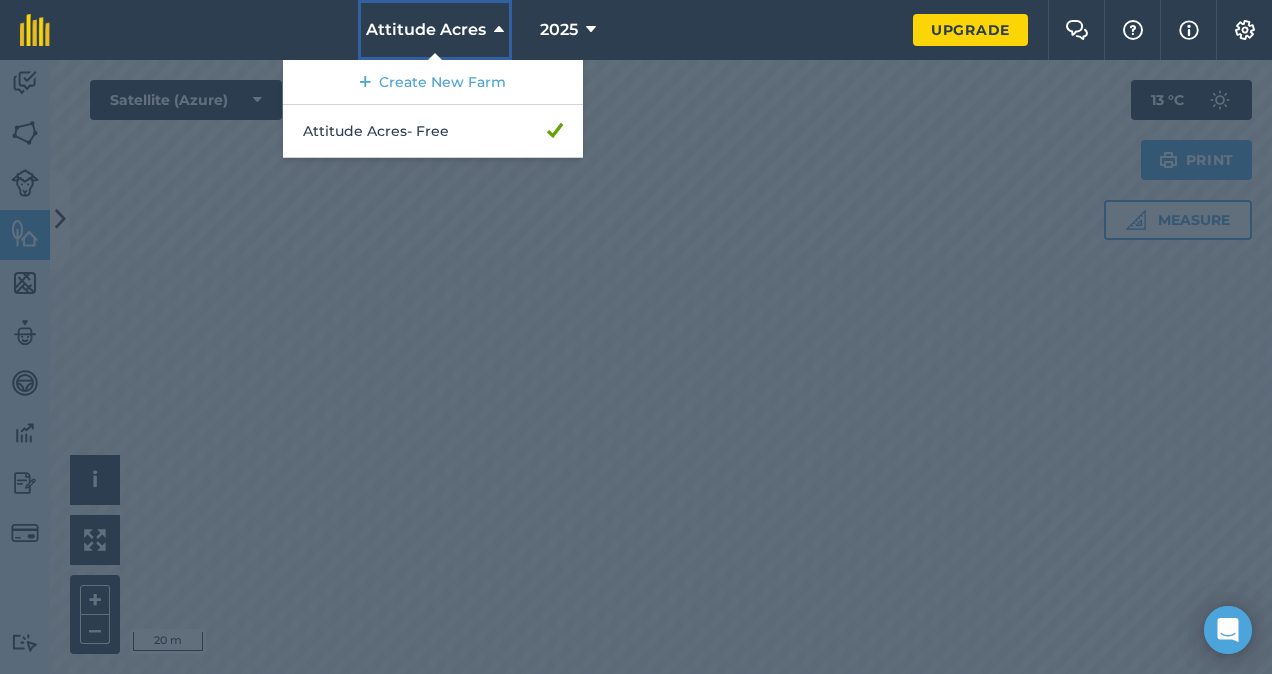 click on "Attitude Acres" at bounding box center [426, 30] 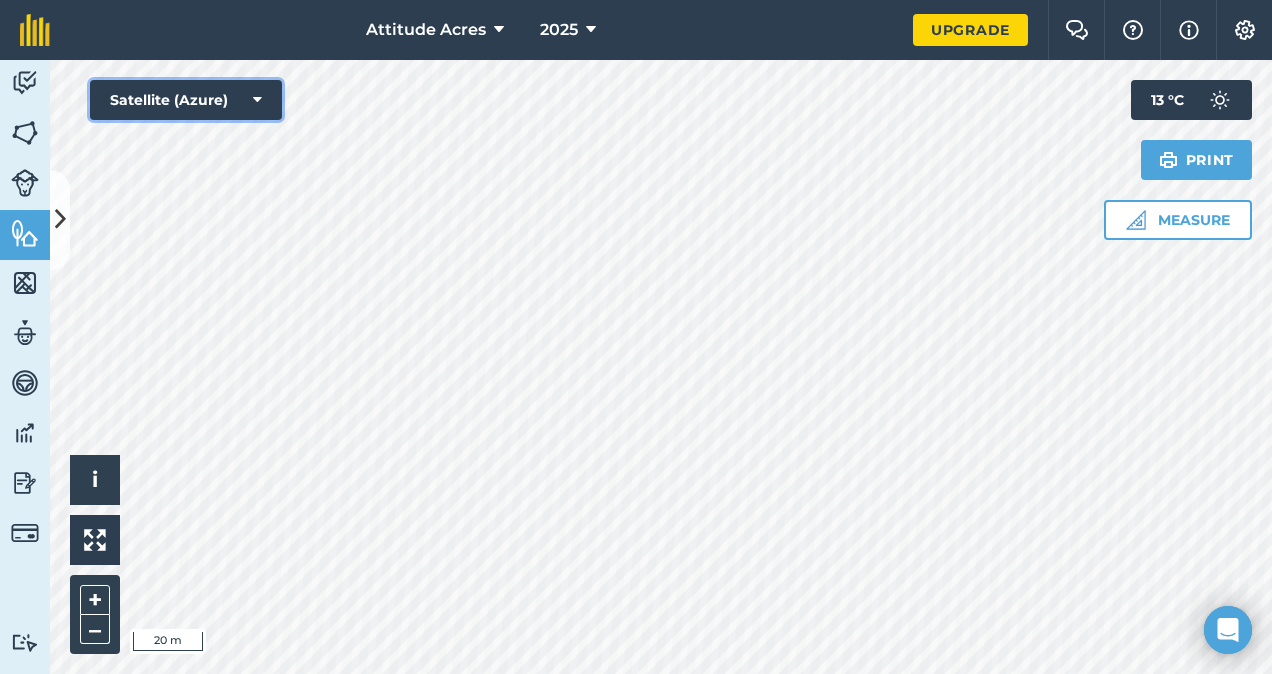 click on "Satellite (Azure)" at bounding box center (186, 100) 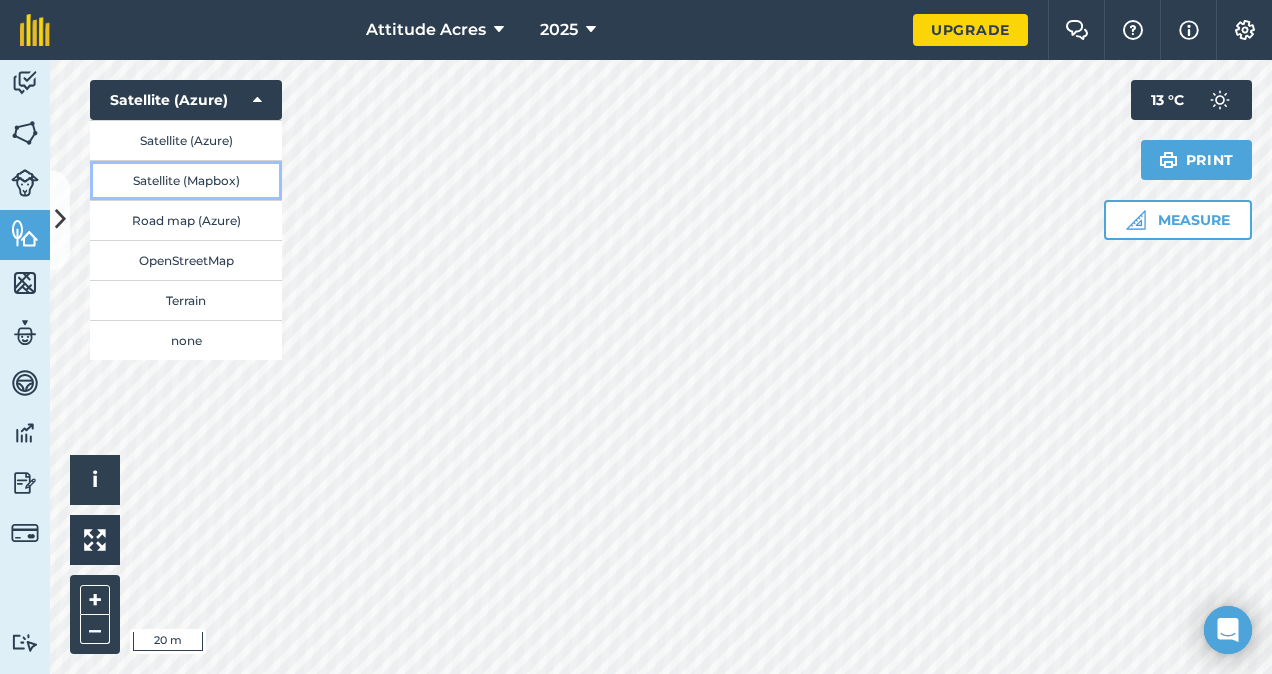 click on "Satellite (Mapbox)" at bounding box center [186, 180] 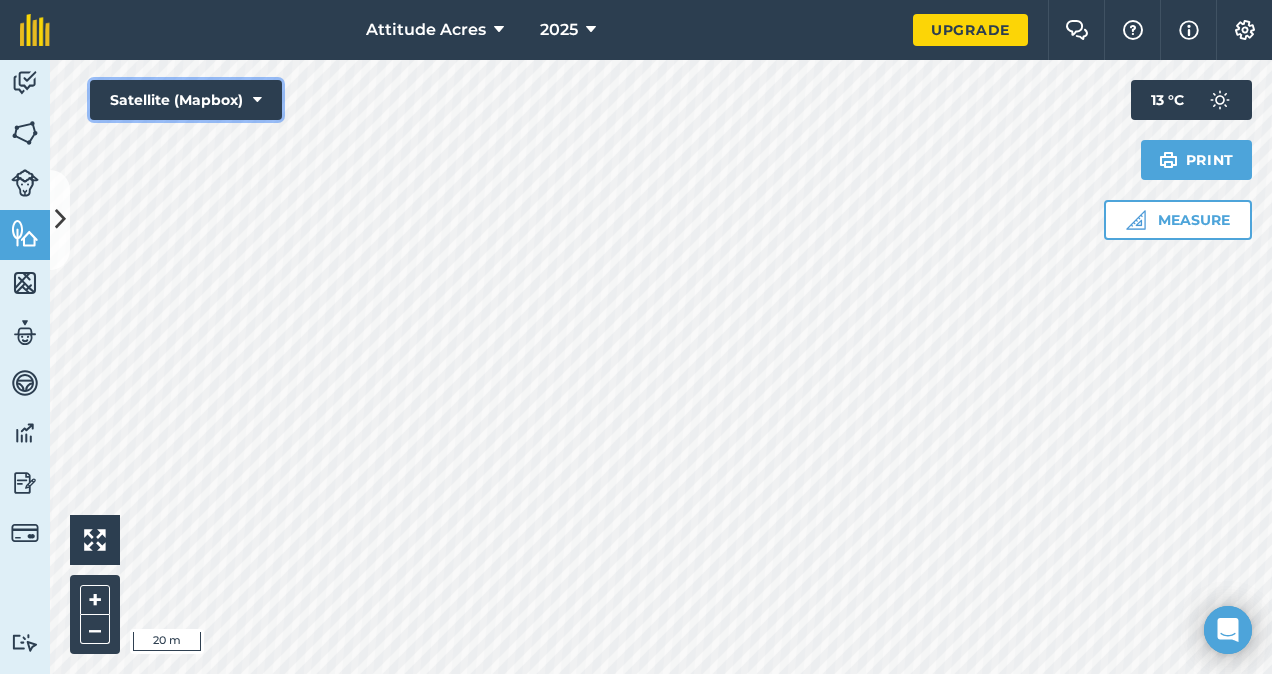 click on "Satellite (Mapbox)" at bounding box center (186, 100) 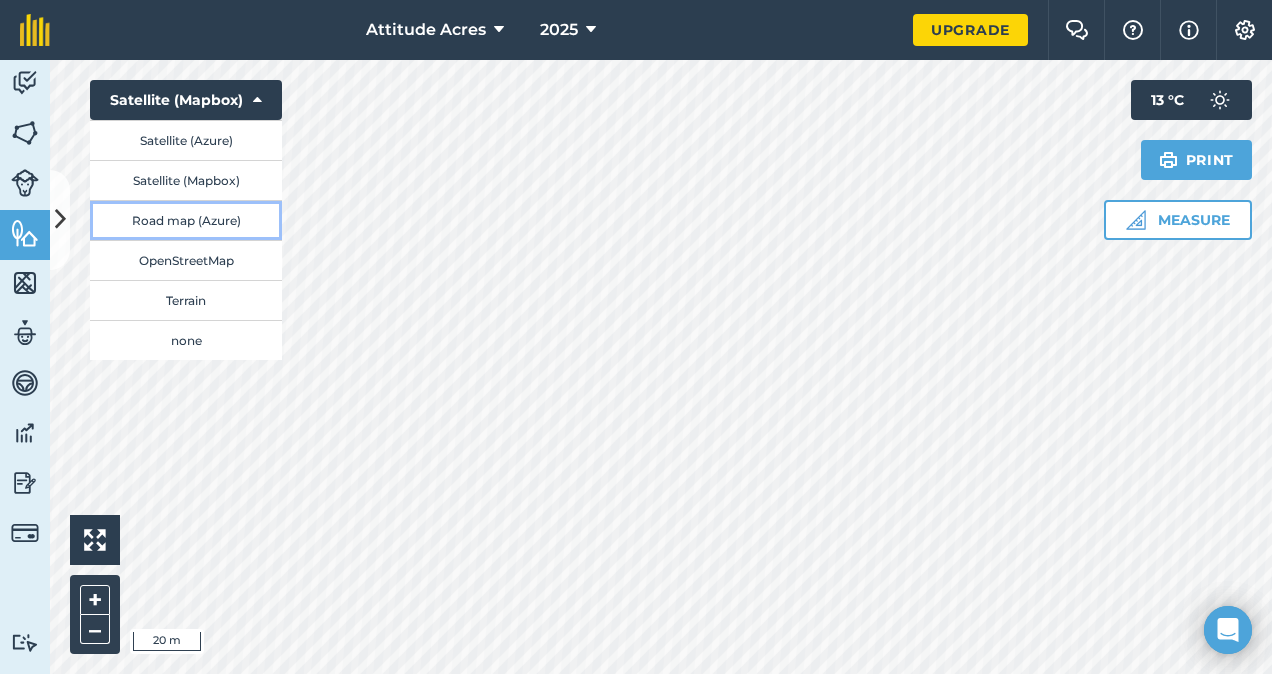 click on "Road map (Azure)" at bounding box center [186, 220] 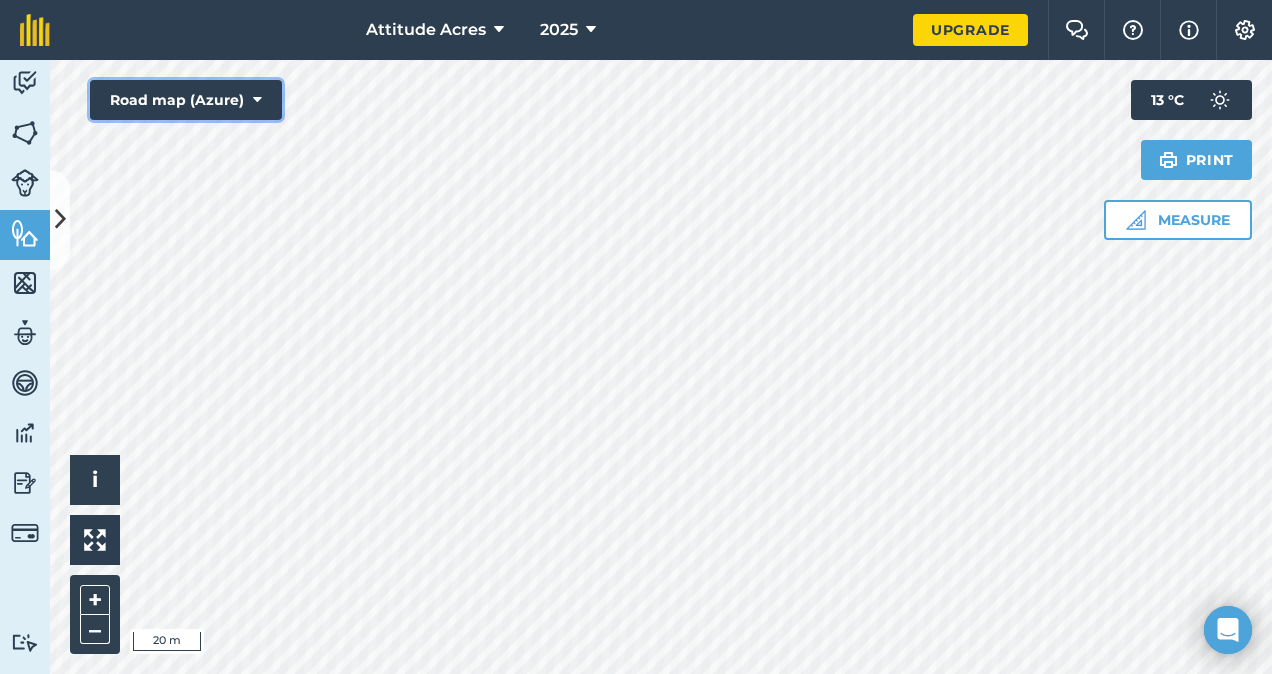 click on "Road map (Azure)" at bounding box center [186, 100] 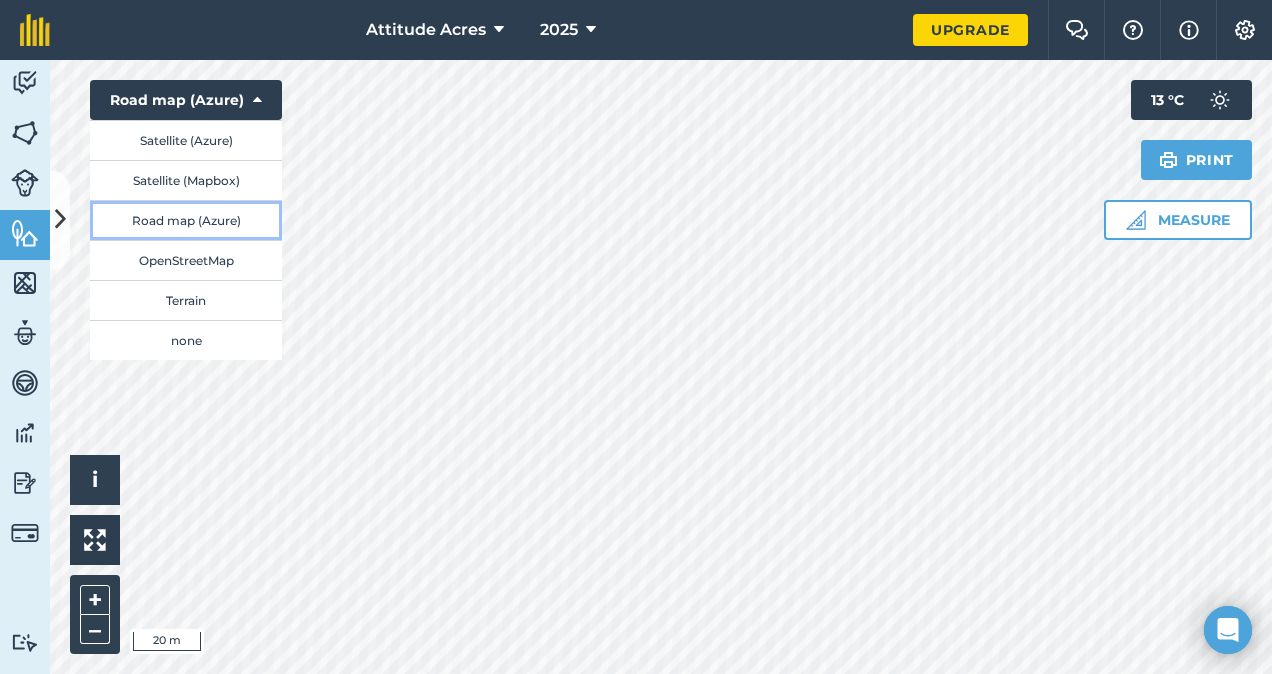 click on "Road map (Azure)" at bounding box center [186, 220] 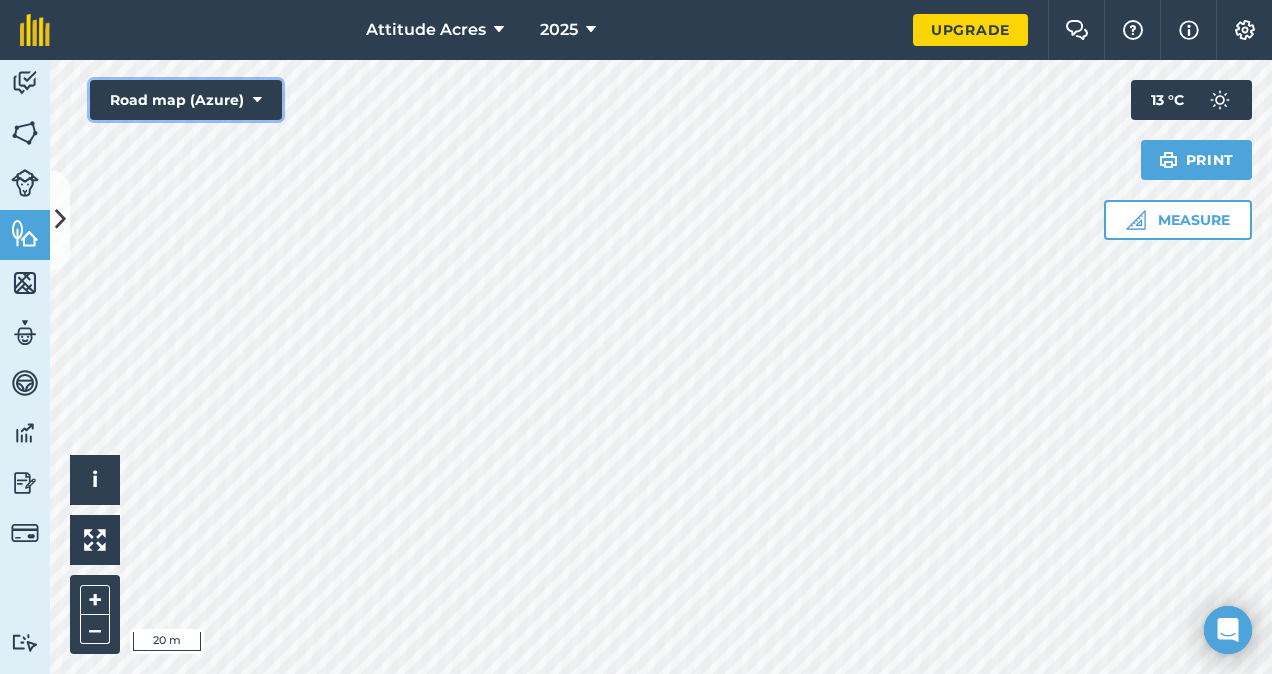 click on "Road map (Azure)" at bounding box center [186, 100] 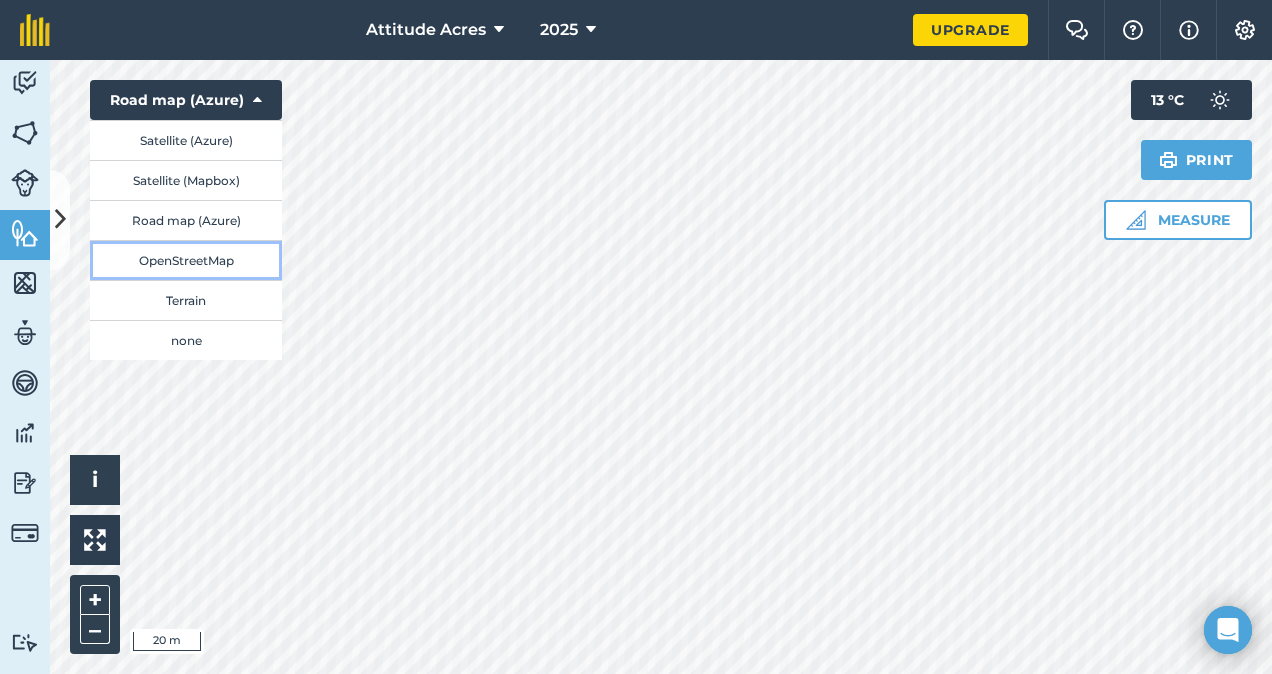 click on "OpenStreetMap" at bounding box center [186, 260] 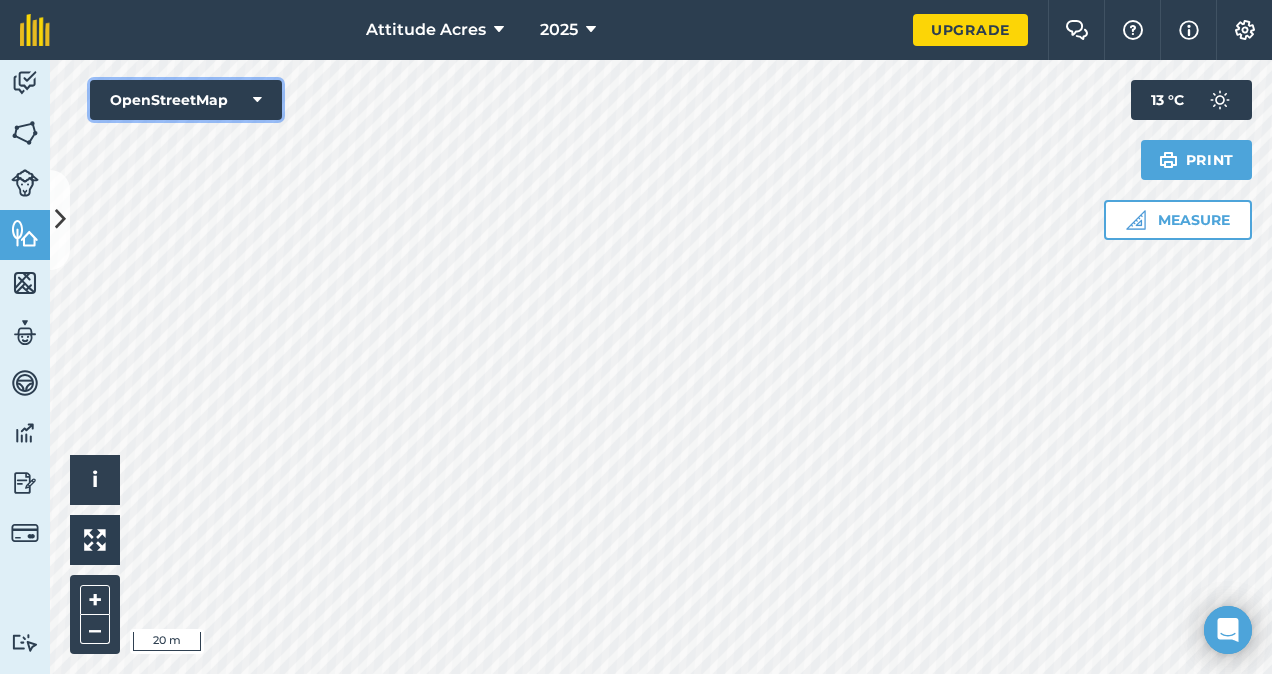 click on "OpenStreetMap" at bounding box center (186, 100) 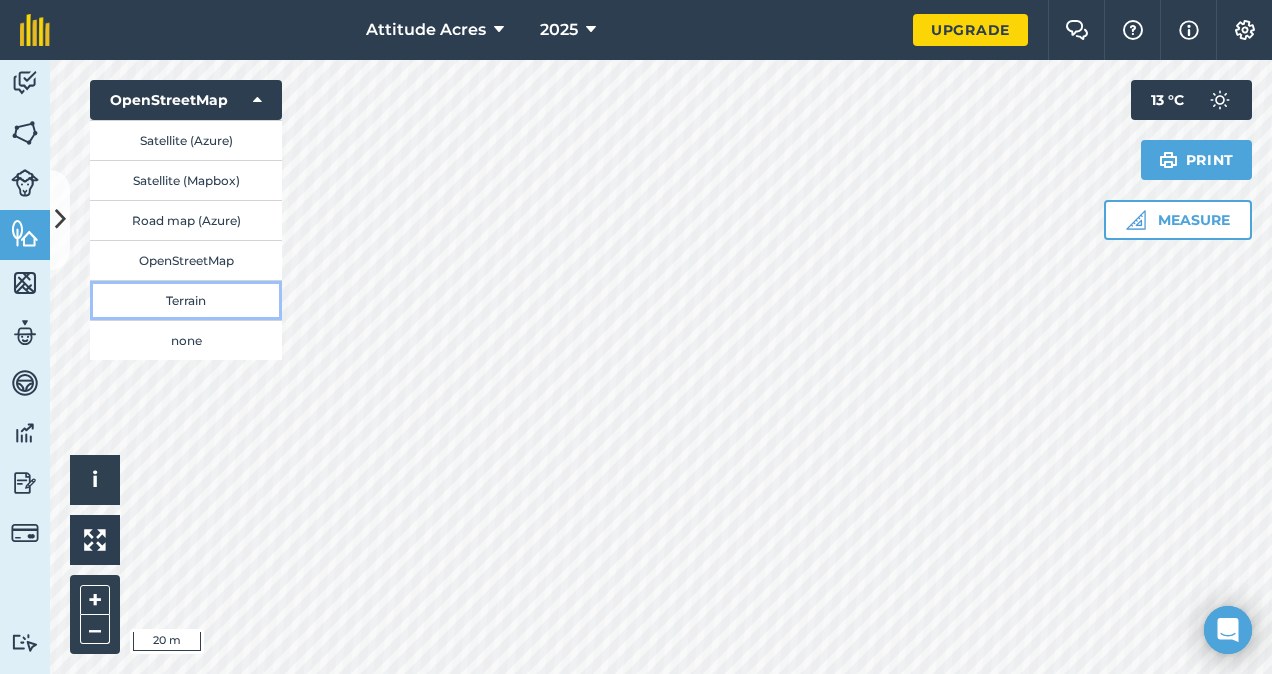 click on "Terrain" at bounding box center [186, 300] 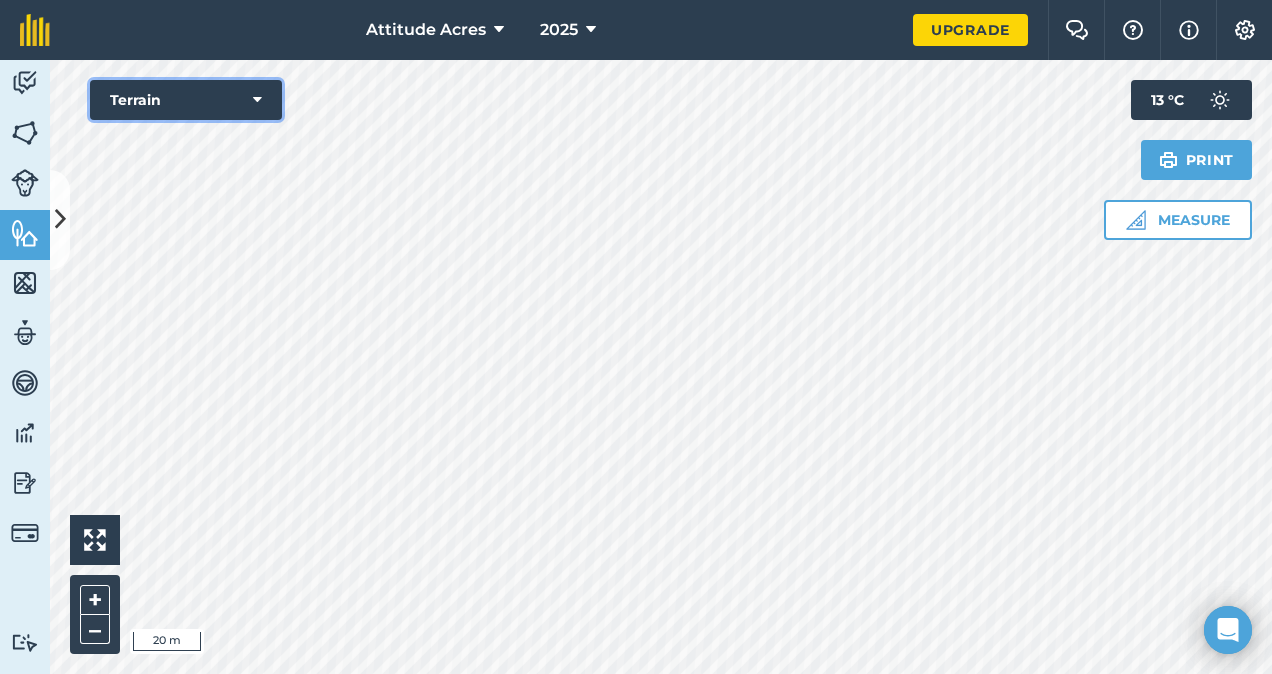 click on "Terrain" at bounding box center (186, 100) 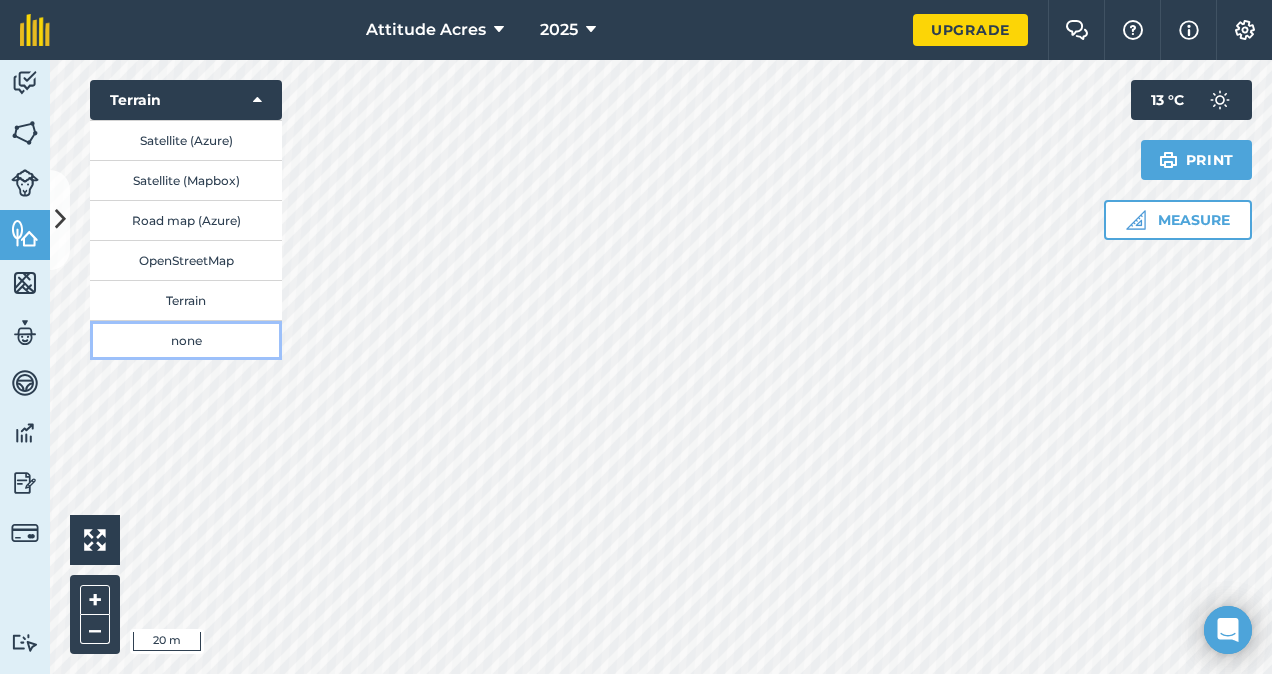 click on "none" at bounding box center (186, 340) 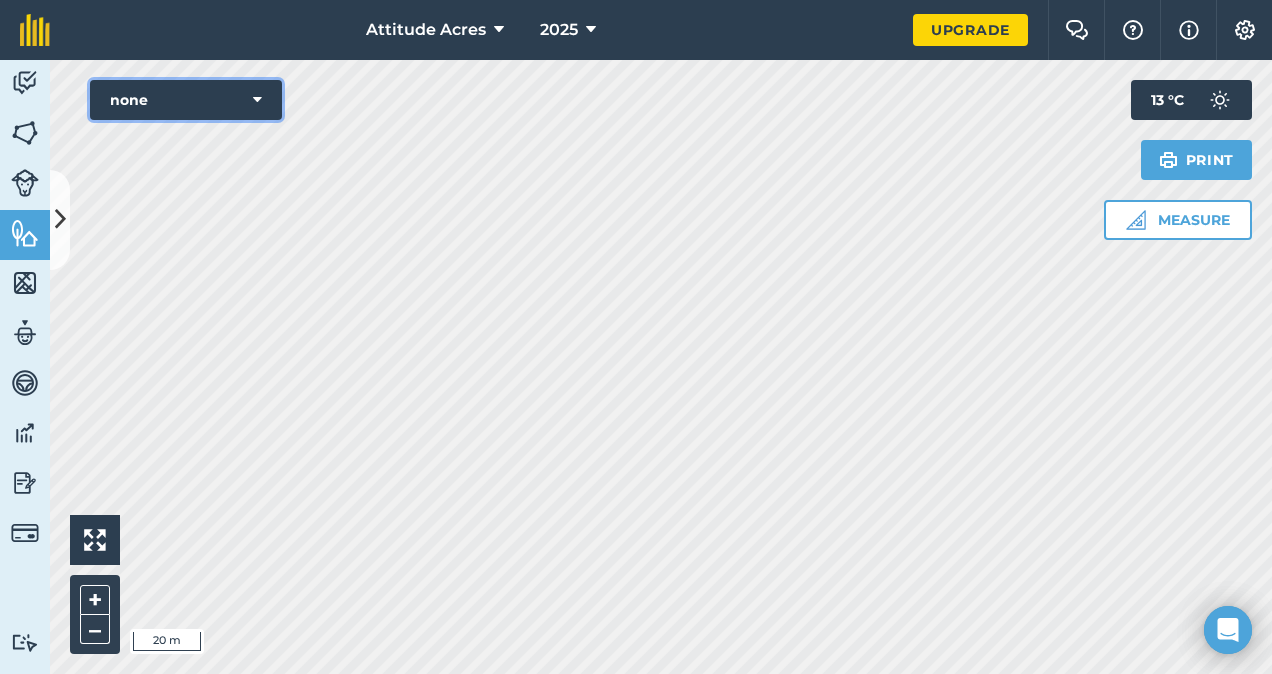 click on "none" at bounding box center (186, 100) 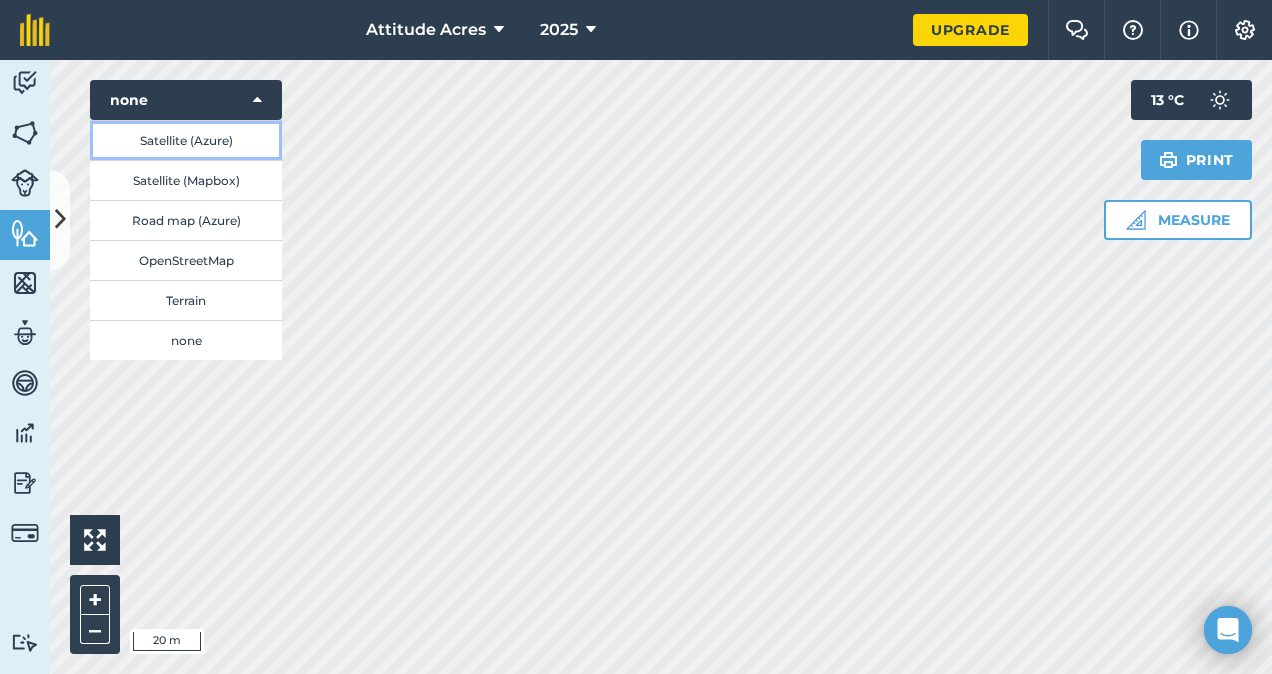 click on "Satellite (Azure)" at bounding box center (186, 140) 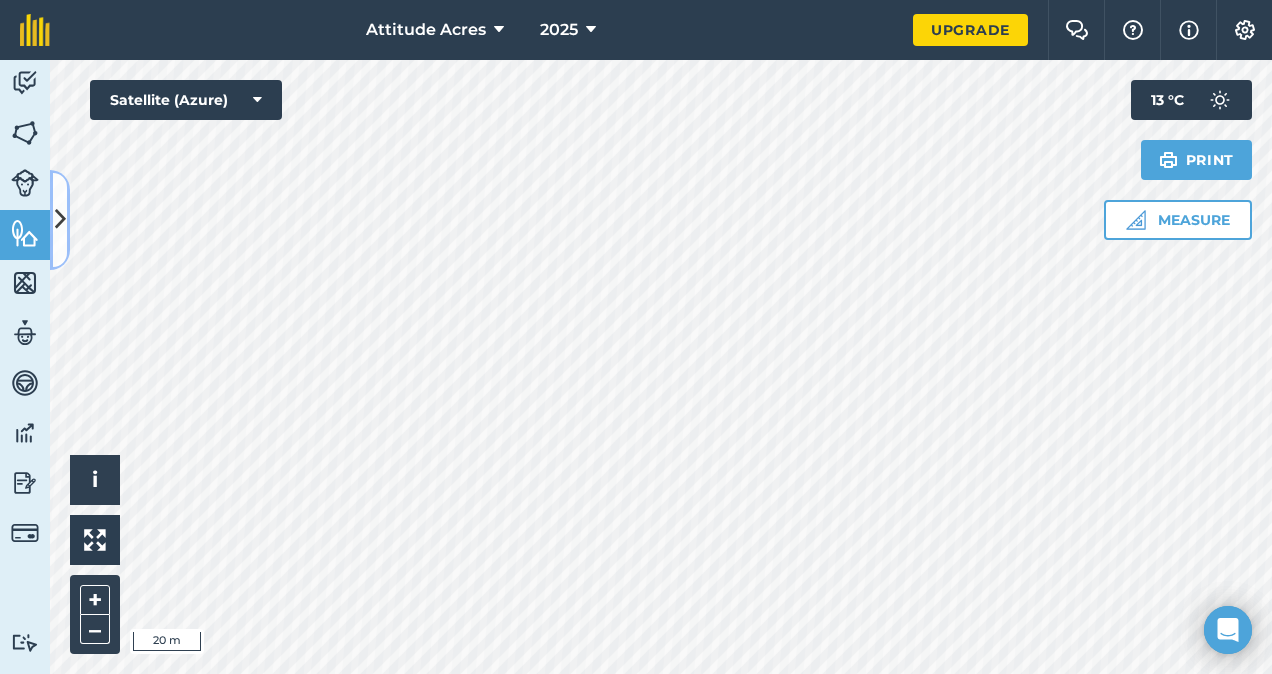 click at bounding box center [60, 219] 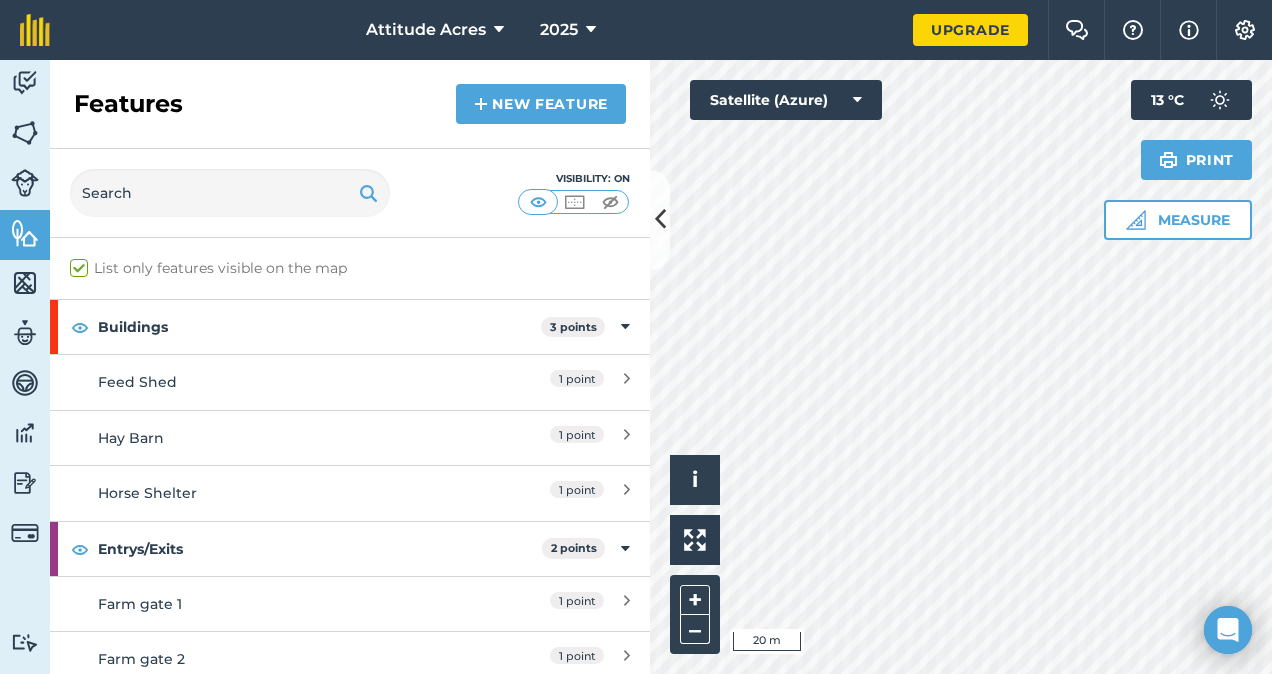 click on "Features   New feature" at bounding box center [350, 104] 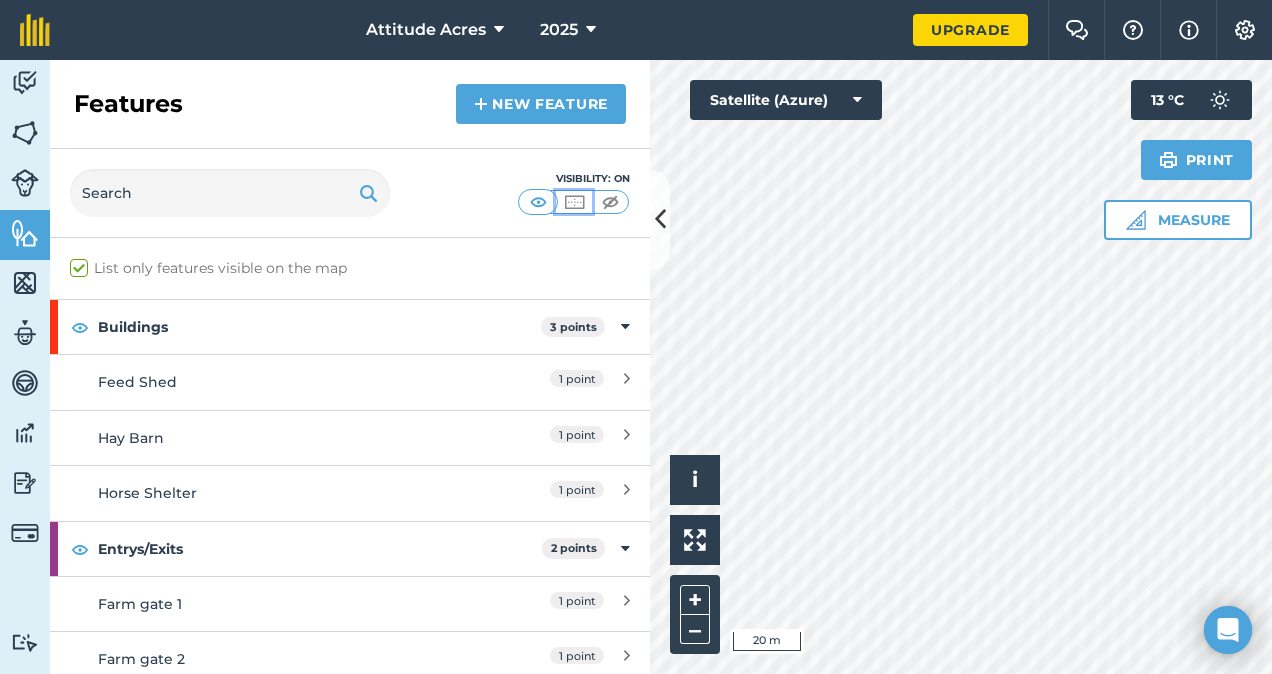 click at bounding box center (574, 202) 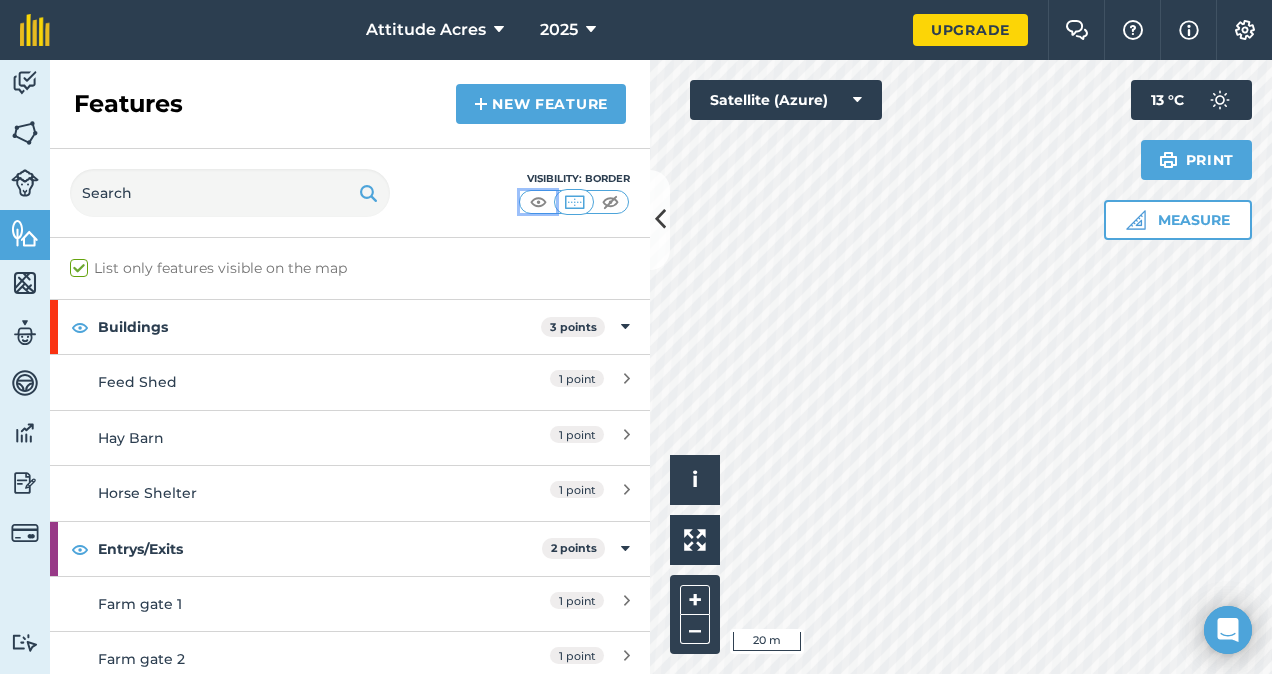 click at bounding box center [538, 202] 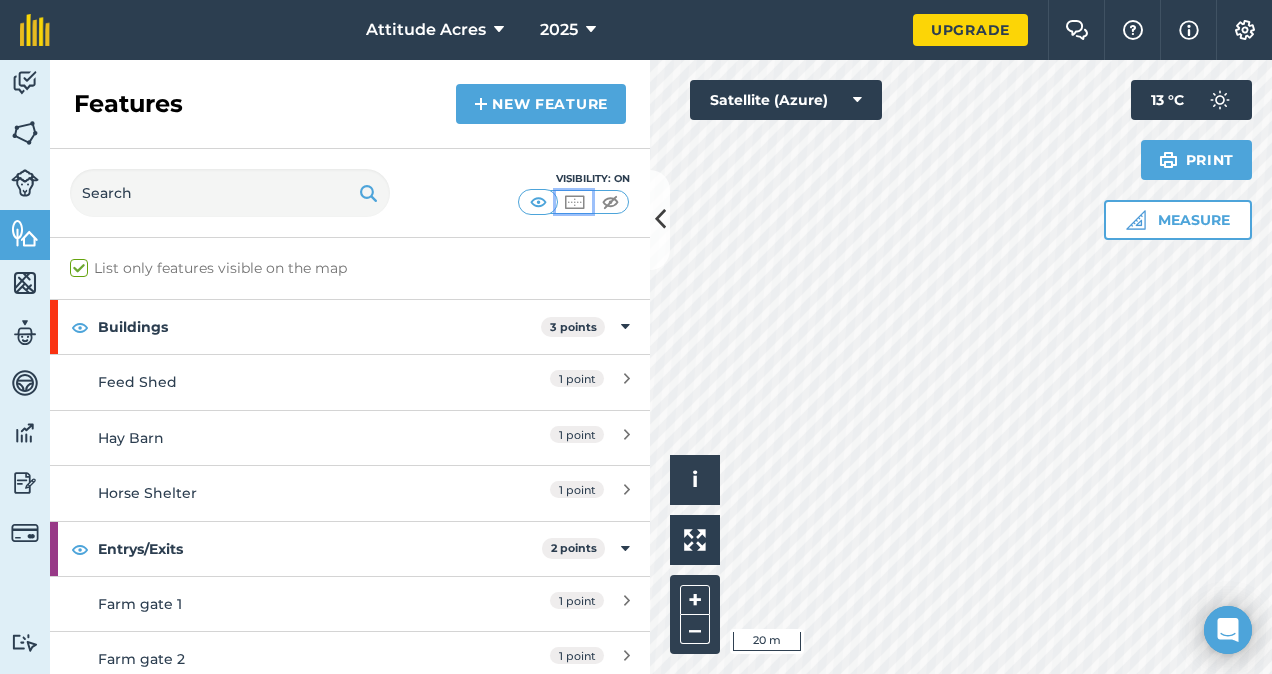 click at bounding box center (574, 202) 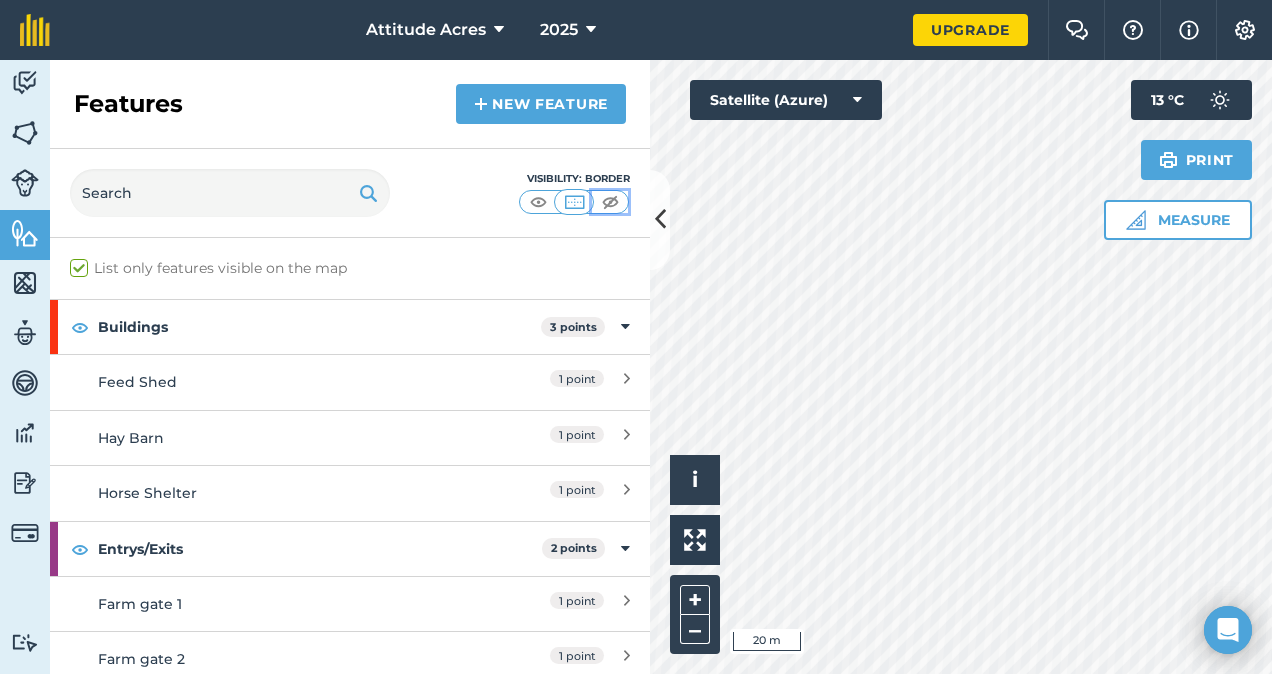 click at bounding box center (610, 202) 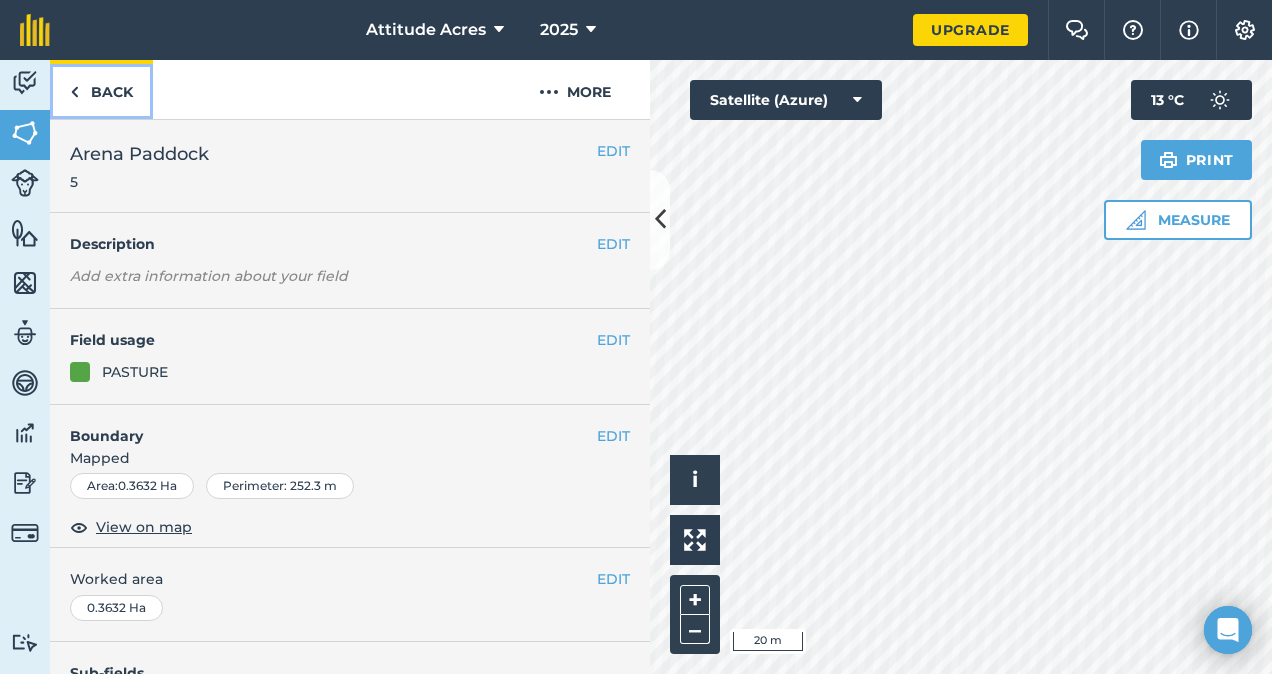 click on "Back" at bounding box center [101, 89] 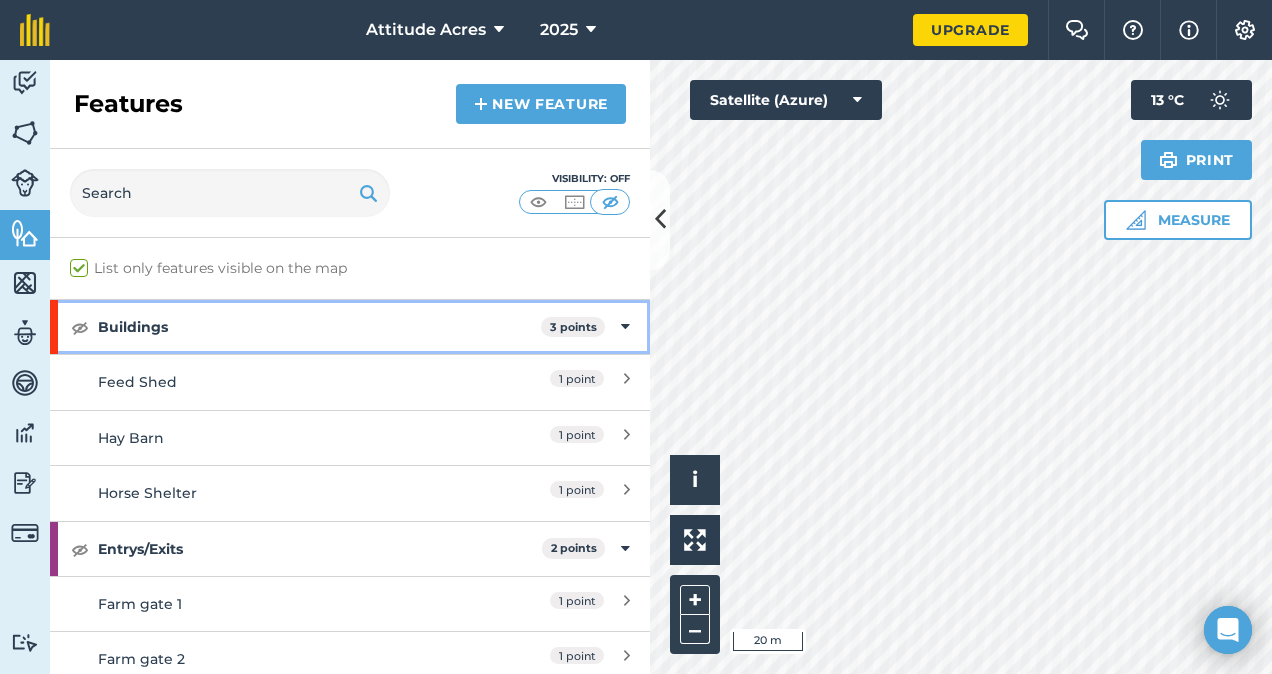 click on "Buildings" at bounding box center [319, 327] 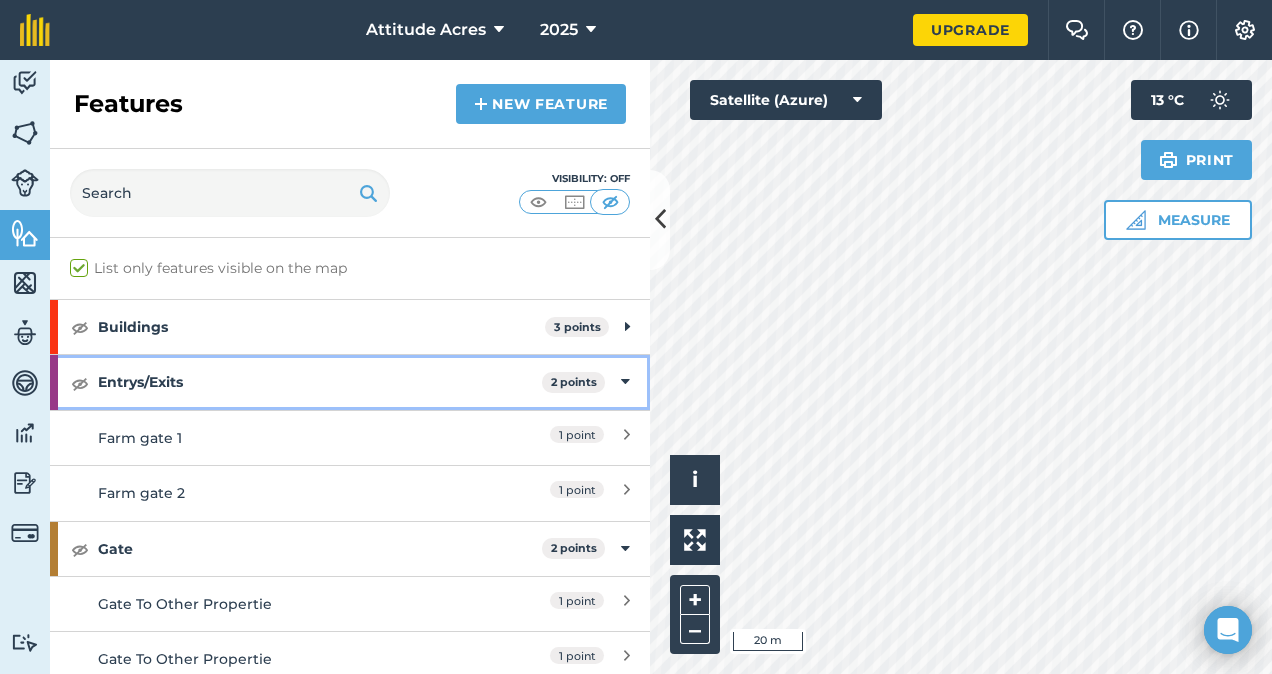 click on "Entrys/Exits" at bounding box center (320, 382) 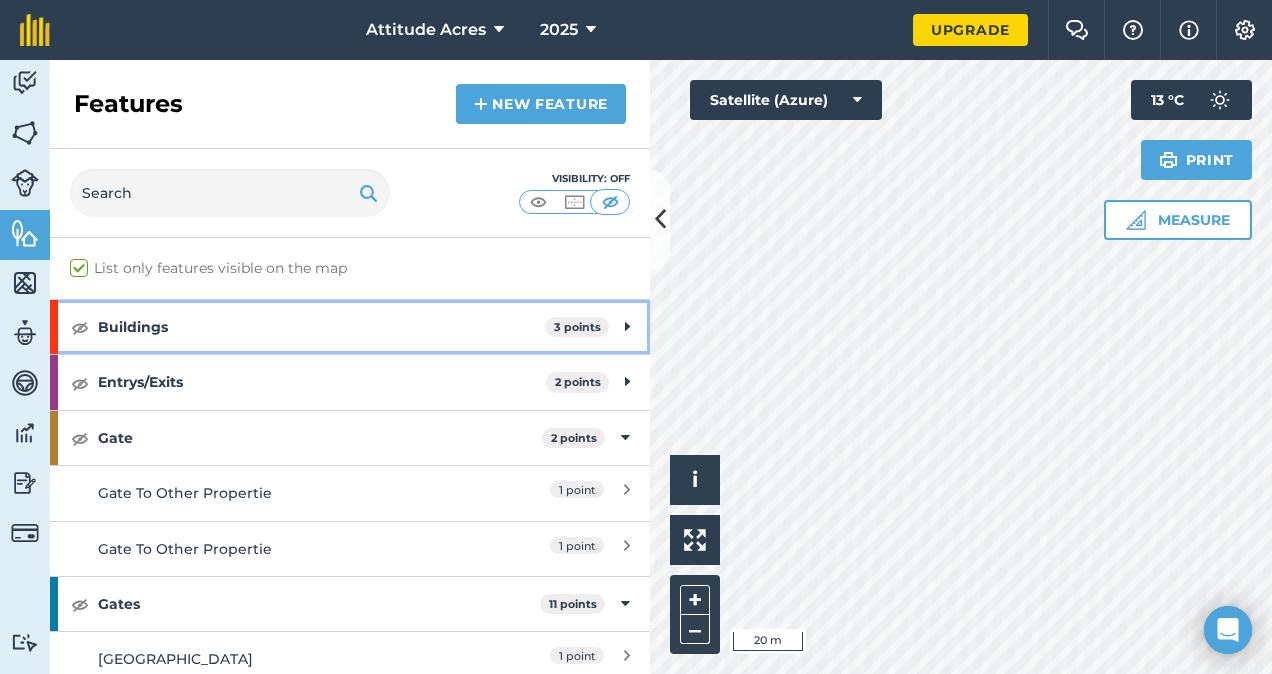 click on "Buildings" at bounding box center [321, 327] 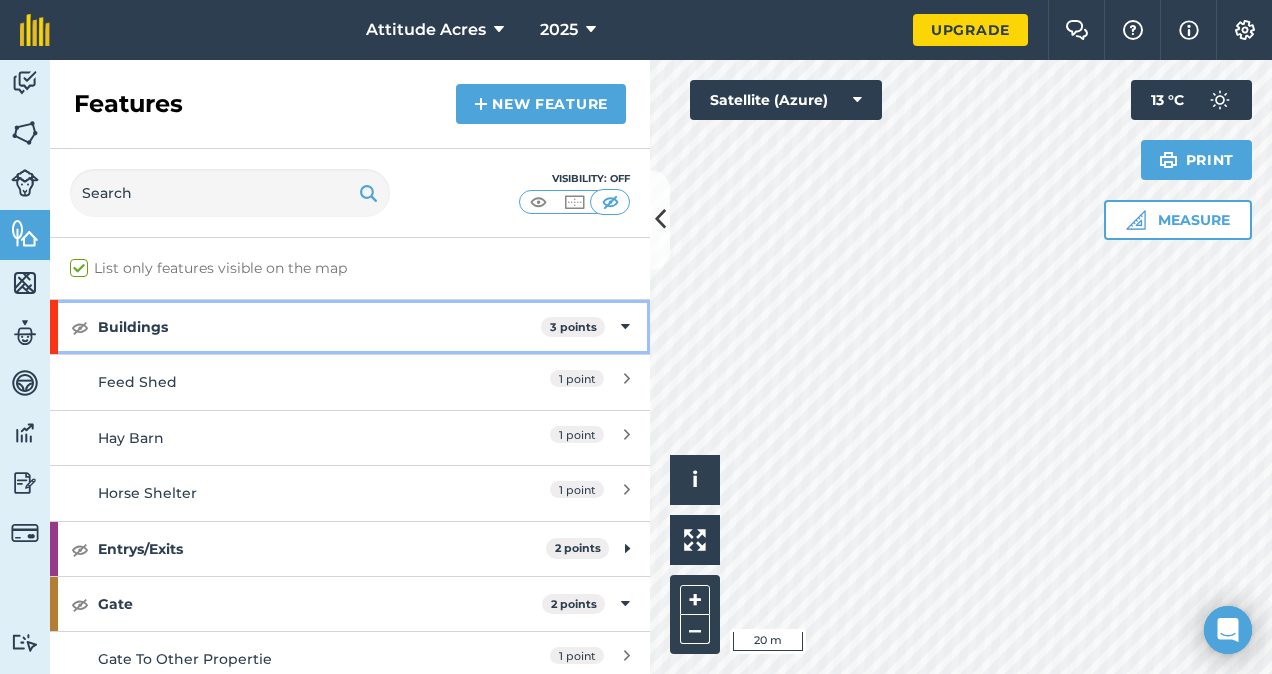 click on "Buildings" at bounding box center (319, 327) 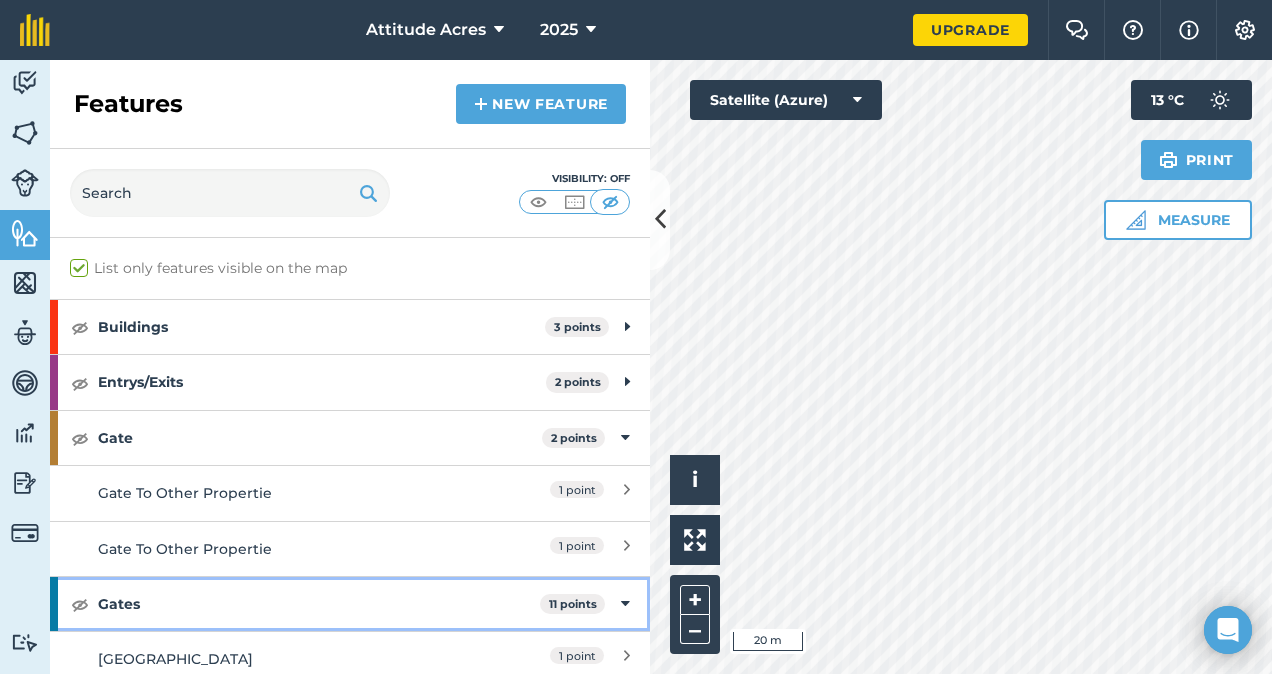 click on "Gates" at bounding box center (319, 604) 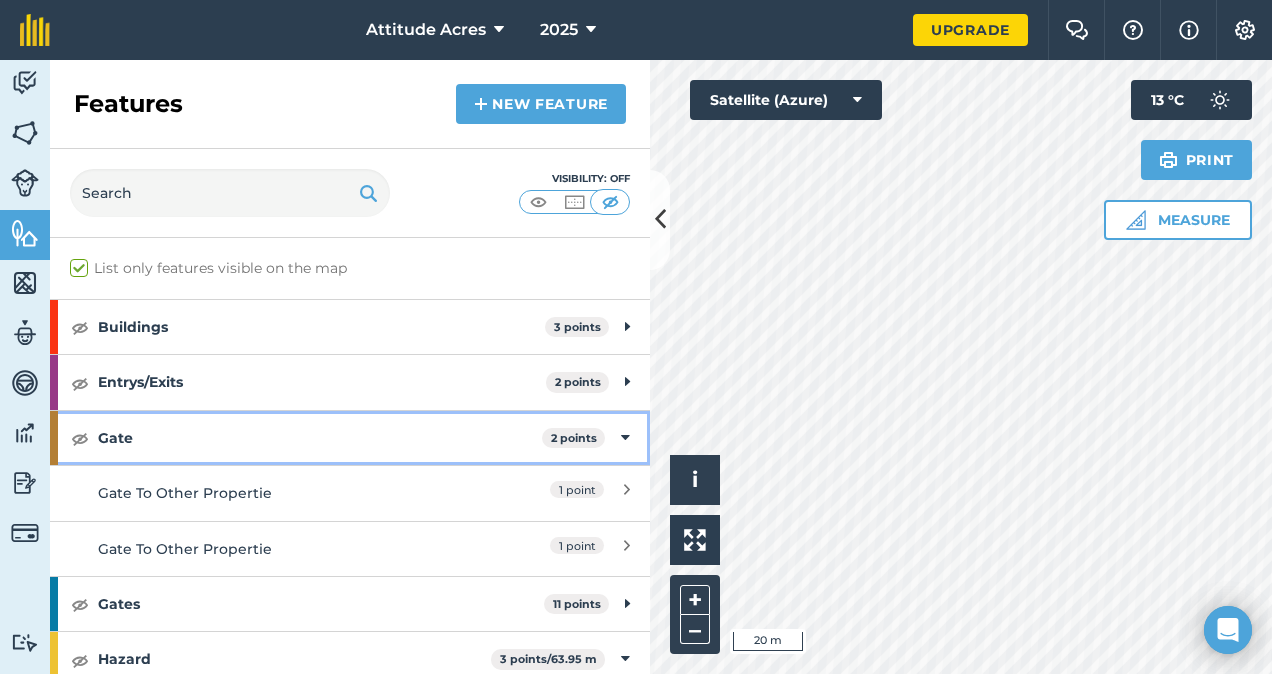 click on "Gate" at bounding box center [320, 438] 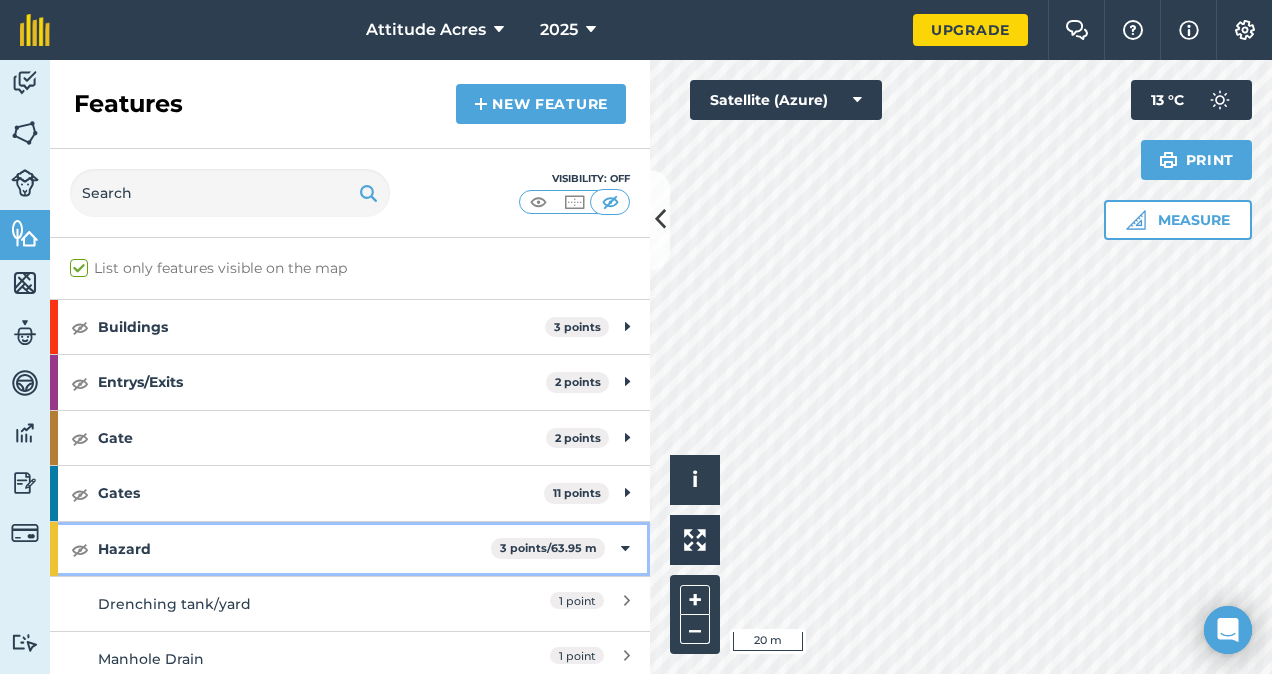 click on "Hazard" at bounding box center [294, 549] 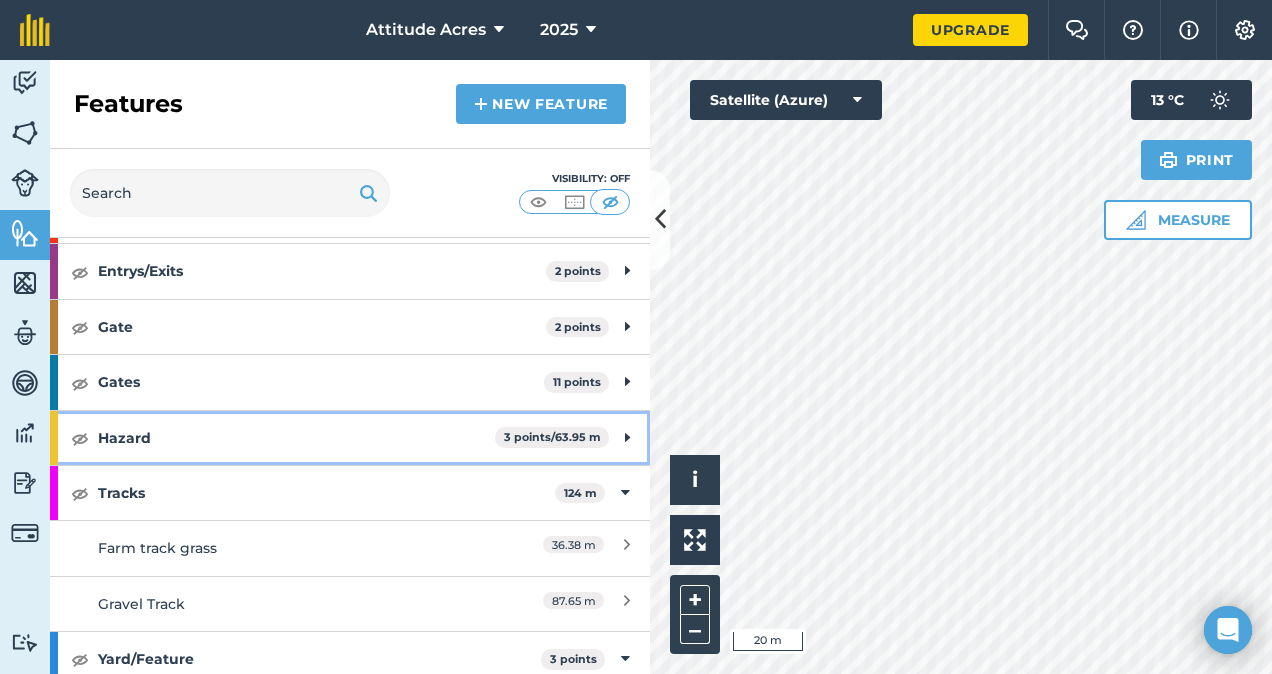 scroll, scrollTop: 112, scrollLeft: 0, axis: vertical 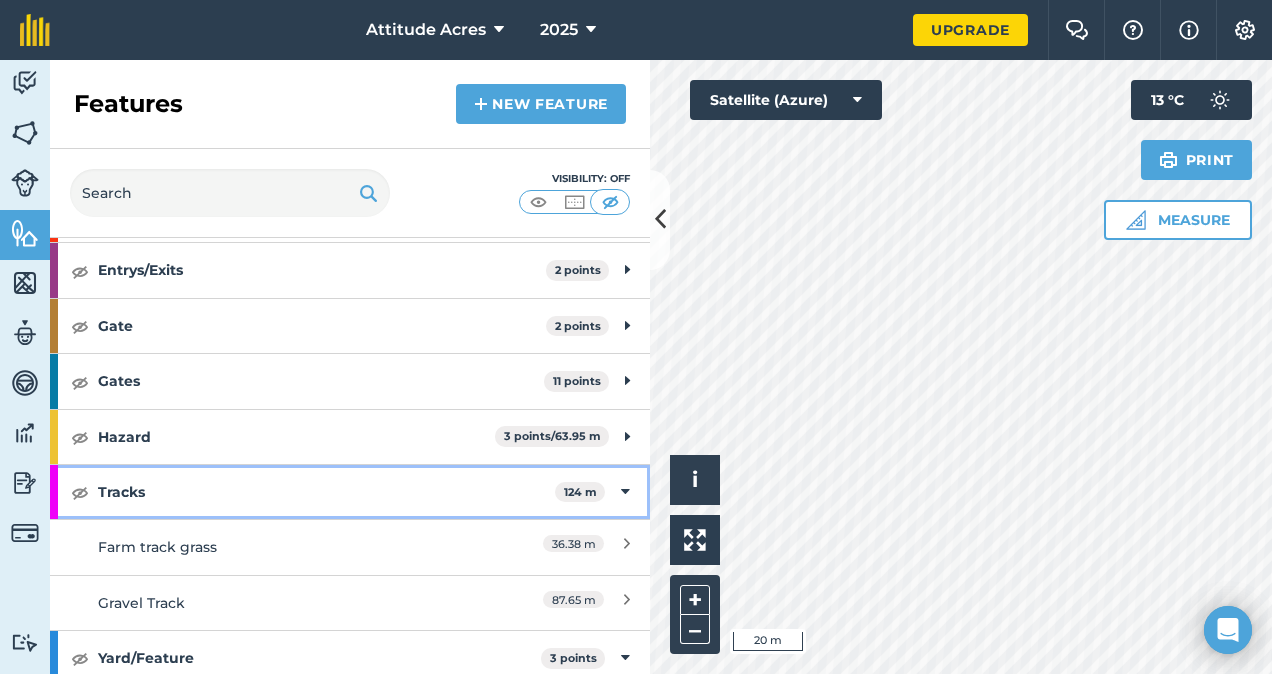 click on "Tracks" at bounding box center [326, 492] 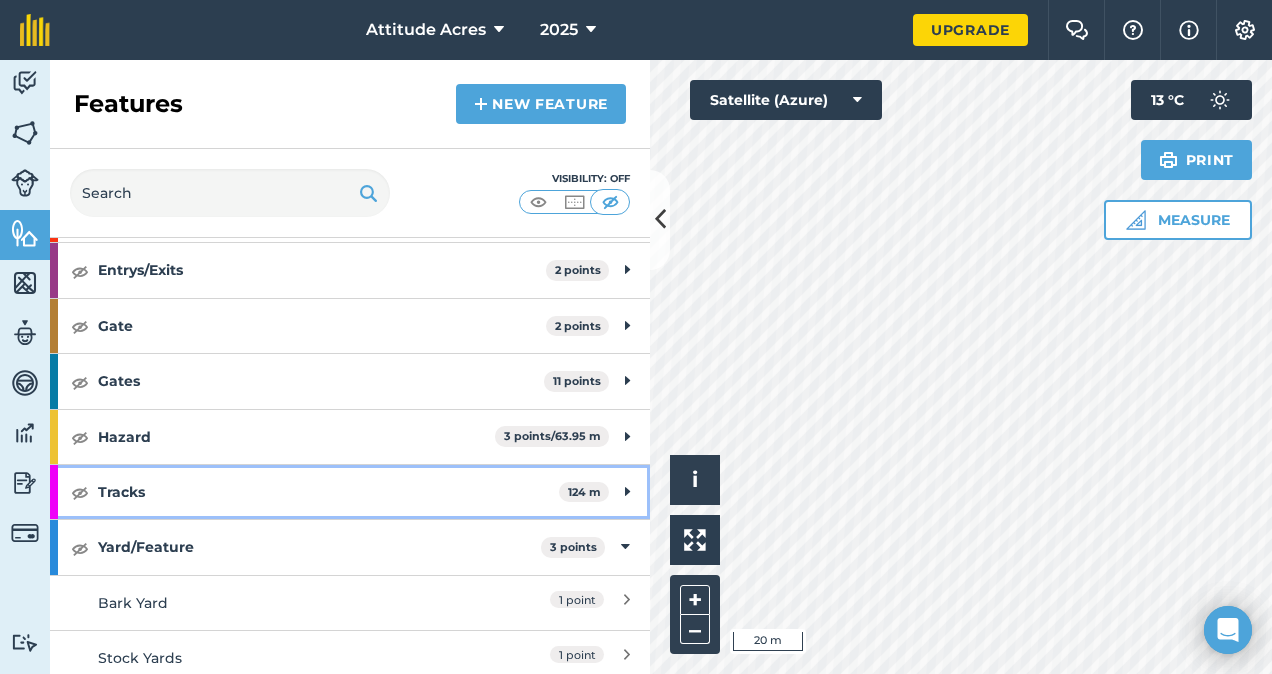 scroll, scrollTop: 174, scrollLeft: 0, axis: vertical 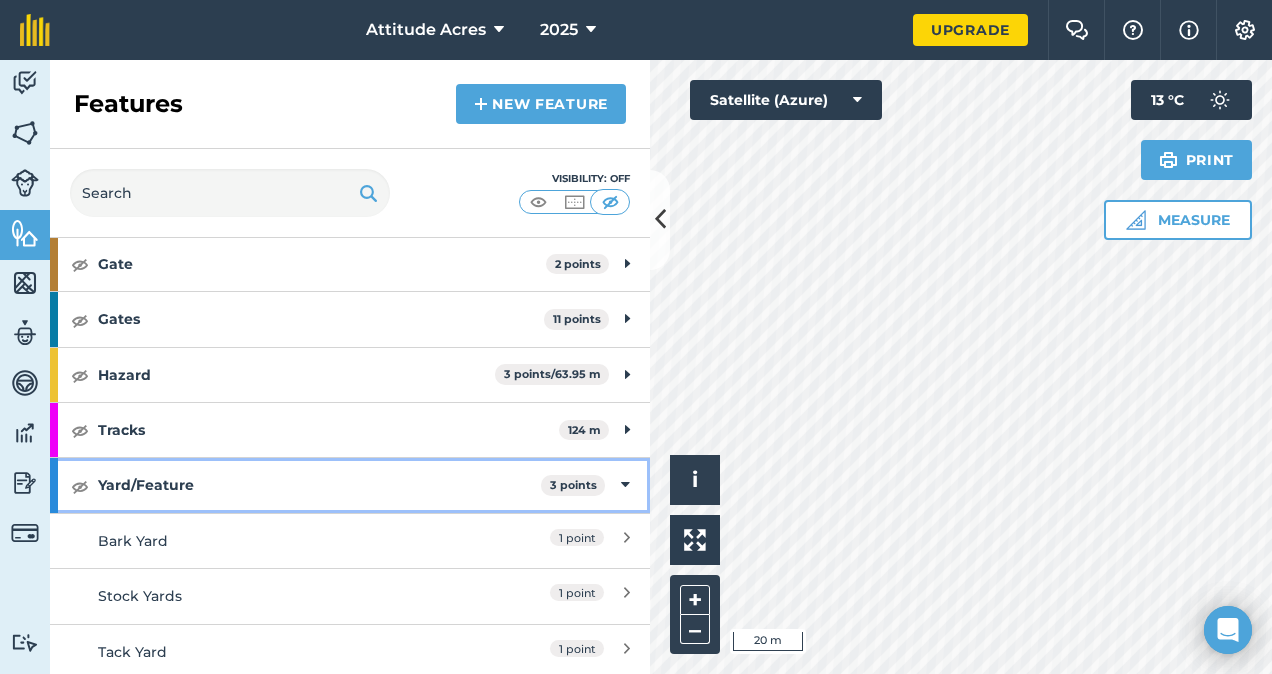 click on "Yard/Feature" at bounding box center (319, 485) 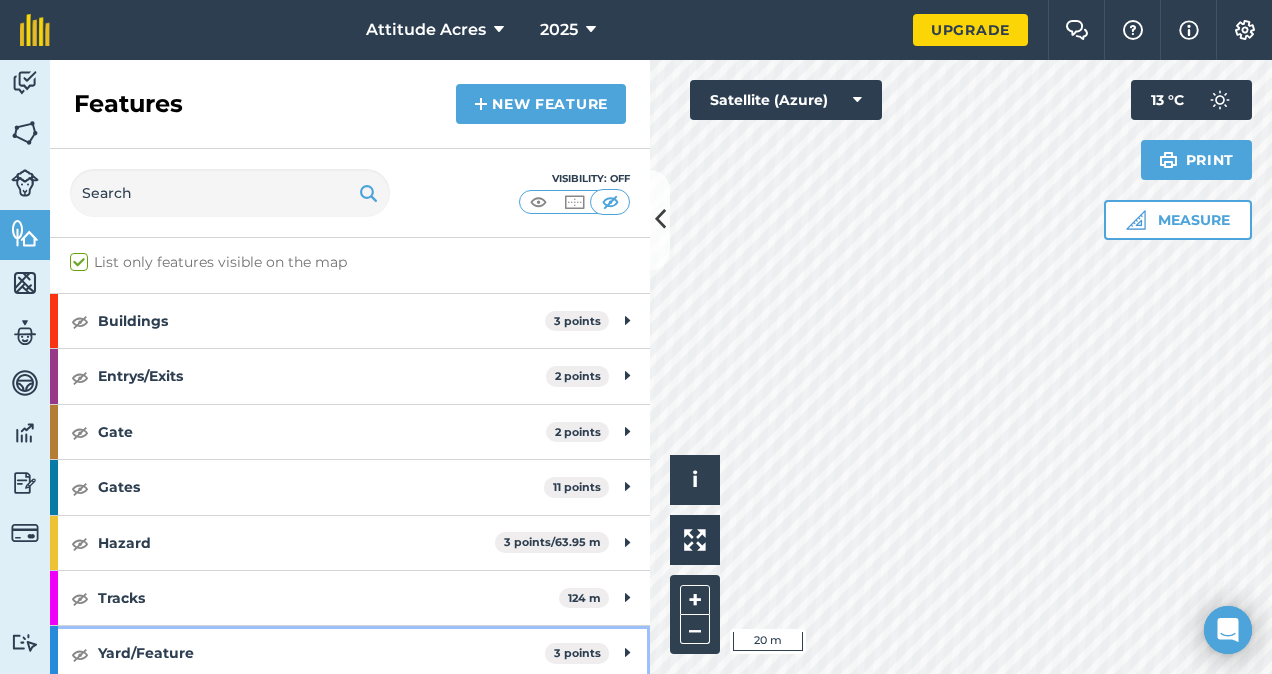 scroll, scrollTop: 5, scrollLeft: 0, axis: vertical 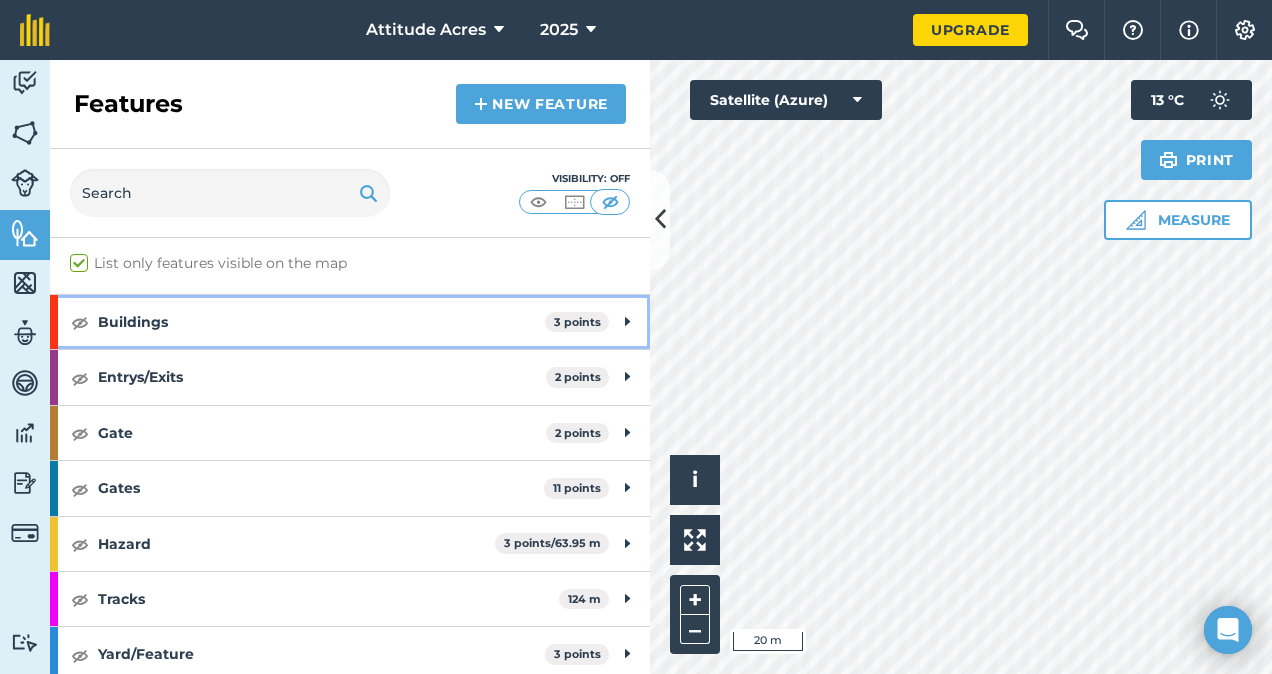 click on "Buildings" at bounding box center [321, 322] 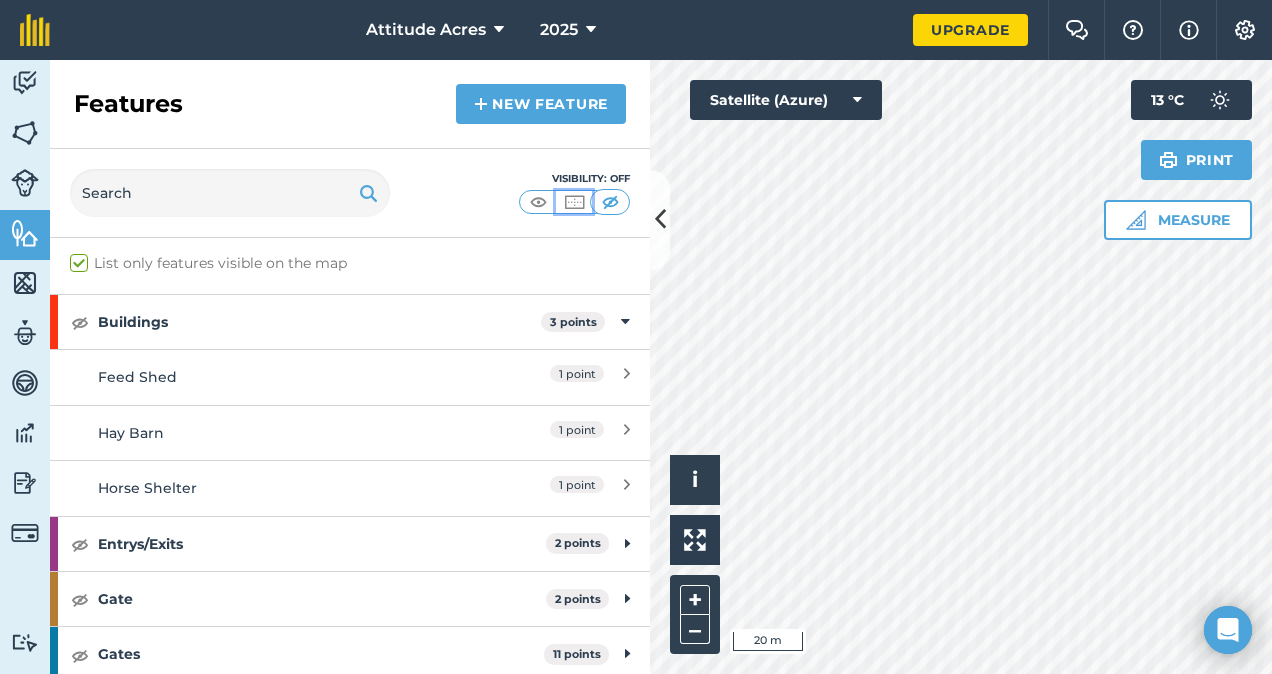 click at bounding box center [574, 202] 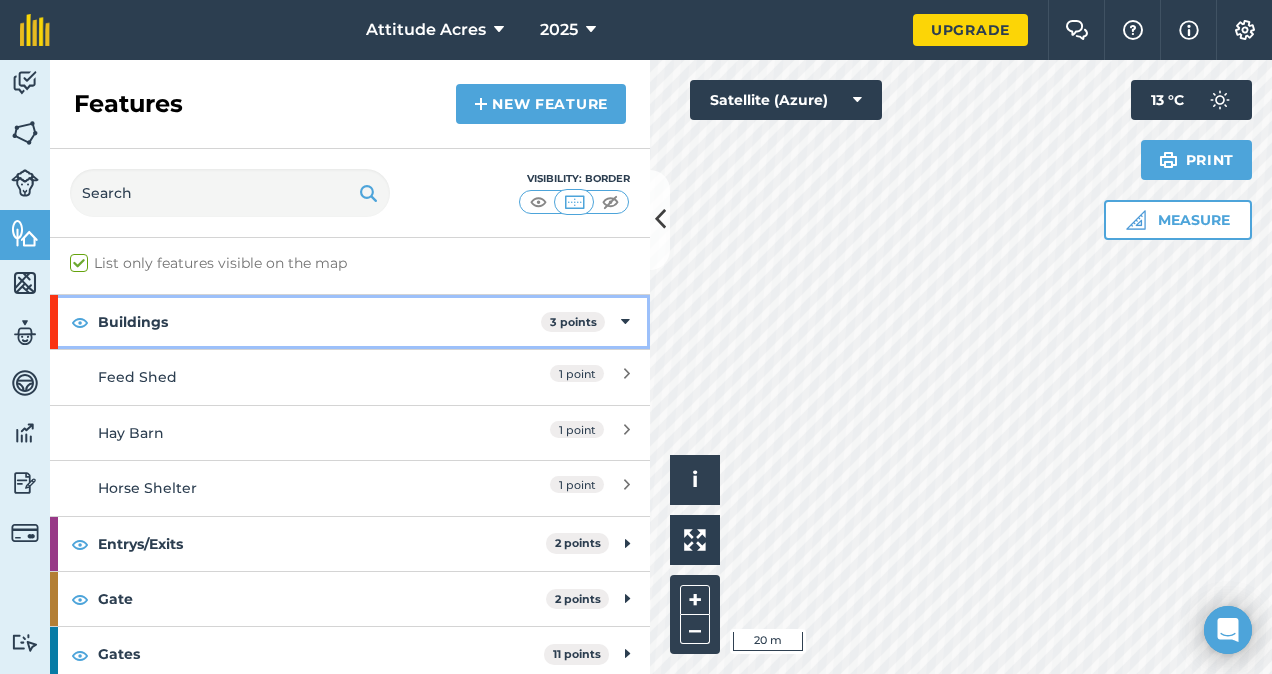 click on "Buildings" at bounding box center [319, 322] 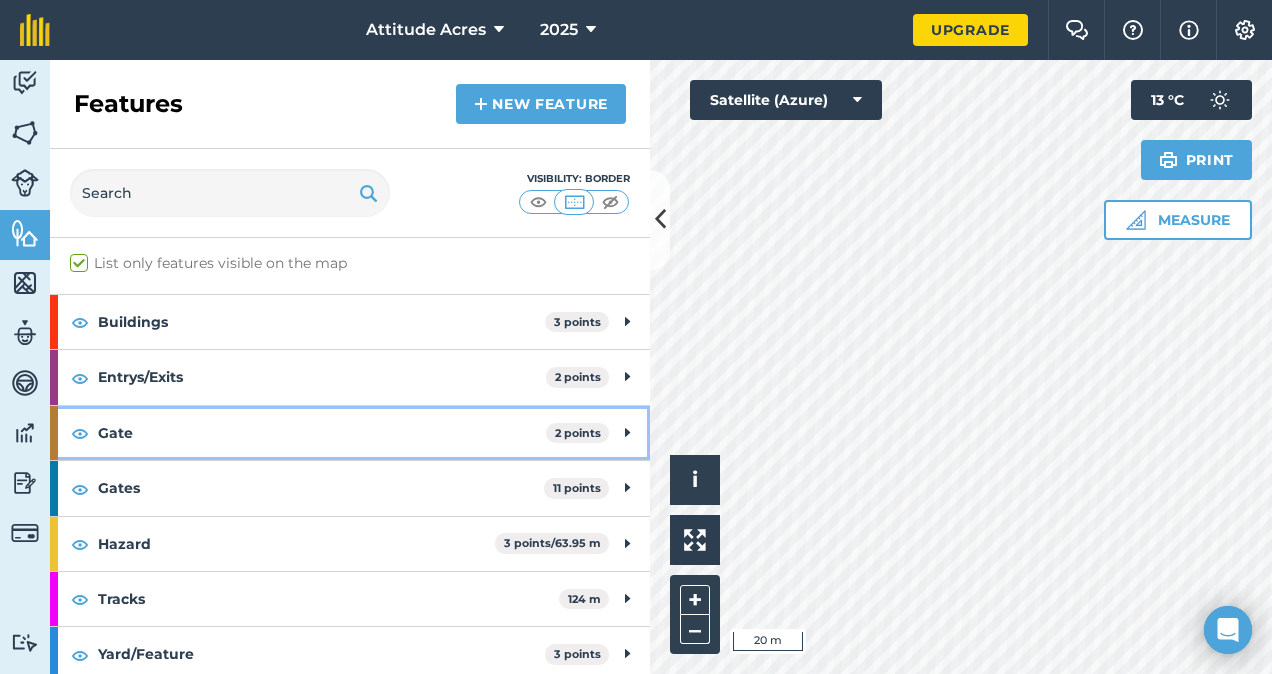 click on "Gate" at bounding box center (322, 433) 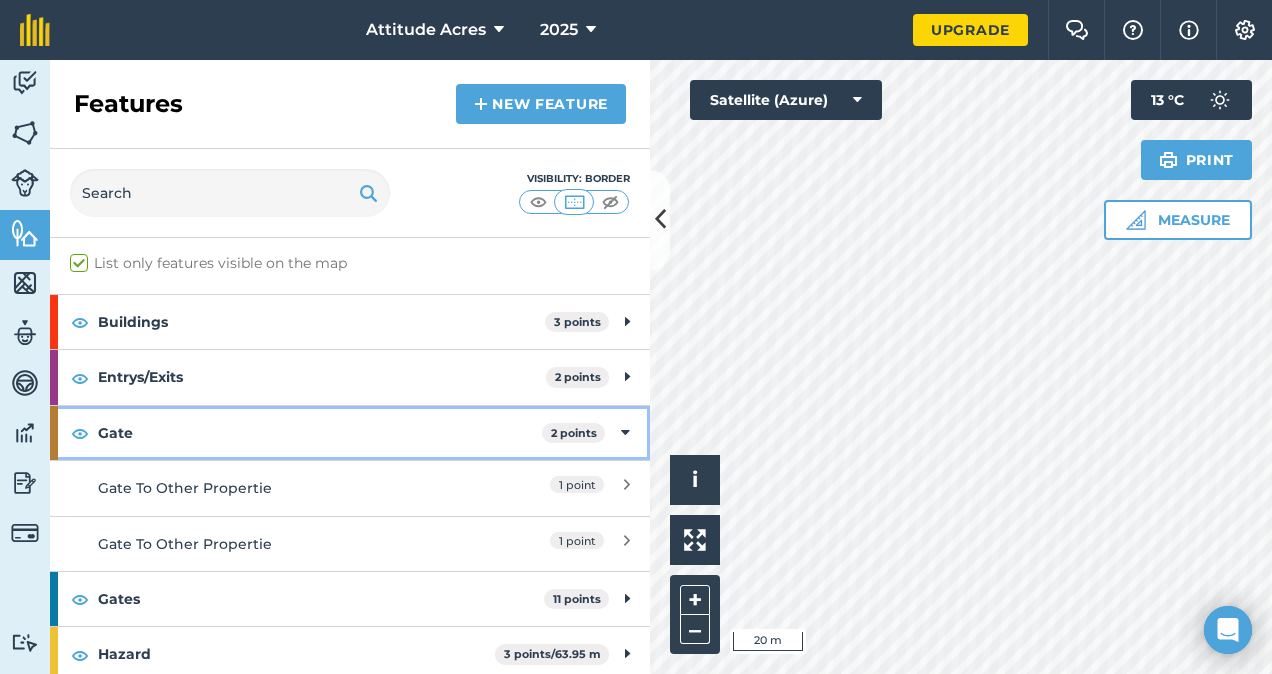 click on "Gate" at bounding box center [320, 433] 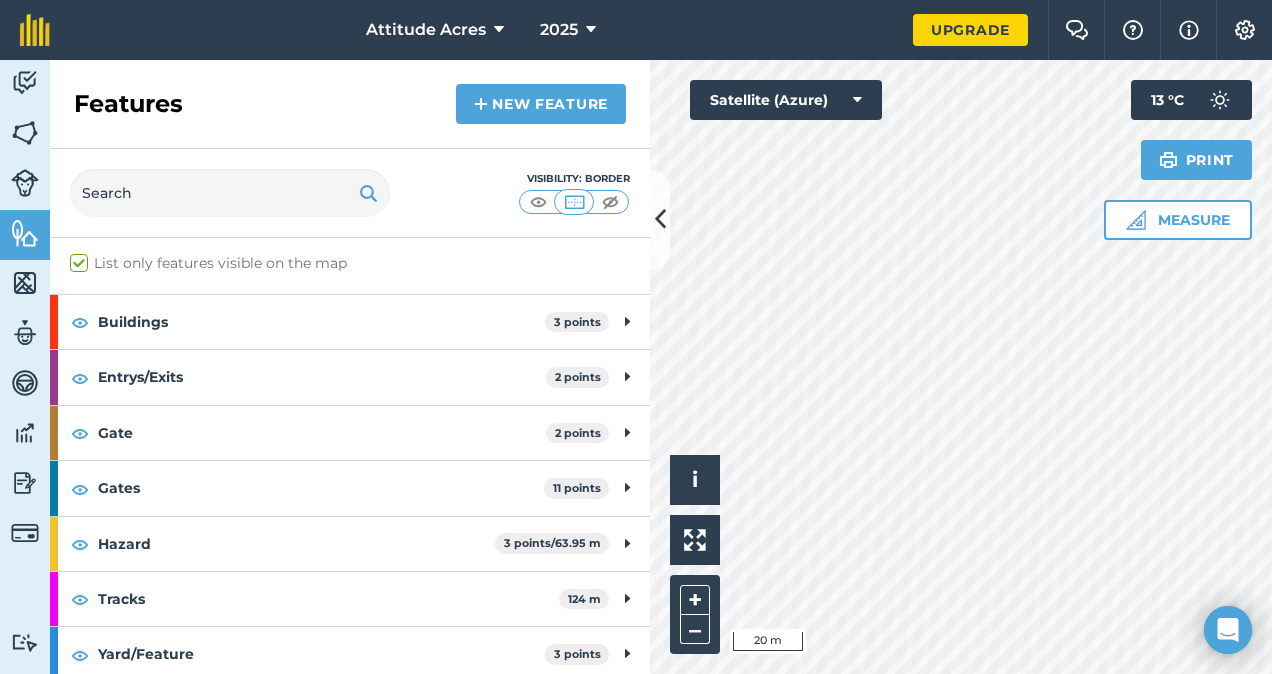 click on "Visibility: Border" at bounding box center [574, 179] 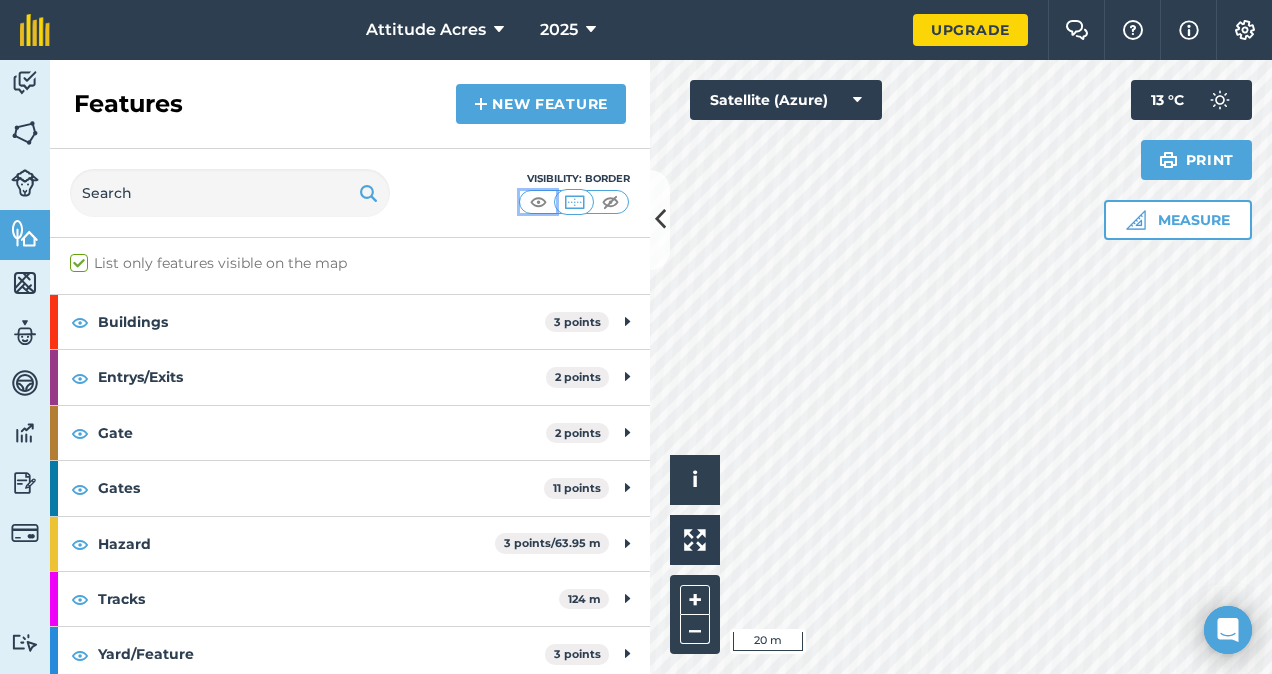 click at bounding box center [538, 202] 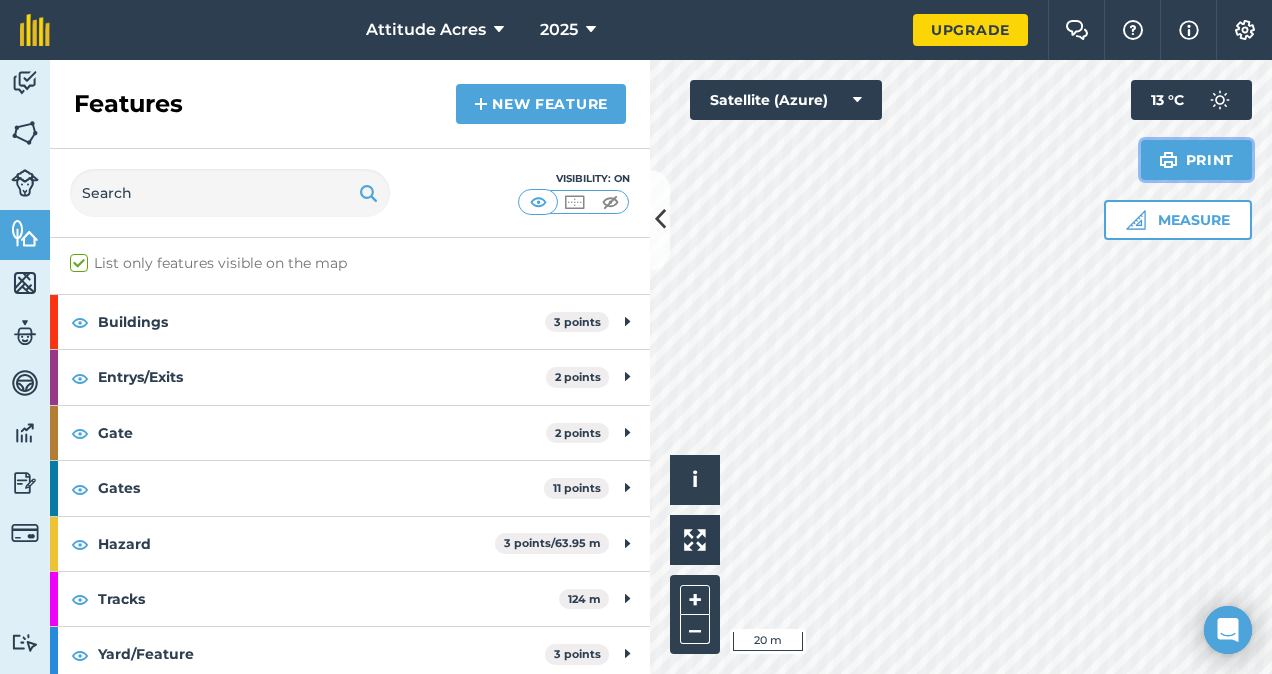 click on "Print" at bounding box center [1197, 160] 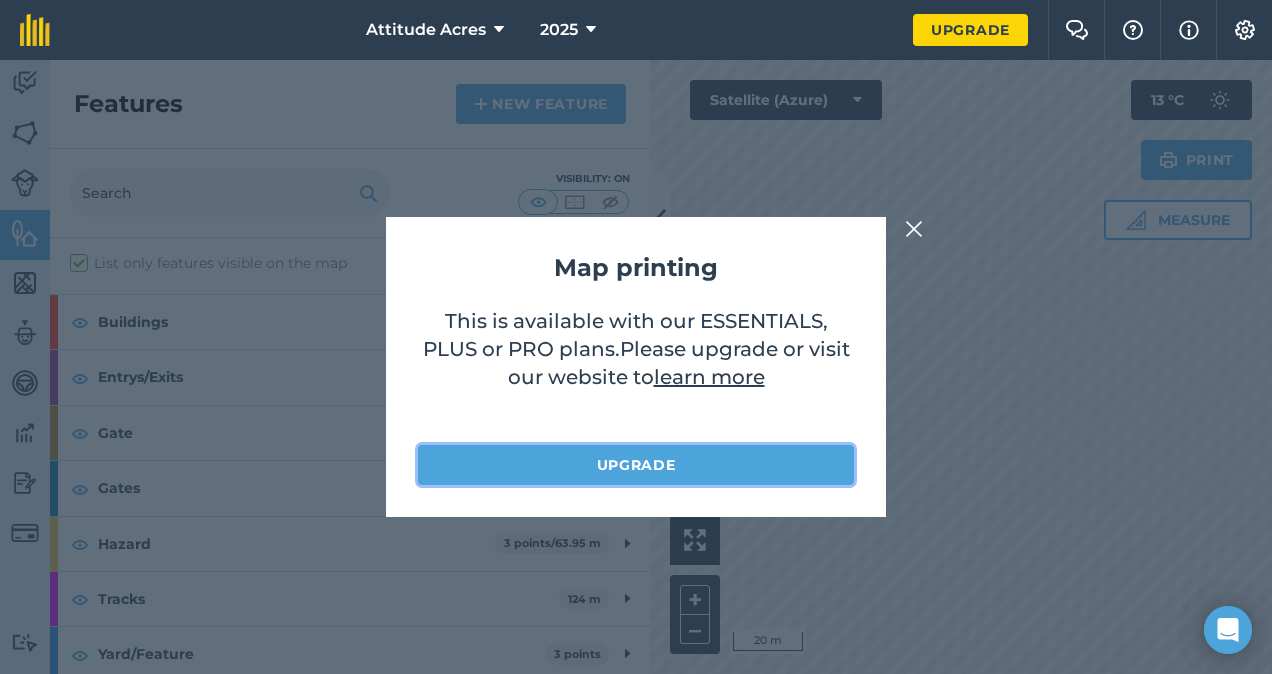 click on "Upgrade" at bounding box center (636, 465) 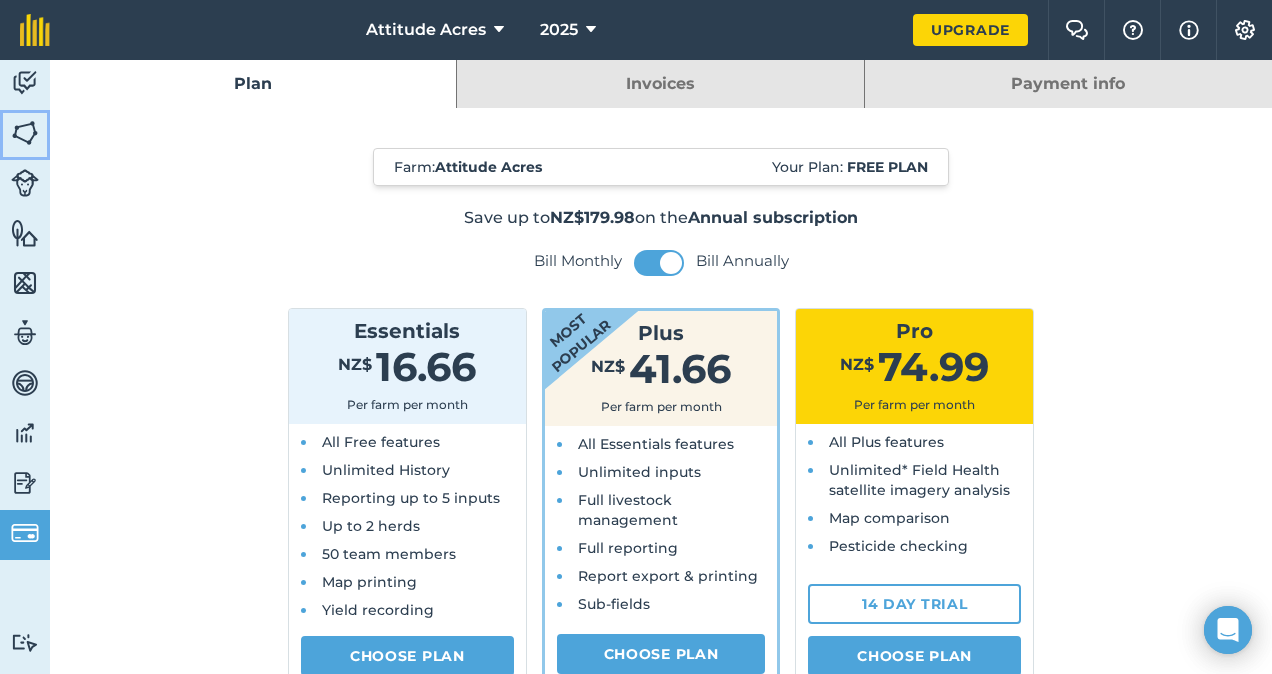 click at bounding box center [25, 133] 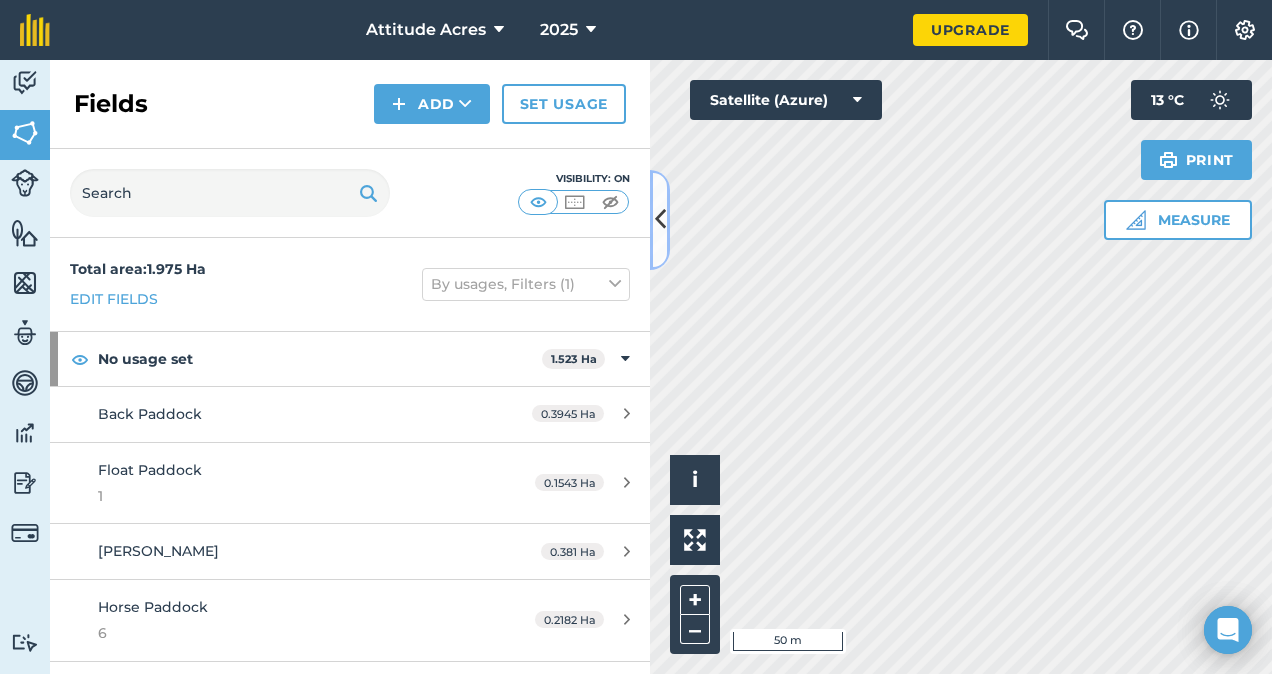 click at bounding box center [660, 220] 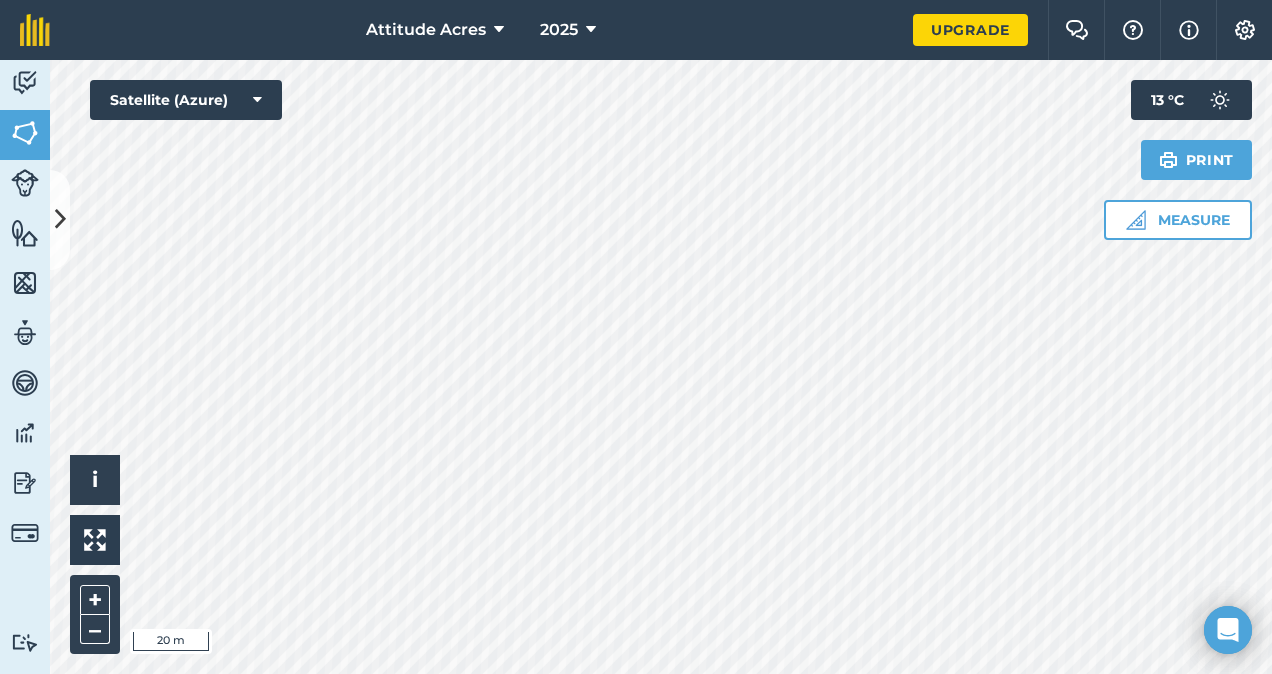 click at bounding box center (60, 220) 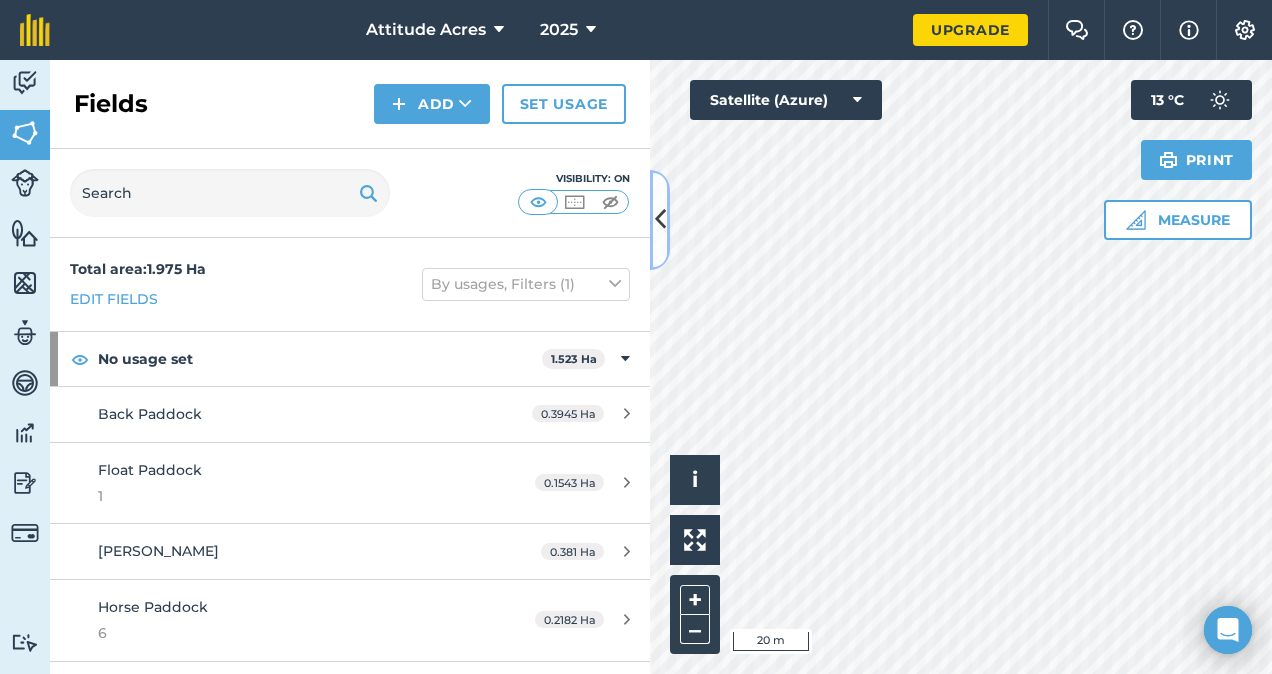 click at bounding box center (538, 202) 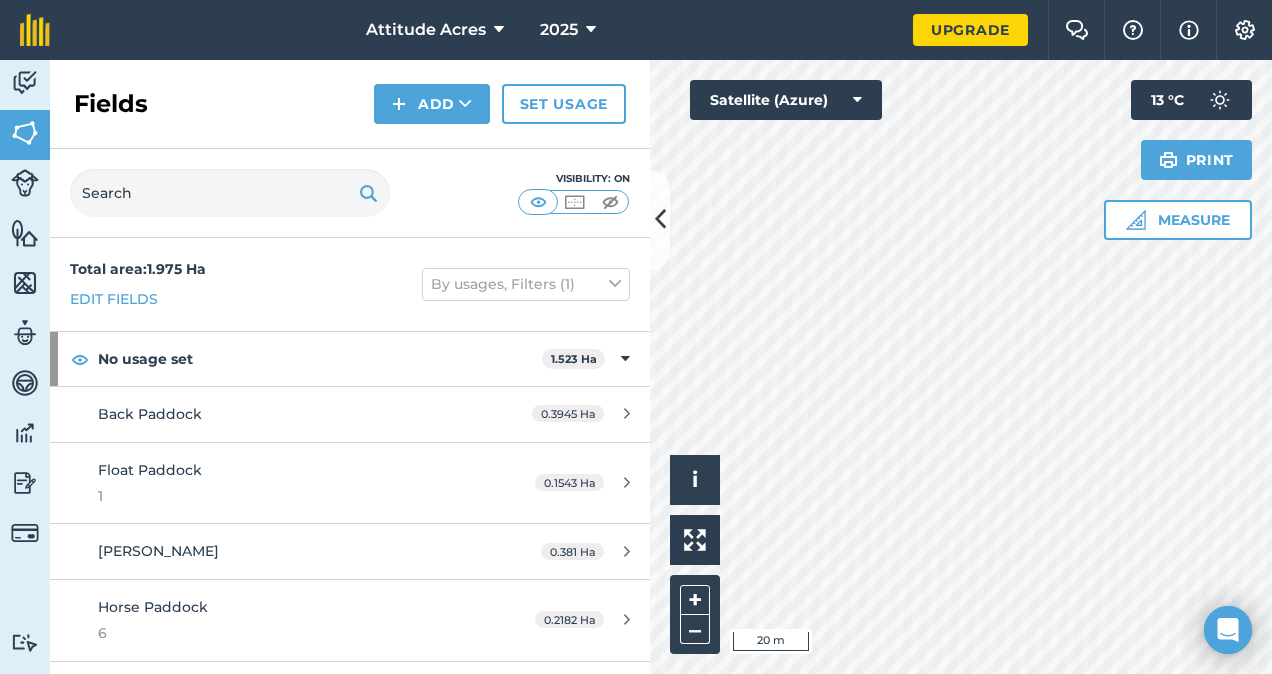 click at bounding box center [25, 183] 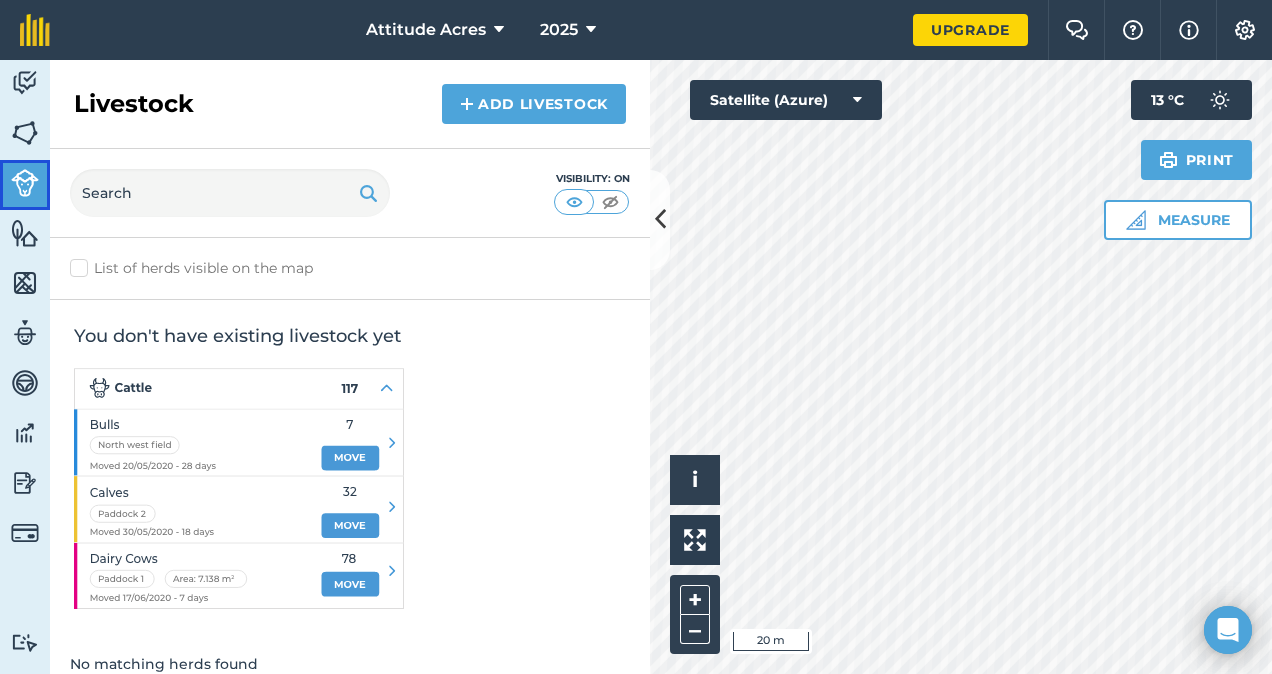 click at bounding box center [25, 133] 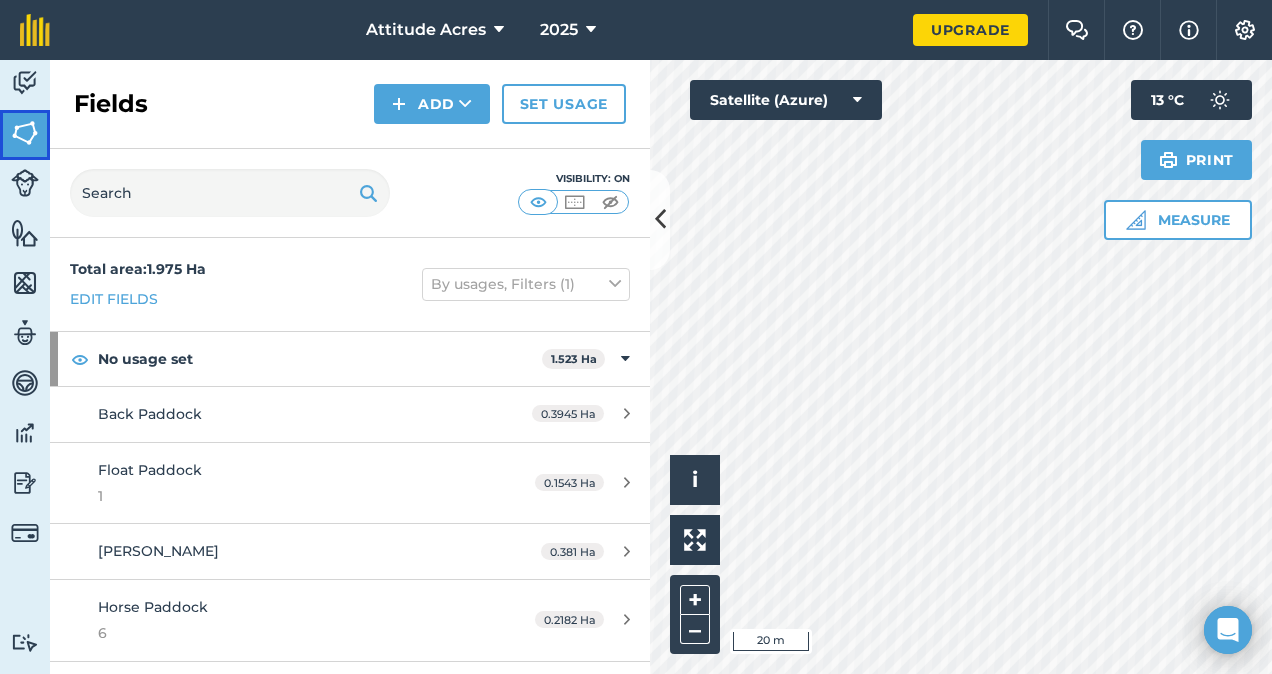 click at bounding box center (25, 83) 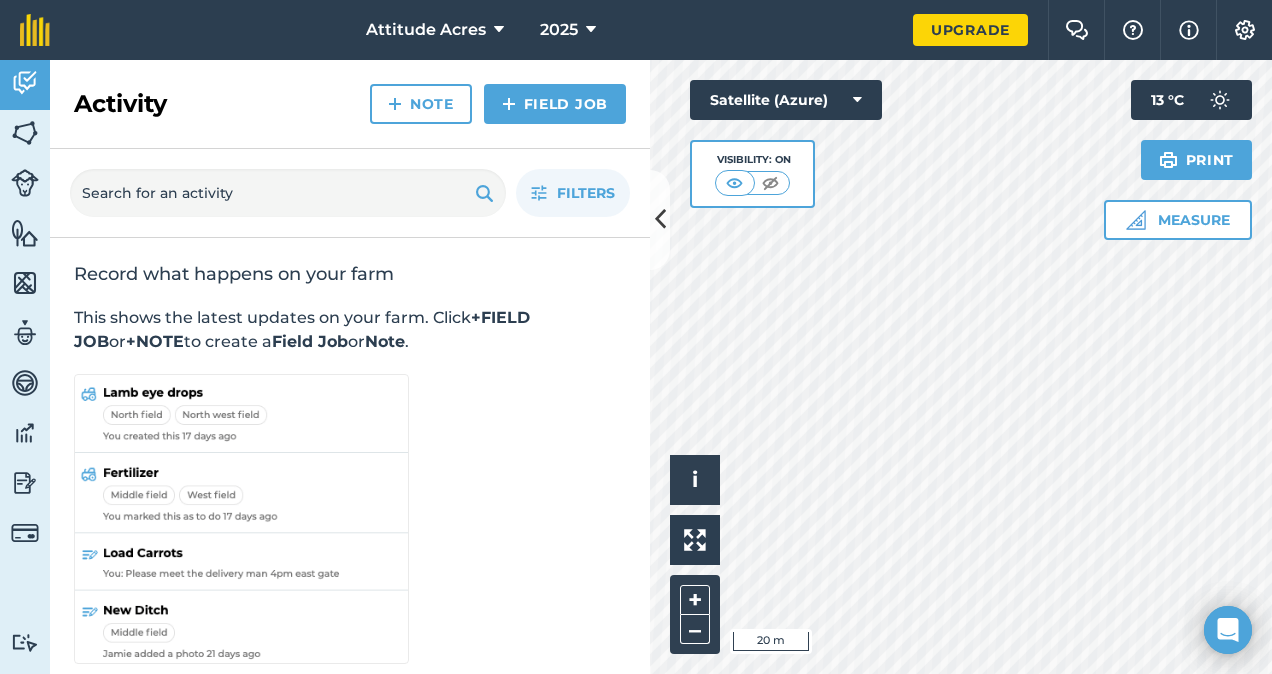 click at bounding box center (770, 183) 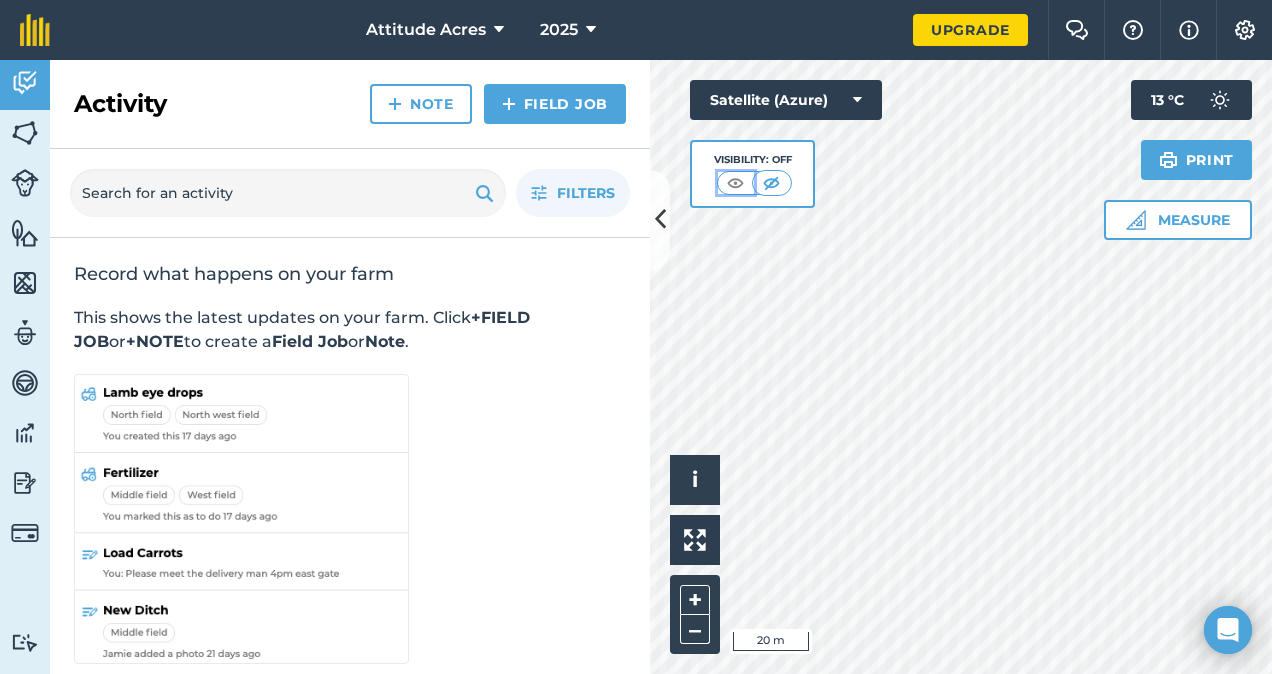 click at bounding box center (735, 183) 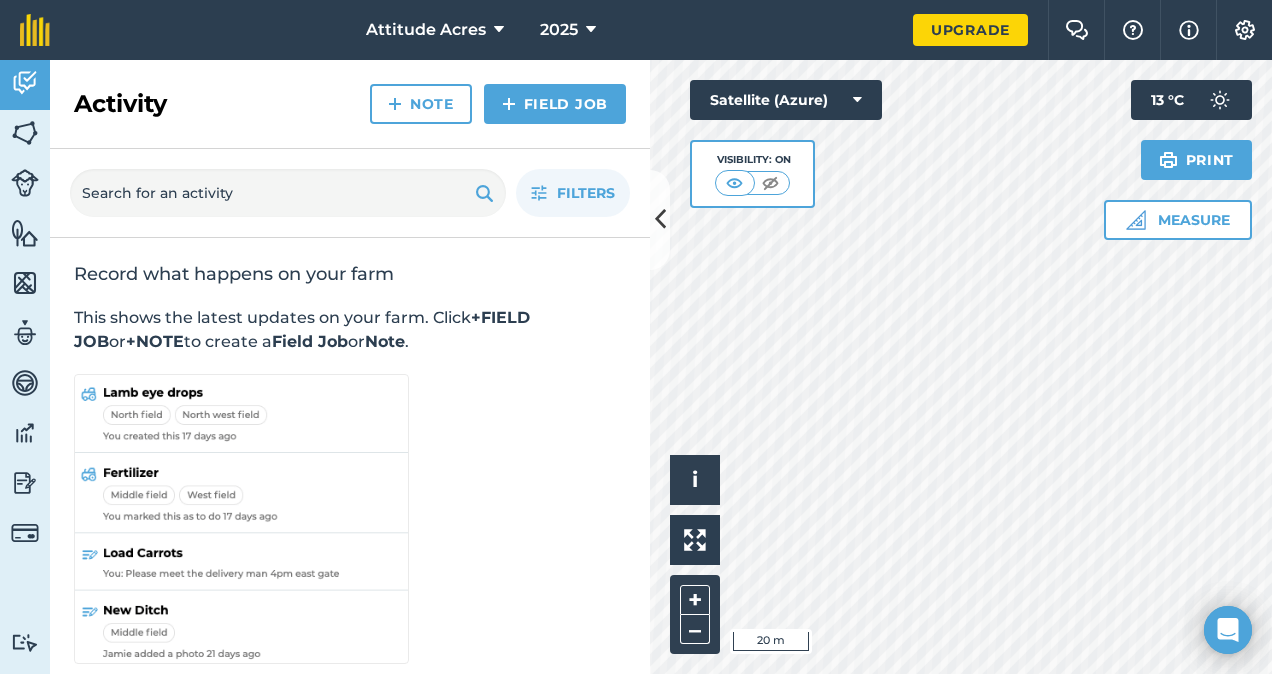 click at bounding box center (25, 133) 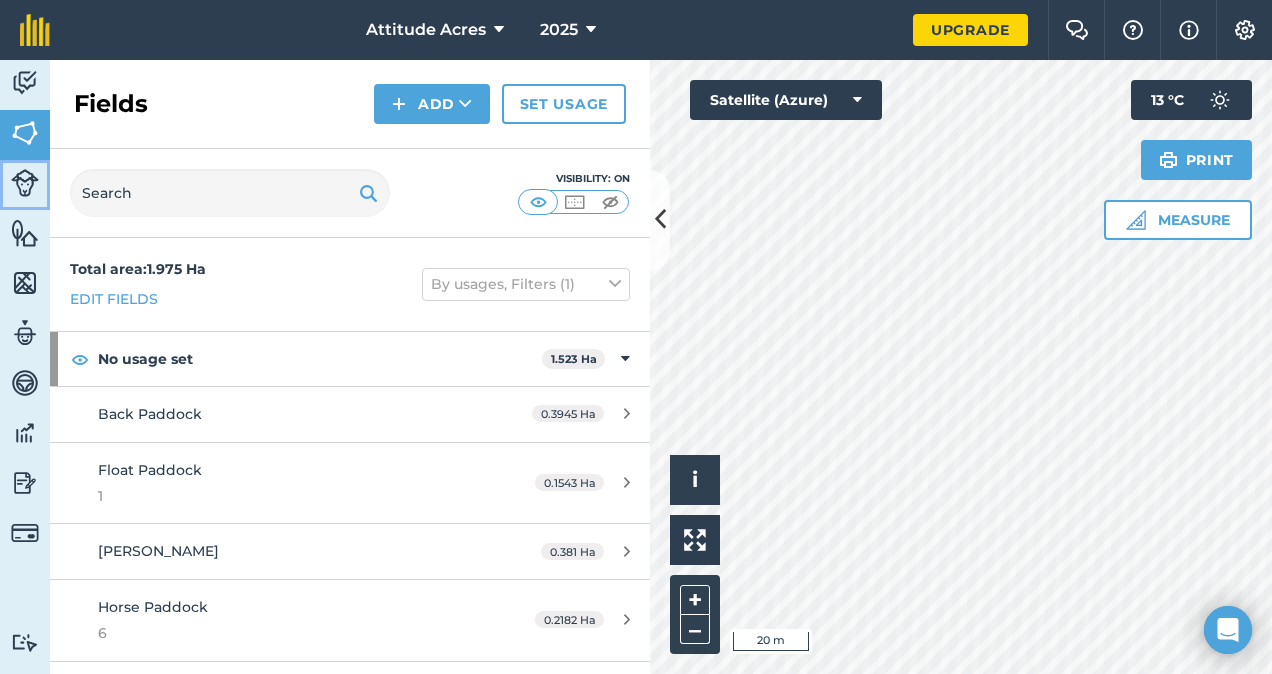click at bounding box center (25, 183) 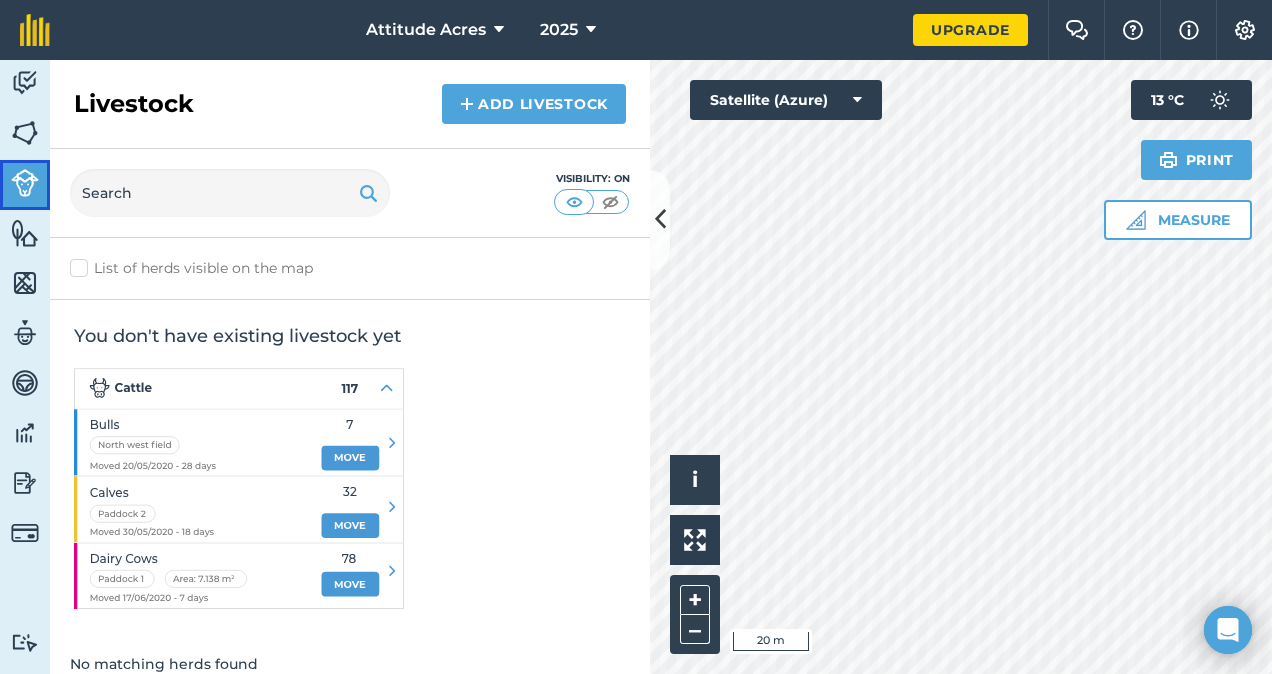 click at bounding box center (25, 133) 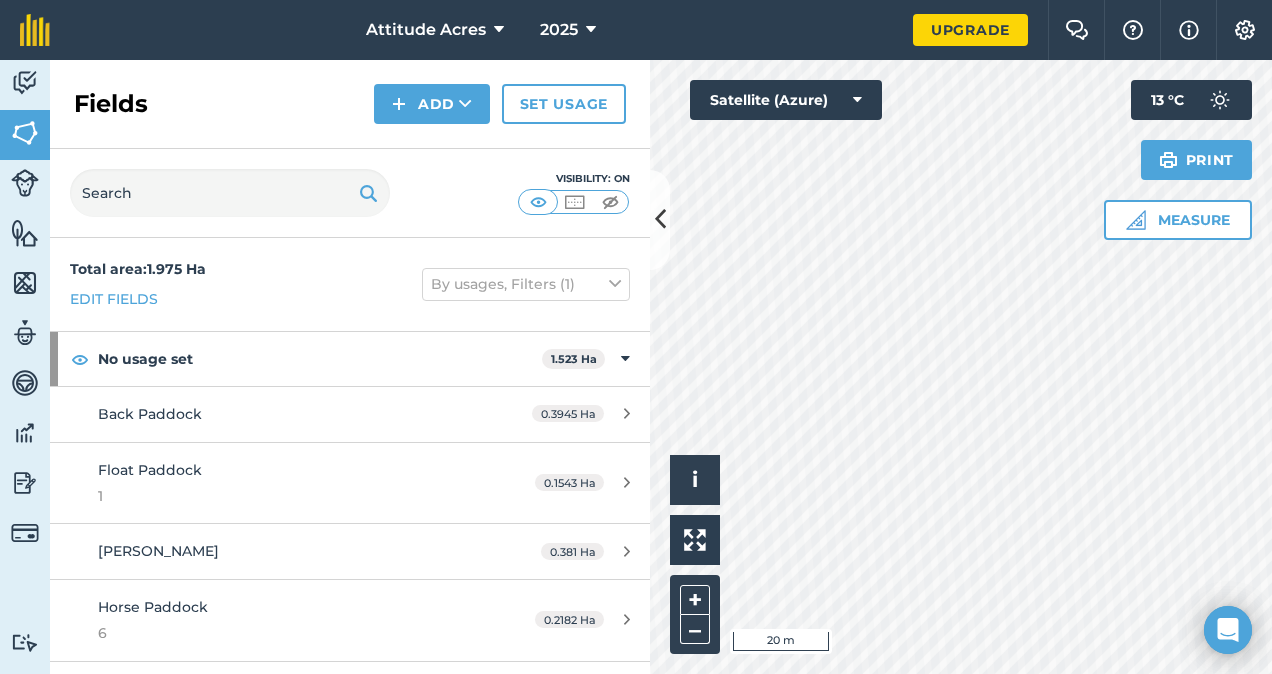 click at bounding box center [574, 202] 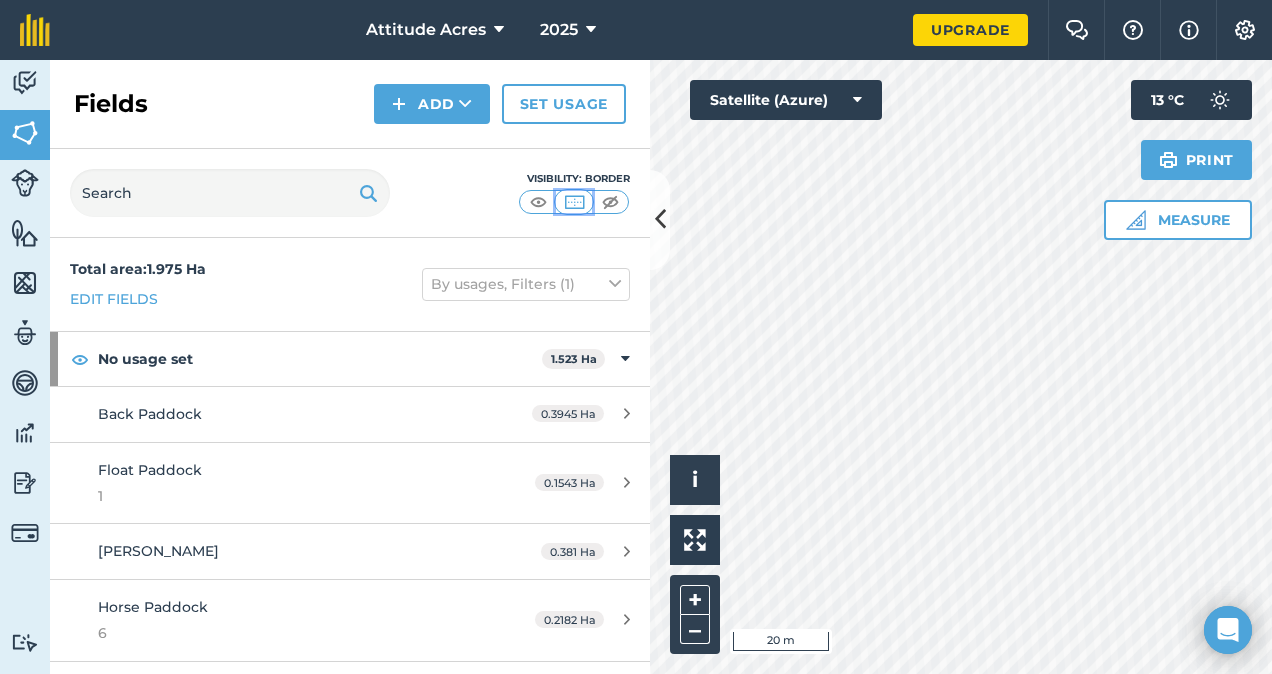 click at bounding box center (610, 202) 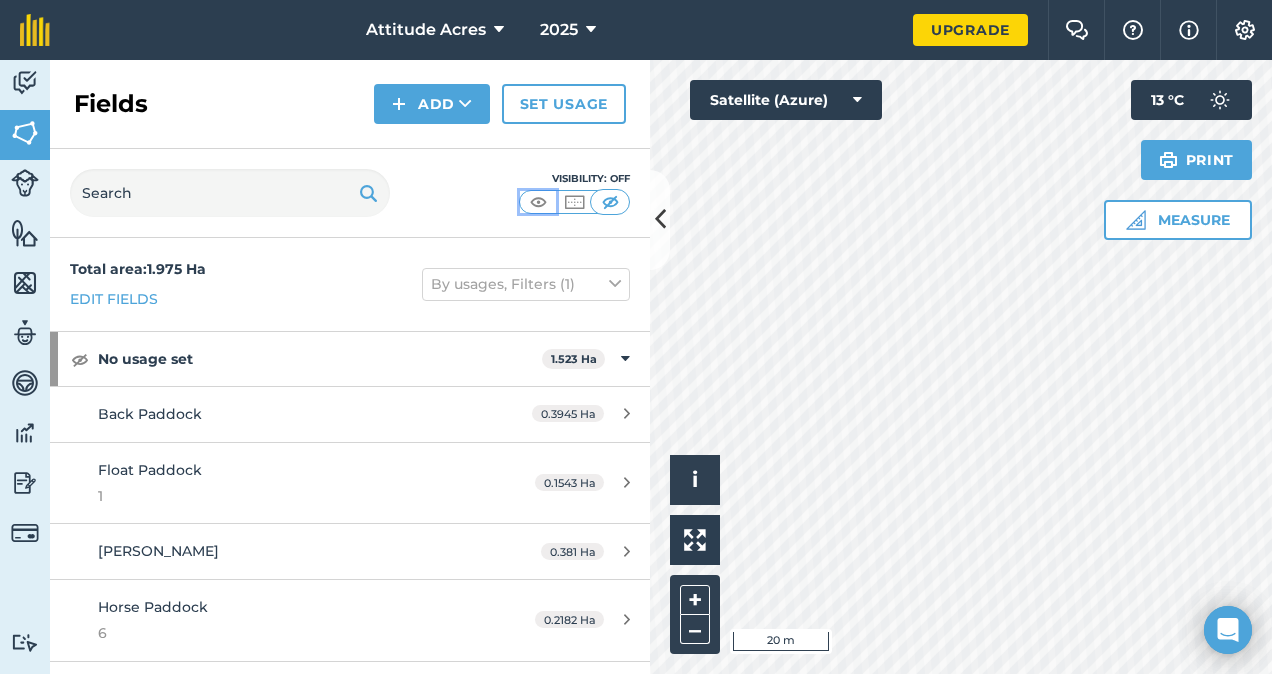 click at bounding box center [538, 202] 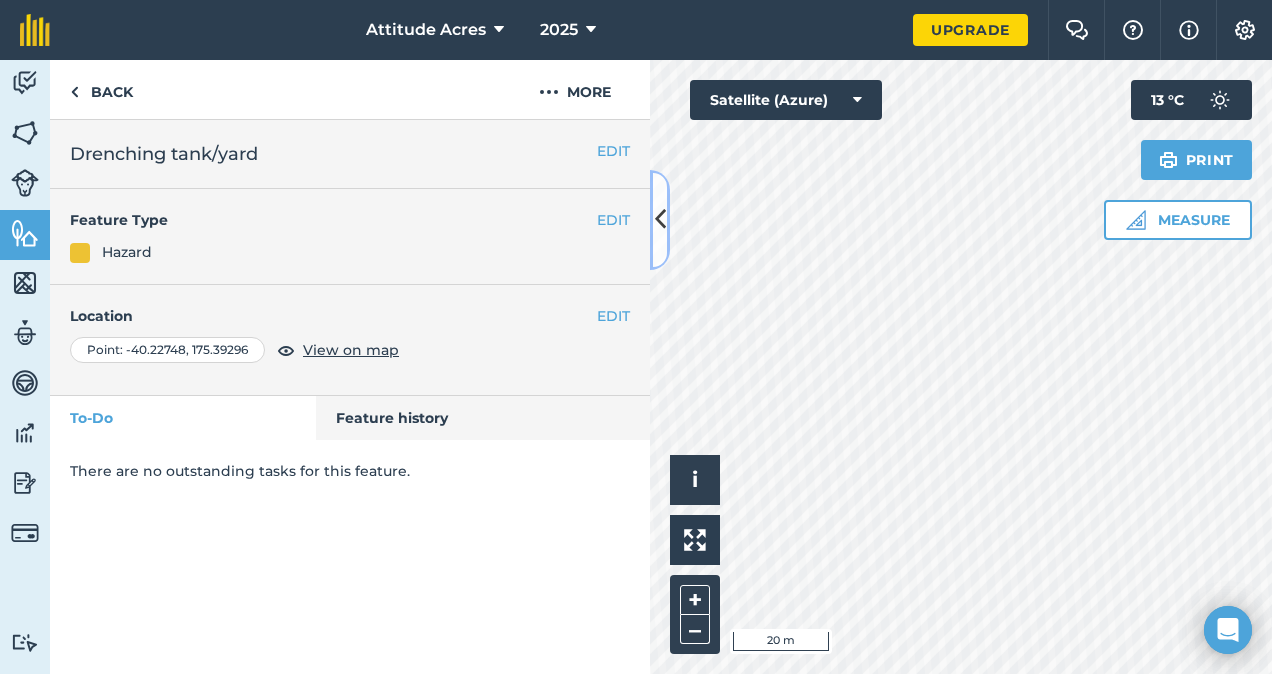 click at bounding box center (660, 220) 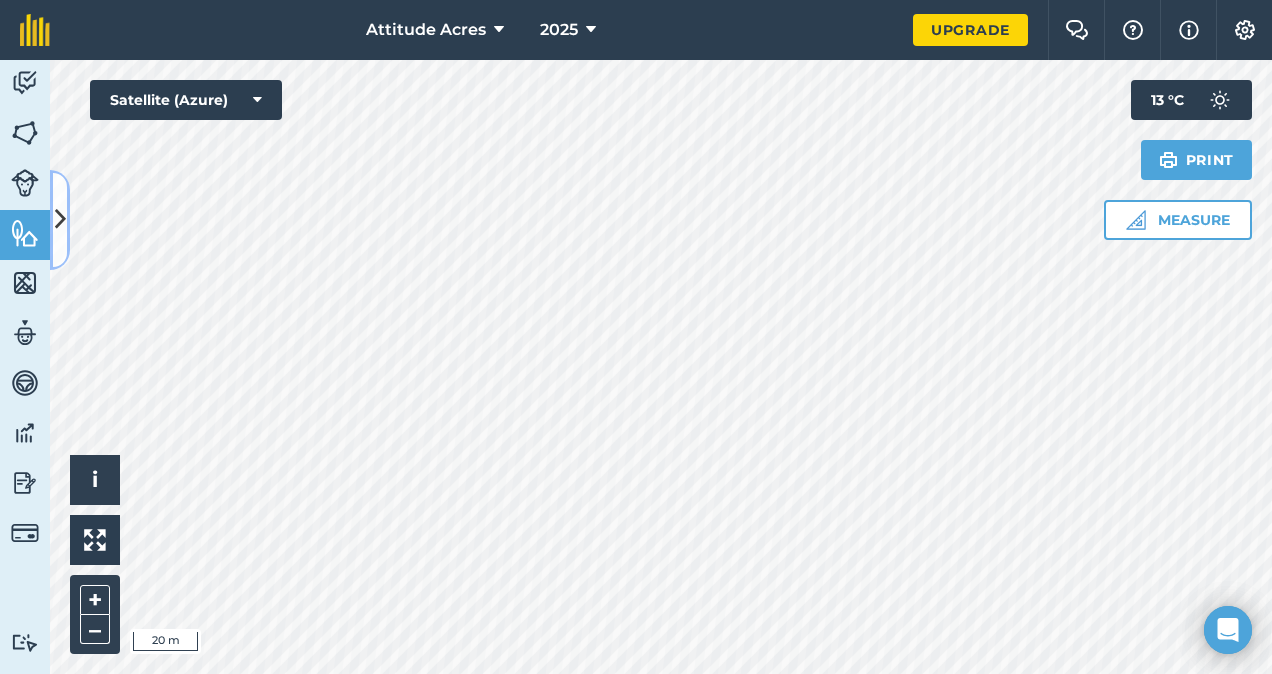 type 